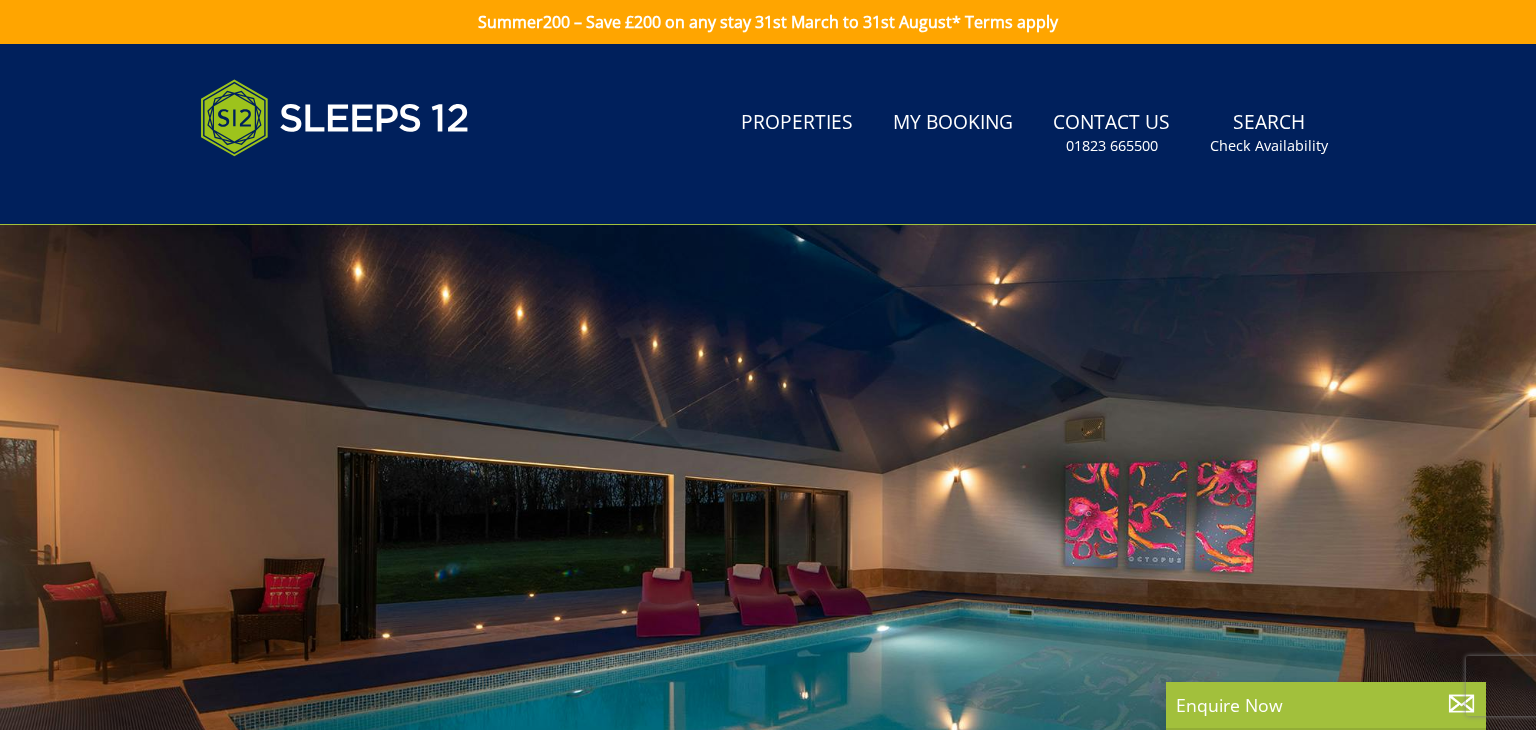 select 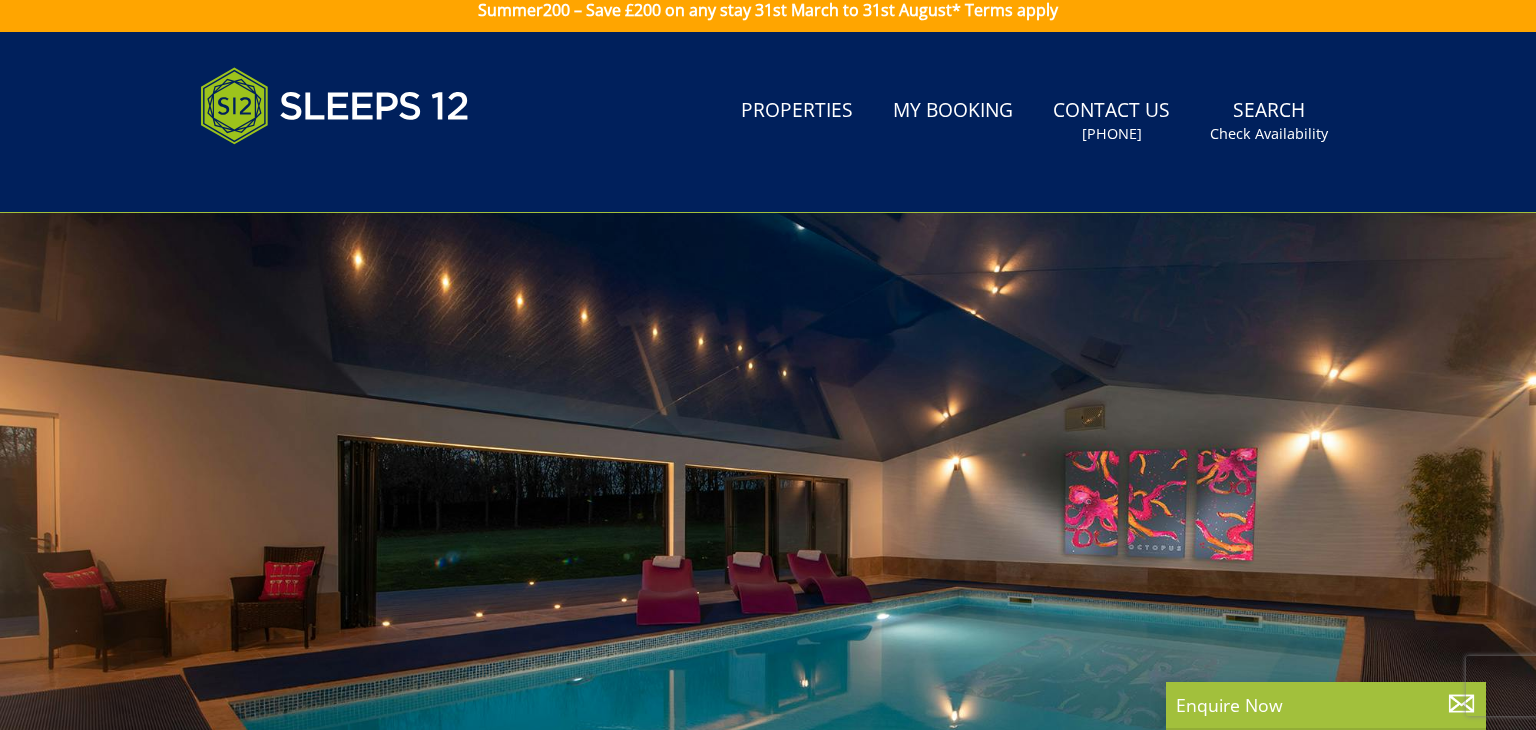 scroll, scrollTop: 0, scrollLeft: 0, axis: both 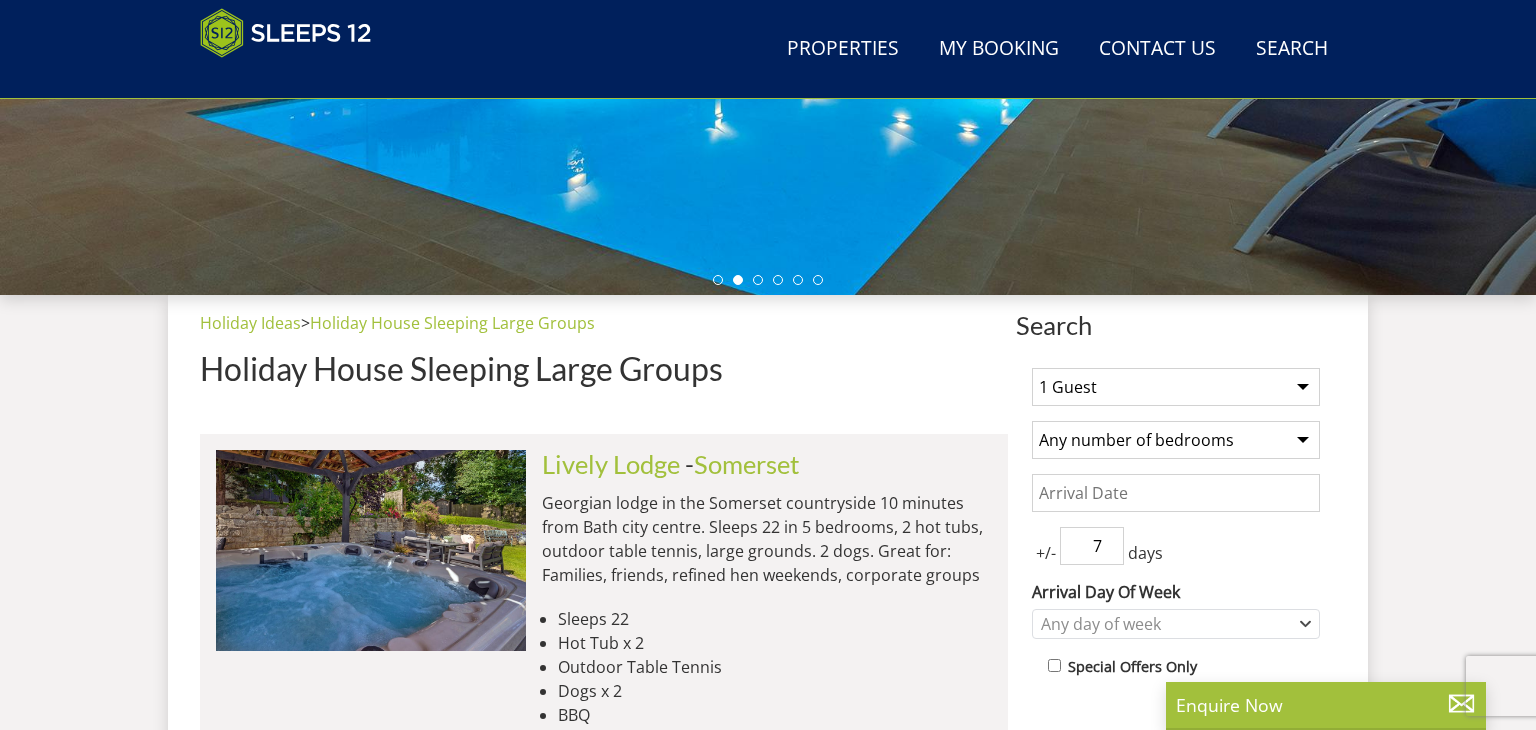 click on "Search
Menu
Properties
My Booking
Contact Us  [PHONE]
Search  Check Availability" at bounding box center [768, 49] 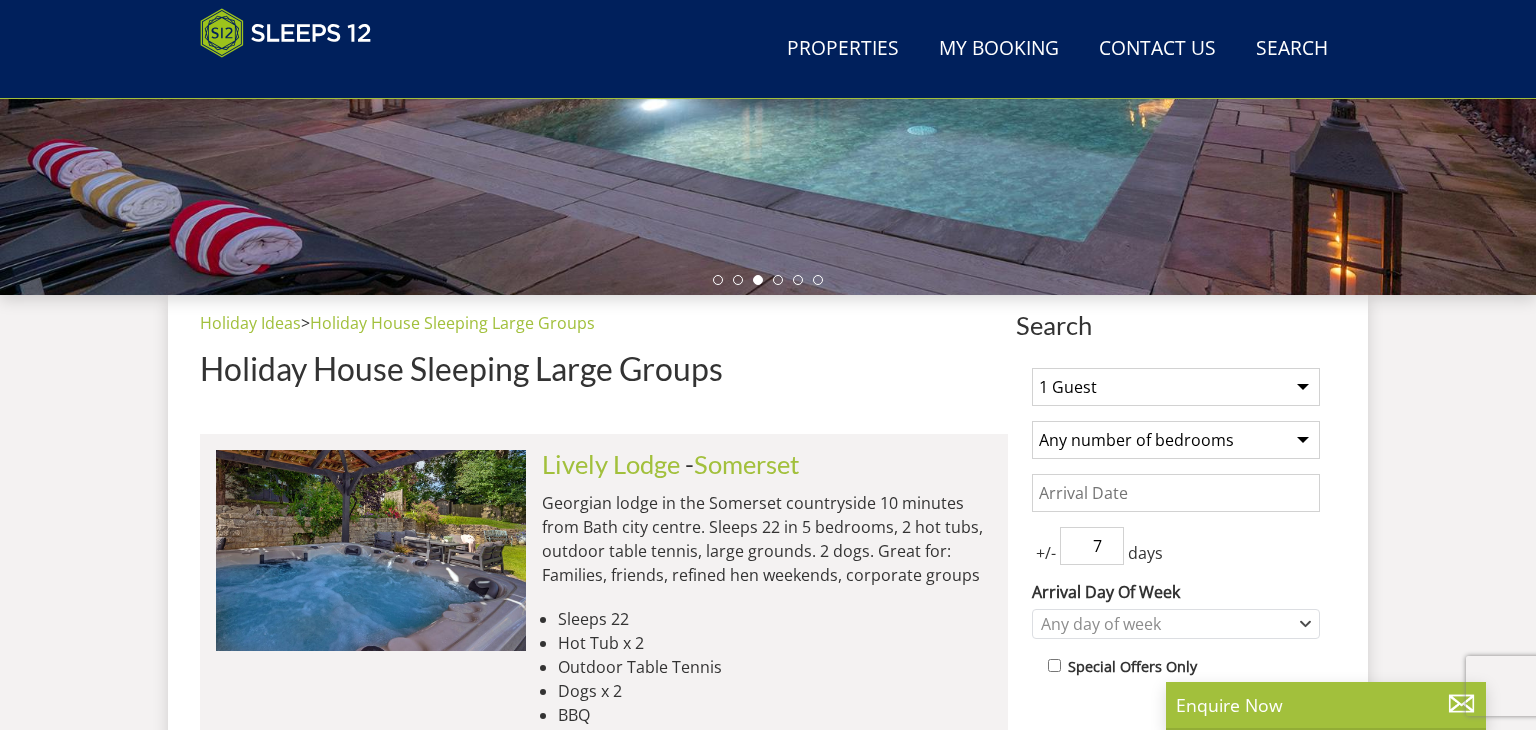 click on "1 Guest
2 Guests
3 Guests
4 Guests
5 Guests
6 Guests
7 Guests
8 Guests
9 Guests
10 Guests
11 Guests
12 Guests
13 Guests
14 Guests
15 Guests
16 Guests
17 Guests
18 Guests
19 Guests
20 Guests
21 Guests
22 Guests
23 Guests
24 Guests
25 Guests
26 Guests
27 Guests
28 Guests
29 Guests
30 Guests
31 Guests
32 Guests" at bounding box center (1176, 387) 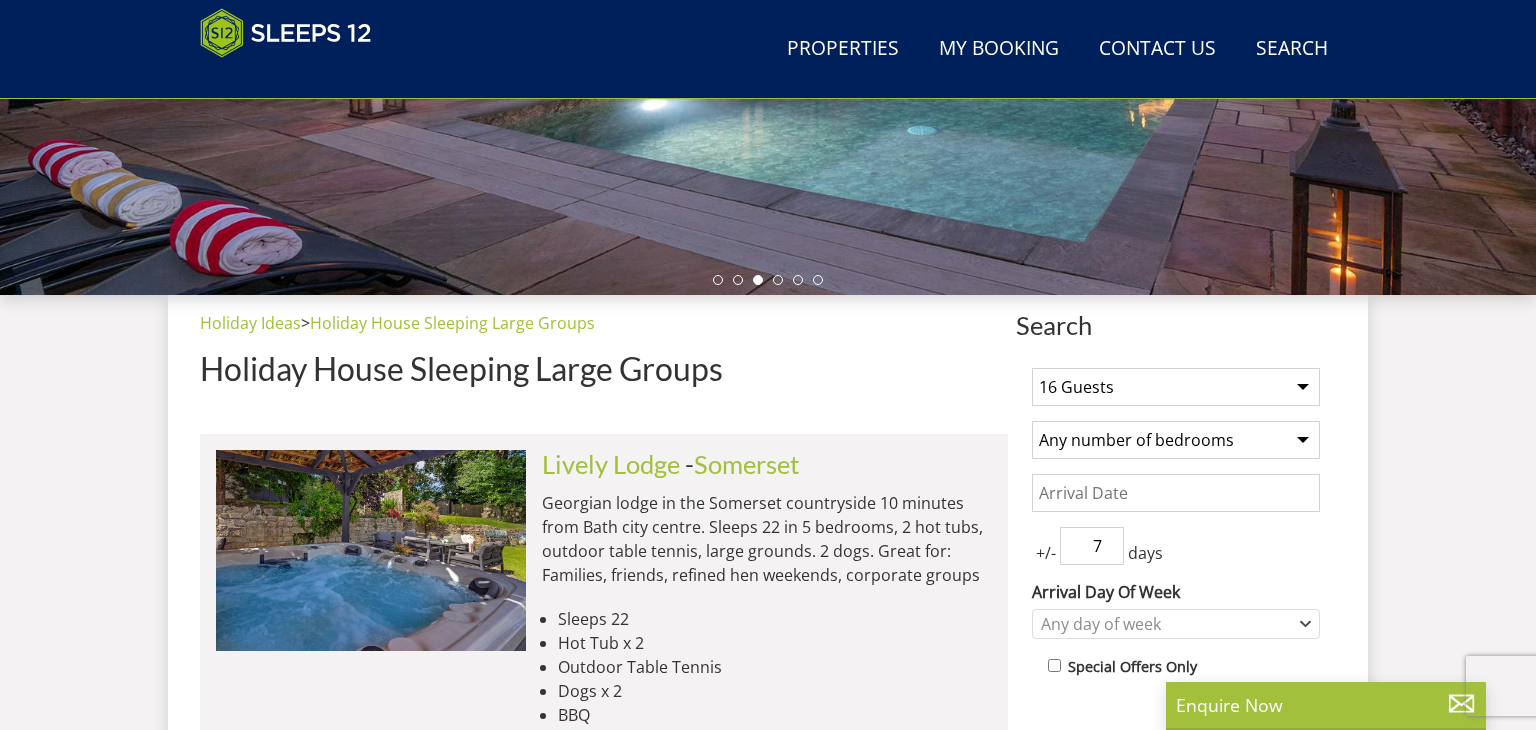 click on "1 Guest
2 Guests
3 Guests
4 Guests
5 Guests
6 Guests
7 Guests
8 Guests
9 Guests
10 Guests
11 Guests
12 Guests
13 Guests
14 Guests
15 Guests
16 Guests
17 Guests
18 Guests
19 Guests
20 Guests
21 Guests
22 Guests
23 Guests
24 Guests
25 Guests
26 Guests
27 Guests
28 Guests
29 Guests
30 Guests
31 Guests
32 Guests" at bounding box center (1176, 387) 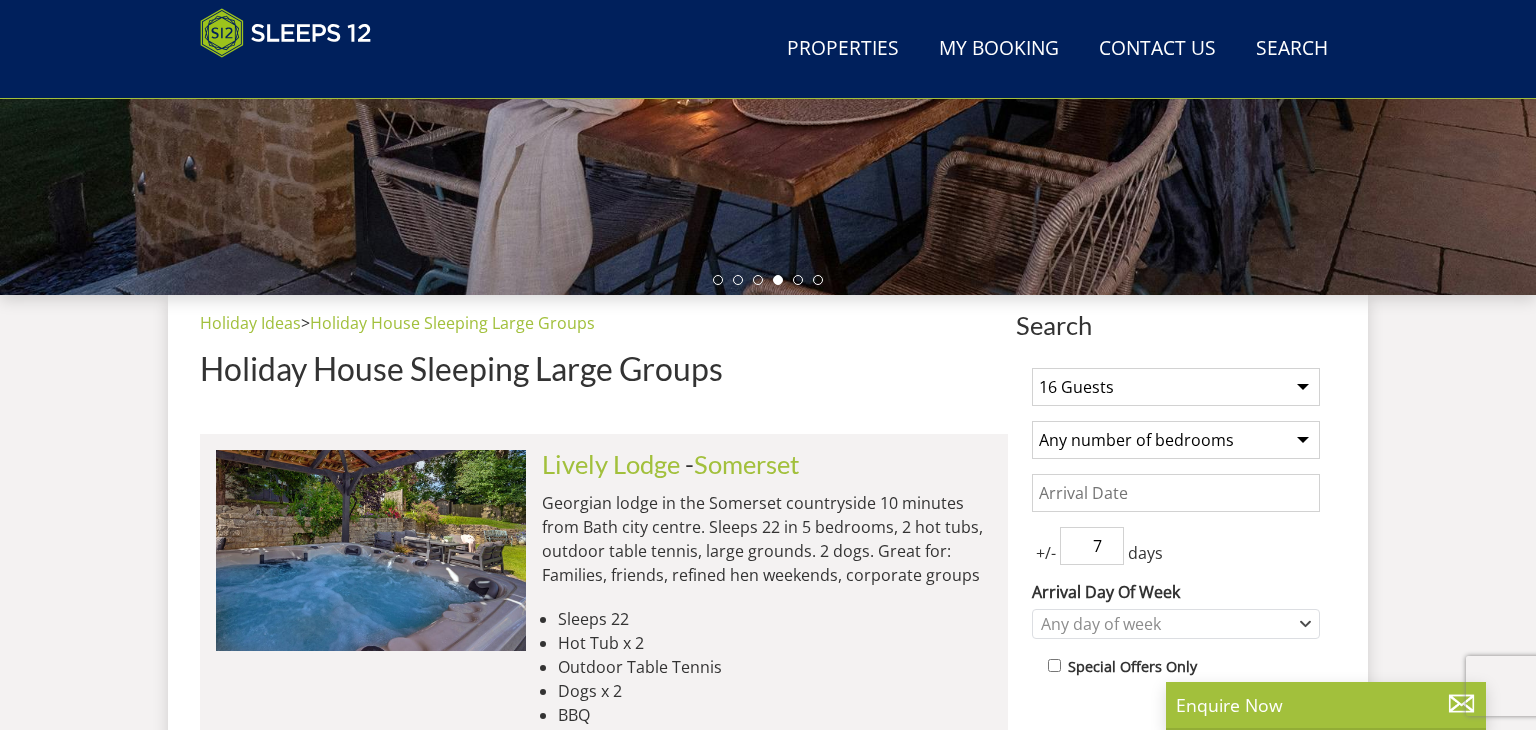 click on "Any number of bedrooms
4 Bedrooms
5 Bedrooms
6 Bedrooms
7 Bedrooms
8 Bedrooms
9 Bedrooms
10 Bedrooms
11 Bedrooms
12 Bedrooms
13 Bedrooms
14 Bedrooms
15 Bedrooms
16 Bedrooms" at bounding box center (1176, 440) 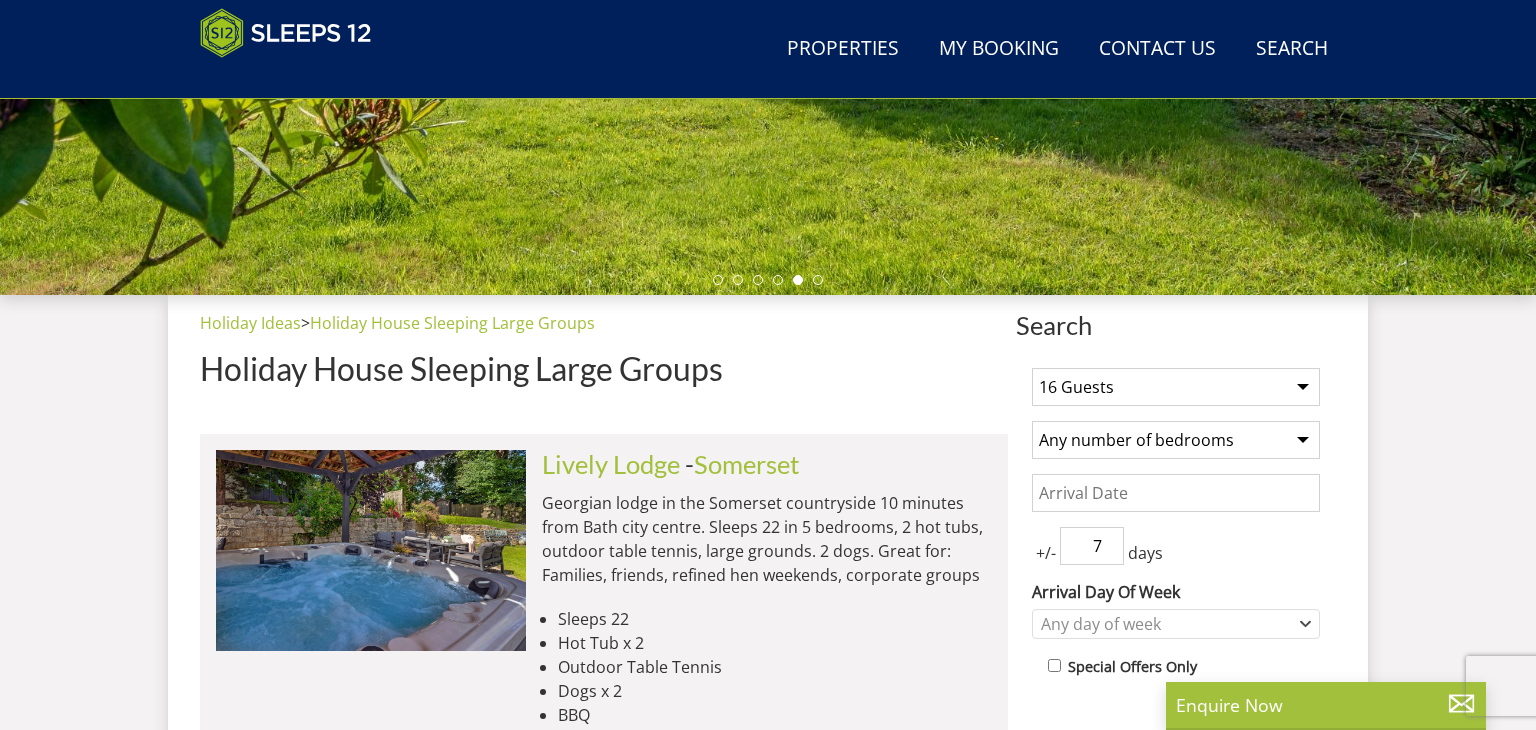 select on "7" 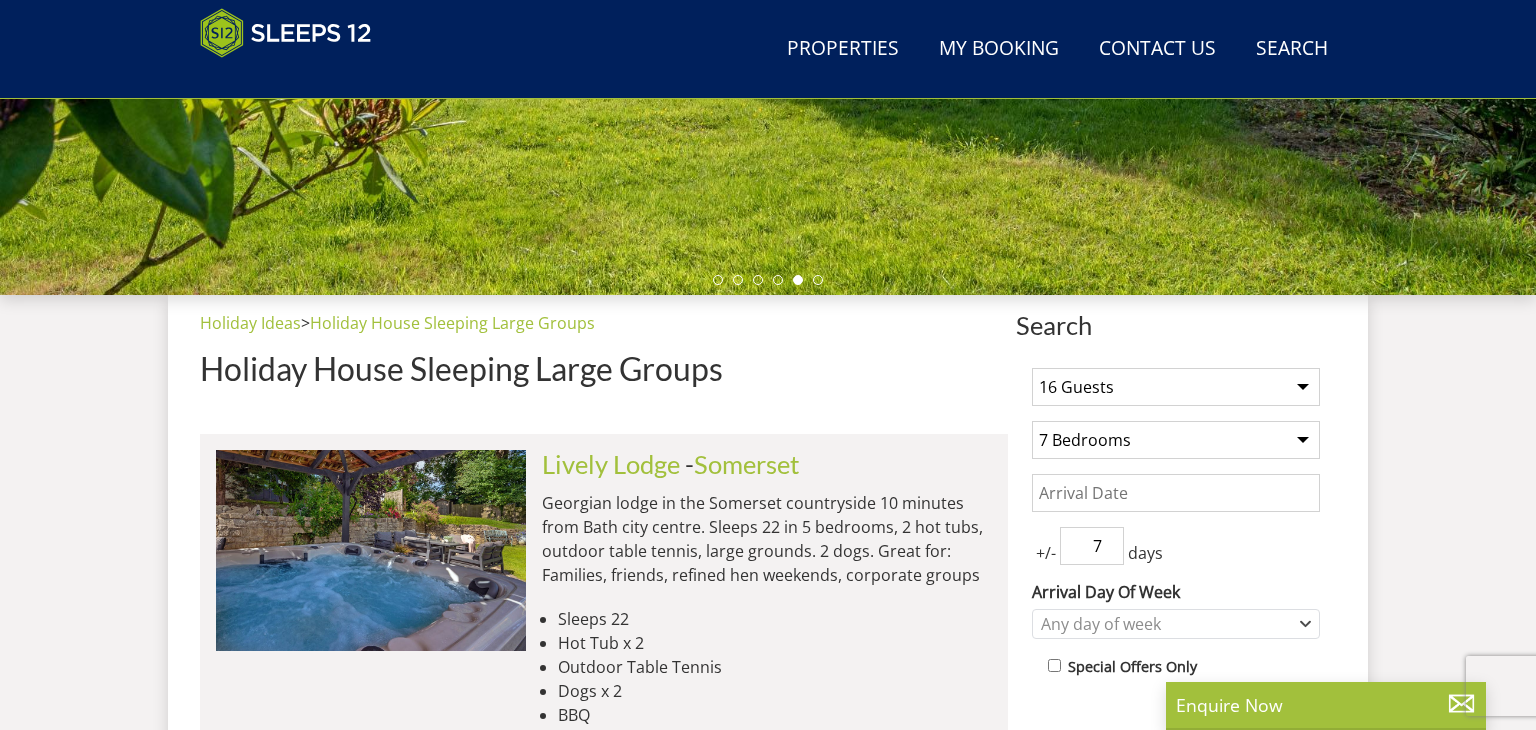 click on "Any number of bedrooms
4 Bedrooms
5 Bedrooms
6 Bedrooms
7 Bedrooms
8 Bedrooms
9 Bedrooms
10 Bedrooms
11 Bedrooms
12 Bedrooms
13 Bedrooms
14 Bedrooms
15 Bedrooms
16 Bedrooms" at bounding box center [1176, 440] 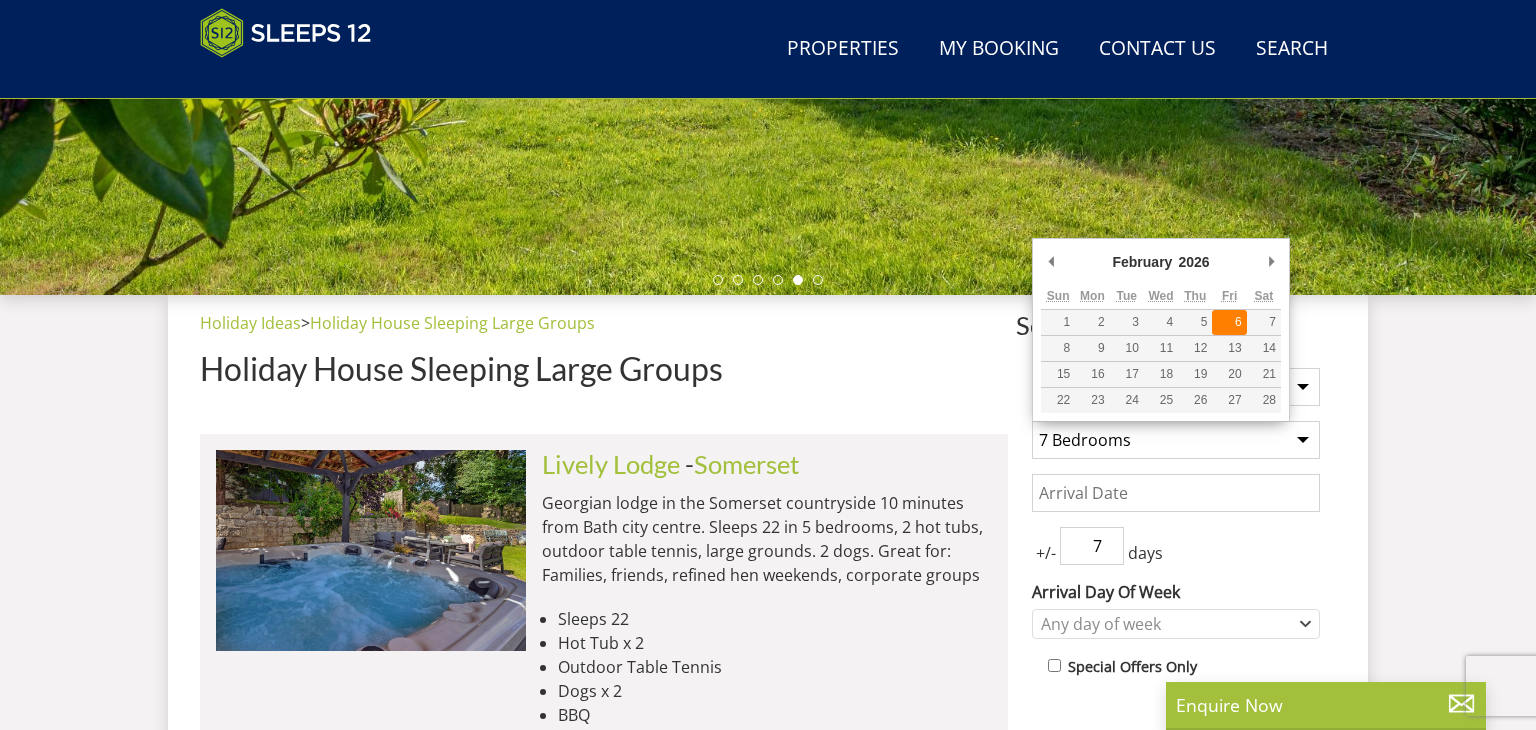 type on "06/02/2026" 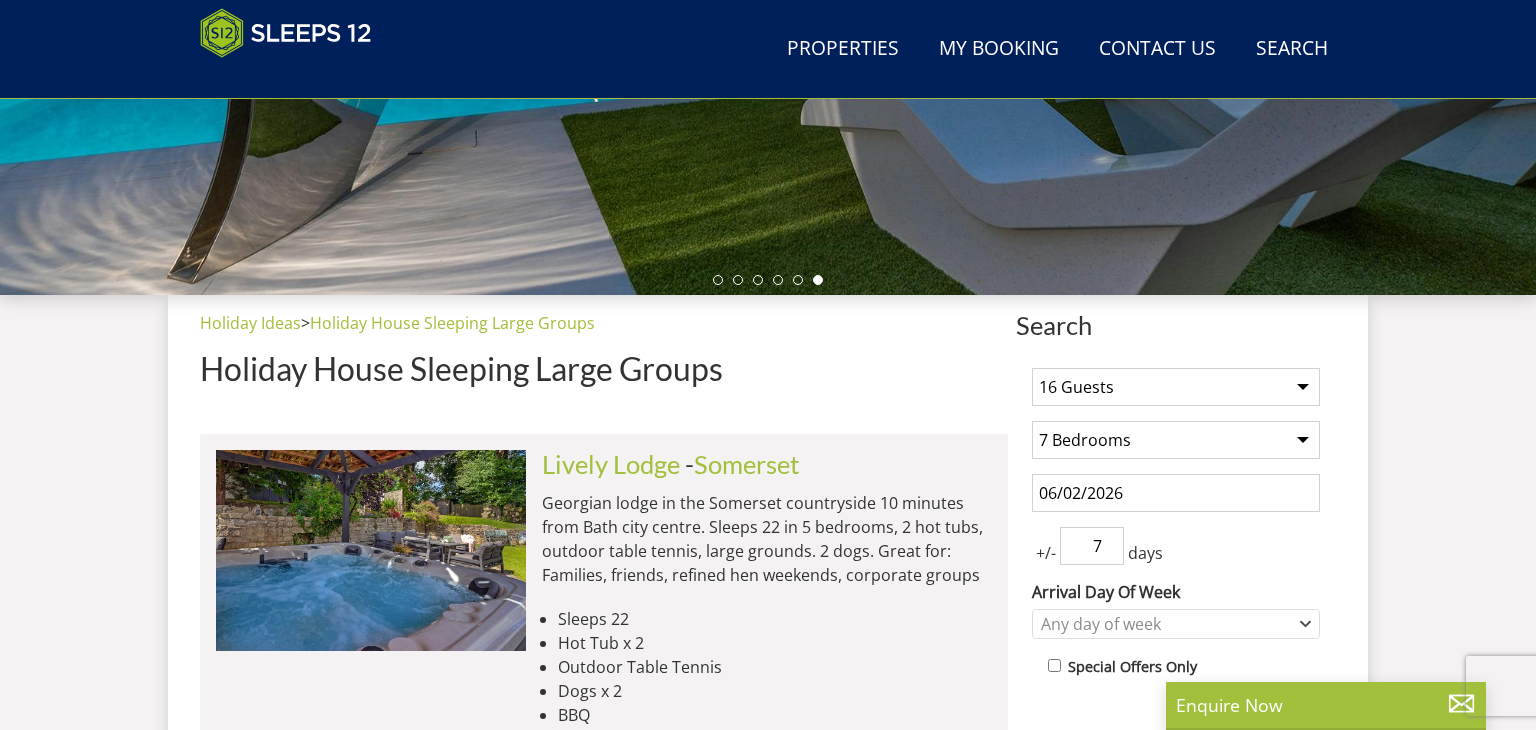 click on "7" at bounding box center (1092, 546) 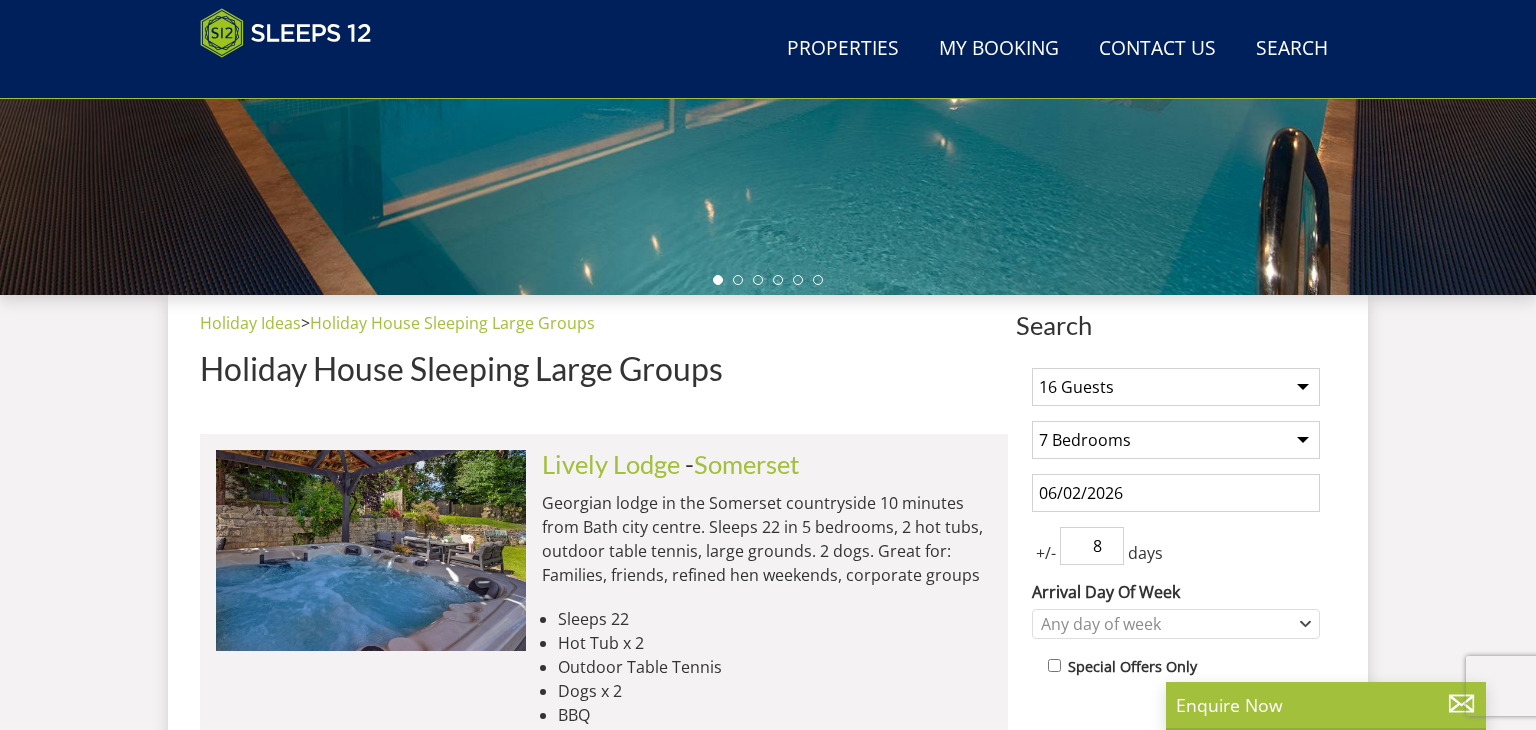 click on "8" at bounding box center (1092, 546) 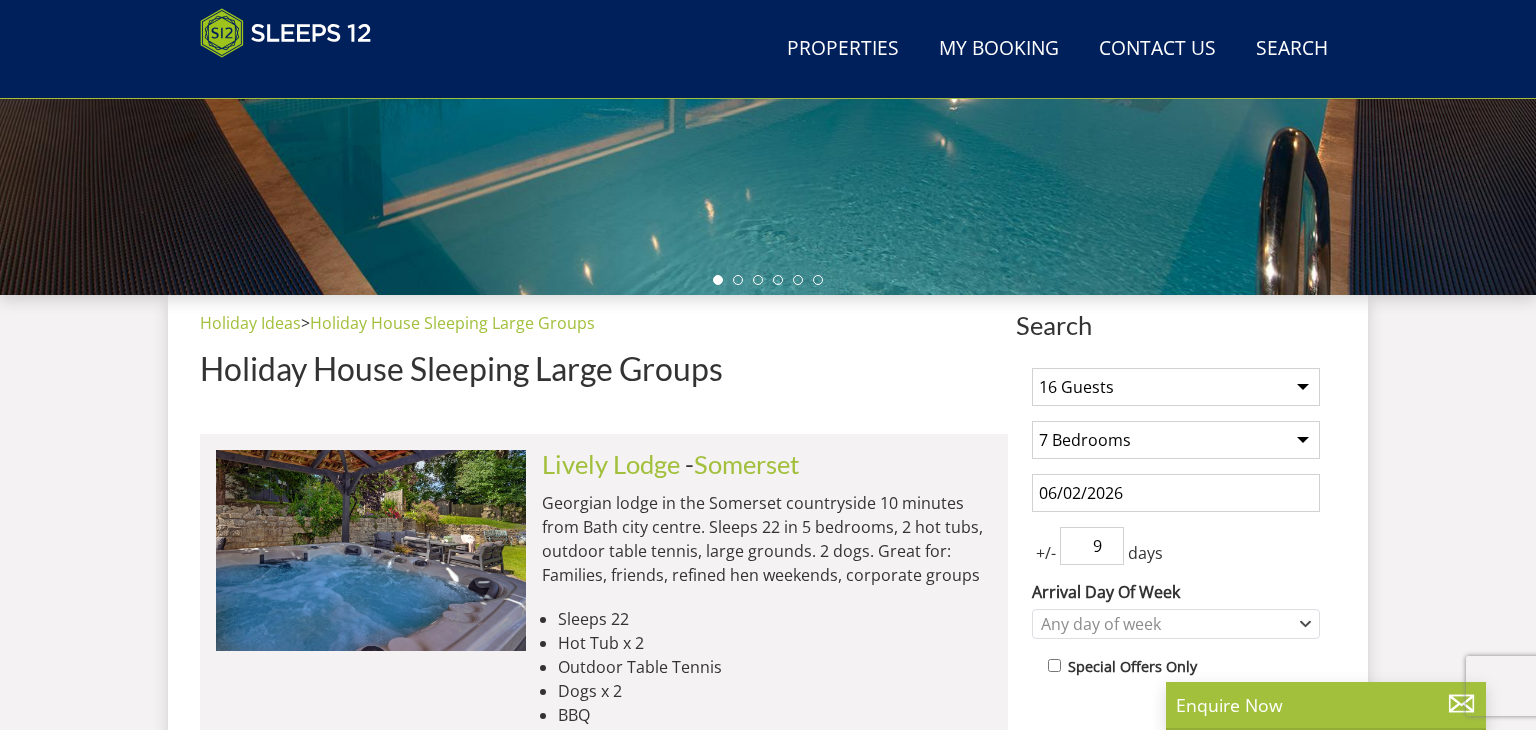 click on "9" at bounding box center (1092, 546) 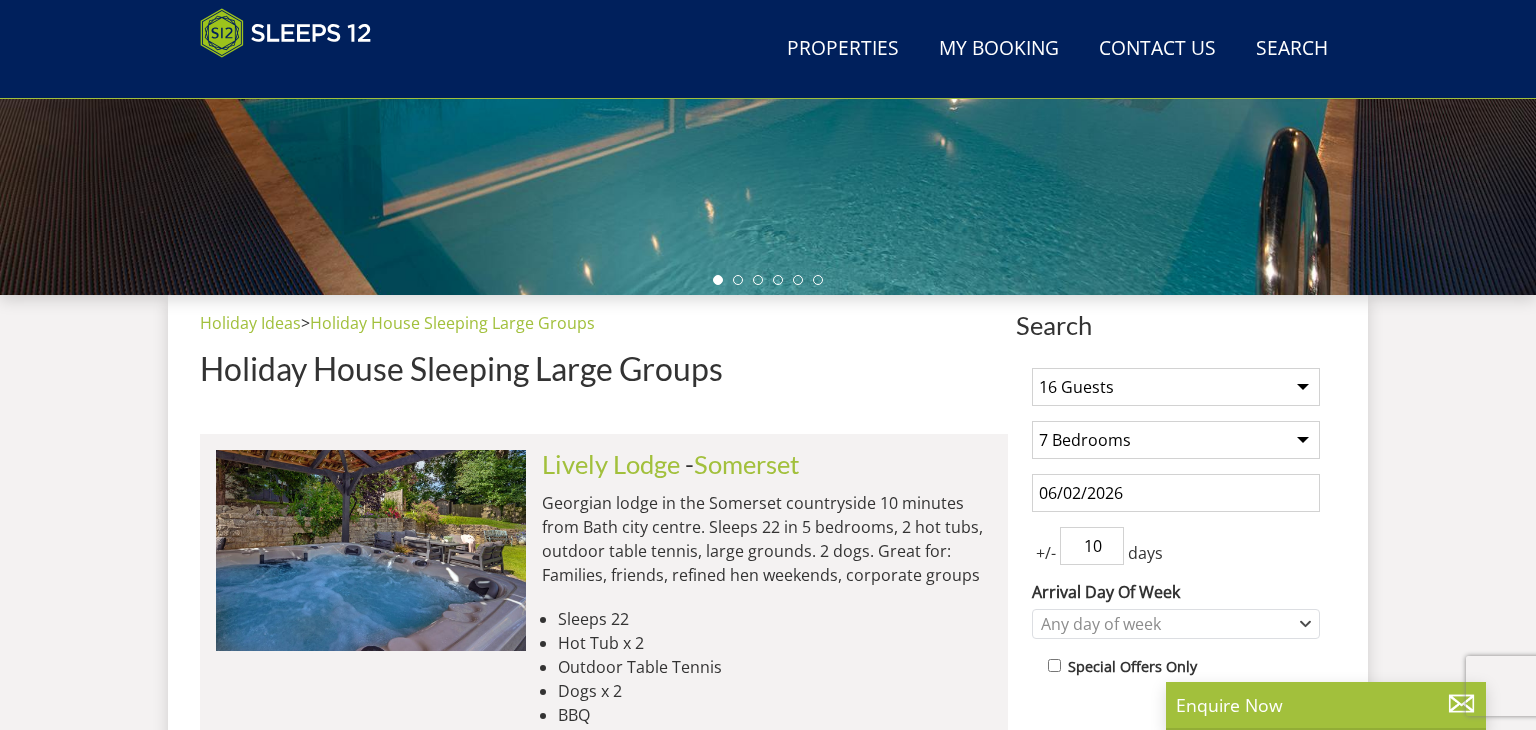 click on "10" at bounding box center [1092, 546] 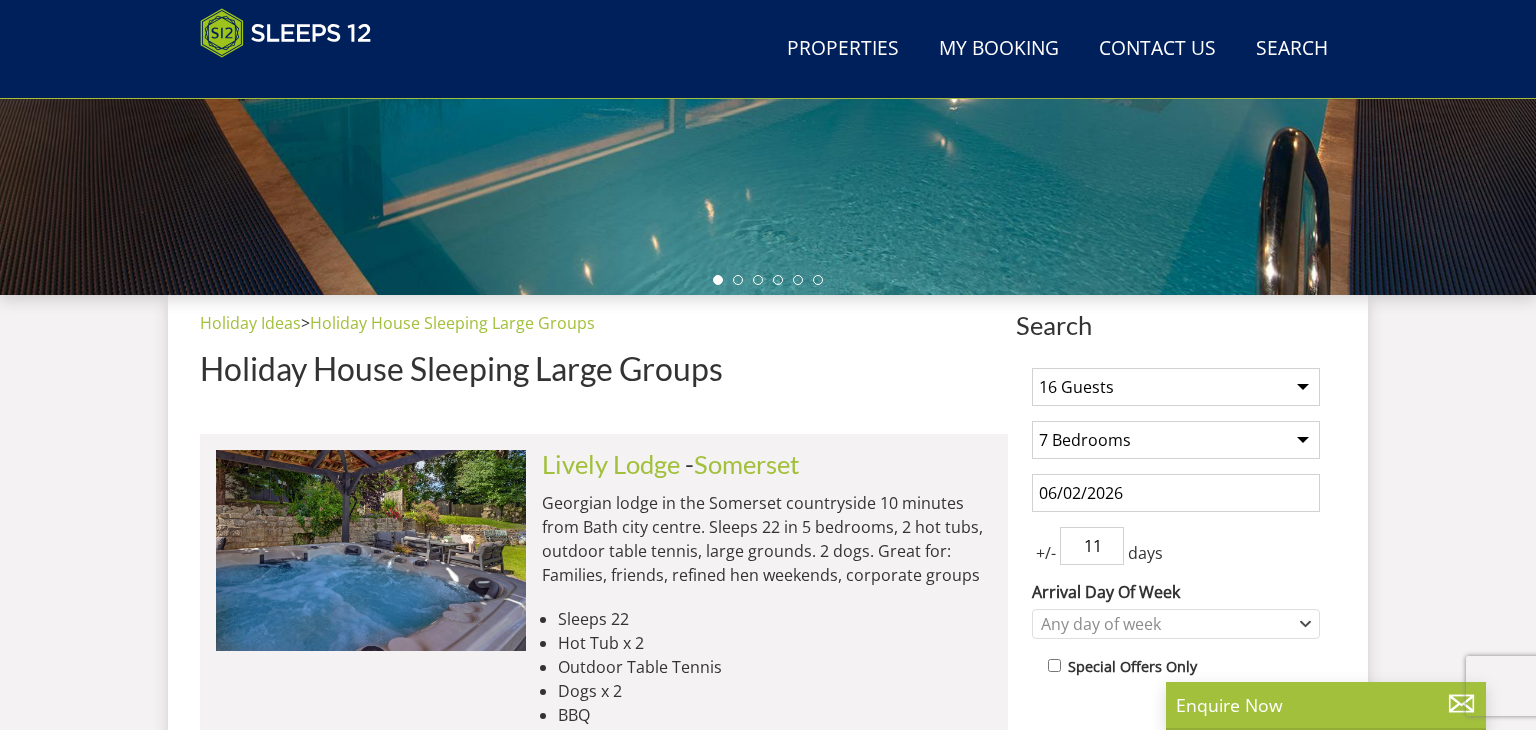 click on "11" at bounding box center (1092, 546) 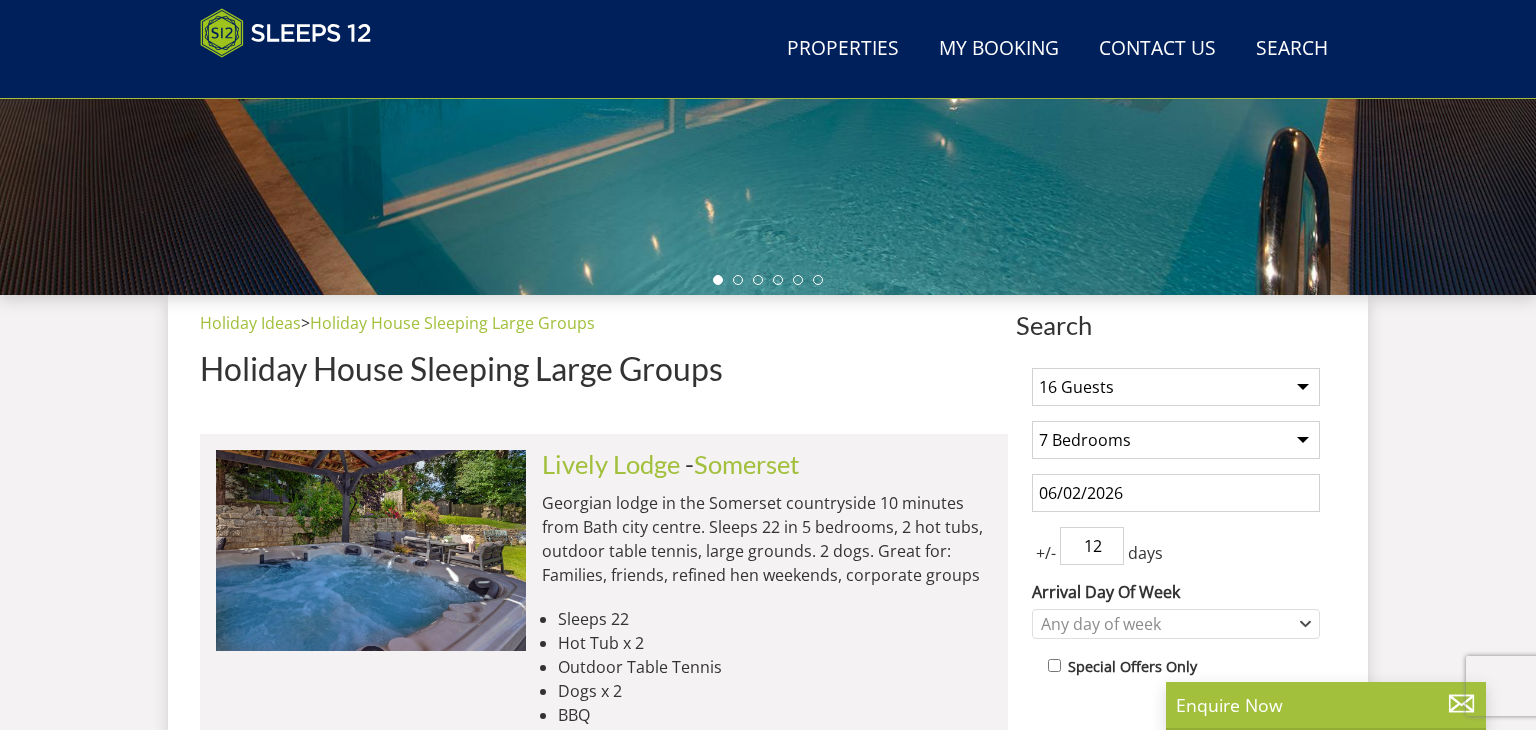 click on "12" at bounding box center [1092, 546] 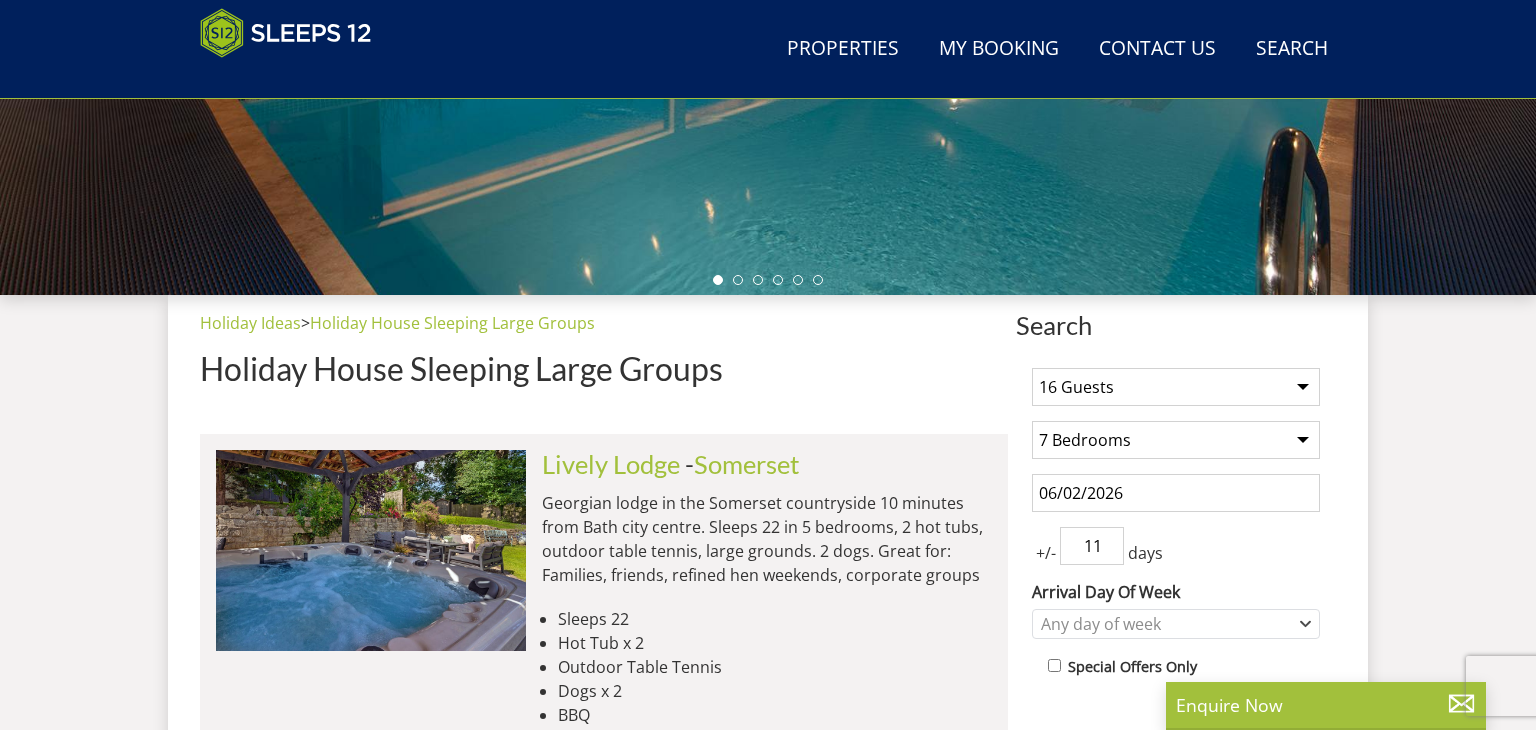 click on "11" at bounding box center (1092, 546) 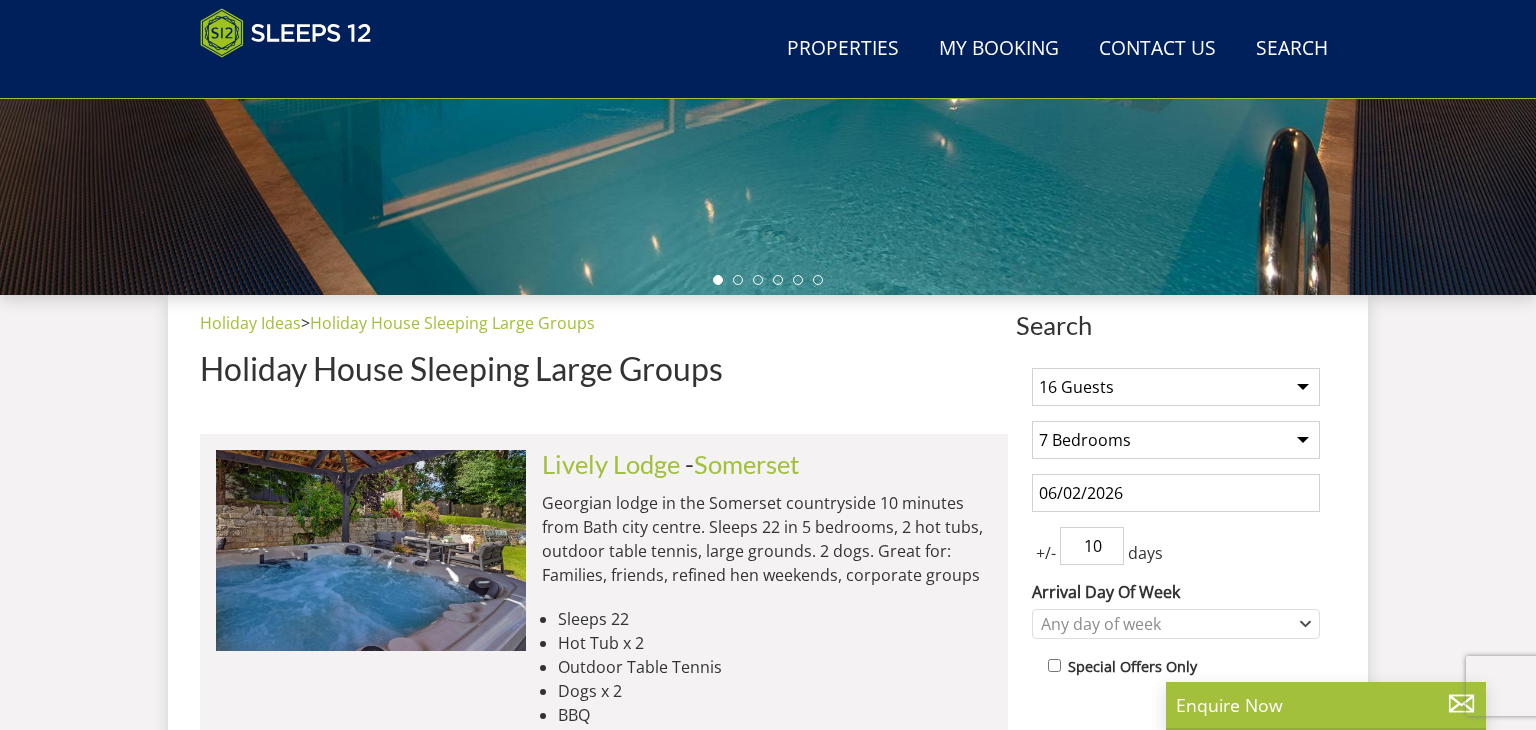 click on "10" at bounding box center [1092, 546] 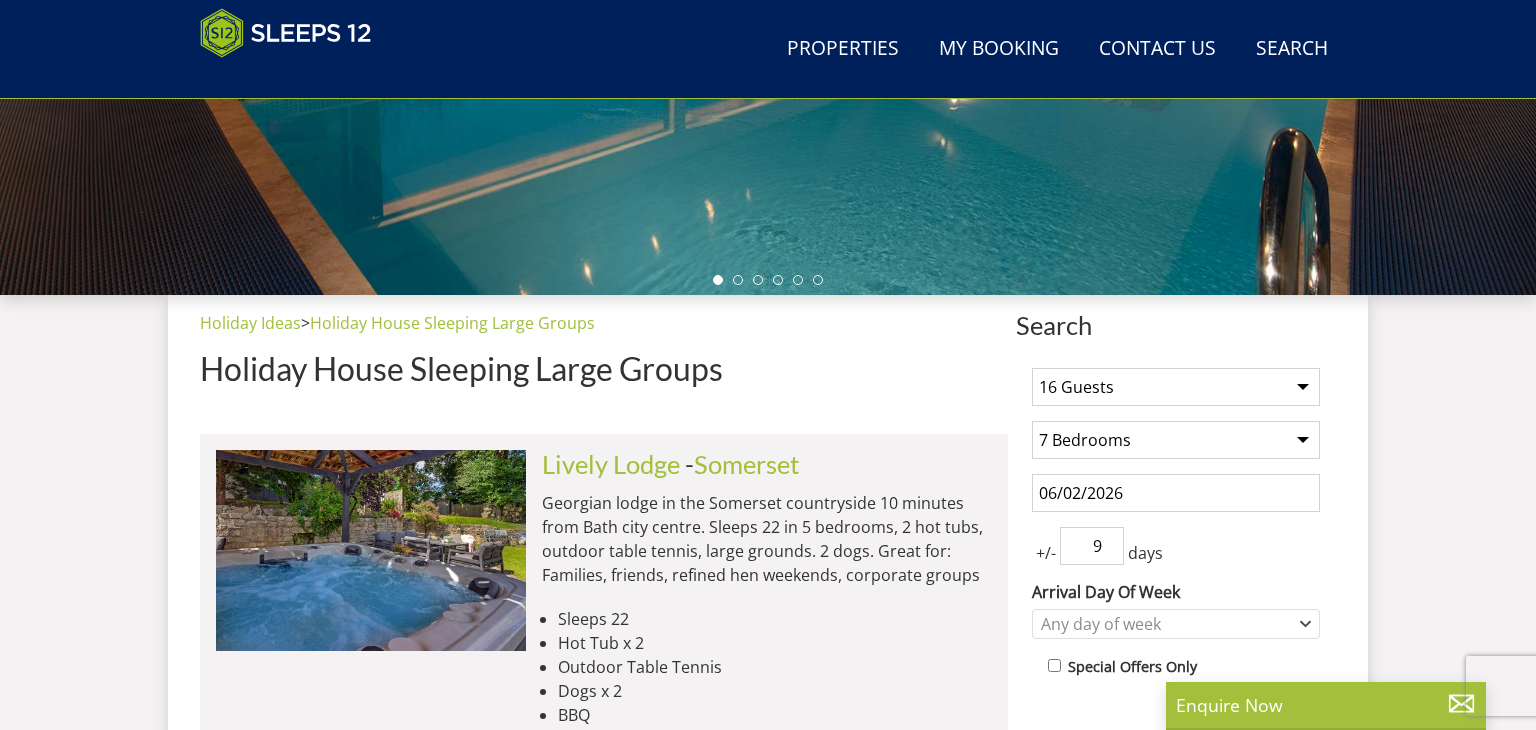 click on "9" at bounding box center (1092, 546) 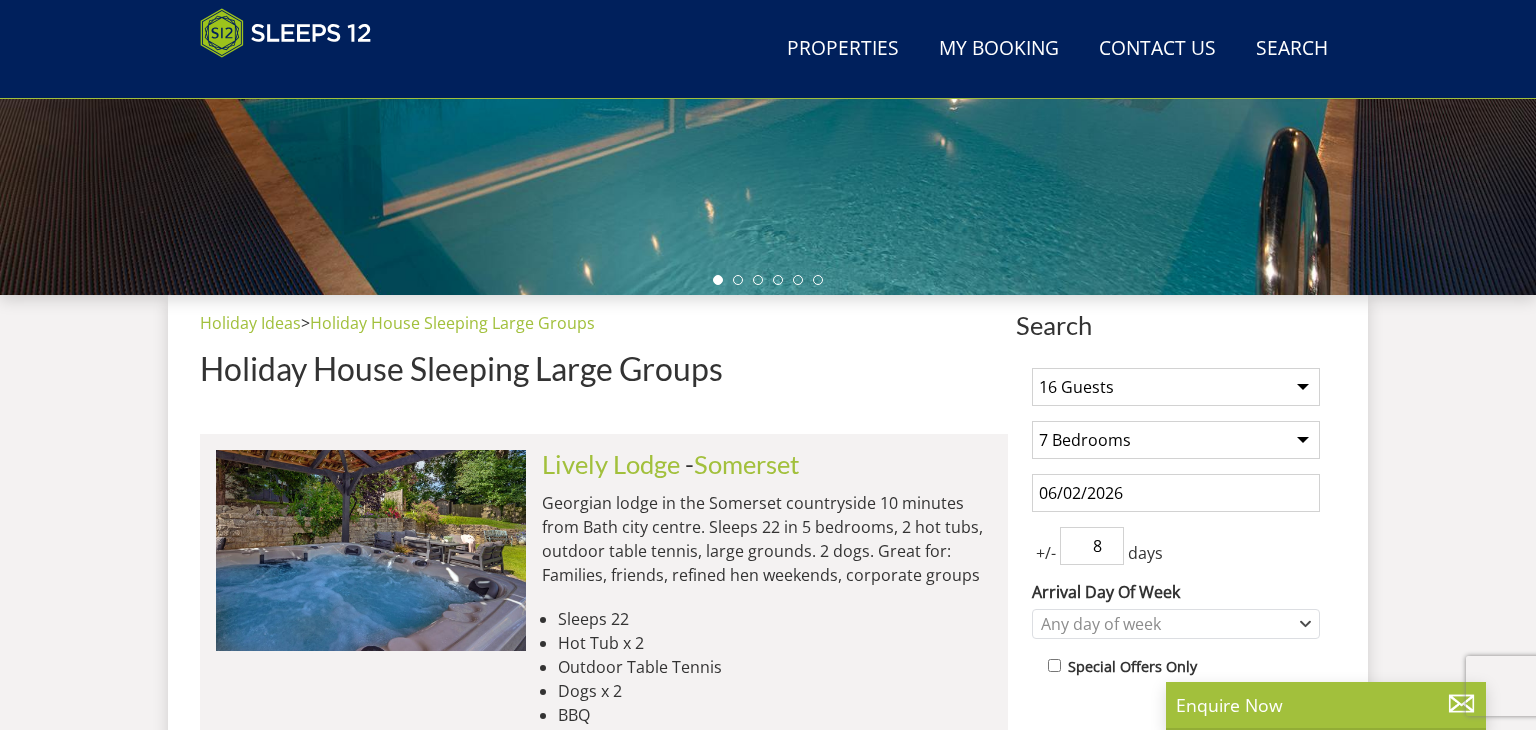 click on "8" at bounding box center (1092, 546) 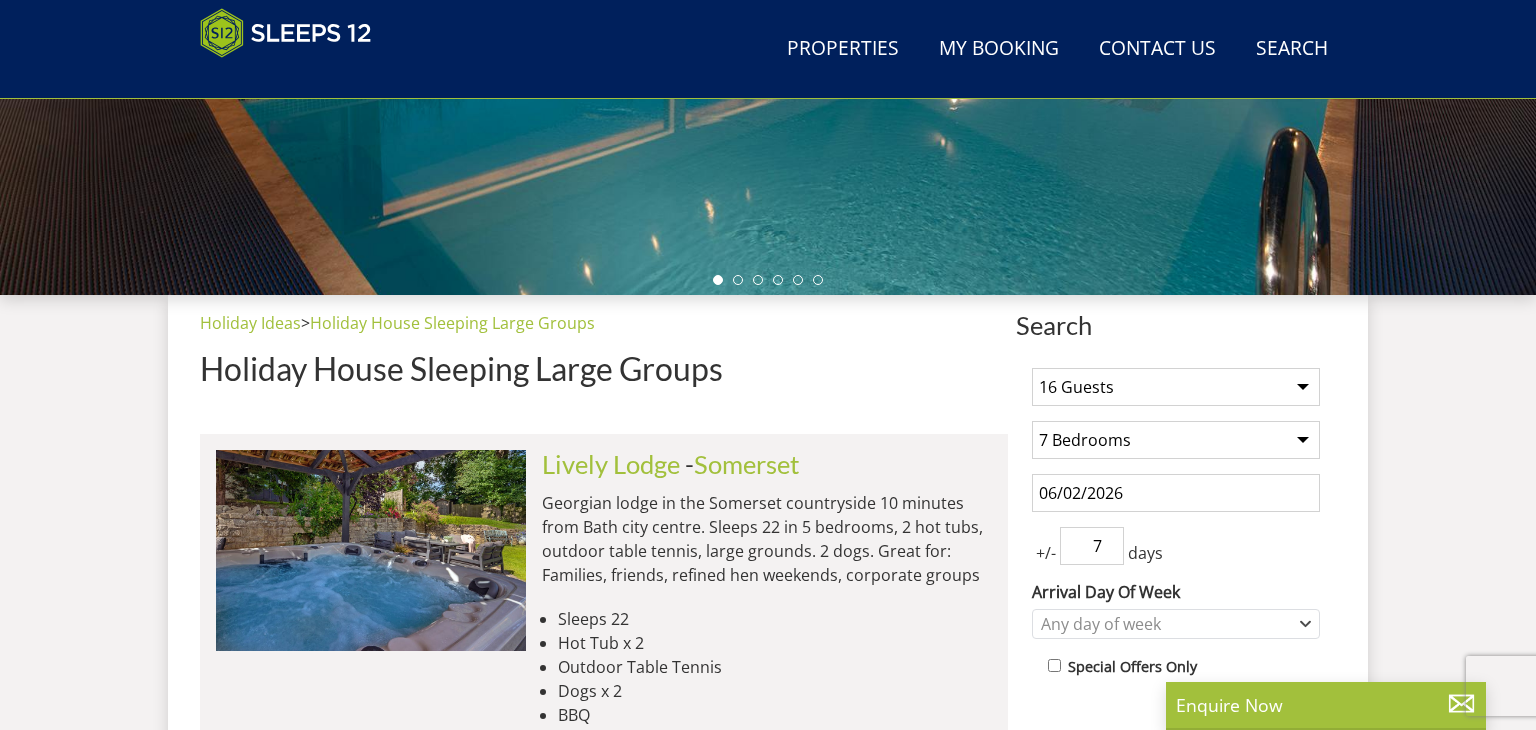 click on "7" at bounding box center (1092, 546) 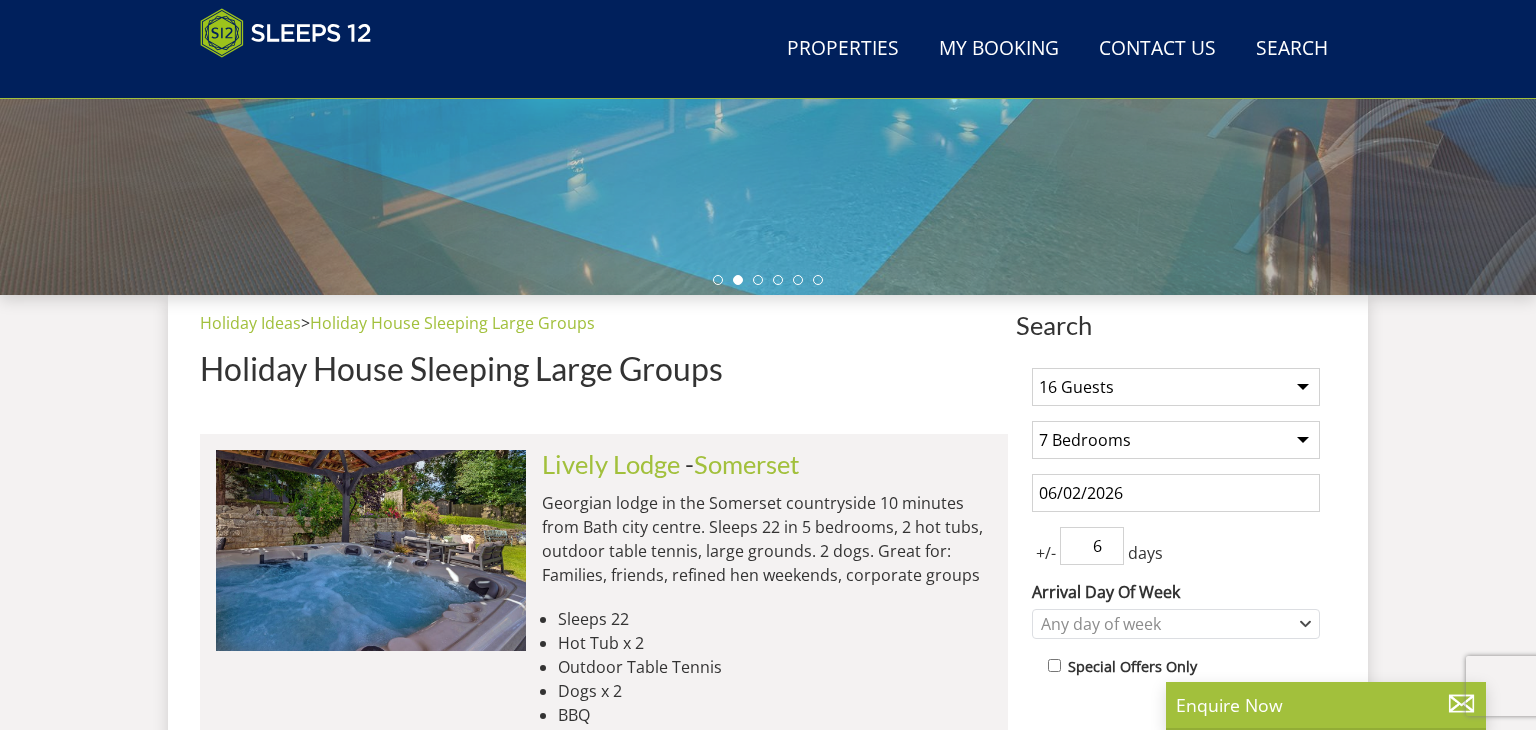click on "6" at bounding box center (1092, 546) 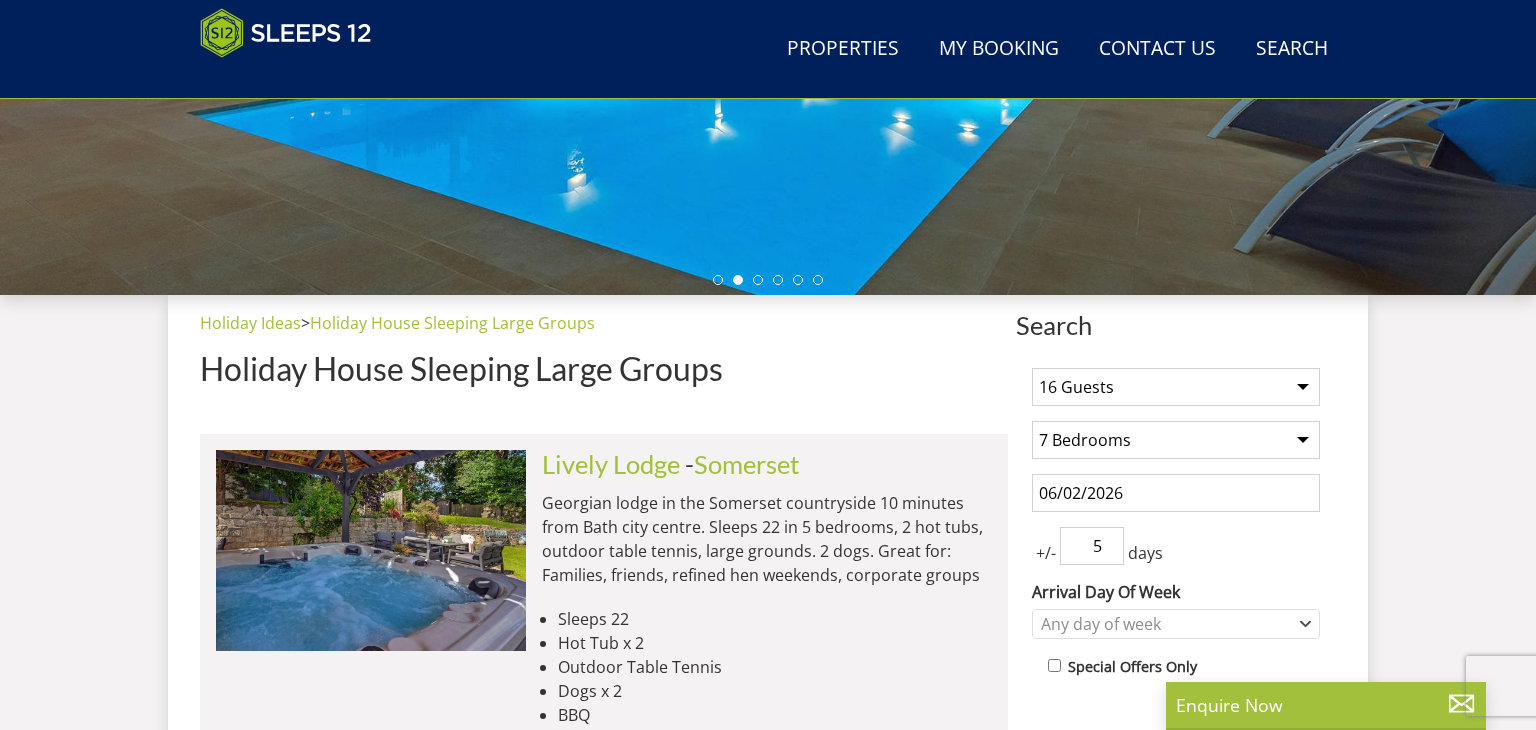 click on "5" at bounding box center (1092, 546) 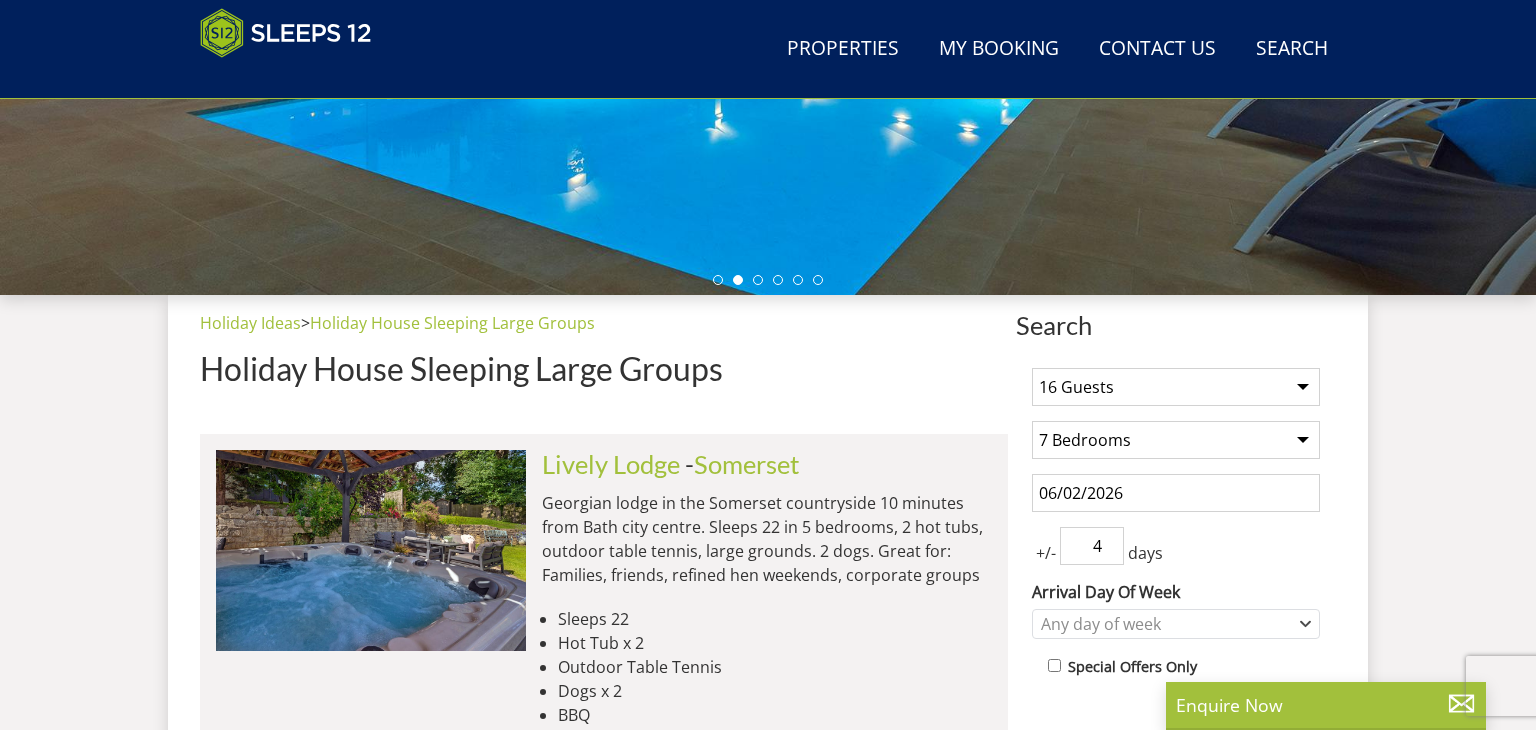 click on "4" at bounding box center [1092, 546] 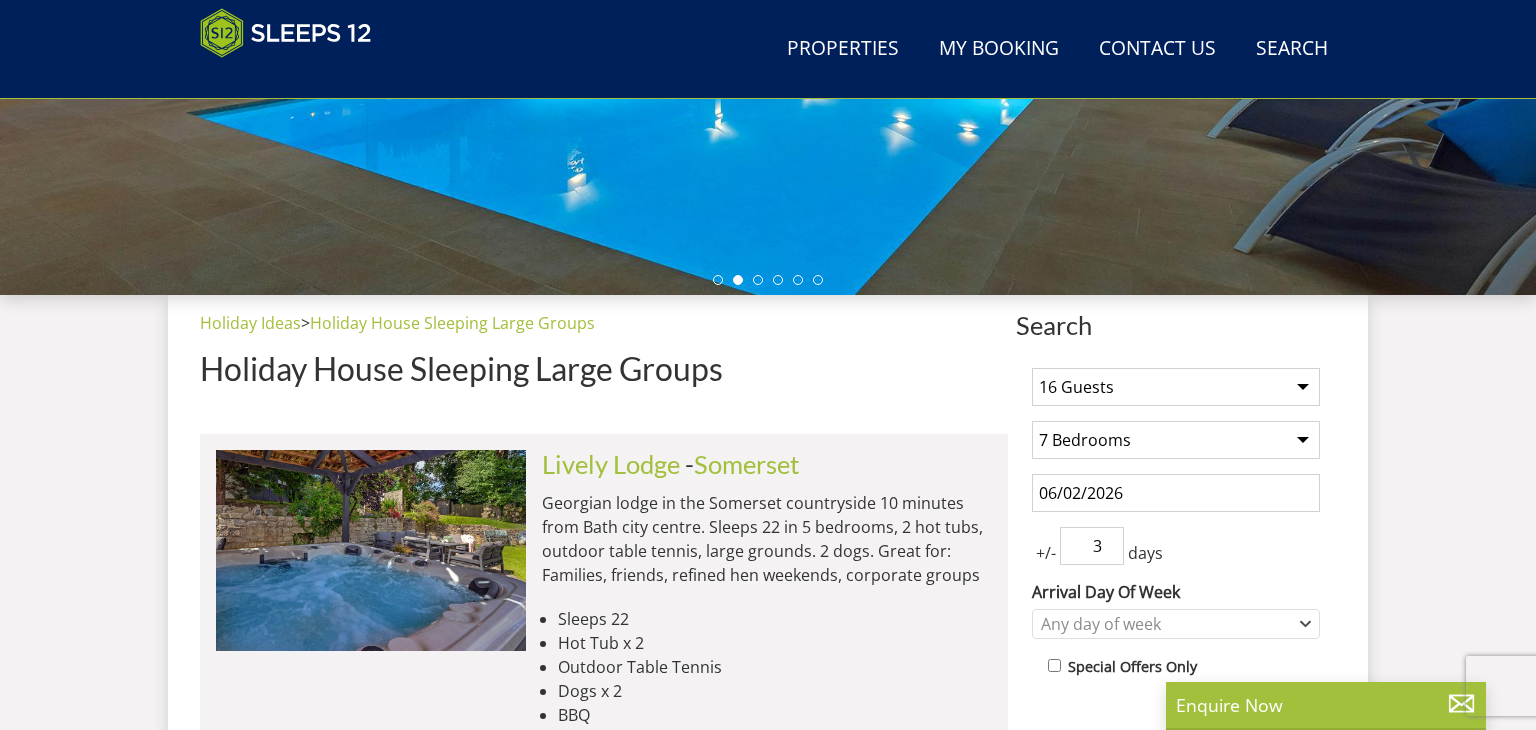 click on "3" at bounding box center (1092, 546) 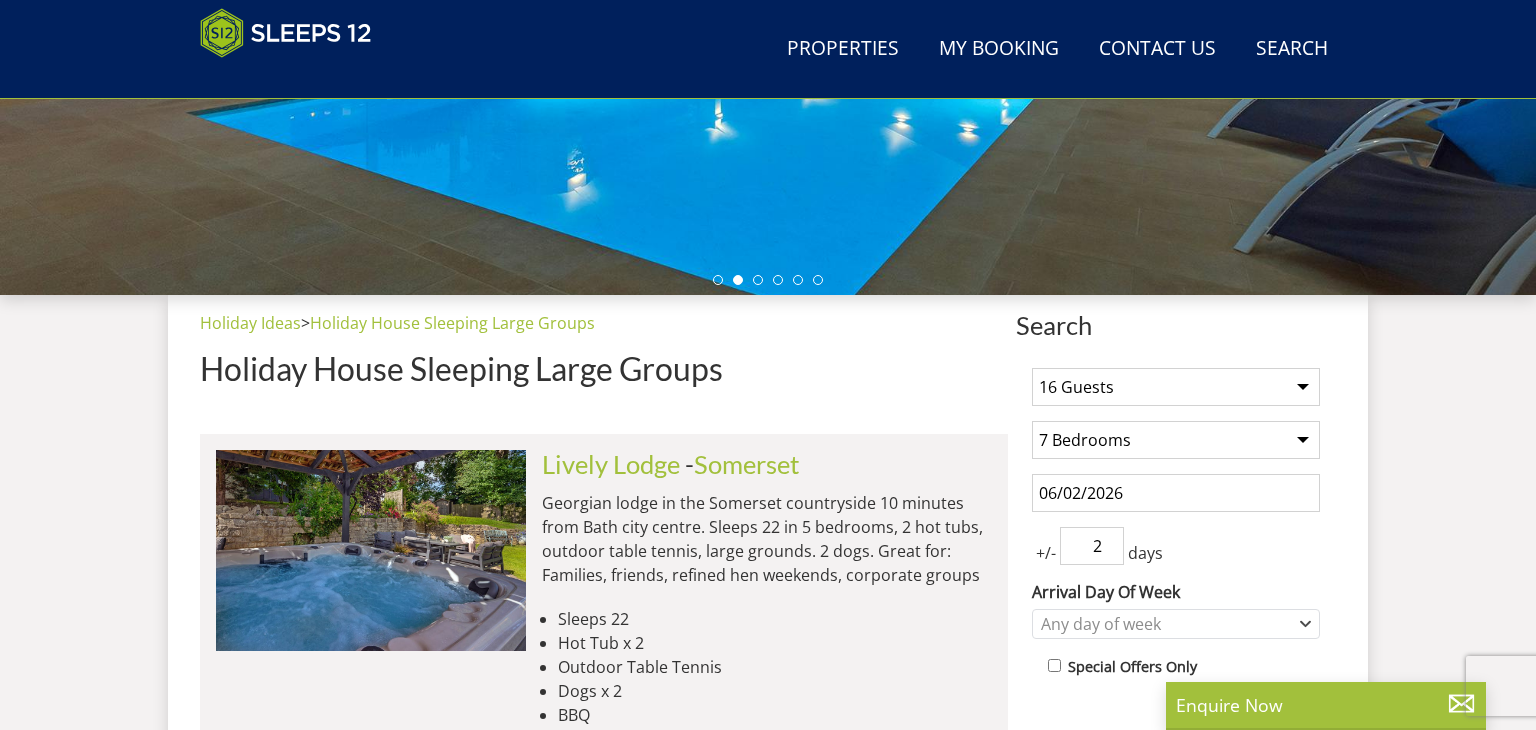 click on "2" at bounding box center (1092, 546) 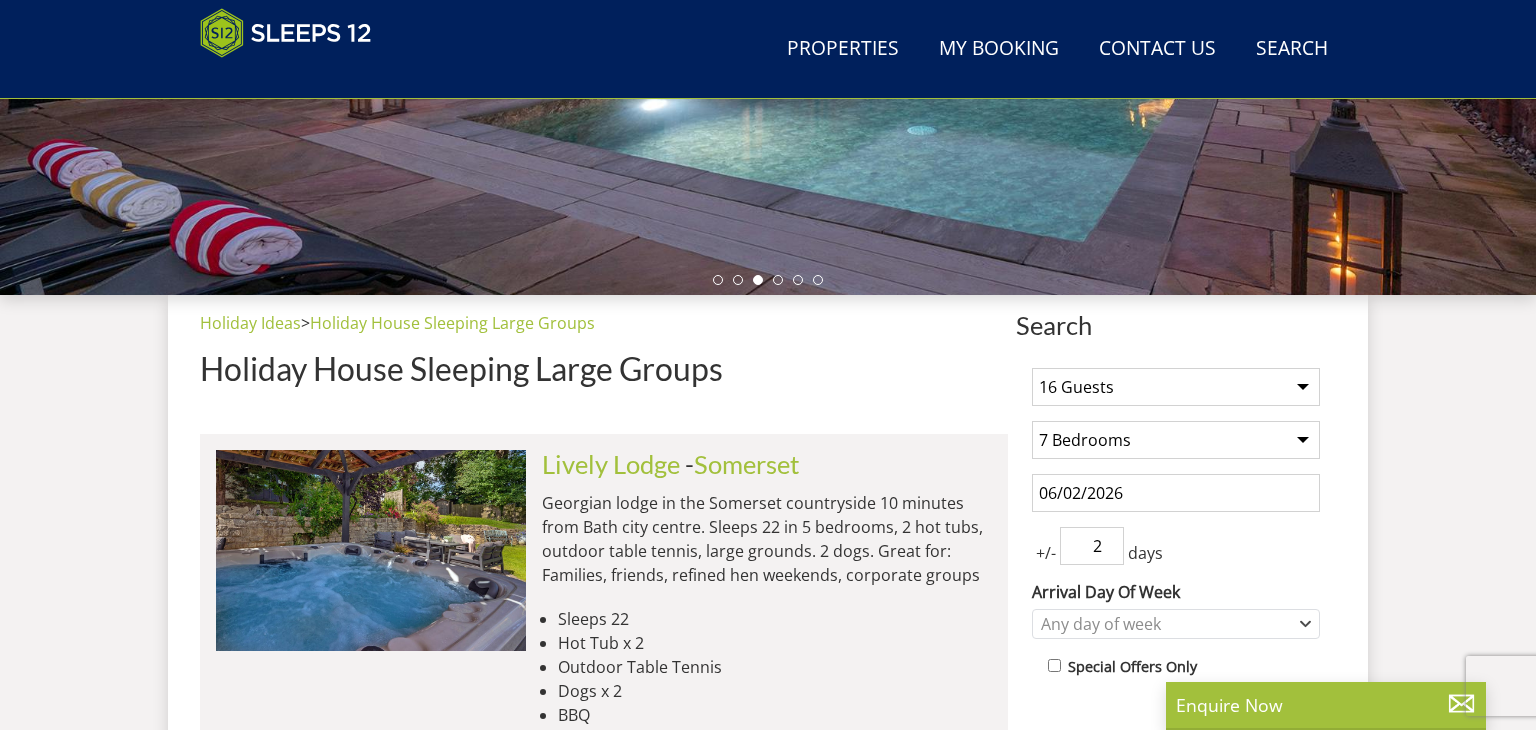 click on "Search
Menu
Properties
My Booking
Contact Us  01823 216938
Search  Check Availability
Guests
1
2
3
4
5
6
7
8
9
10
11
12
13
14
15
16
17
18
19
20
21
22
23
24
25
26
27
28
29
30
31
32
Date
05/08/2025
Search
Search
Search" at bounding box center [768, 3962] 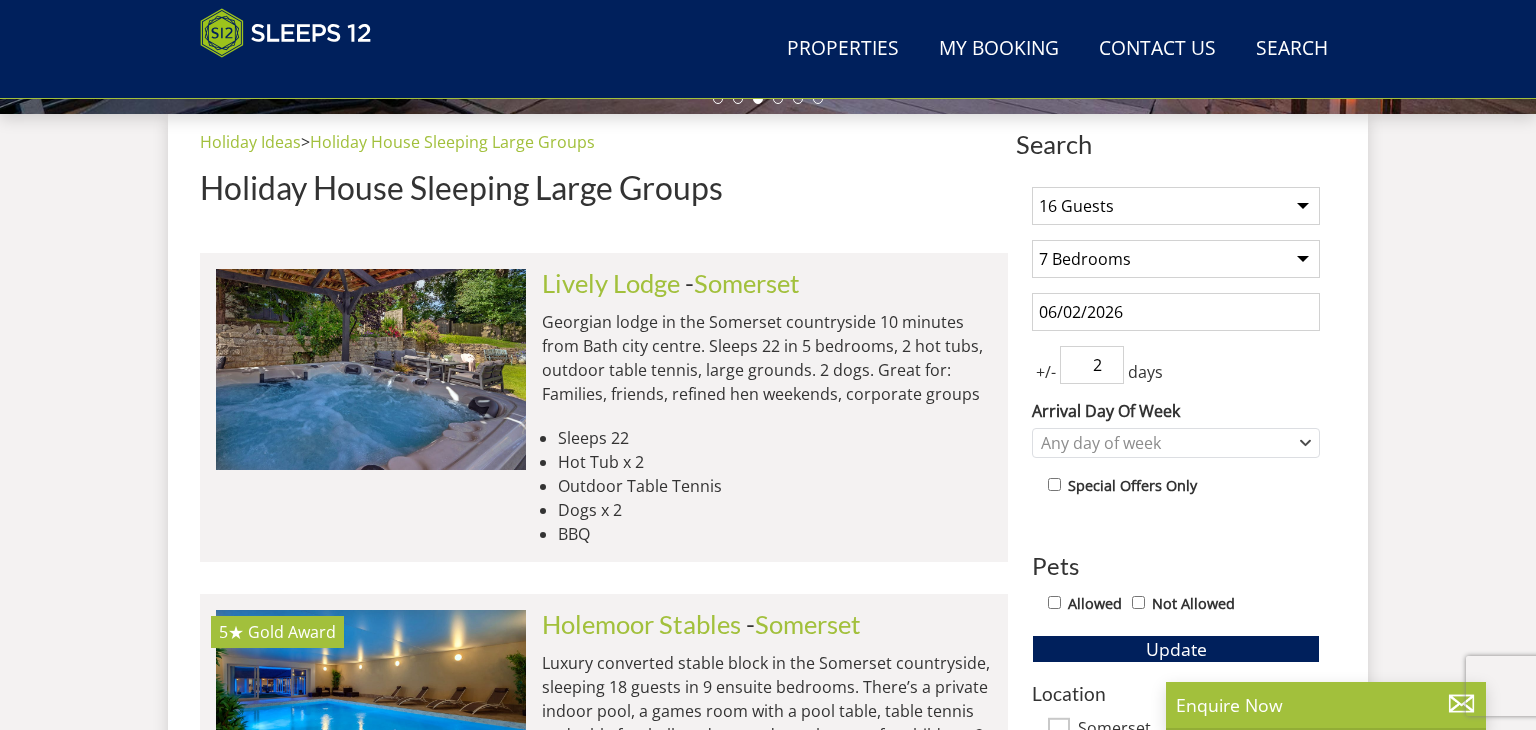scroll, scrollTop: 828, scrollLeft: 0, axis: vertical 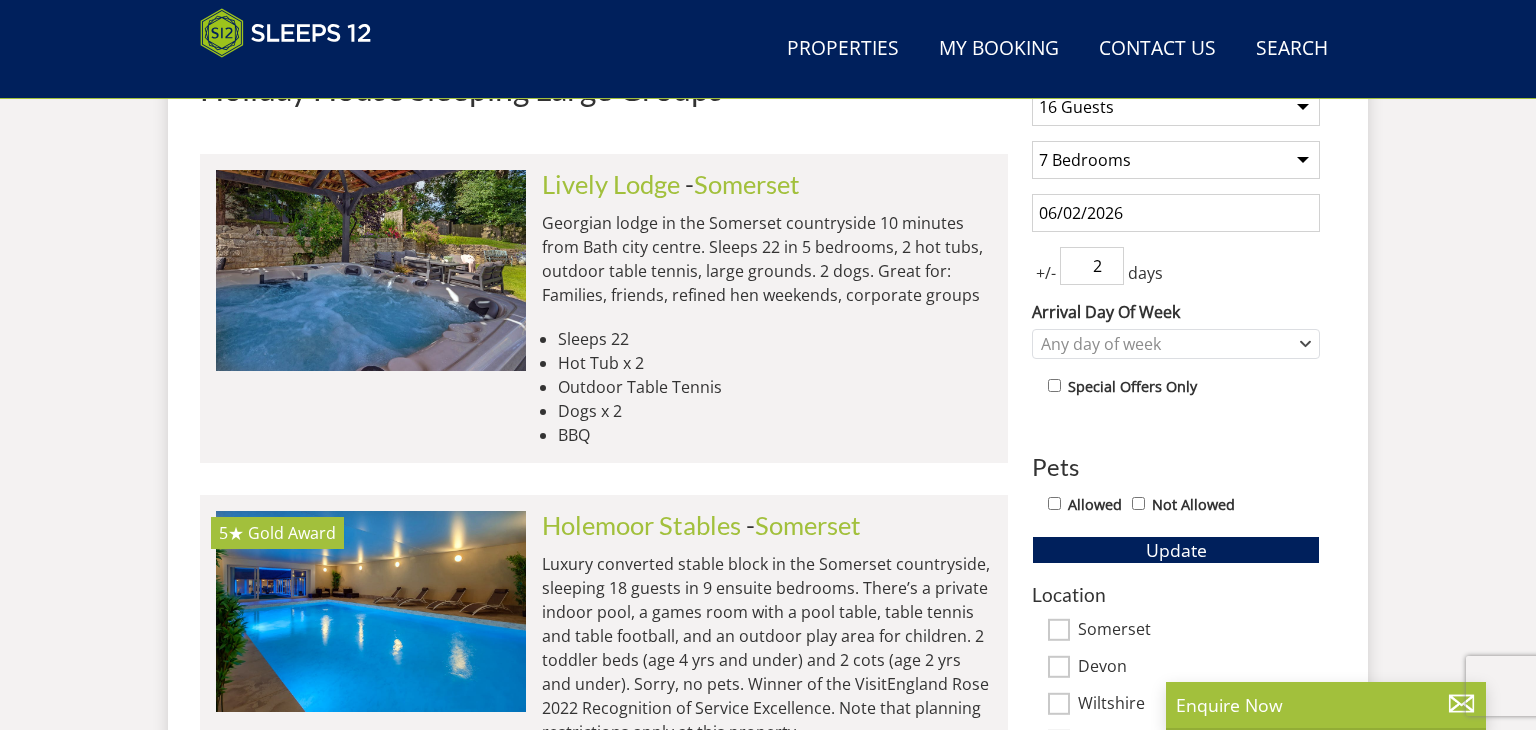 click on "Allowed" at bounding box center (1054, 503) 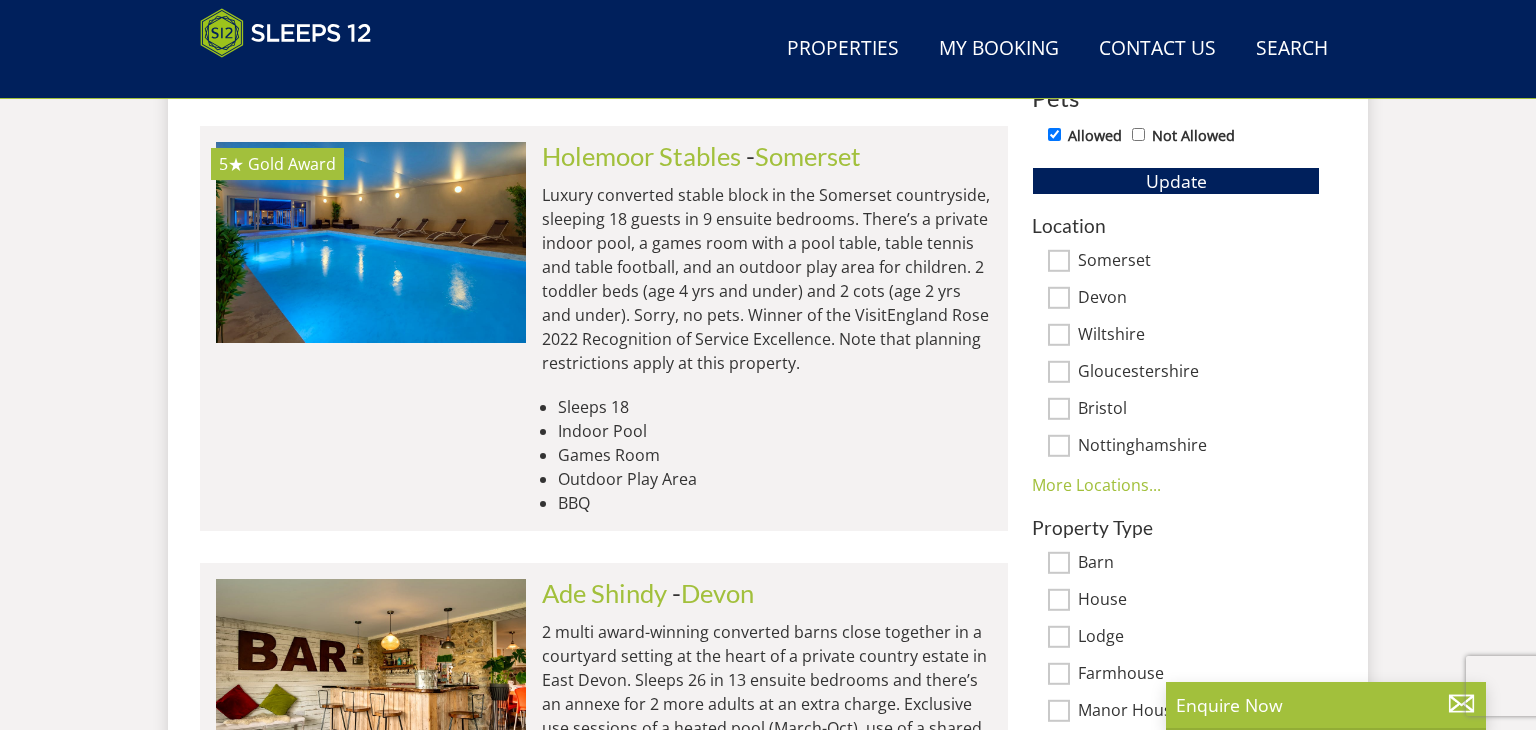 scroll, scrollTop: 1228, scrollLeft: 0, axis: vertical 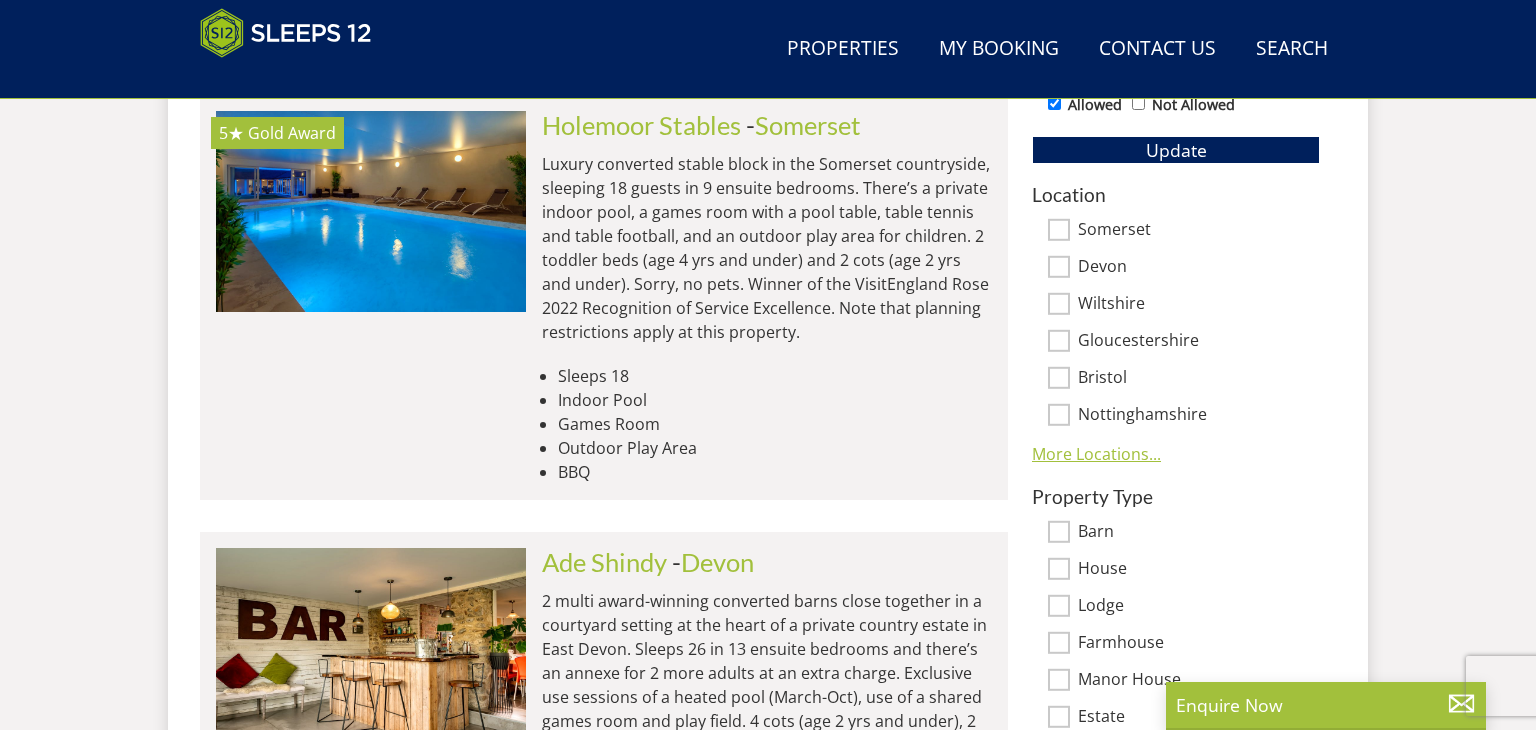 click on "More Locations..." at bounding box center (1096, 454) 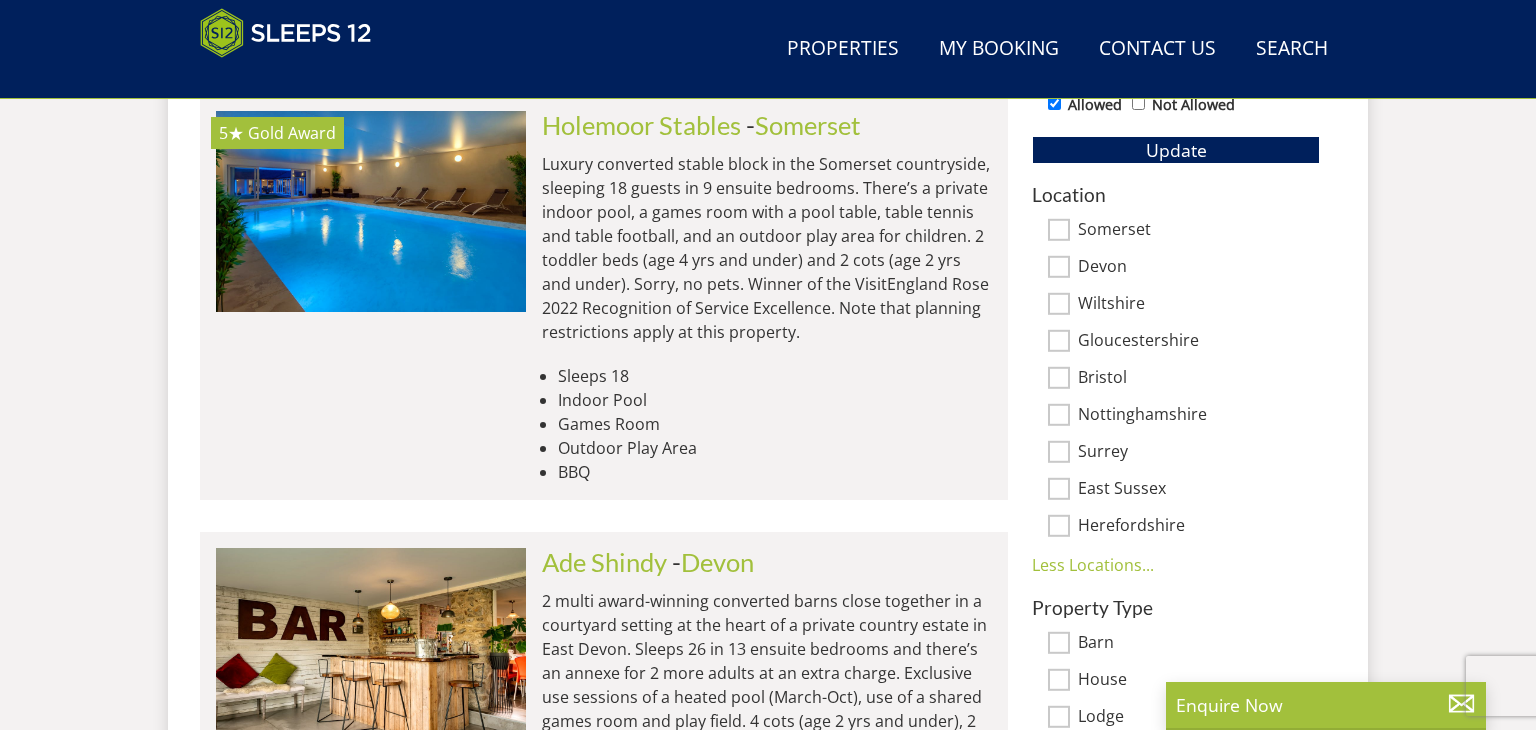 click on "Somerset" at bounding box center [1059, 230] 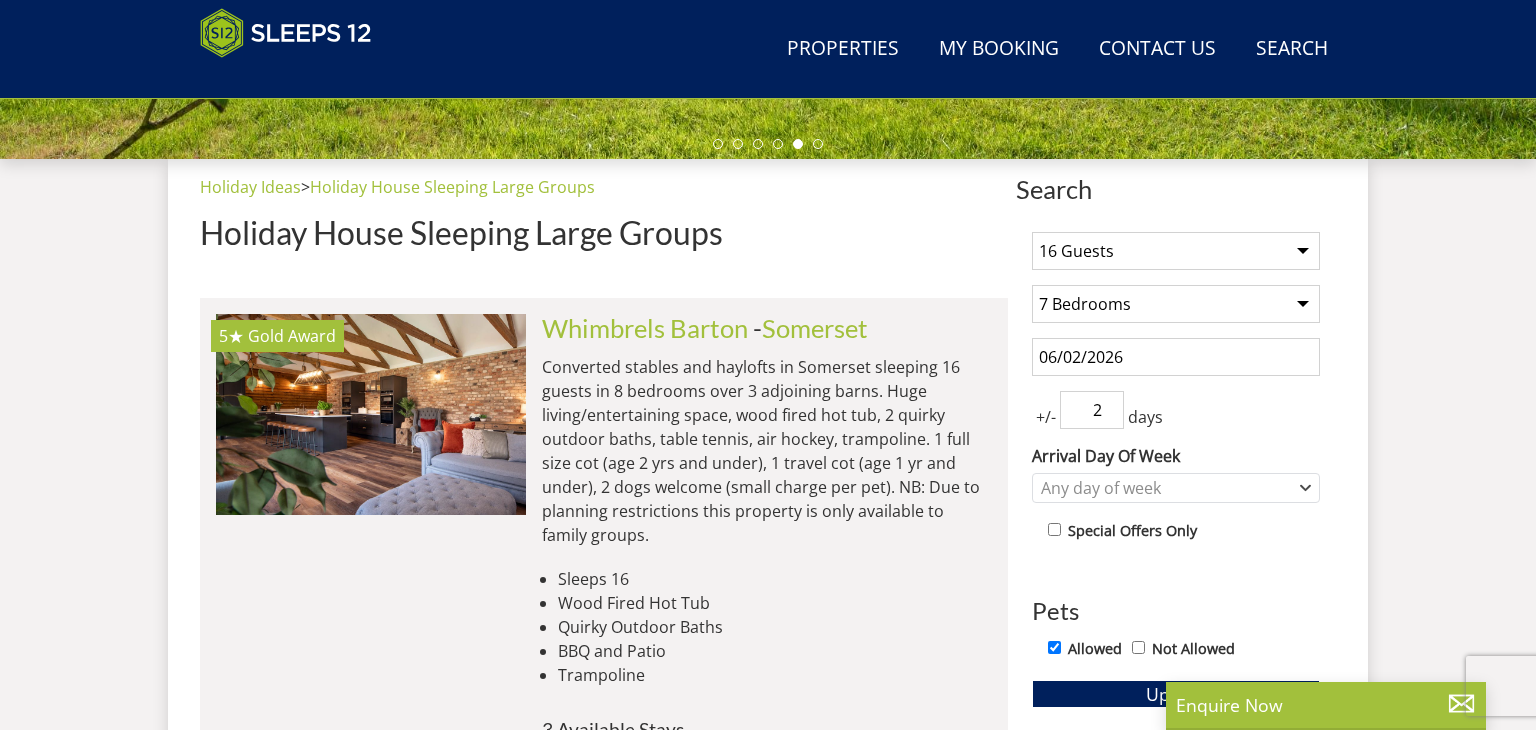 scroll, scrollTop: 628, scrollLeft: 0, axis: vertical 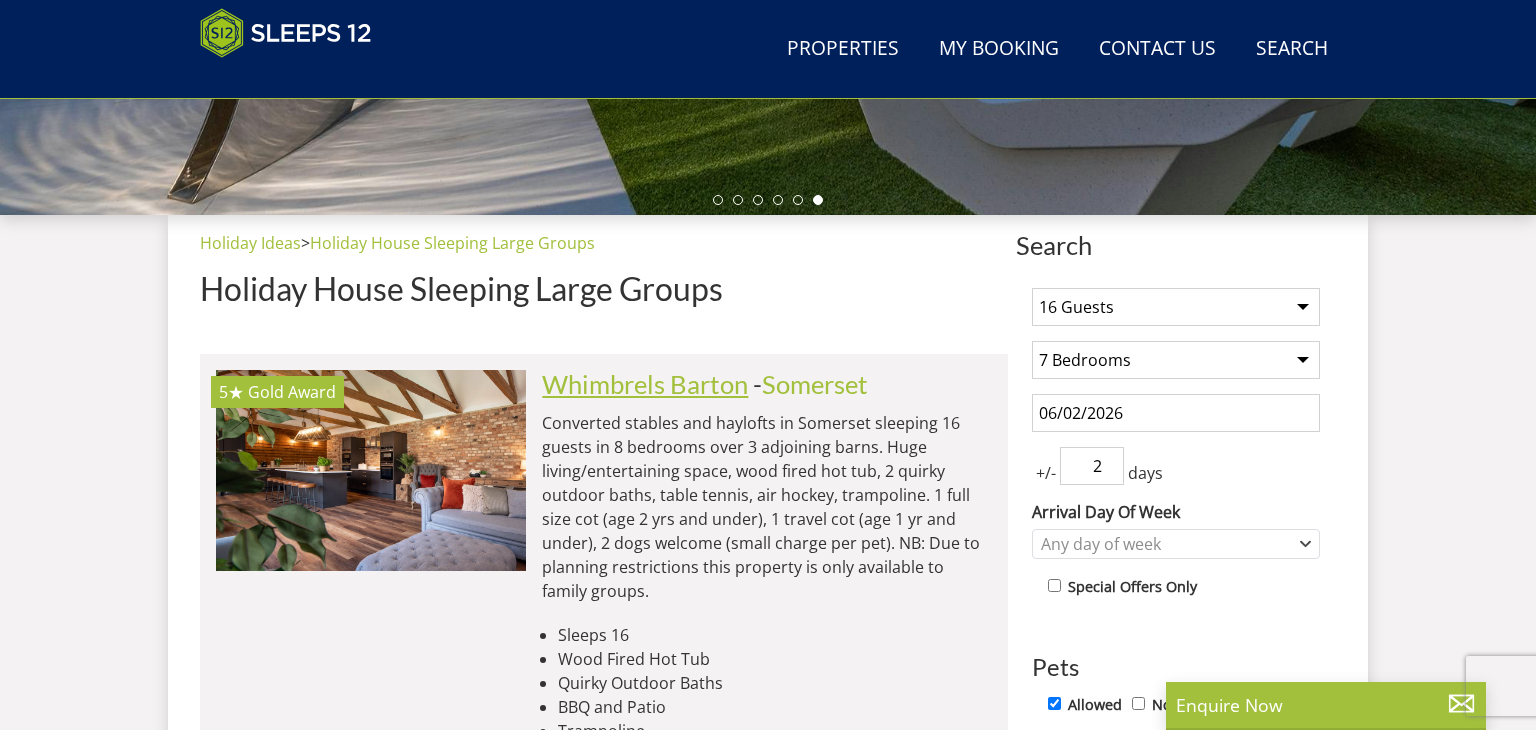 click on "Whimbrels Barton" at bounding box center (645, 384) 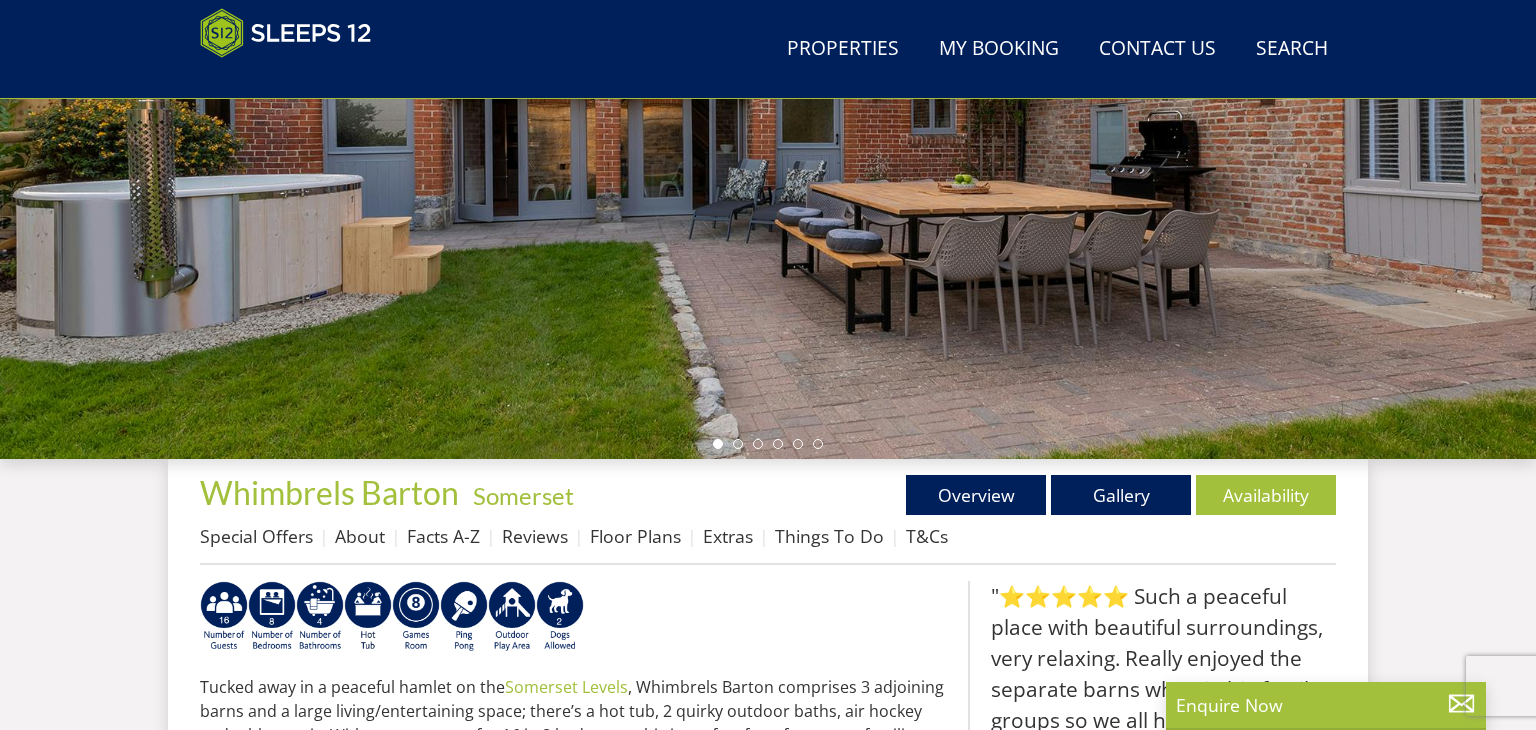 scroll, scrollTop: 436, scrollLeft: 0, axis: vertical 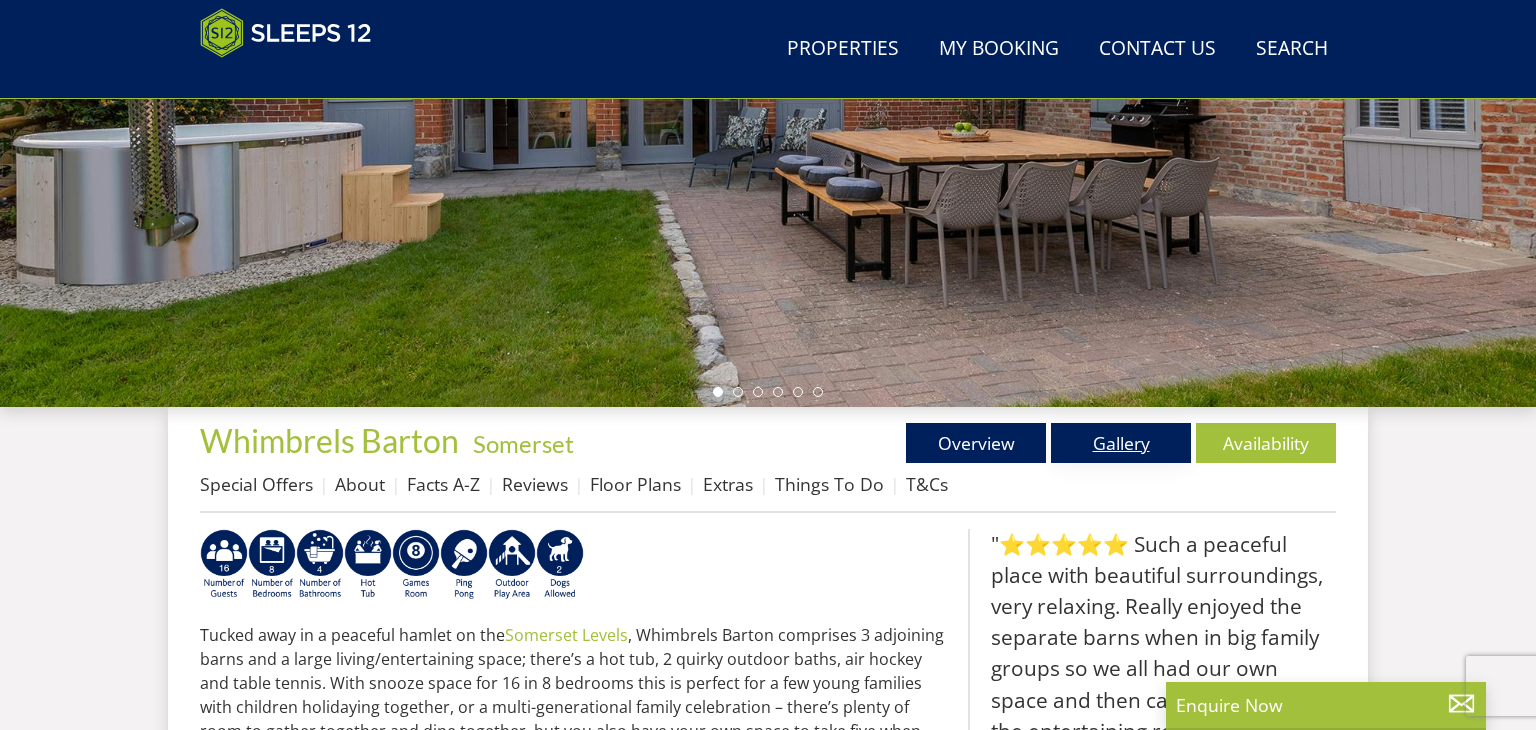 click on "Gallery" at bounding box center [1121, 443] 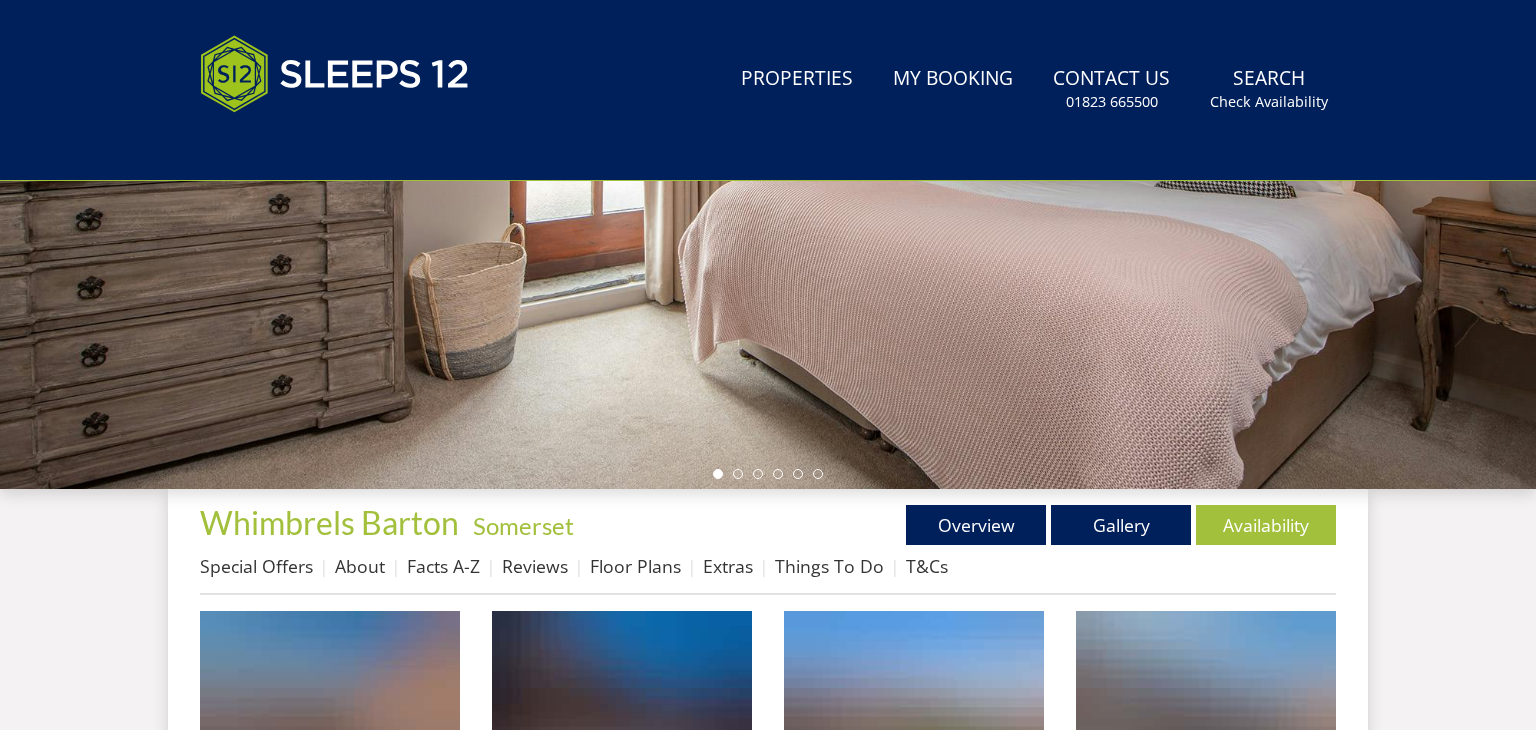 scroll, scrollTop: 0, scrollLeft: 0, axis: both 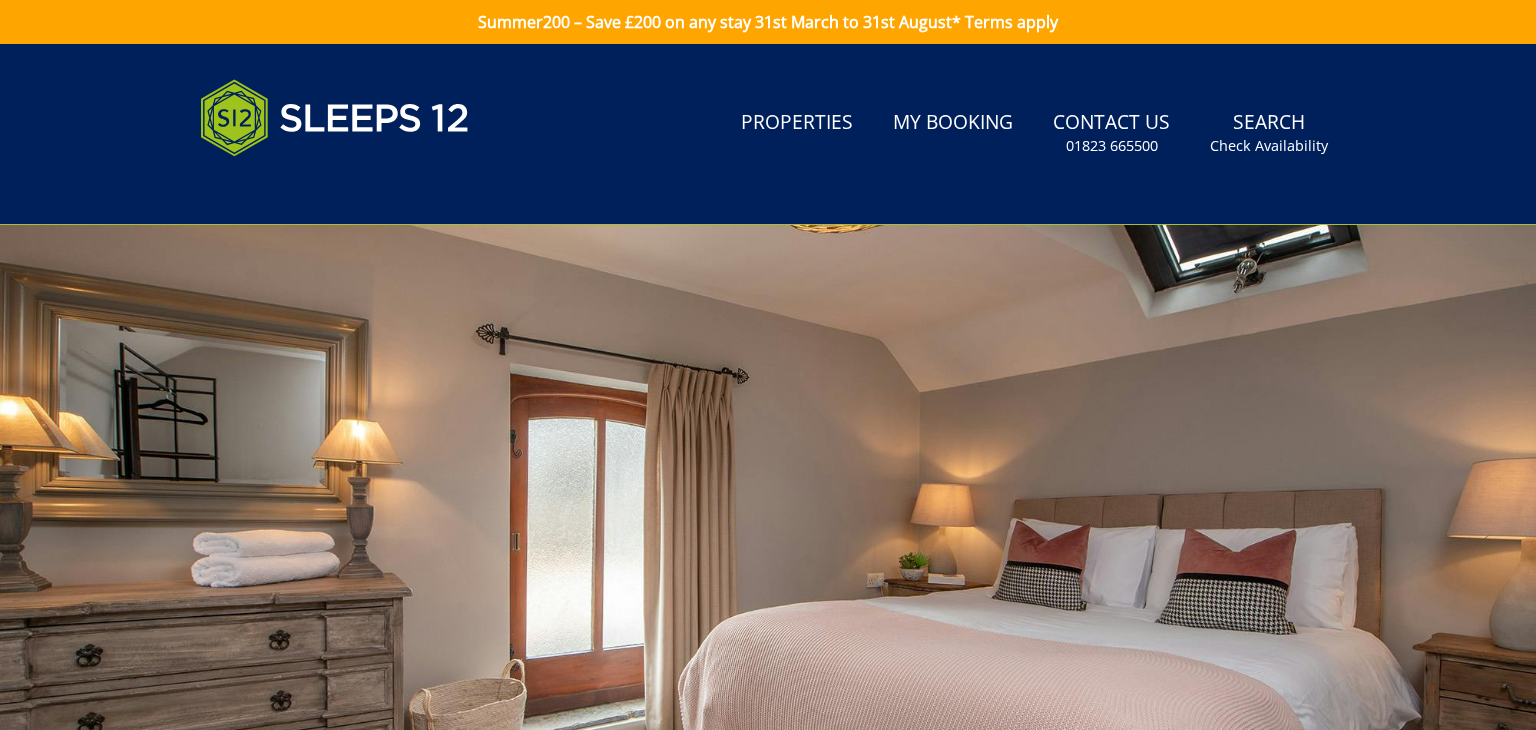 click at bounding box center (768, 575) 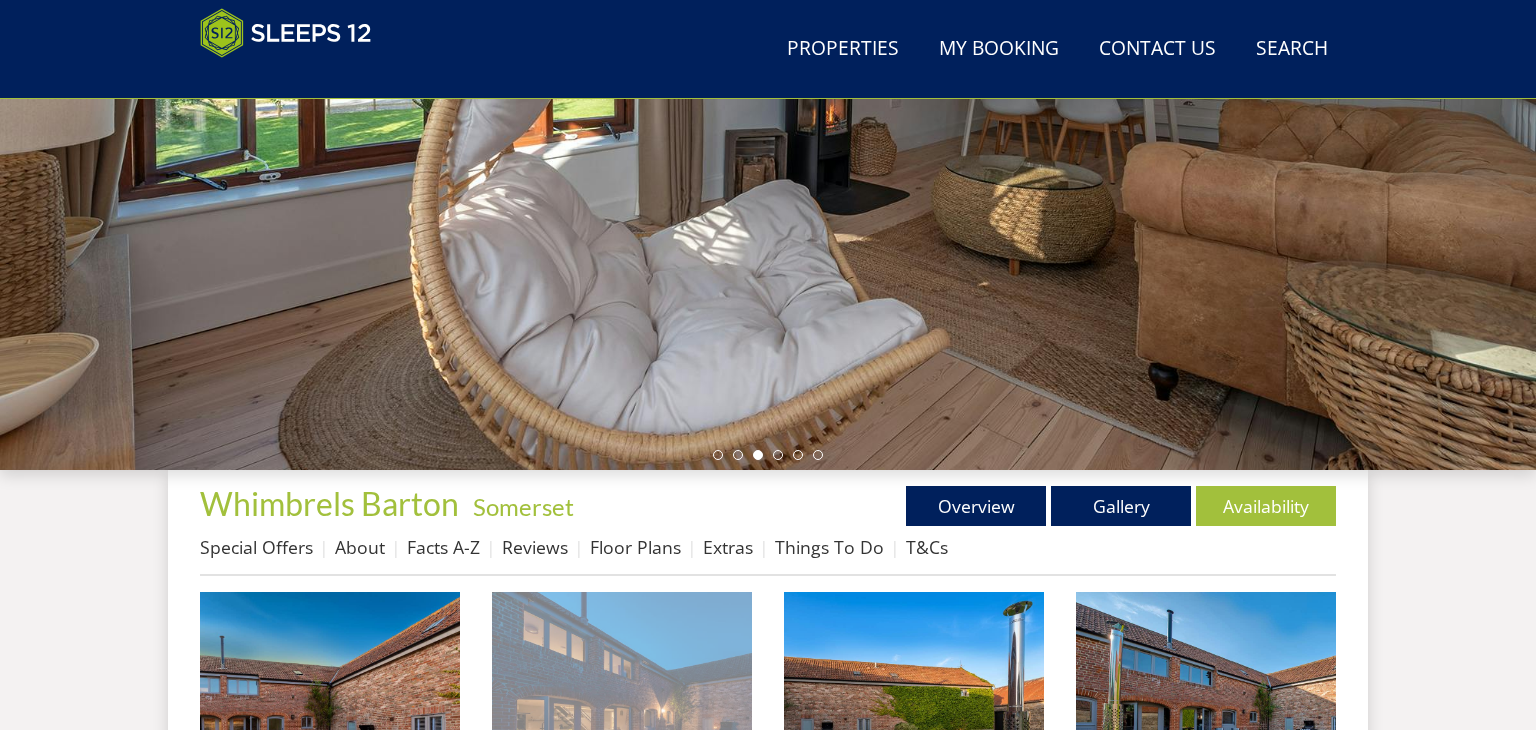 scroll, scrollTop: 356, scrollLeft: 0, axis: vertical 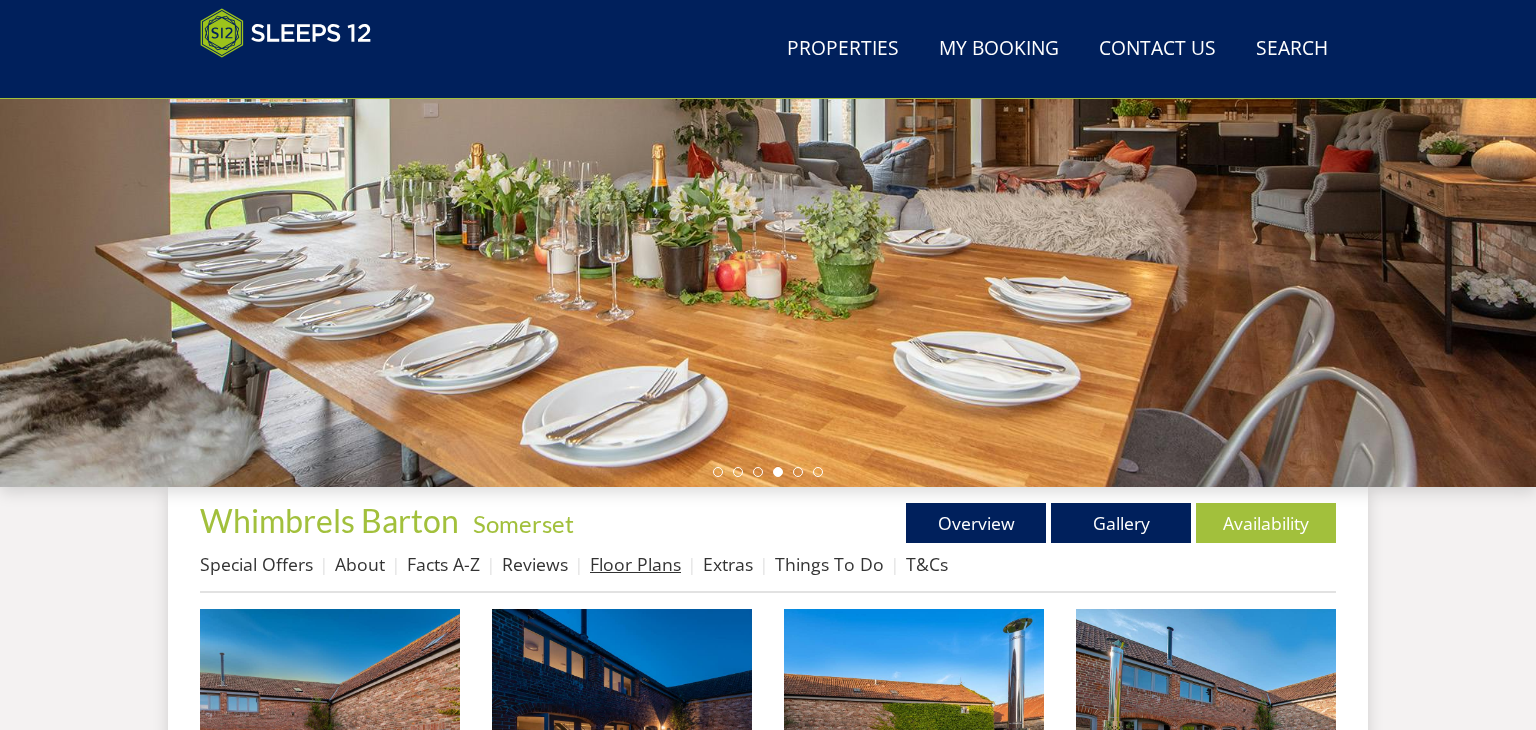 click on "Floor Plans" at bounding box center [635, 564] 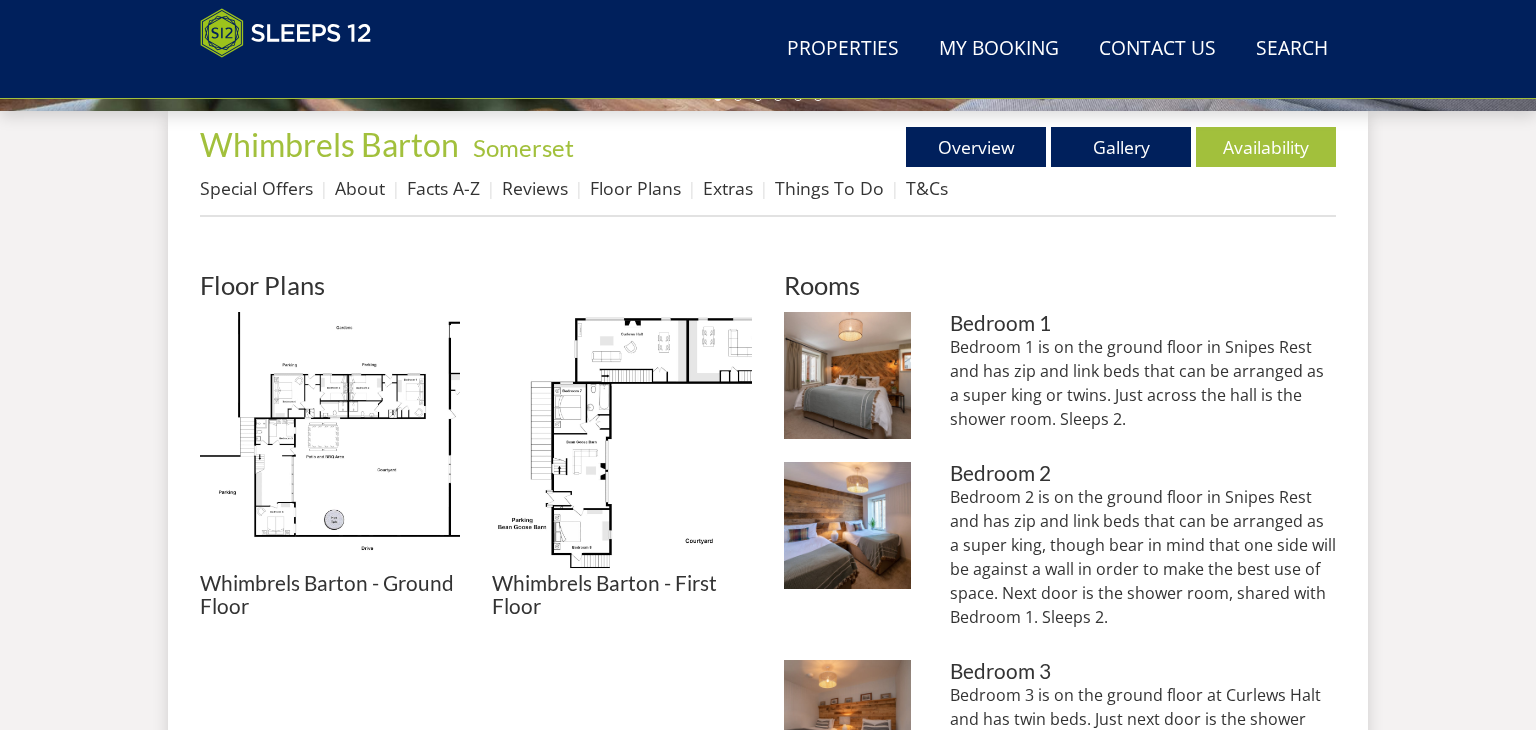 scroll, scrollTop: 788, scrollLeft: 0, axis: vertical 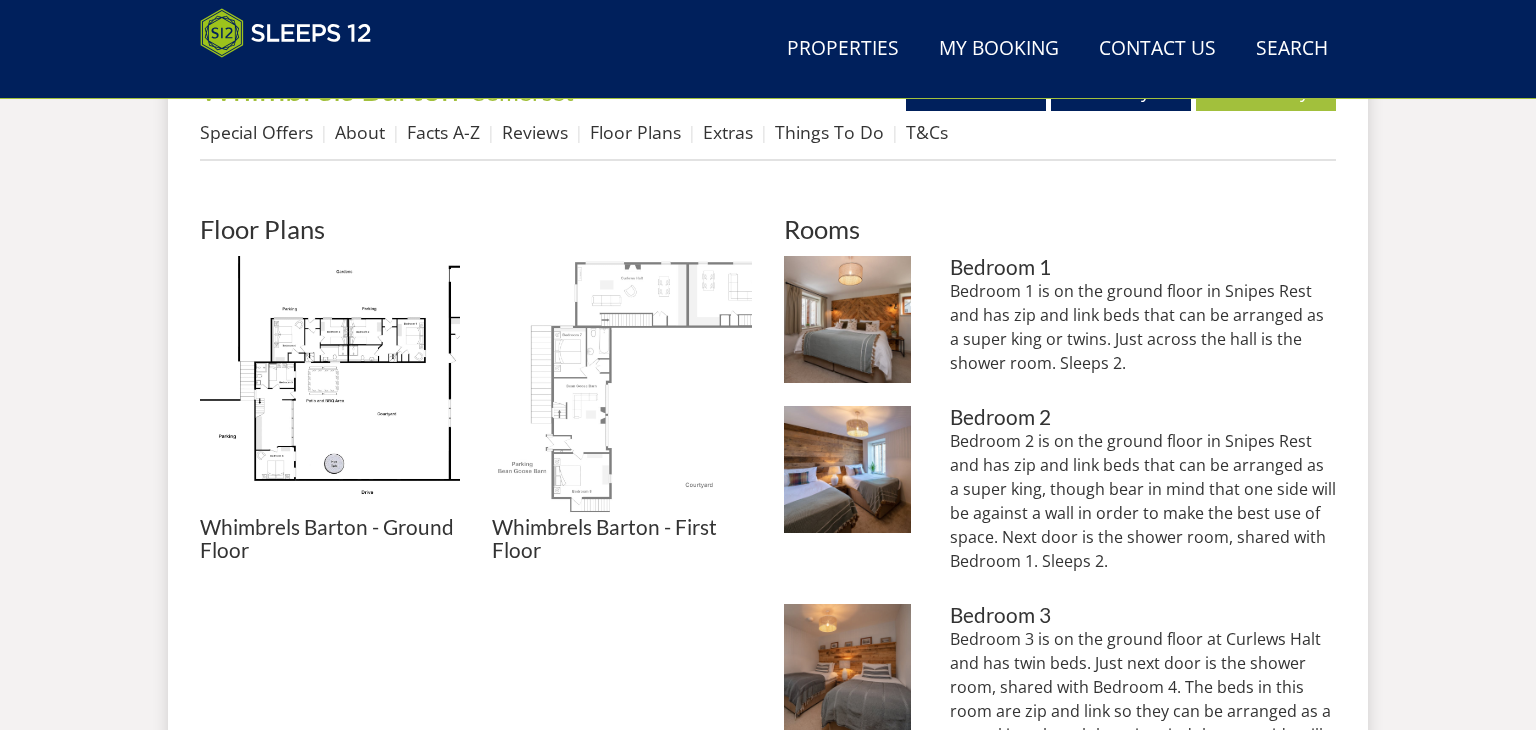 click at bounding box center [622, 386] 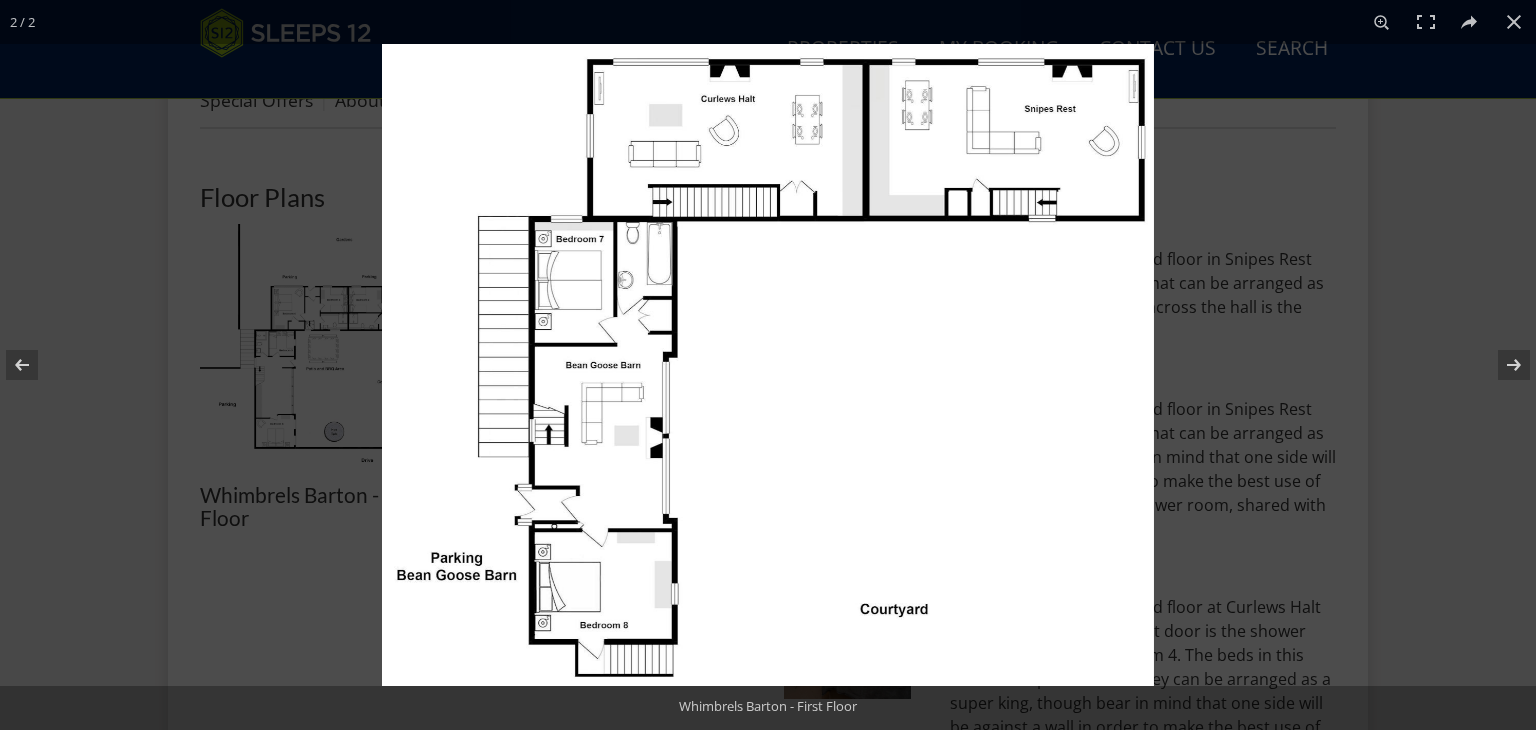 scroll, scrollTop: 788, scrollLeft: 0, axis: vertical 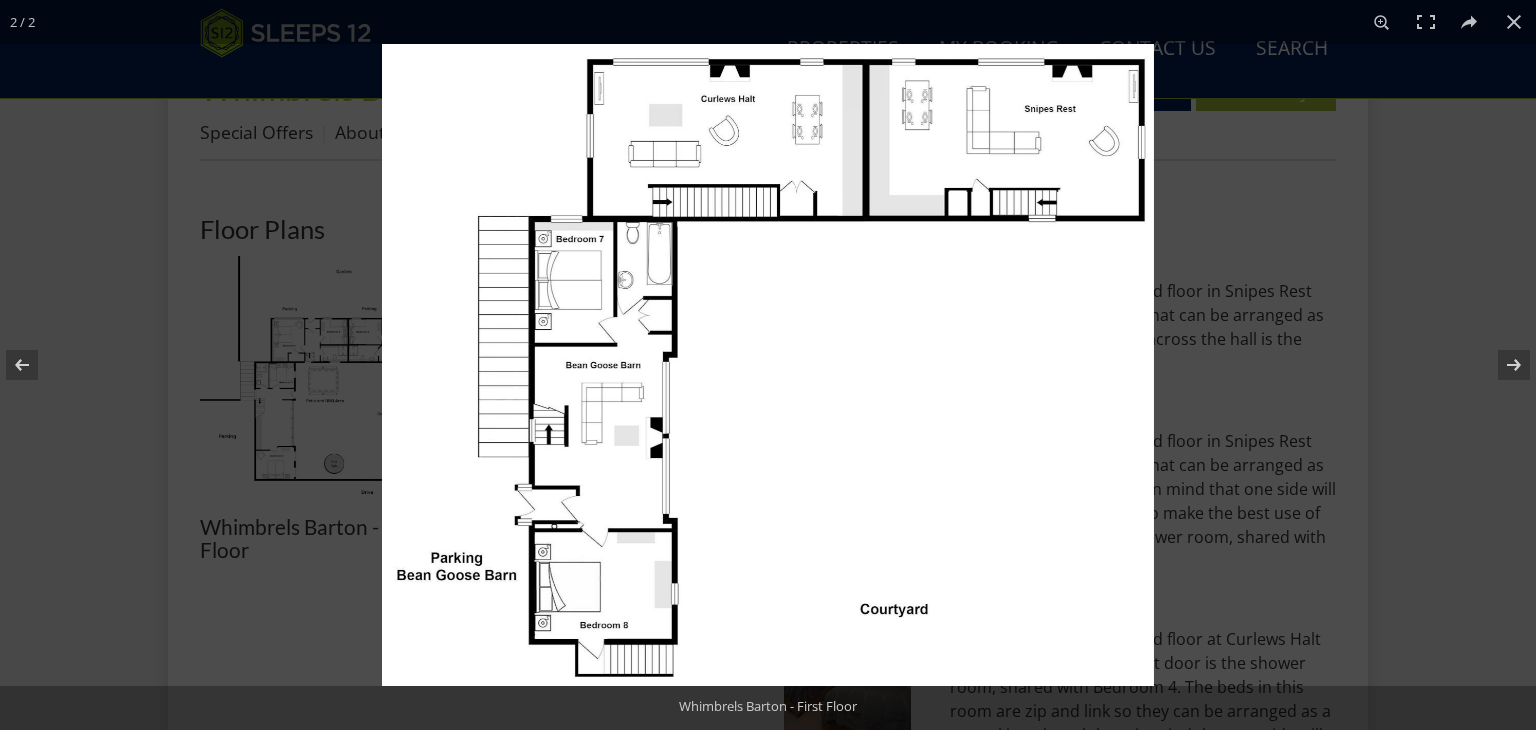 click at bounding box center [768, 365] 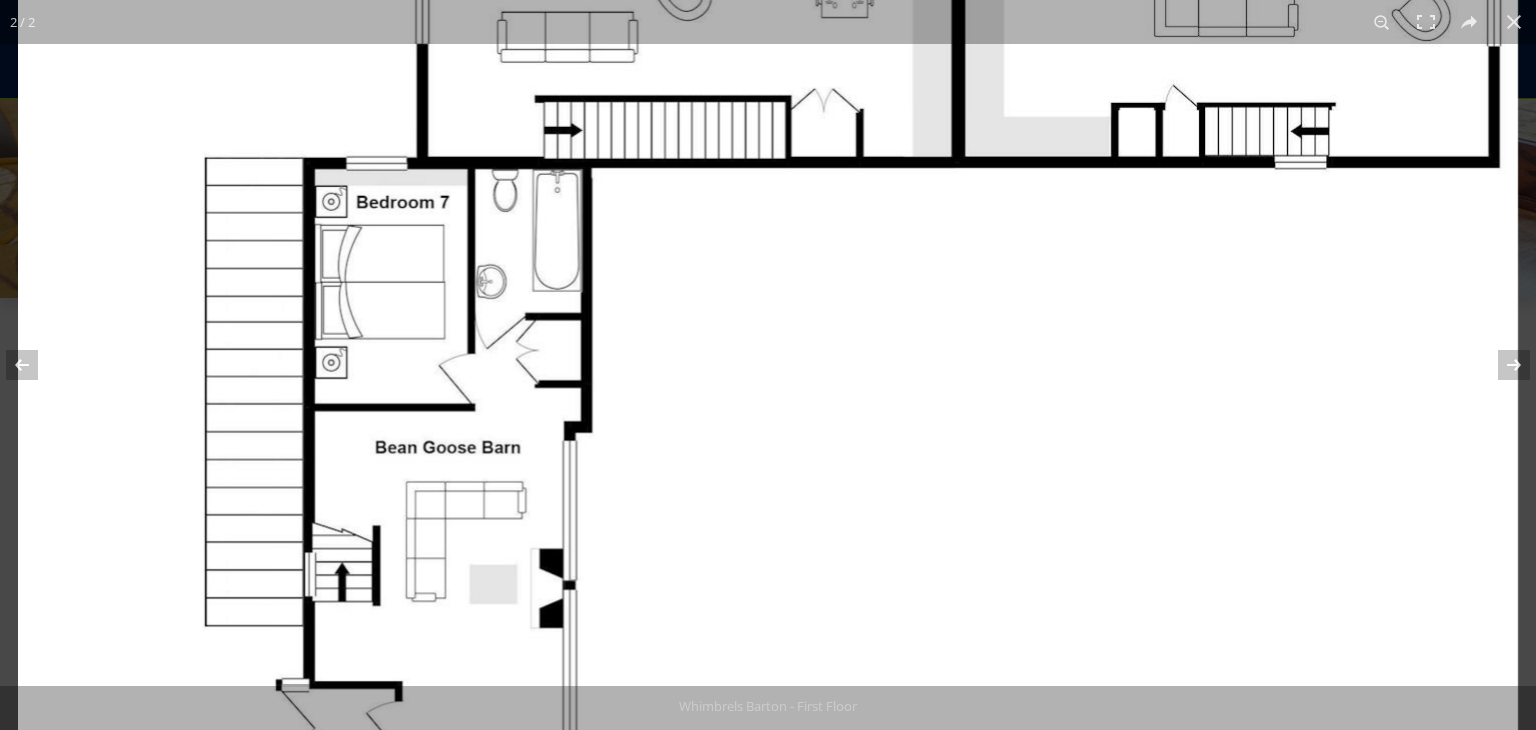 scroll, scrollTop: 548, scrollLeft: 0, axis: vertical 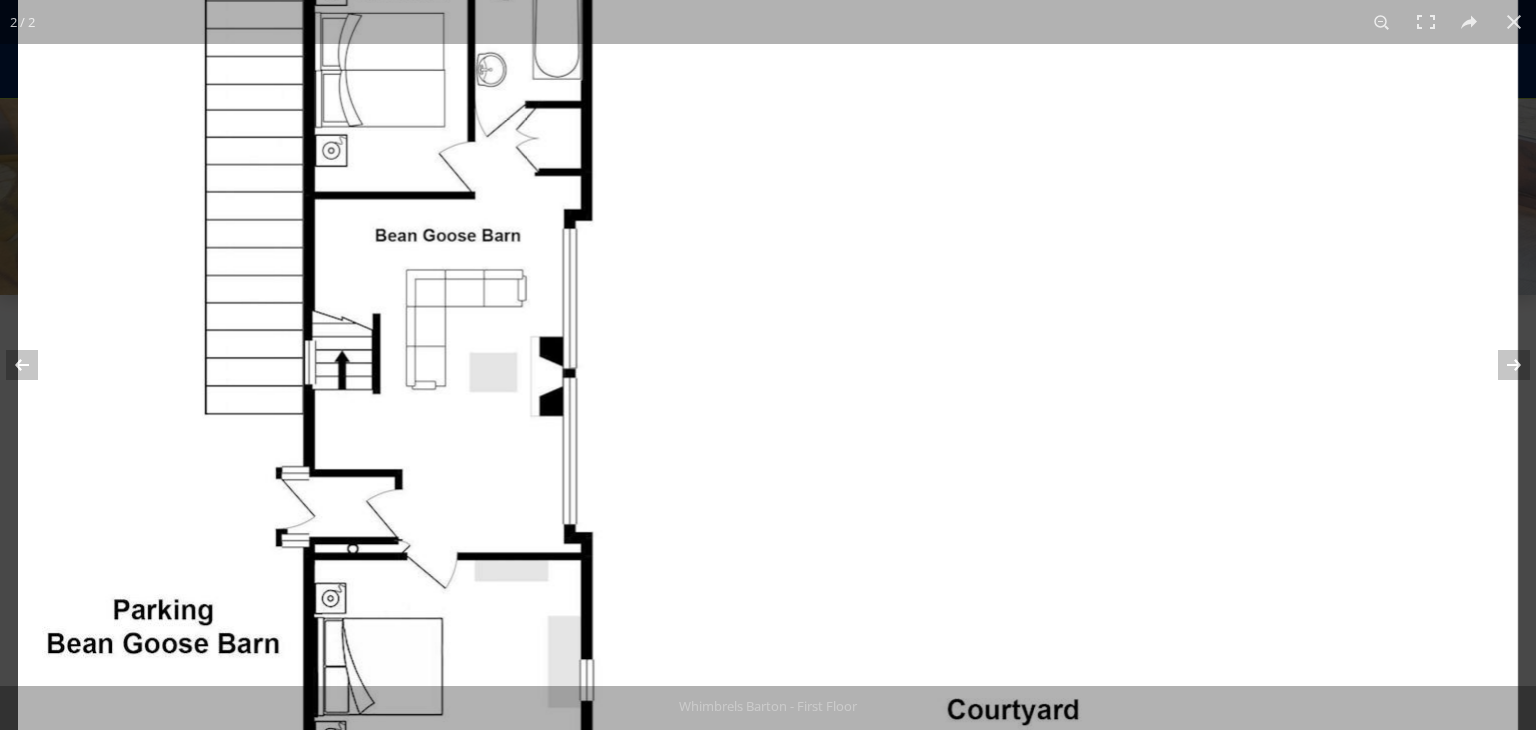click at bounding box center [768, 235] 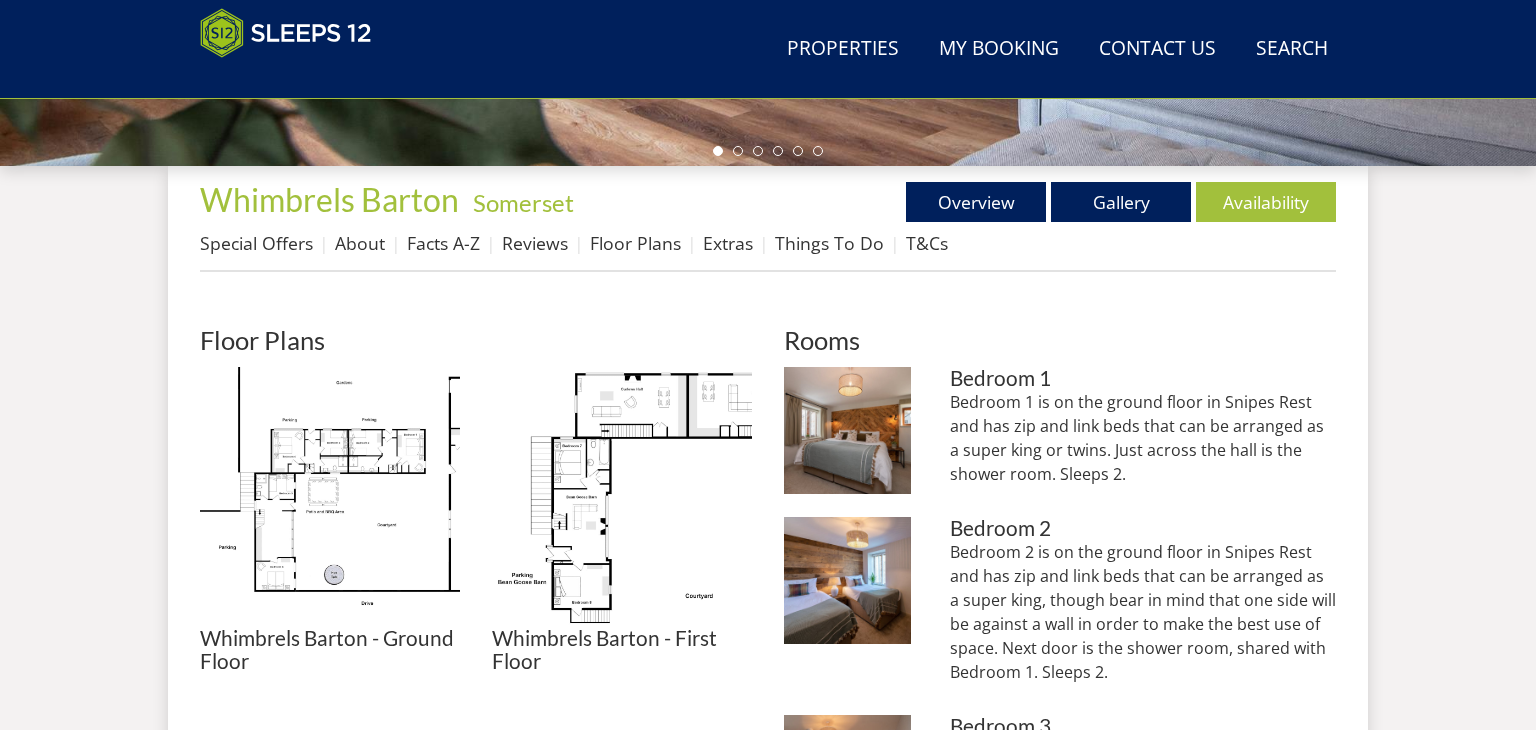 scroll, scrollTop: 748, scrollLeft: 0, axis: vertical 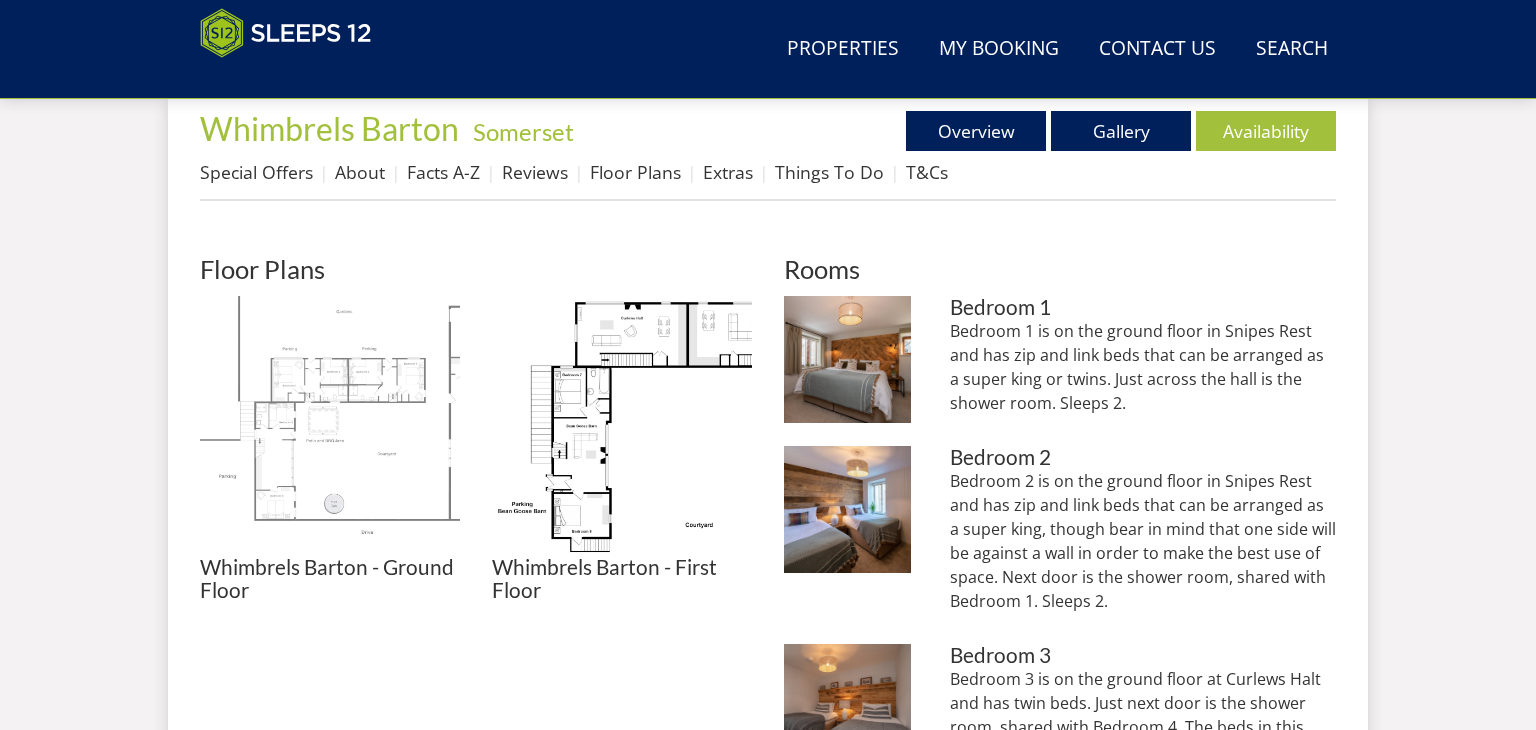 click at bounding box center (330, 426) 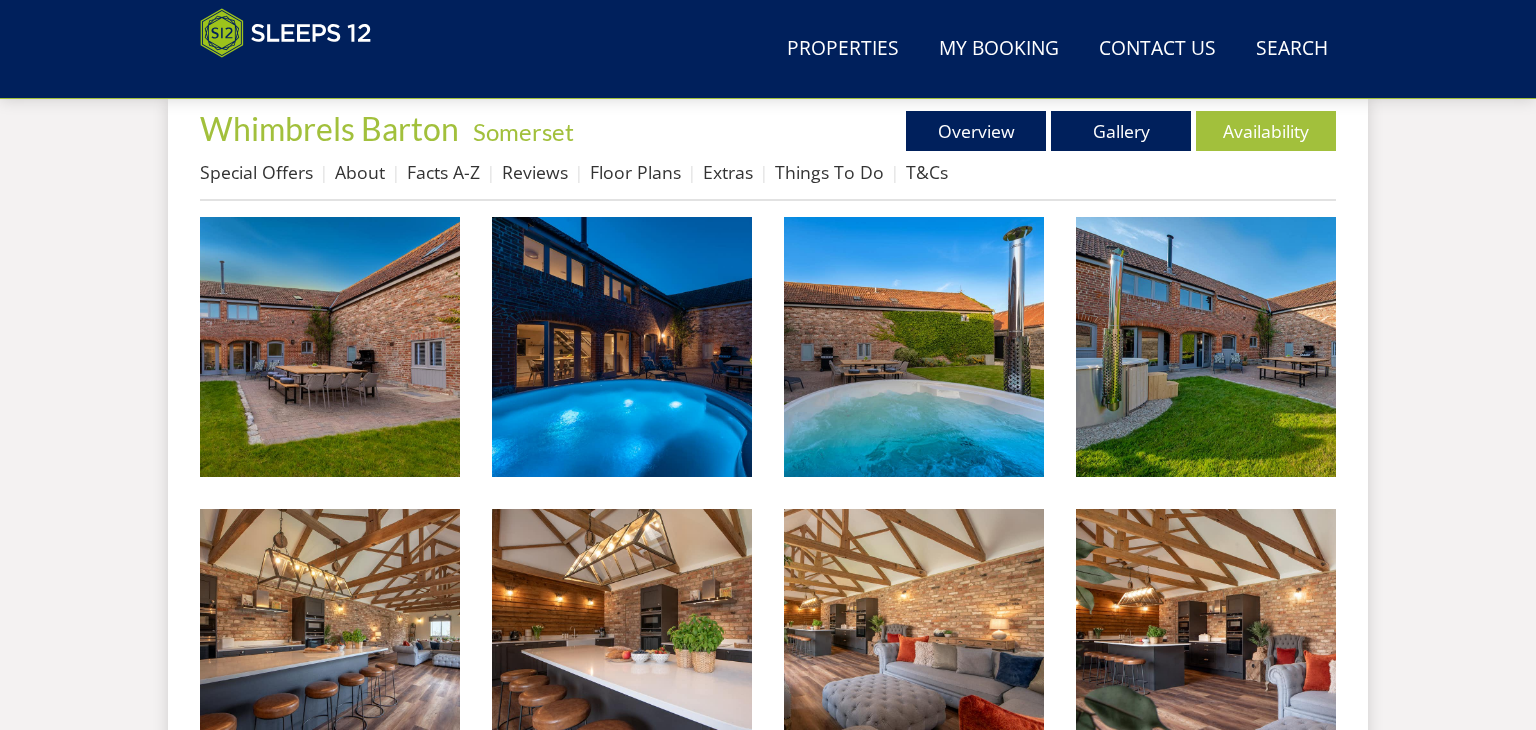 scroll, scrollTop: 356, scrollLeft: 0, axis: vertical 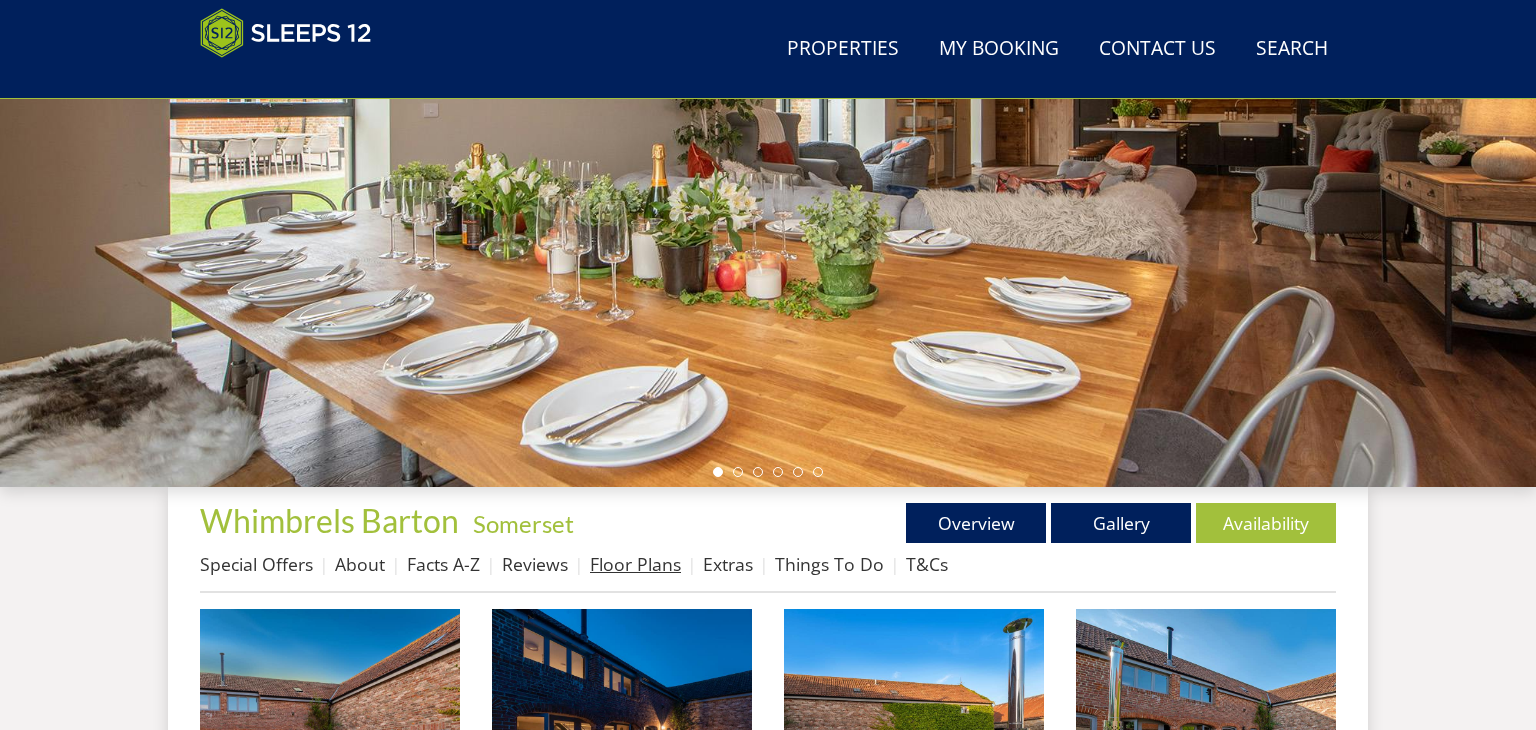 click on "Floor Plans" at bounding box center [635, 564] 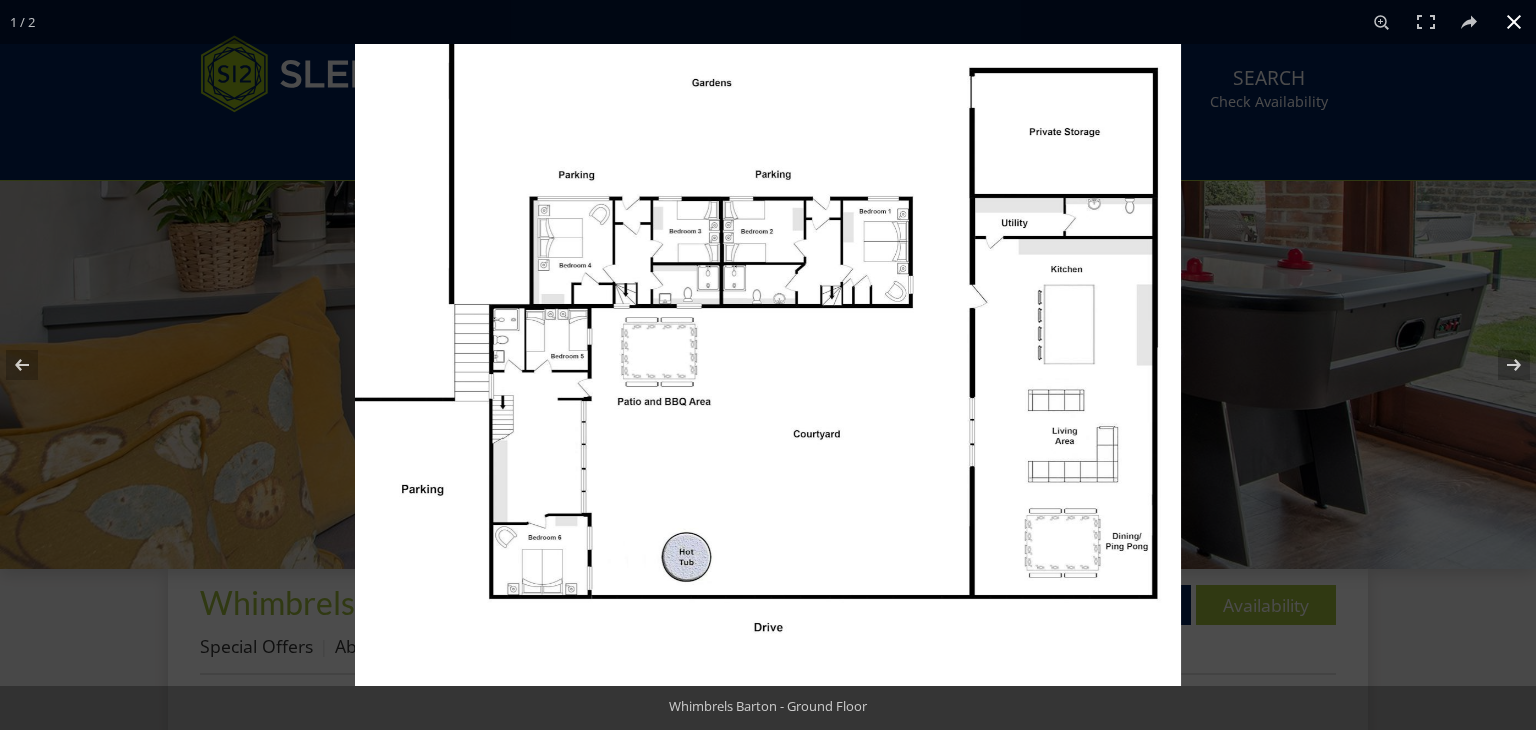 scroll, scrollTop: 0, scrollLeft: 0, axis: both 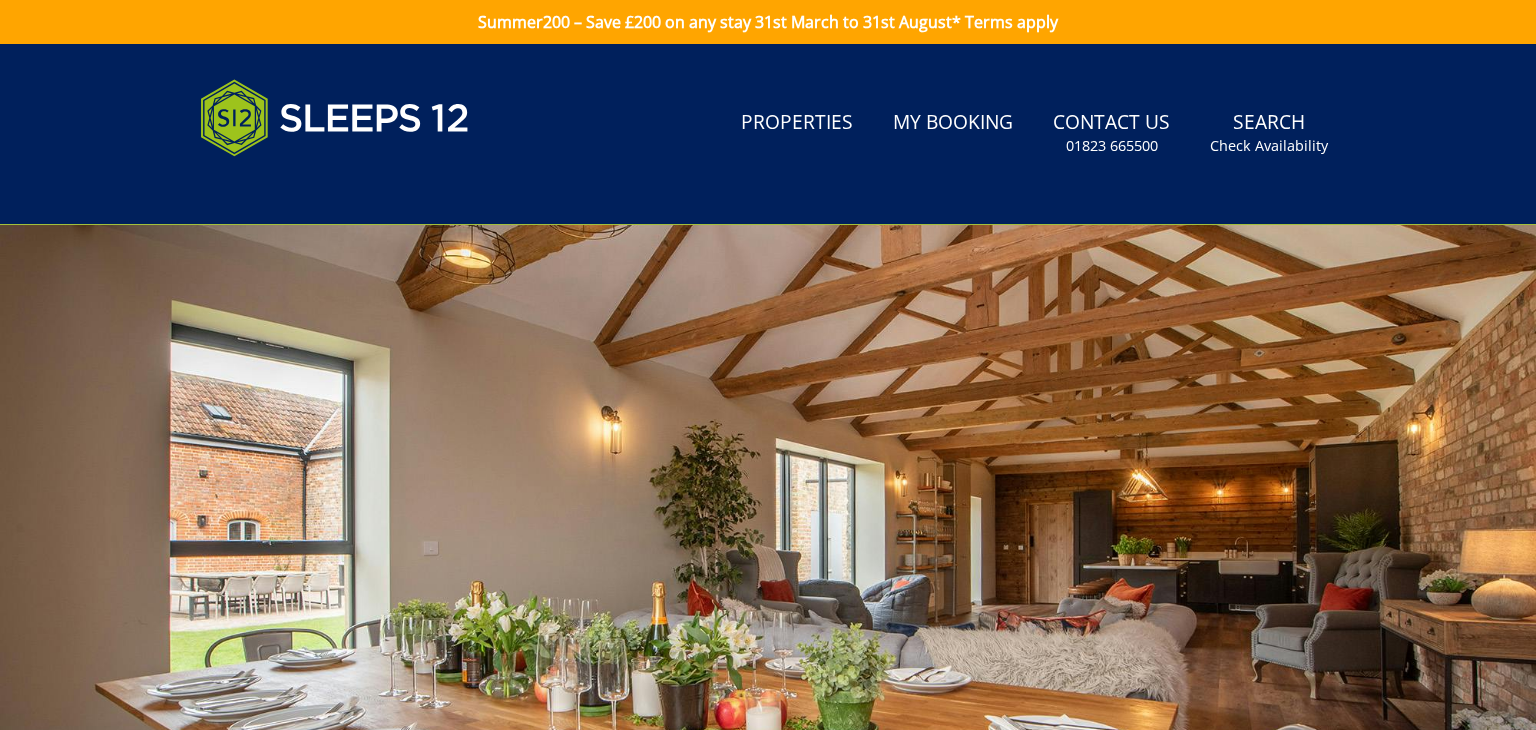 click at bounding box center (768, 575) 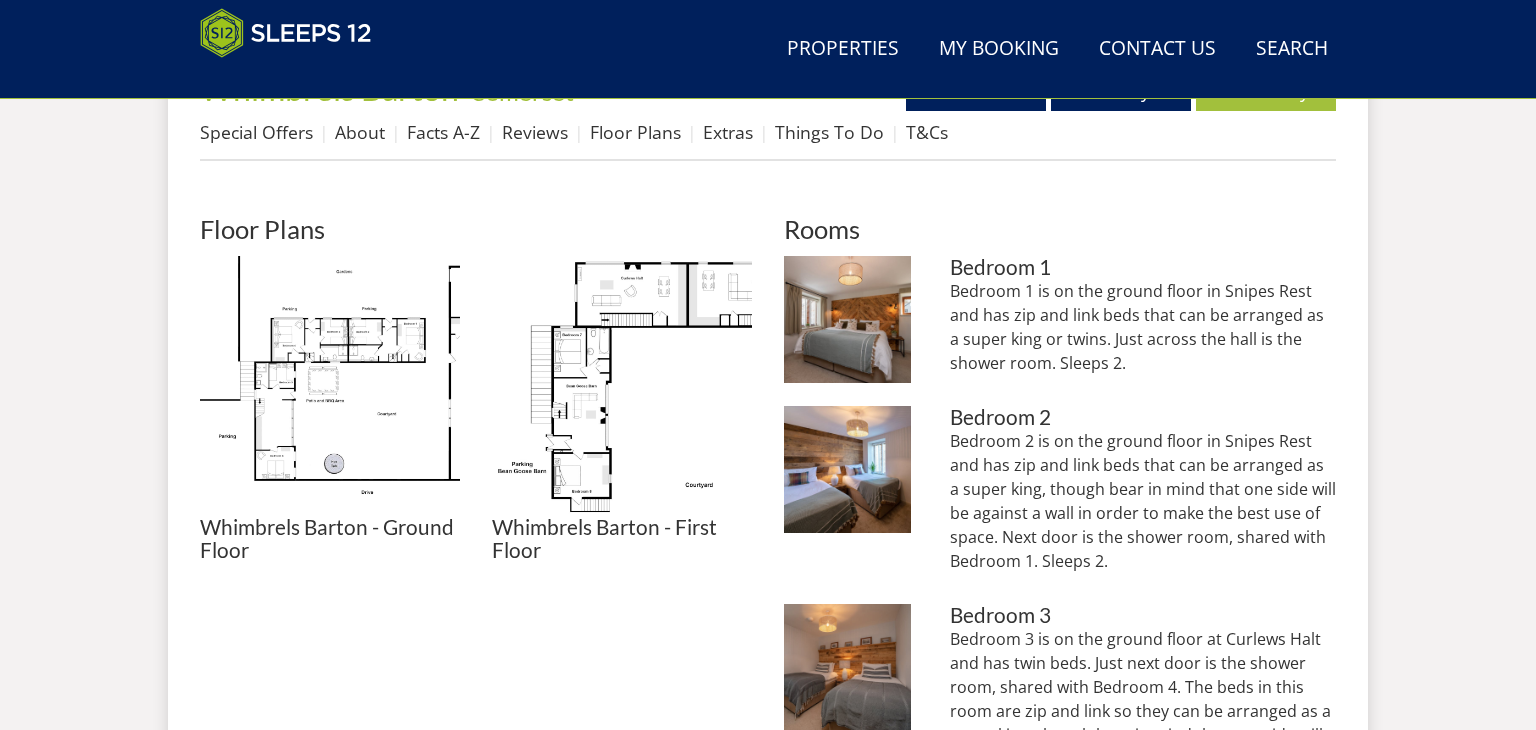 scroll, scrollTop: 788, scrollLeft: 0, axis: vertical 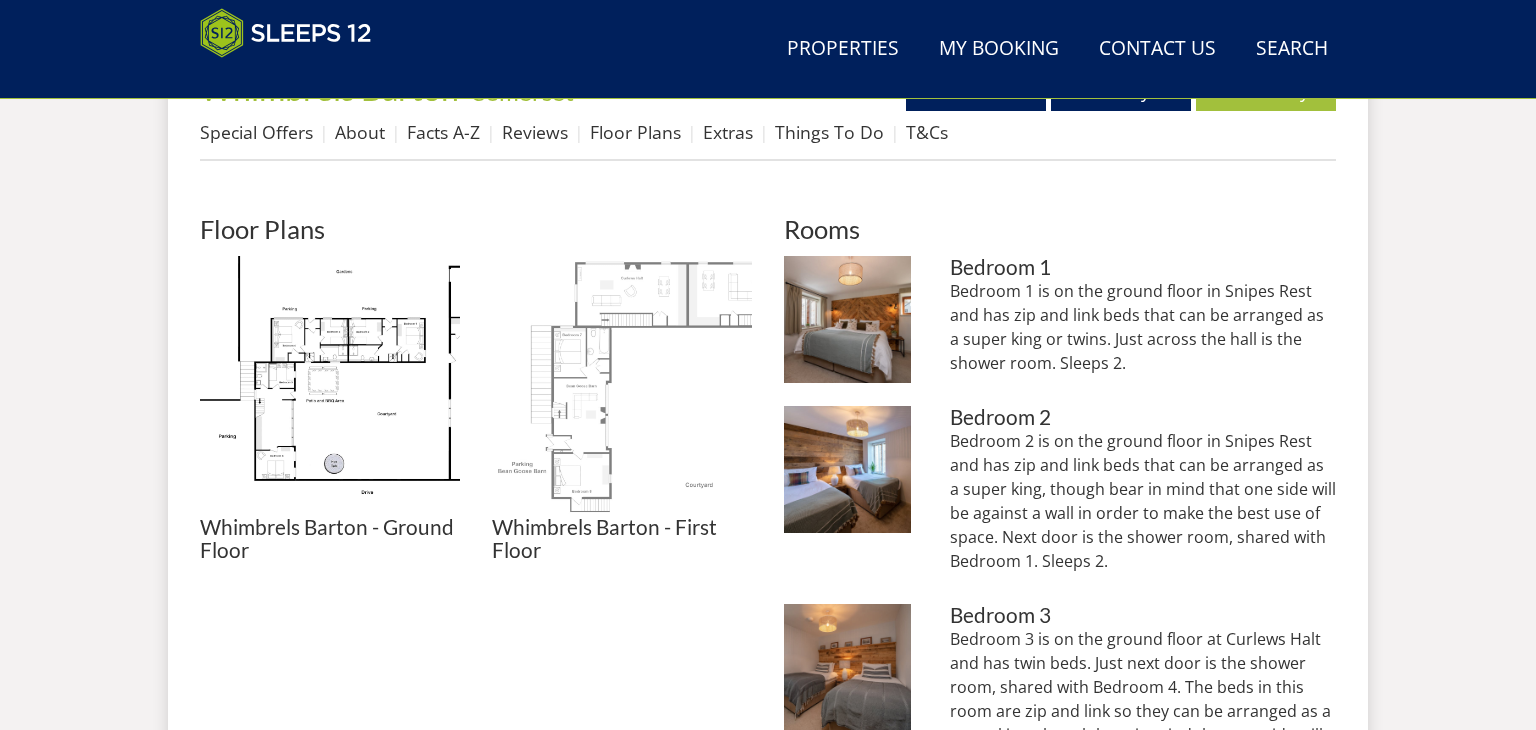 click at bounding box center (622, 386) 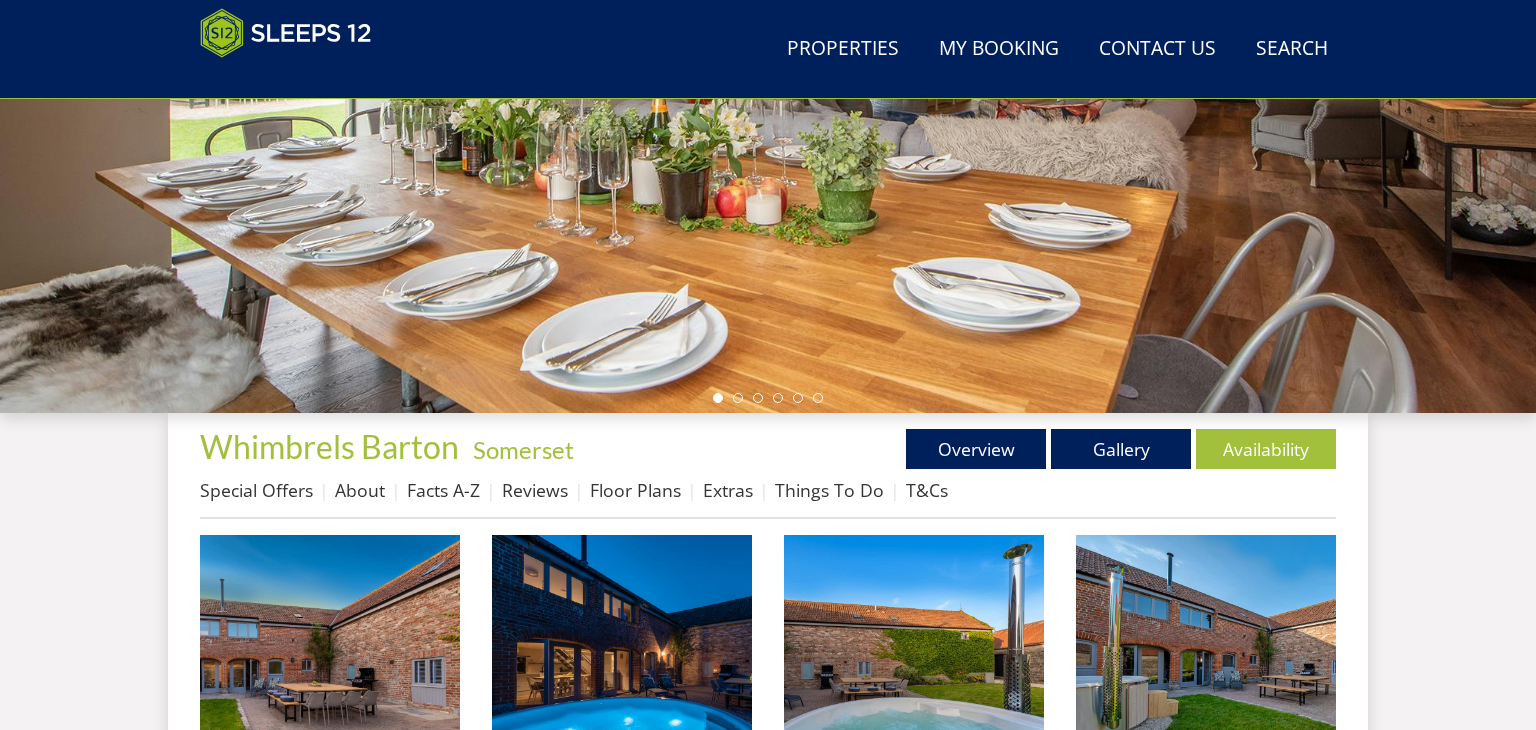 scroll, scrollTop: 436, scrollLeft: 0, axis: vertical 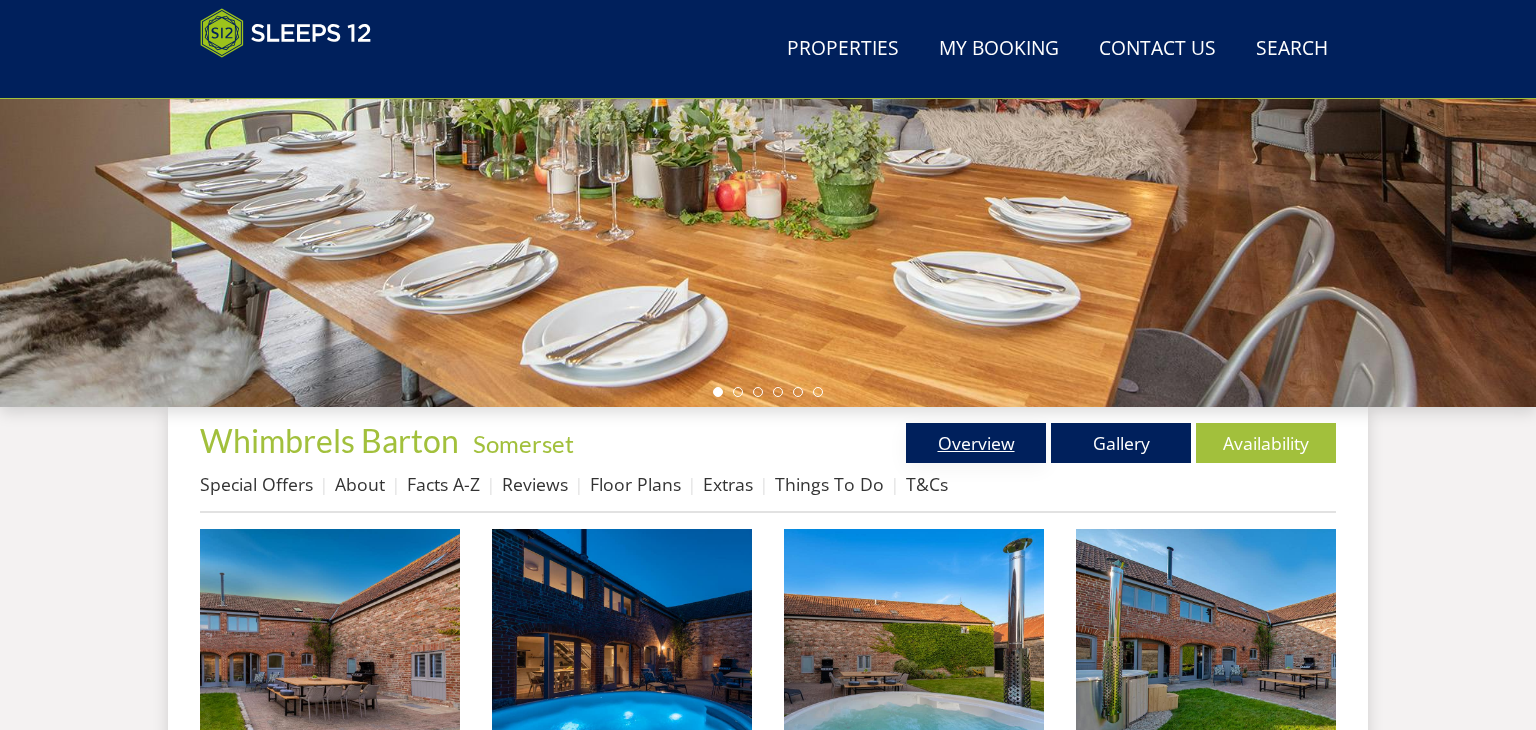 click on "Overview" at bounding box center [976, 443] 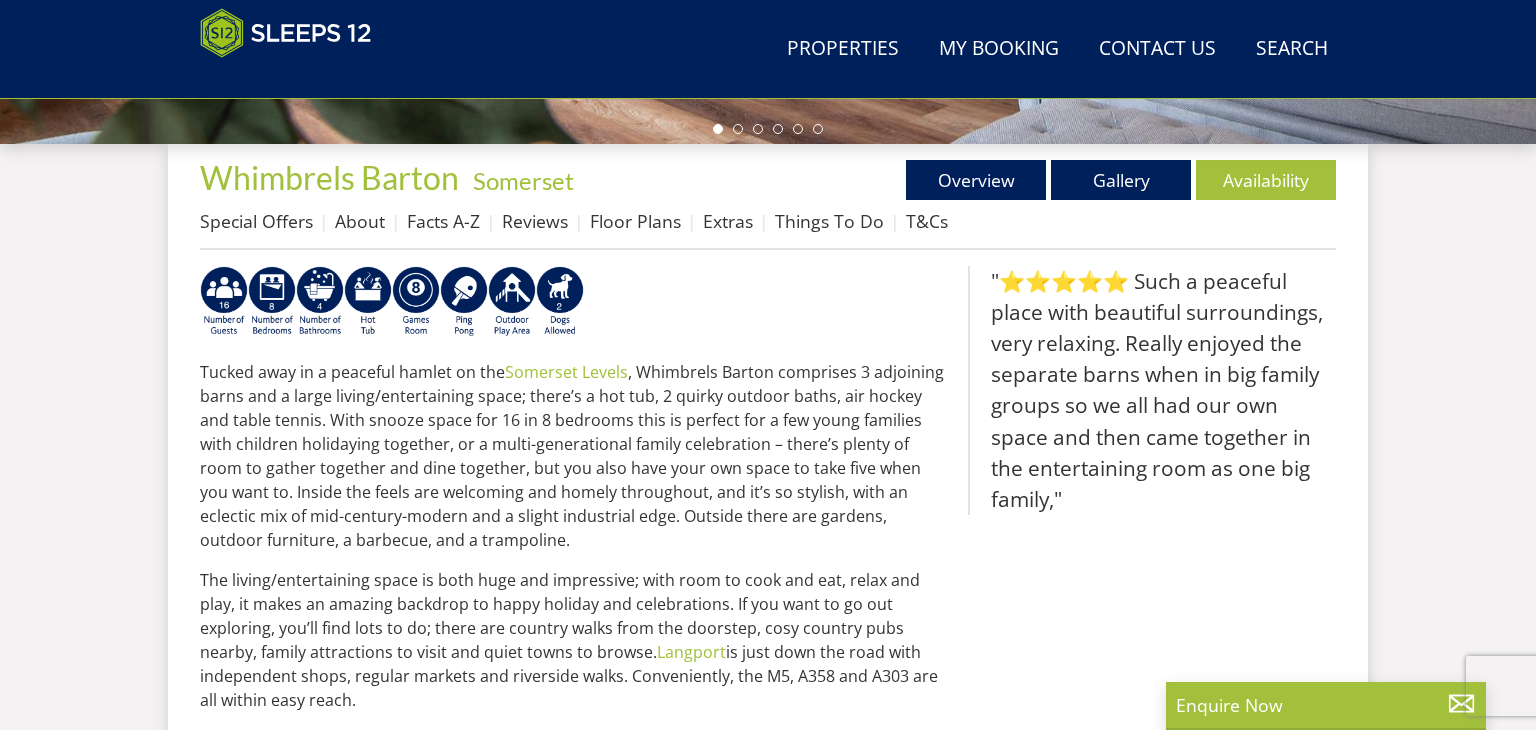 scroll, scrollTop: 840, scrollLeft: 0, axis: vertical 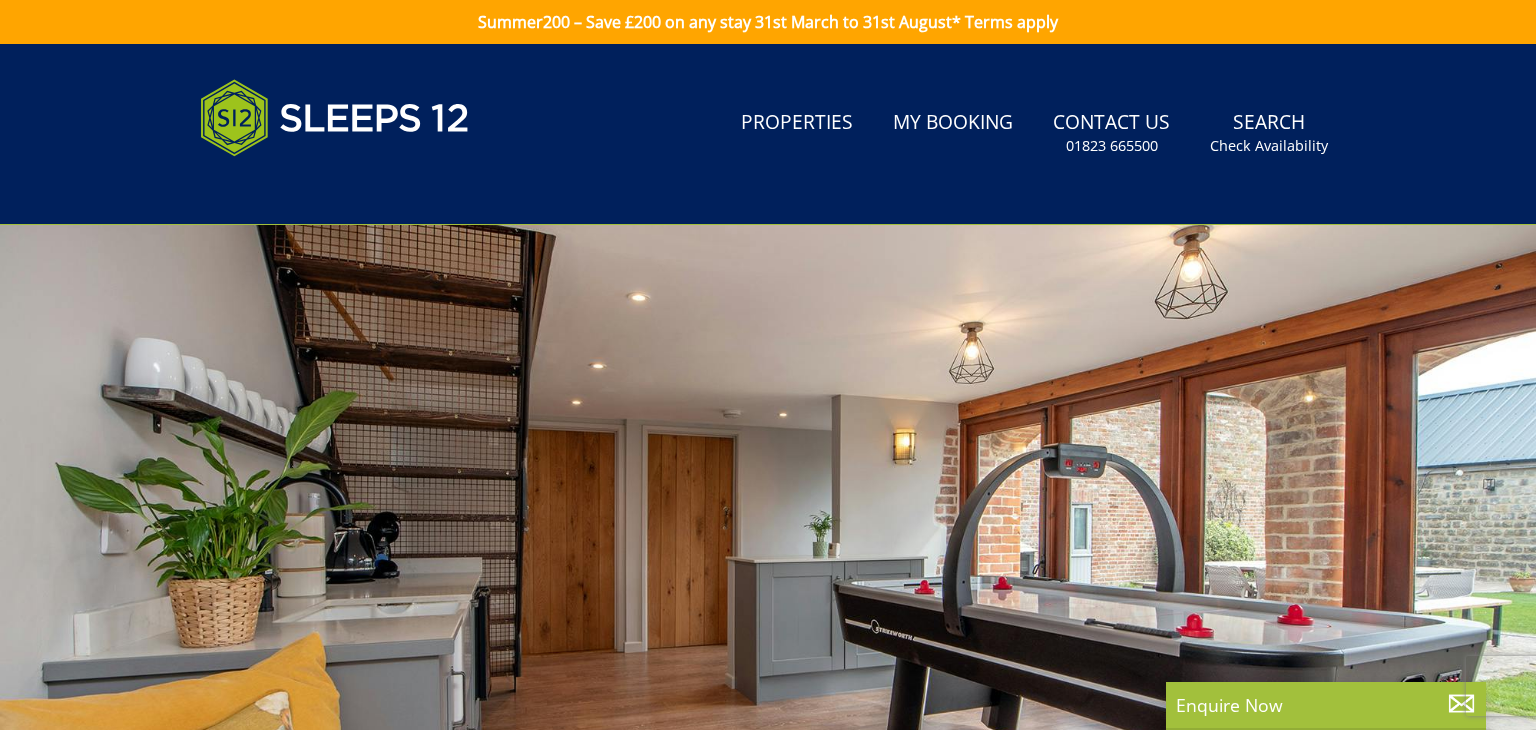 select on "16" 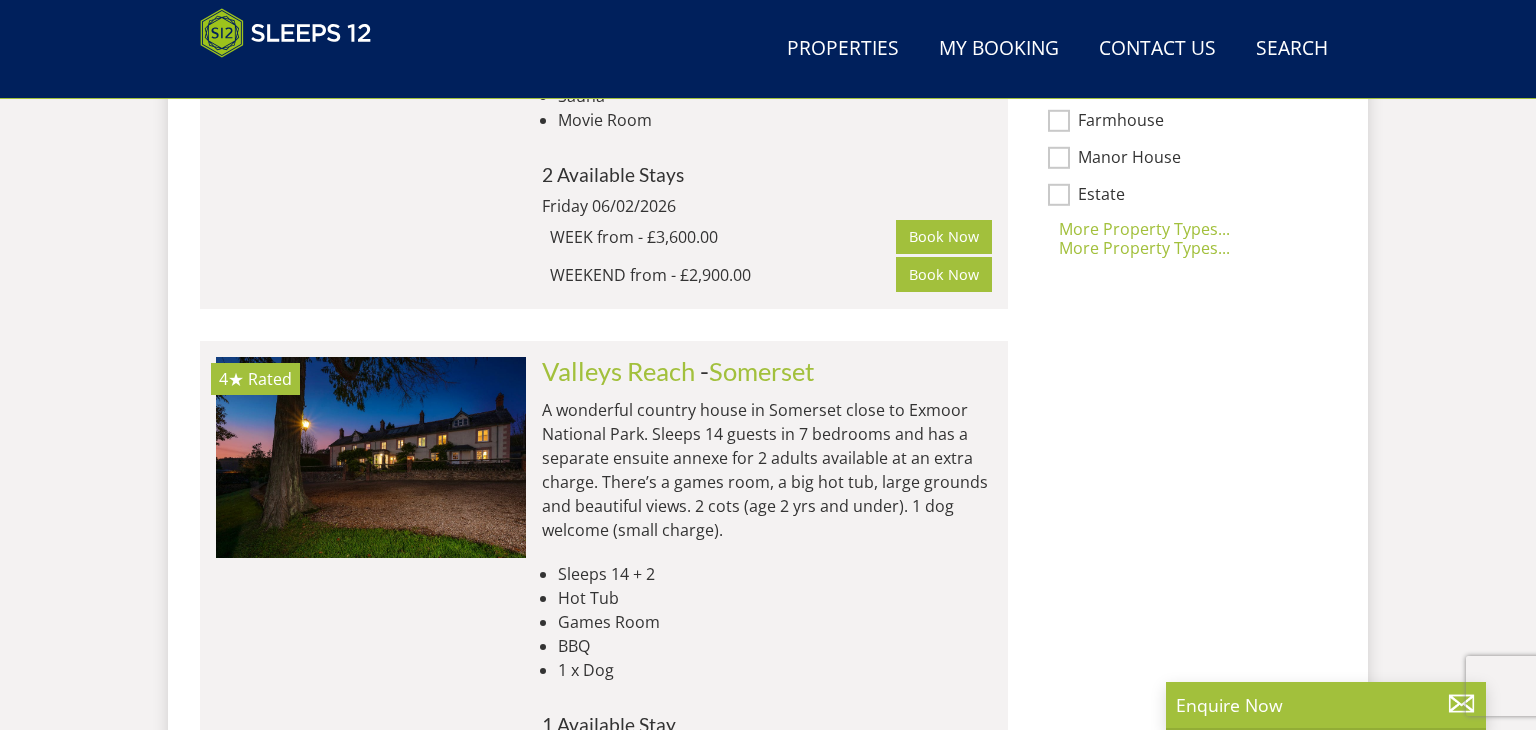 scroll, scrollTop: 1828, scrollLeft: 0, axis: vertical 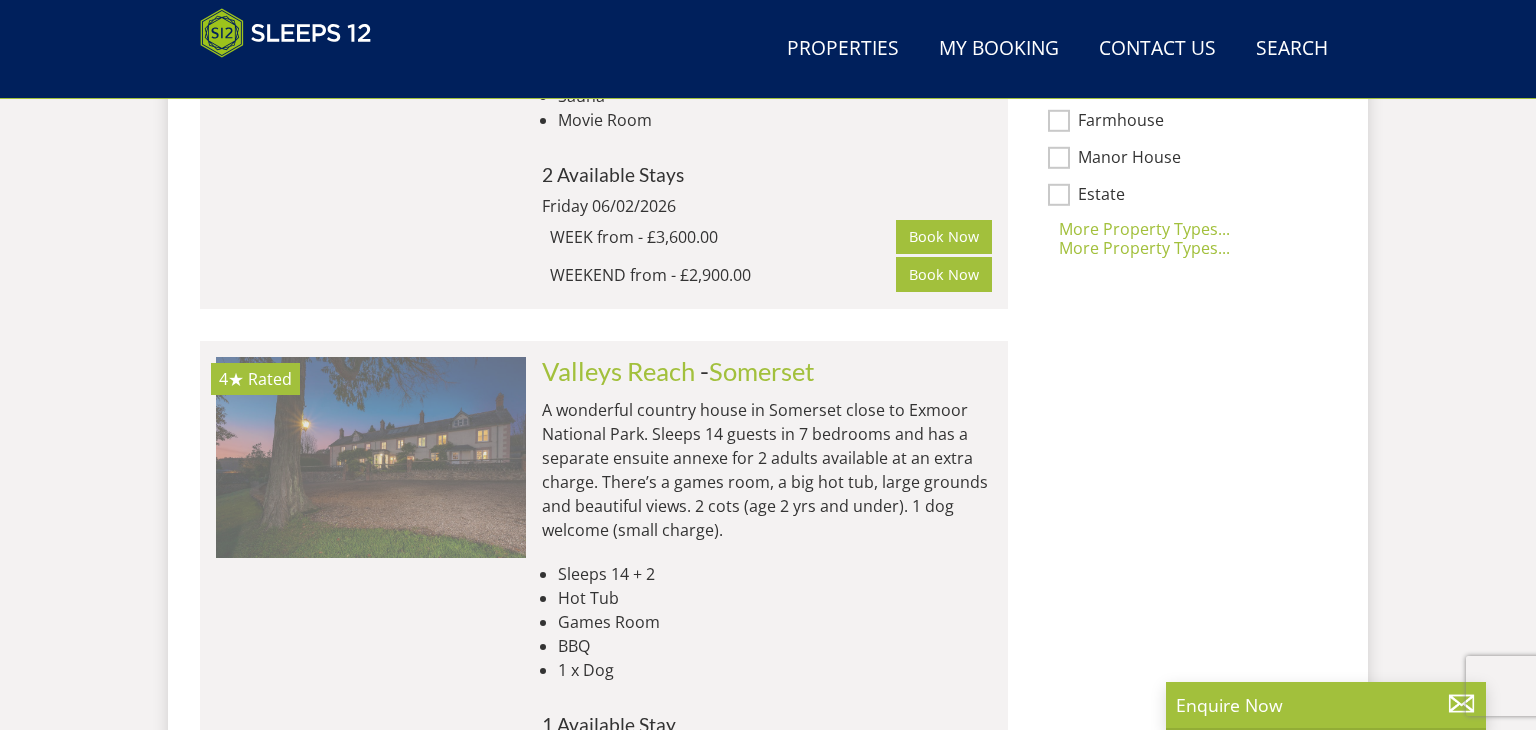 click at bounding box center [371, 457] 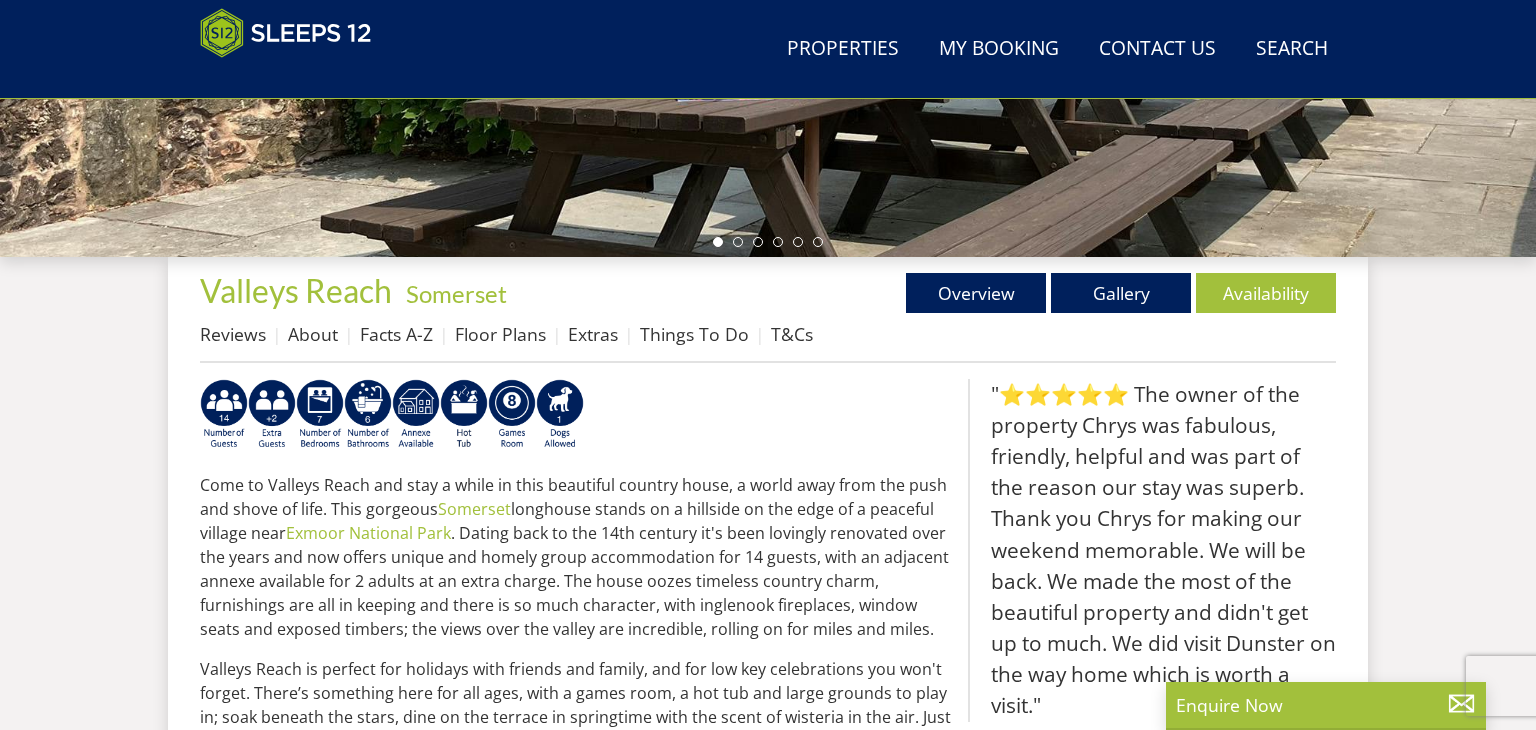 scroll, scrollTop: 616, scrollLeft: 0, axis: vertical 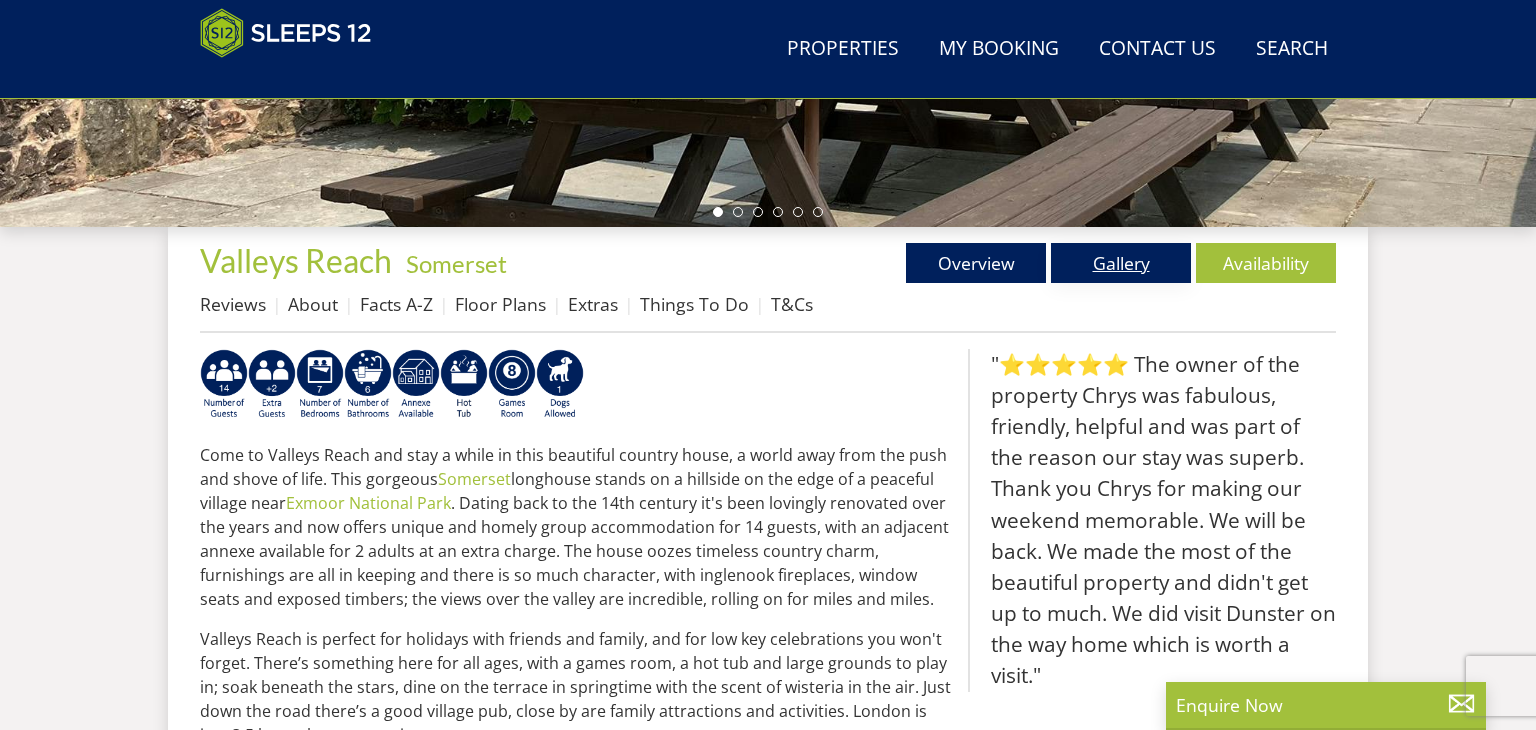 click on "Gallery" at bounding box center [1121, 263] 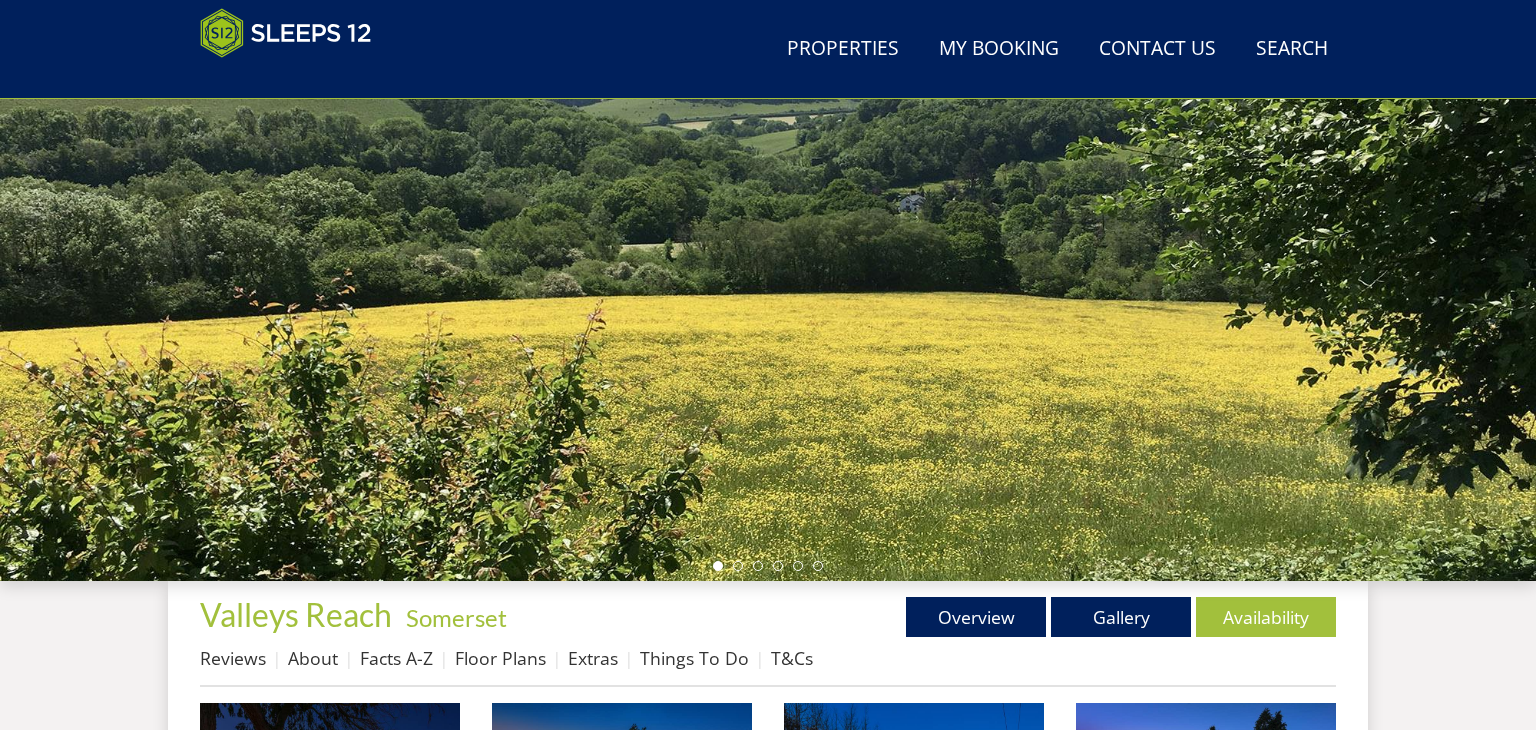 scroll, scrollTop: 307, scrollLeft: 0, axis: vertical 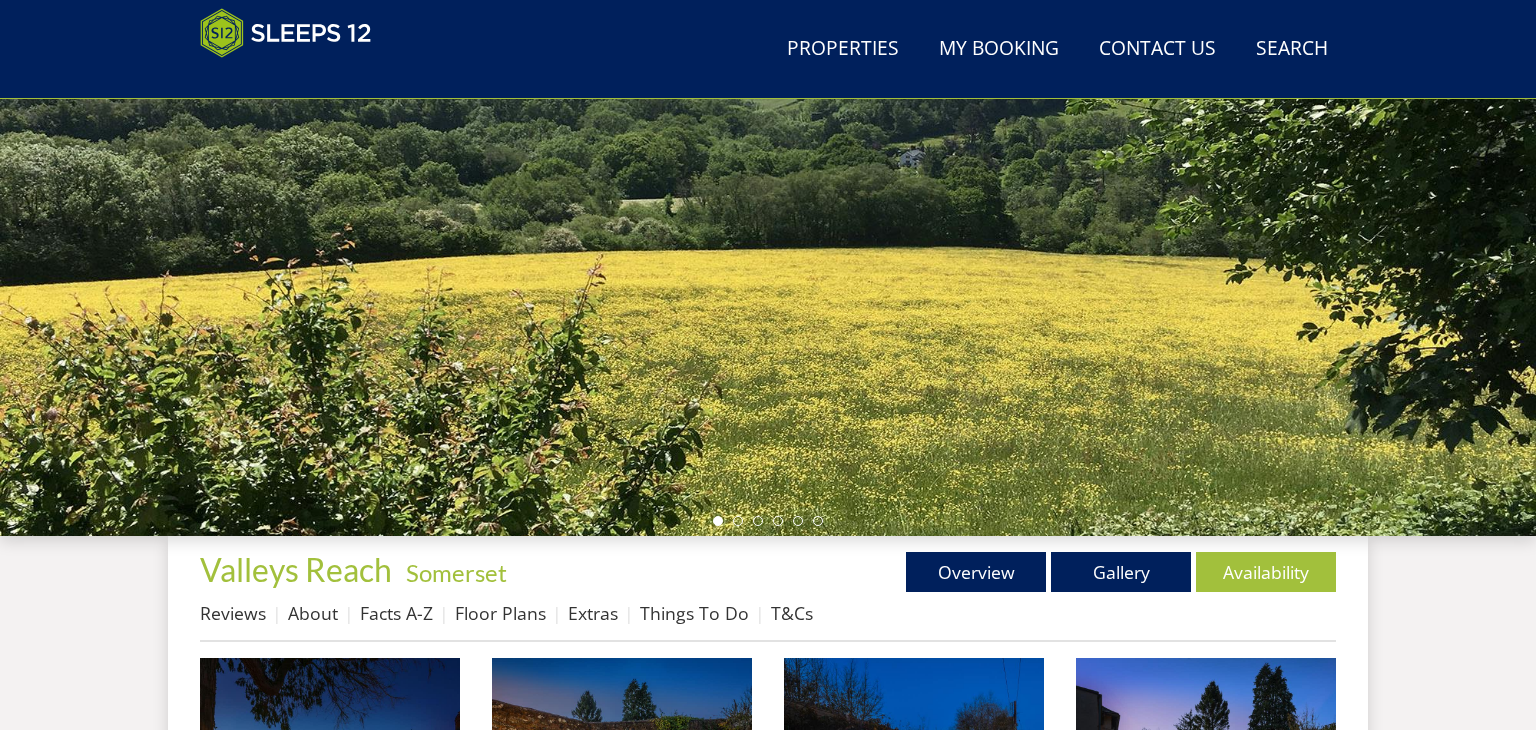 click at bounding box center (768, 186) 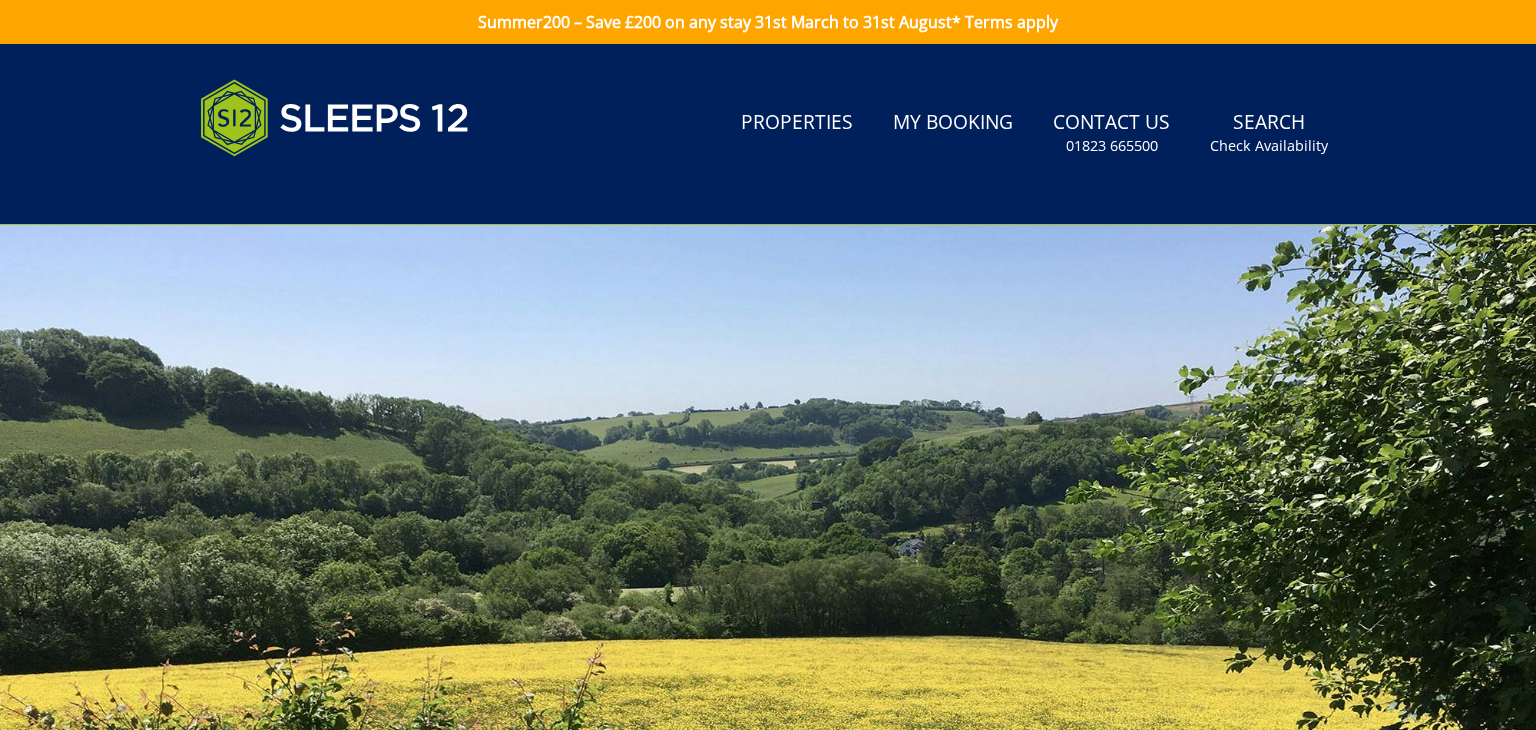 scroll, scrollTop: 0, scrollLeft: 0, axis: both 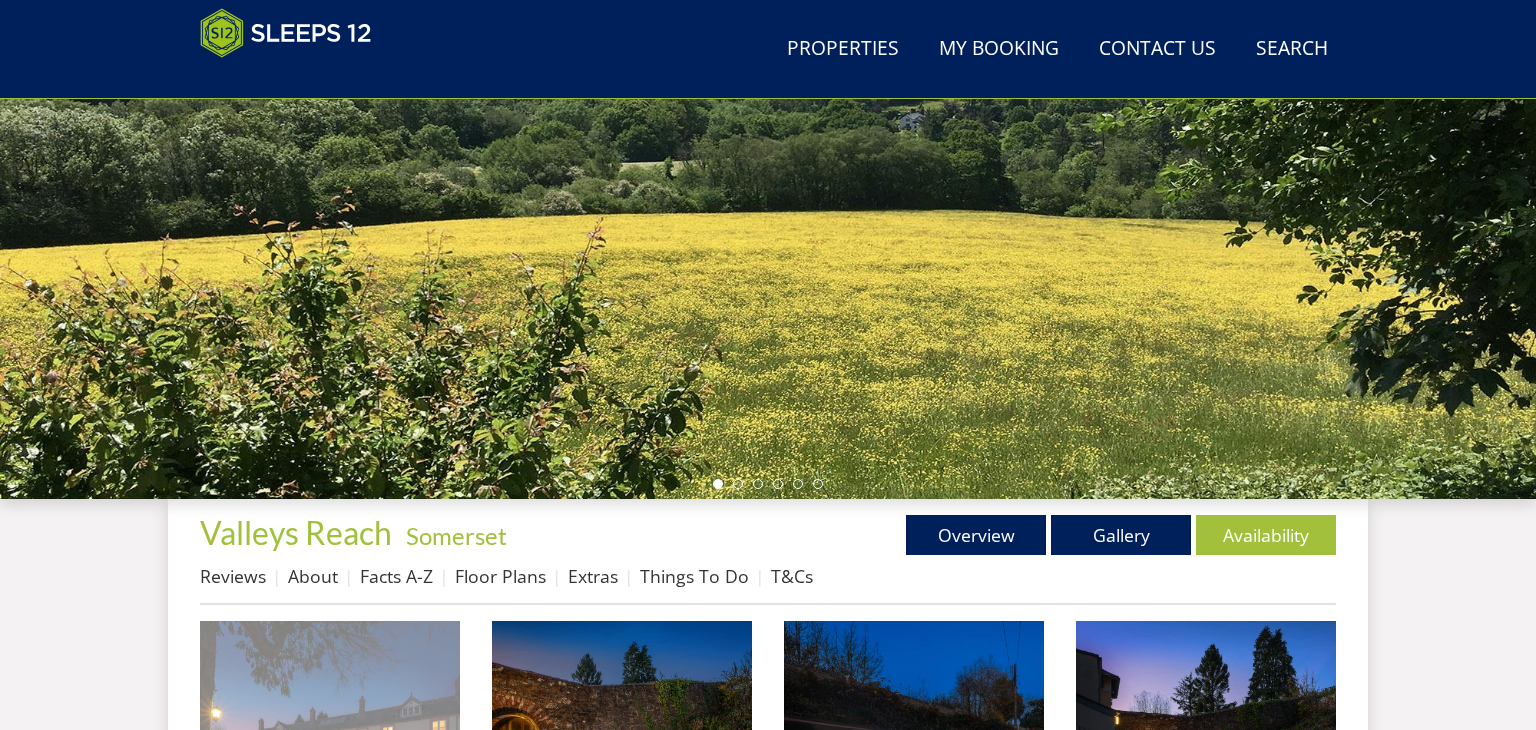 click at bounding box center [330, 751] 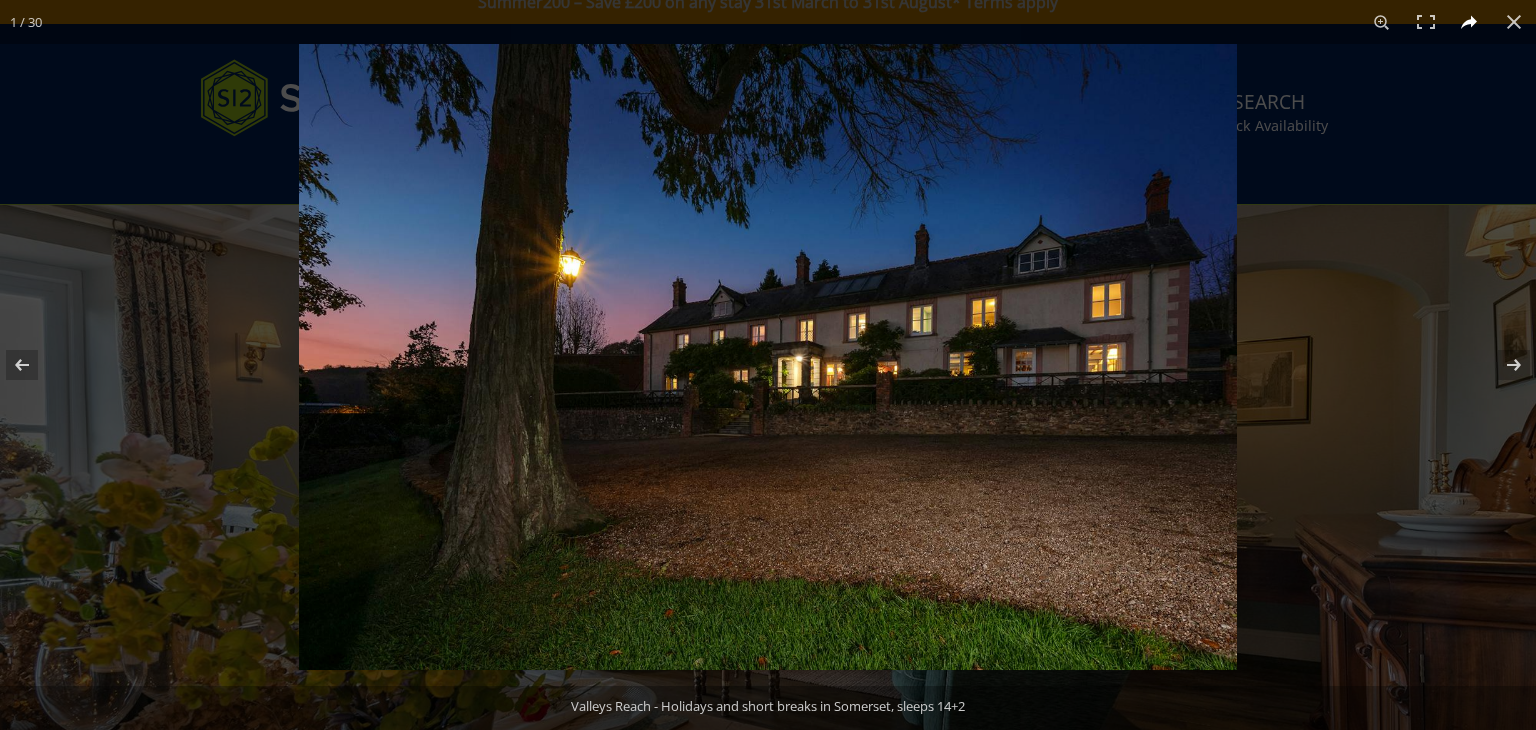 scroll, scrollTop: 0, scrollLeft: 0, axis: both 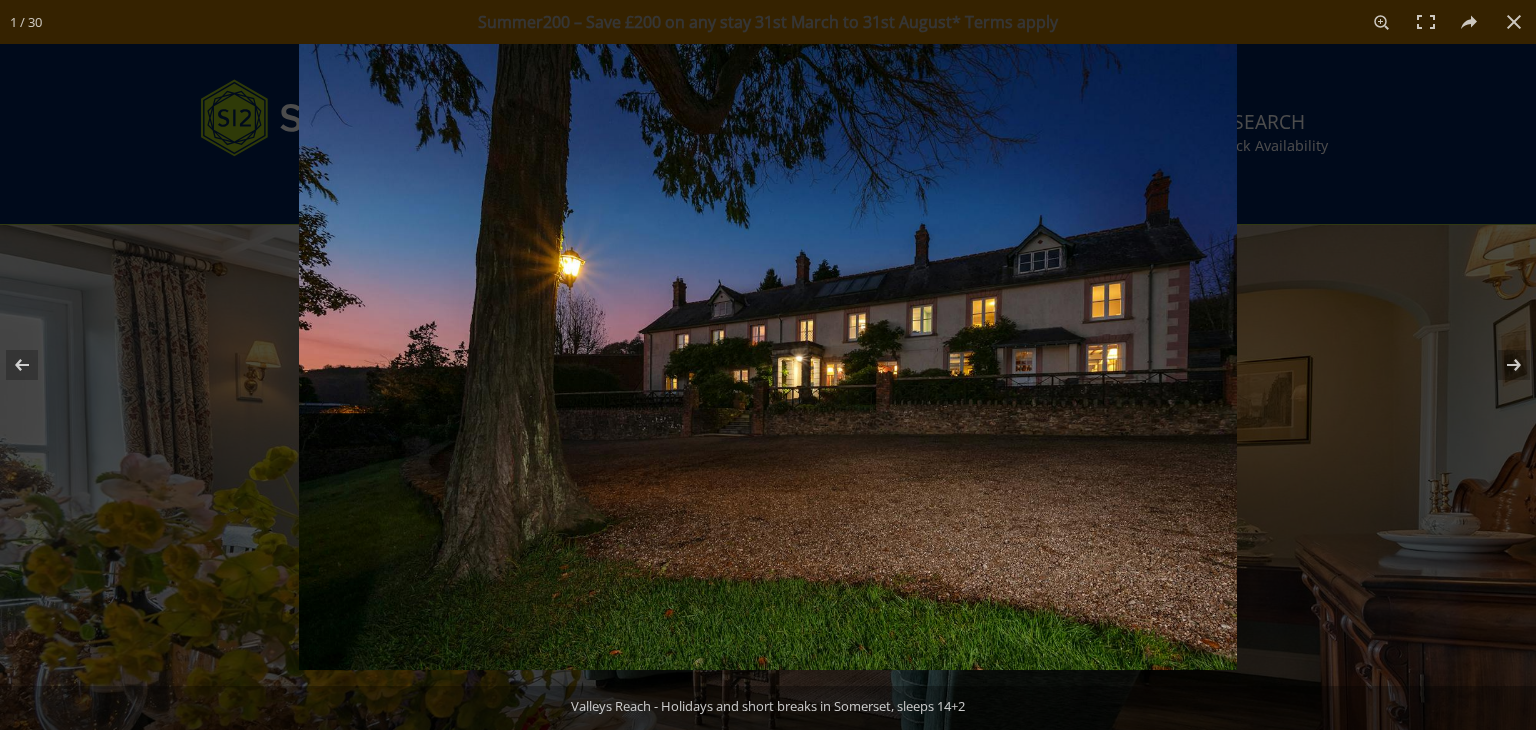 click at bounding box center (768, 357) 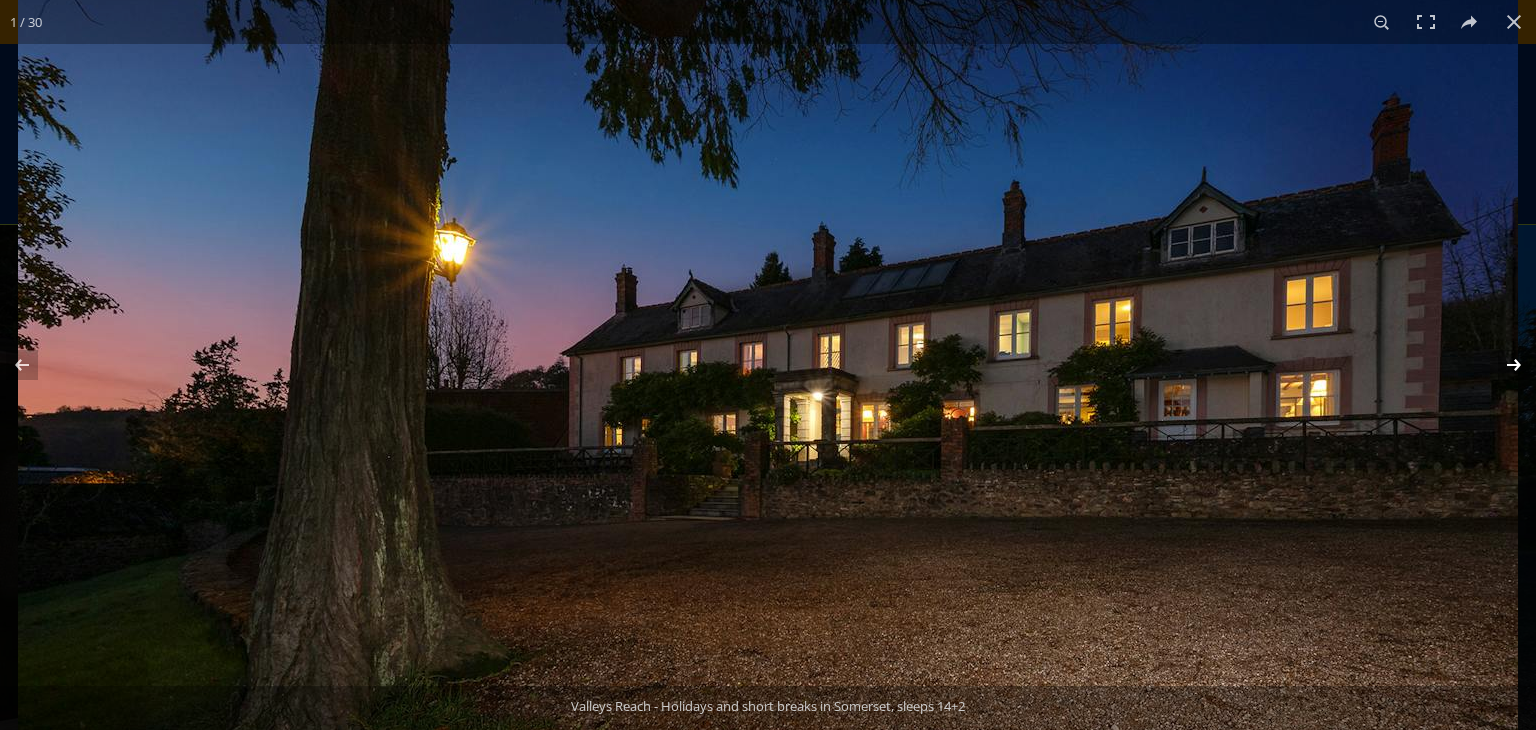 click at bounding box center (1501, 365) 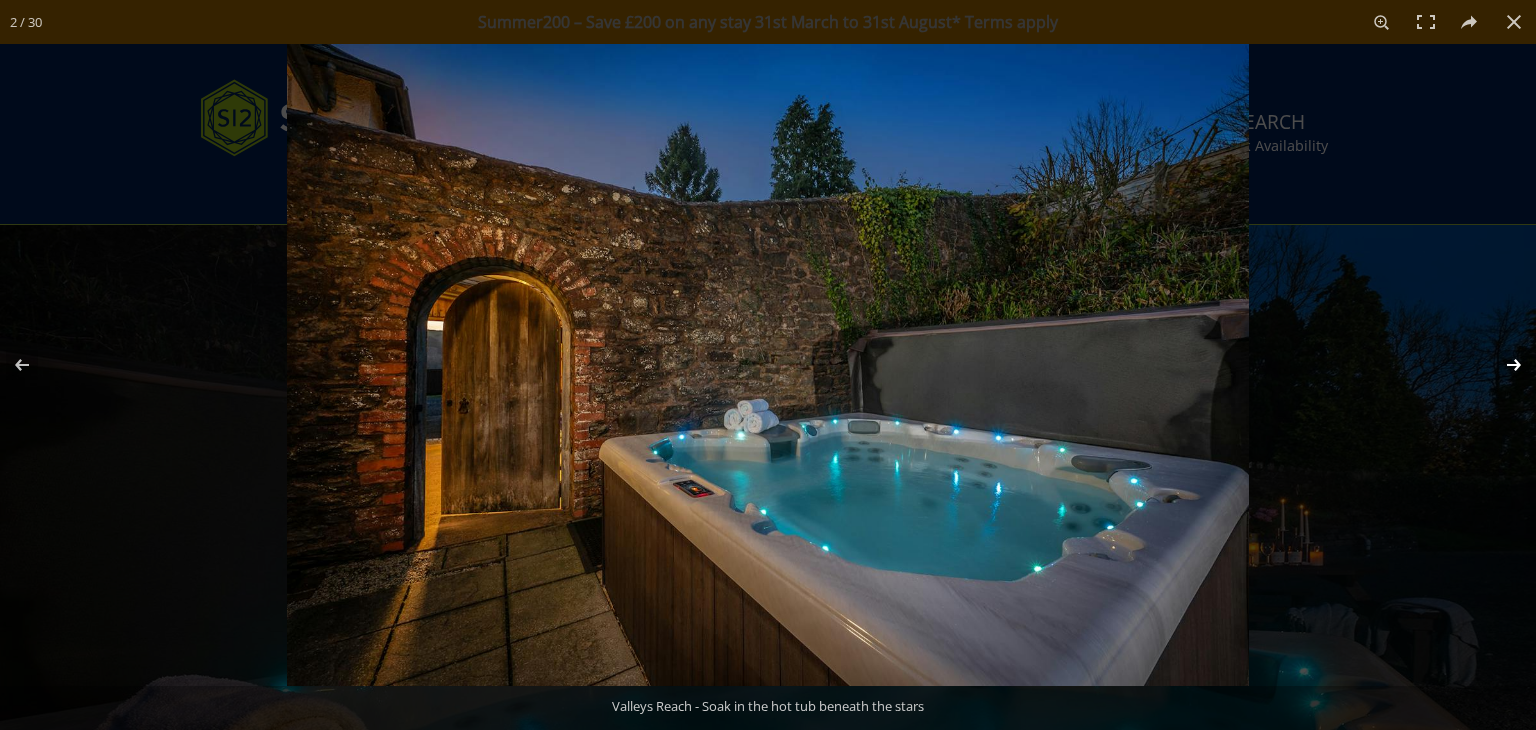 click at bounding box center (1501, 365) 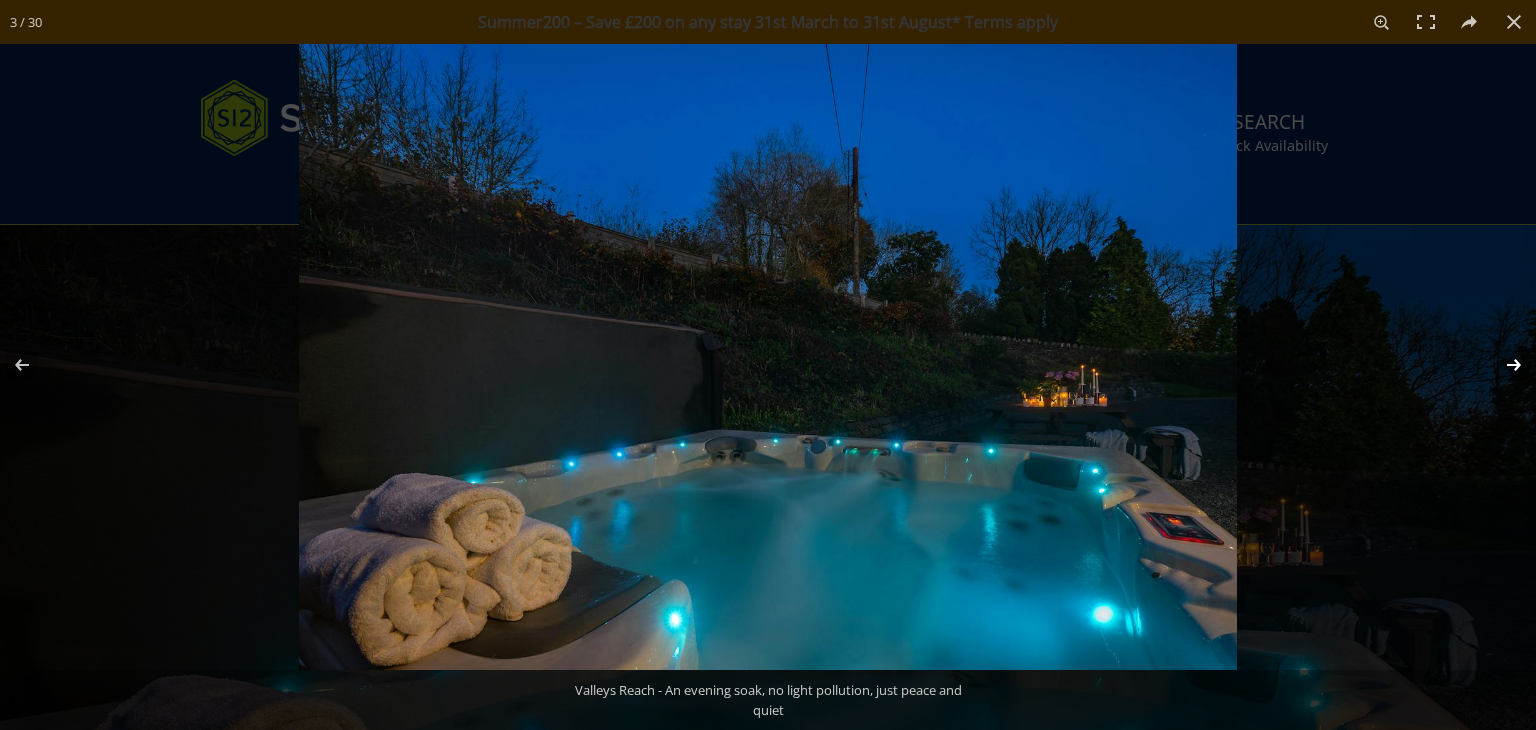click at bounding box center (1501, 365) 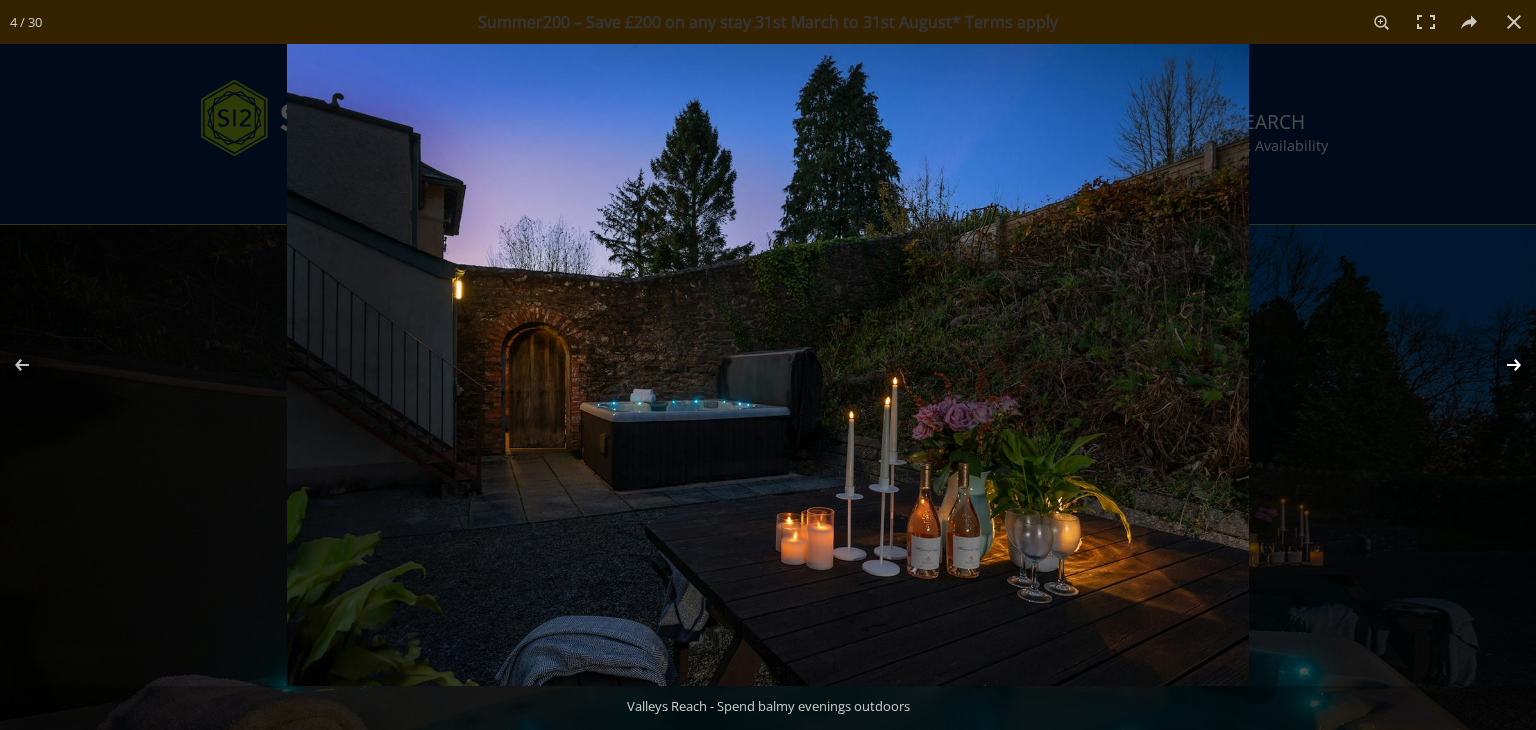 click at bounding box center (1501, 365) 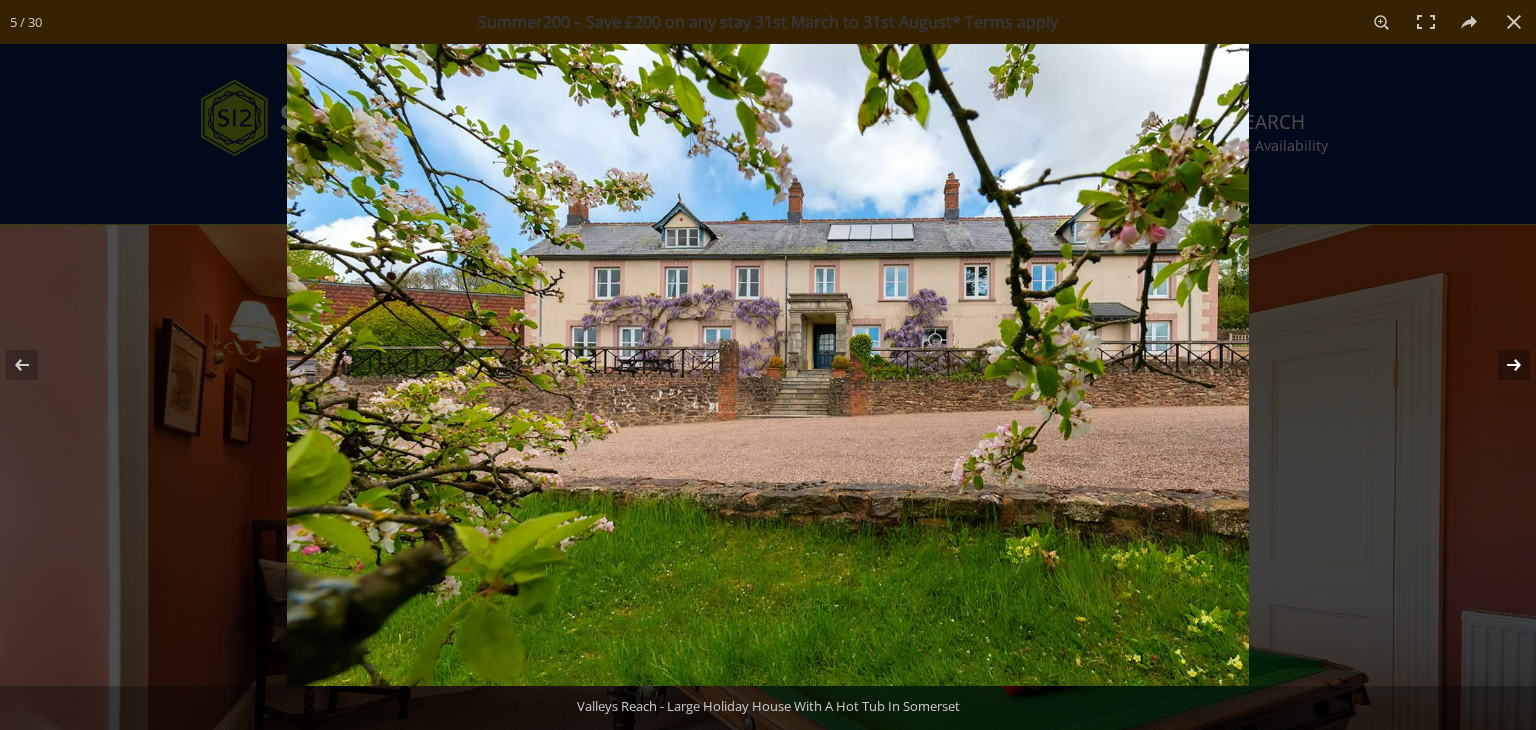 click at bounding box center (1501, 365) 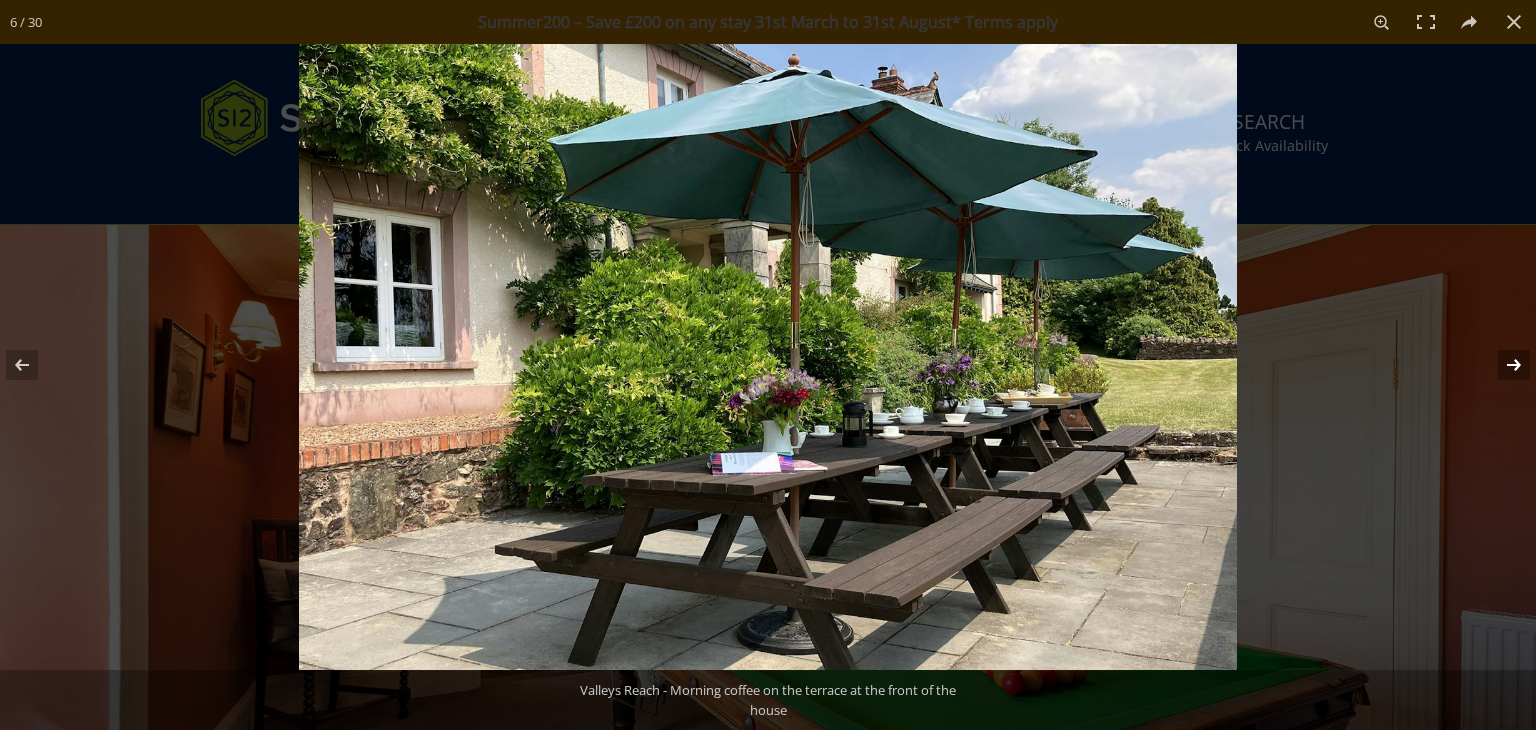 click at bounding box center (1501, 365) 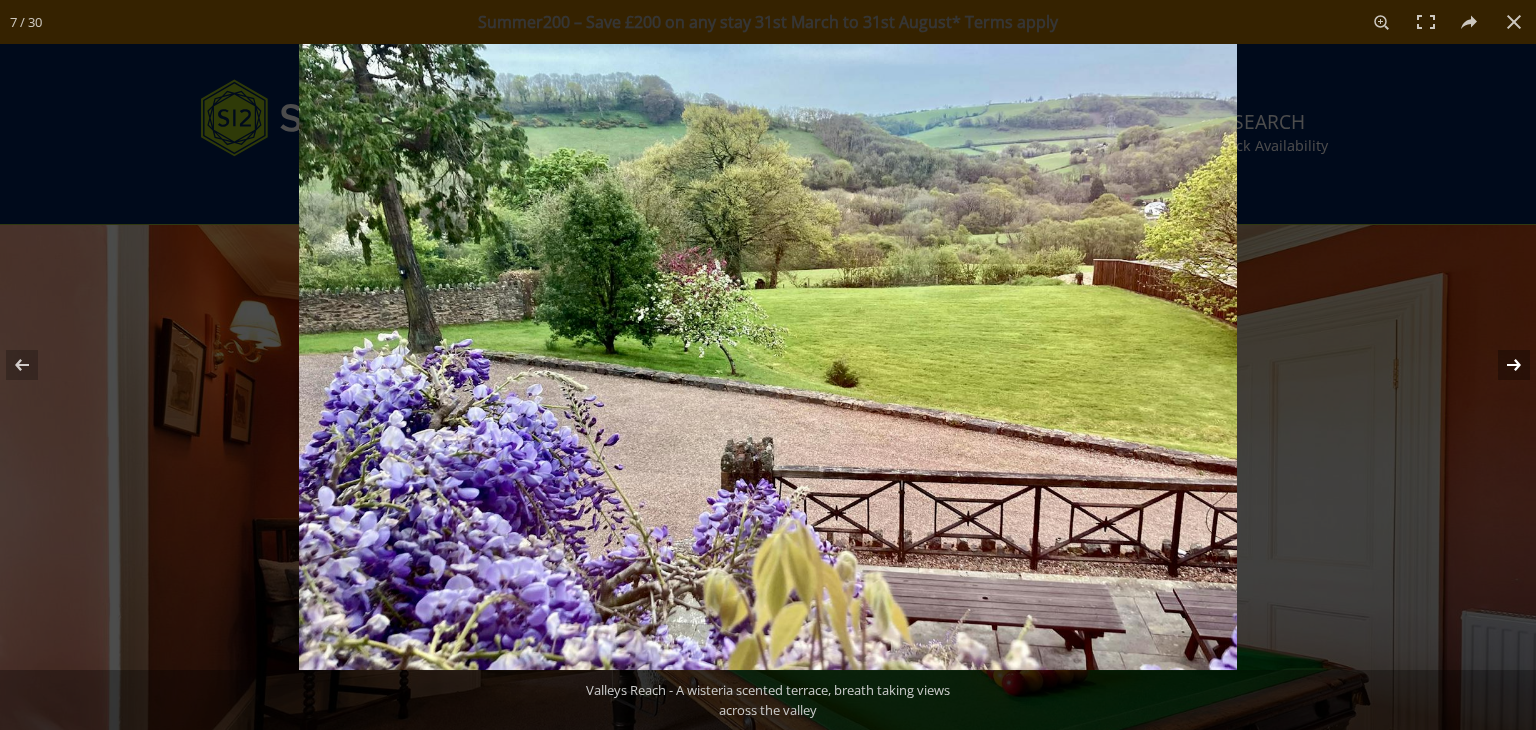 click at bounding box center [1501, 365] 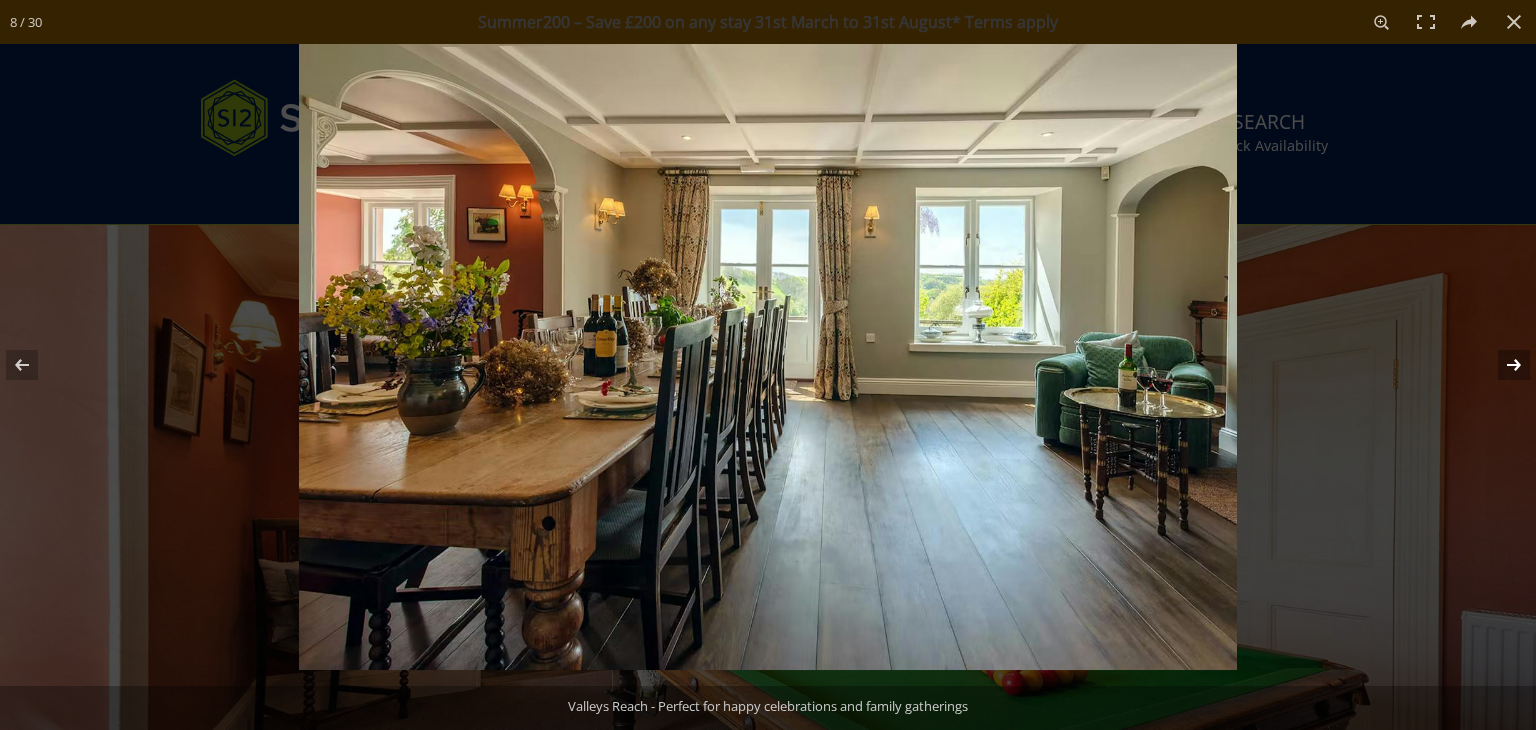 click at bounding box center (1501, 365) 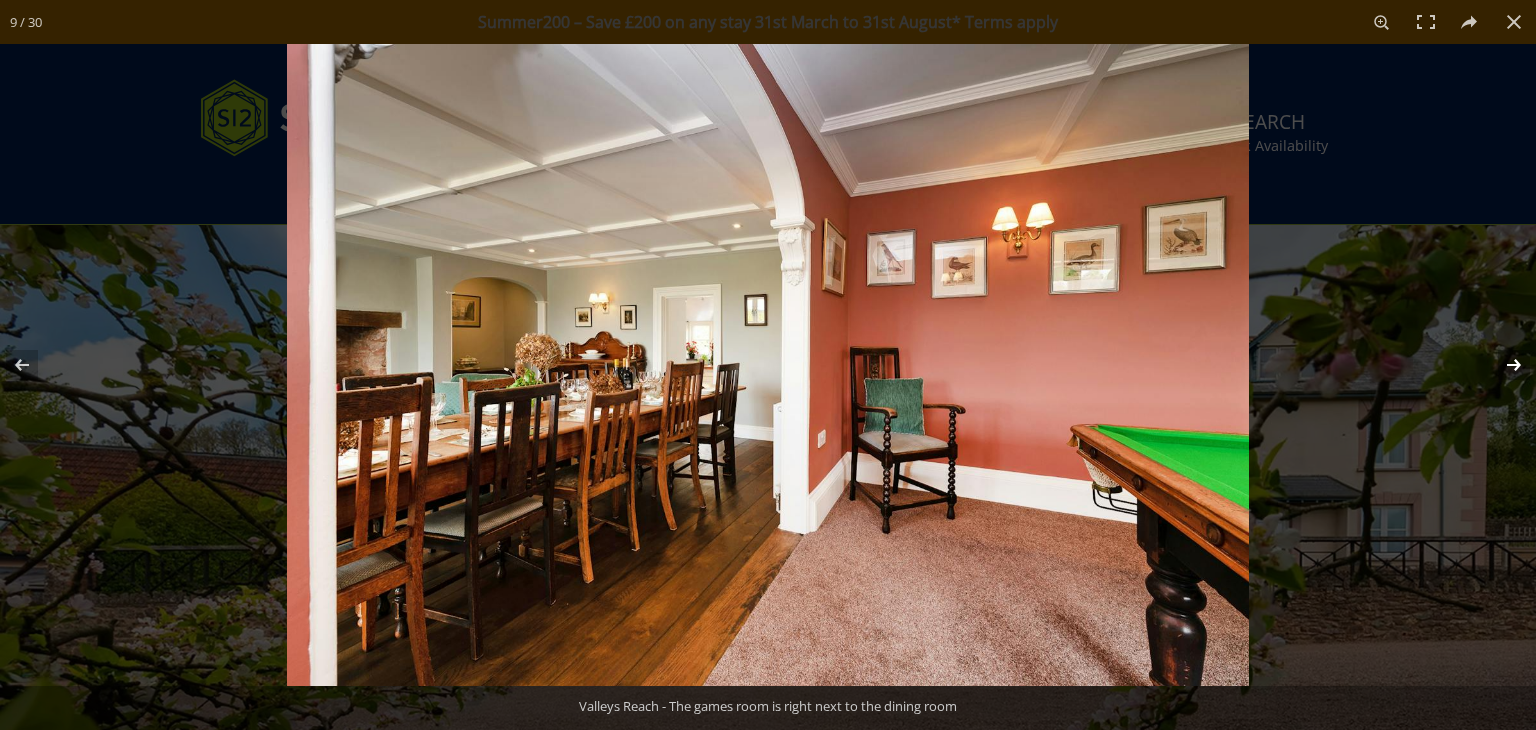 click at bounding box center (1501, 365) 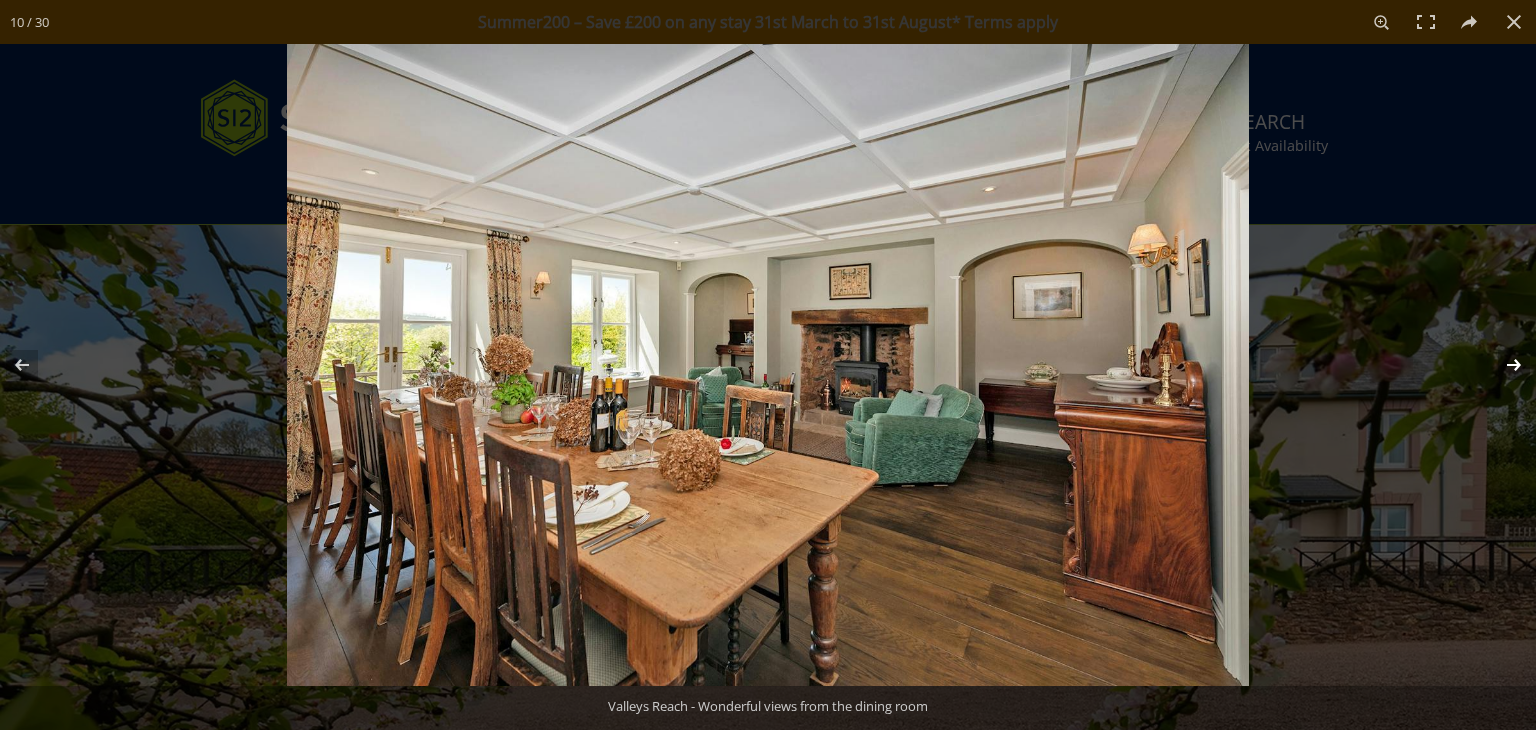 click at bounding box center [1501, 365] 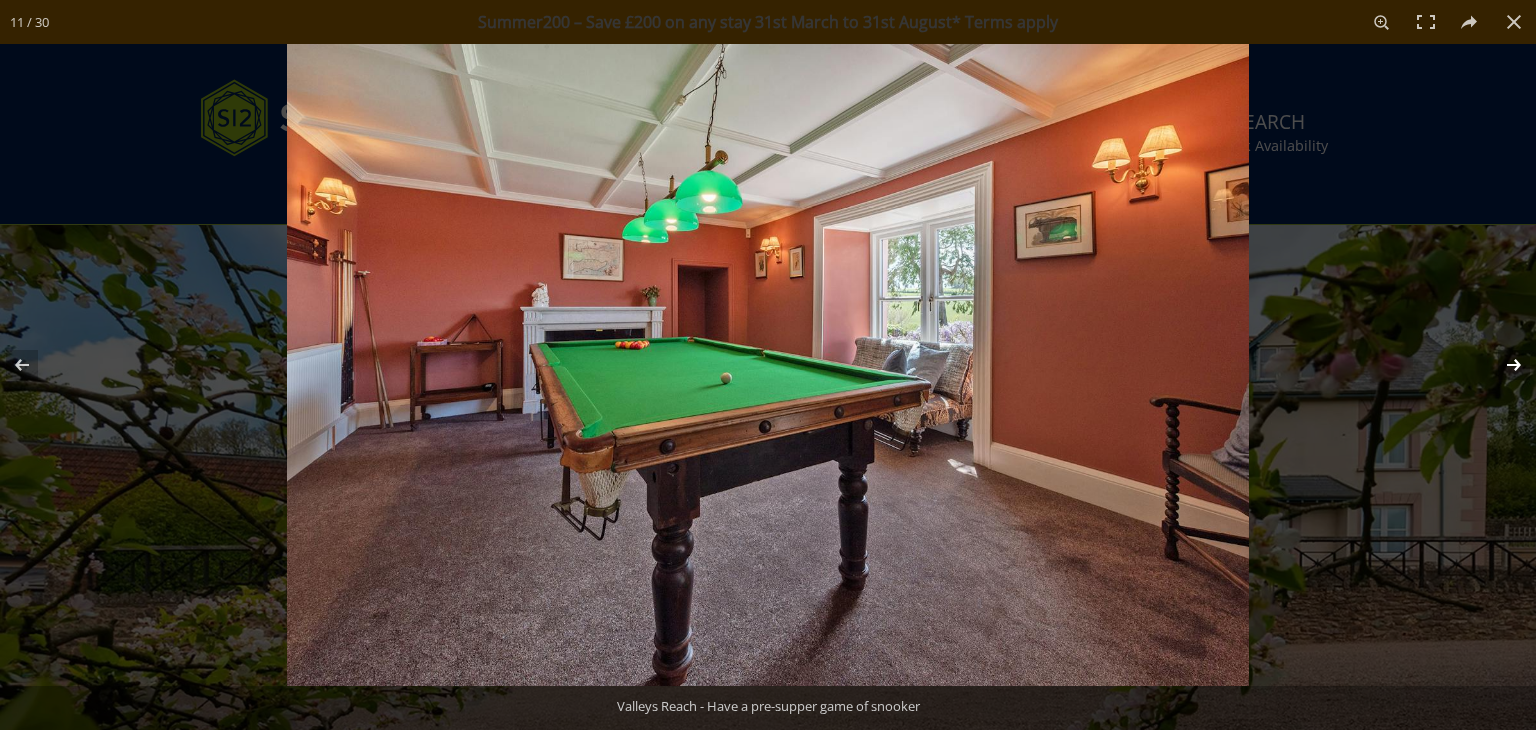 click at bounding box center [1501, 365] 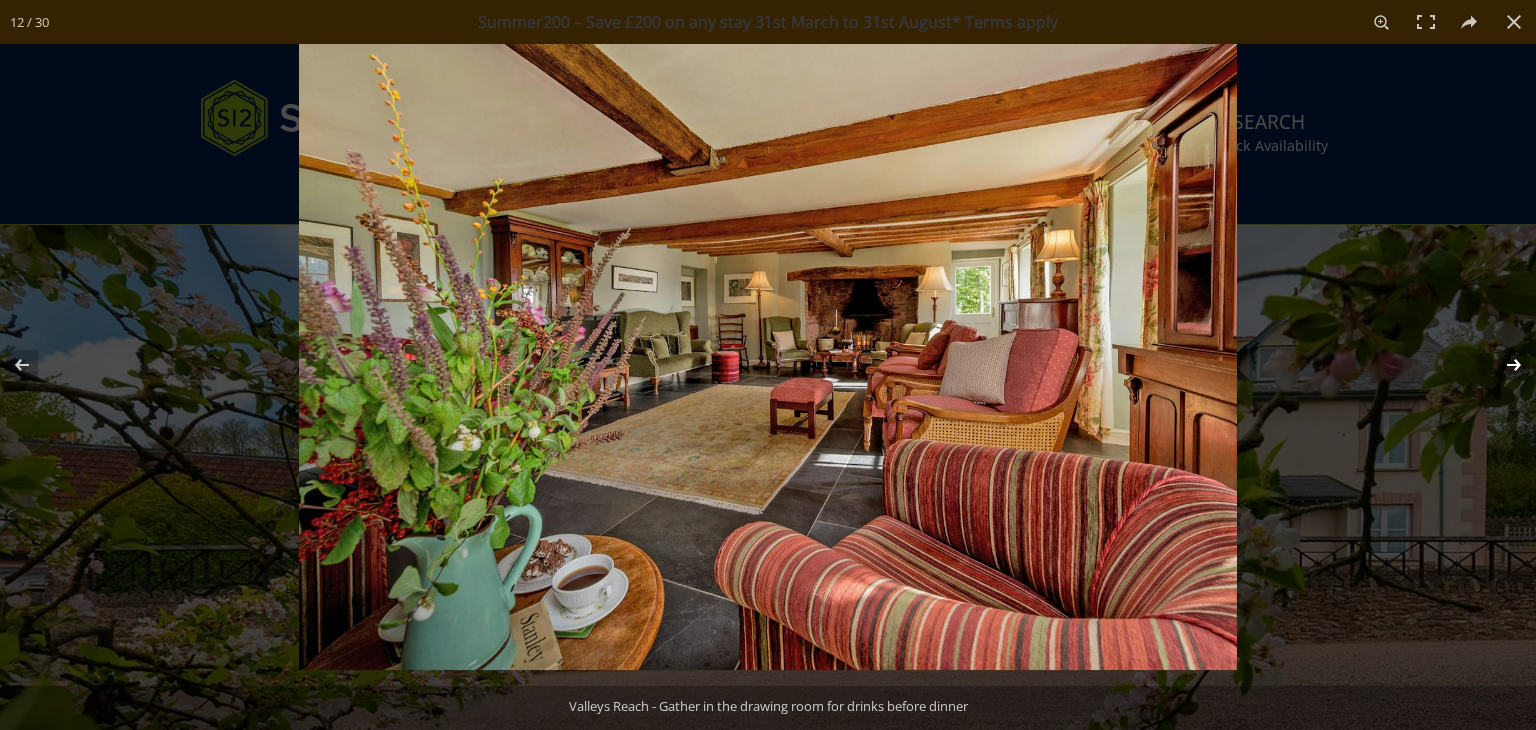 click at bounding box center [1501, 365] 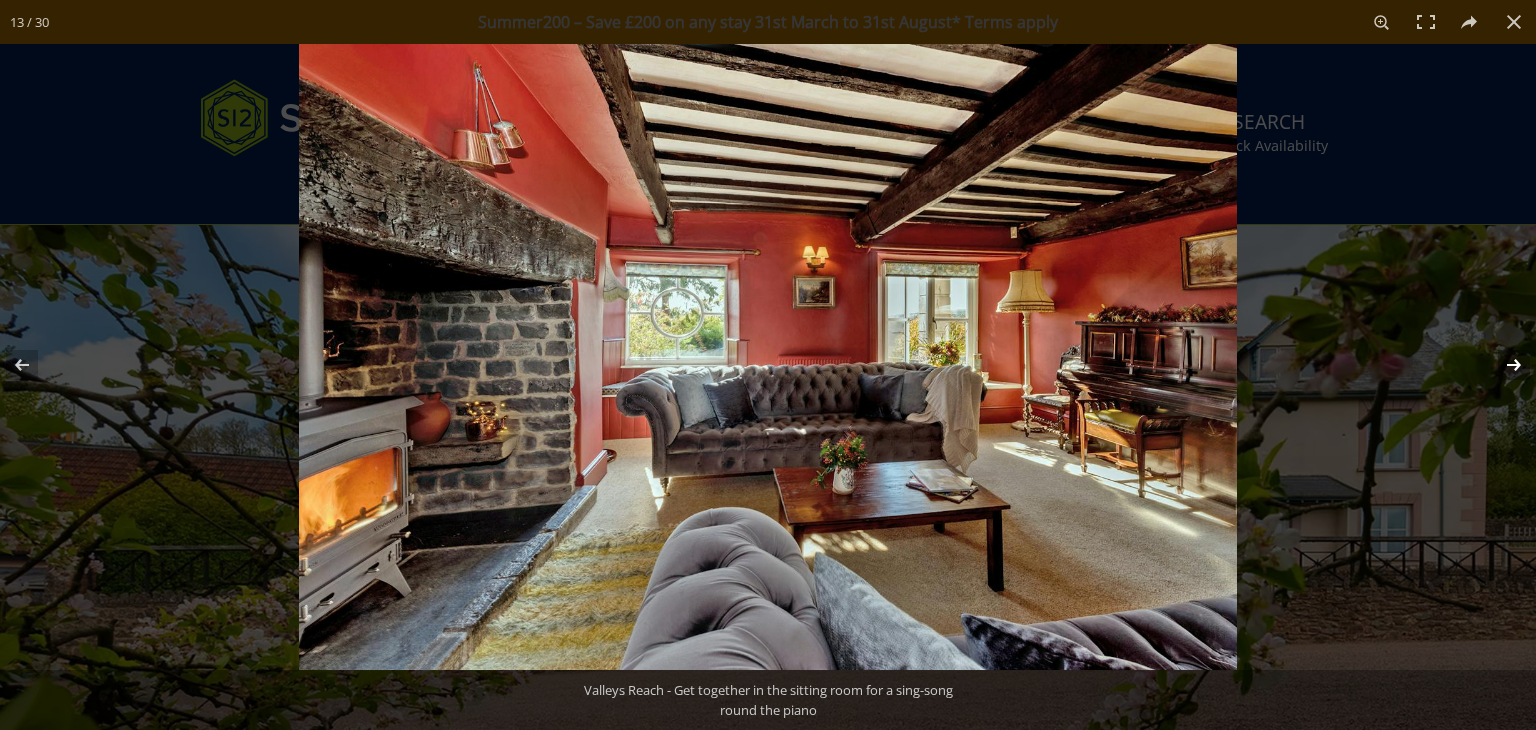 click at bounding box center [1501, 365] 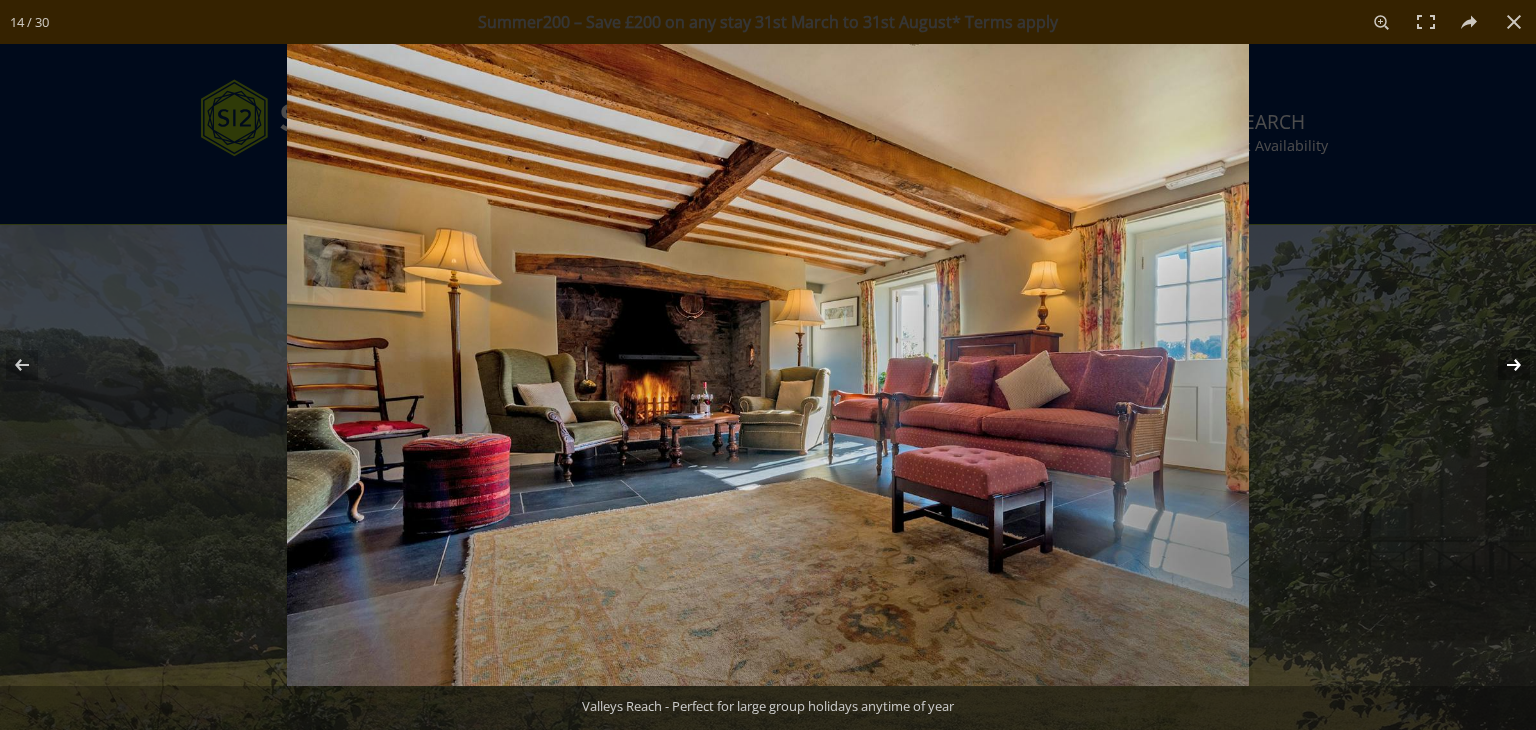 click at bounding box center [1501, 365] 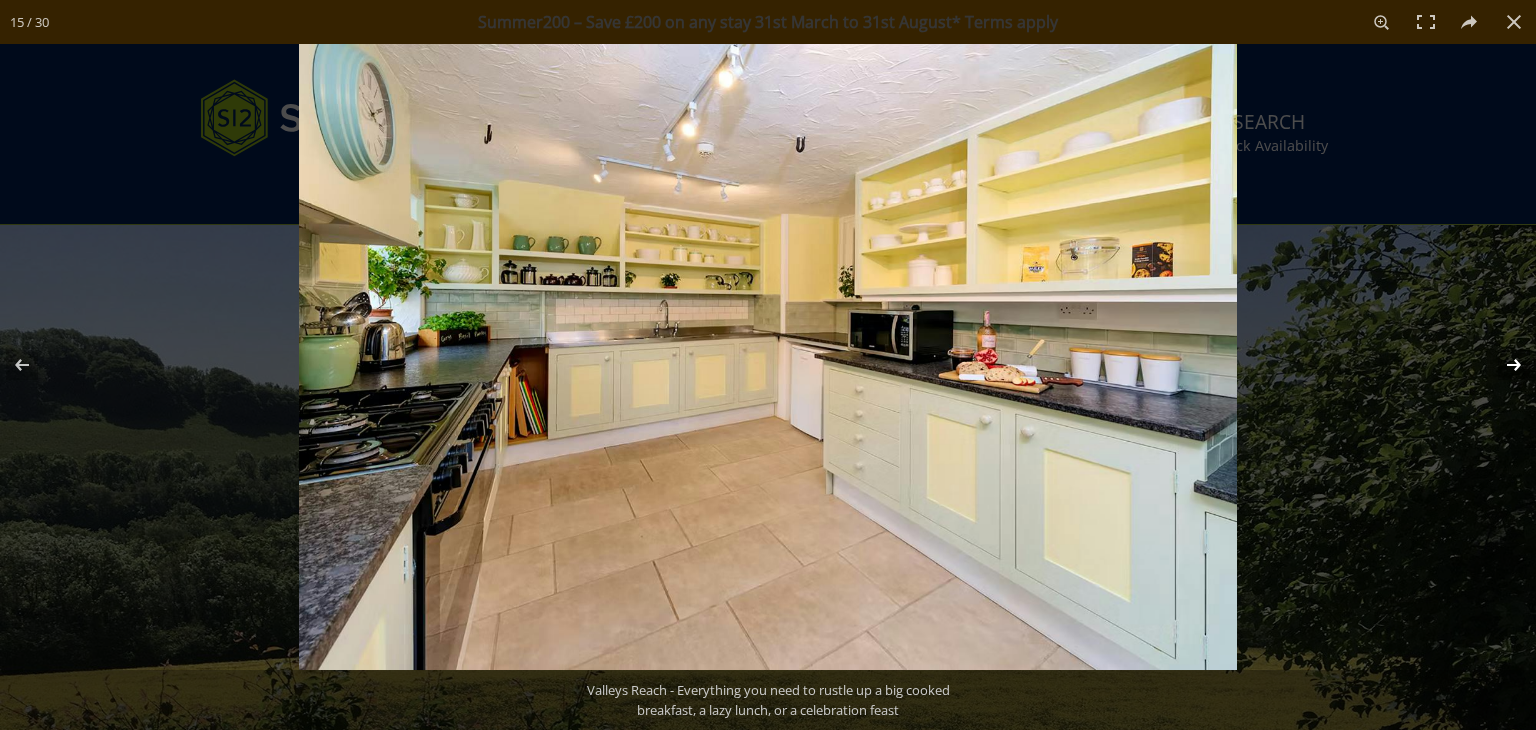 click at bounding box center (1501, 365) 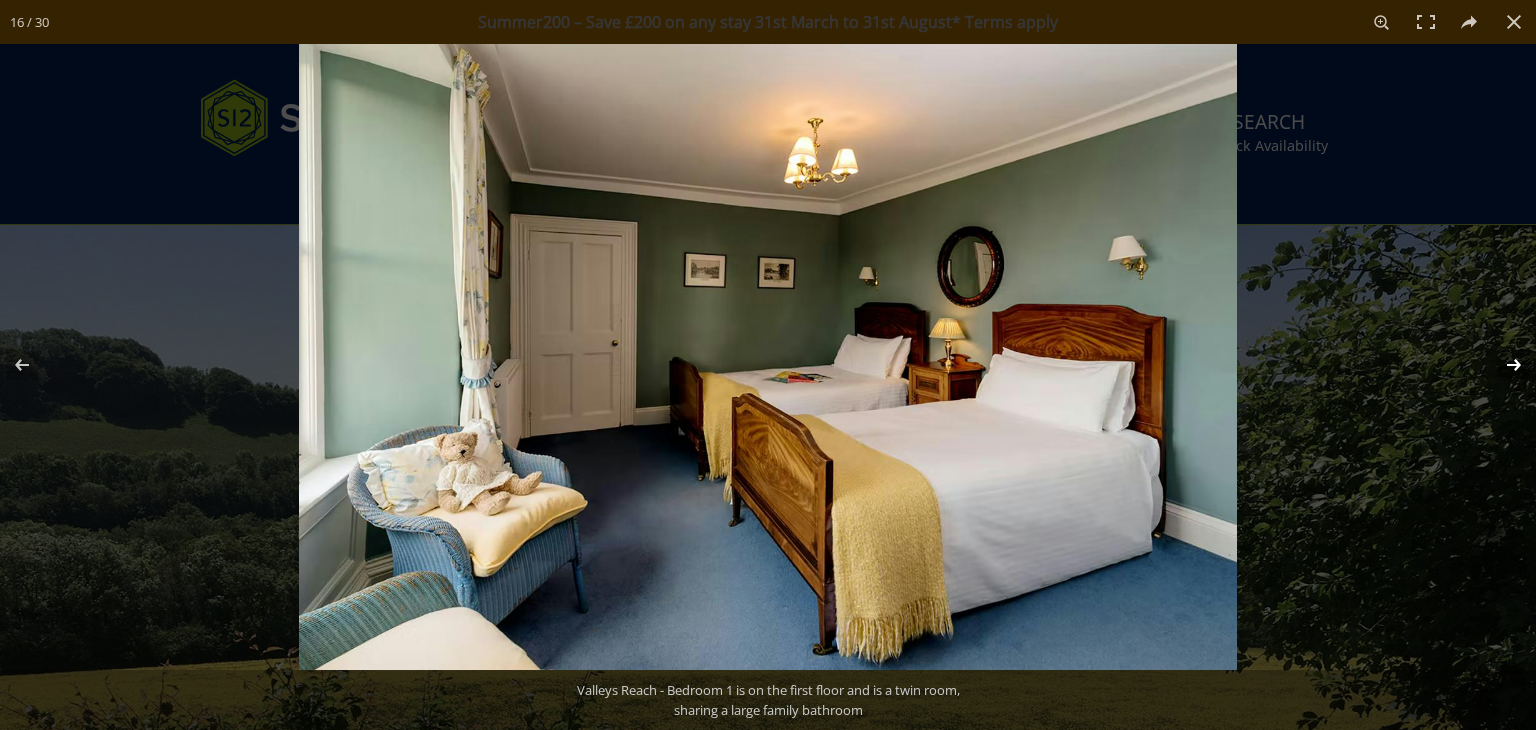 click at bounding box center (1501, 365) 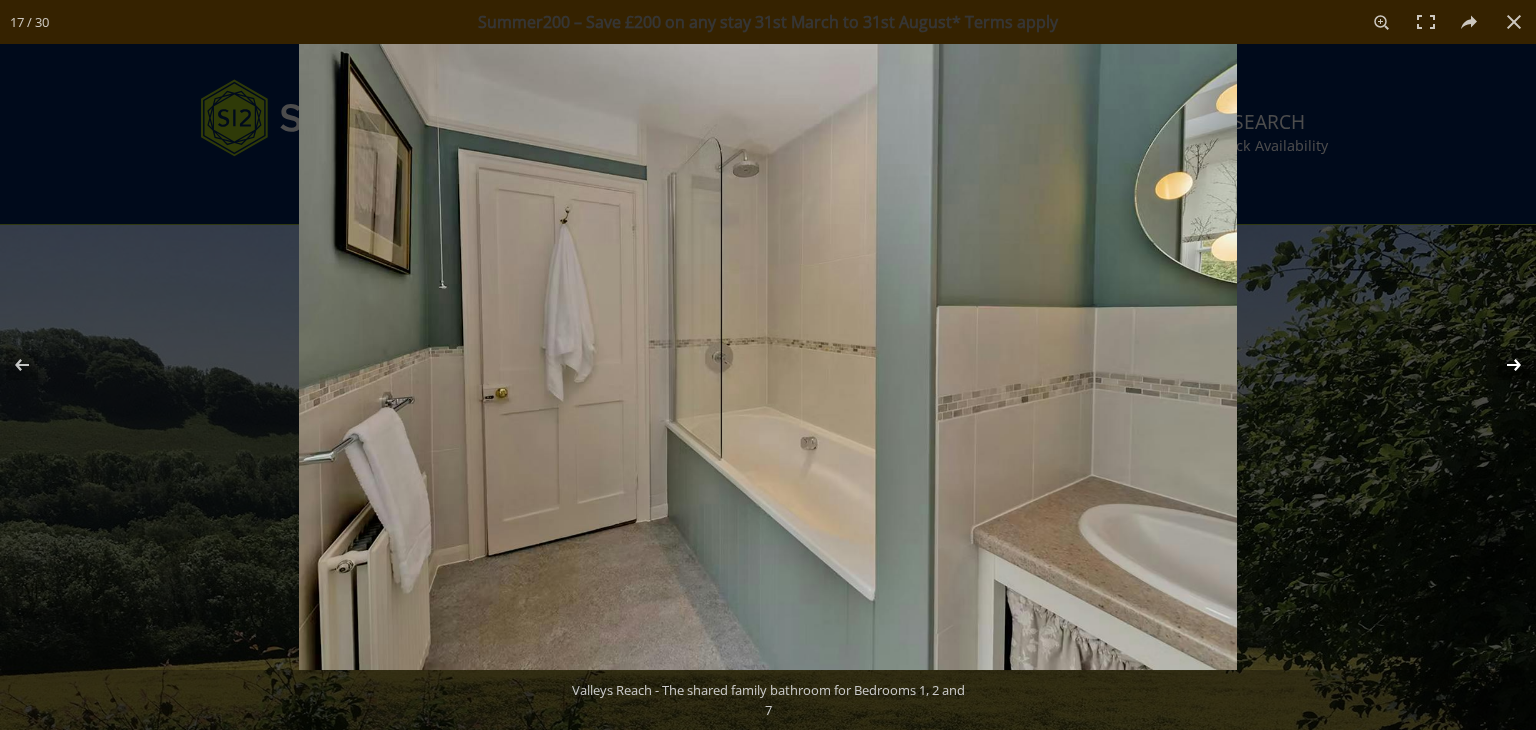 click at bounding box center [1501, 365] 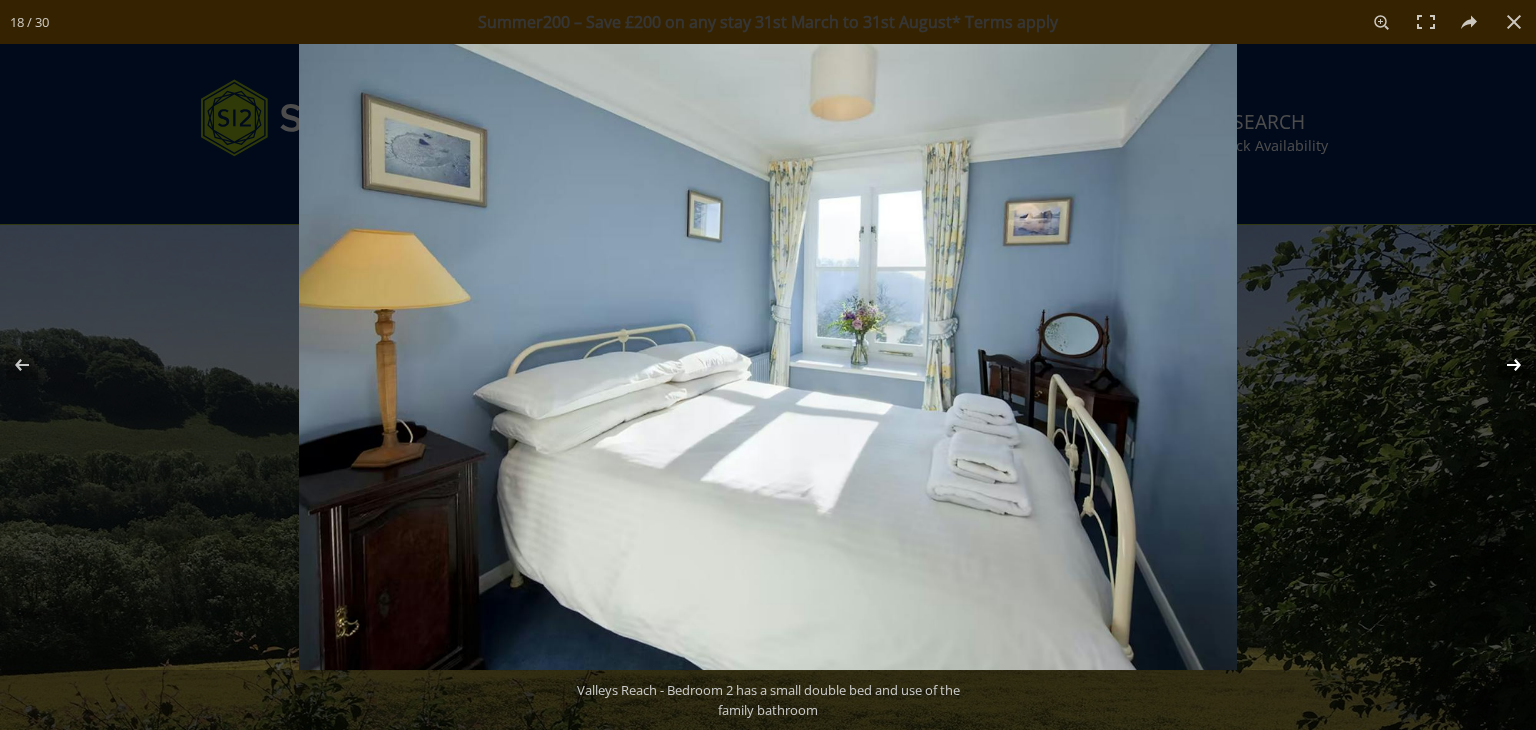 click at bounding box center (1501, 365) 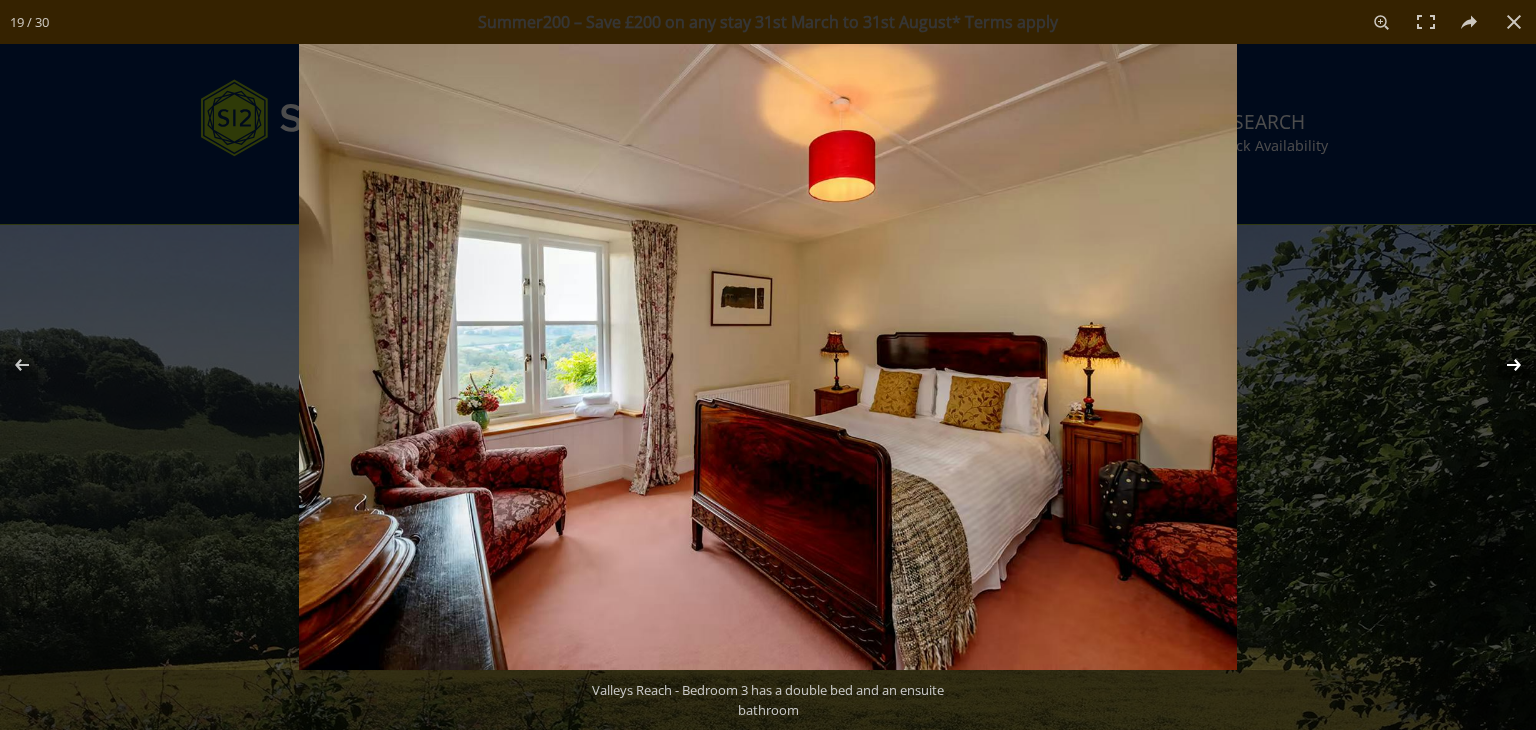 click at bounding box center (1501, 365) 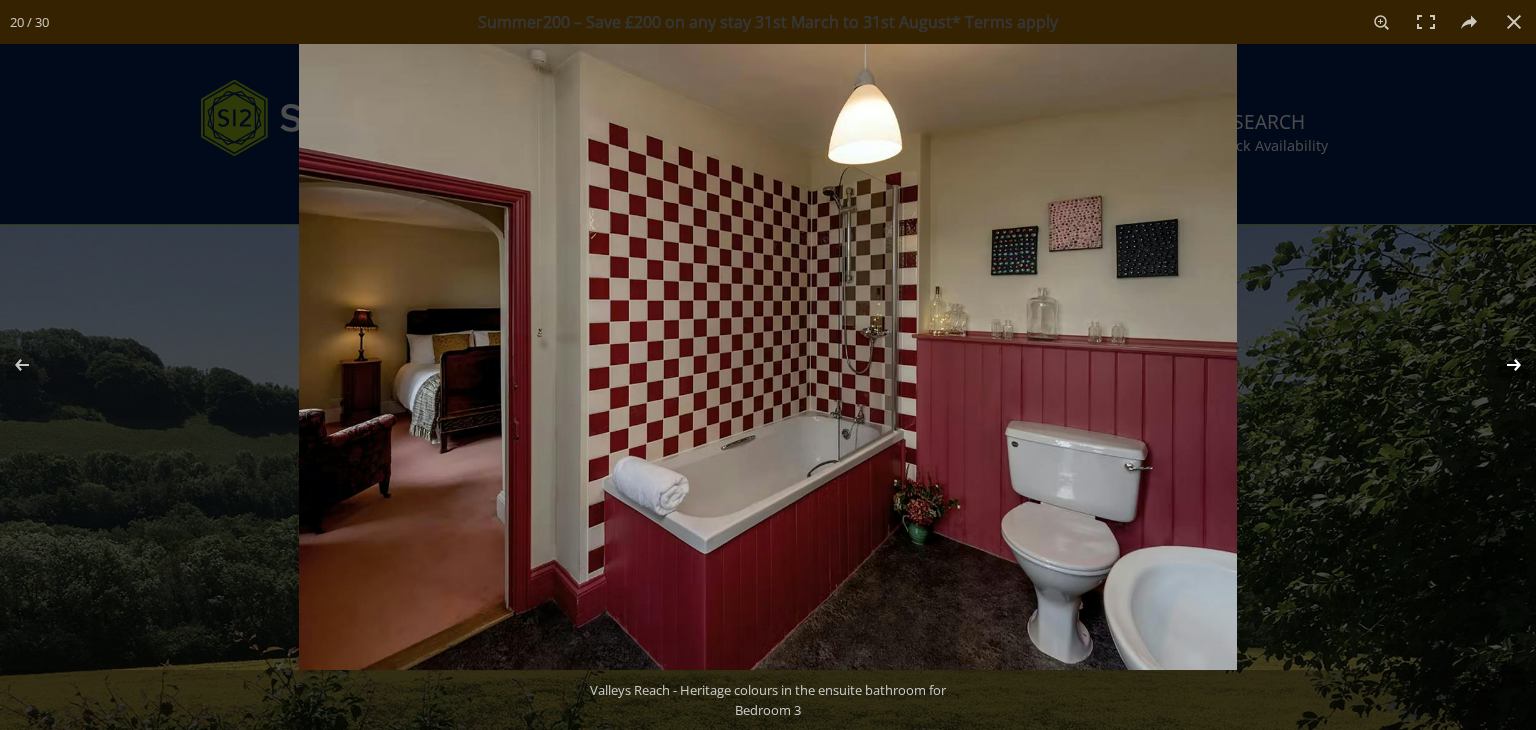 click at bounding box center [1501, 365] 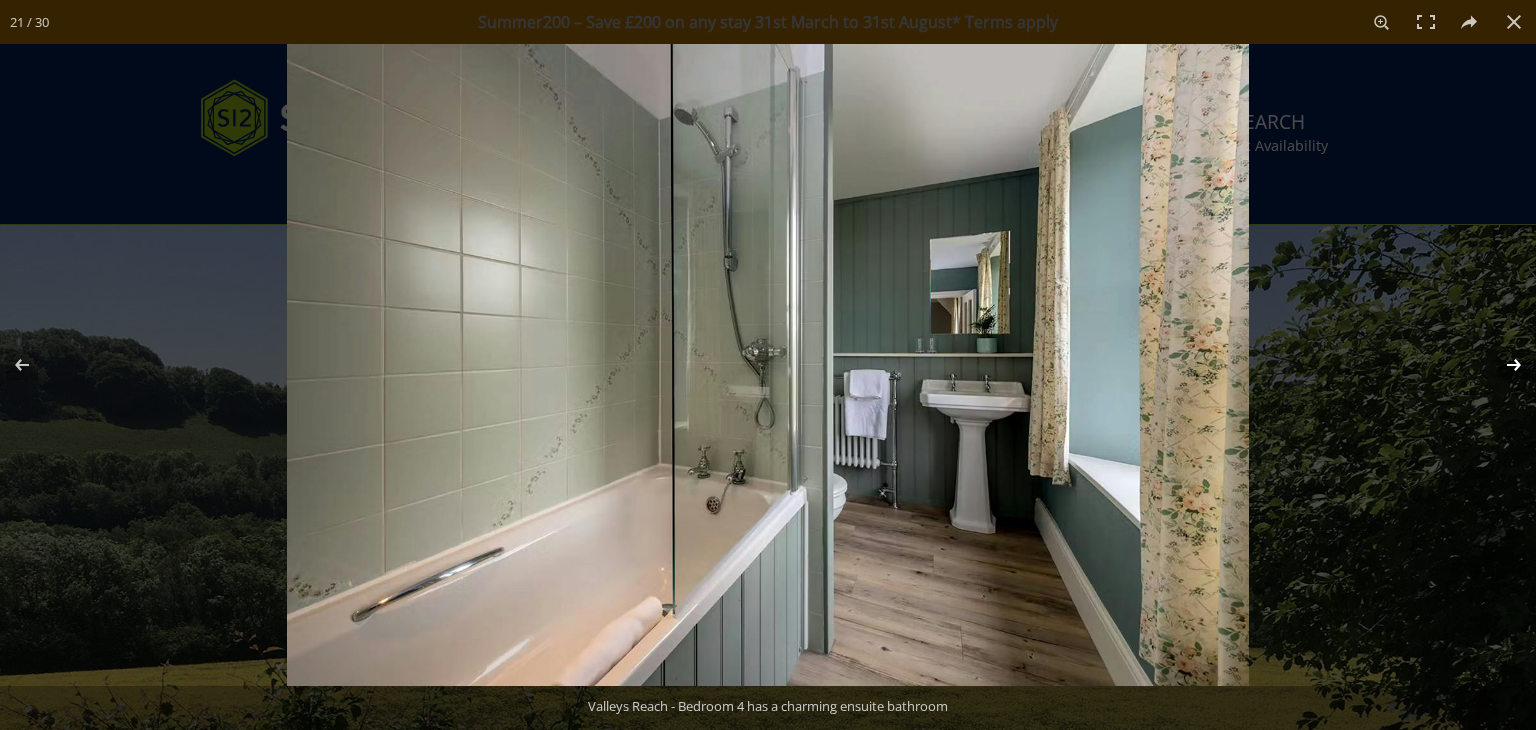 click at bounding box center [1501, 365] 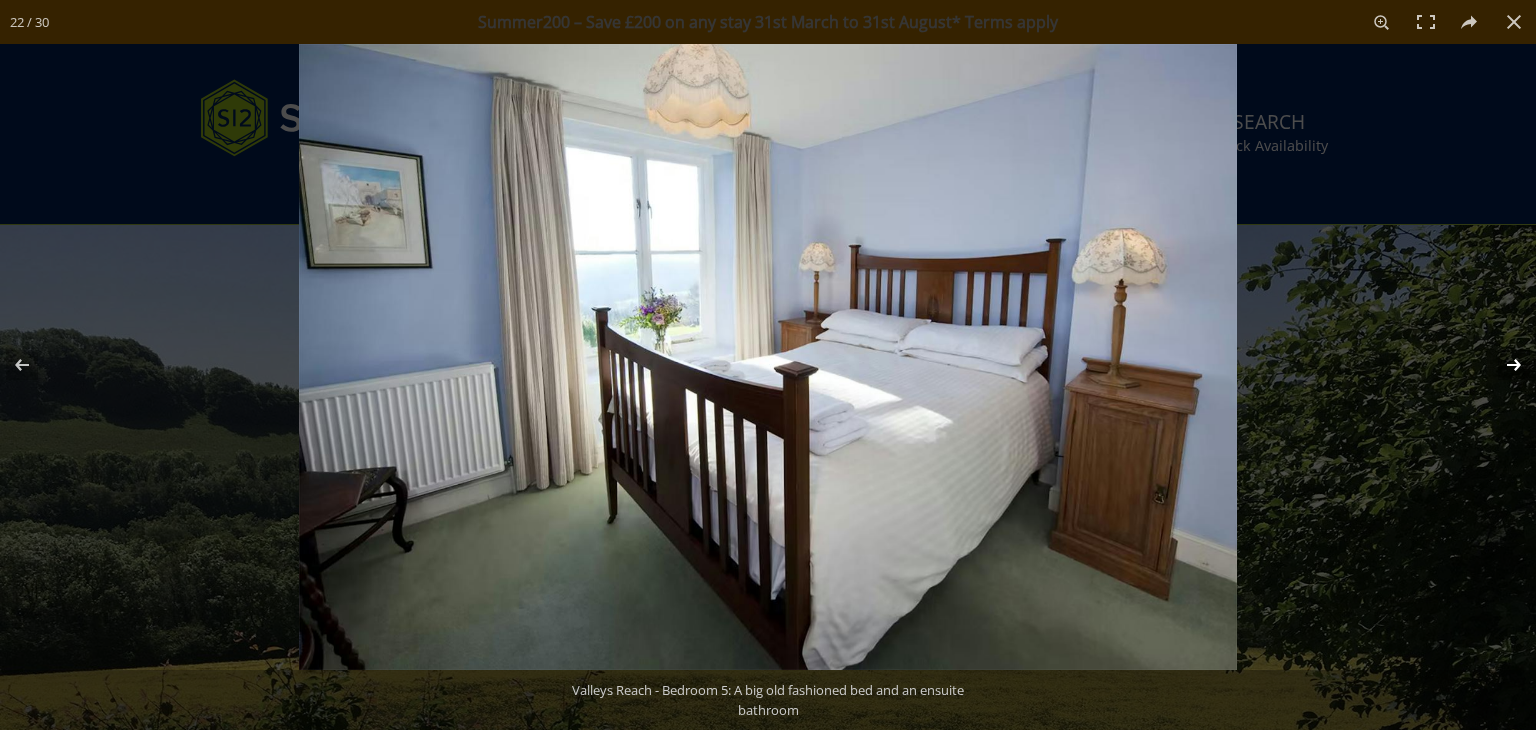 click at bounding box center [1501, 365] 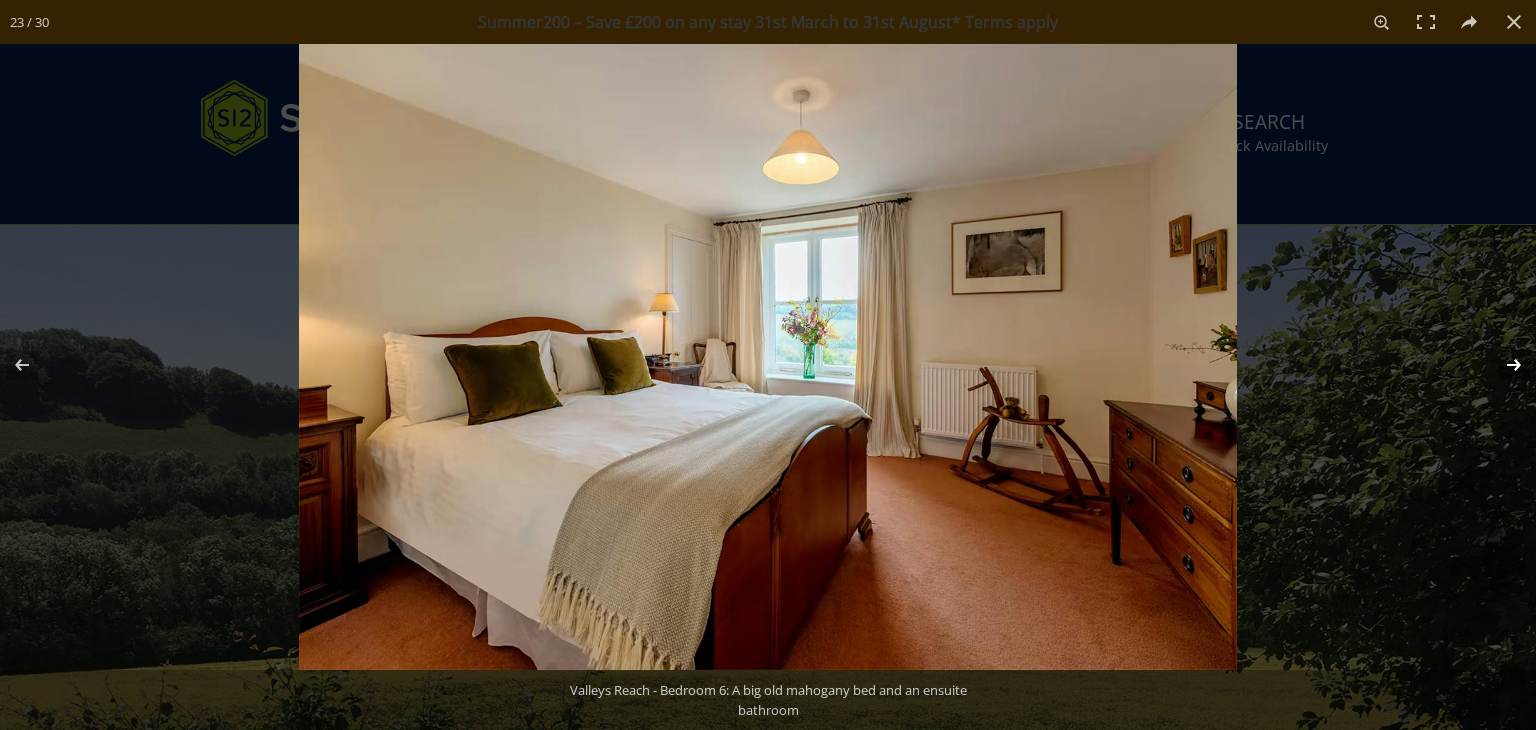 click at bounding box center (1501, 365) 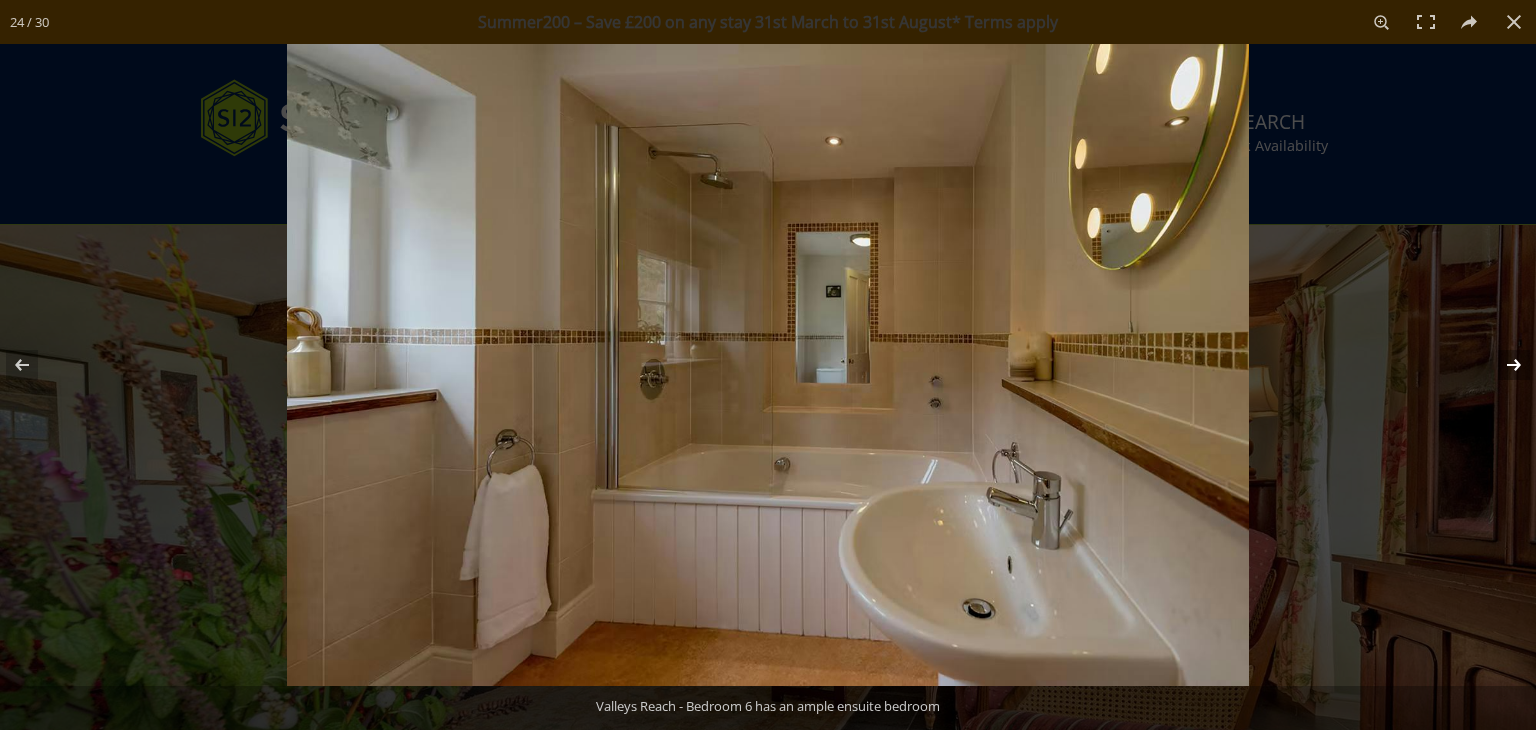 click at bounding box center (1501, 365) 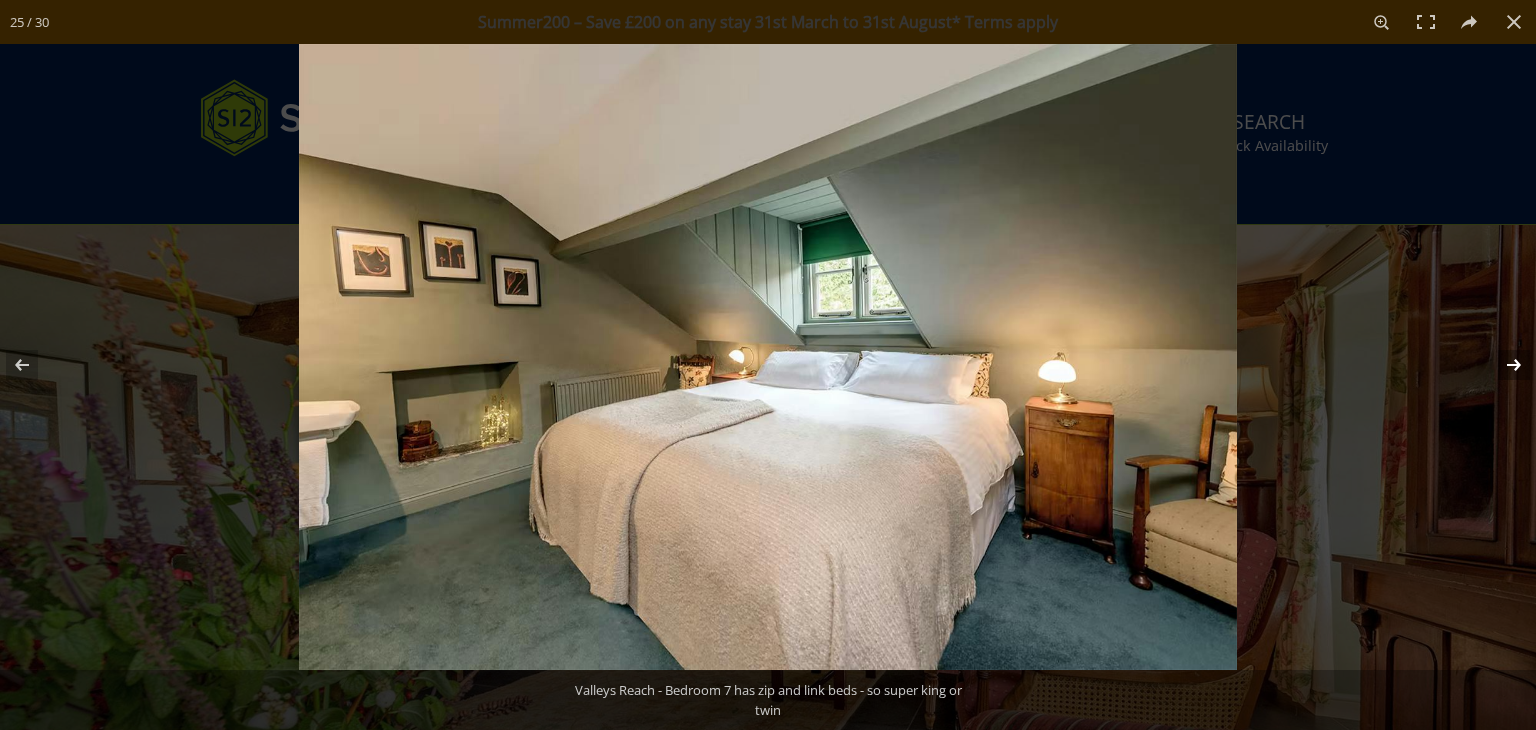 click at bounding box center (1501, 365) 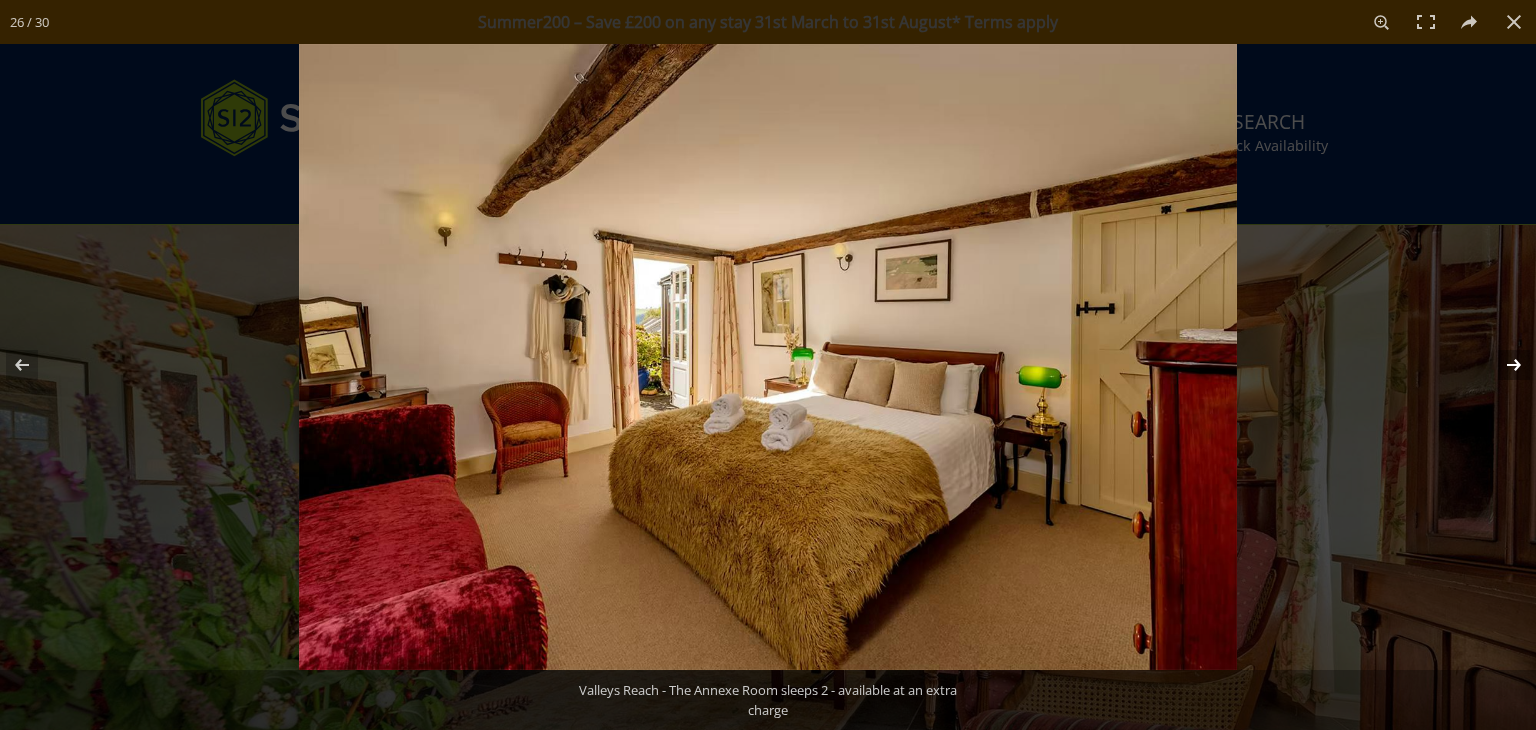 click at bounding box center (1501, 365) 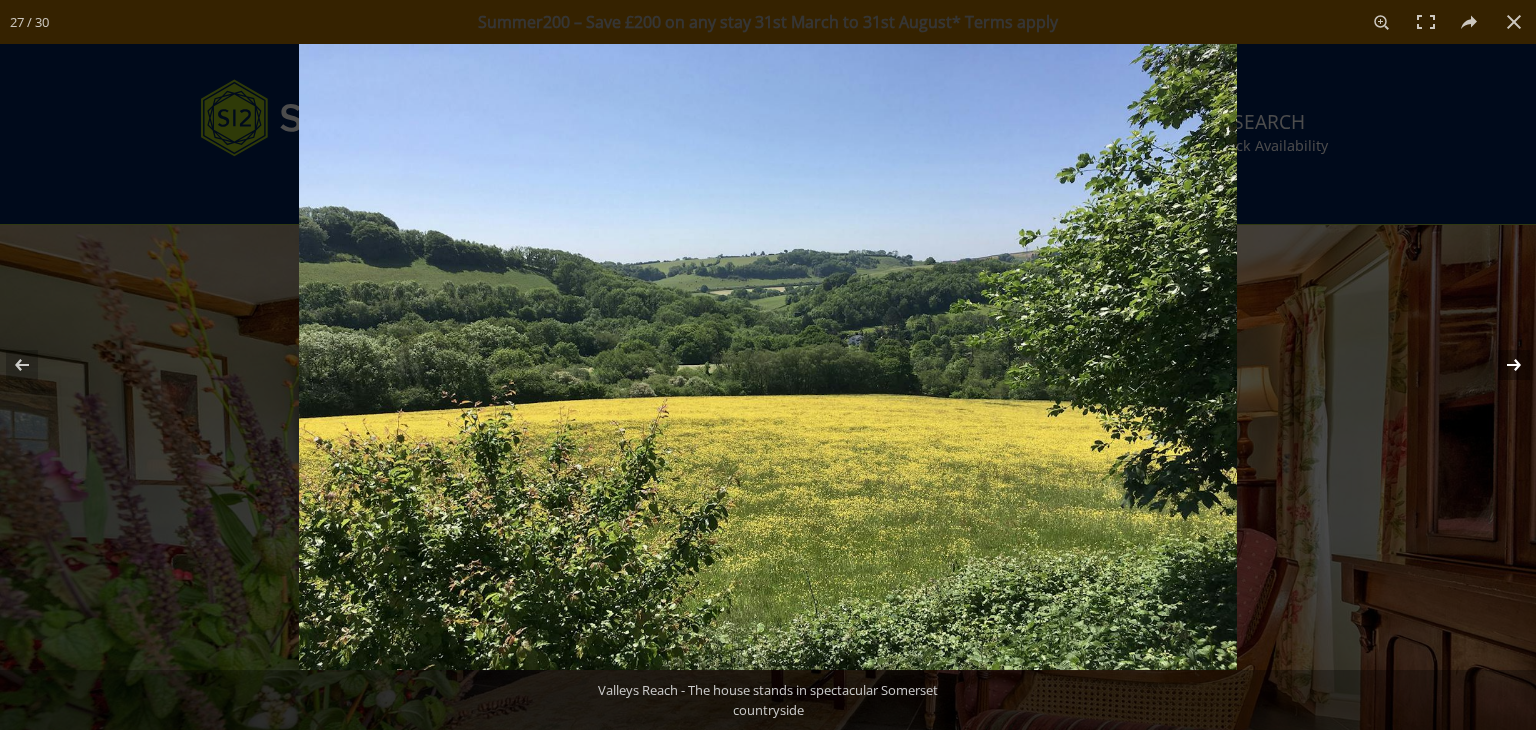 click at bounding box center (1501, 365) 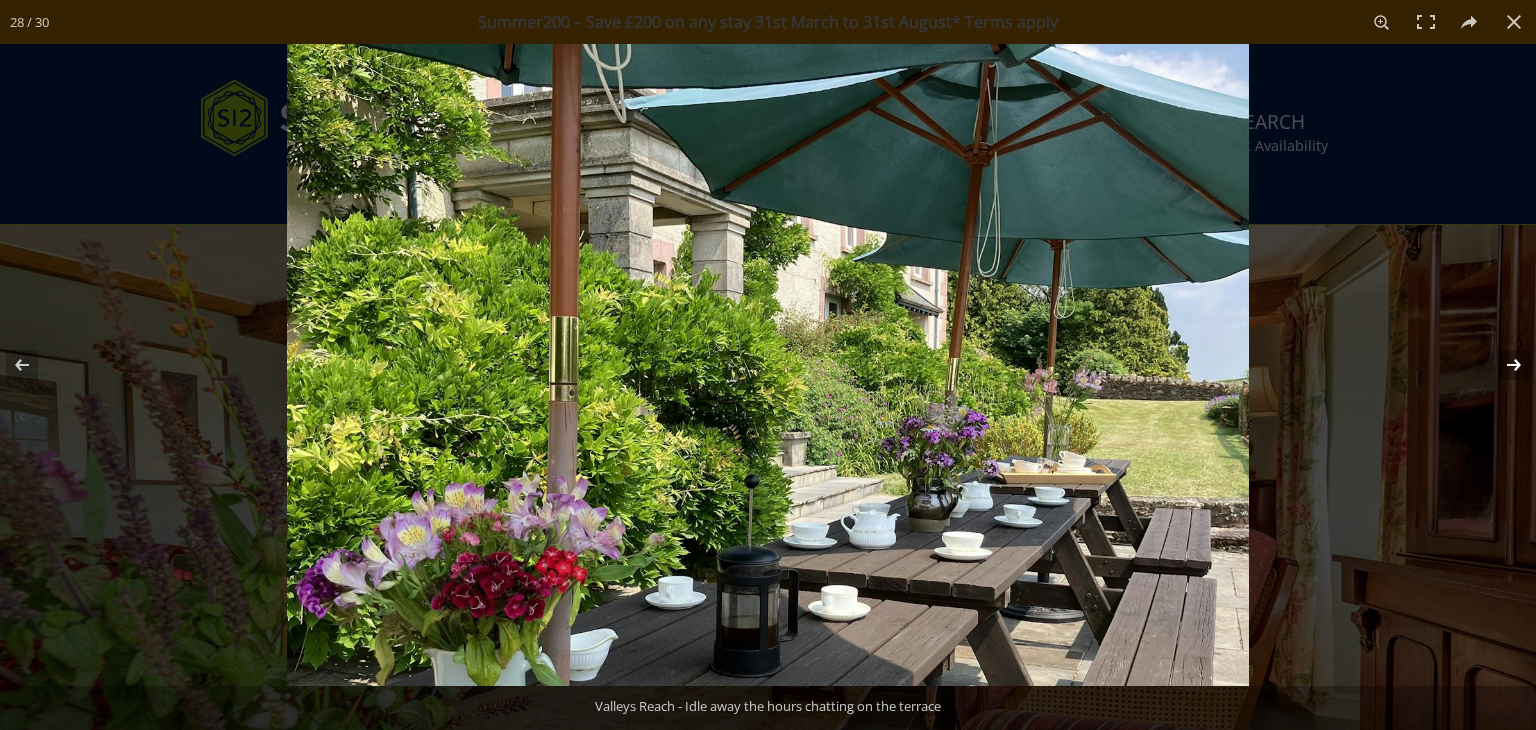click at bounding box center (1501, 365) 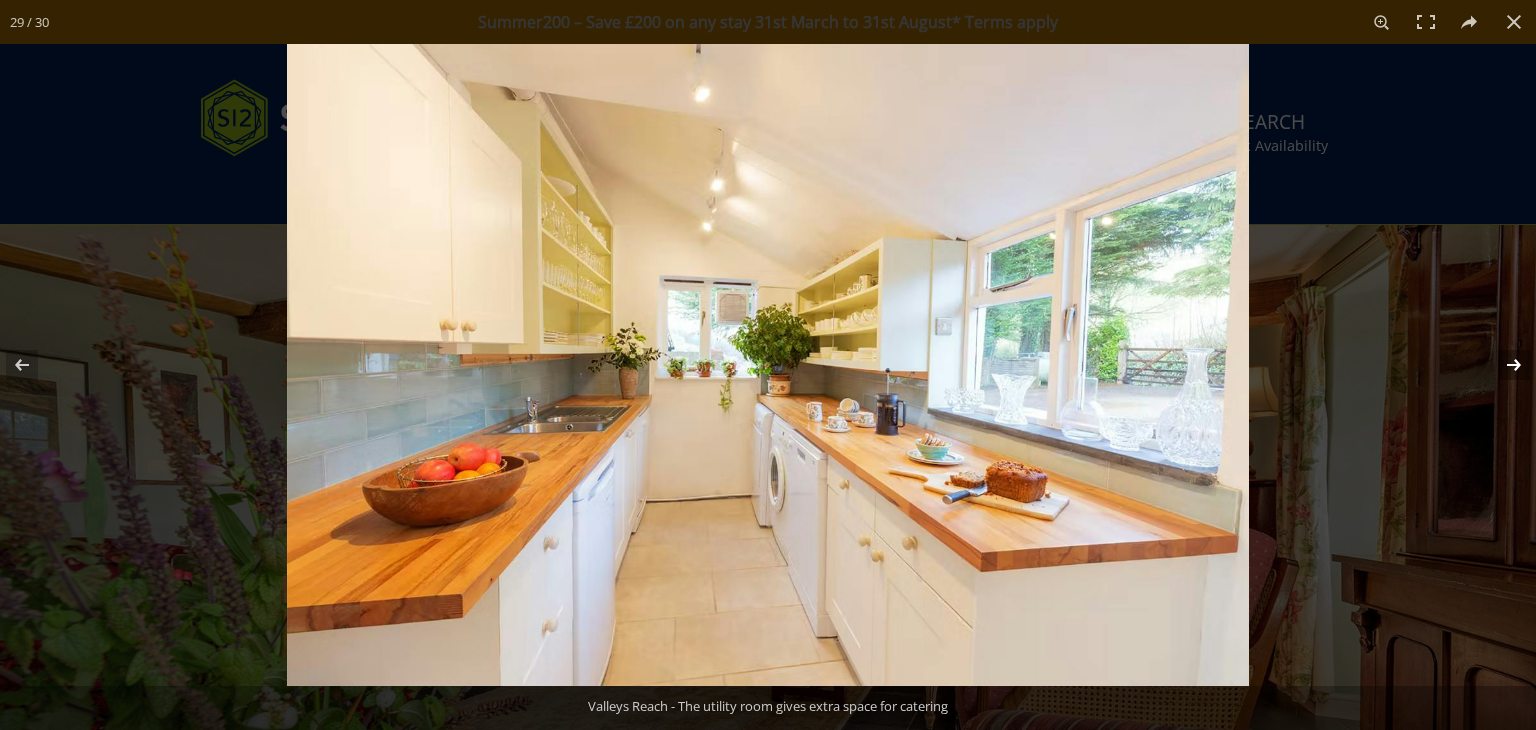 click at bounding box center (1501, 365) 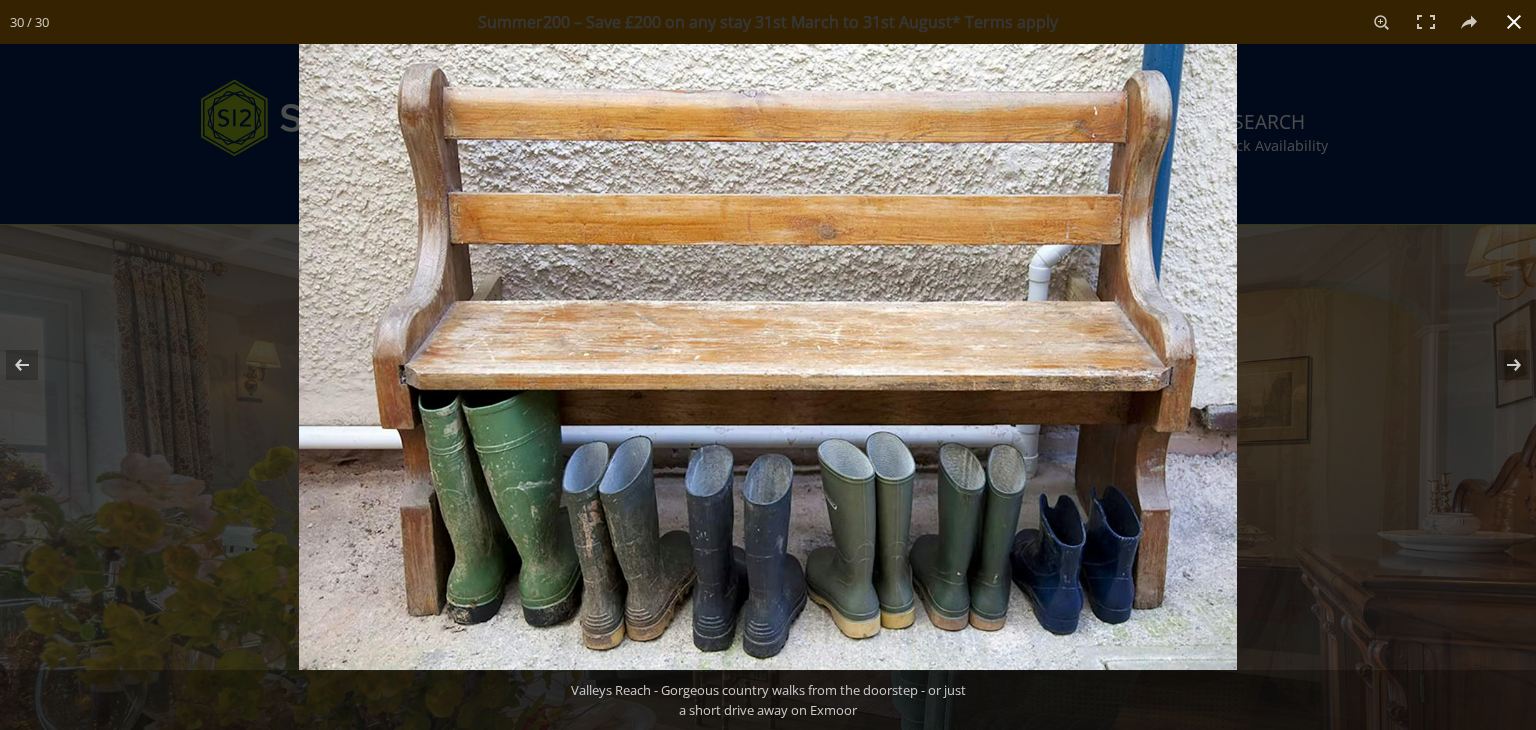 click at bounding box center (1514, 22) 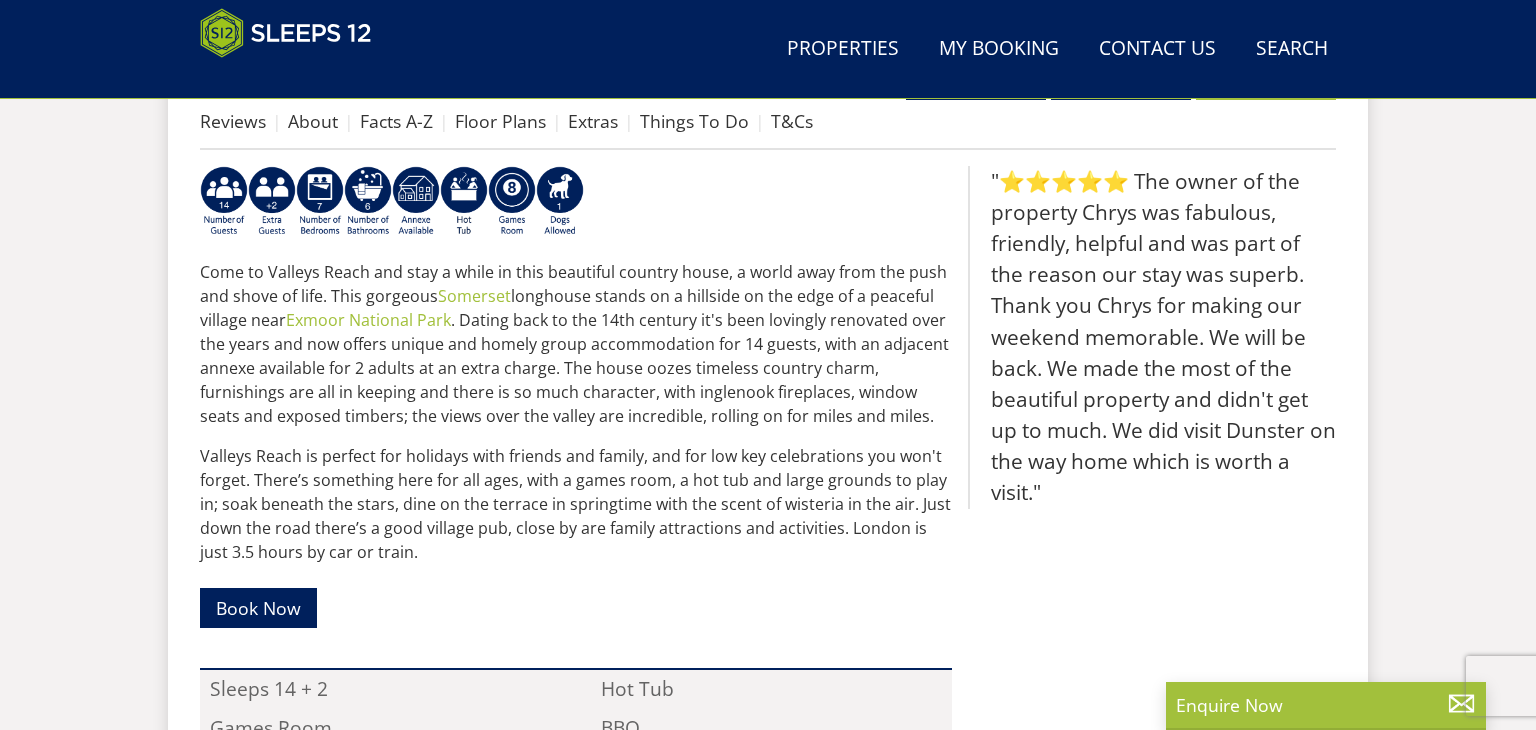 scroll, scrollTop: 856, scrollLeft: 0, axis: vertical 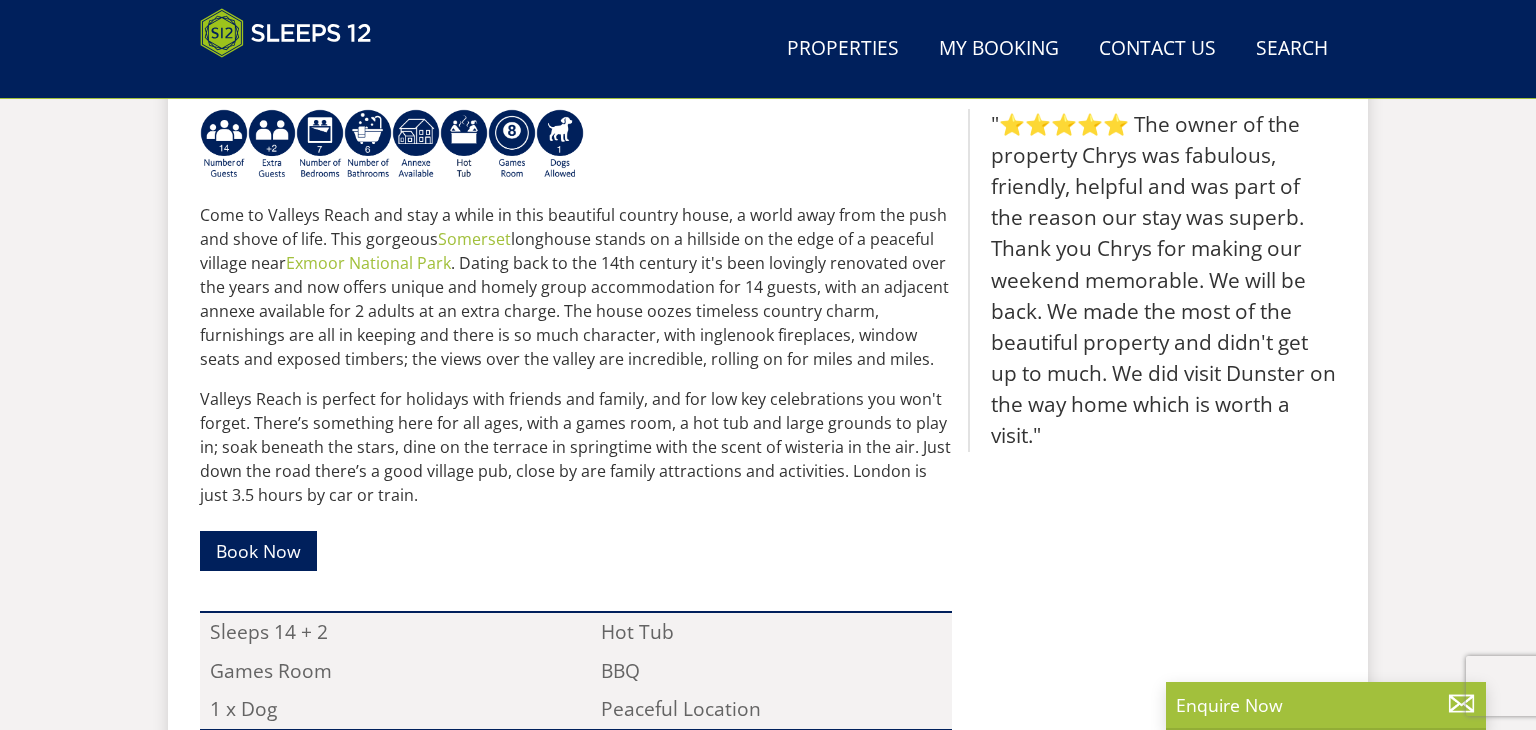 select on "16" 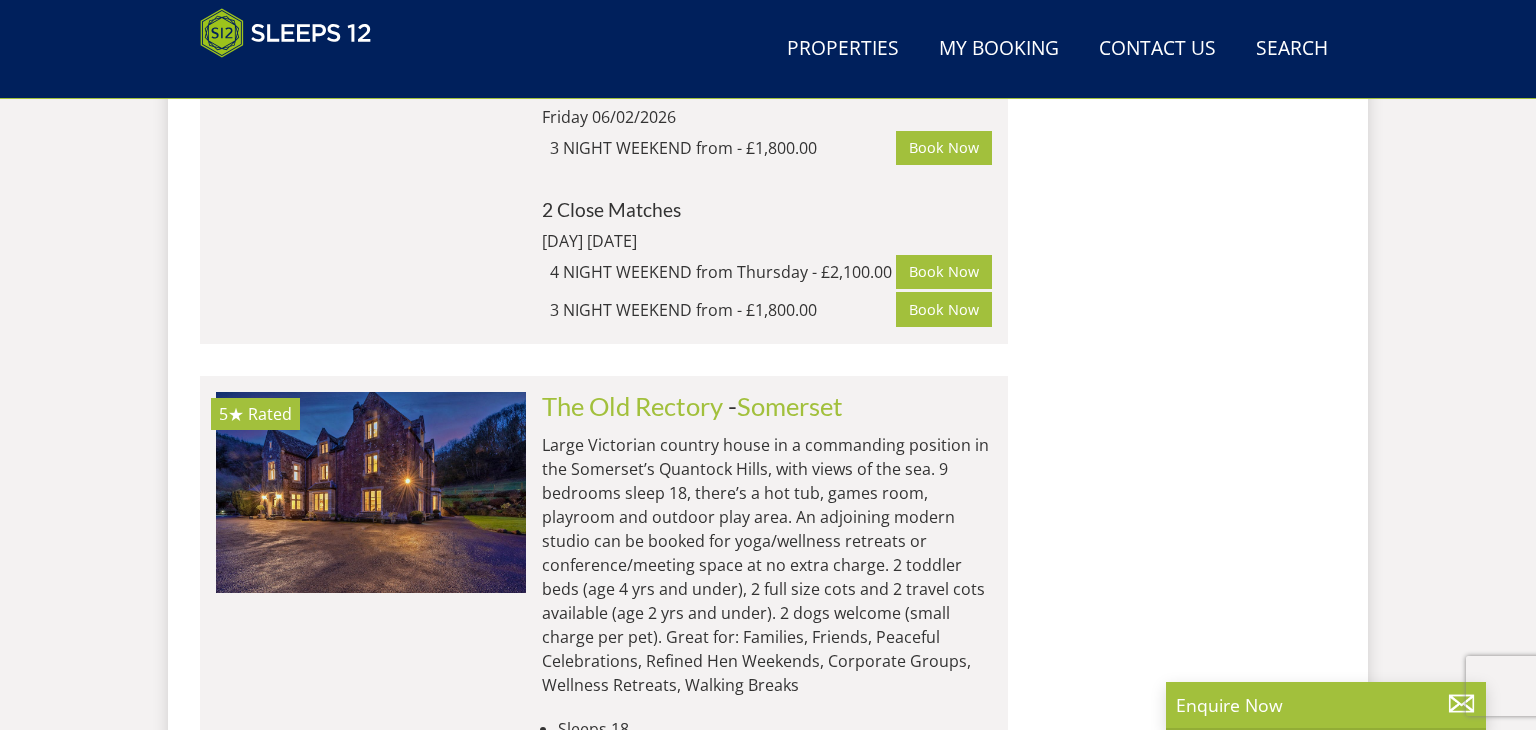 scroll, scrollTop: 2548, scrollLeft: 0, axis: vertical 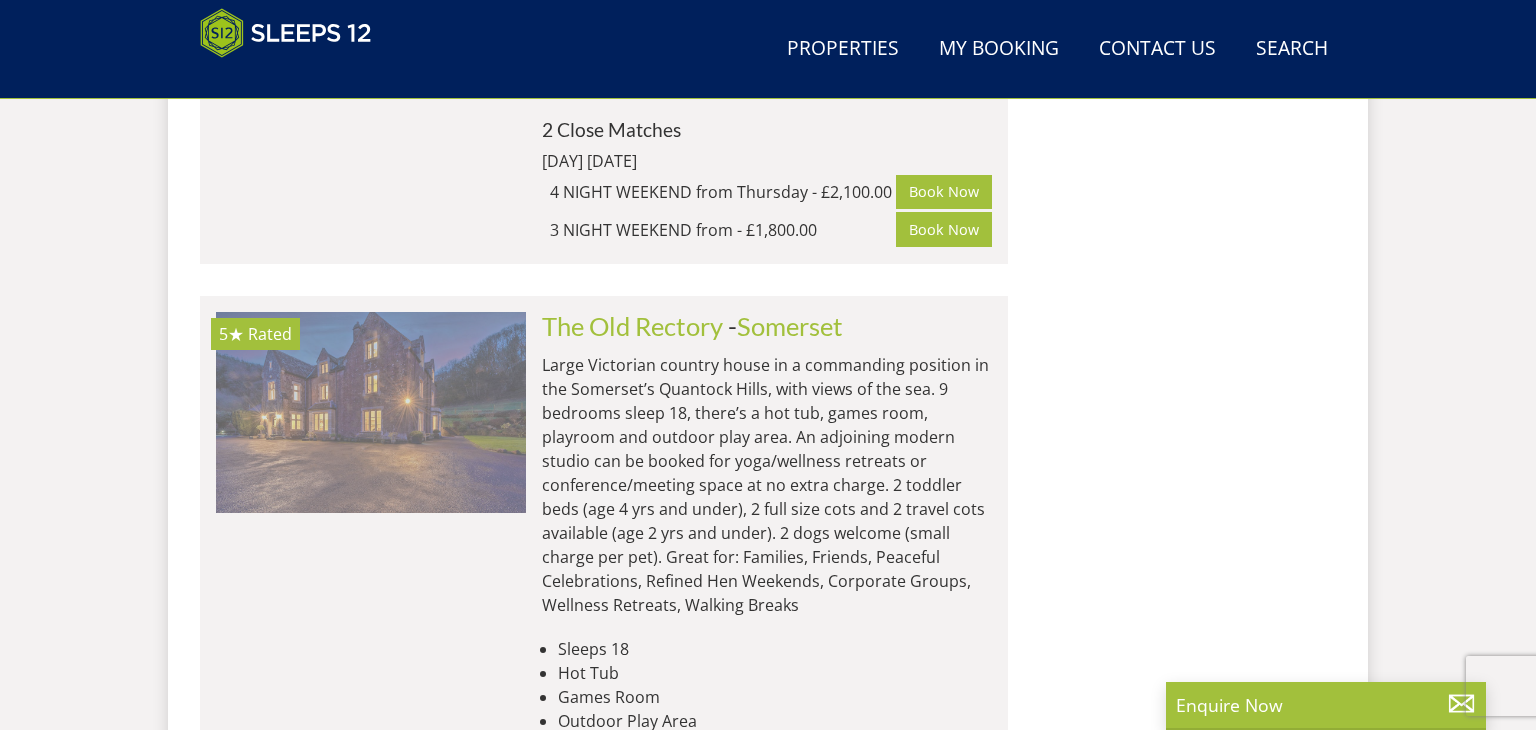 click at bounding box center [371, 412] 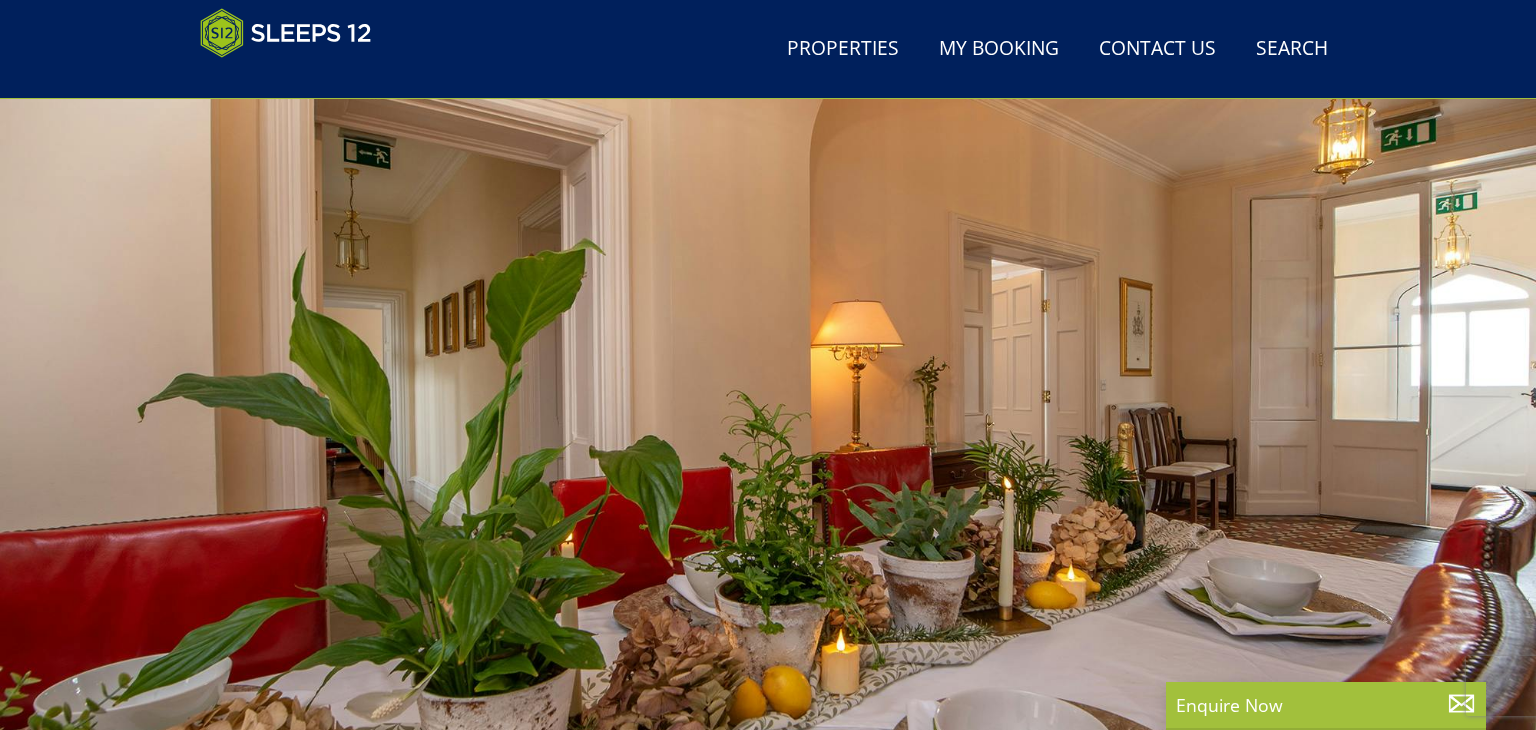 scroll, scrollTop: 200, scrollLeft: 0, axis: vertical 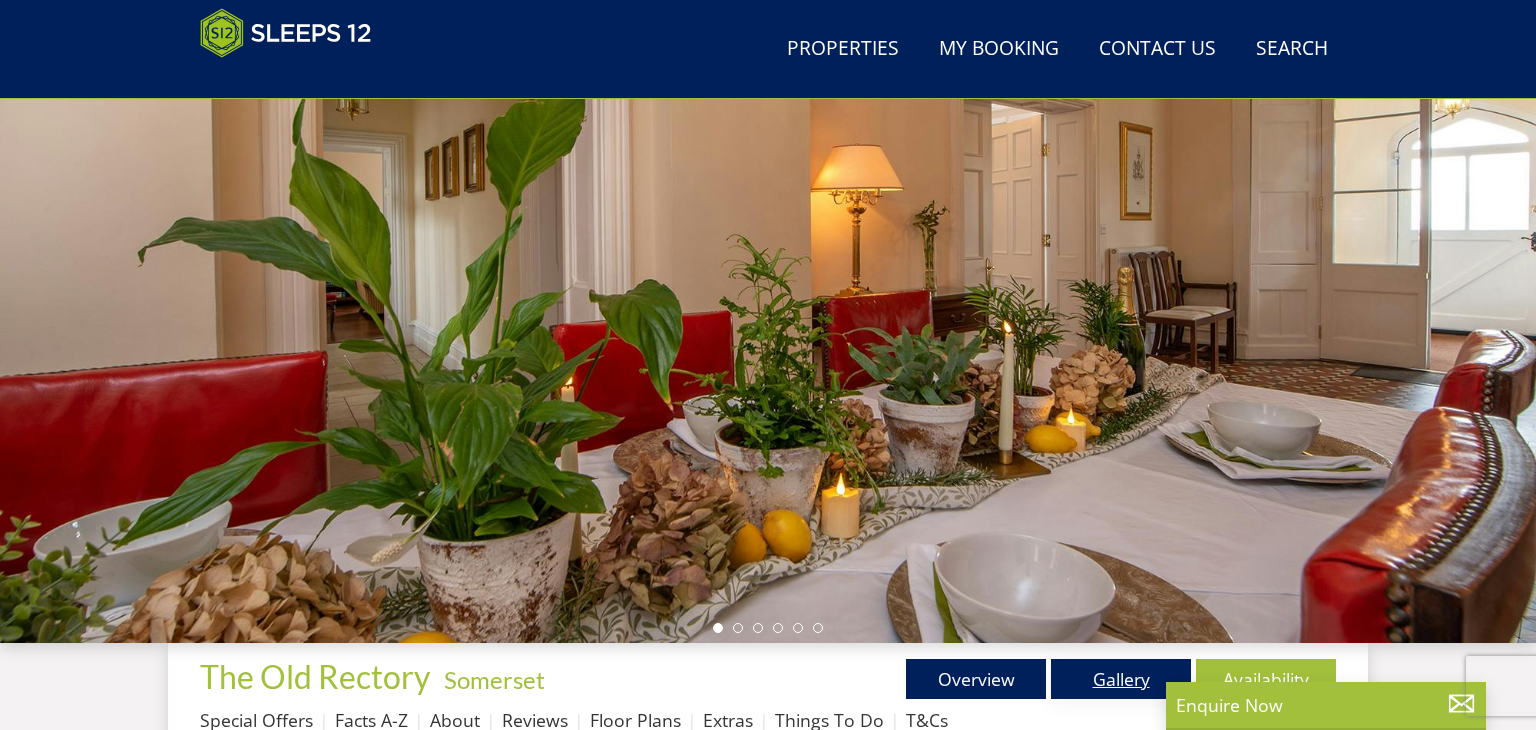 click on "Gallery" at bounding box center (1121, 679) 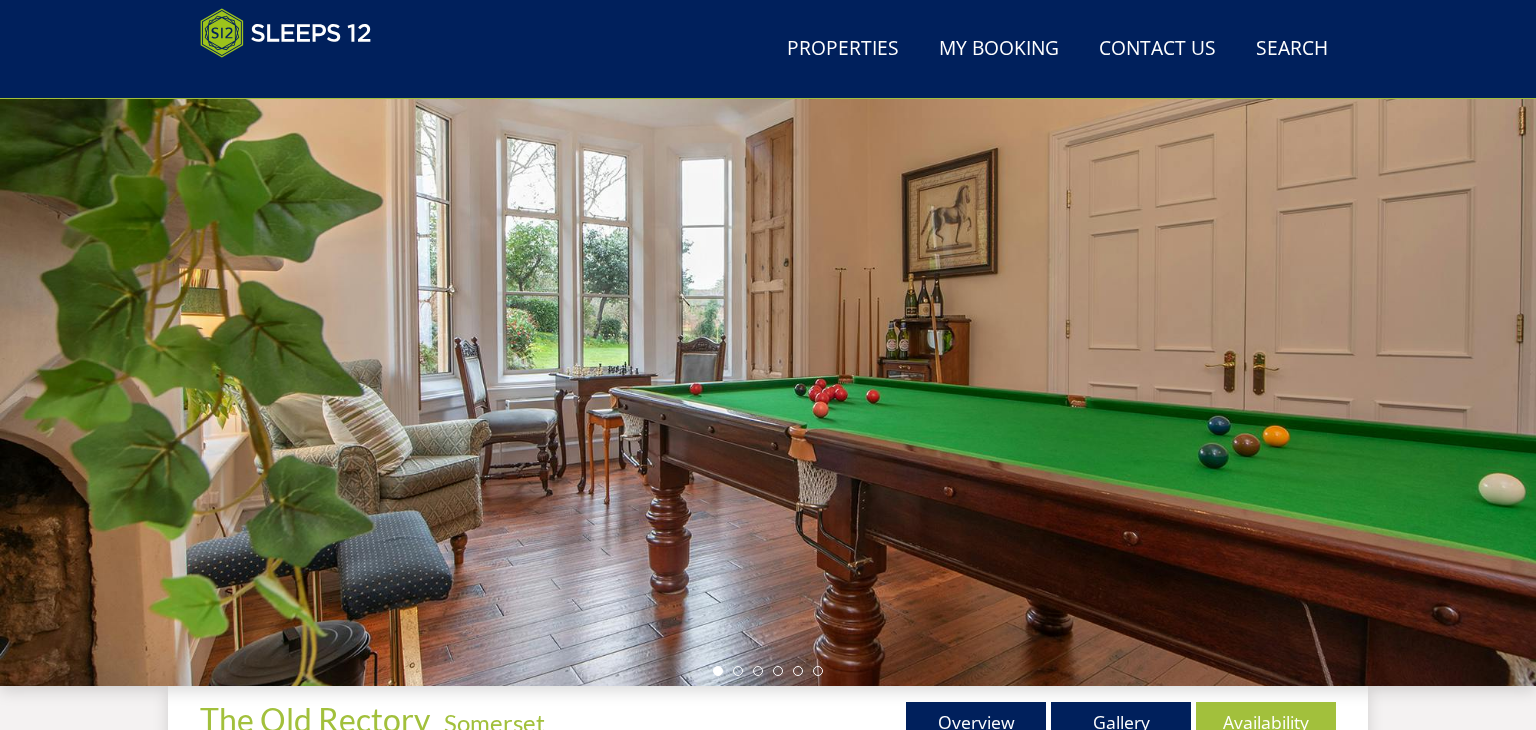 scroll, scrollTop: 160, scrollLeft: 0, axis: vertical 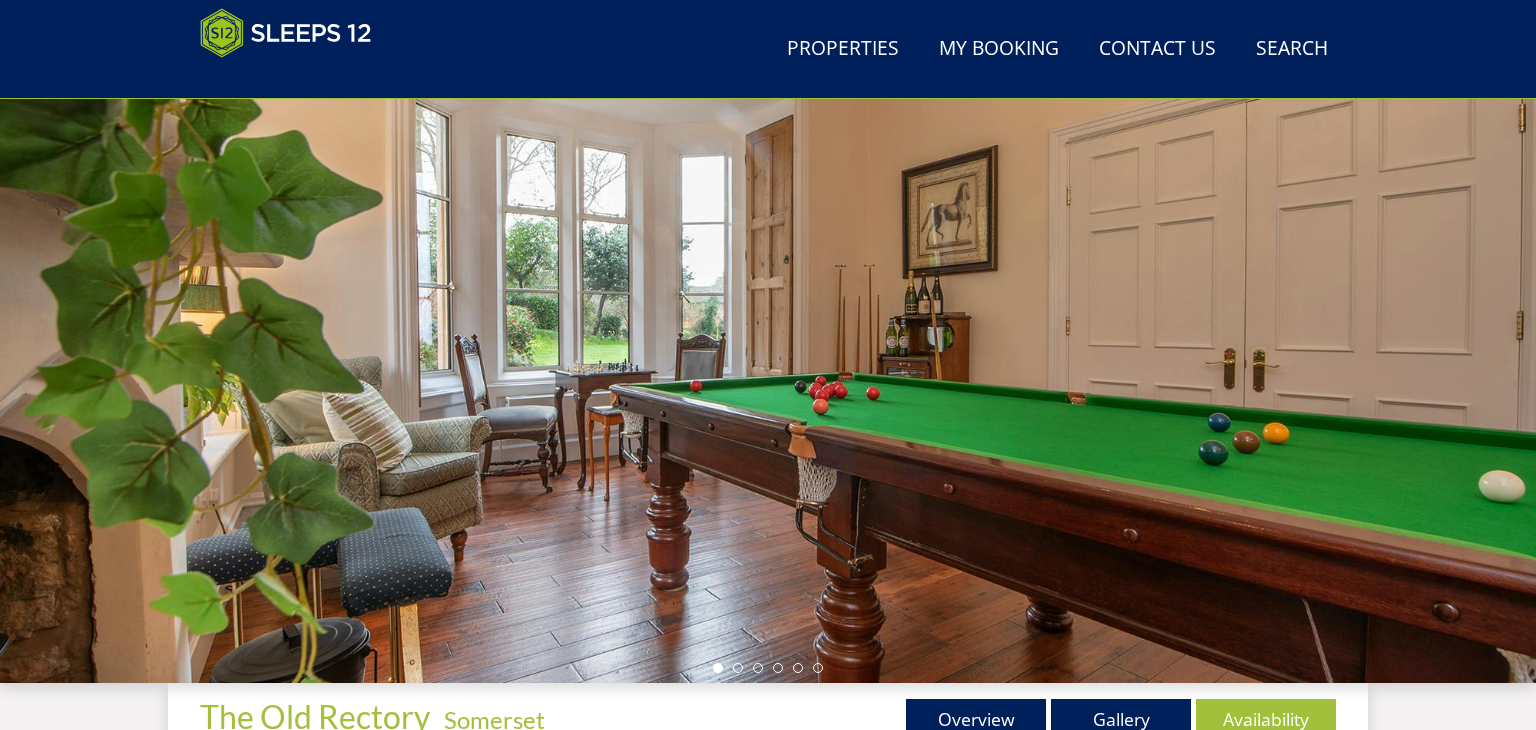 click at bounding box center [768, 333] 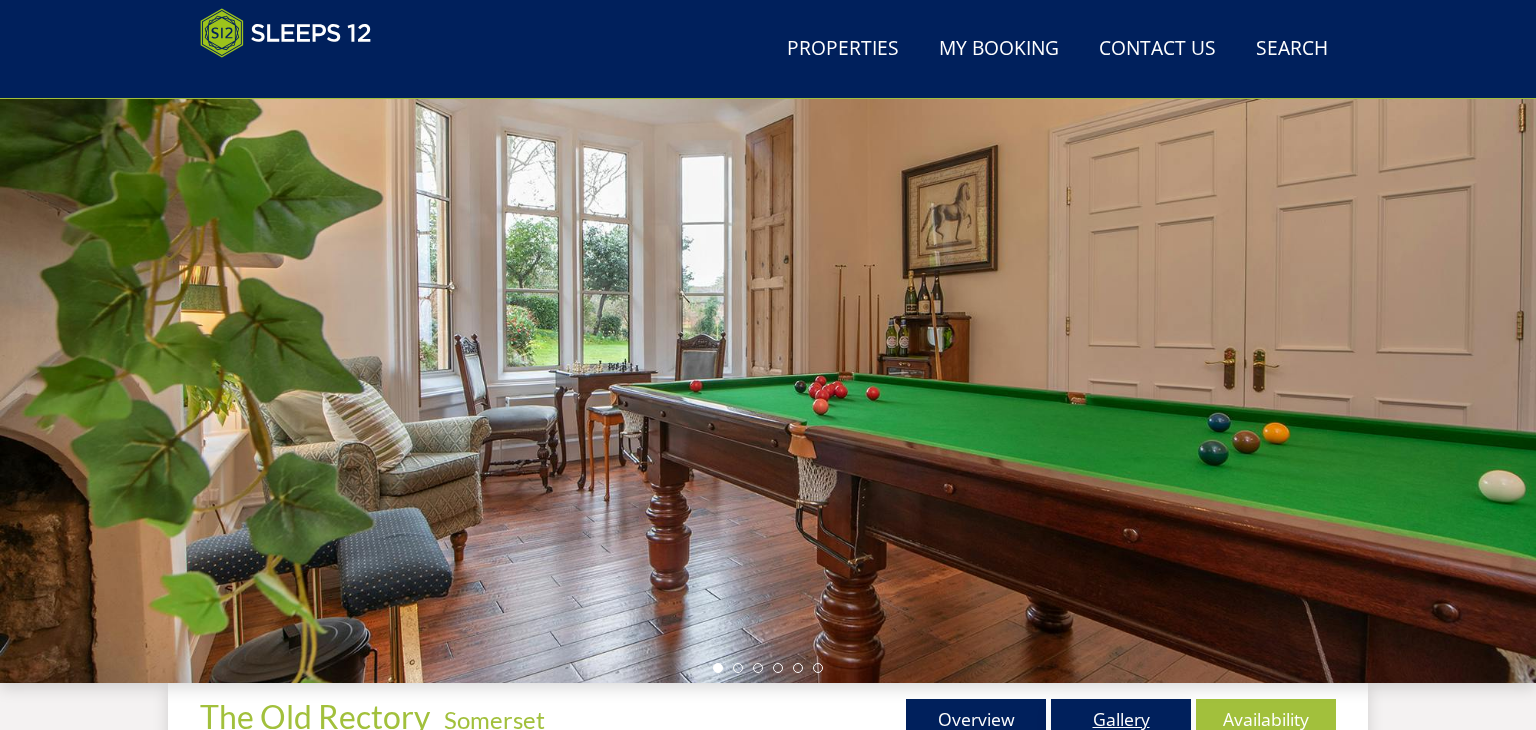 click on "Gallery" at bounding box center [1121, 719] 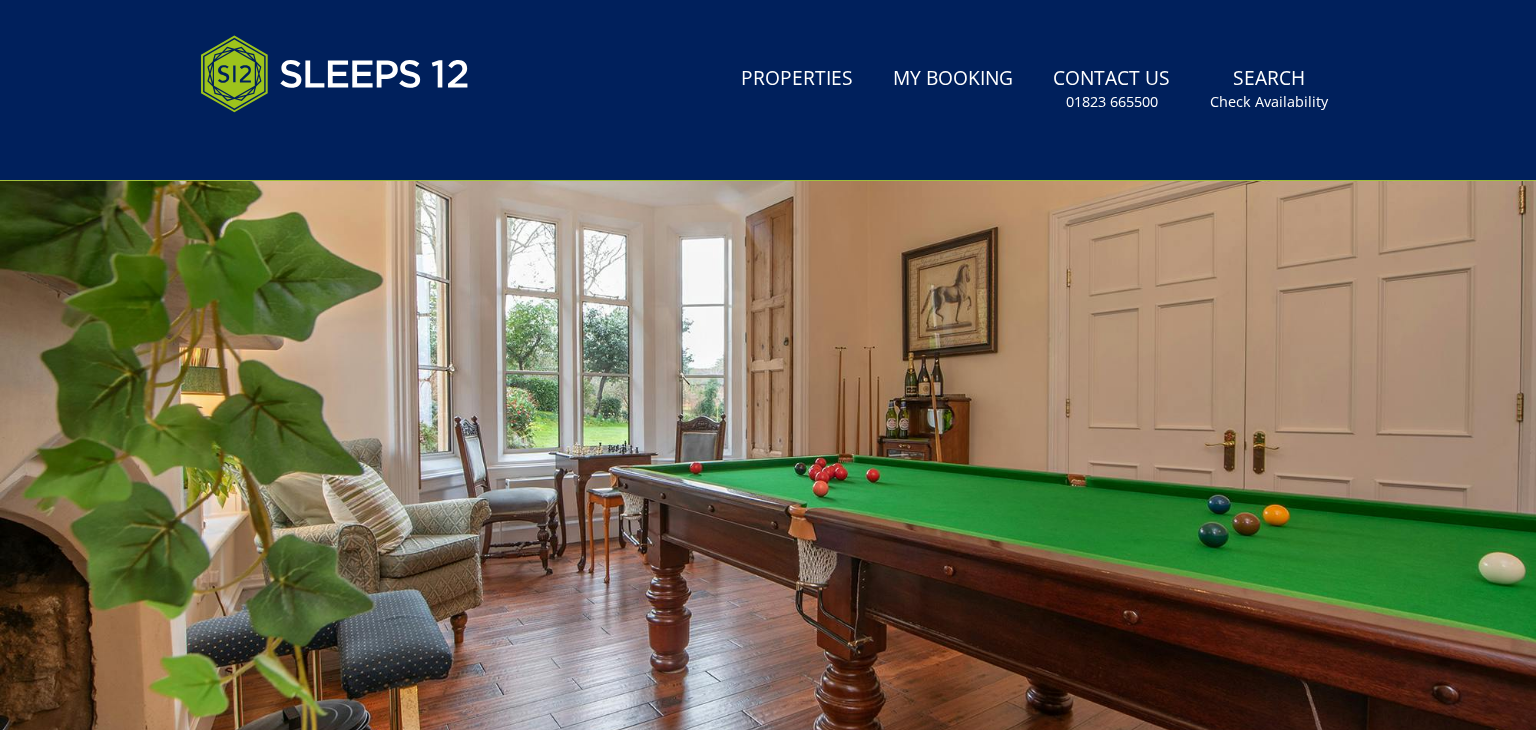 scroll, scrollTop: 0, scrollLeft: 0, axis: both 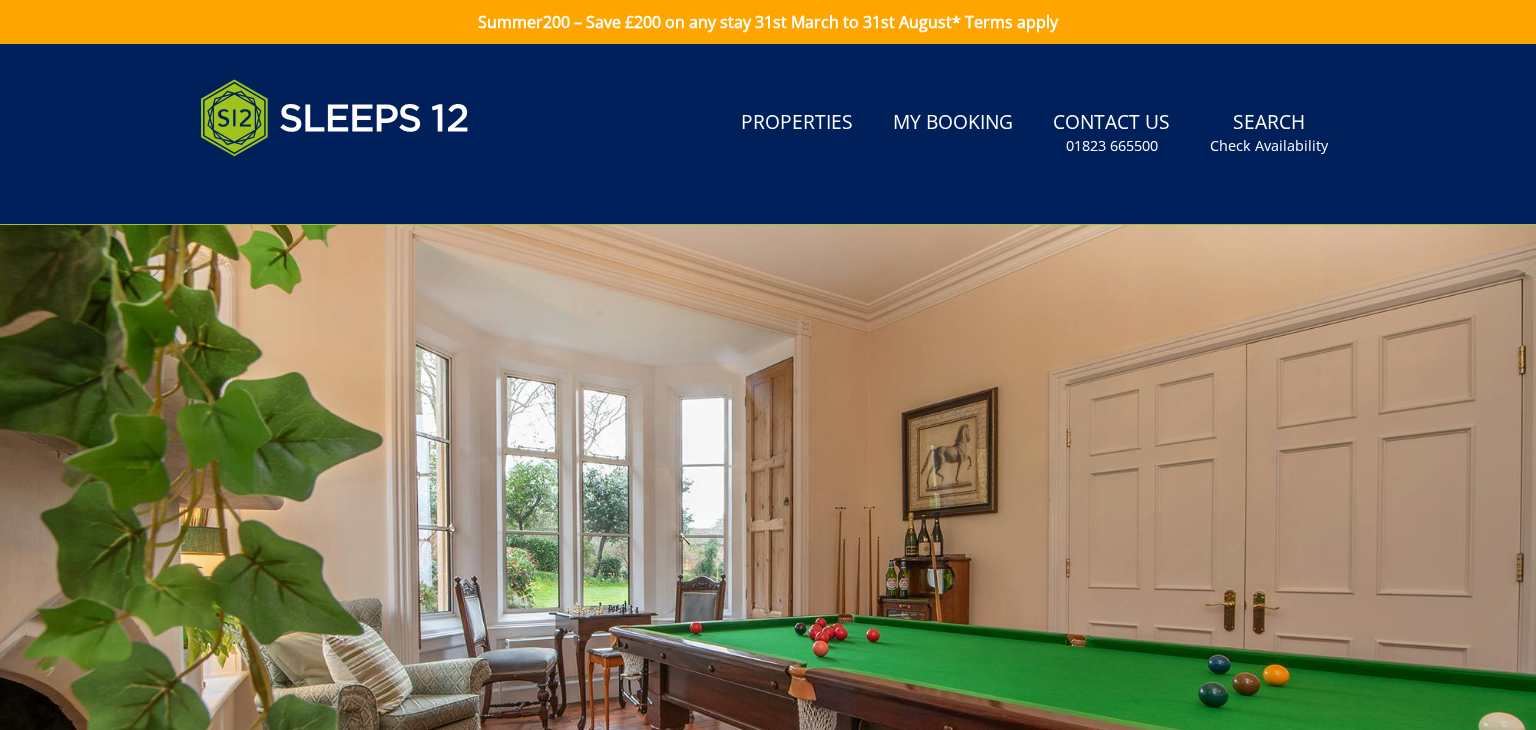 click at bounding box center [768, 575] 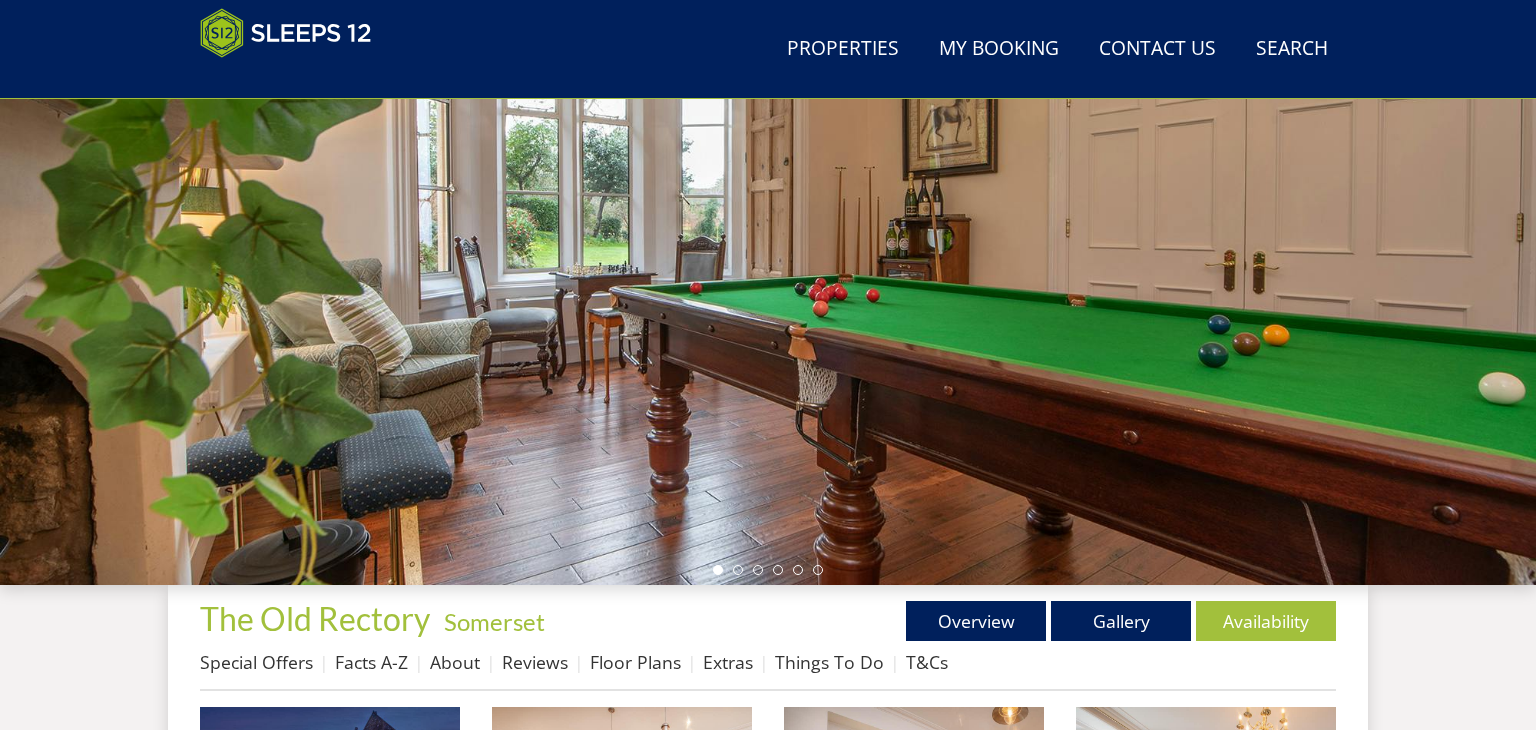 scroll, scrollTop: 268, scrollLeft: 0, axis: vertical 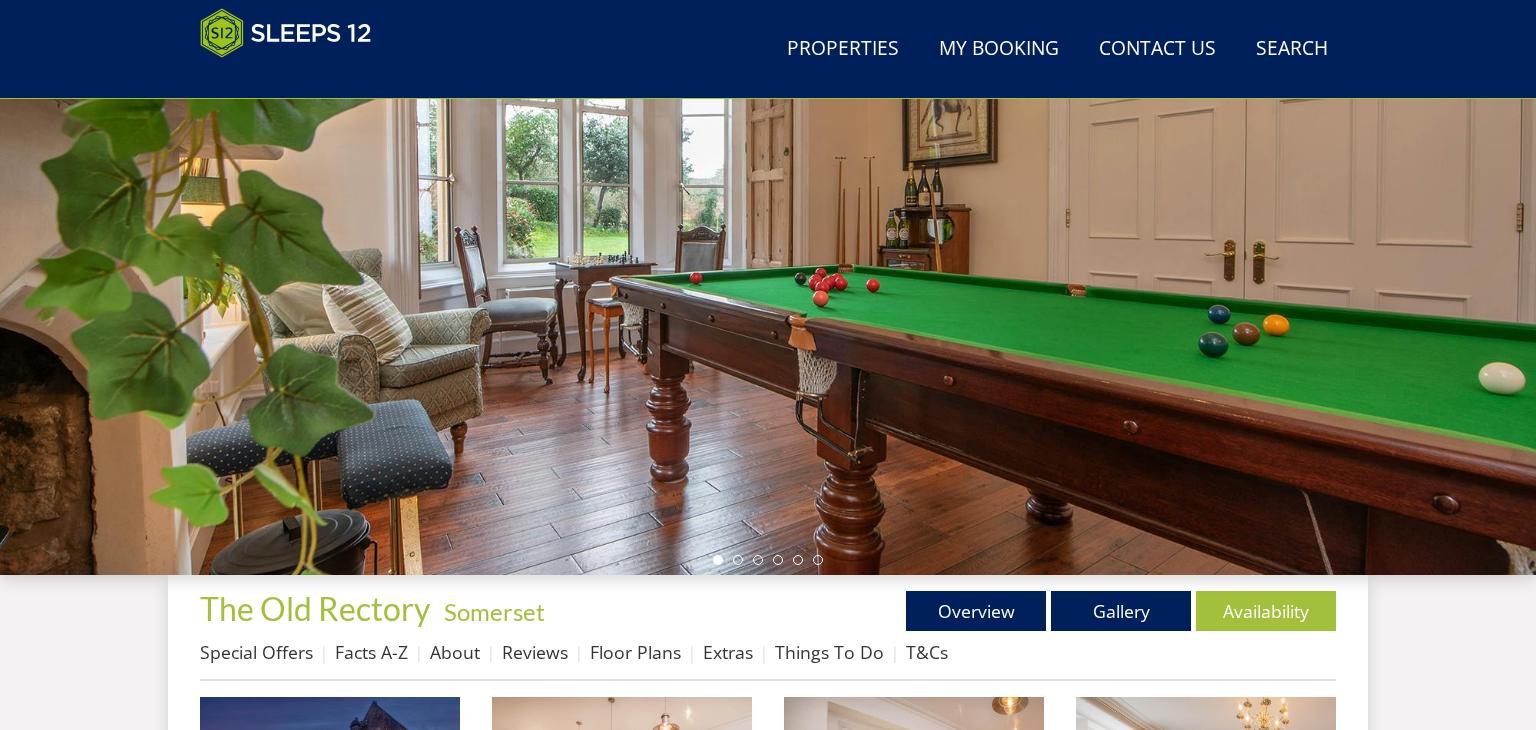 click at bounding box center [768, 225] 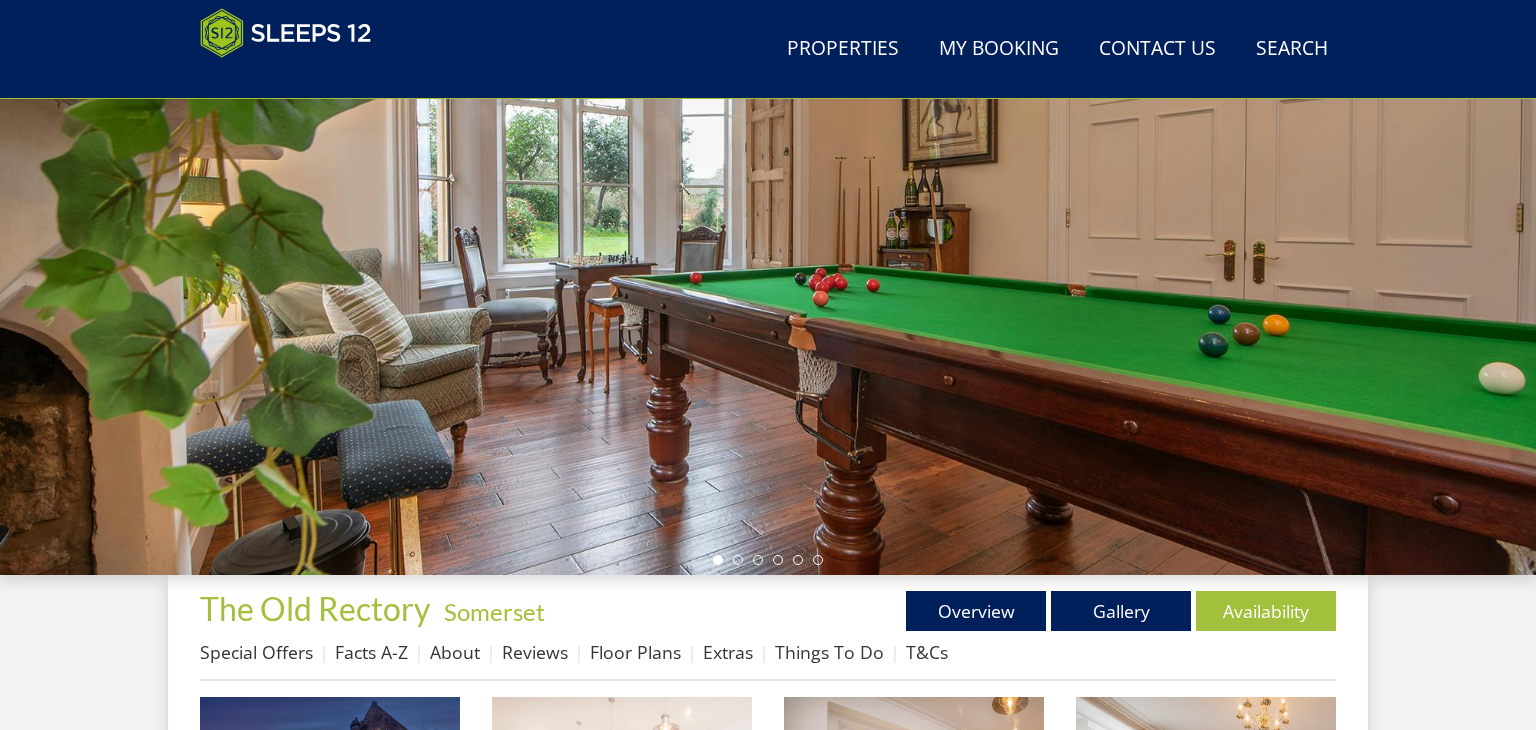 click at bounding box center [622, 827] 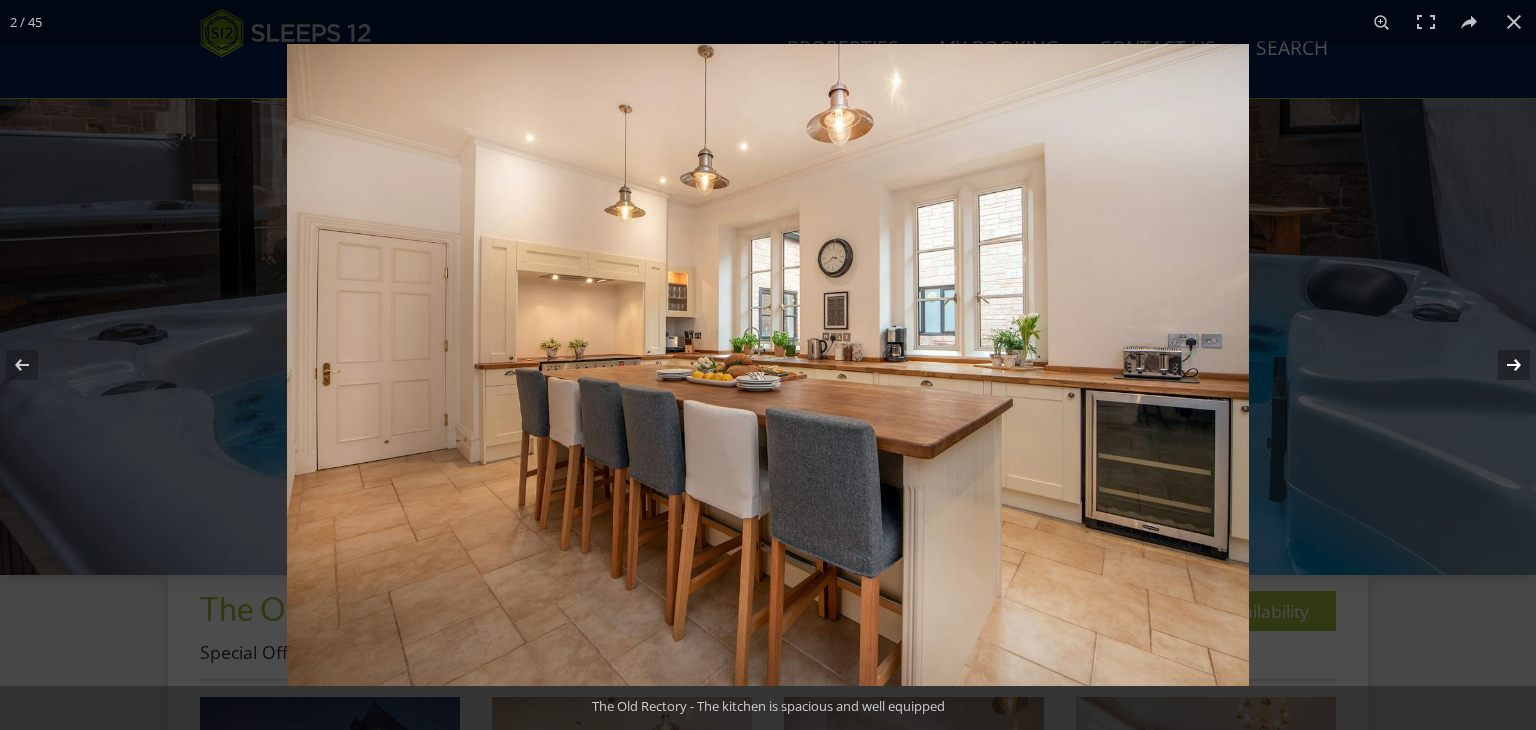 click at bounding box center (1501, 365) 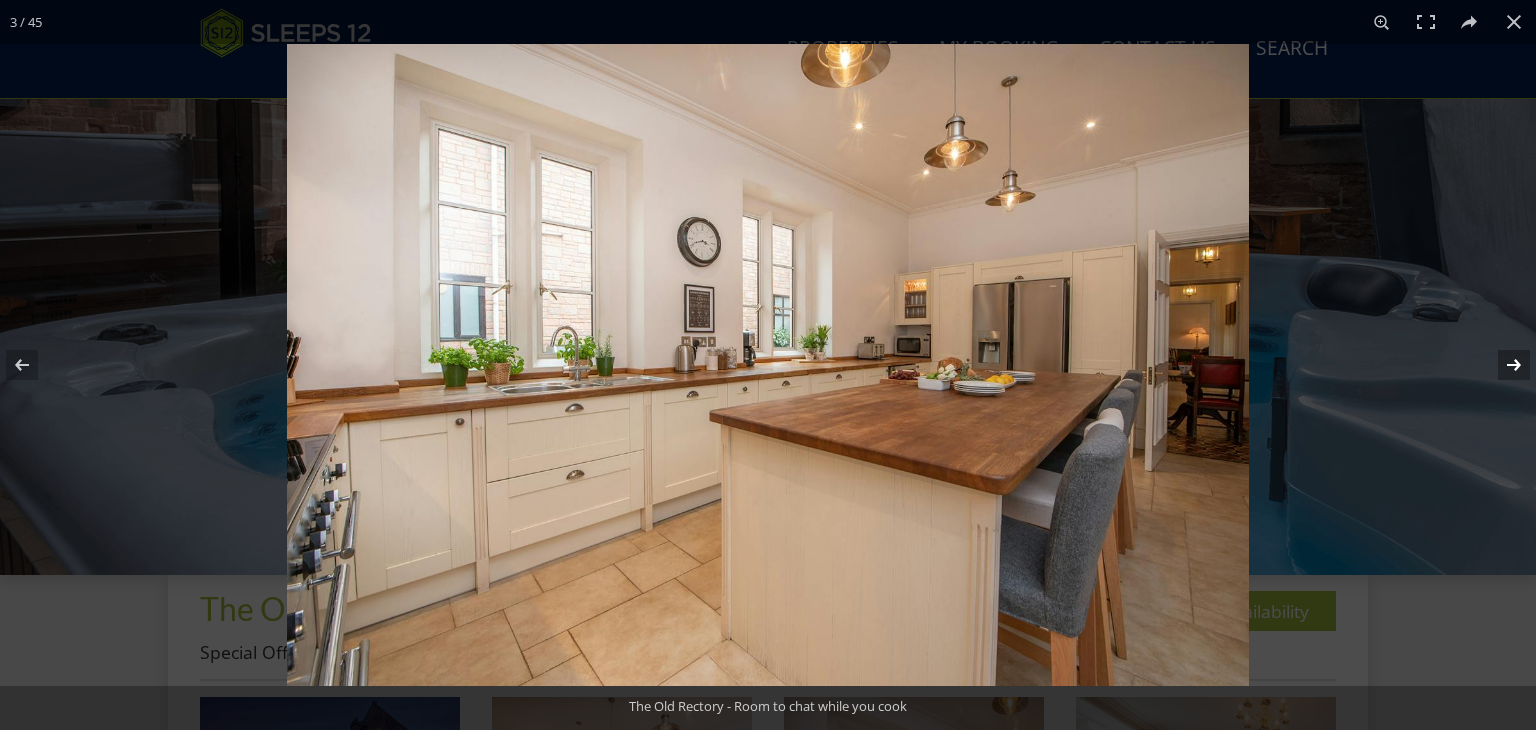 click at bounding box center [1501, 365] 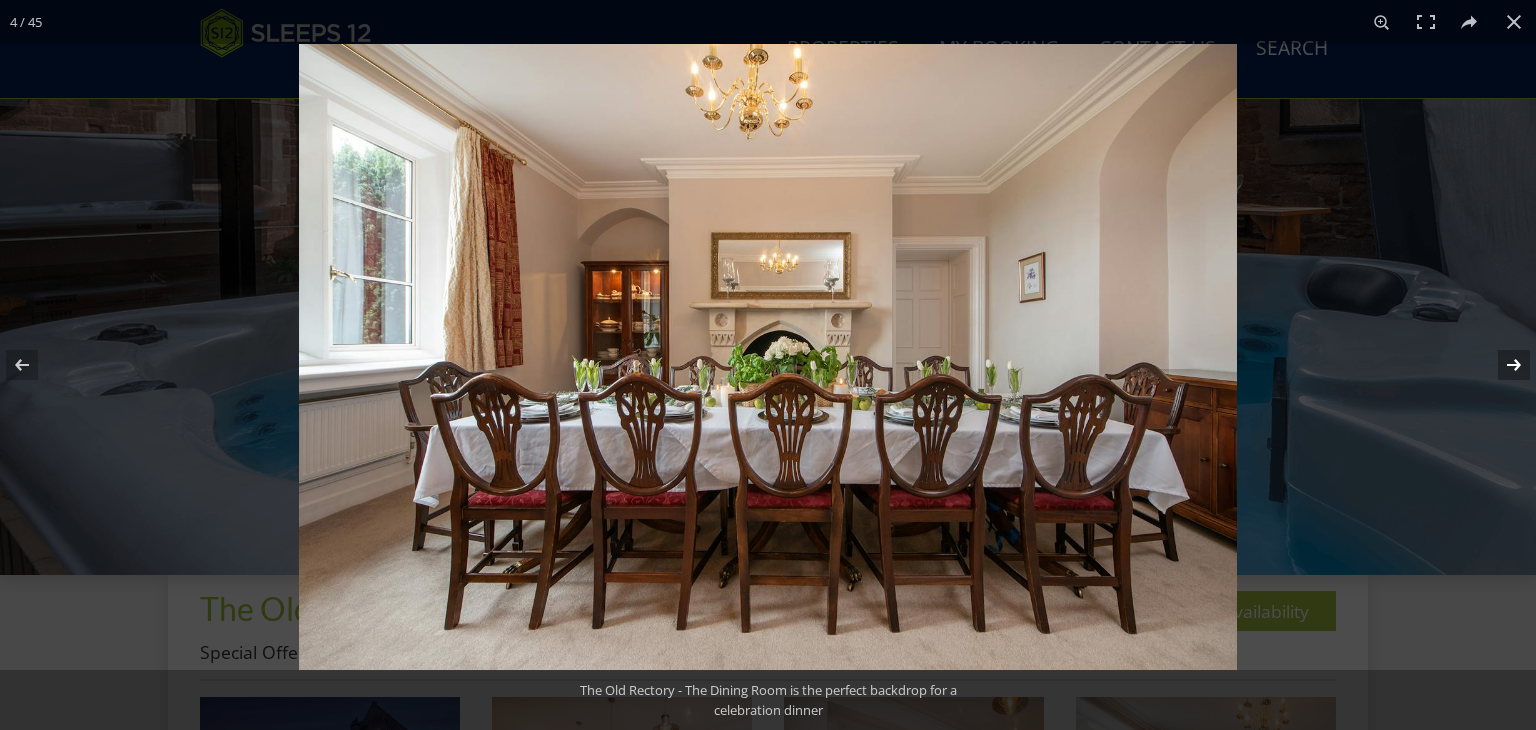 click at bounding box center [1501, 365] 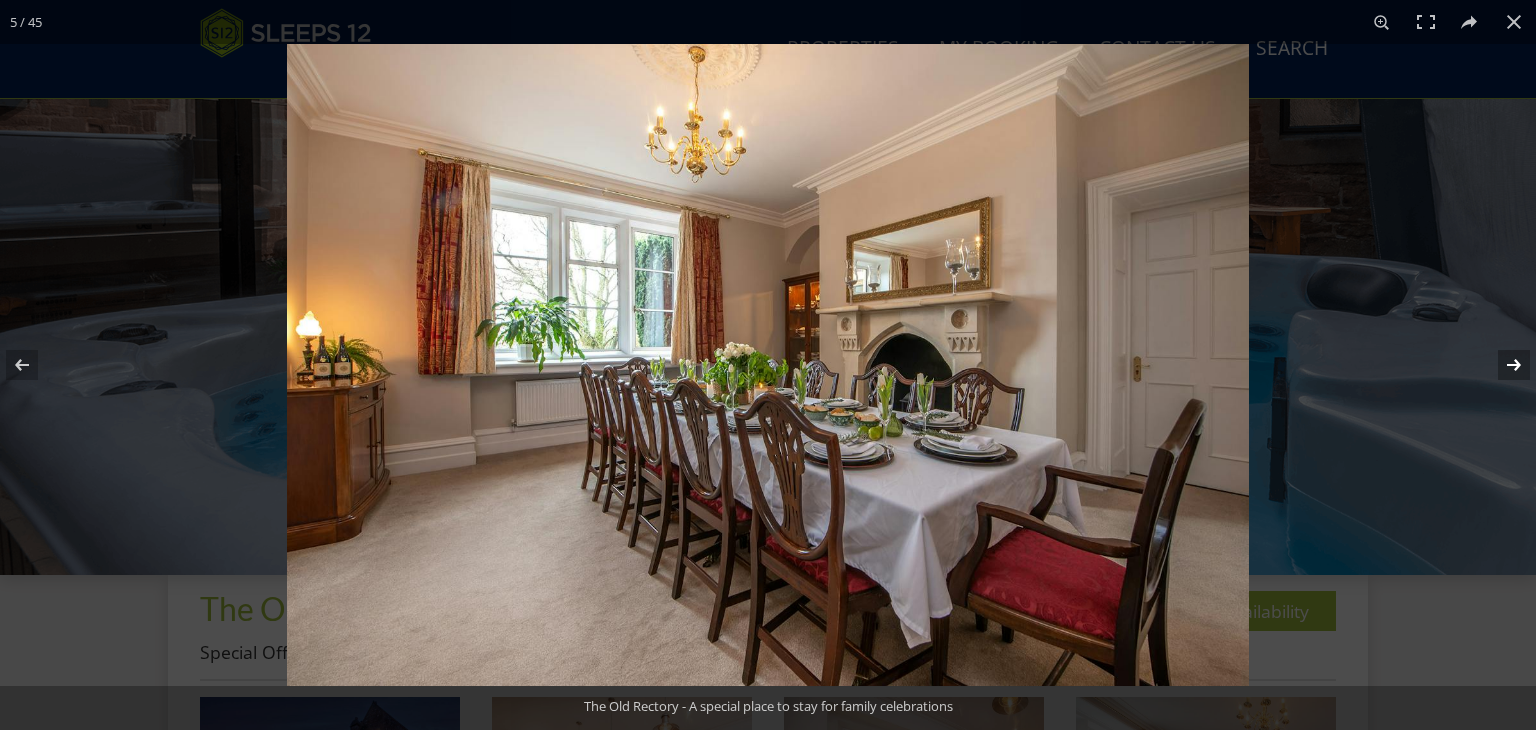 click at bounding box center [1501, 365] 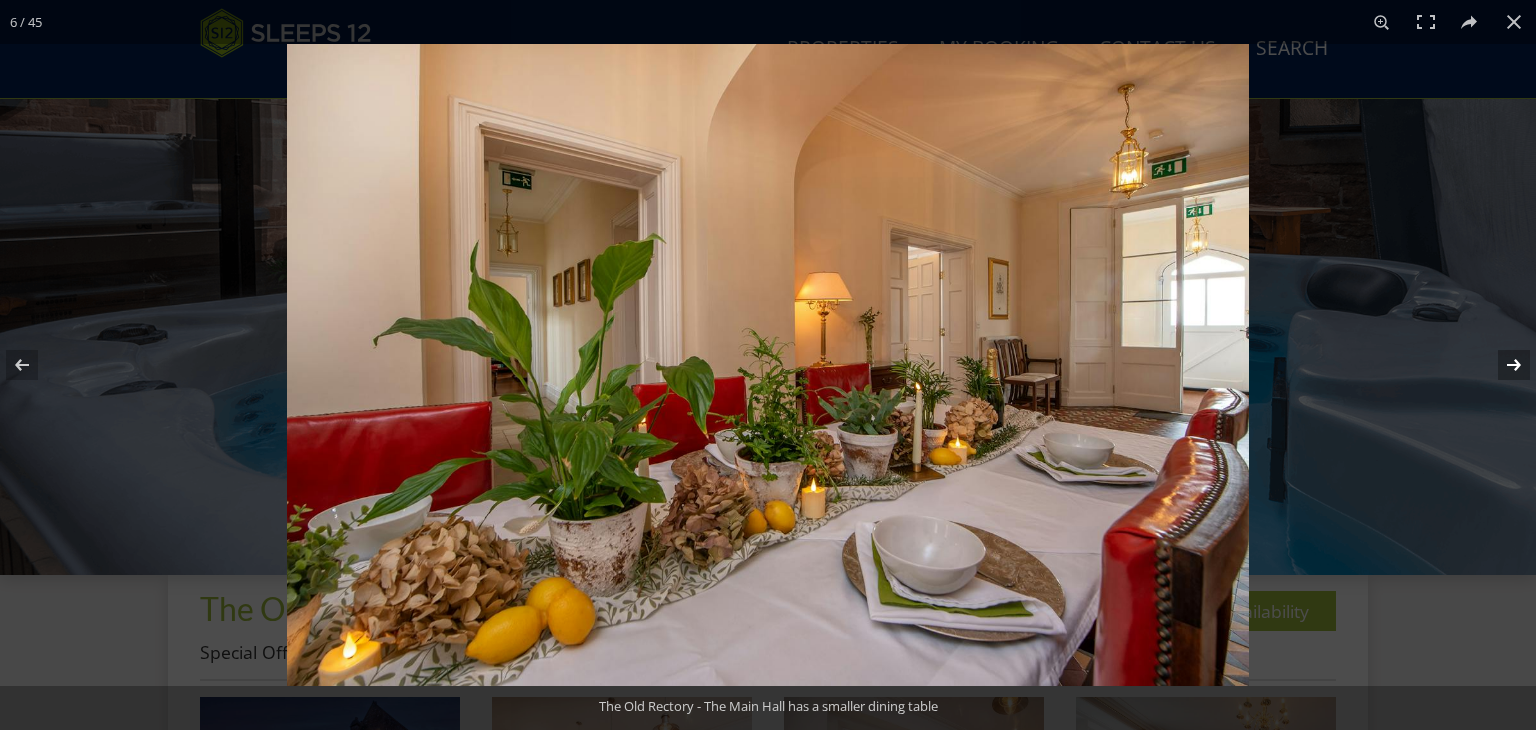 click at bounding box center (1501, 365) 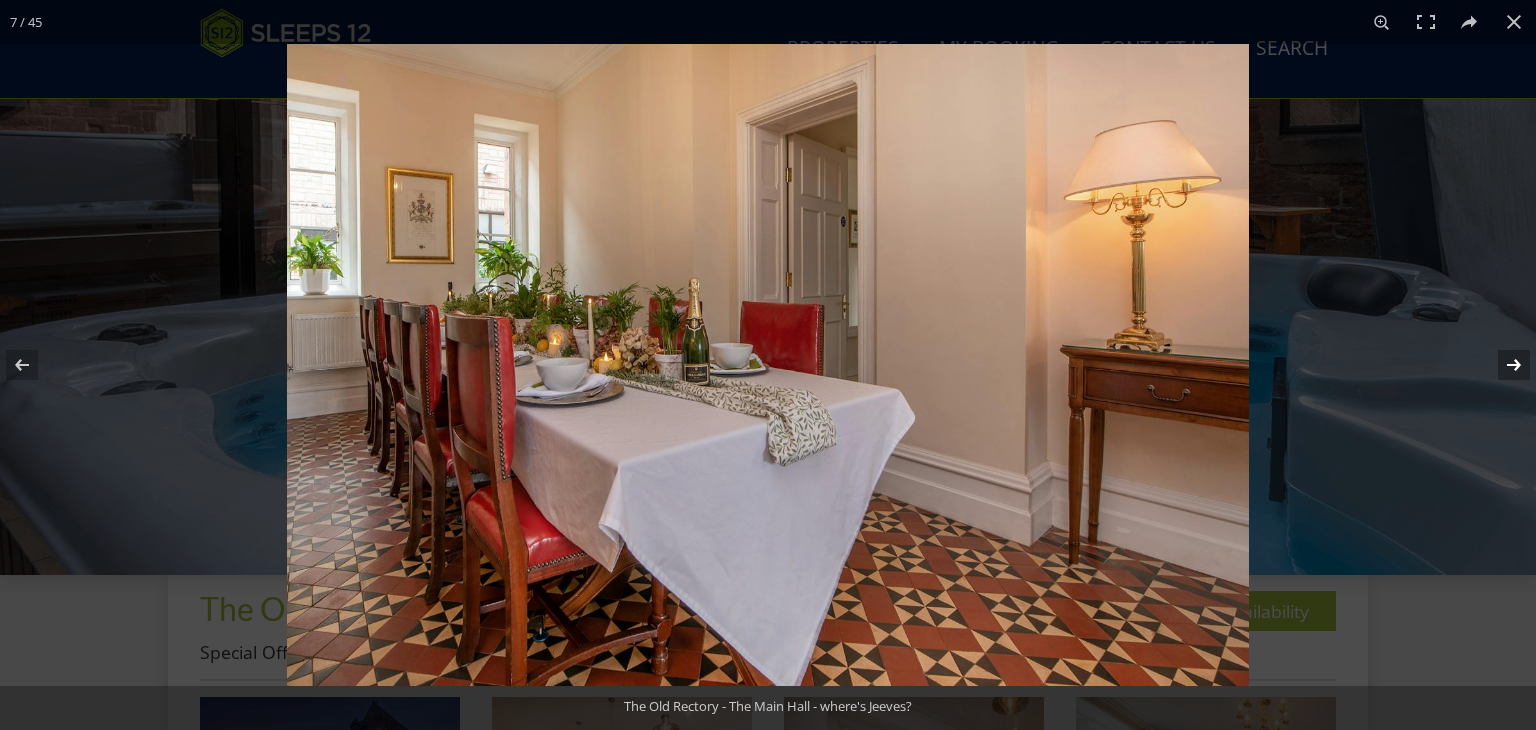 click at bounding box center (1501, 365) 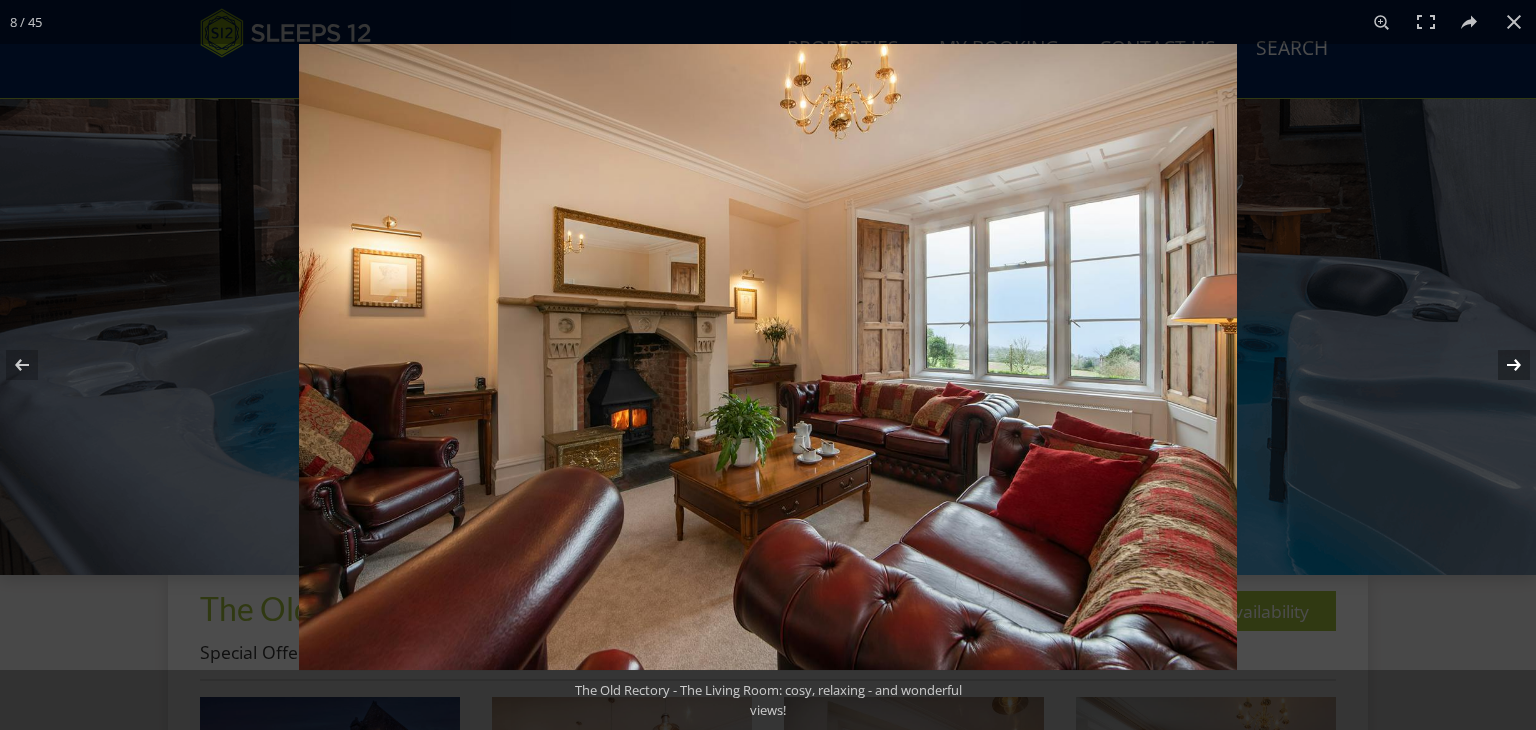 click at bounding box center (1501, 365) 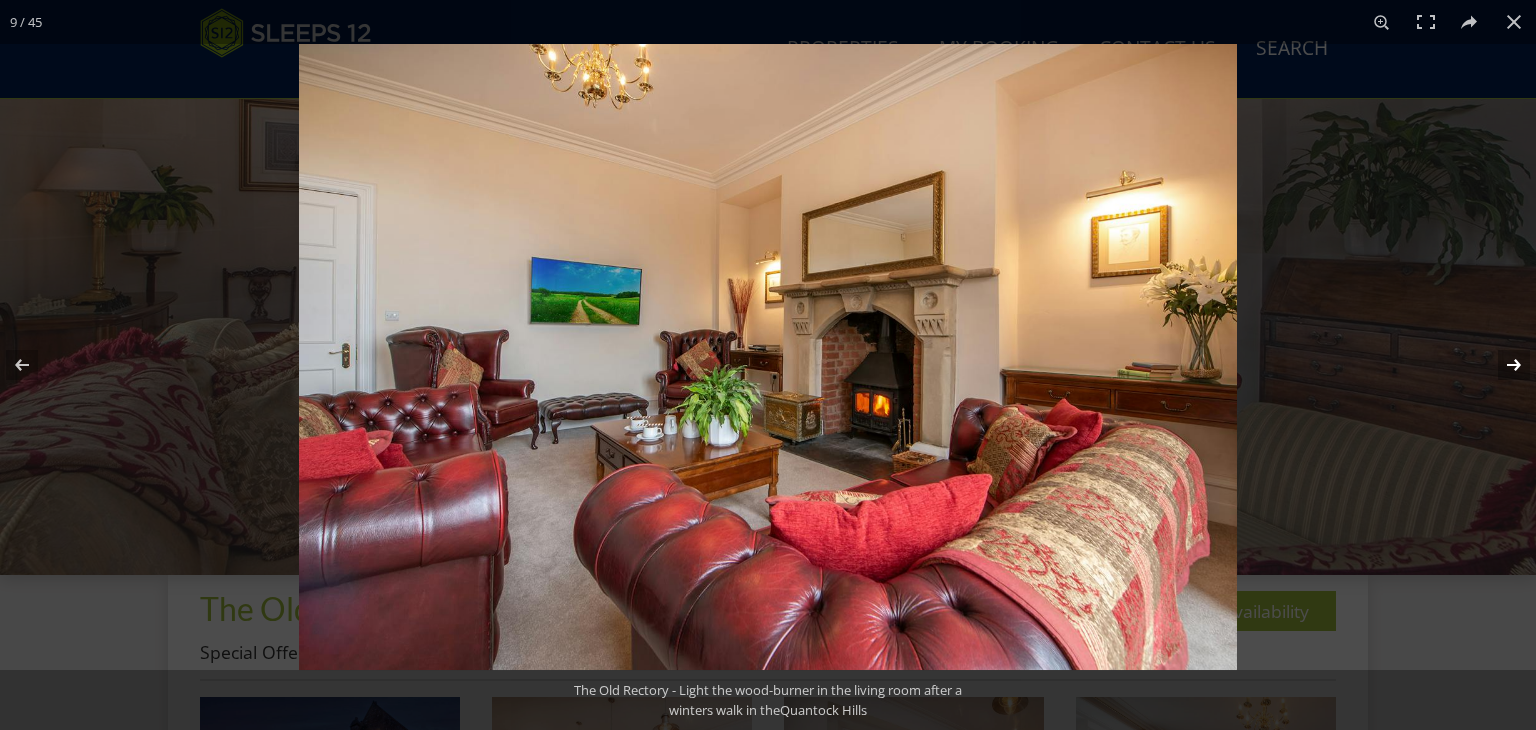 click at bounding box center [1501, 365] 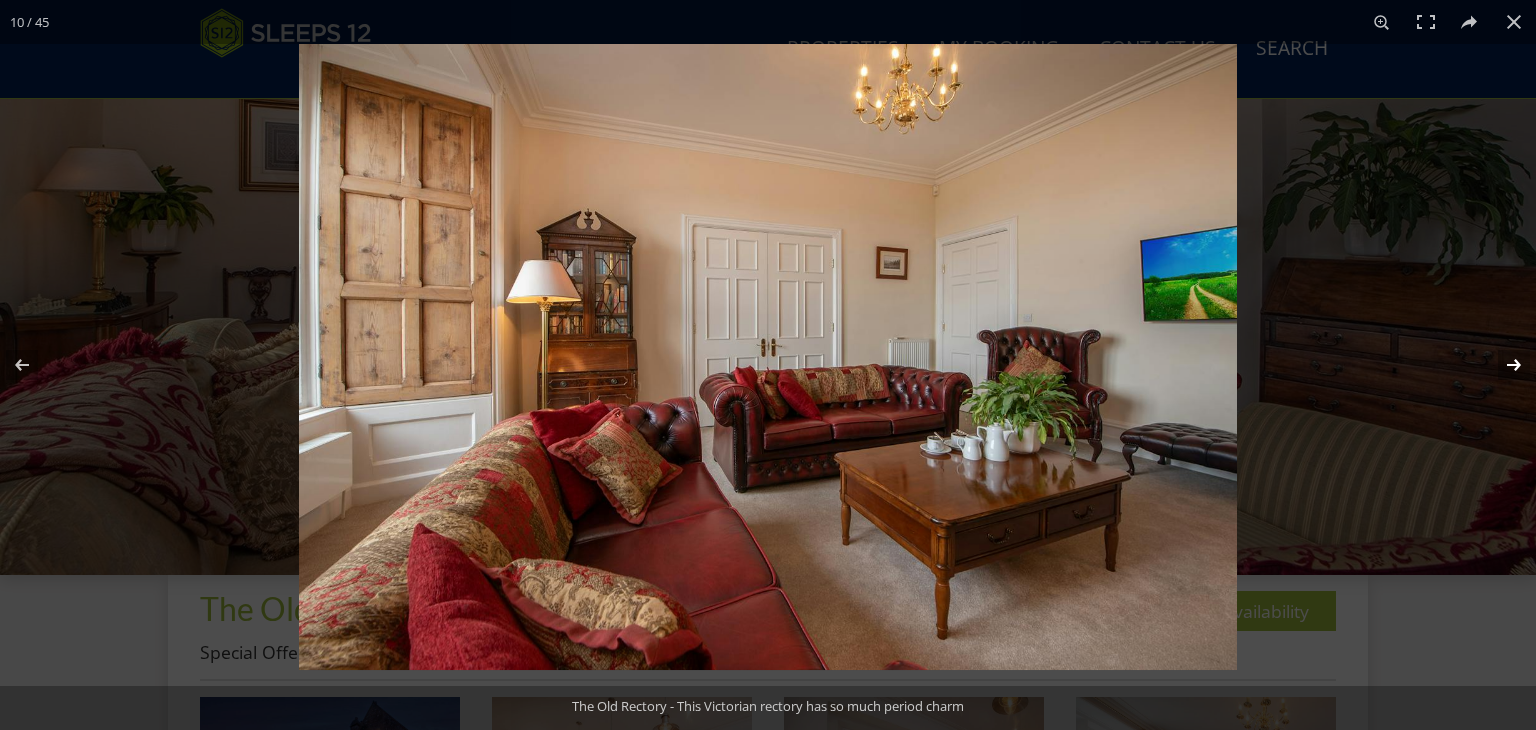 click at bounding box center (1501, 365) 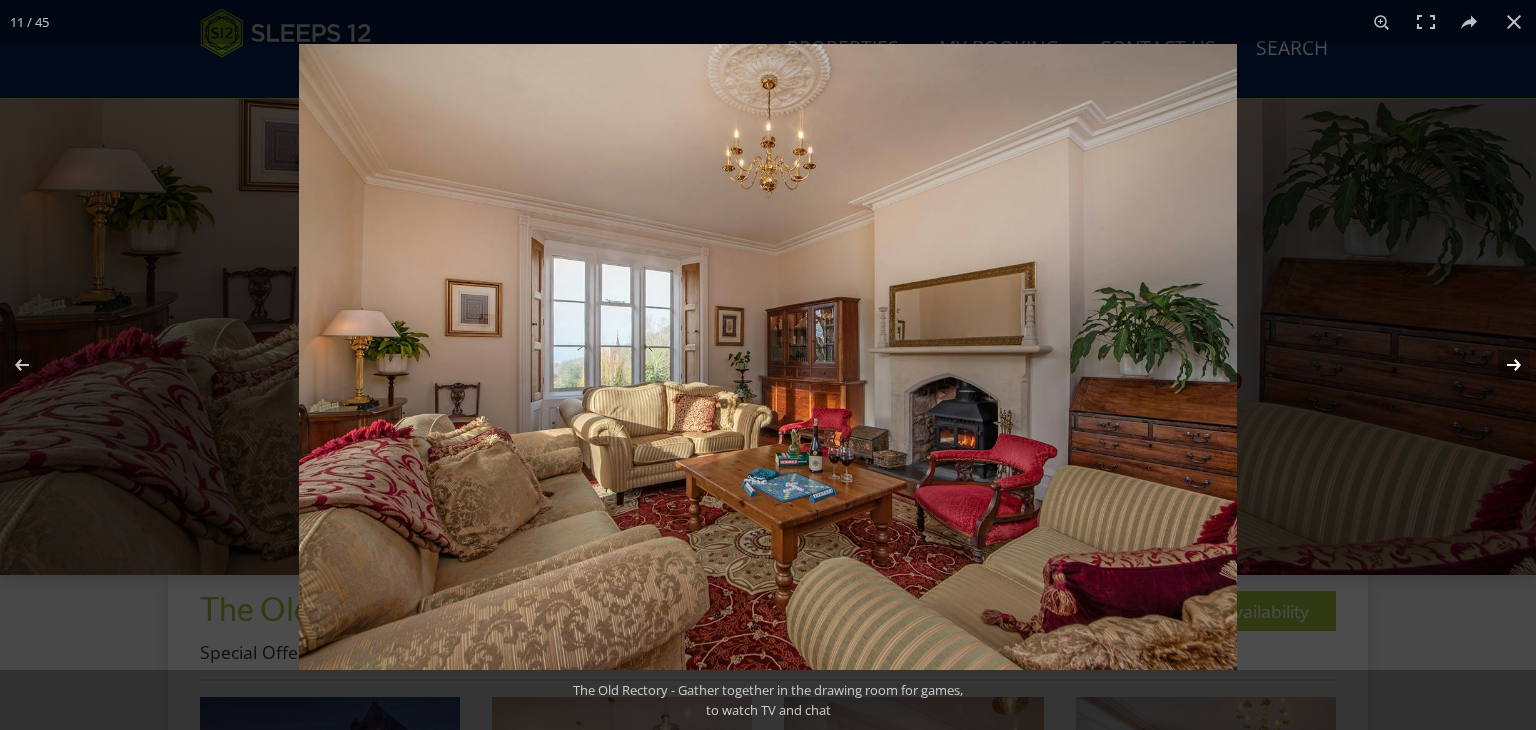 click at bounding box center [1501, 365] 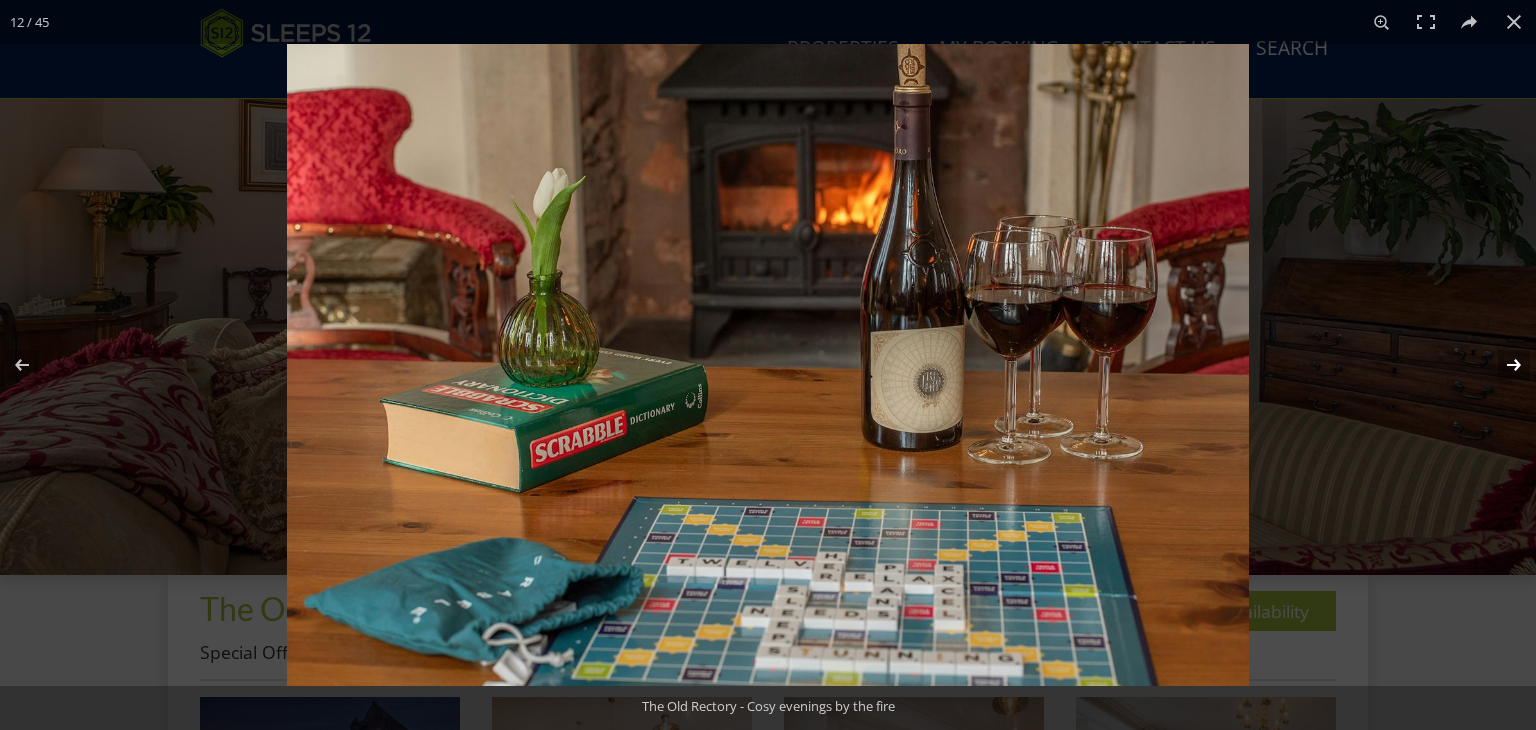 click at bounding box center (1501, 365) 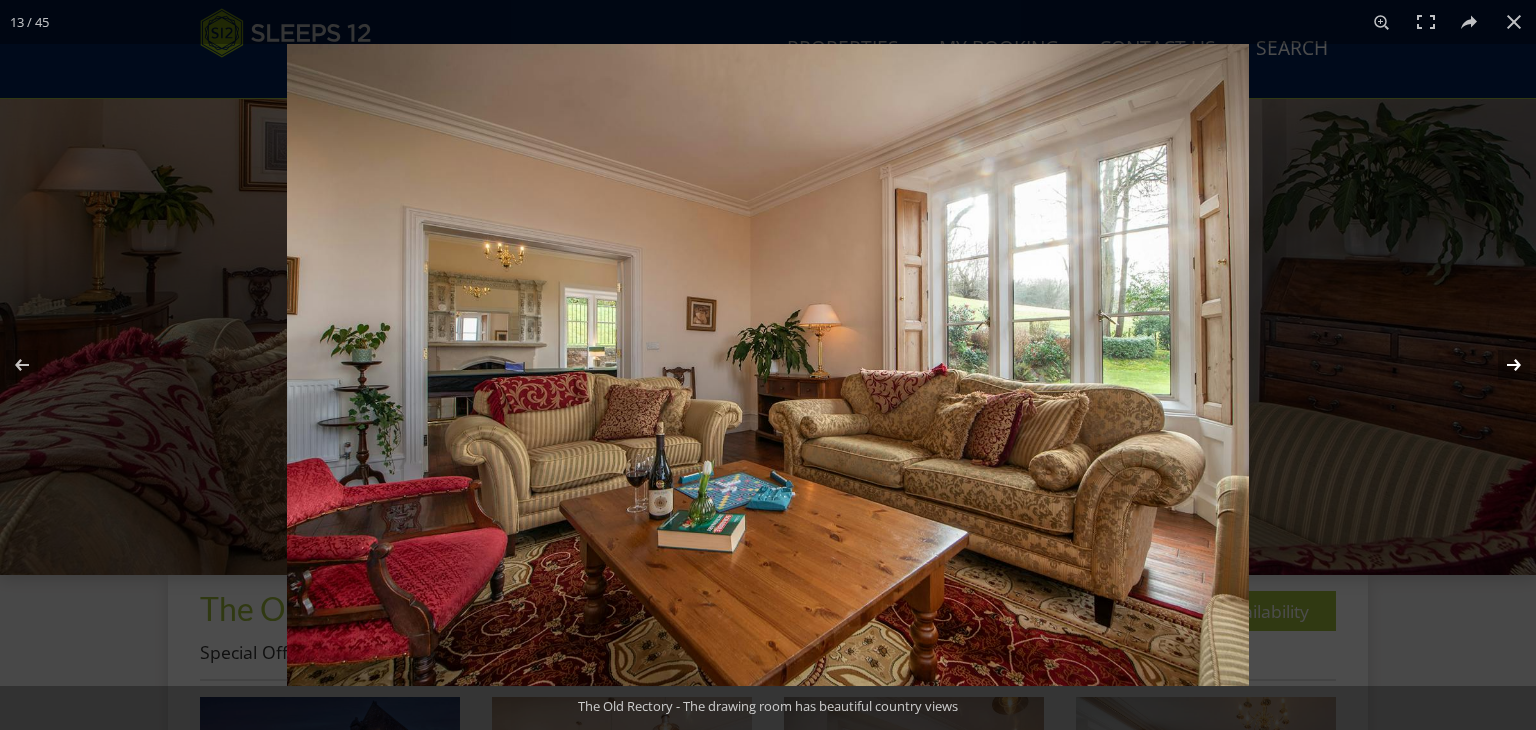 click at bounding box center (1501, 365) 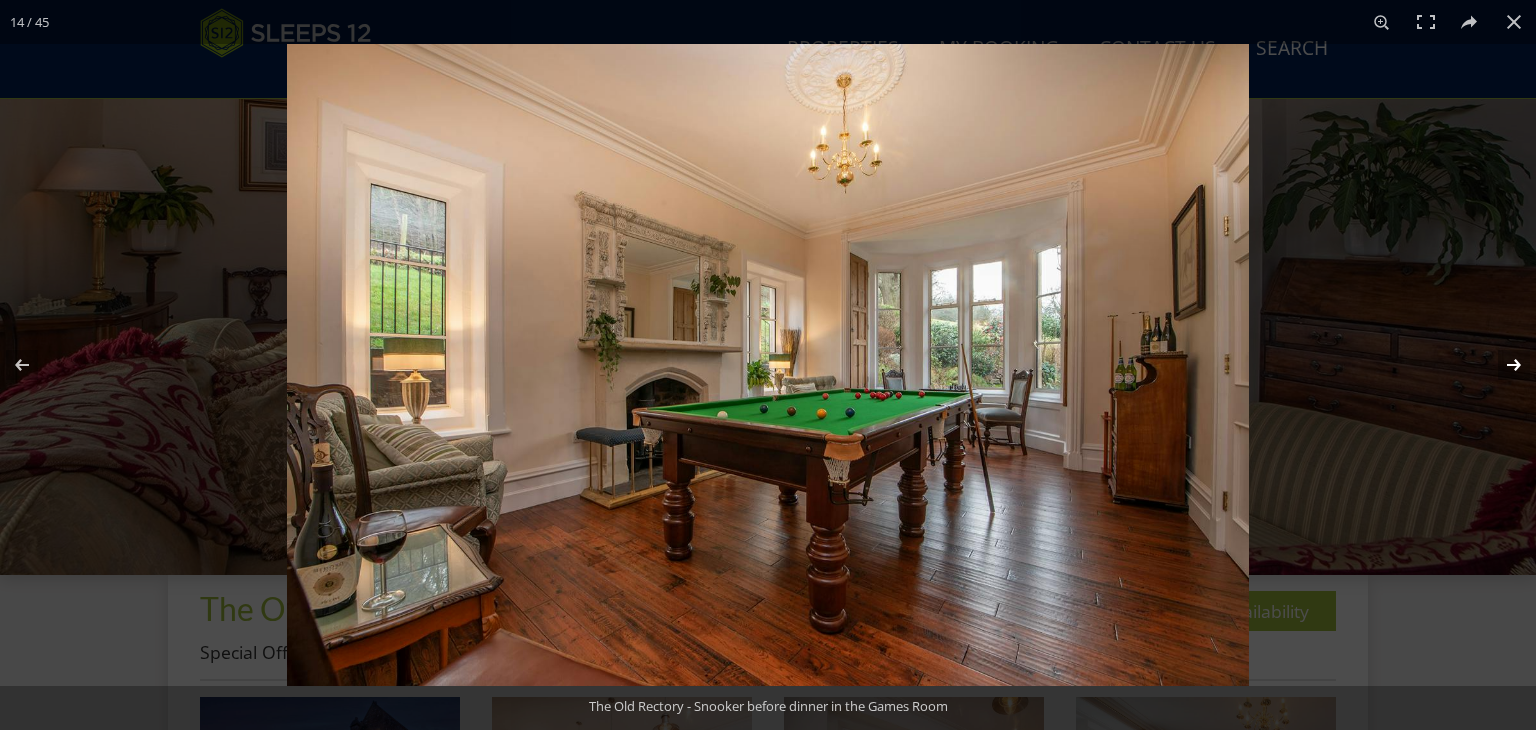 click at bounding box center (1501, 365) 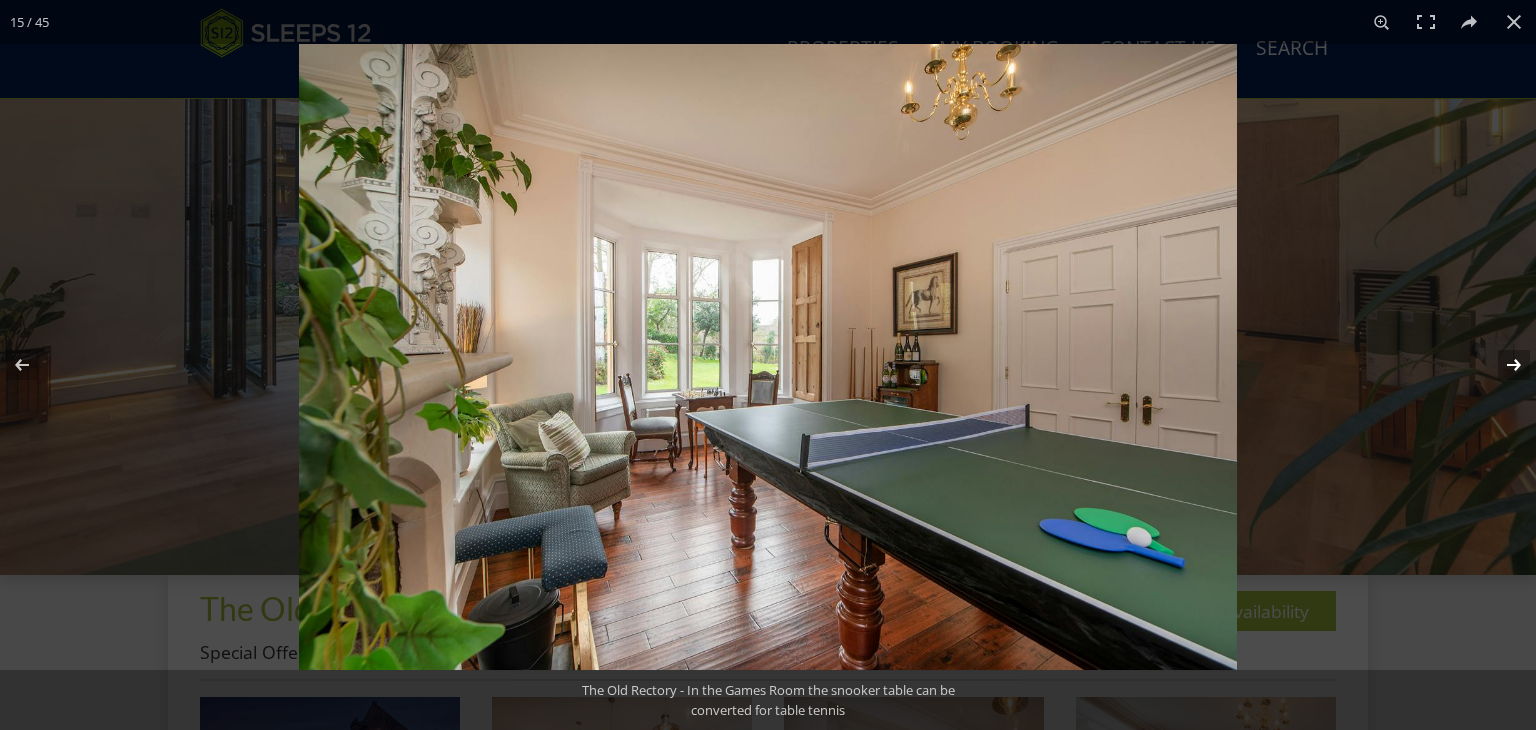 click at bounding box center (1501, 365) 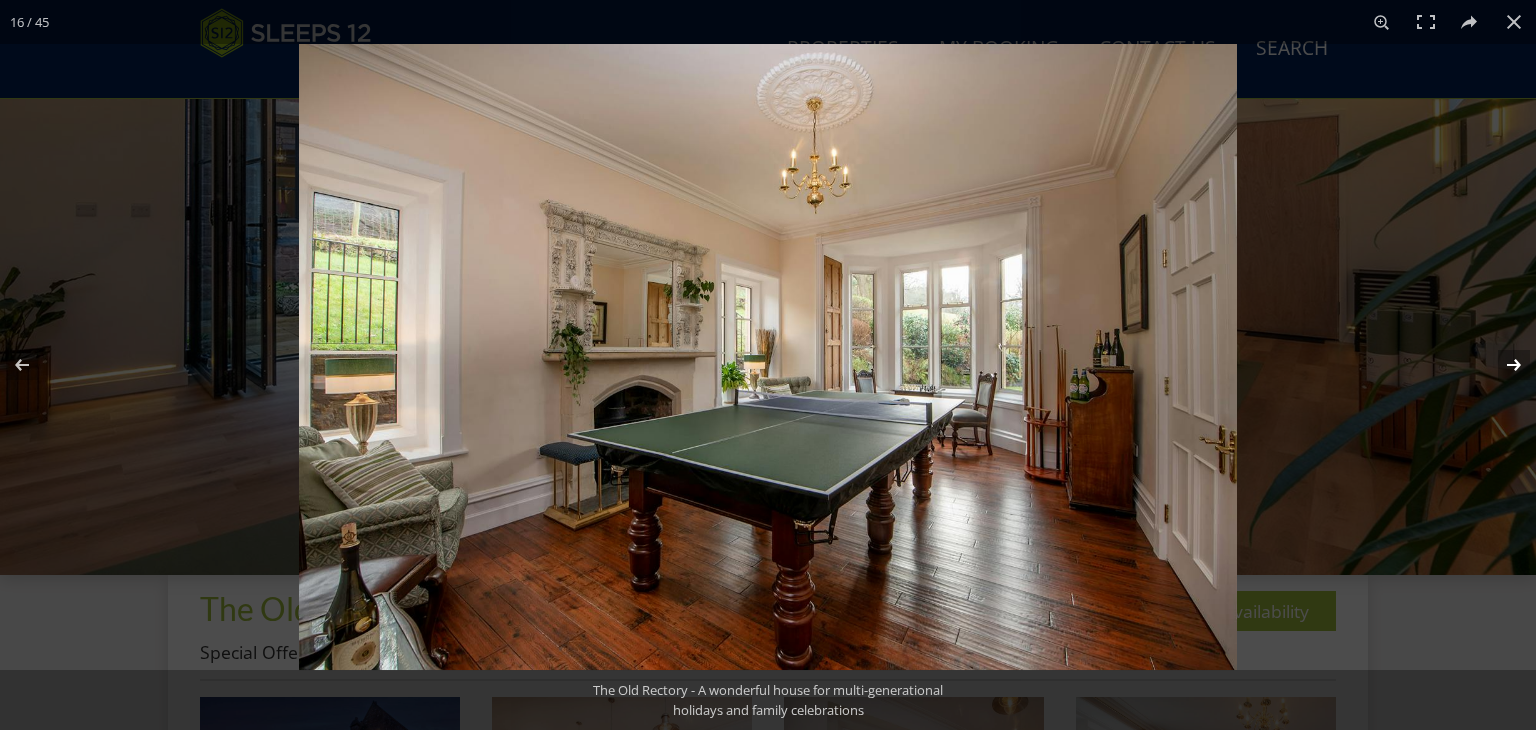 click at bounding box center [1501, 365] 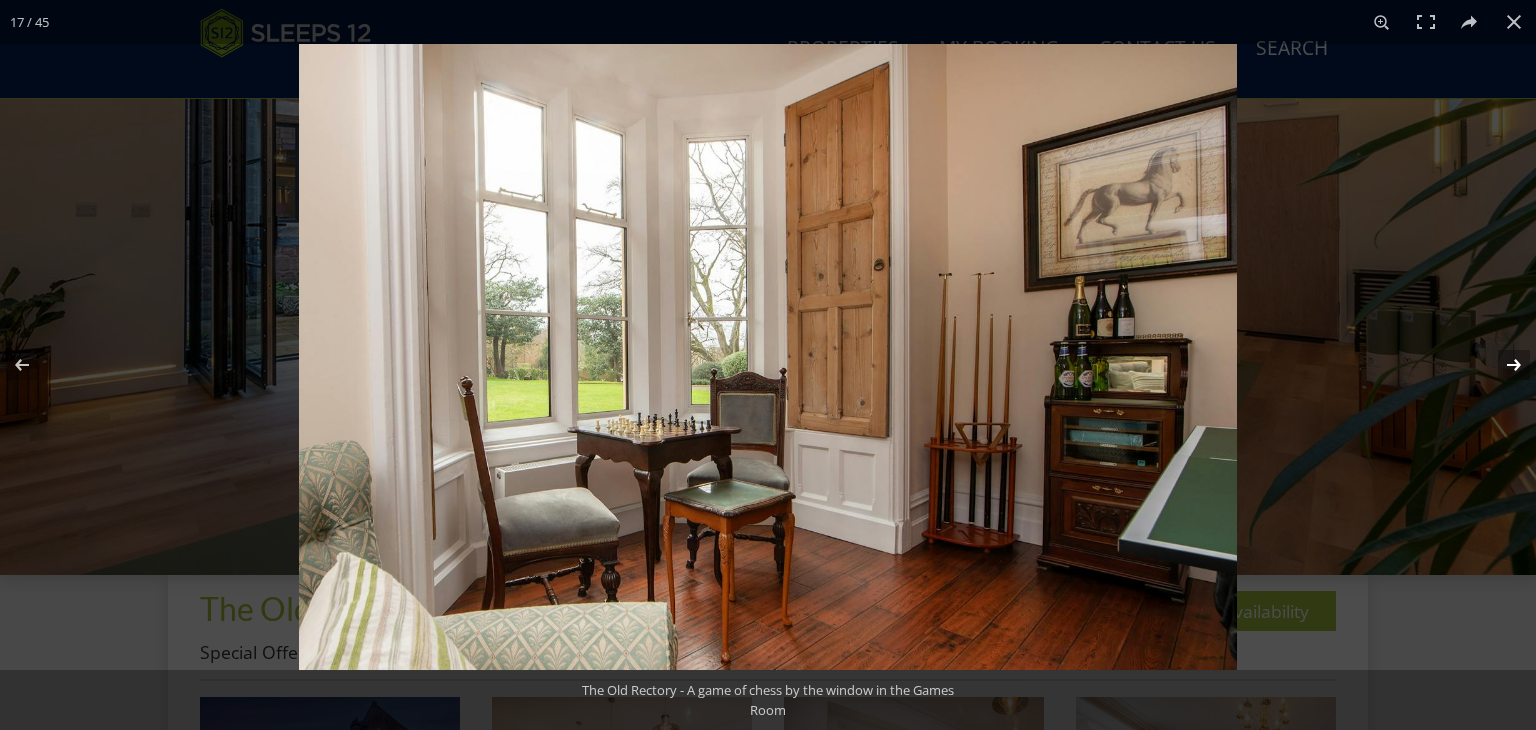click at bounding box center (1501, 365) 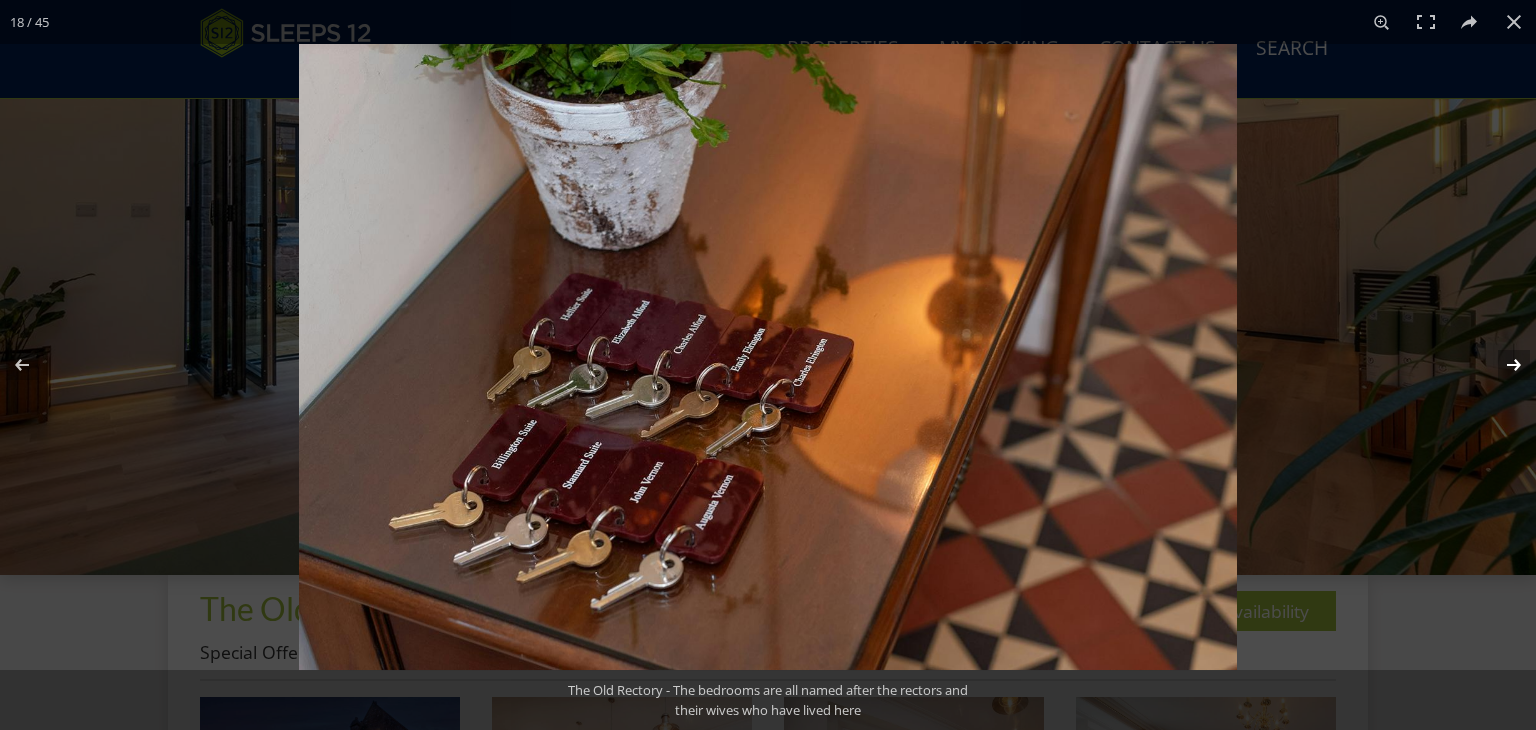 click at bounding box center (1501, 365) 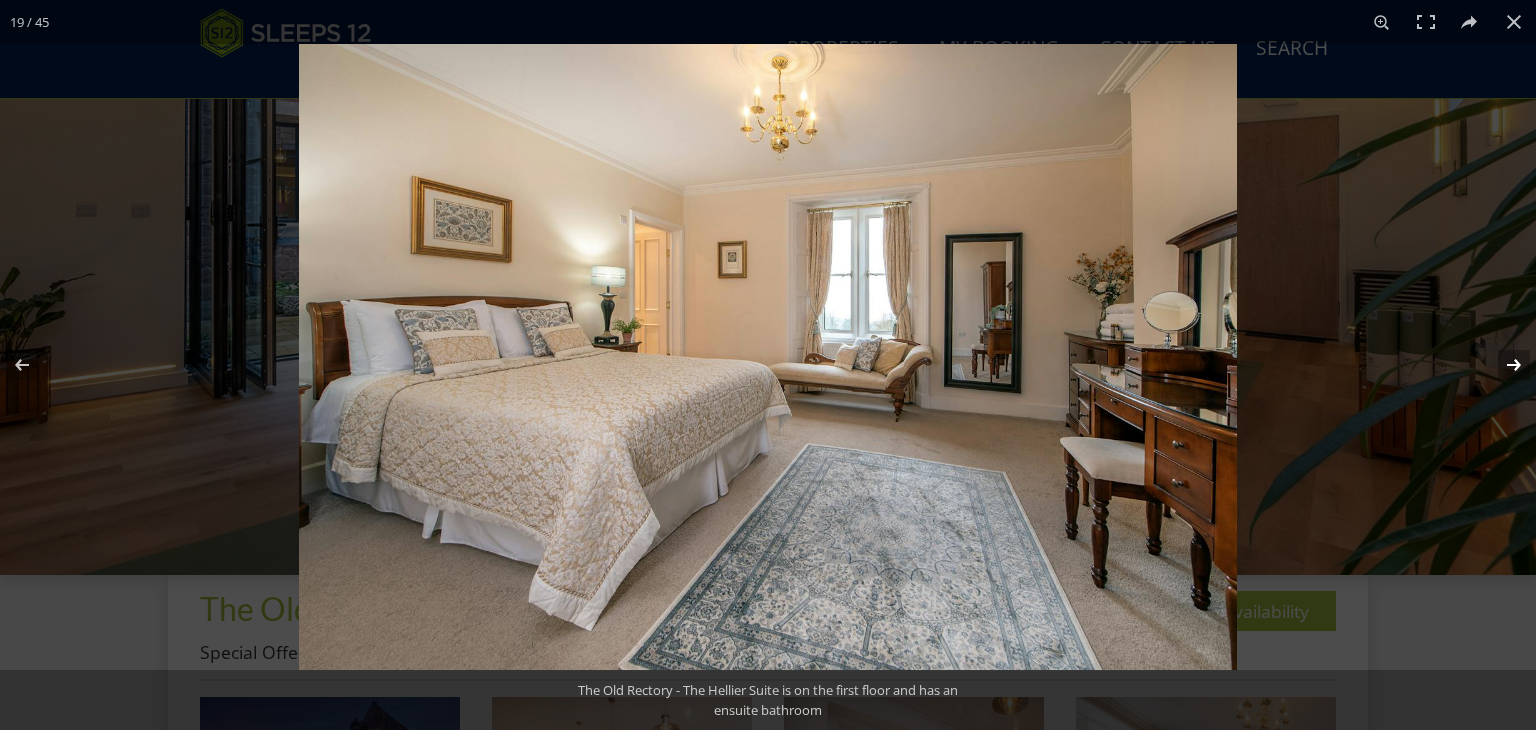click at bounding box center (1501, 365) 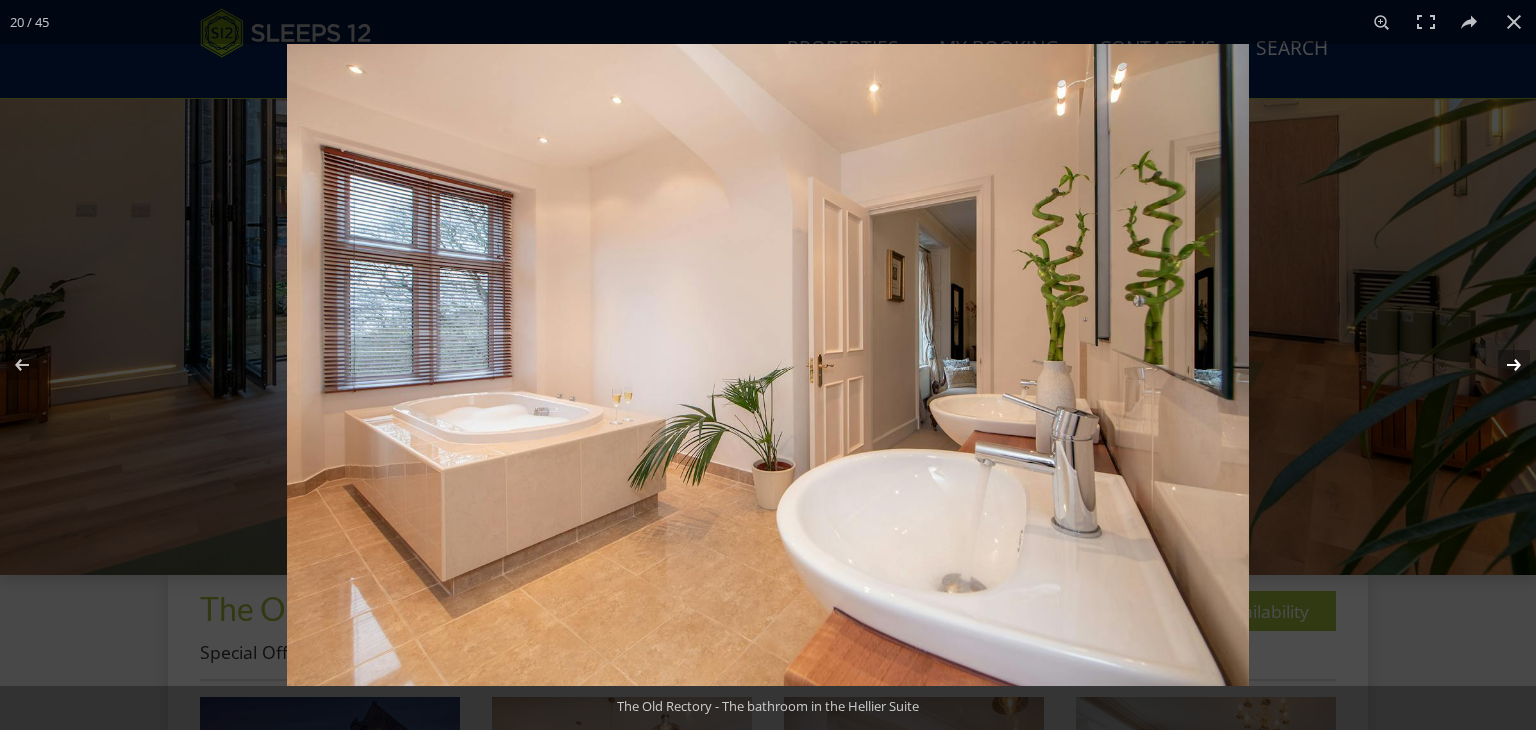 click at bounding box center (1501, 365) 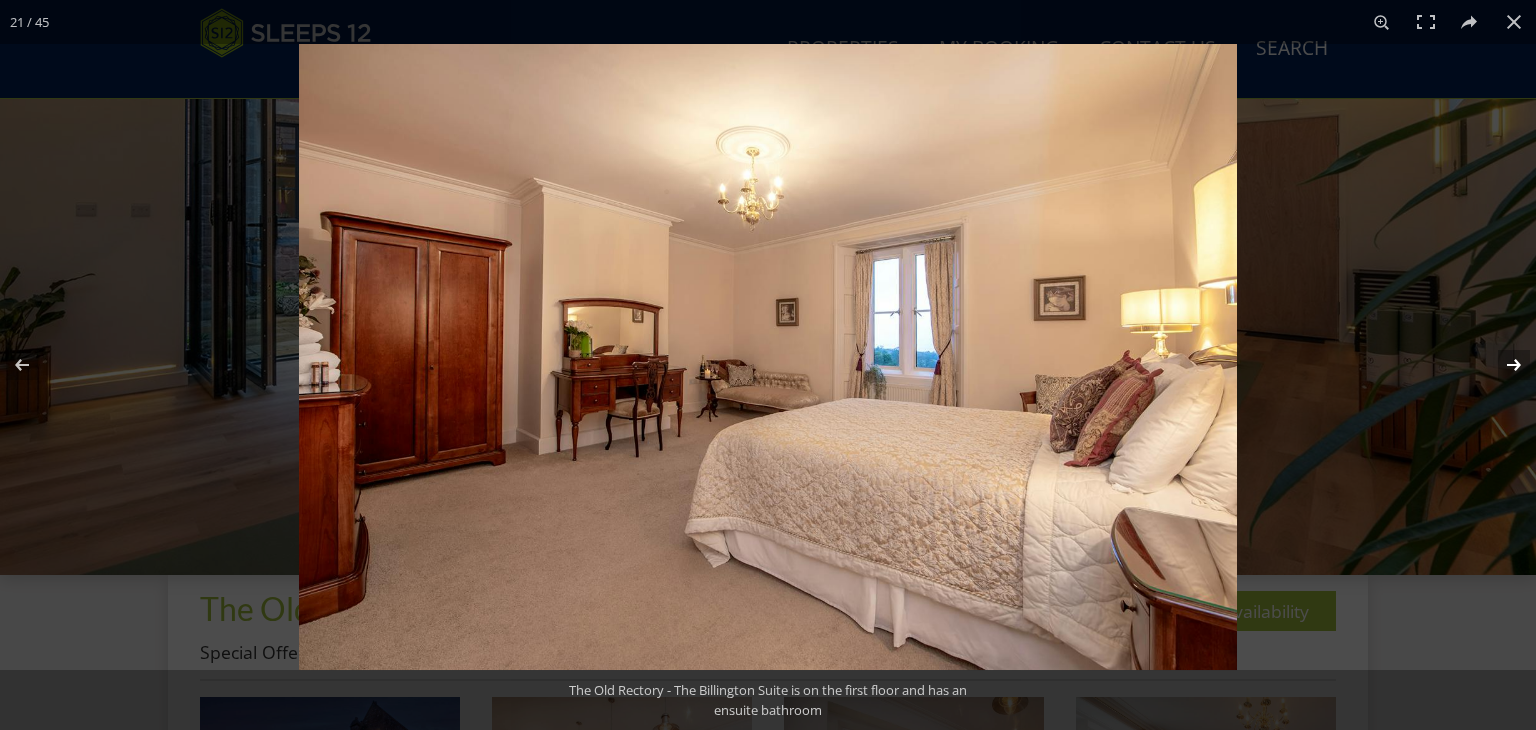 click at bounding box center [1501, 365] 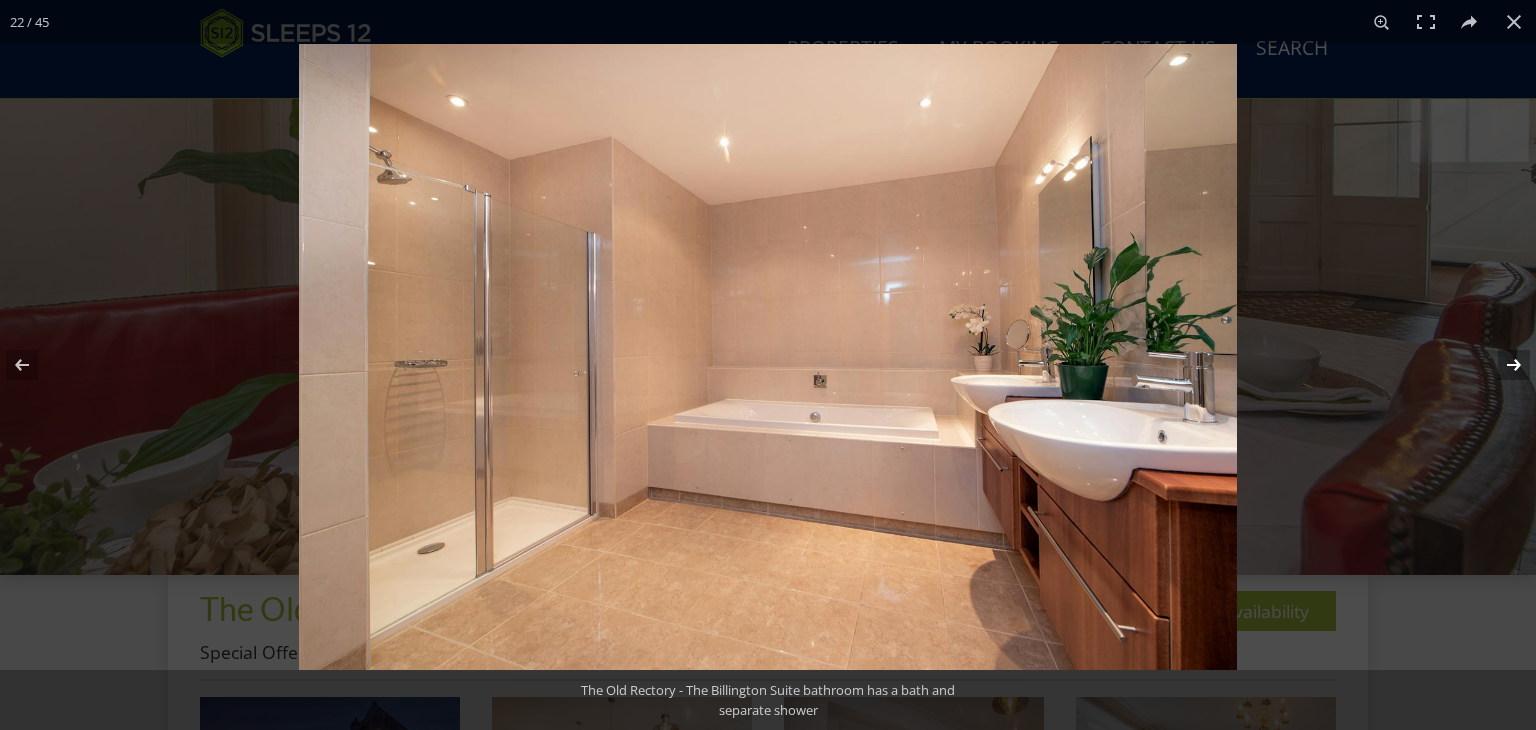 click at bounding box center (1501, 365) 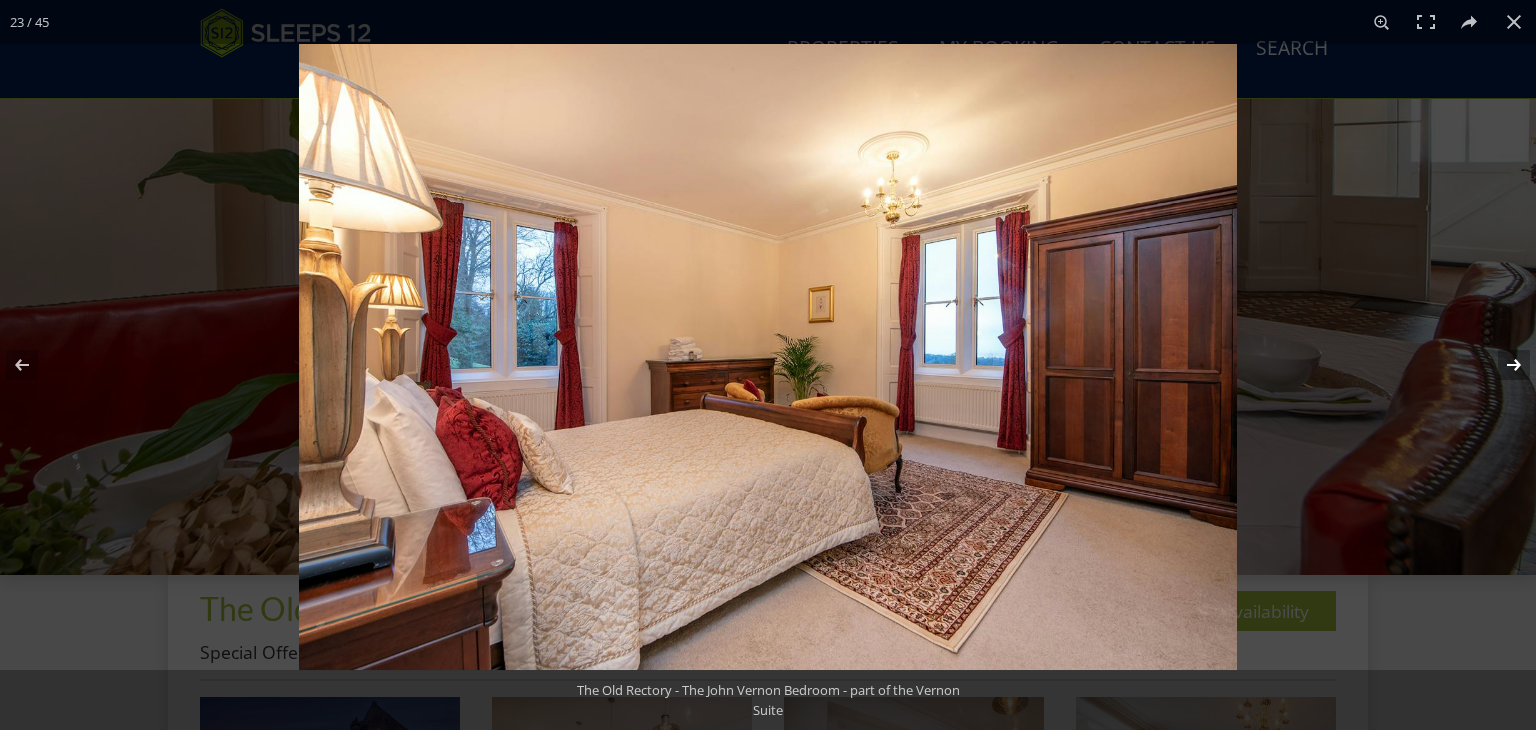click at bounding box center (1501, 365) 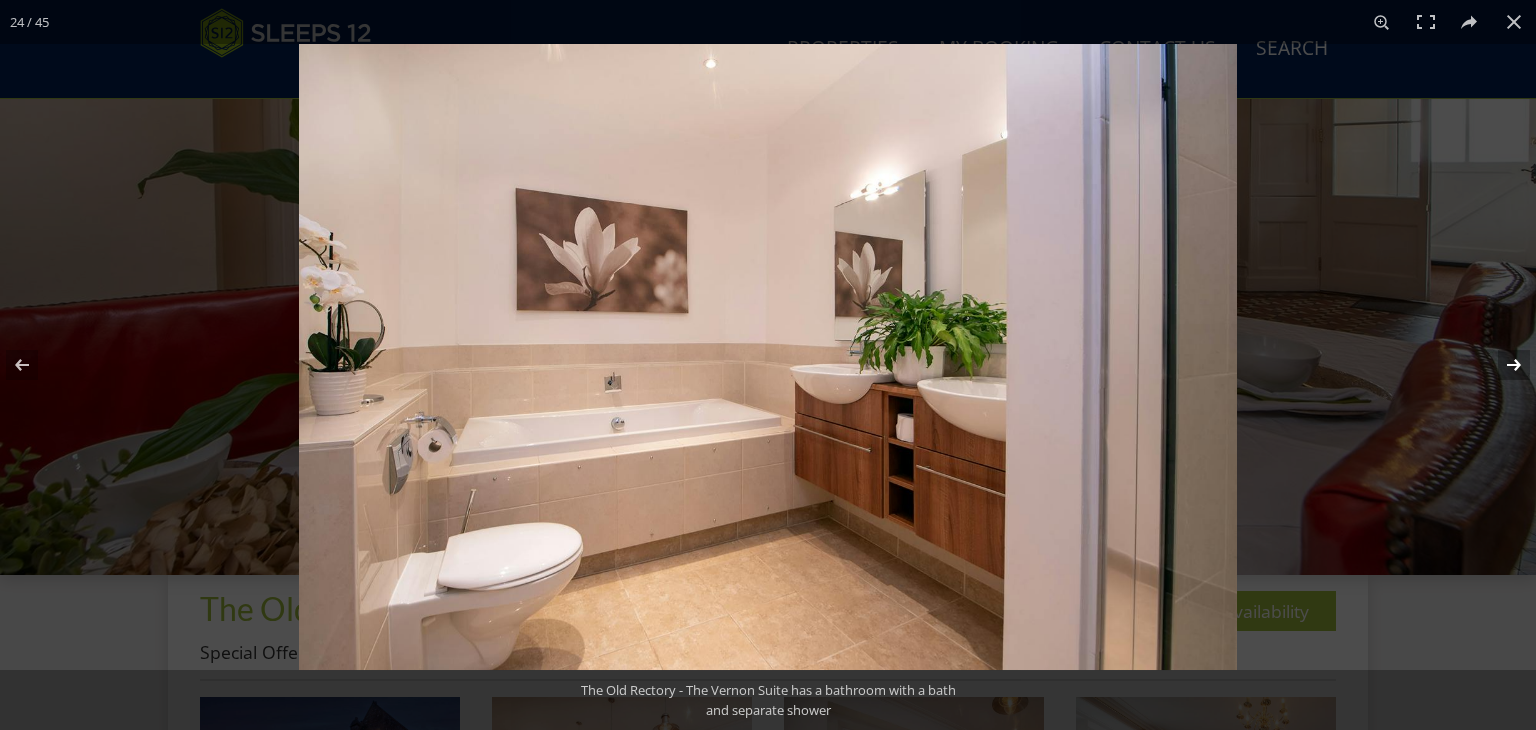 click at bounding box center (1501, 365) 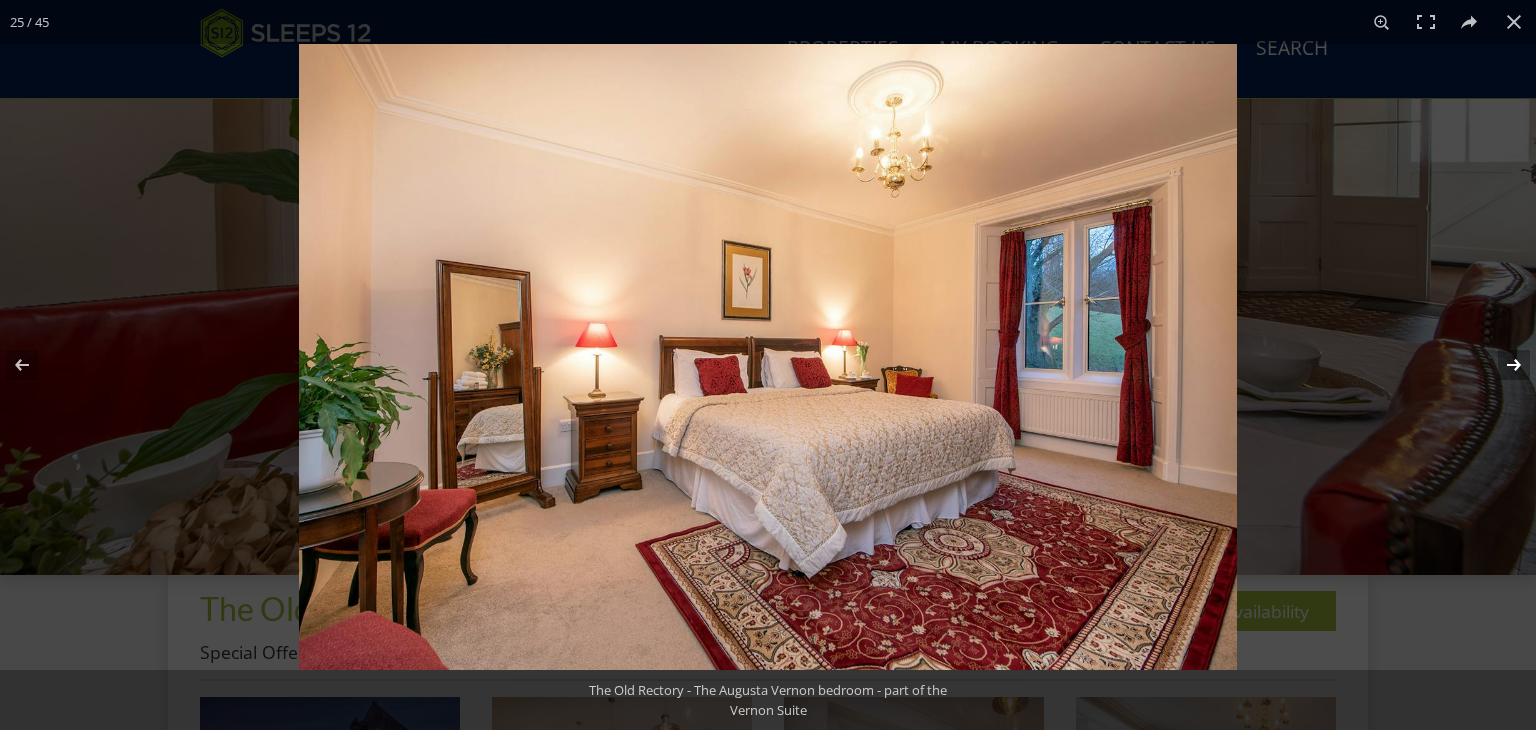 click at bounding box center [1501, 365] 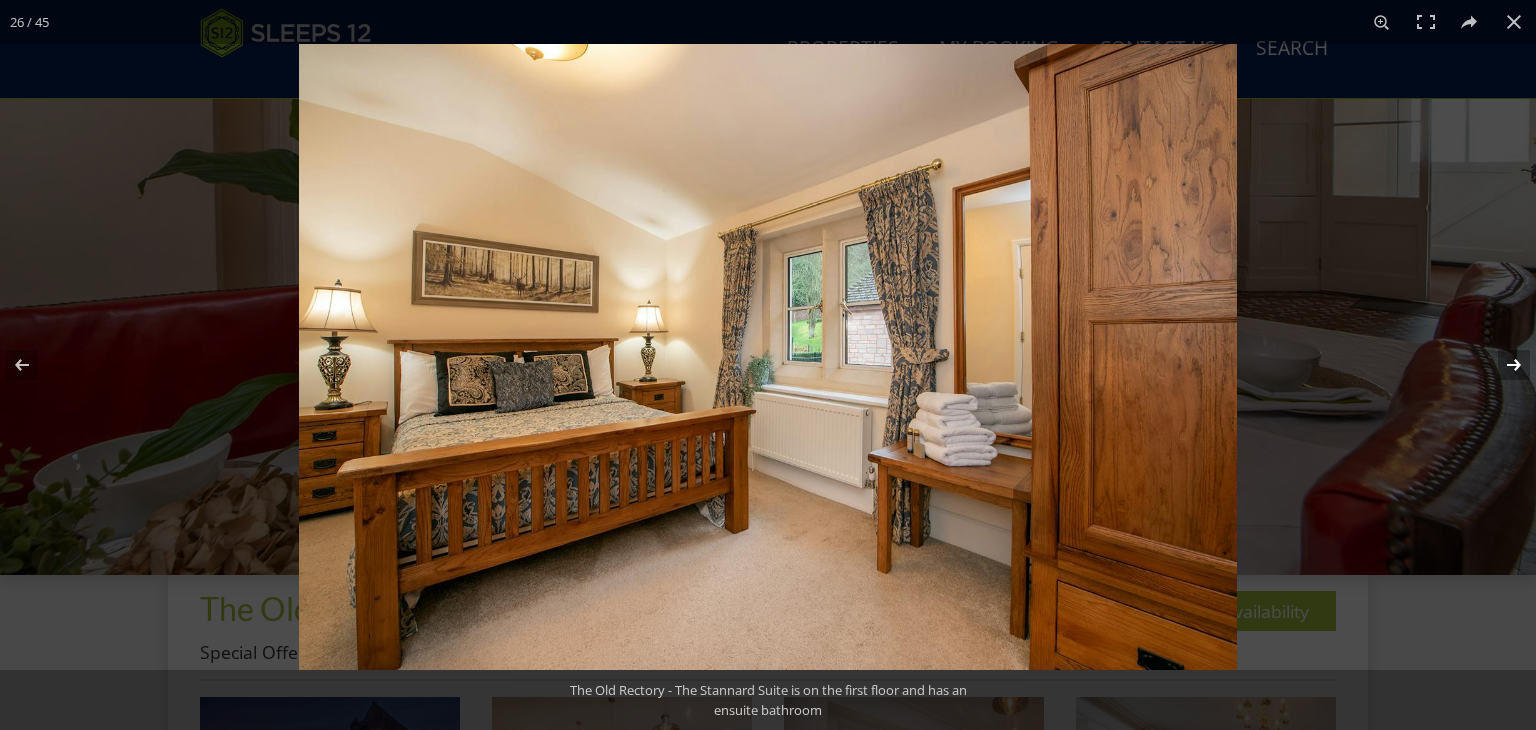 click at bounding box center (1501, 365) 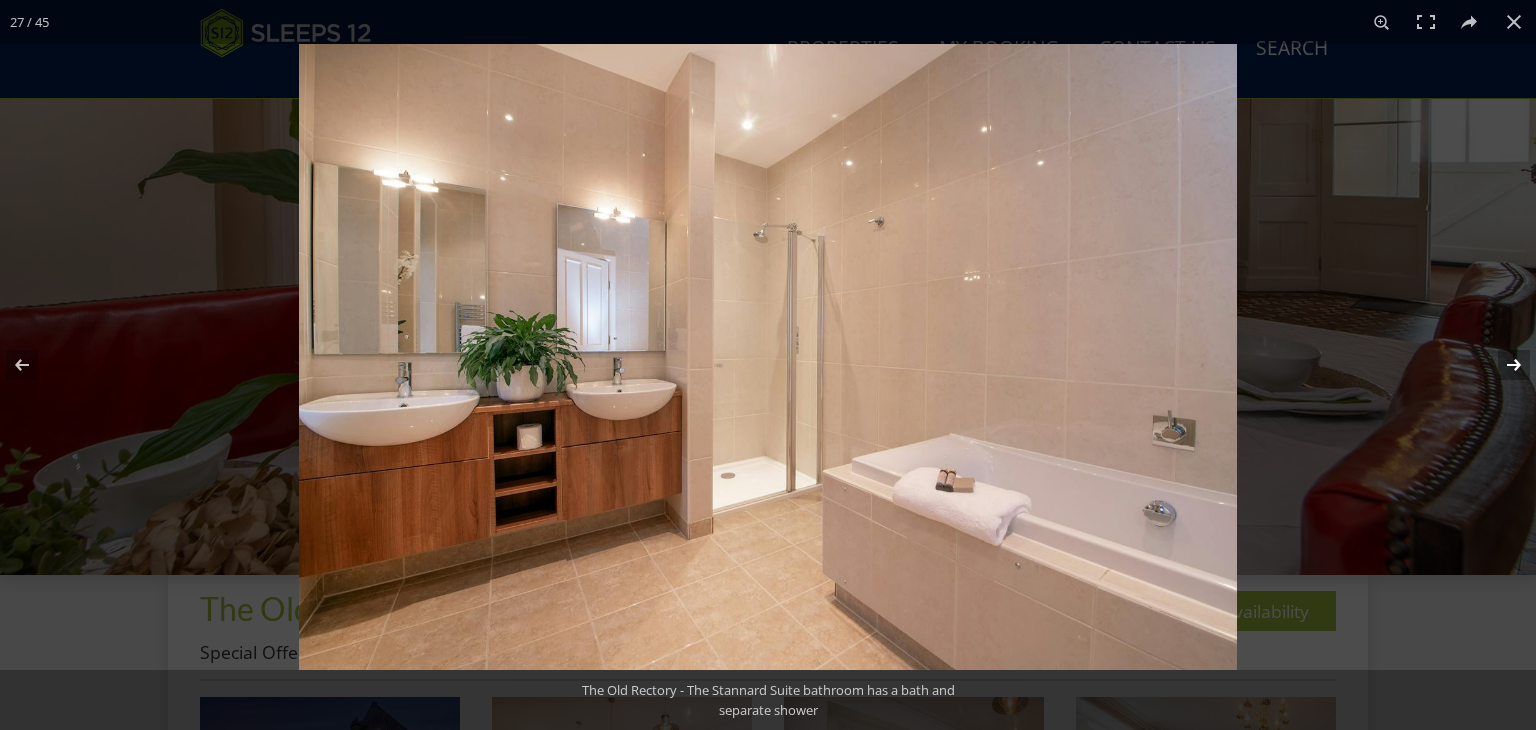 click at bounding box center [1501, 365] 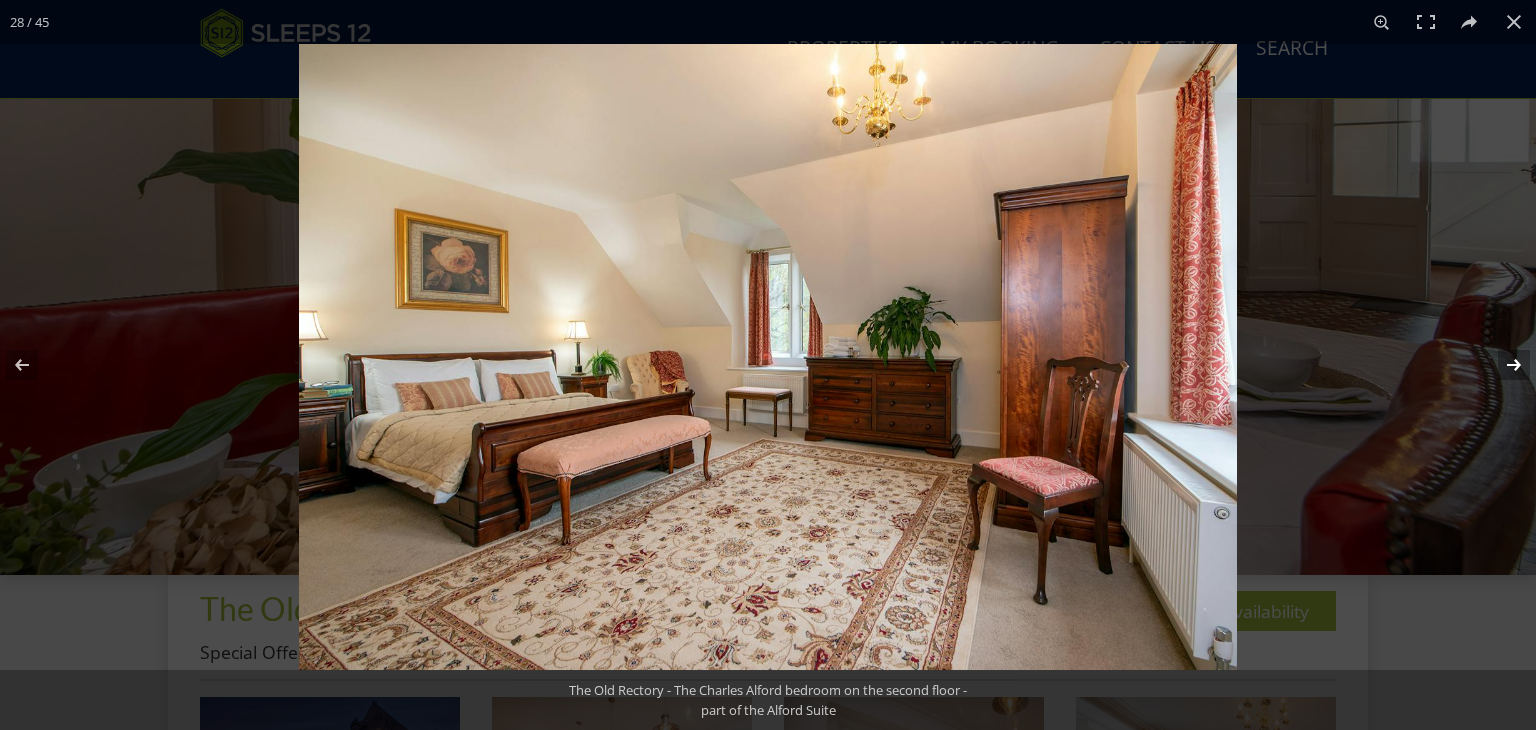 click at bounding box center (1501, 365) 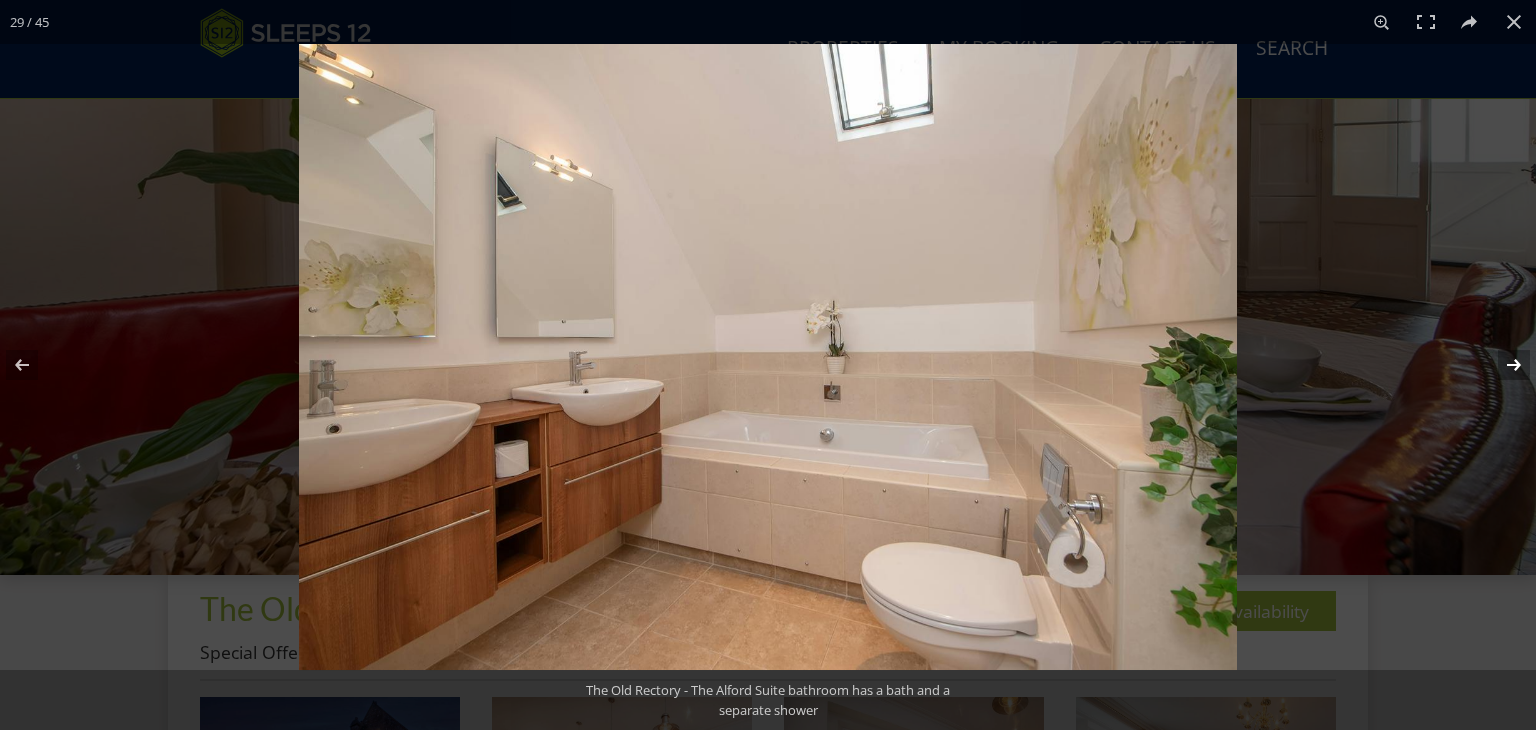 click at bounding box center [1501, 365] 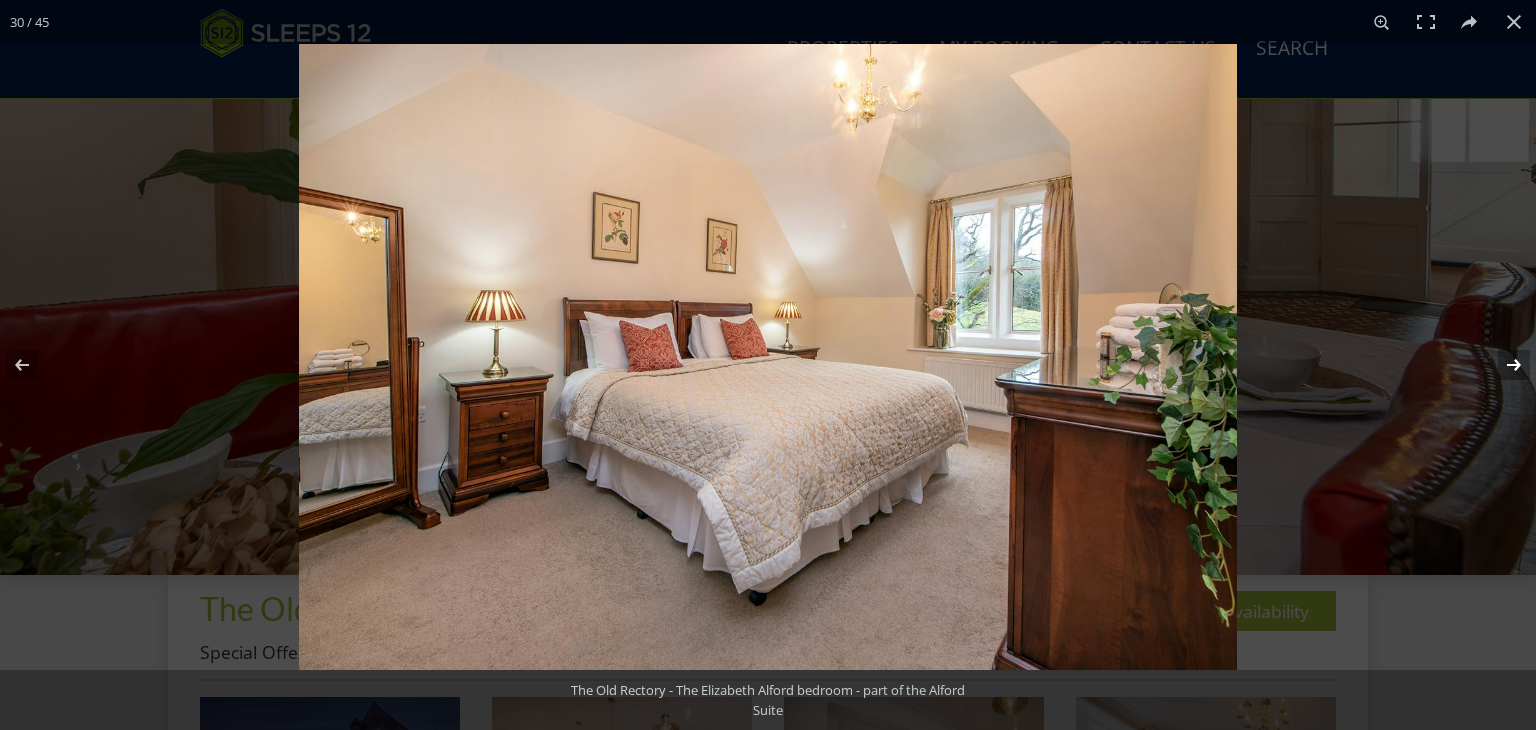 click at bounding box center (1501, 365) 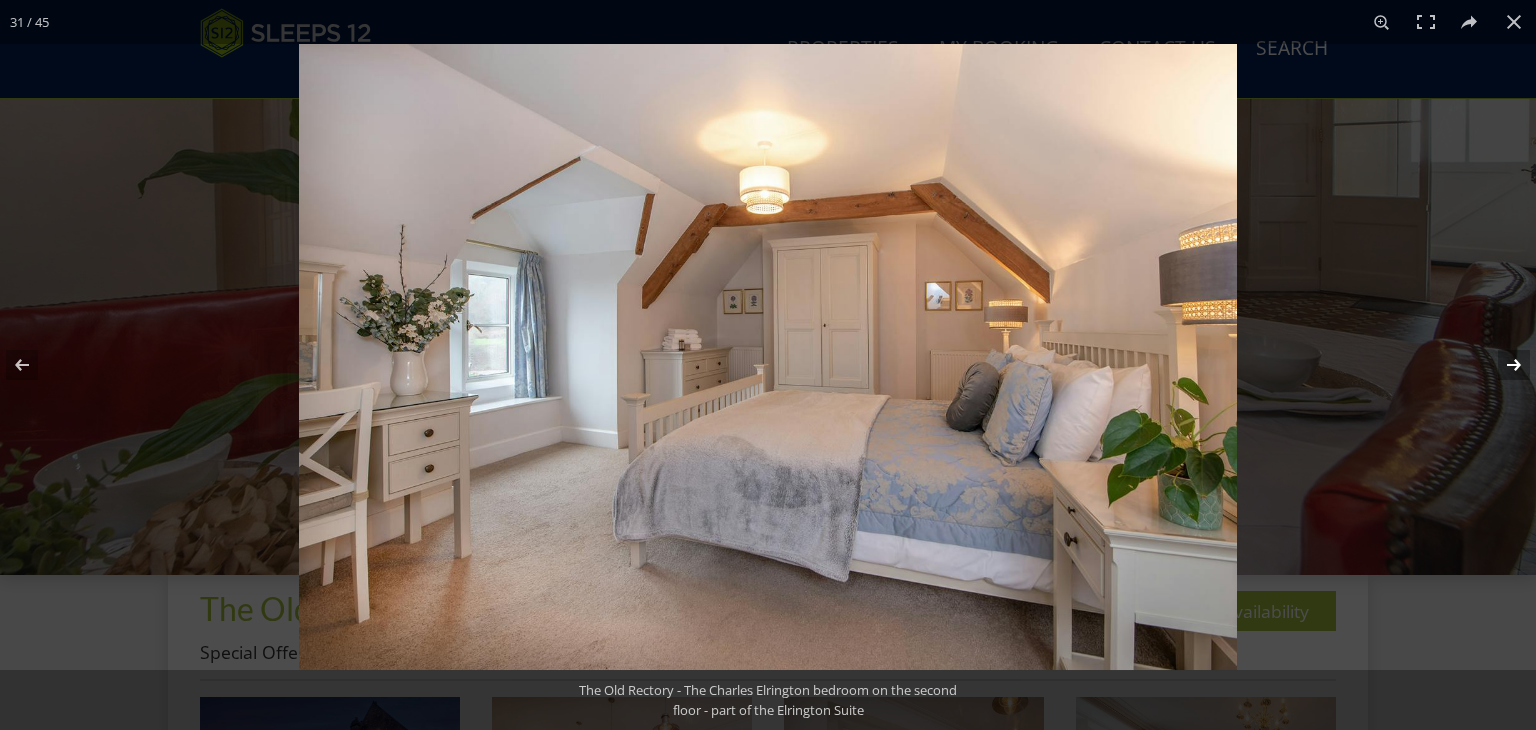 click at bounding box center (1501, 365) 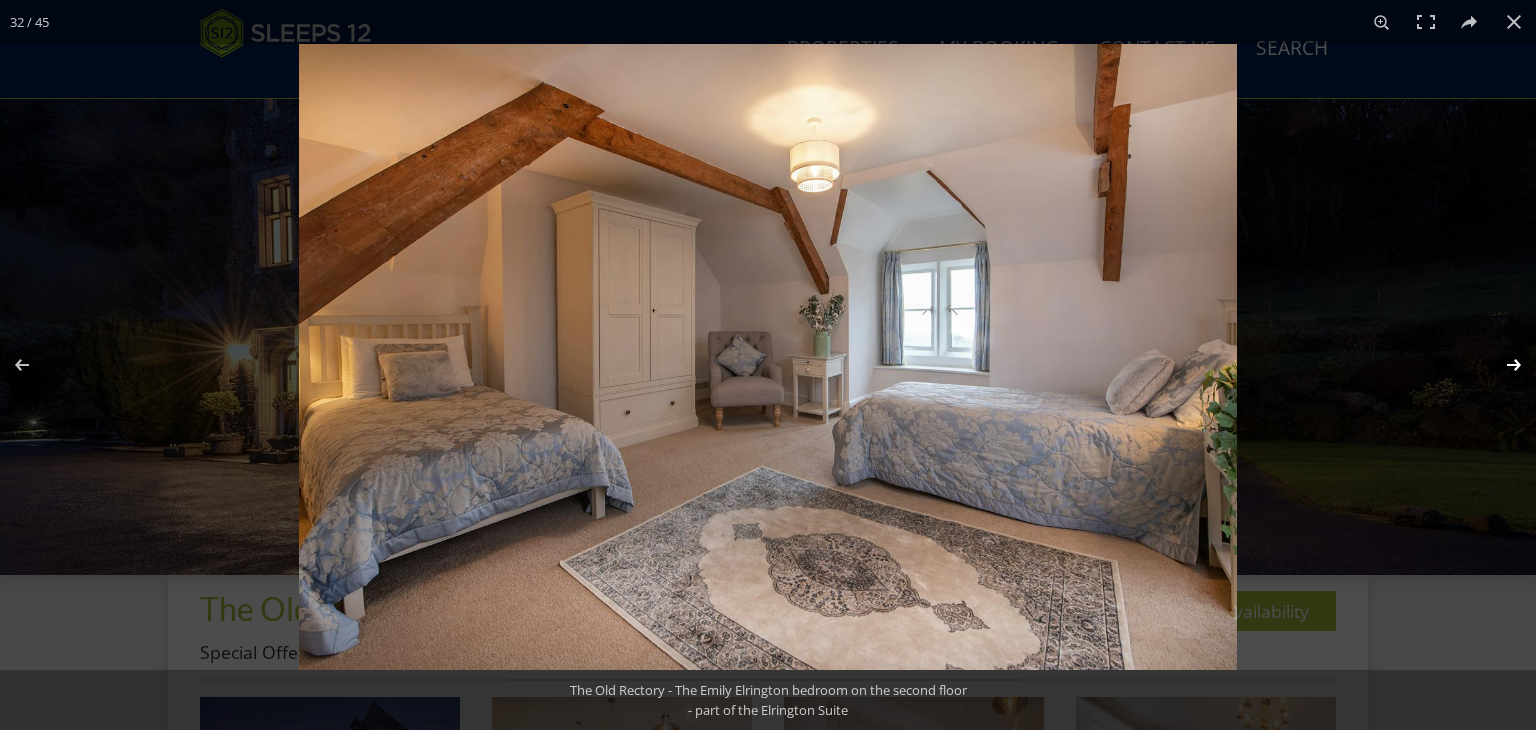 click at bounding box center (1501, 365) 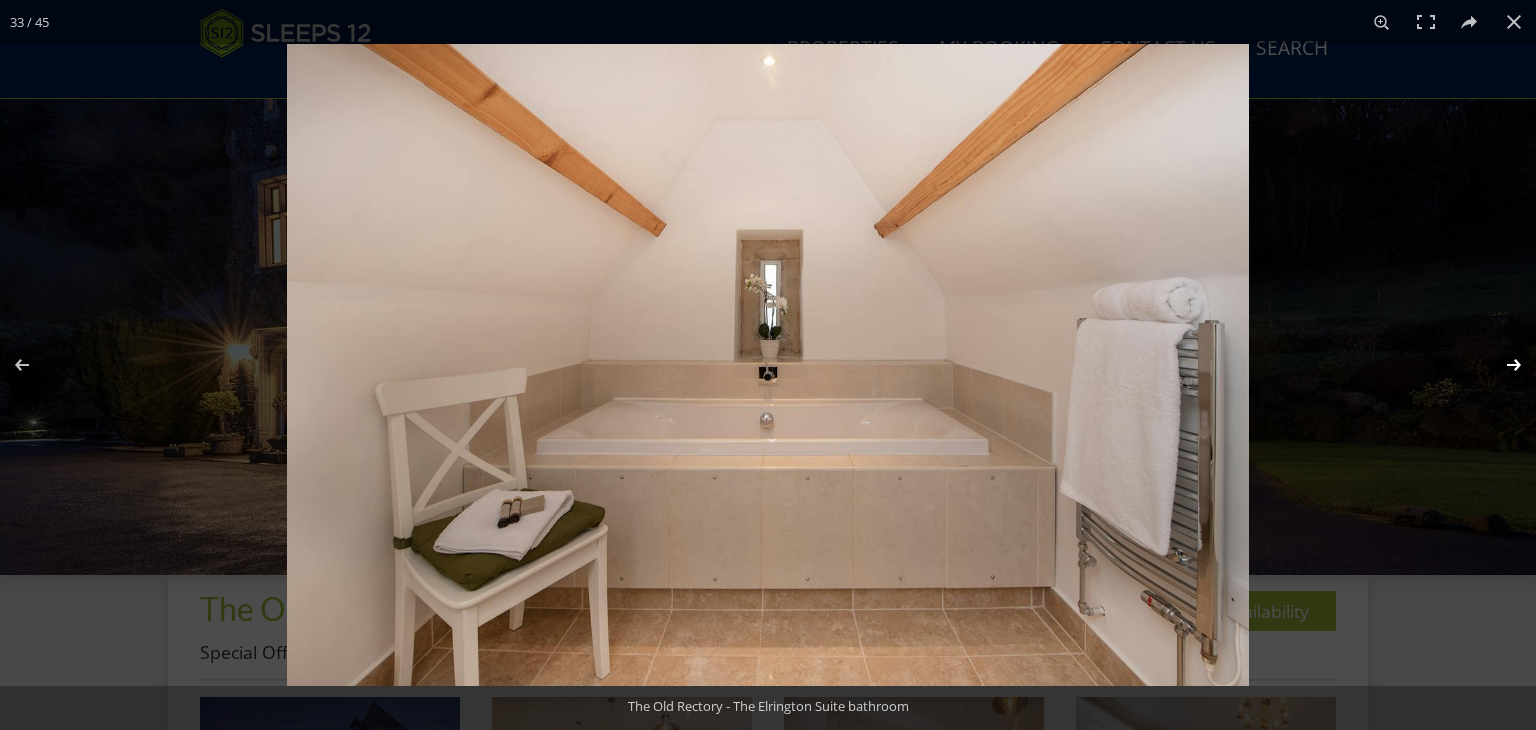 click at bounding box center (1501, 365) 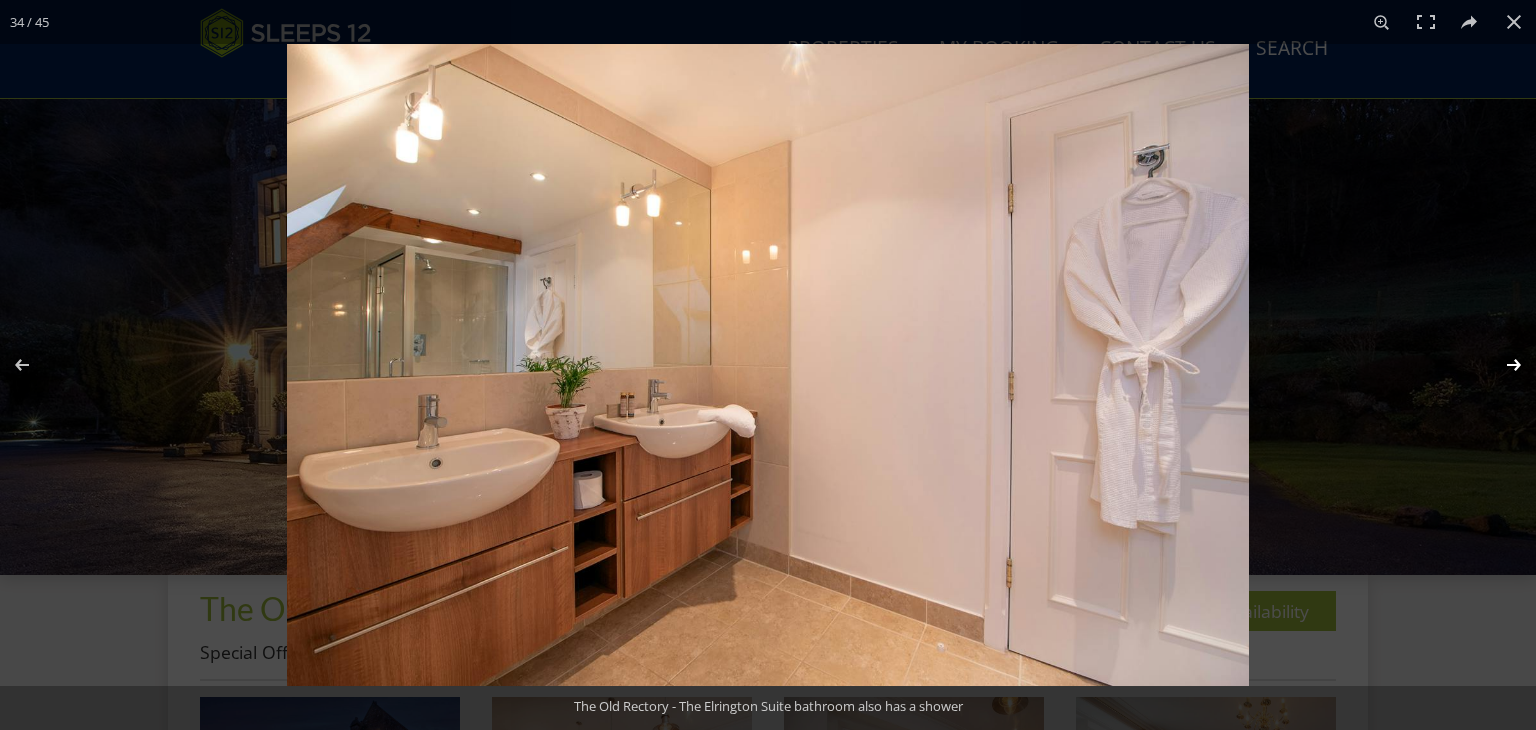 click at bounding box center [1501, 365] 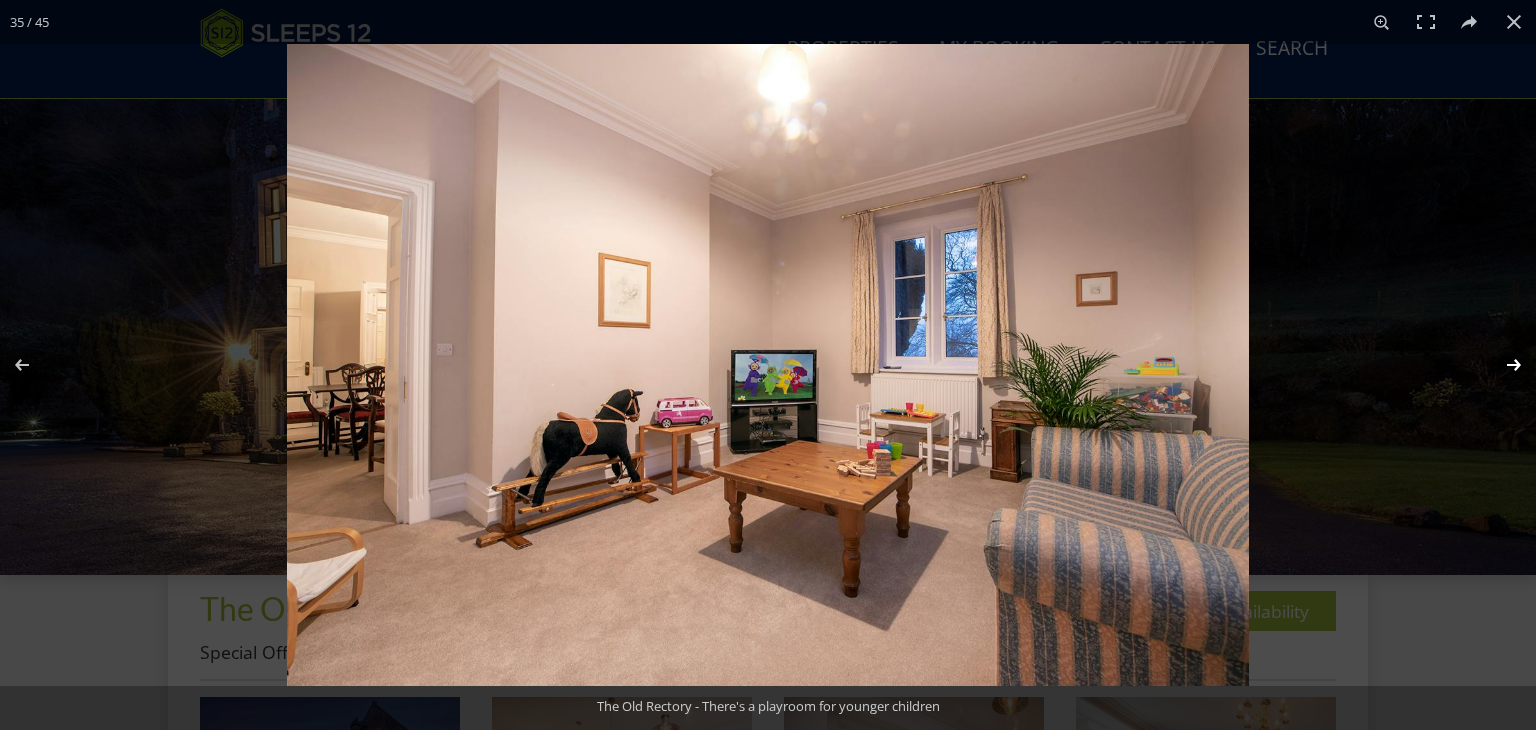 click at bounding box center [1501, 365] 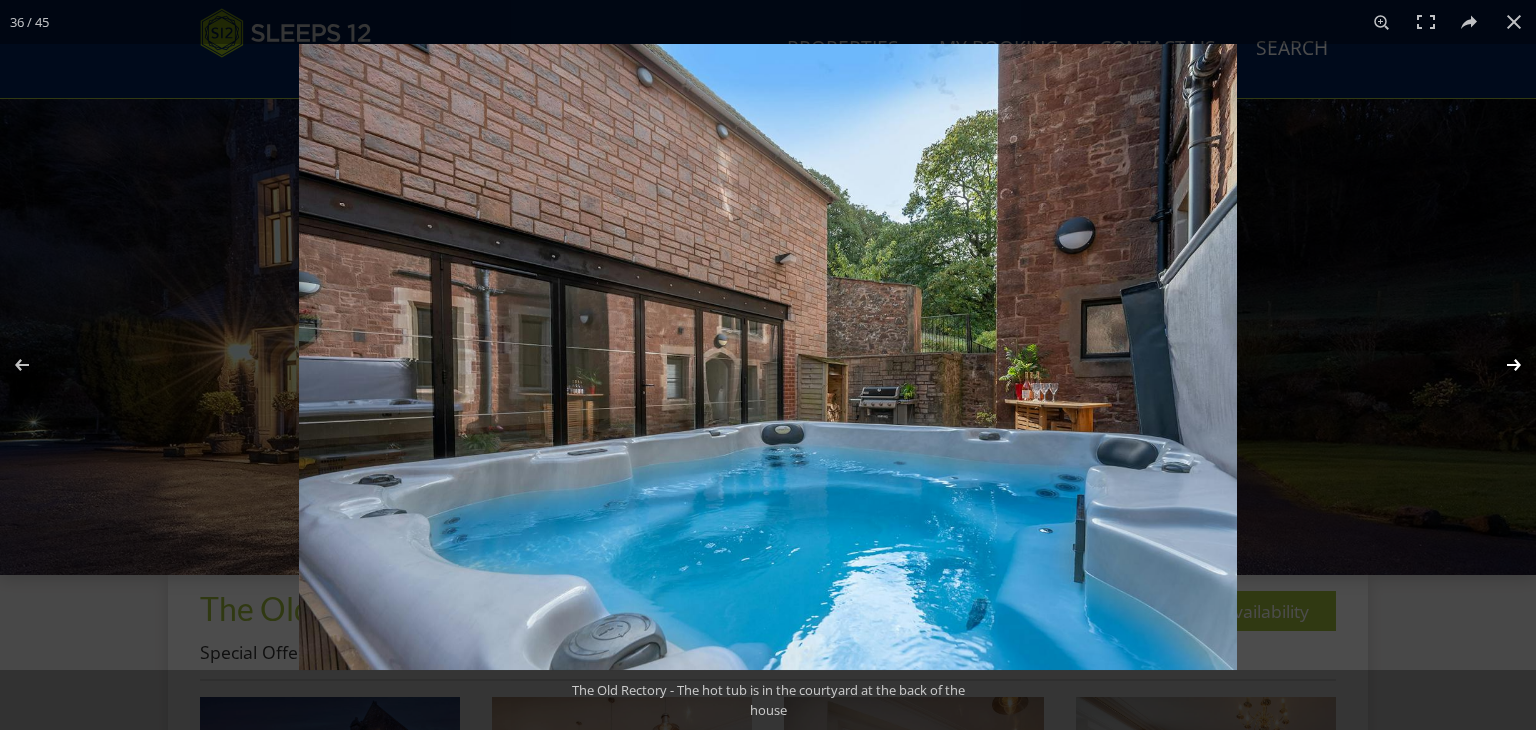 click at bounding box center (1501, 365) 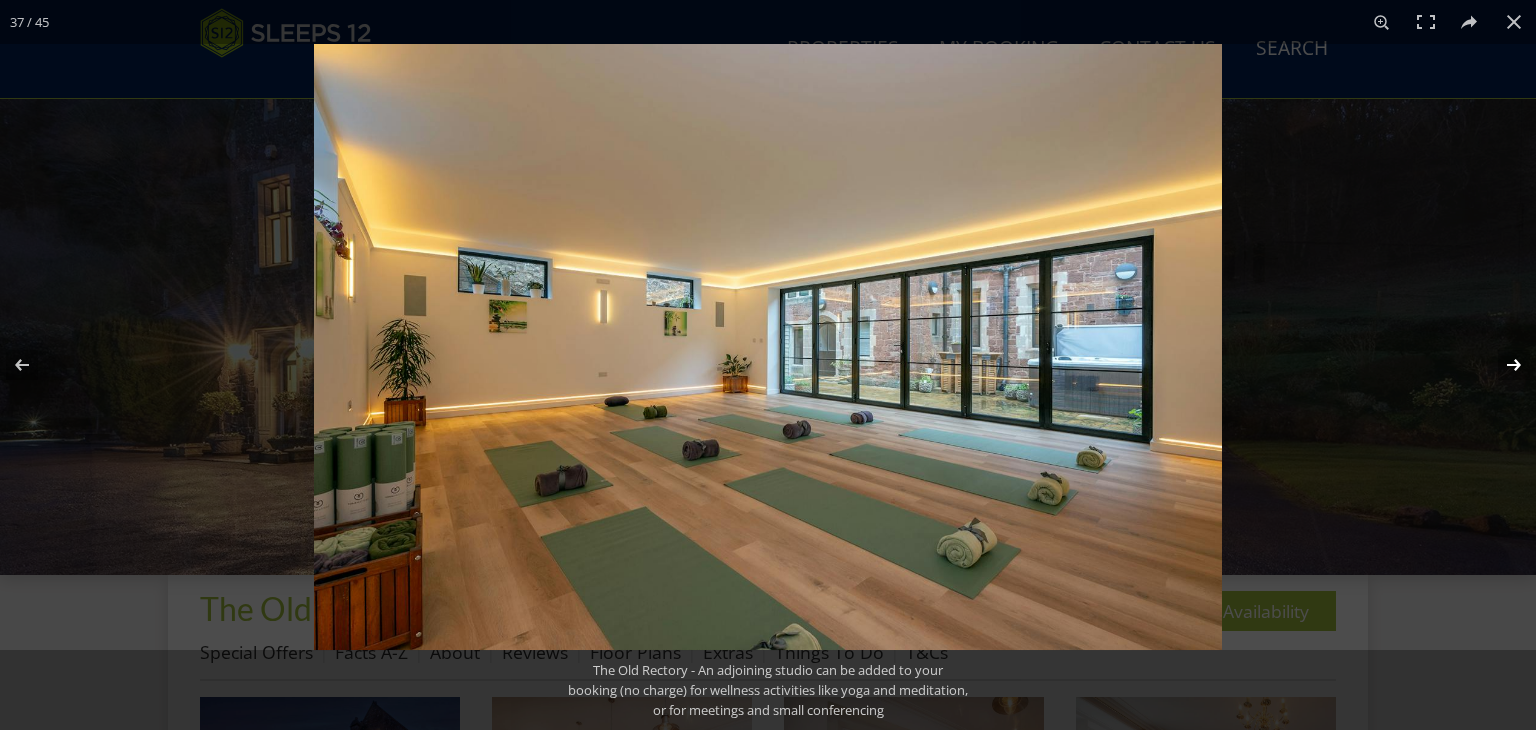 click at bounding box center (1501, 365) 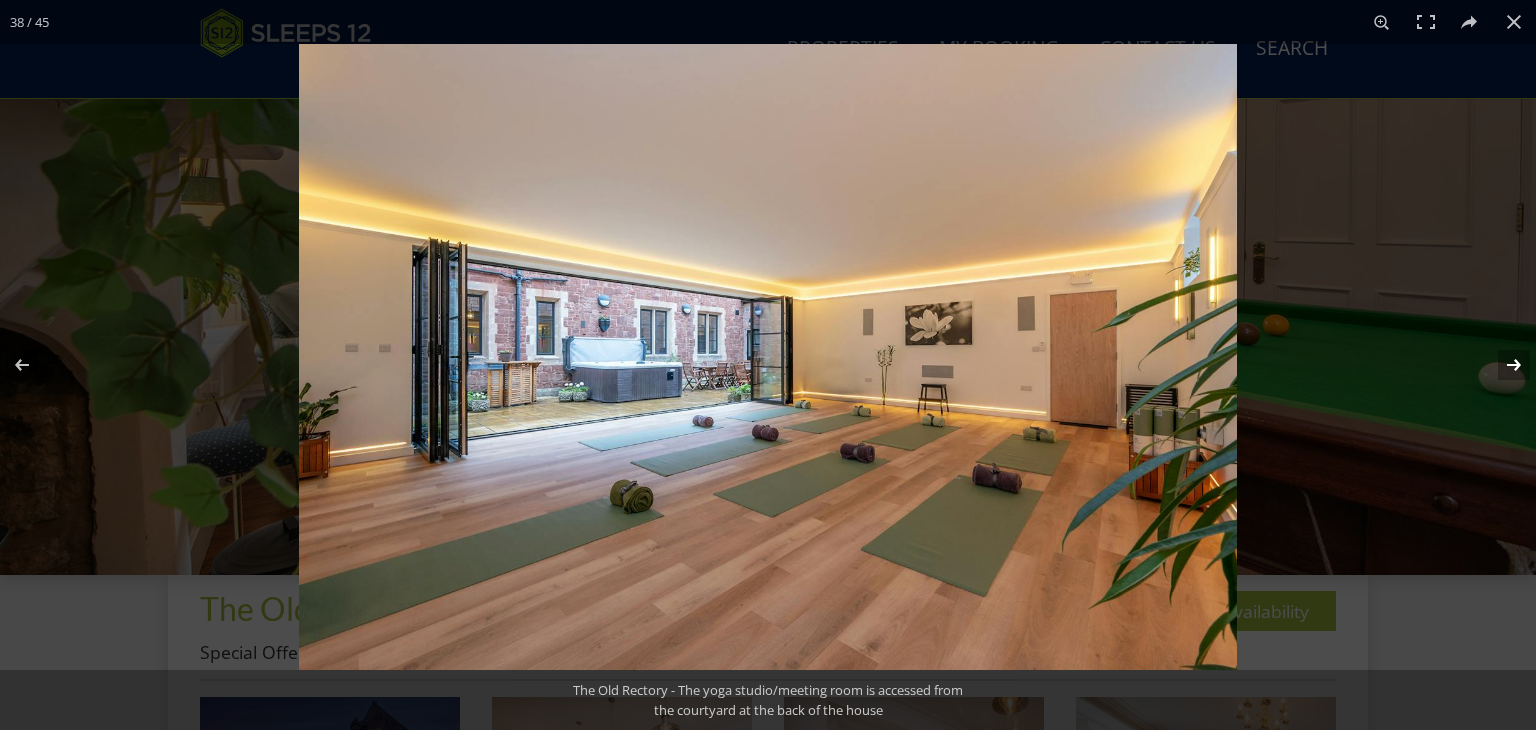 click at bounding box center (1501, 365) 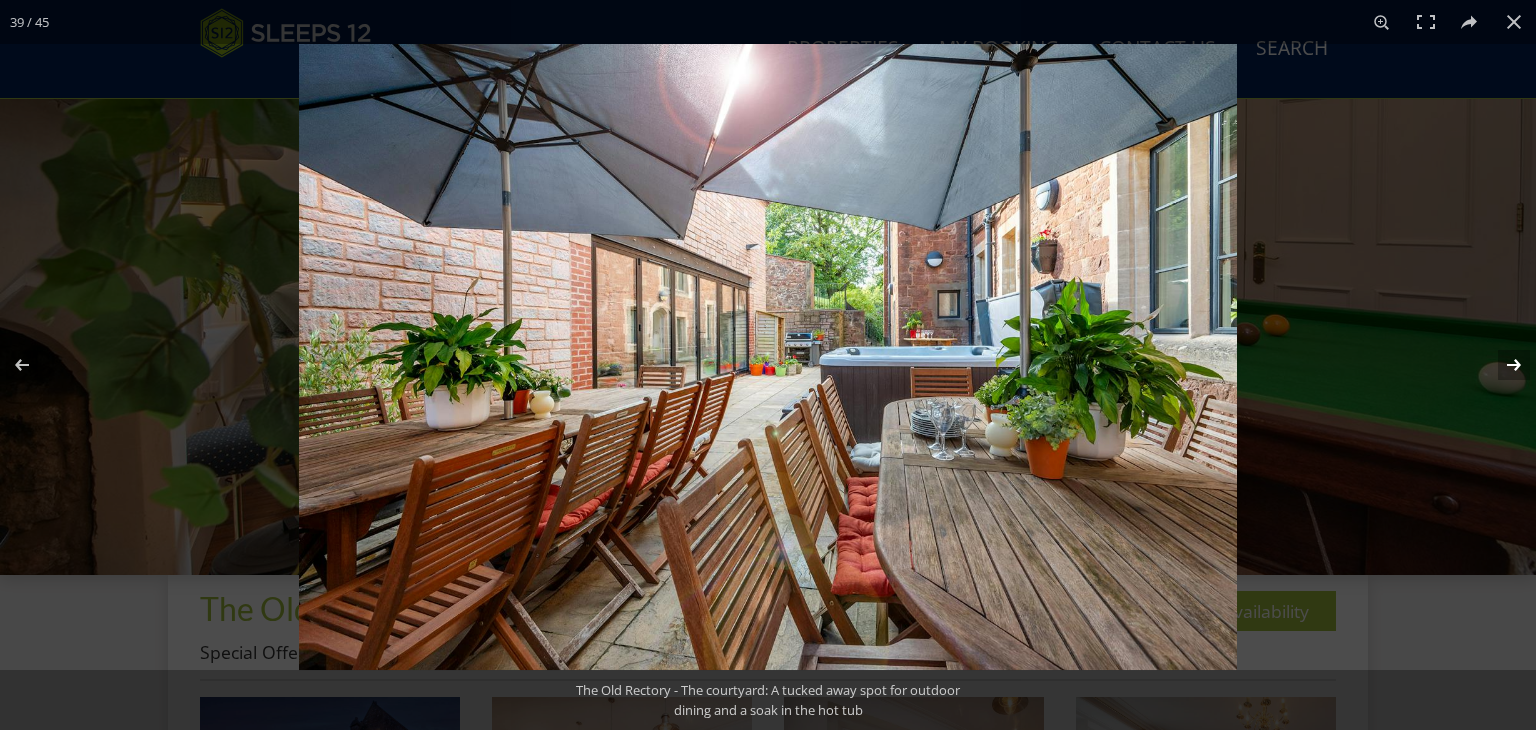 click at bounding box center (1501, 365) 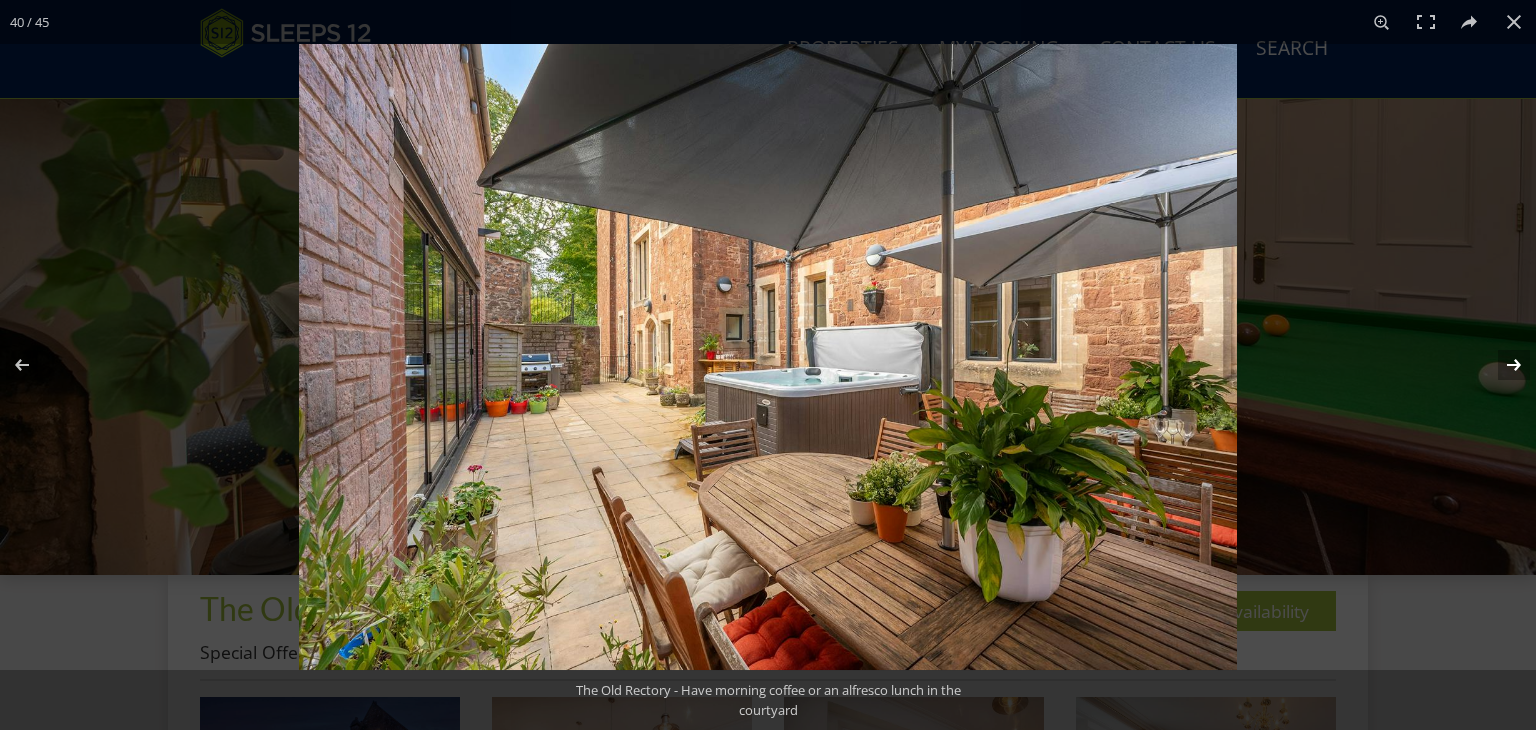click at bounding box center [1501, 365] 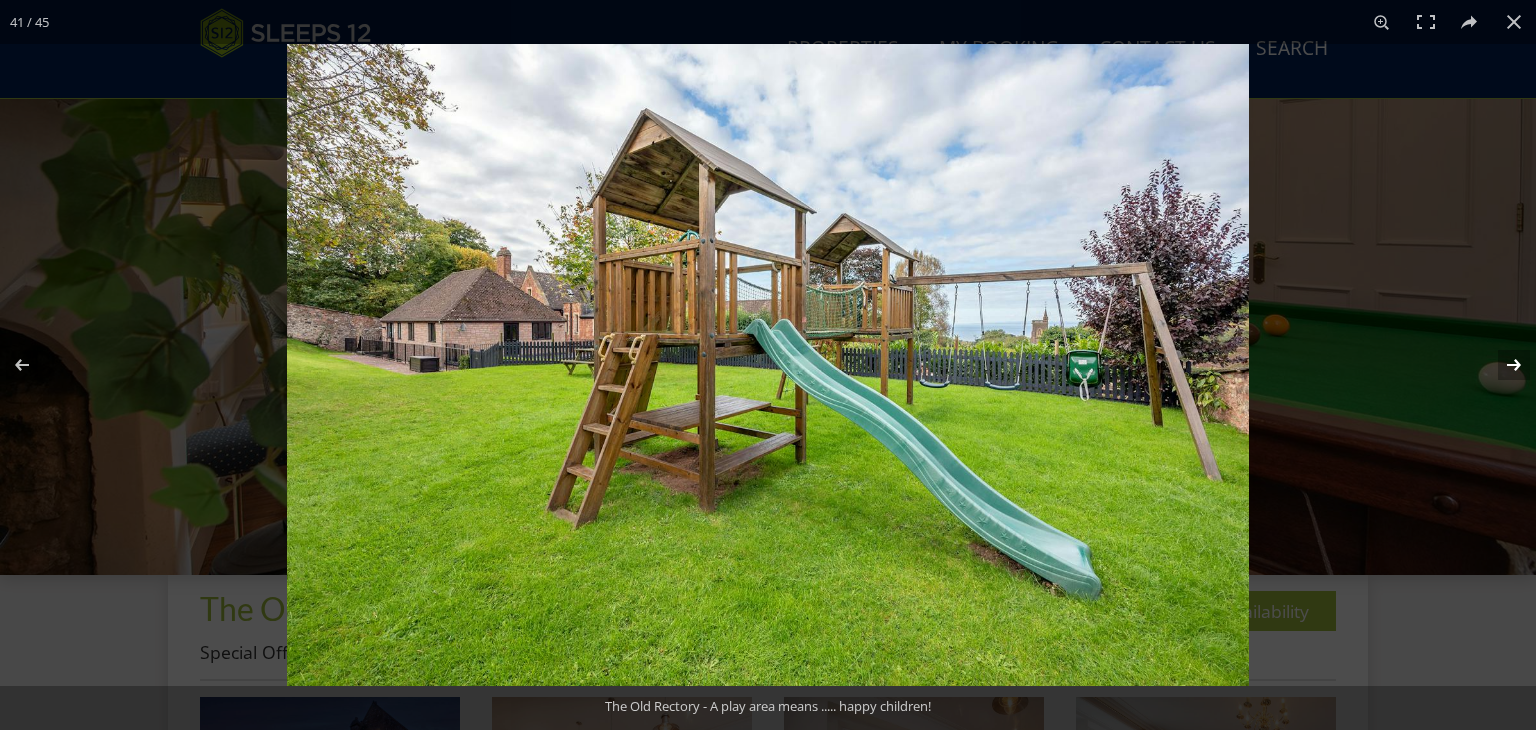 click at bounding box center [1501, 365] 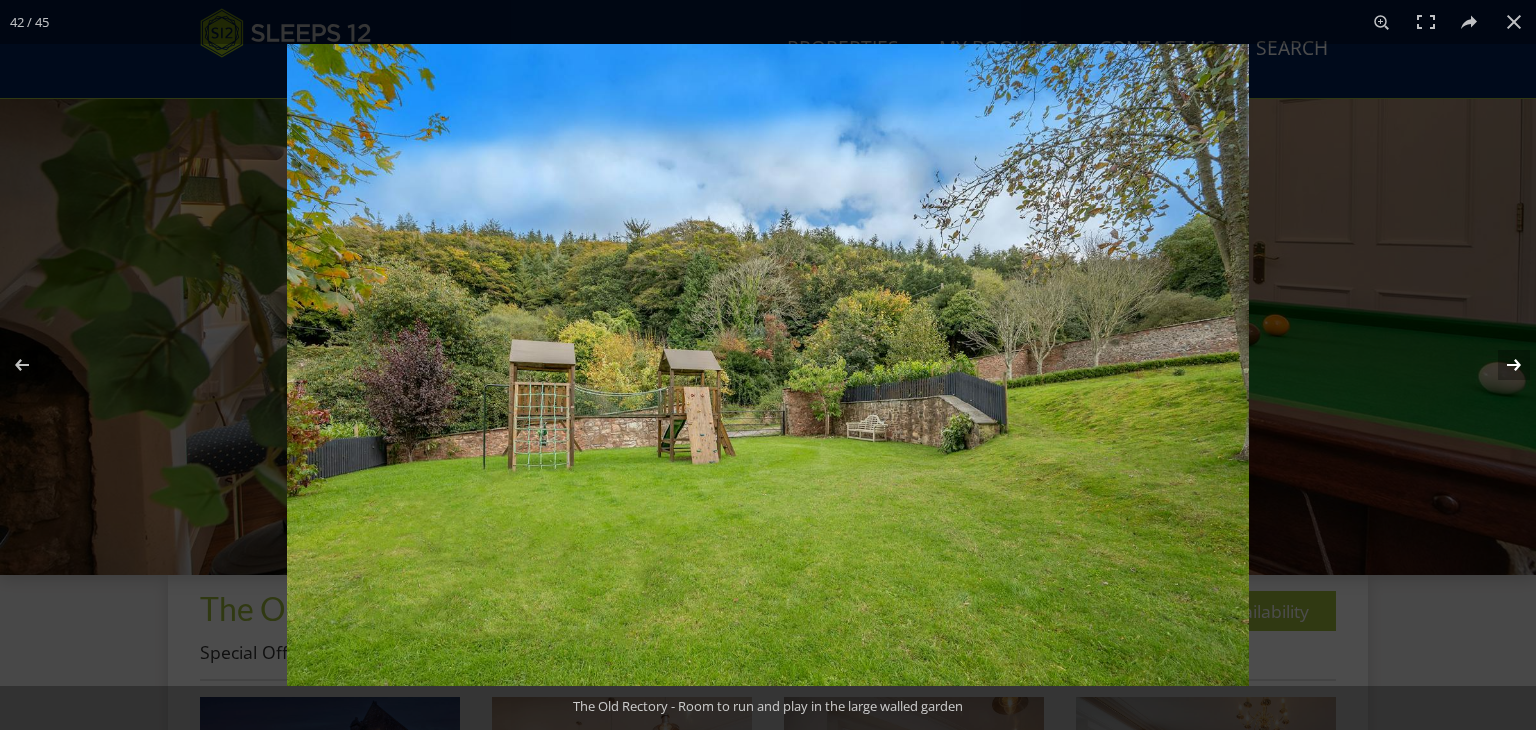 click at bounding box center (1501, 365) 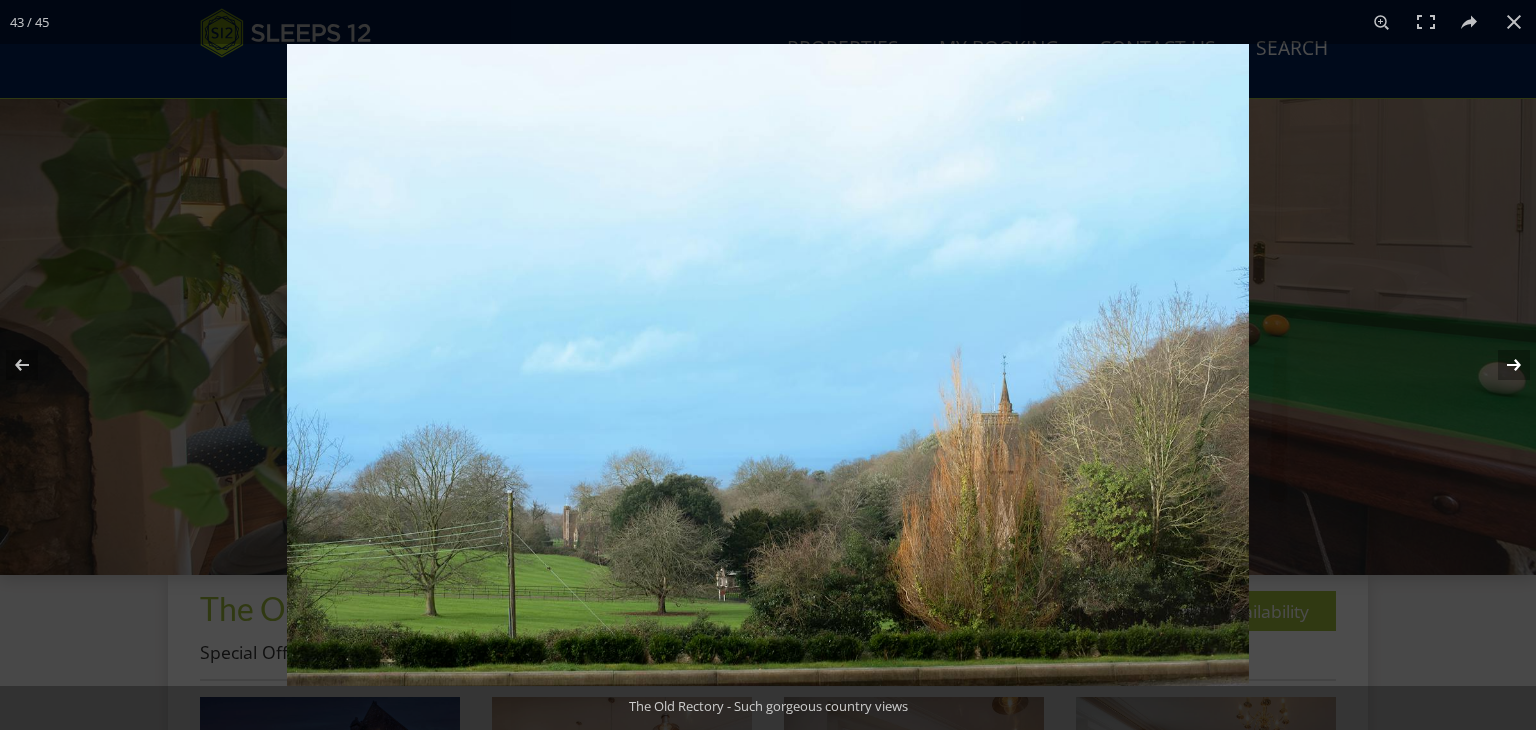 click at bounding box center [1501, 365] 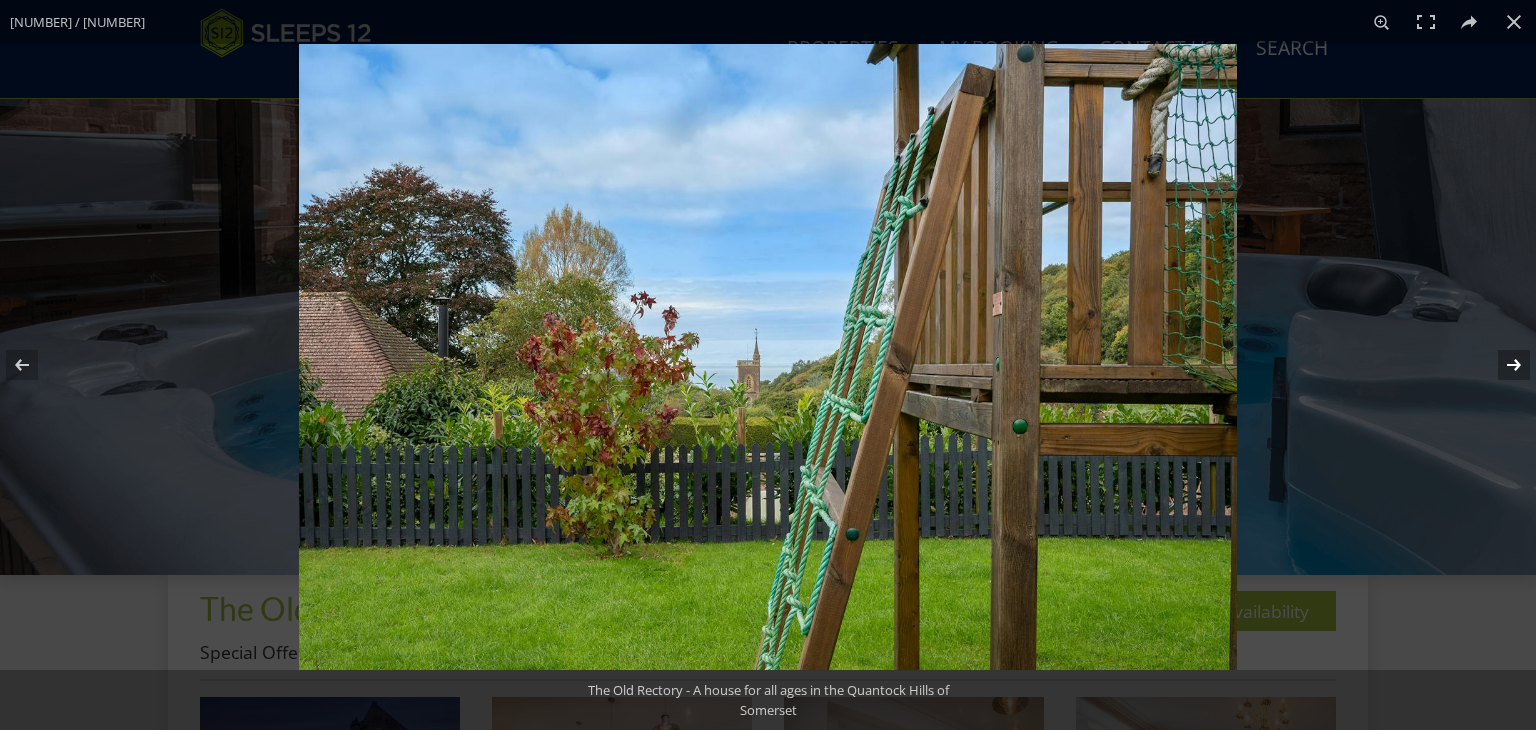 click at bounding box center (1501, 365) 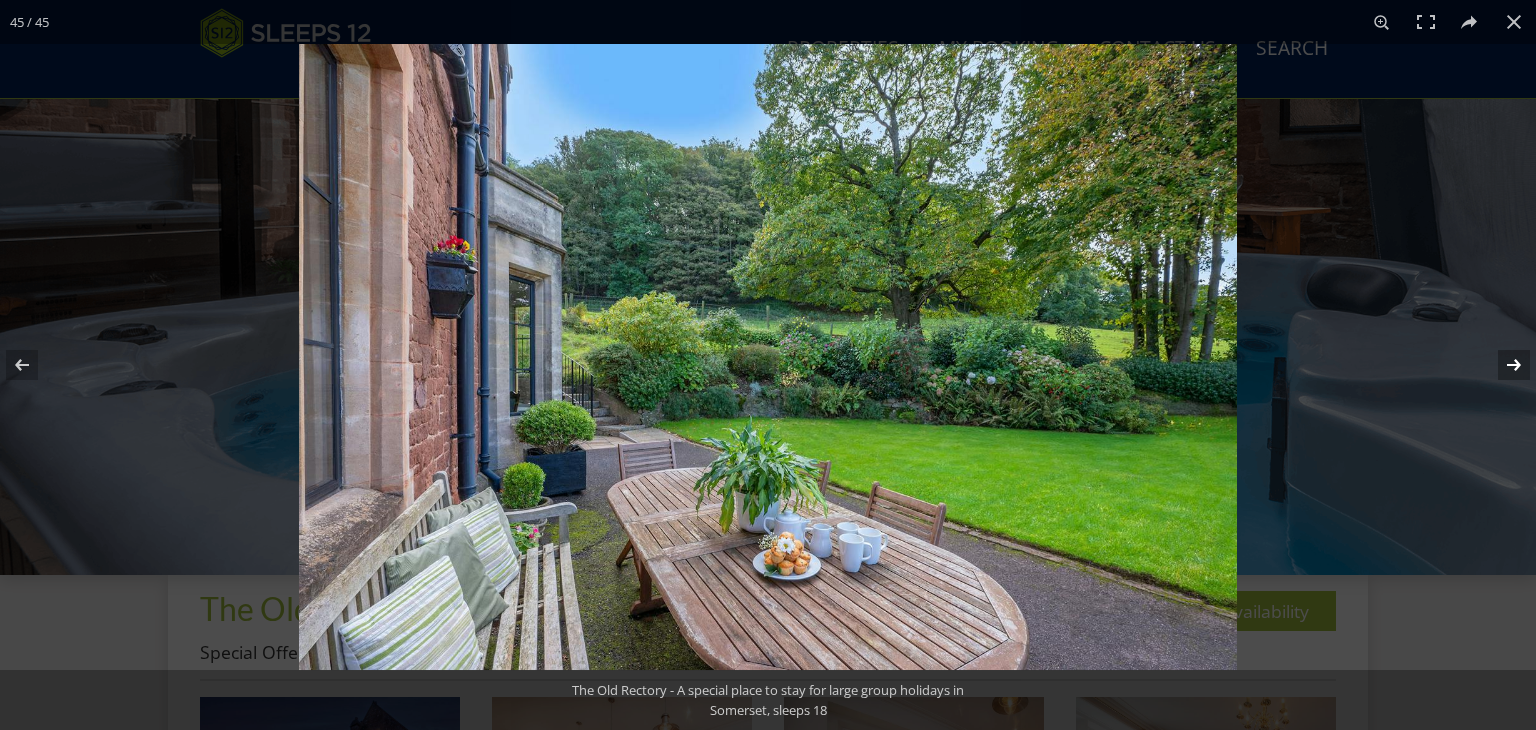 click at bounding box center (1501, 365) 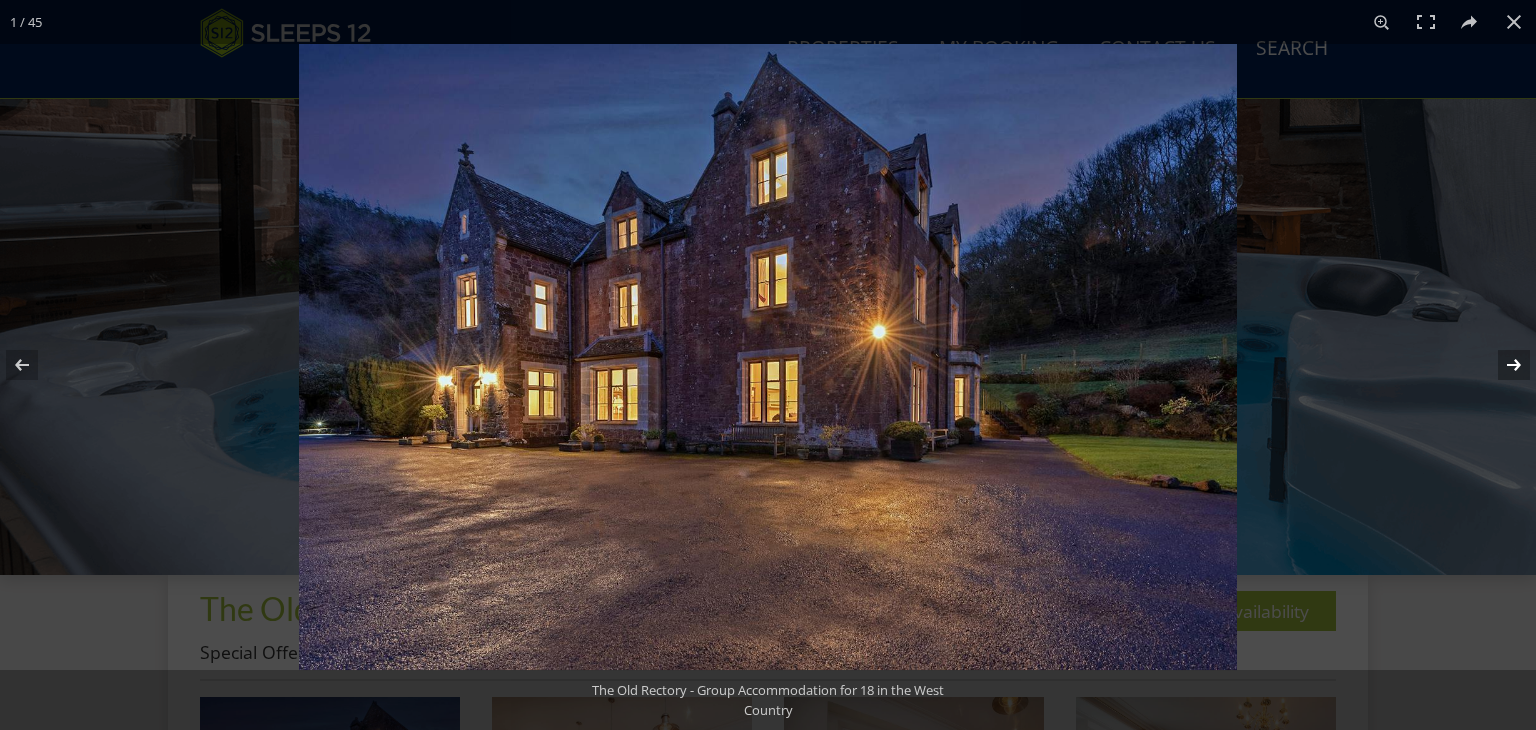 click at bounding box center [1501, 365] 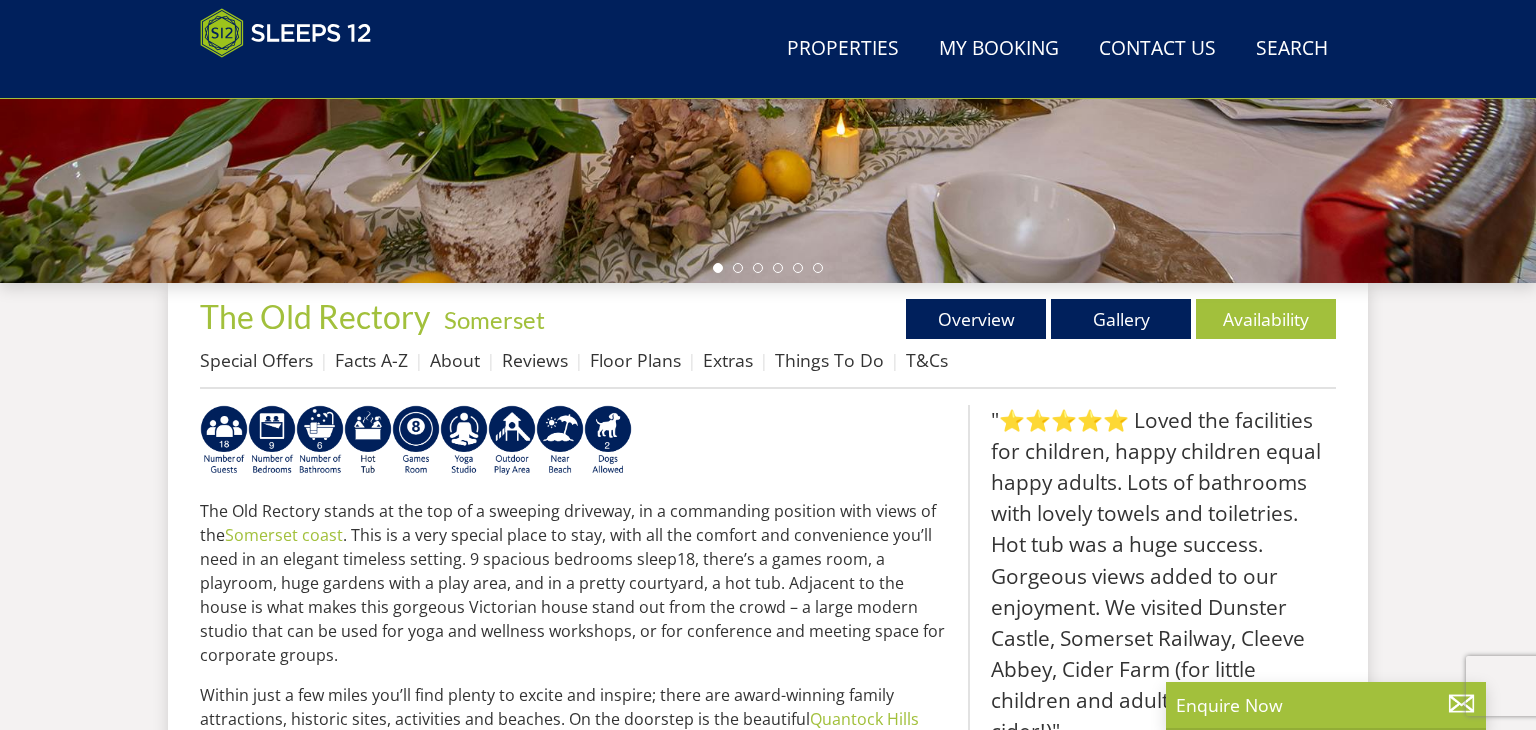 scroll, scrollTop: 600, scrollLeft: 0, axis: vertical 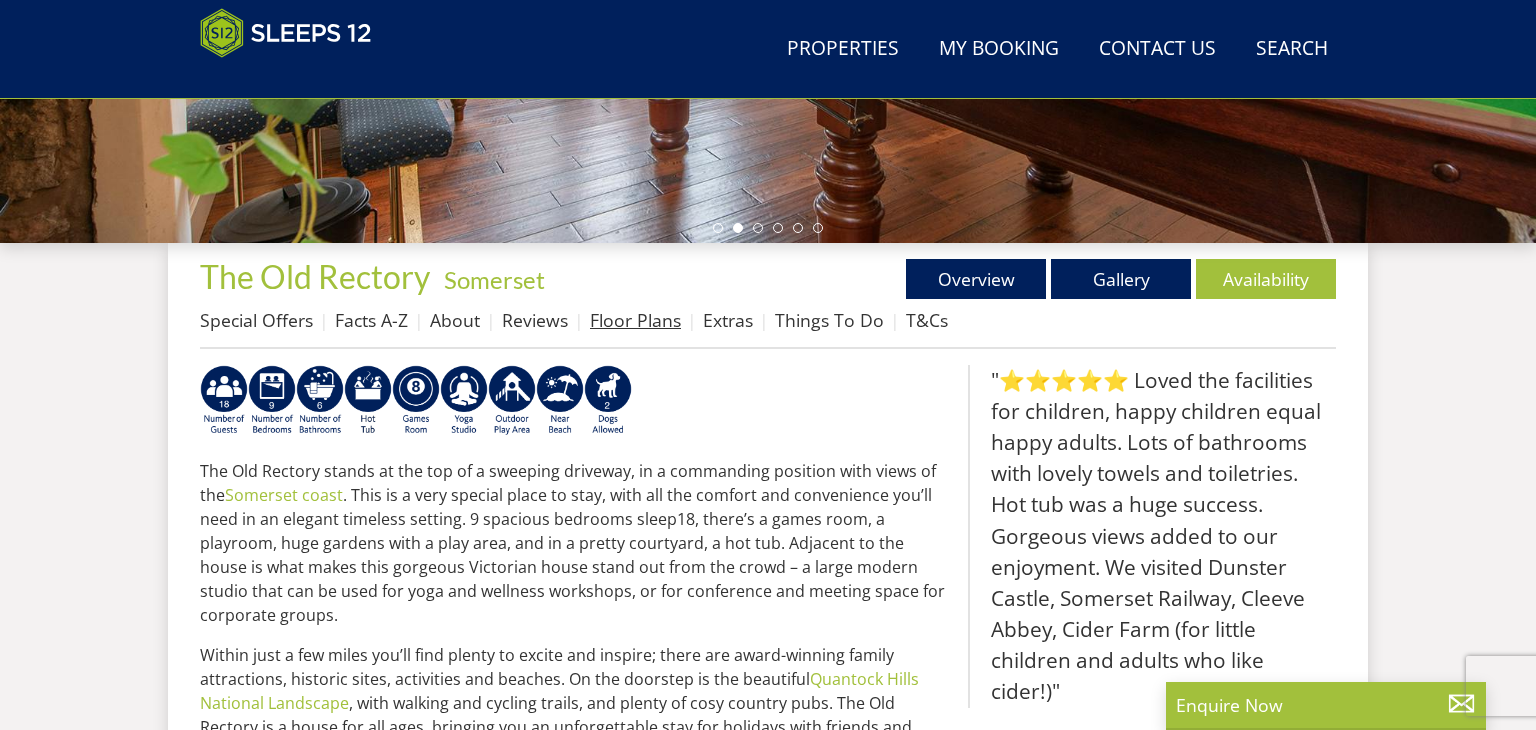 click on "Floor Plans" at bounding box center (635, 320) 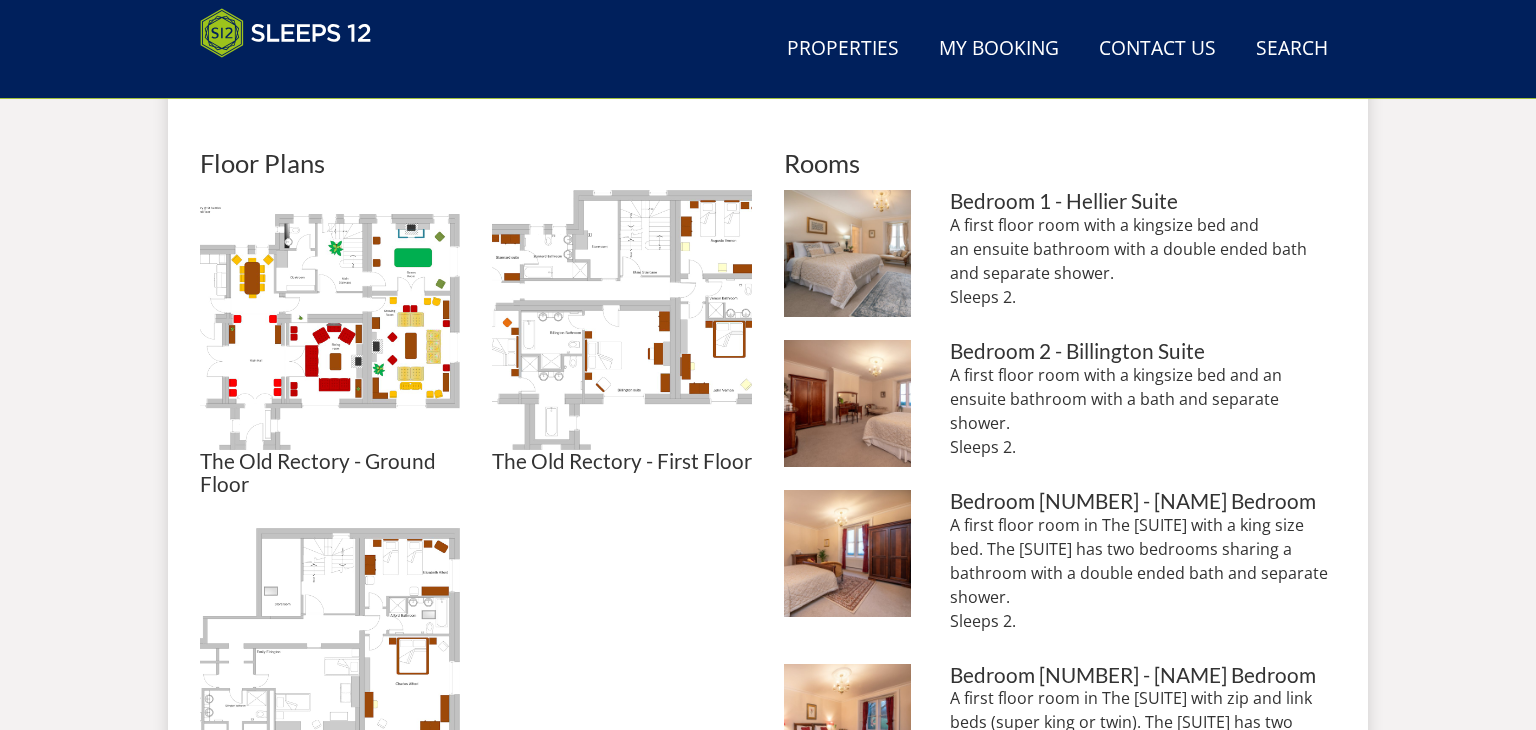 scroll, scrollTop: 874, scrollLeft: 0, axis: vertical 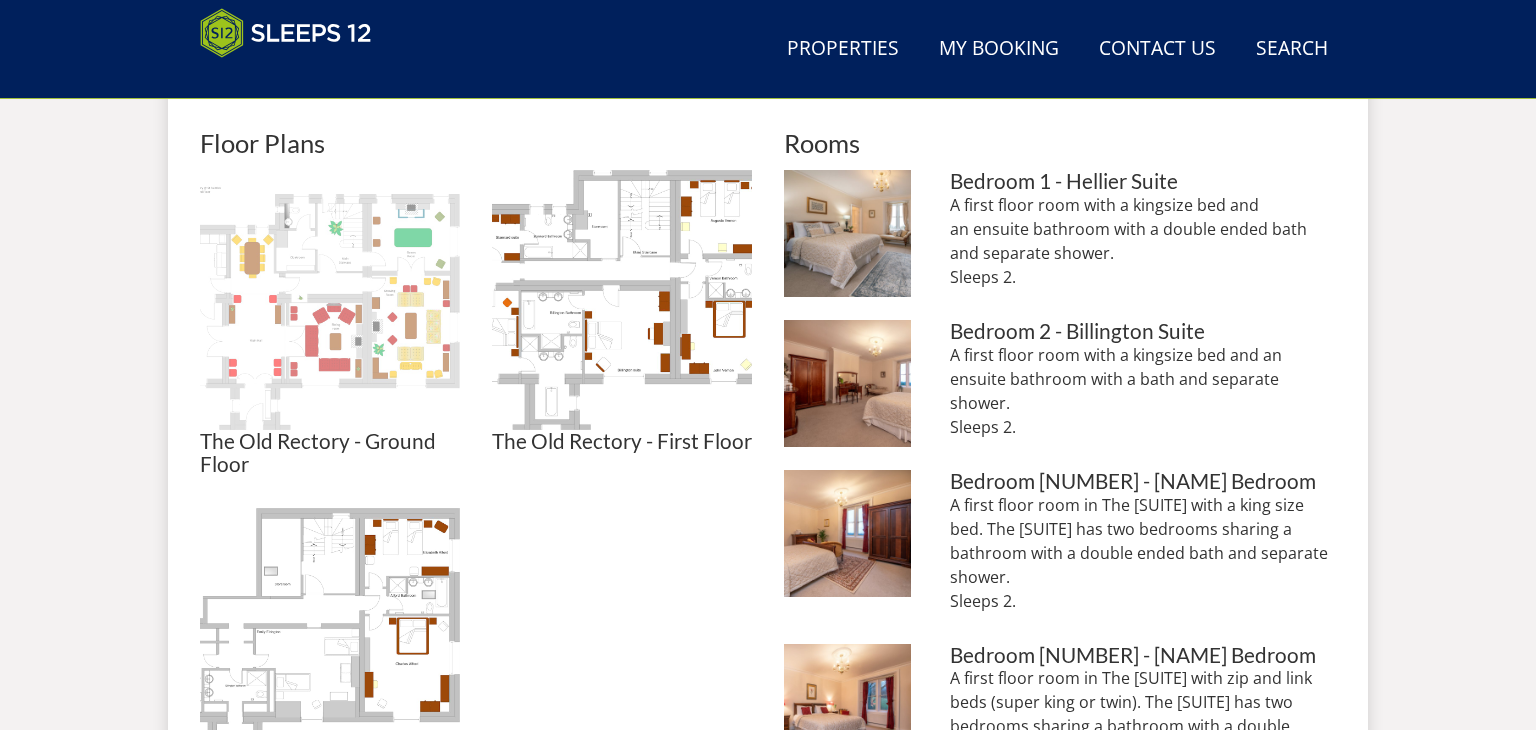 click at bounding box center [330, 300] 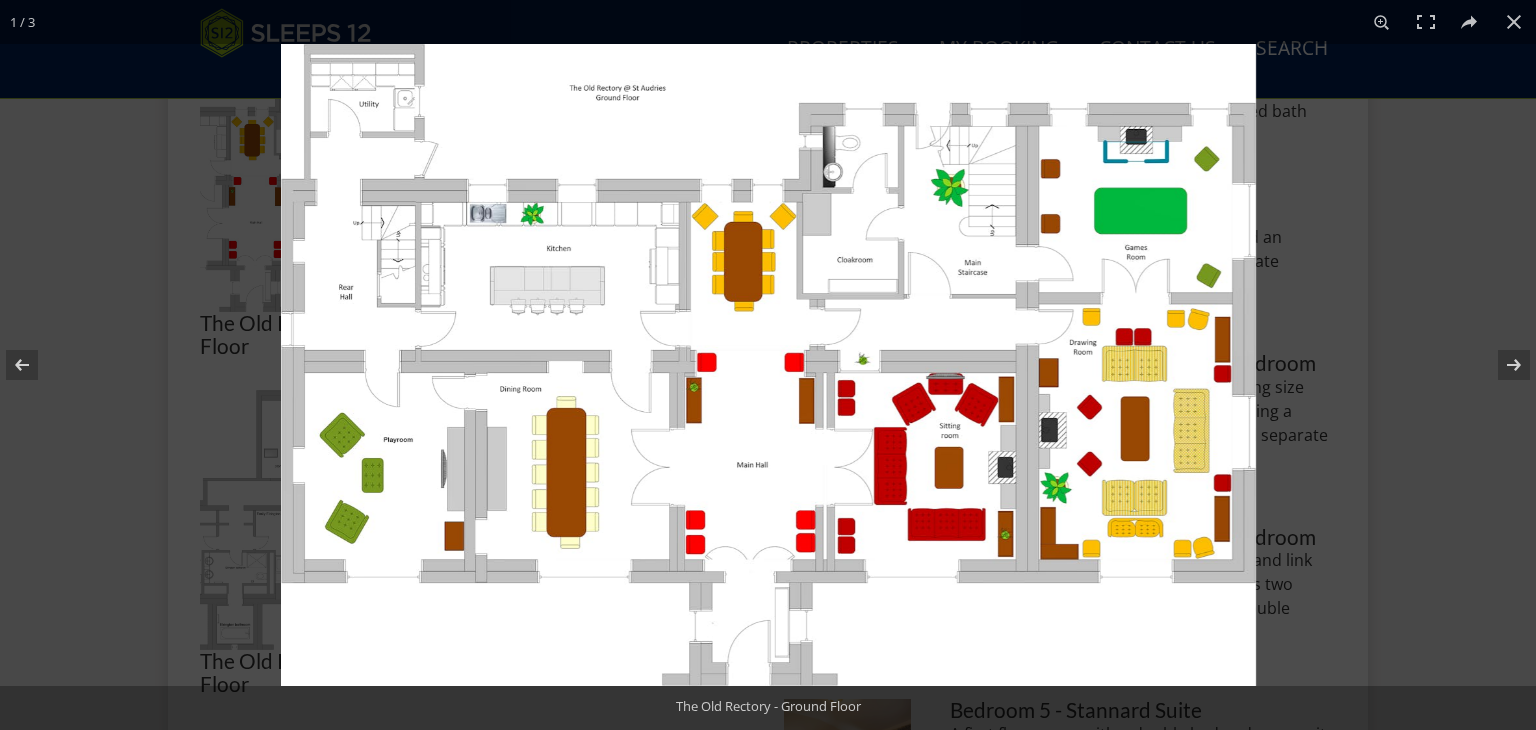 scroll, scrollTop: 994, scrollLeft: 0, axis: vertical 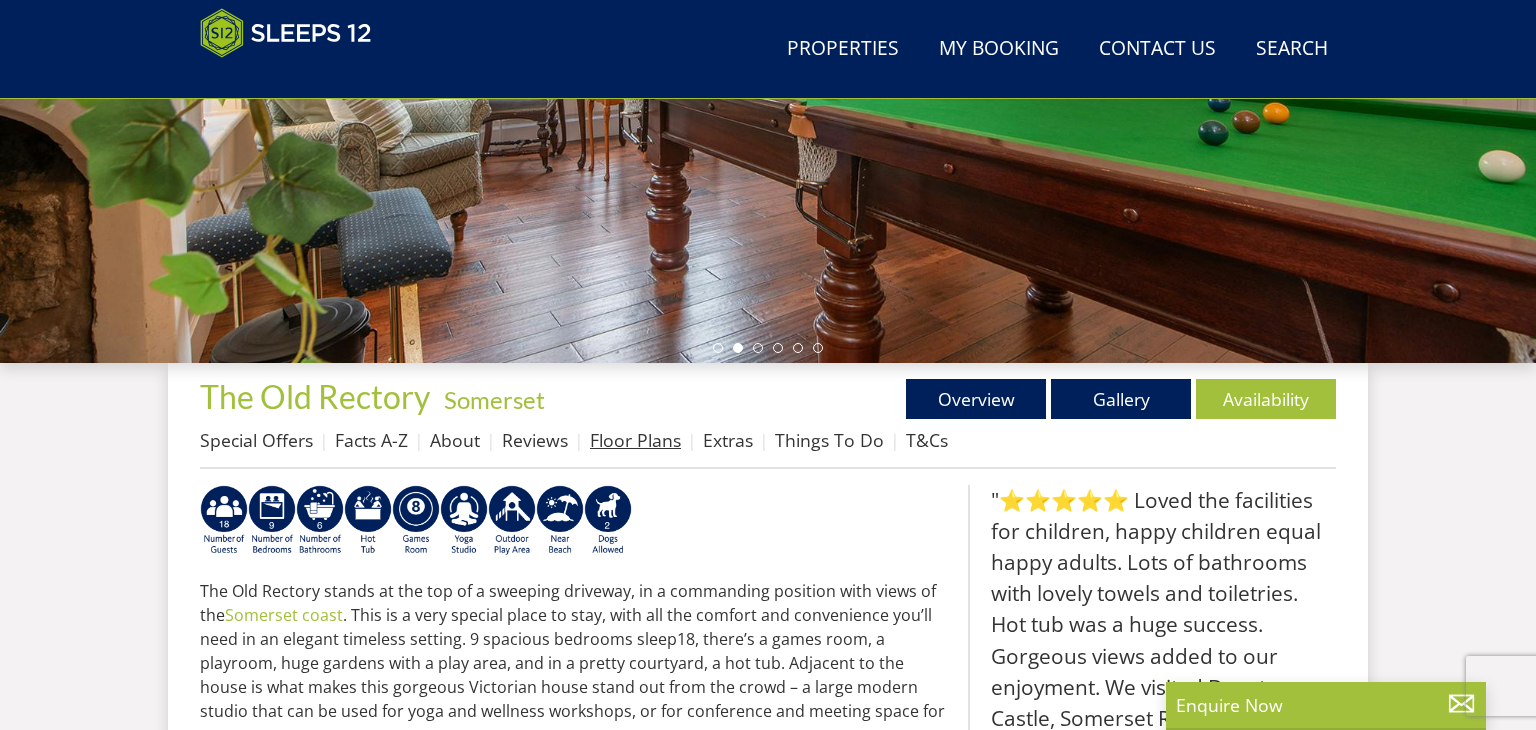 click on "Floor Plans" at bounding box center [635, 440] 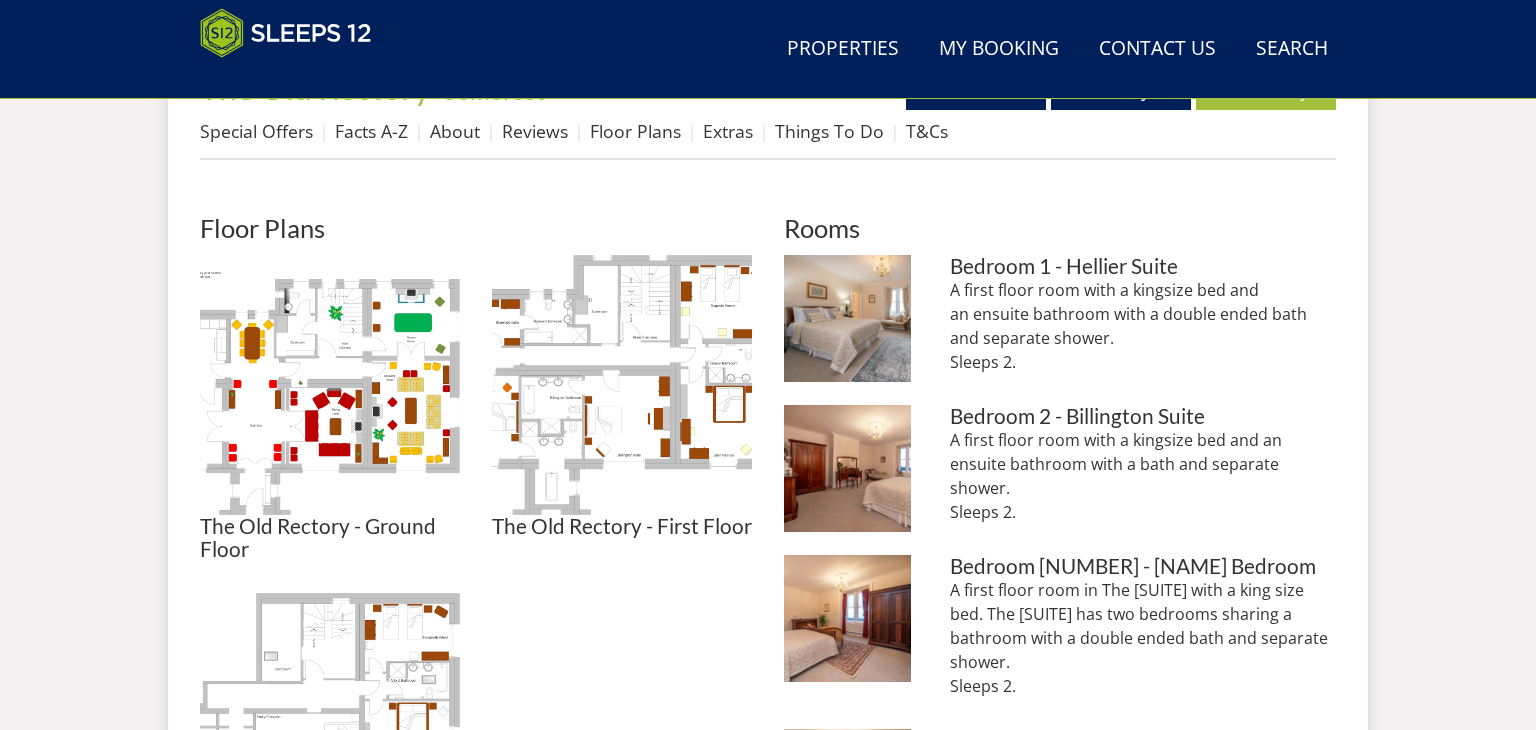 scroll, scrollTop: 794, scrollLeft: 0, axis: vertical 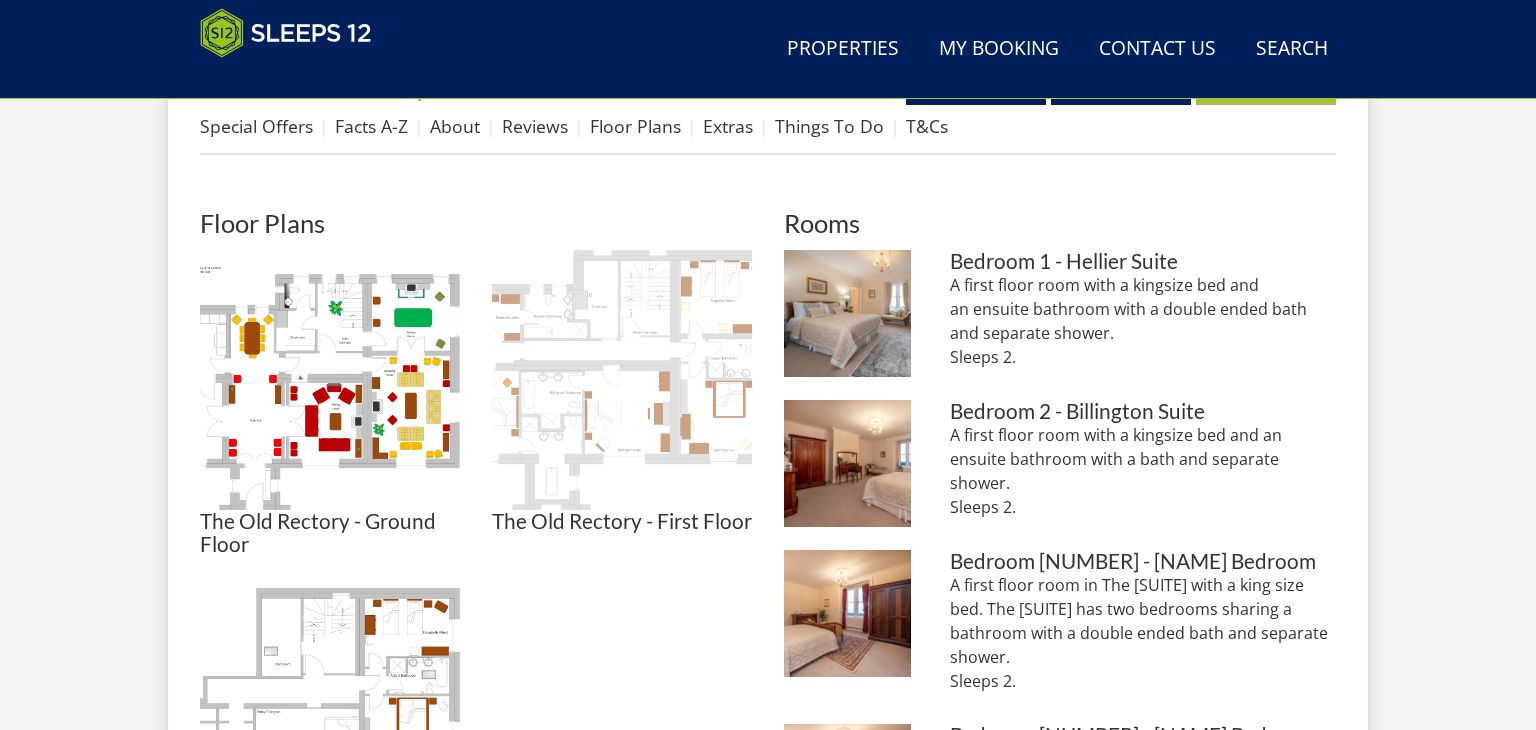 click at bounding box center (622, 380) 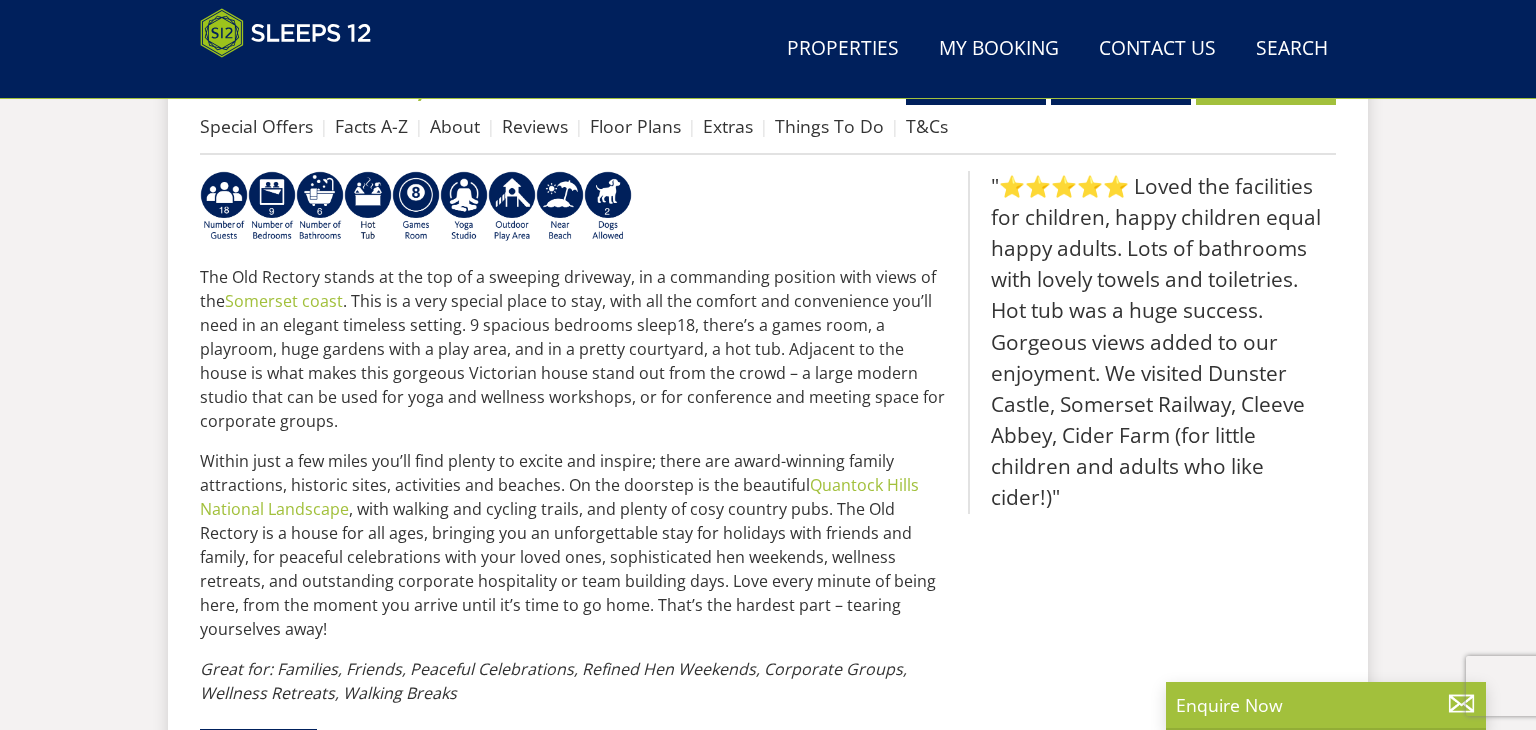 scroll, scrollTop: 480, scrollLeft: 0, axis: vertical 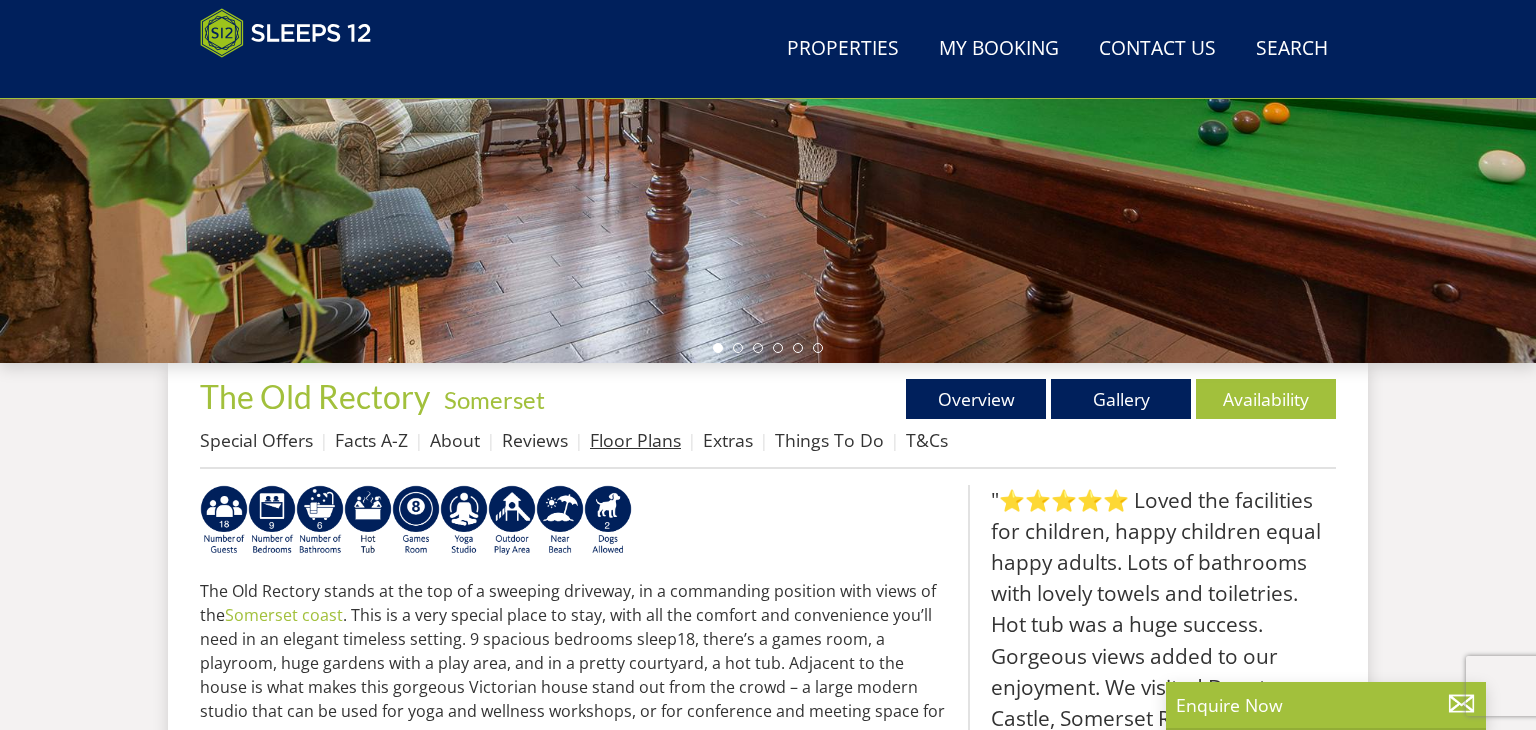 click on "Floor Plans" at bounding box center (635, 440) 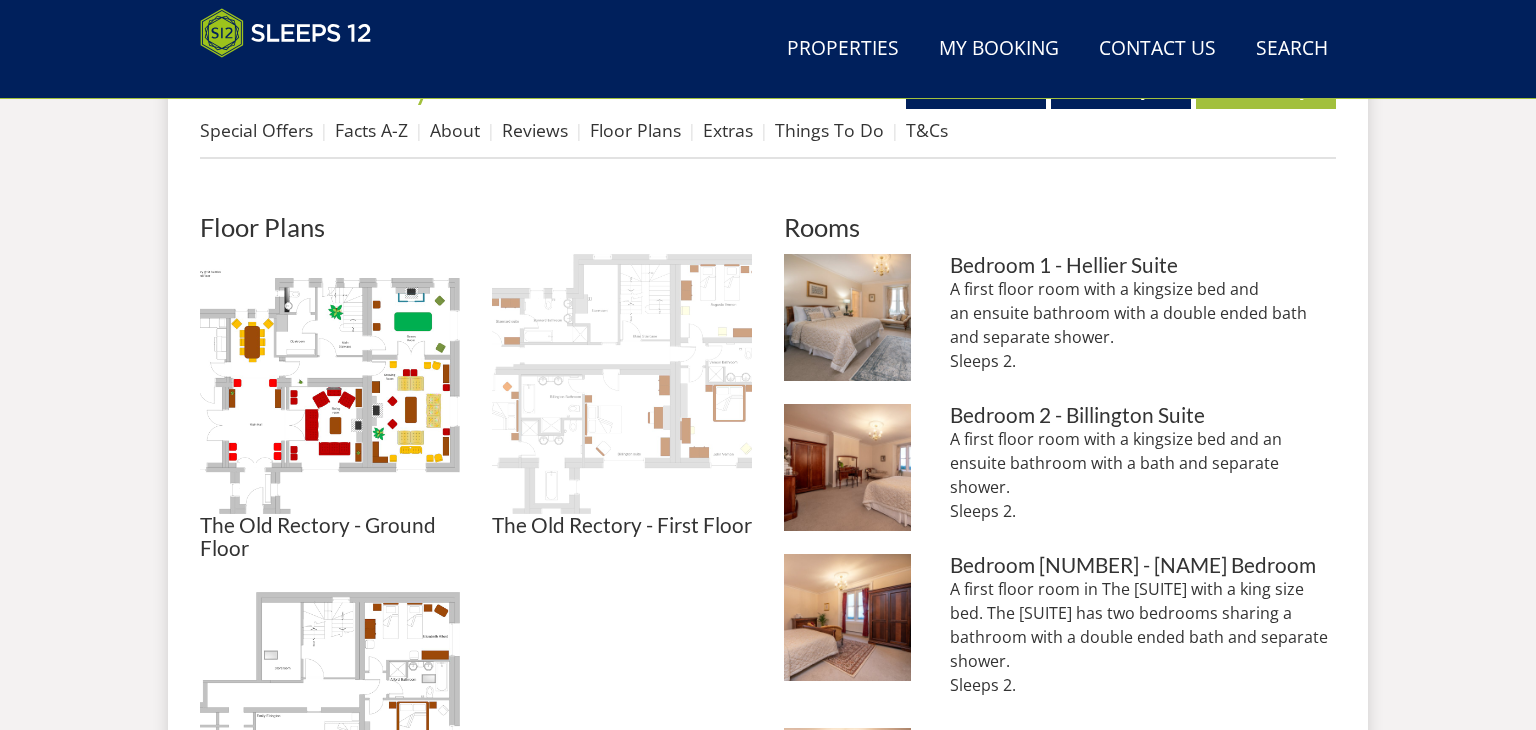 scroll, scrollTop: 830, scrollLeft: 0, axis: vertical 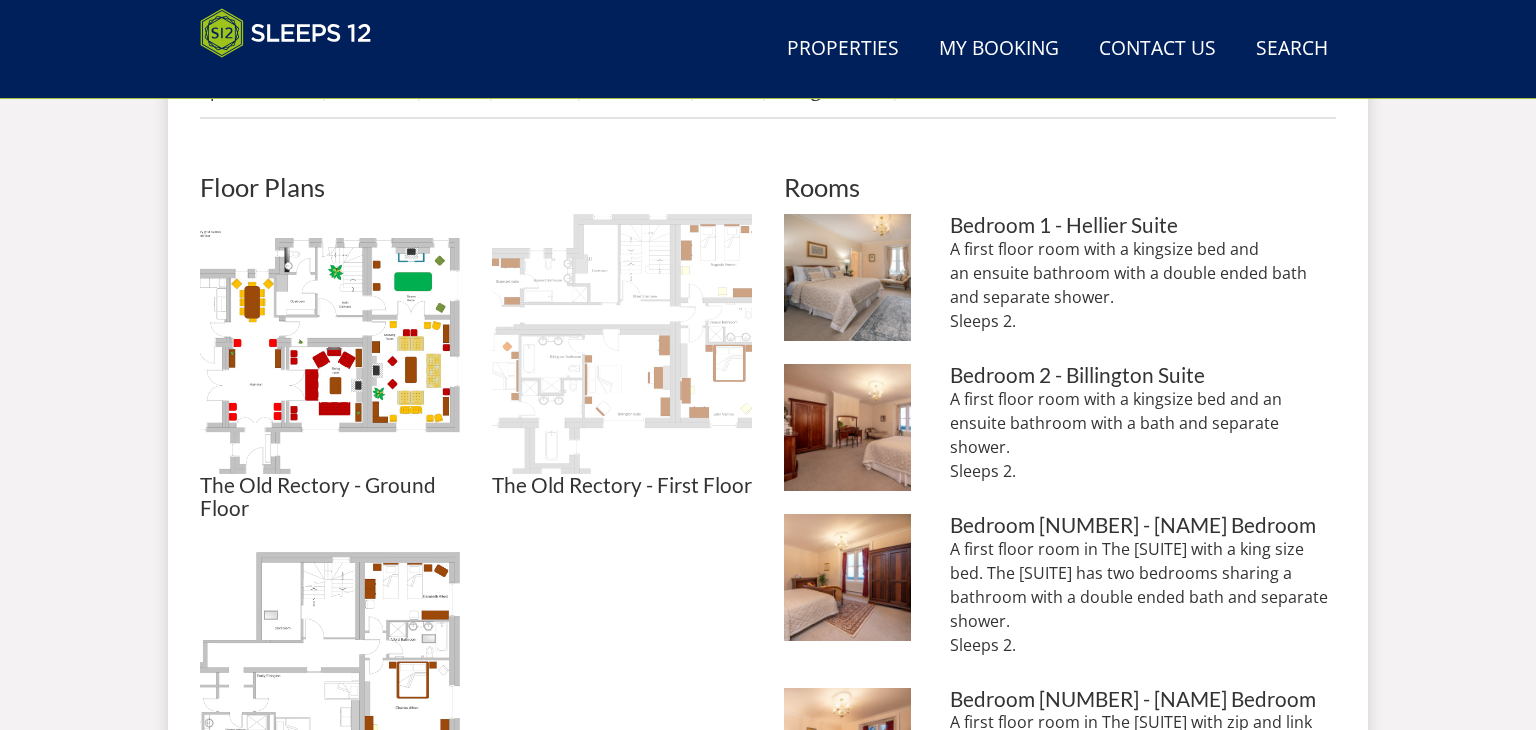 click at bounding box center [622, 344] 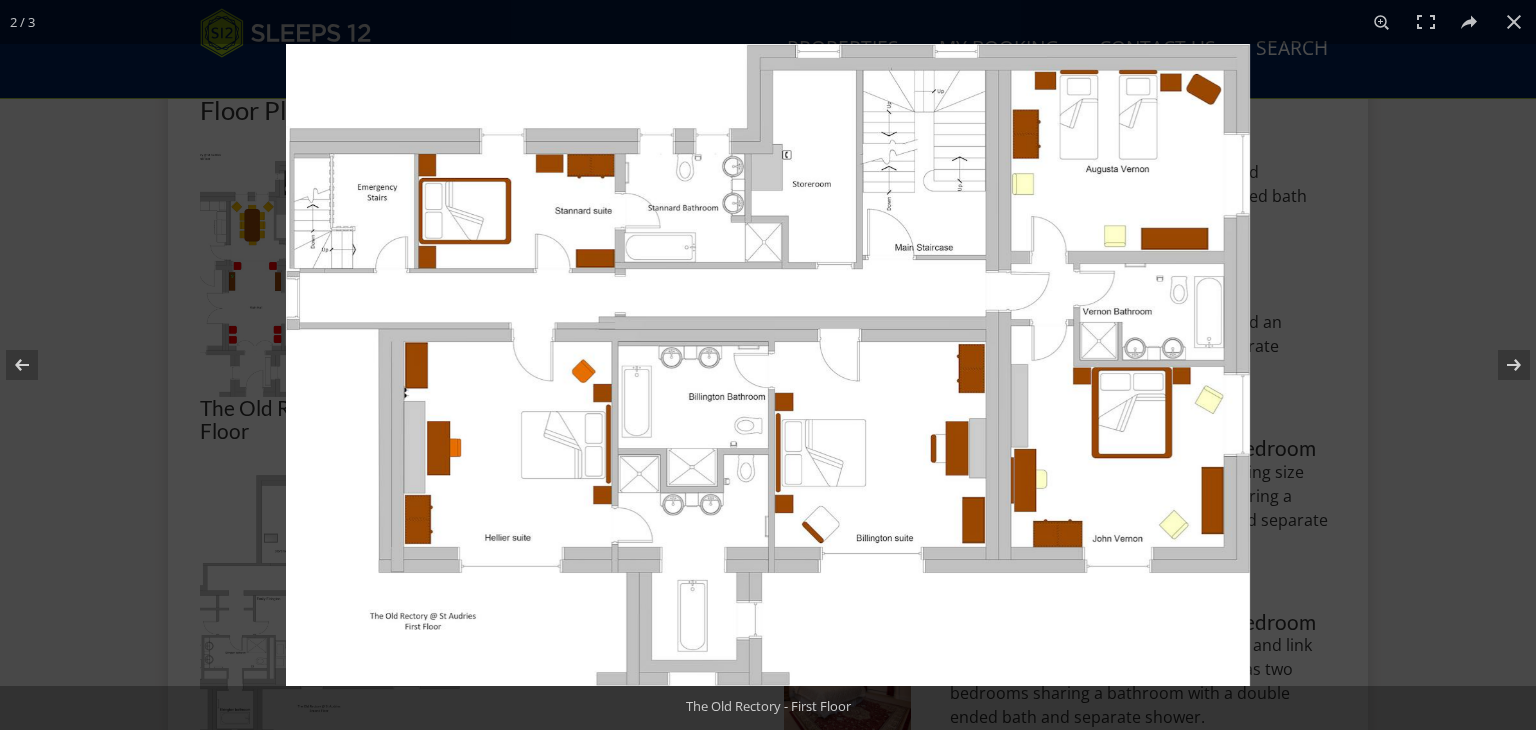 scroll, scrollTop: 910, scrollLeft: 0, axis: vertical 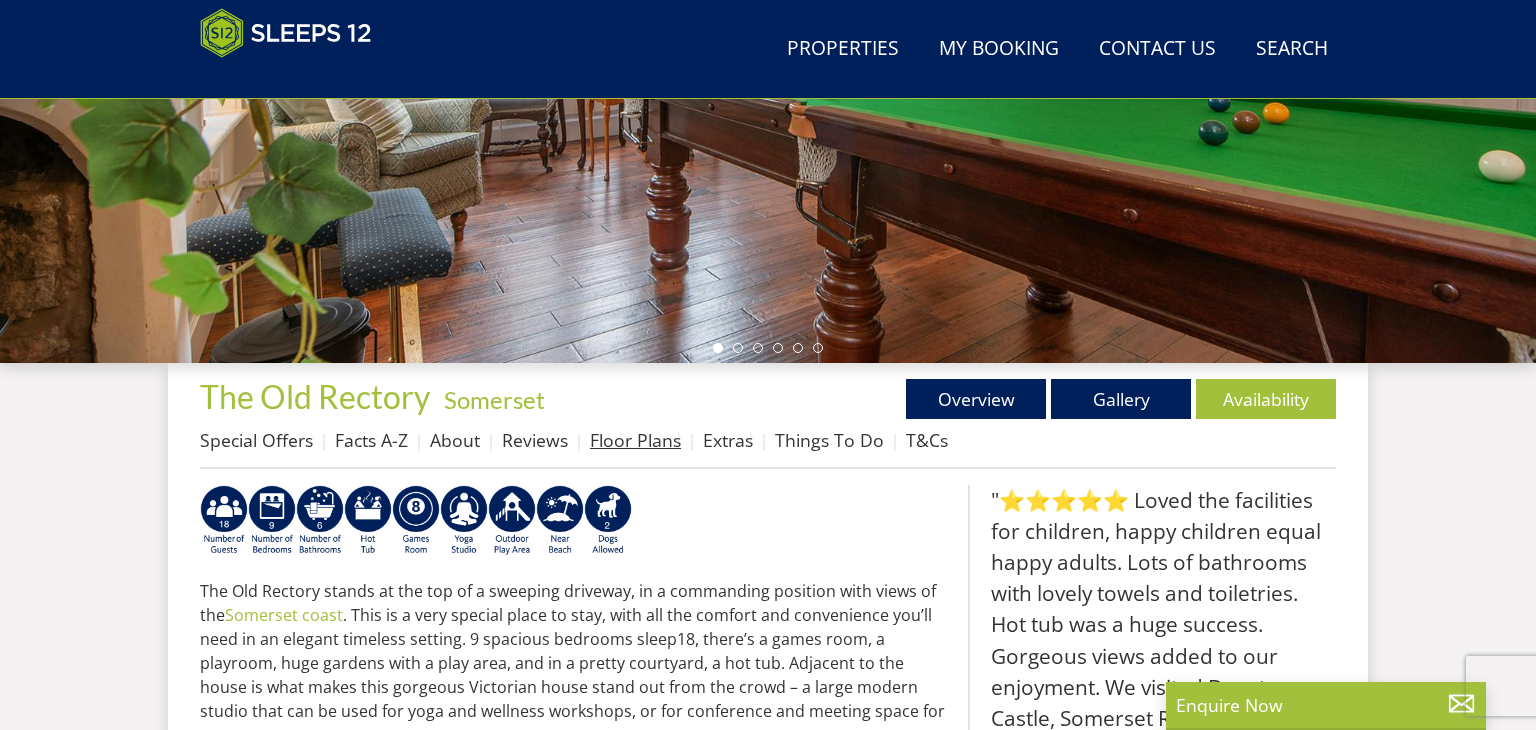 click on "Floor Plans" at bounding box center [635, 440] 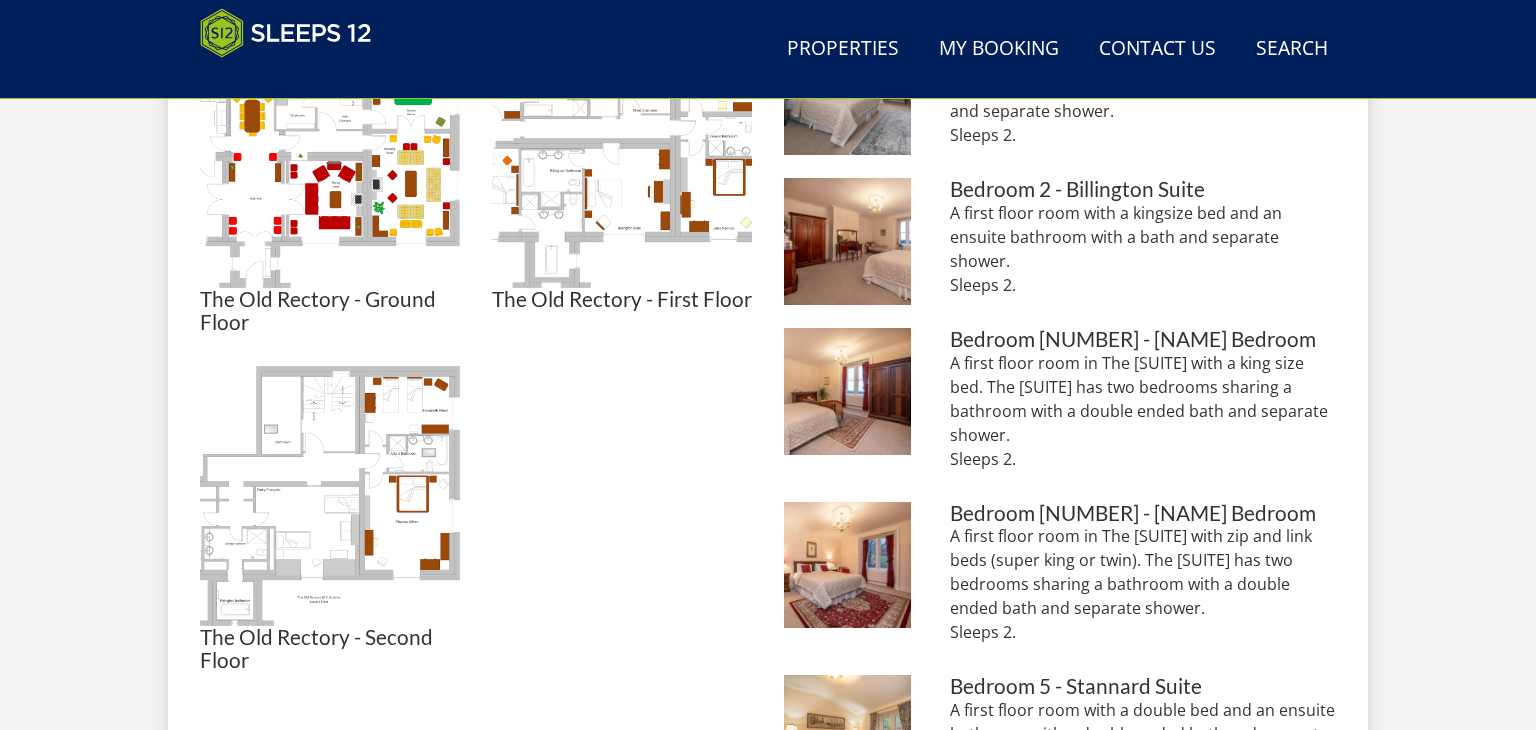 scroll, scrollTop: 1101, scrollLeft: 0, axis: vertical 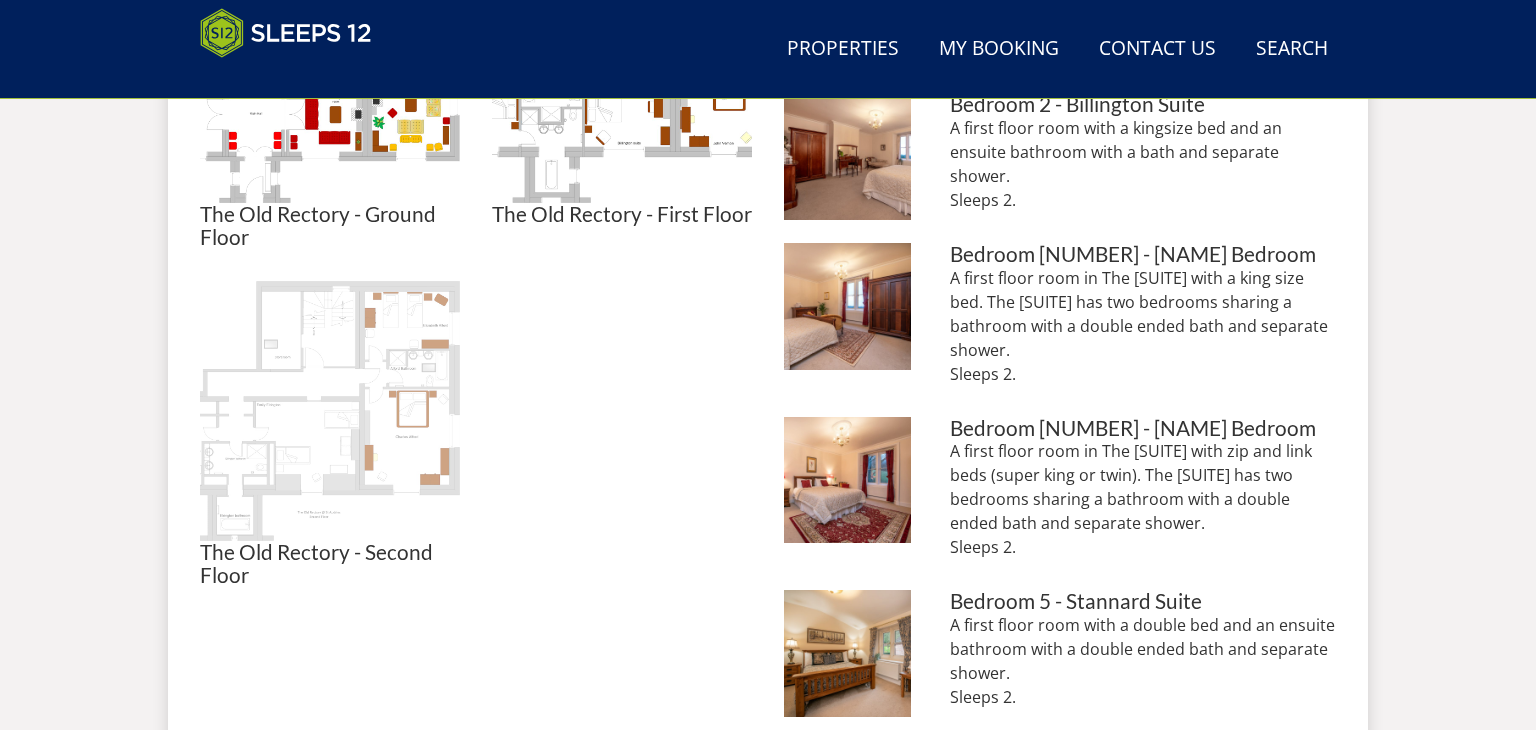 click at bounding box center [330, 411] 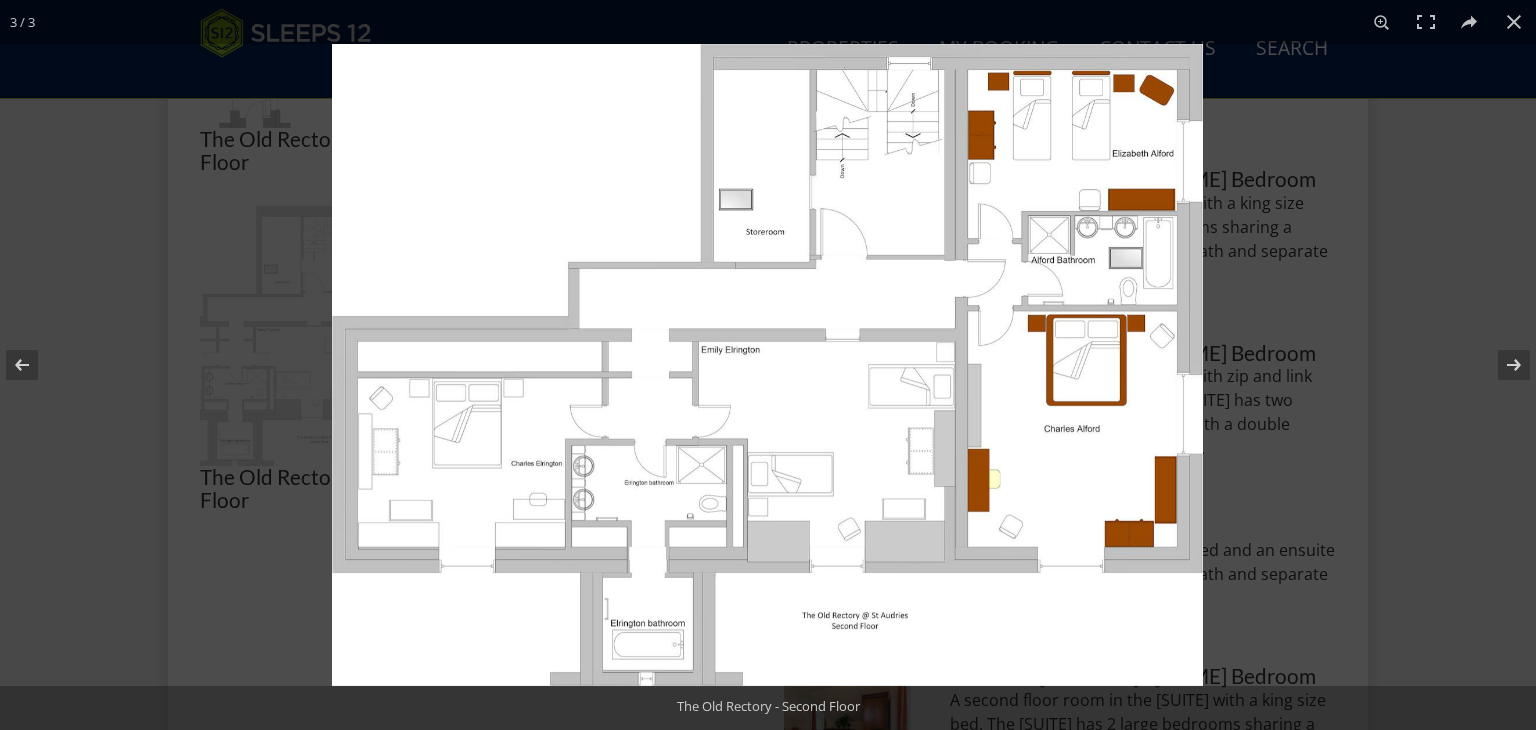 scroll, scrollTop: 1181, scrollLeft: 0, axis: vertical 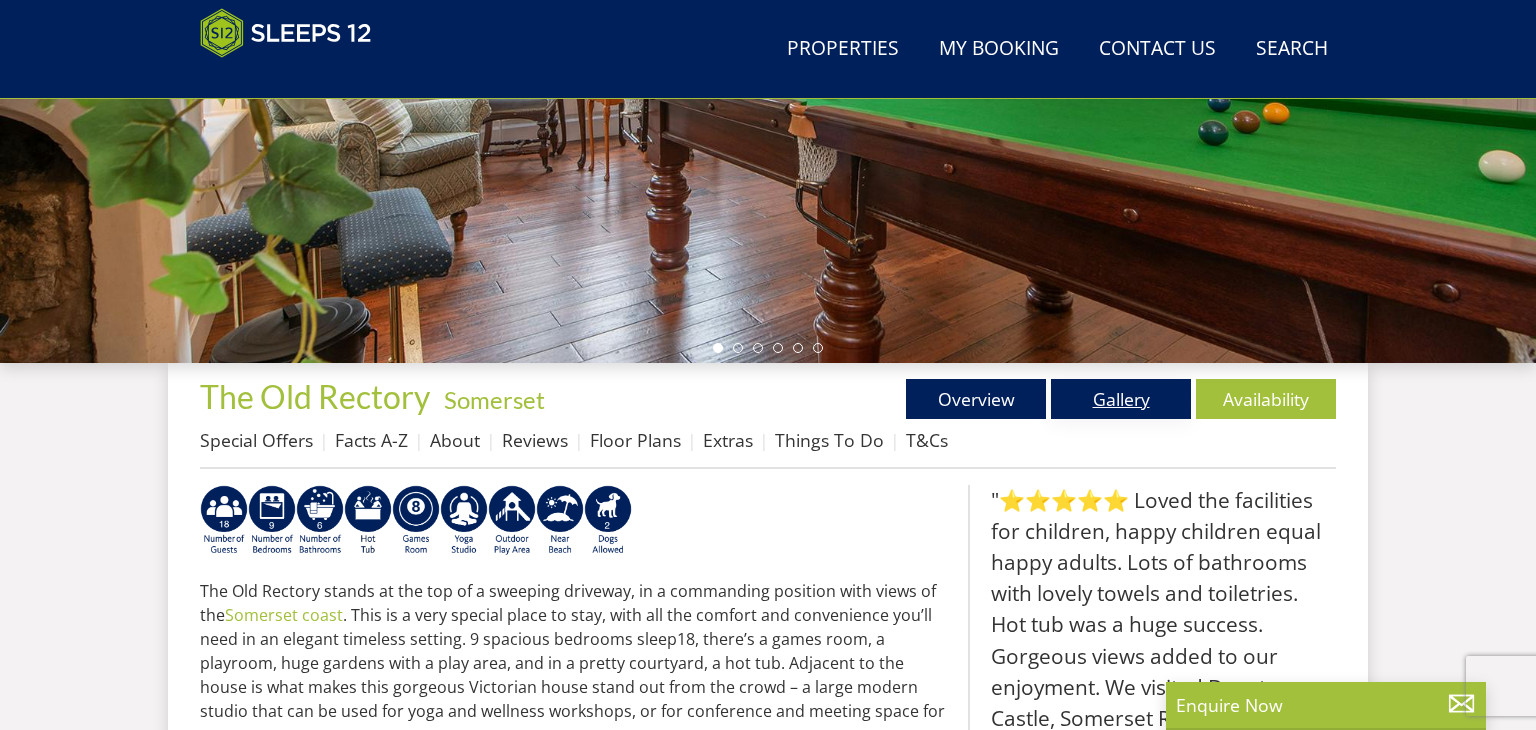click on "Gallery" at bounding box center [1121, 399] 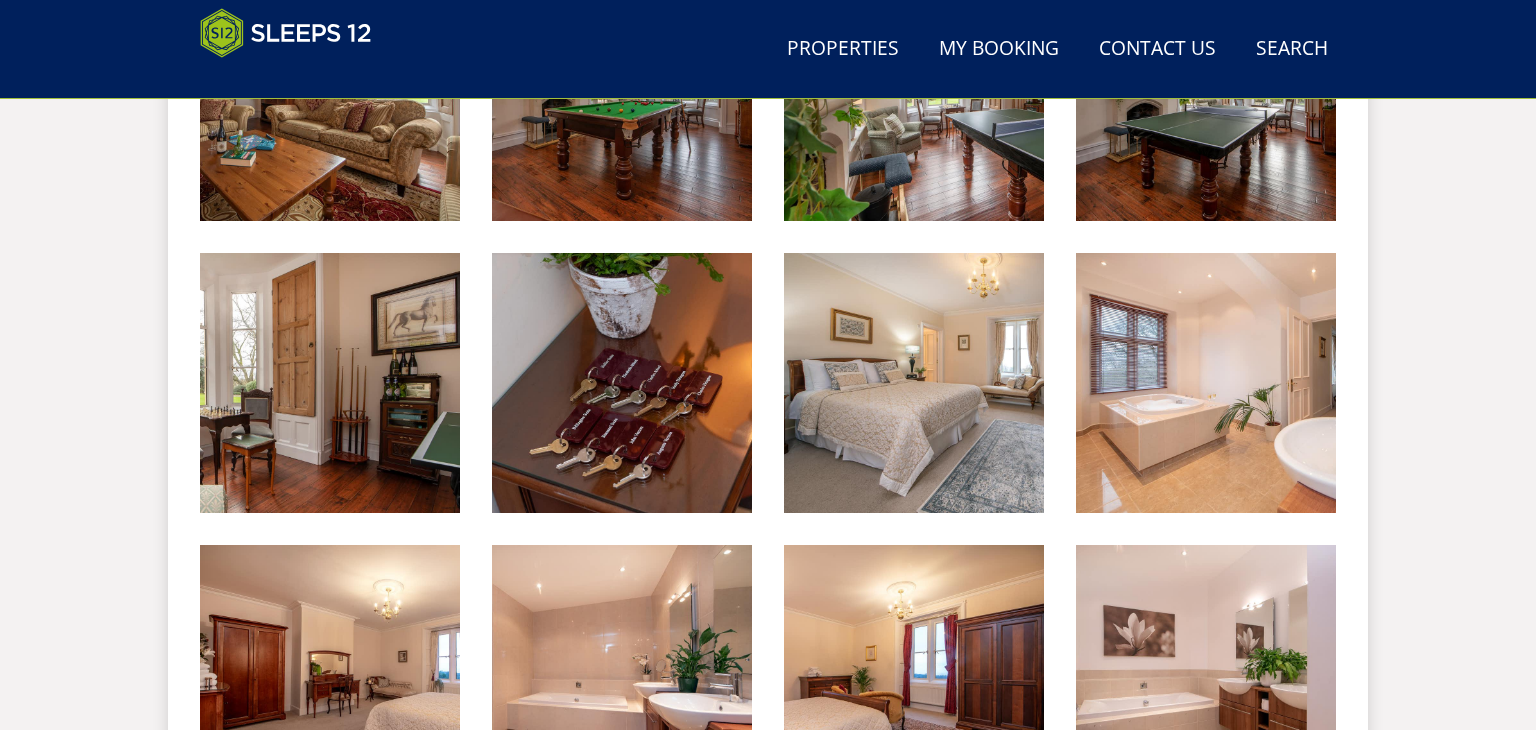scroll, scrollTop: 1856, scrollLeft: 0, axis: vertical 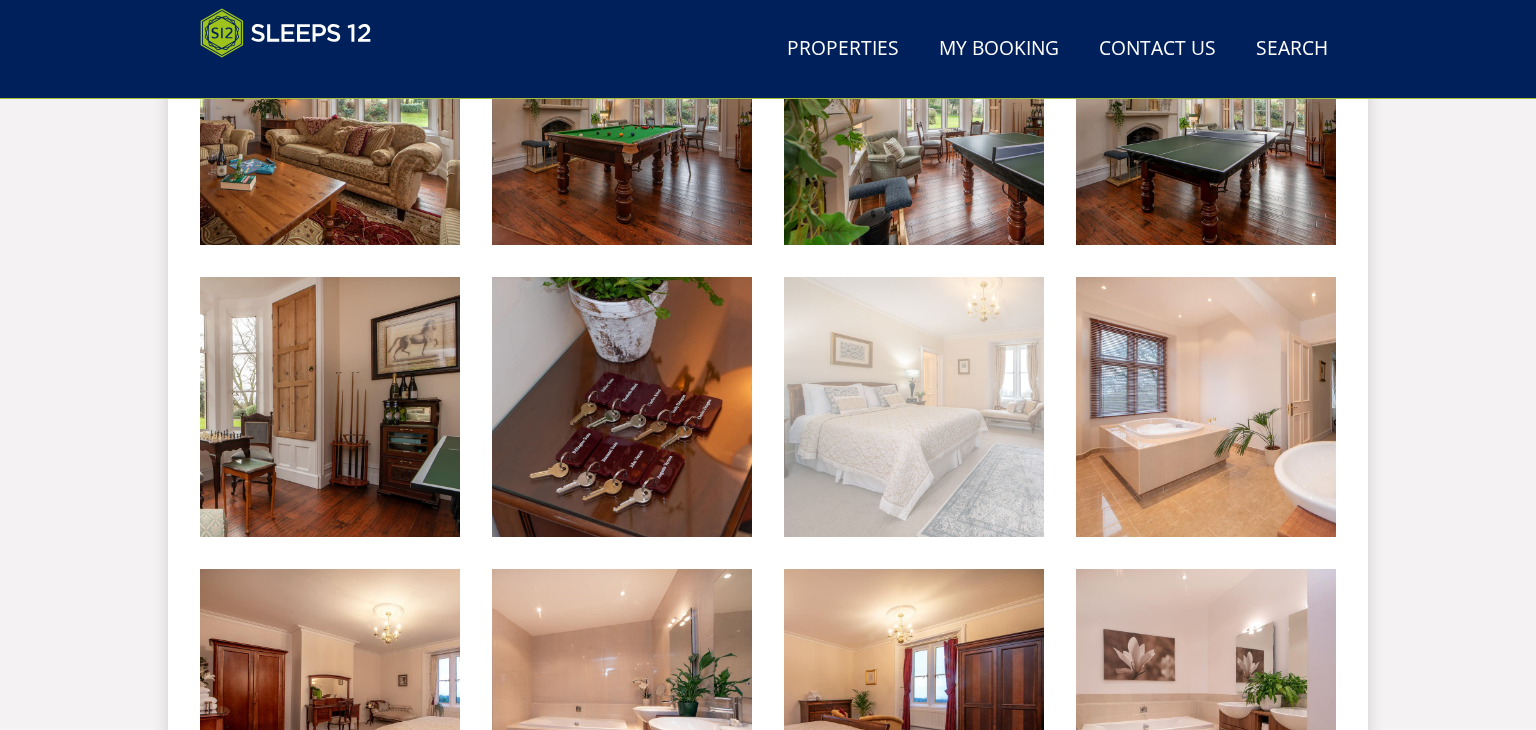 click at bounding box center (914, 407) 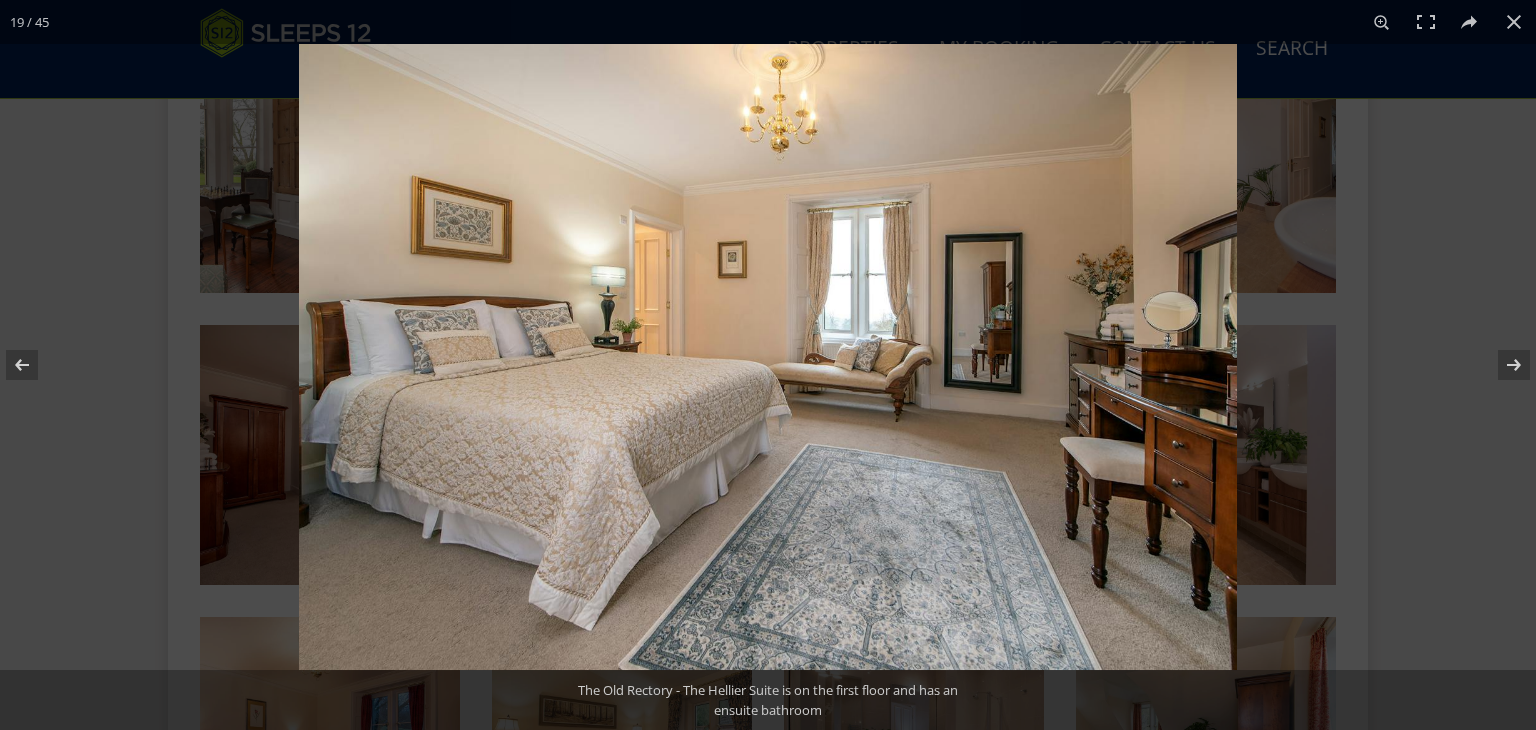 scroll, scrollTop: 2136, scrollLeft: 0, axis: vertical 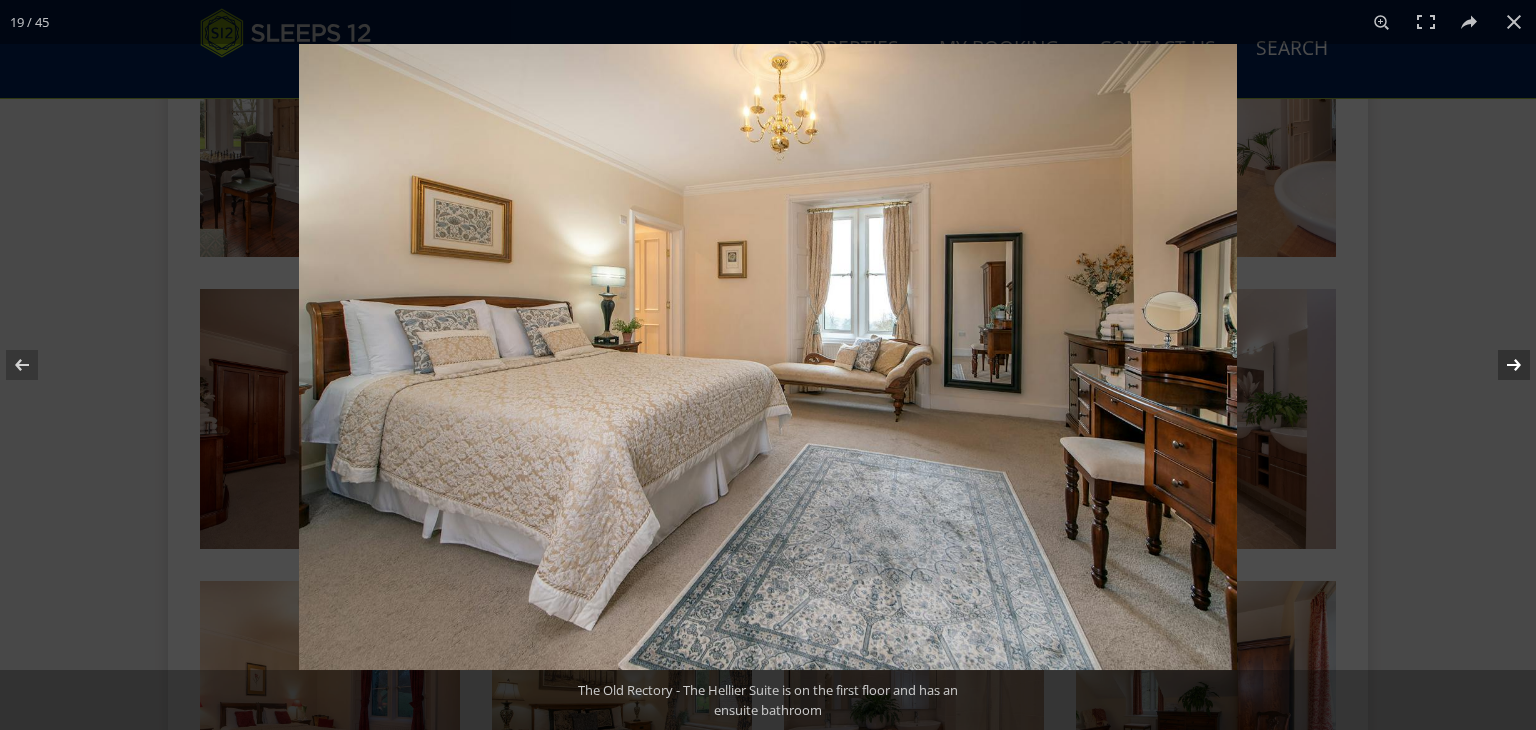 click at bounding box center (1501, 365) 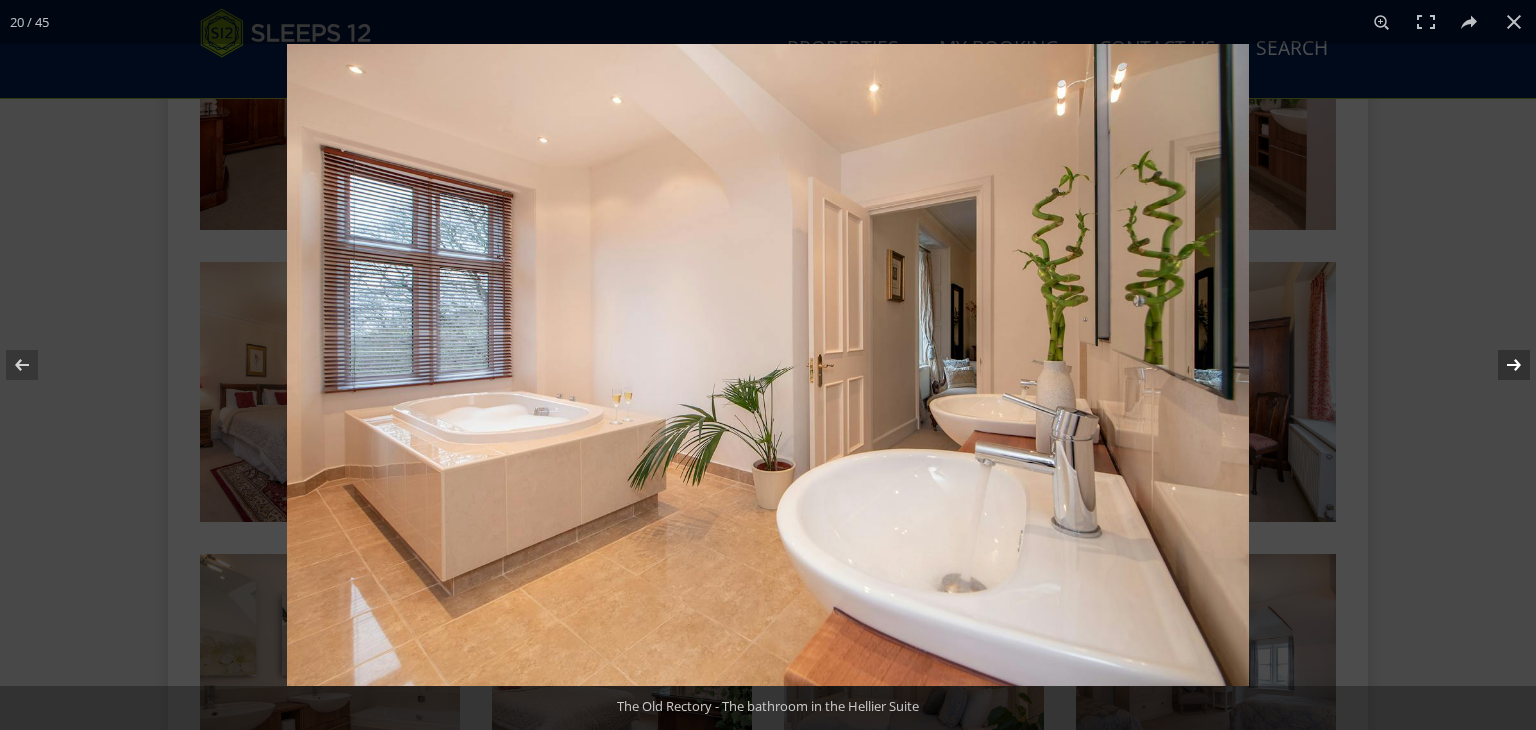 scroll, scrollTop: 2456, scrollLeft: 0, axis: vertical 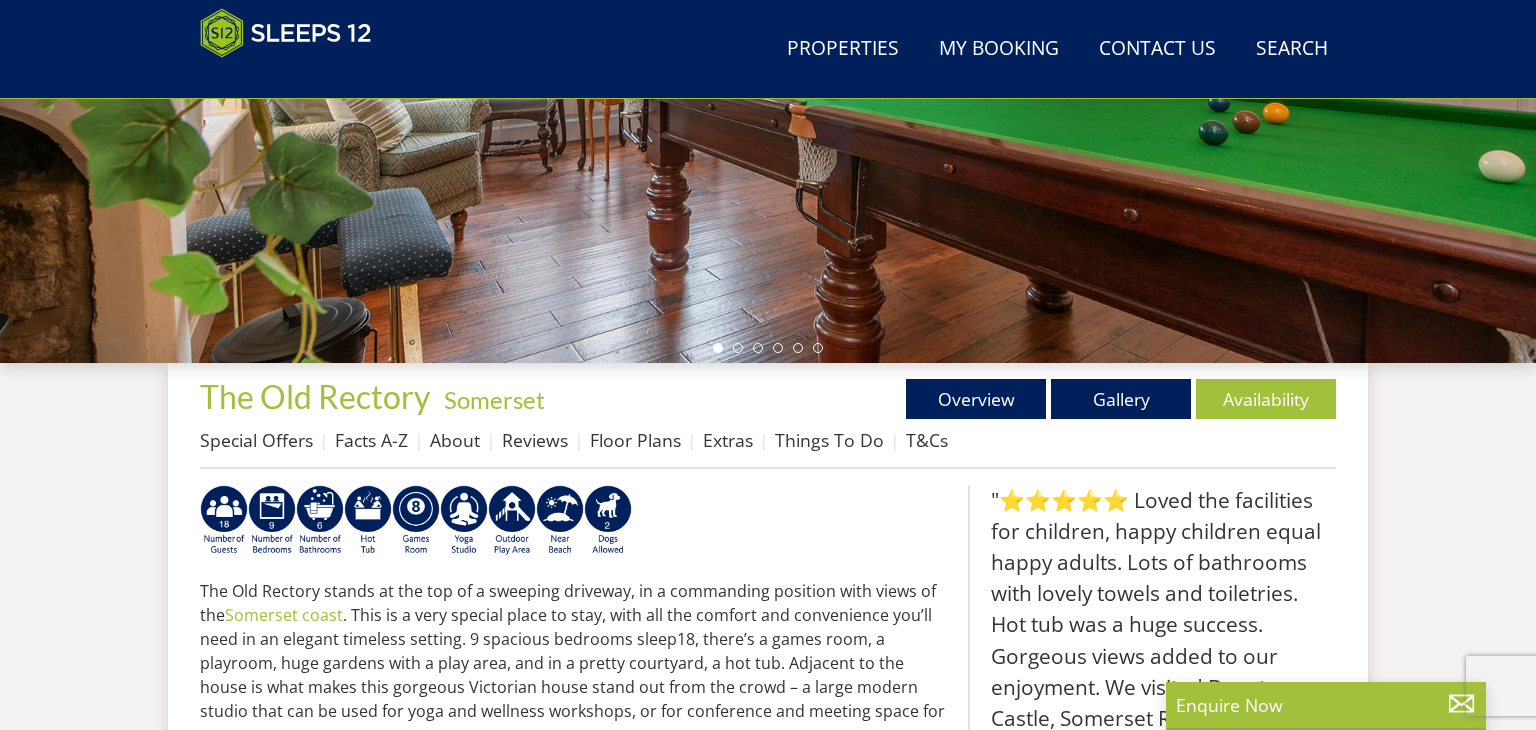 select on "16" 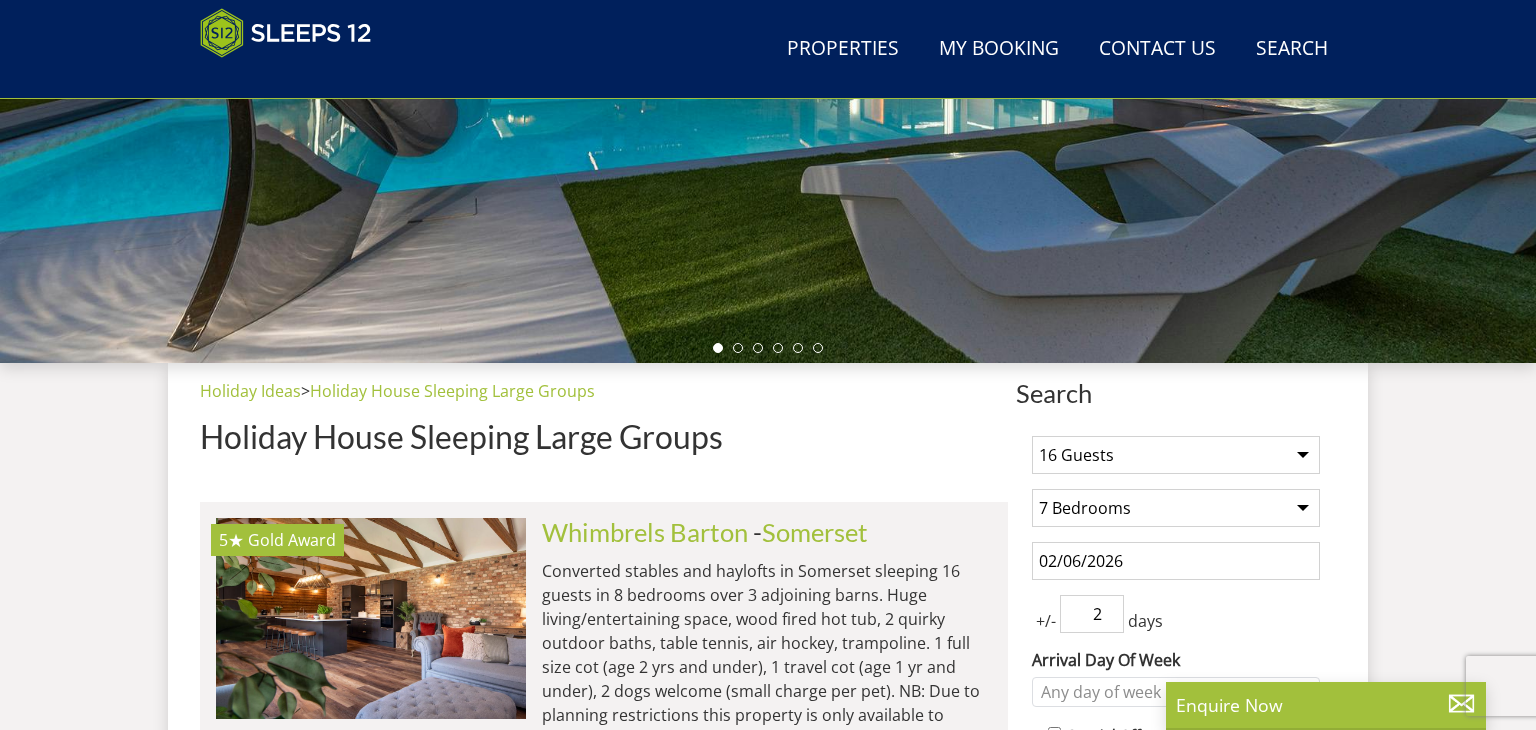 scroll, scrollTop: 2548, scrollLeft: 0, axis: vertical 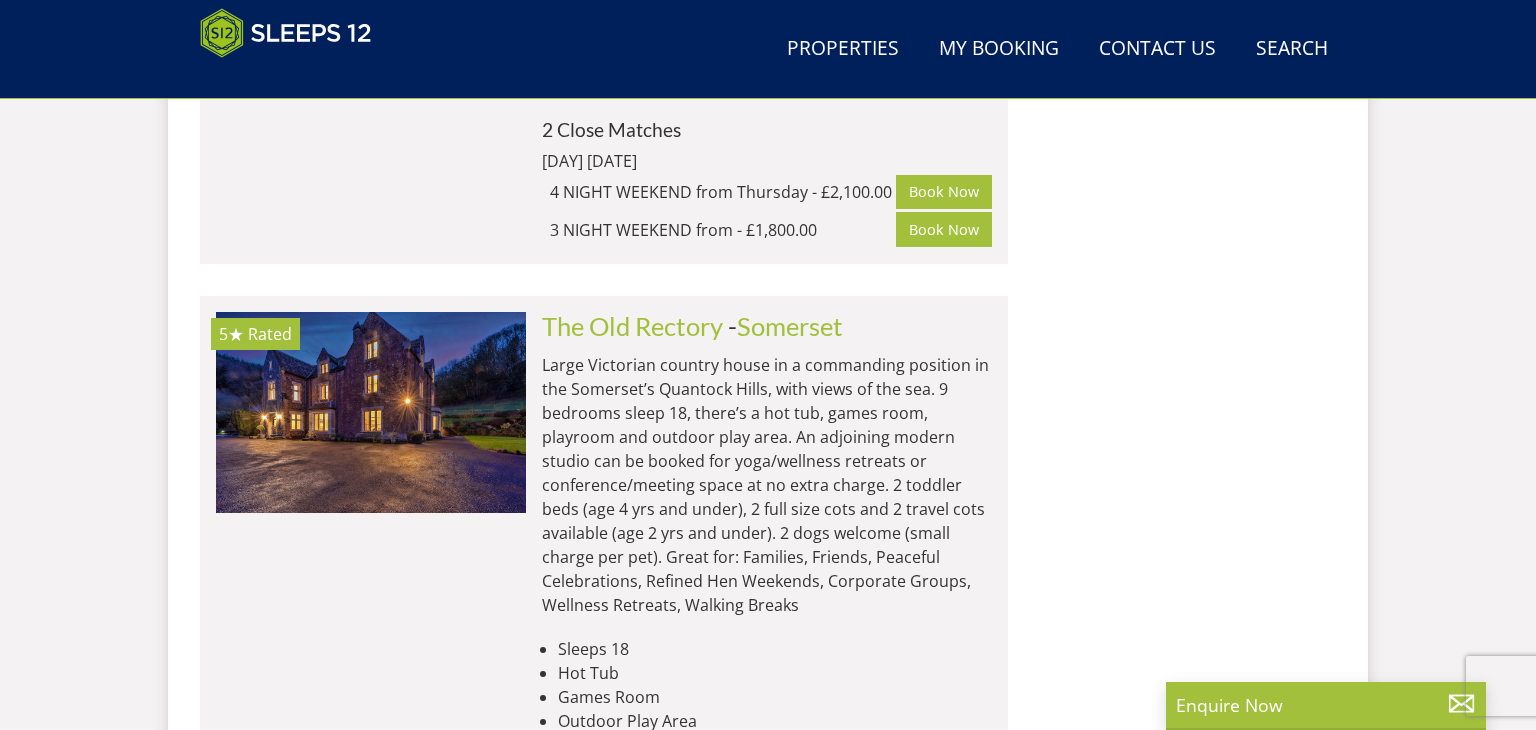 click on "Search
Menu
Properties
My Booking
Contact Us  01823 216938
Search  Check Availability
Guests
1
2
3
4
5
6
7
8
9
10
11
12
13
14
15
16
17
18
19
20
21
22
23
24
25
26
27
28
29
30
31
32
Date
08/05/2025
Search
Search
Search" at bounding box center [768, 1293] 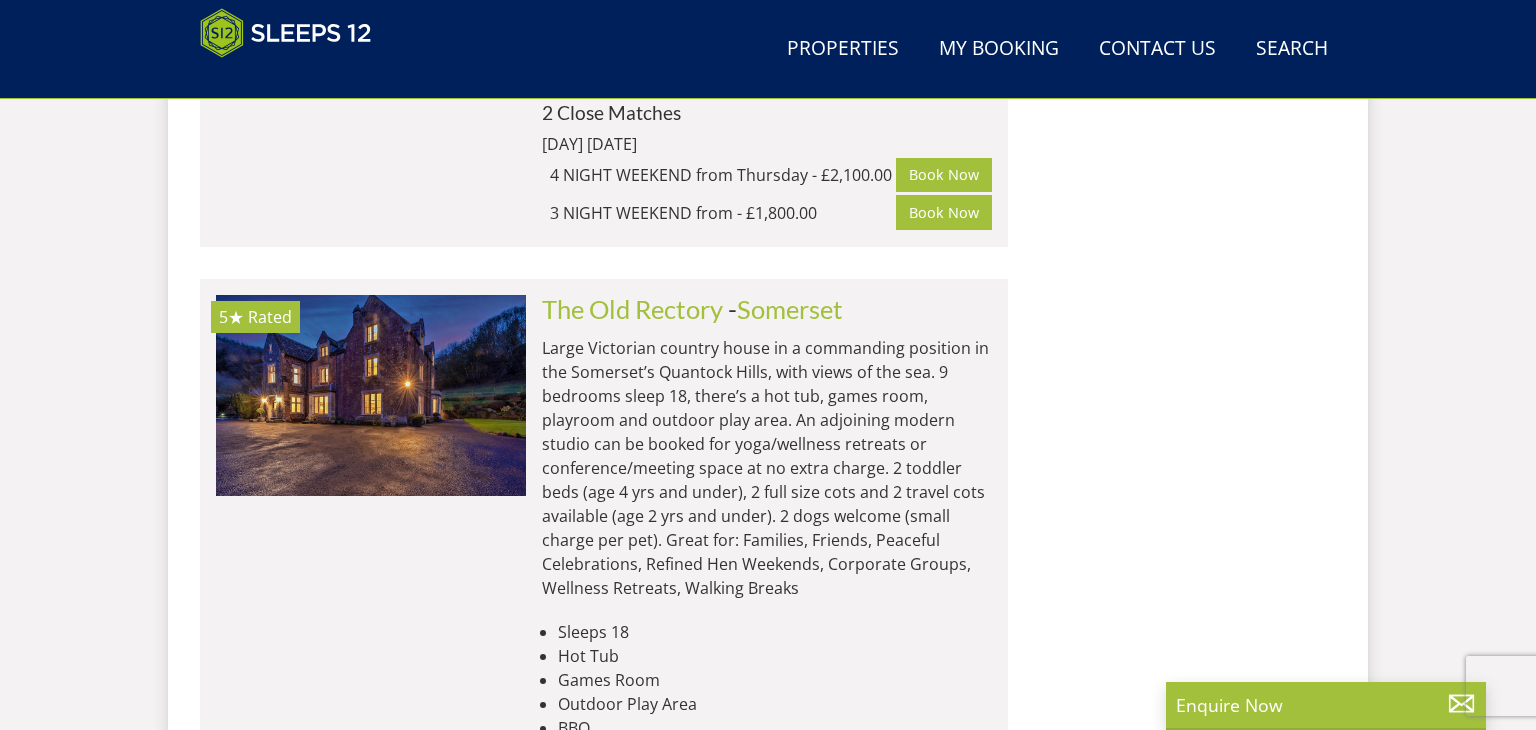 scroll, scrollTop: 2508, scrollLeft: 0, axis: vertical 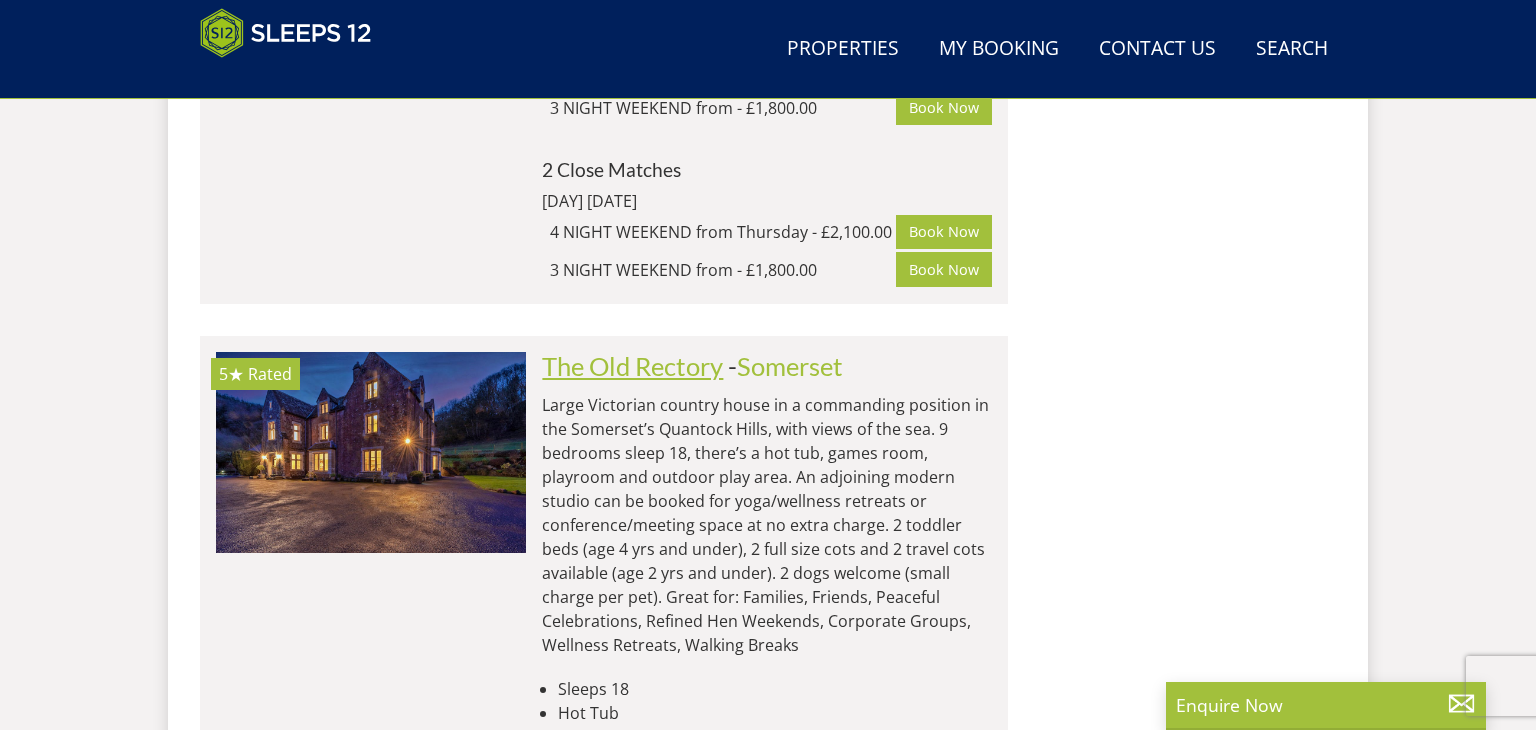 click on "The Old Rectory" at bounding box center (632, 366) 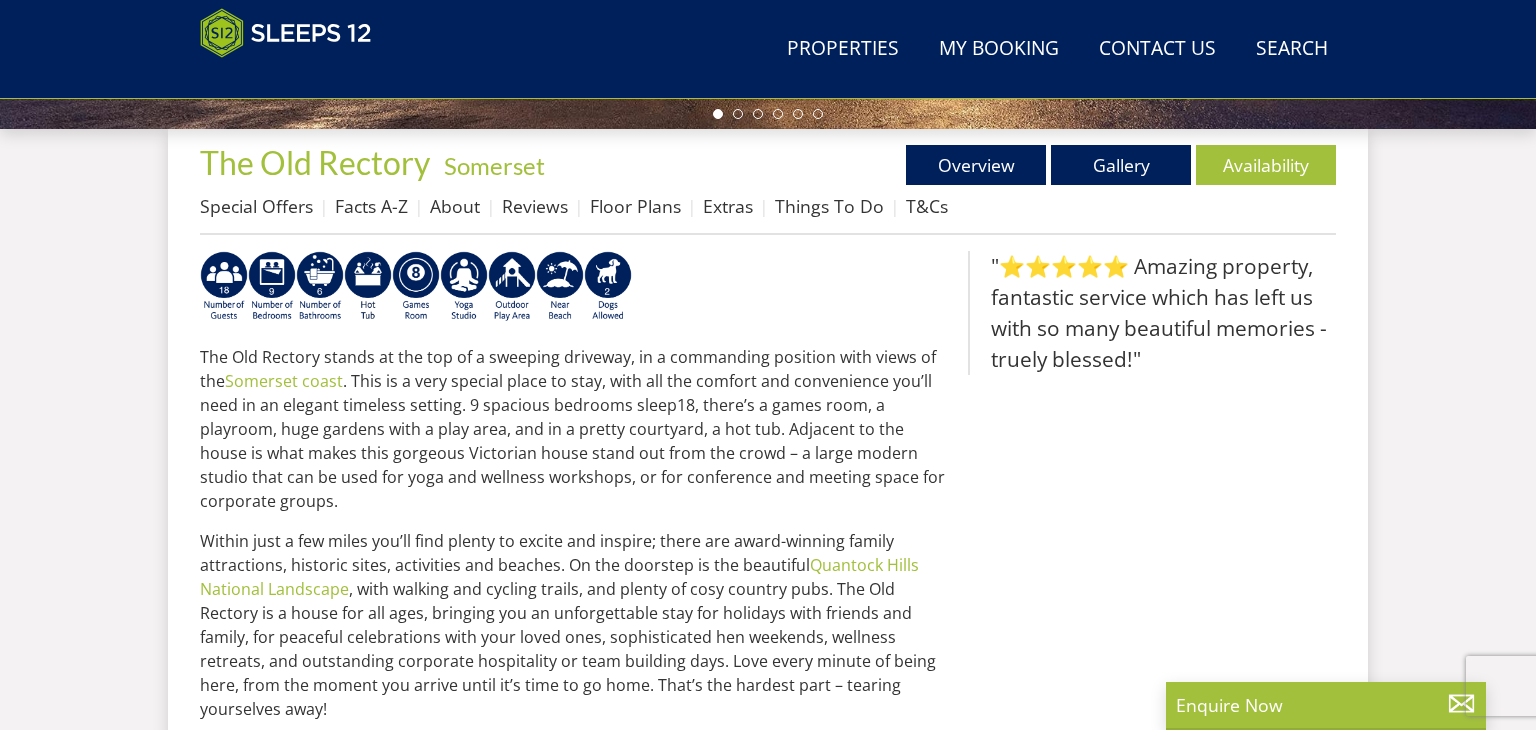 scroll, scrollTop: 728, scrollLeft: 0, axis: vertical 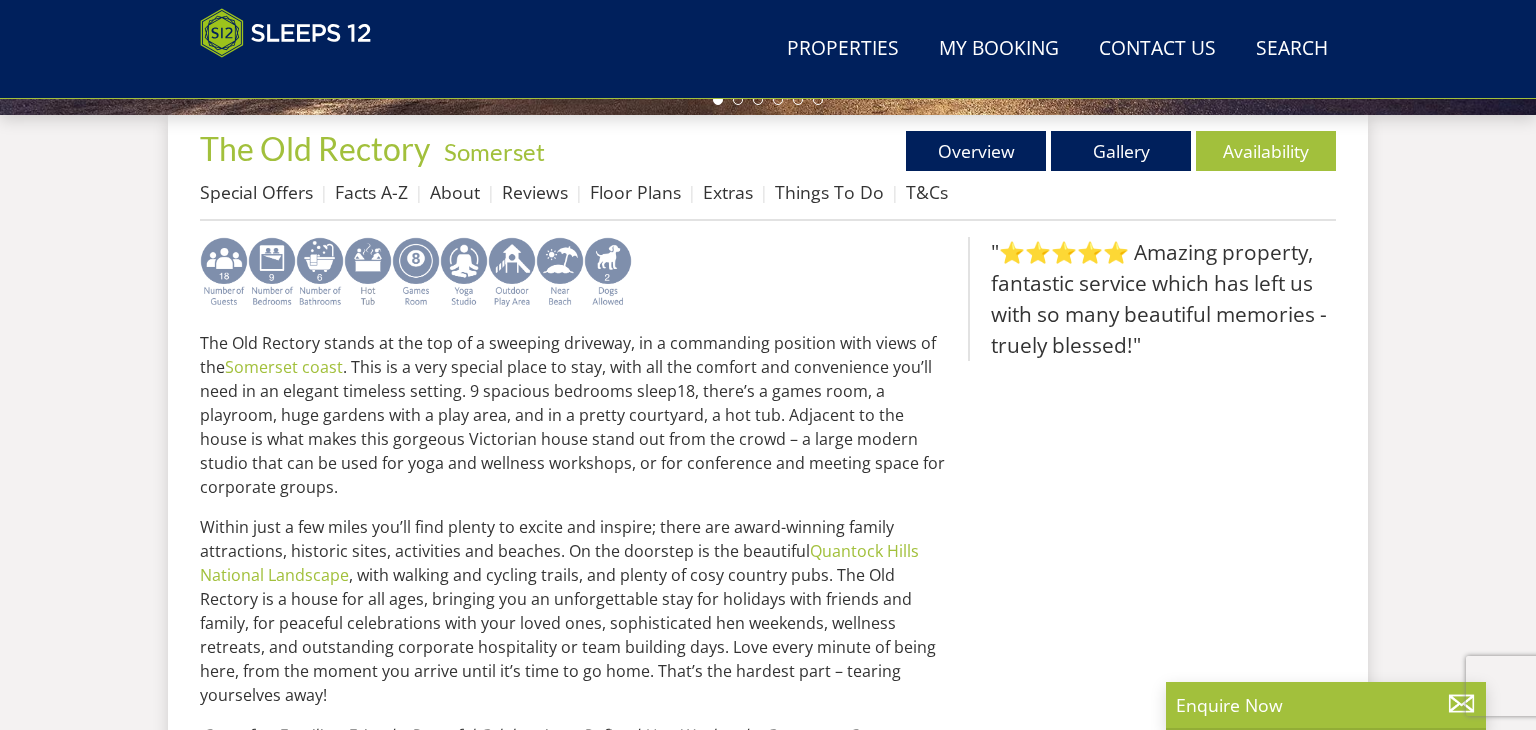 click at bounding box center (272, 273) 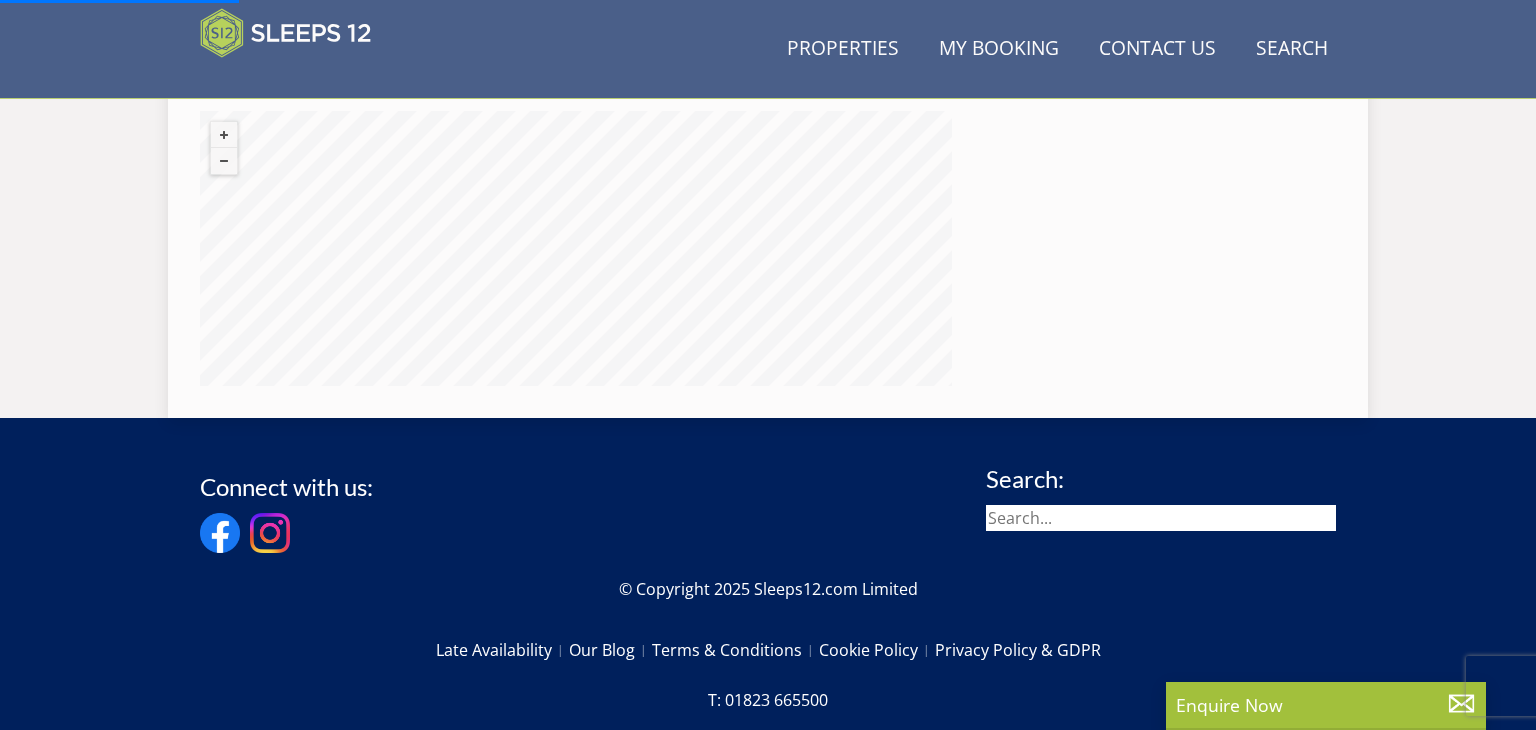 scroll, scrollTop: 1842, scrollLeft: 0, axis: vertical 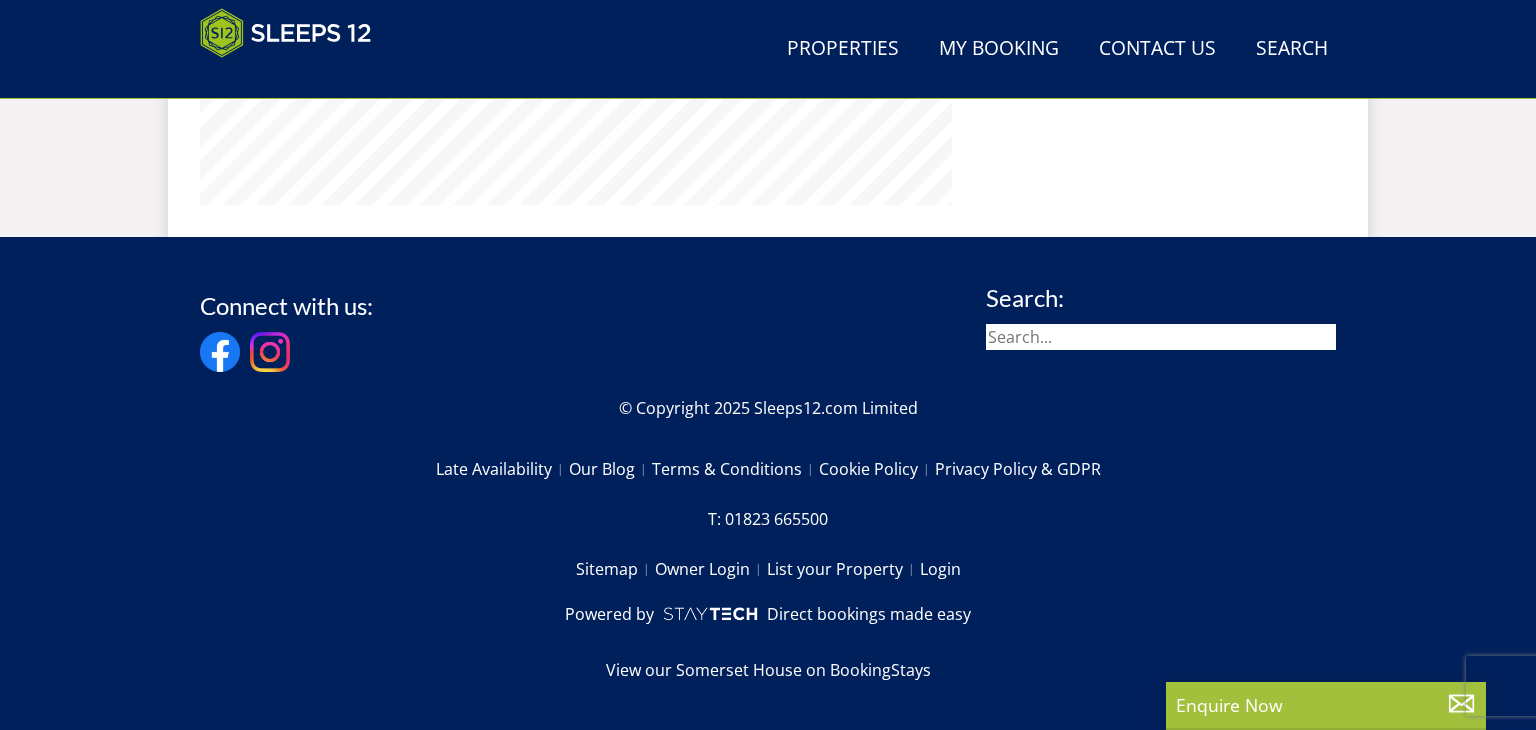 select on "16" 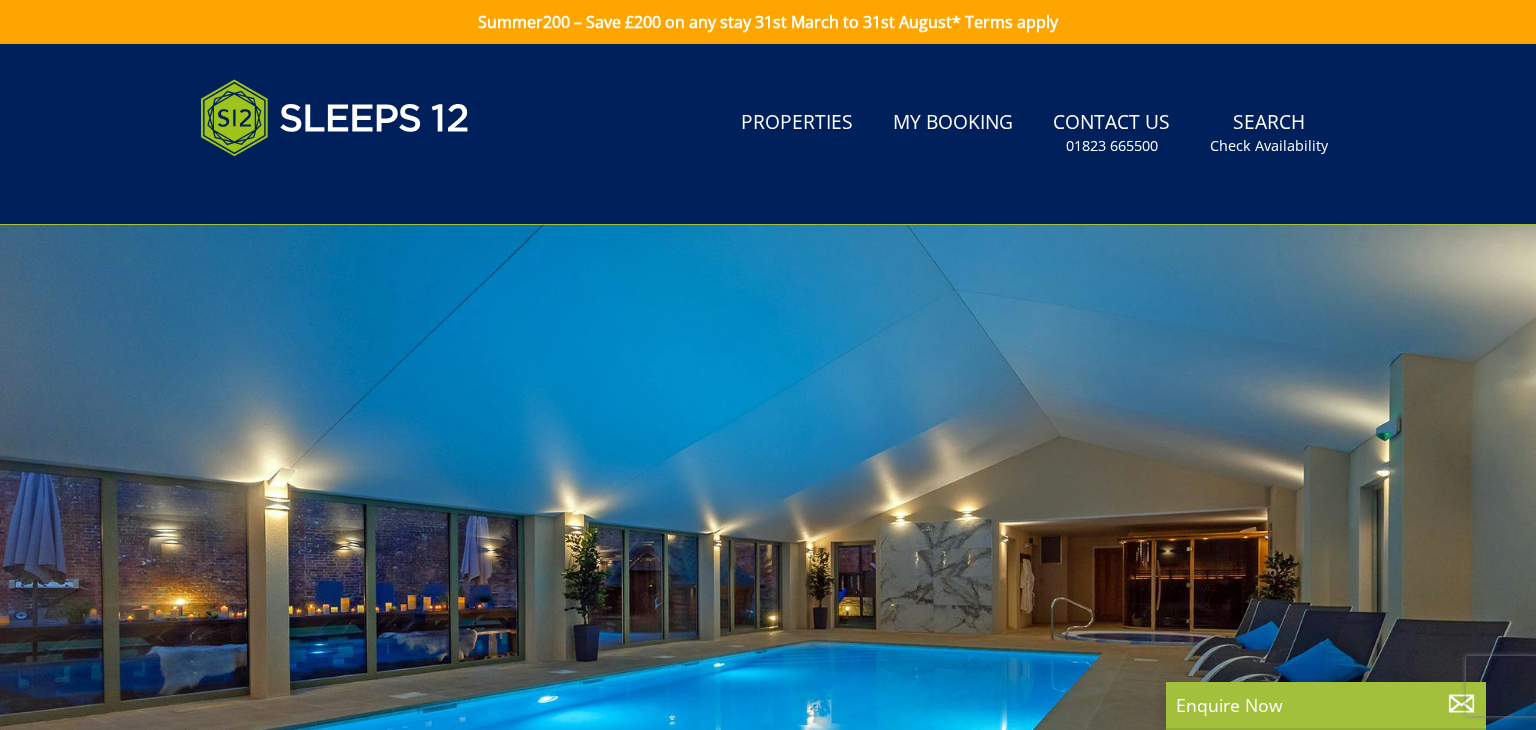 scroll, scrollTop: 0, scrollLeft: 0, axis: both 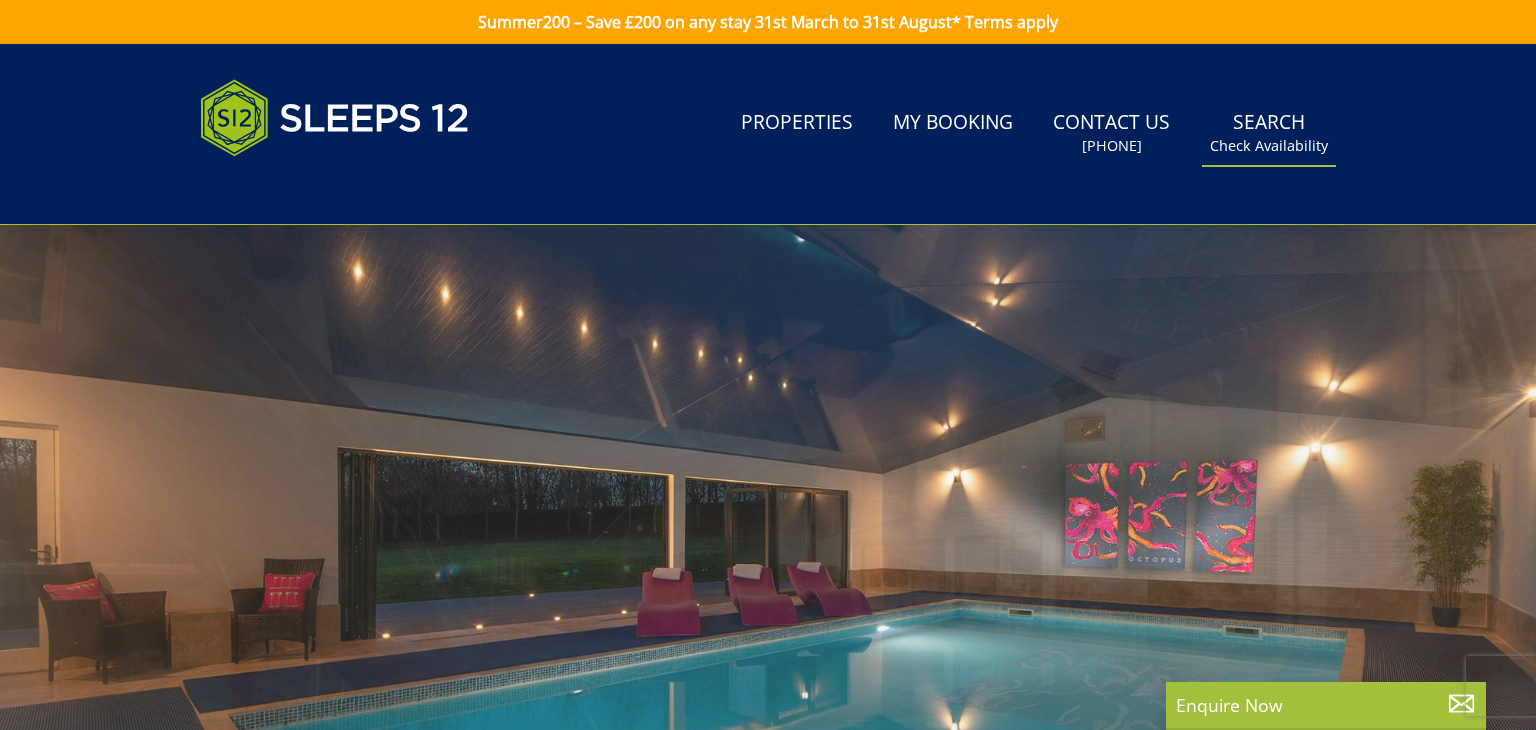 click on "Check Availability" at bounding box center [1269, 146] 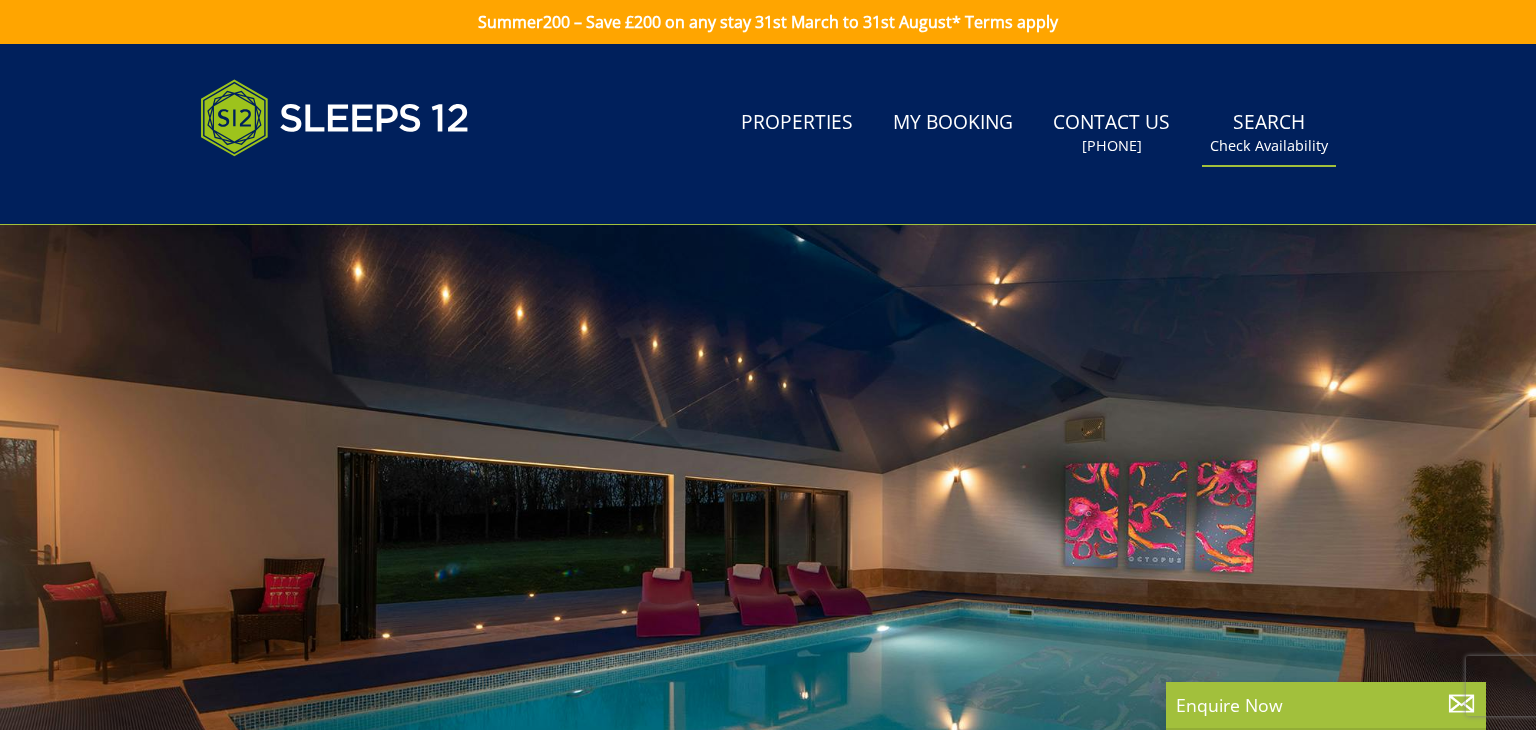 click on "Check Availability" at bounding box center (1269, 146) 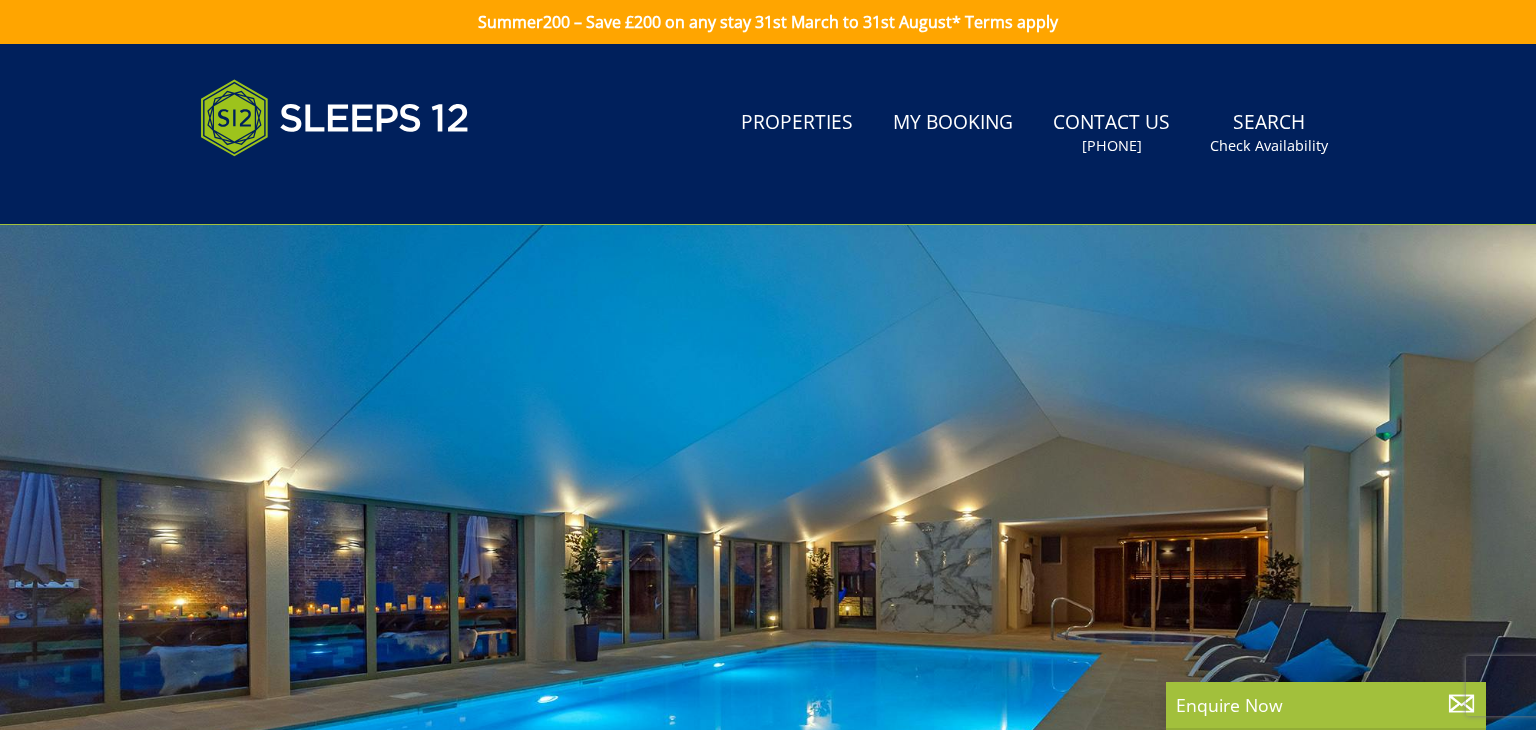click on "Search
Menu
Properties
My Booking
Contact Us  01823 216938
Search  Check Availability" at bounding box center (768, 134) 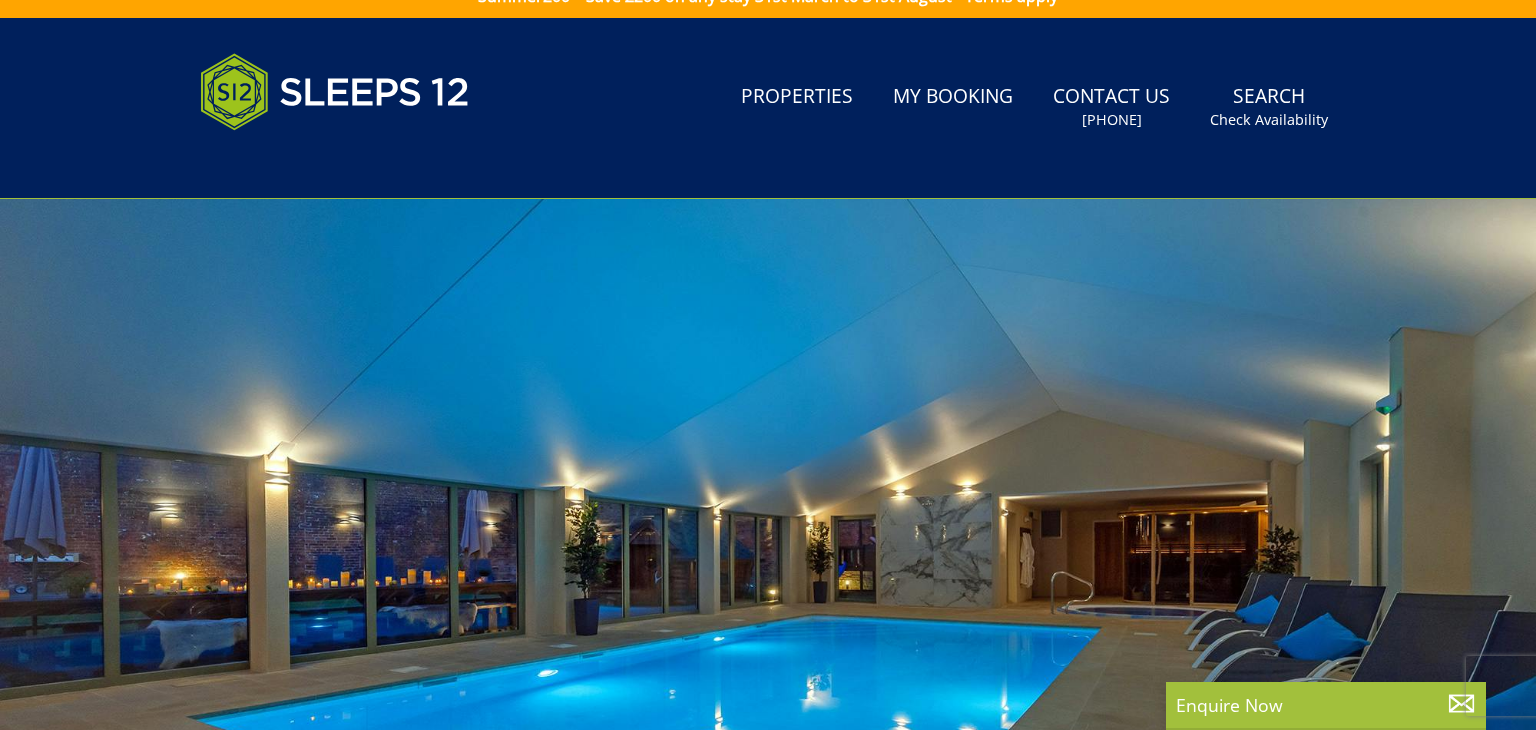 scroll, scrollTop: 0, scrollLeft: 0, axis: both 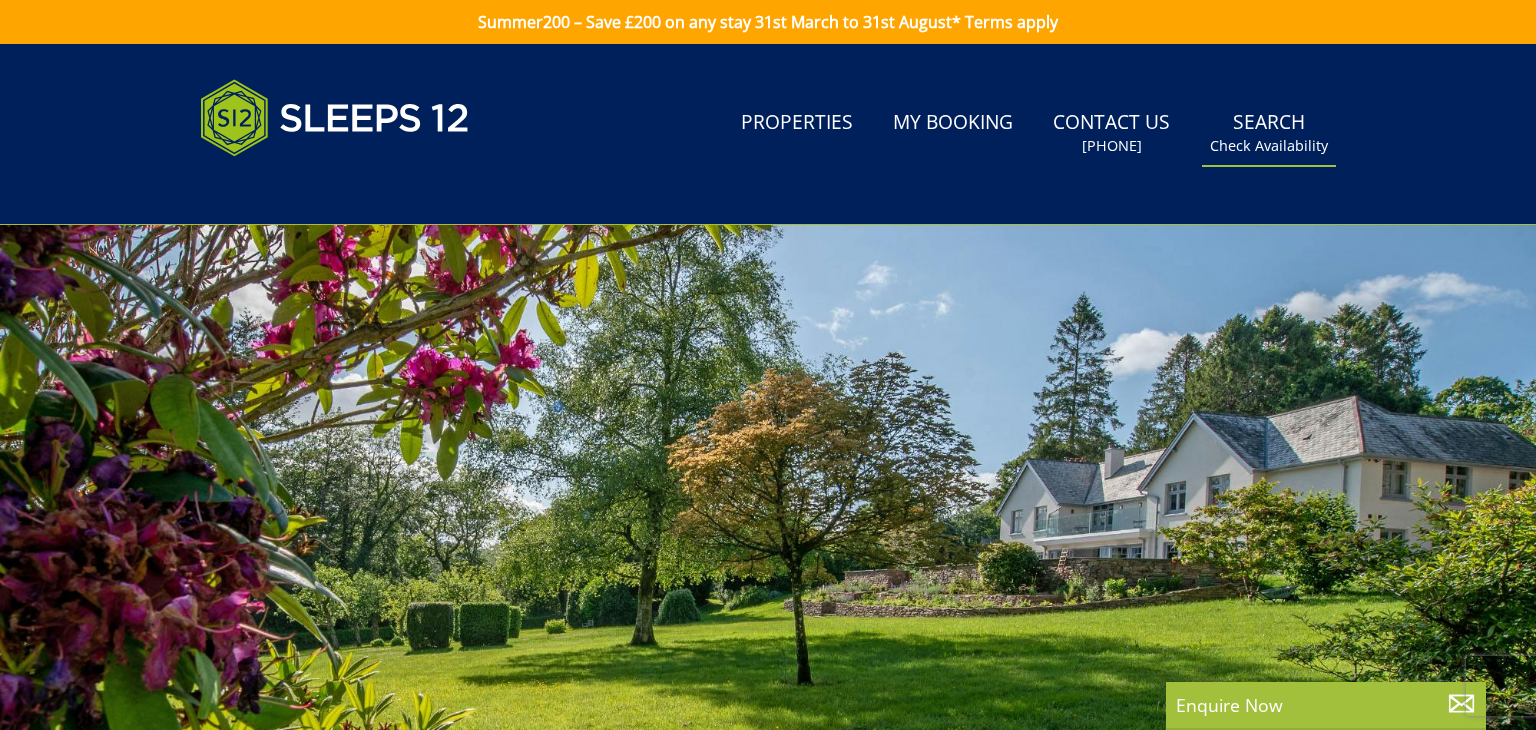 click on "Check Availability" at bounding box center [1269, 146] 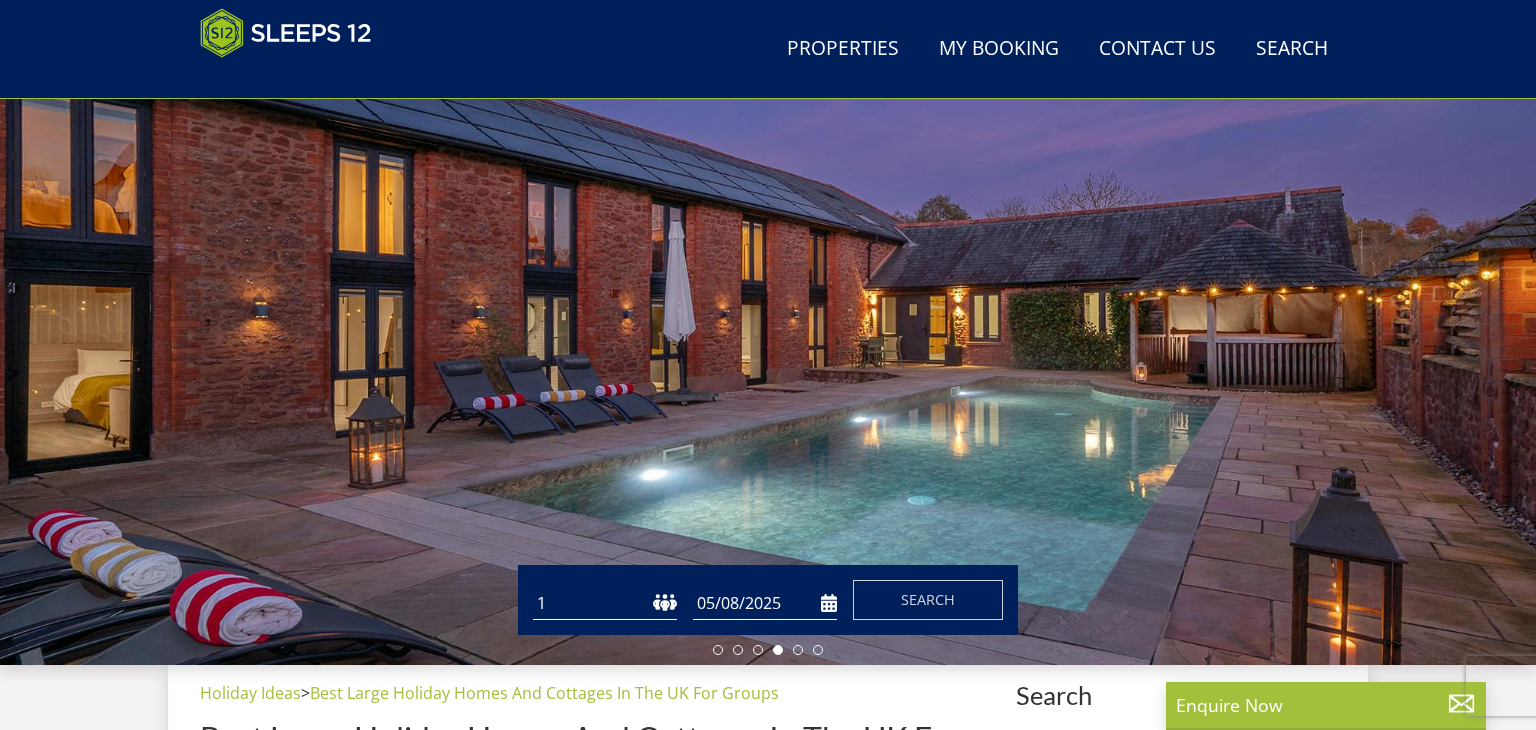 scroll, scrollTop: 168, scrollLeft: 0, axis: vertical 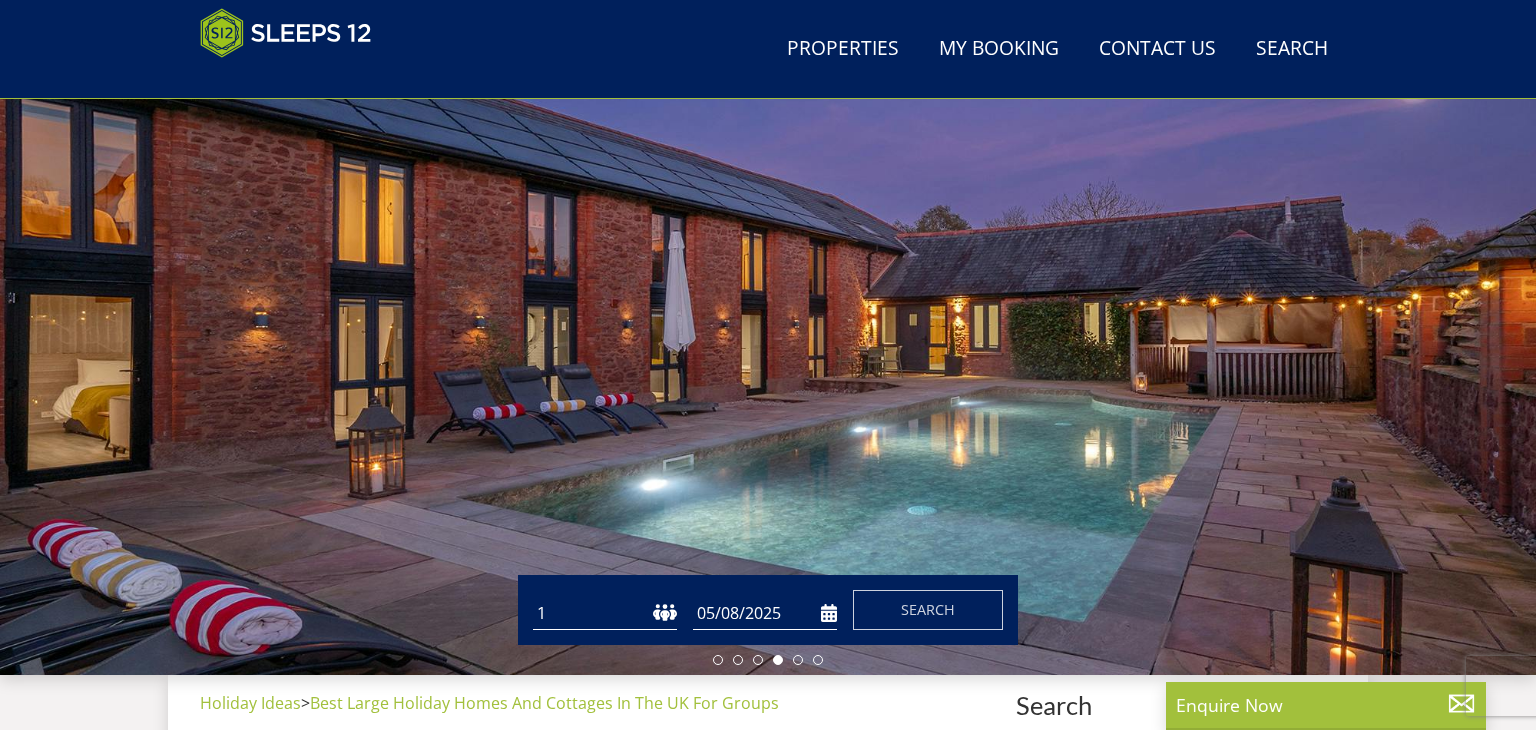 click on "1
2
3
4
5
6
7
8
9
10
11
12
13
14
15
16
17
18
19
20
21
22
23
24
25
26
27
28
29
30
31
32" at bounding box center [605, 613] 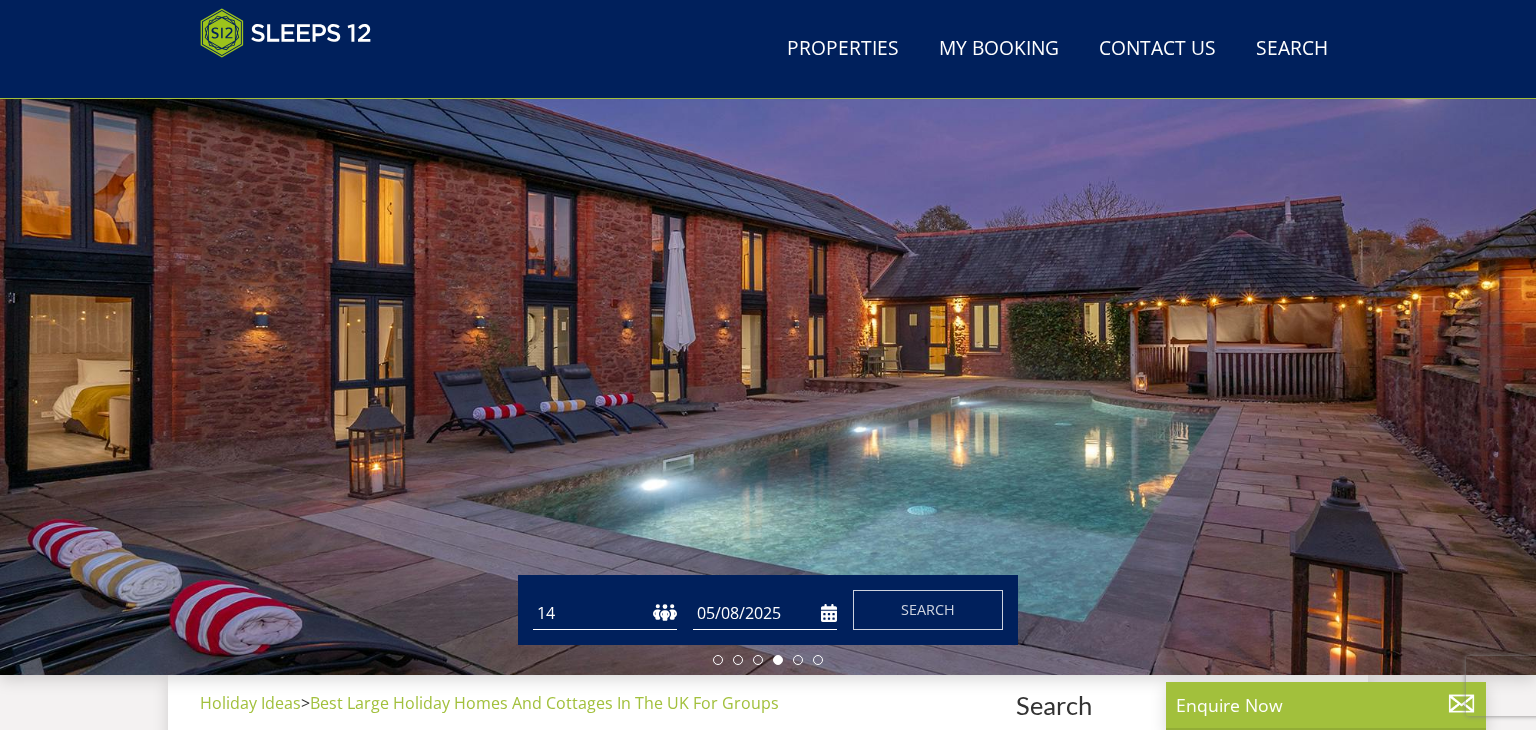 click on "1
2
3
4
5
6
7
8
9
10
11
12
13
14
15
16
17
18
19
20
21
22
23
24
25
26
27
28
29
30
31
32" at bounding box center [605, 613] 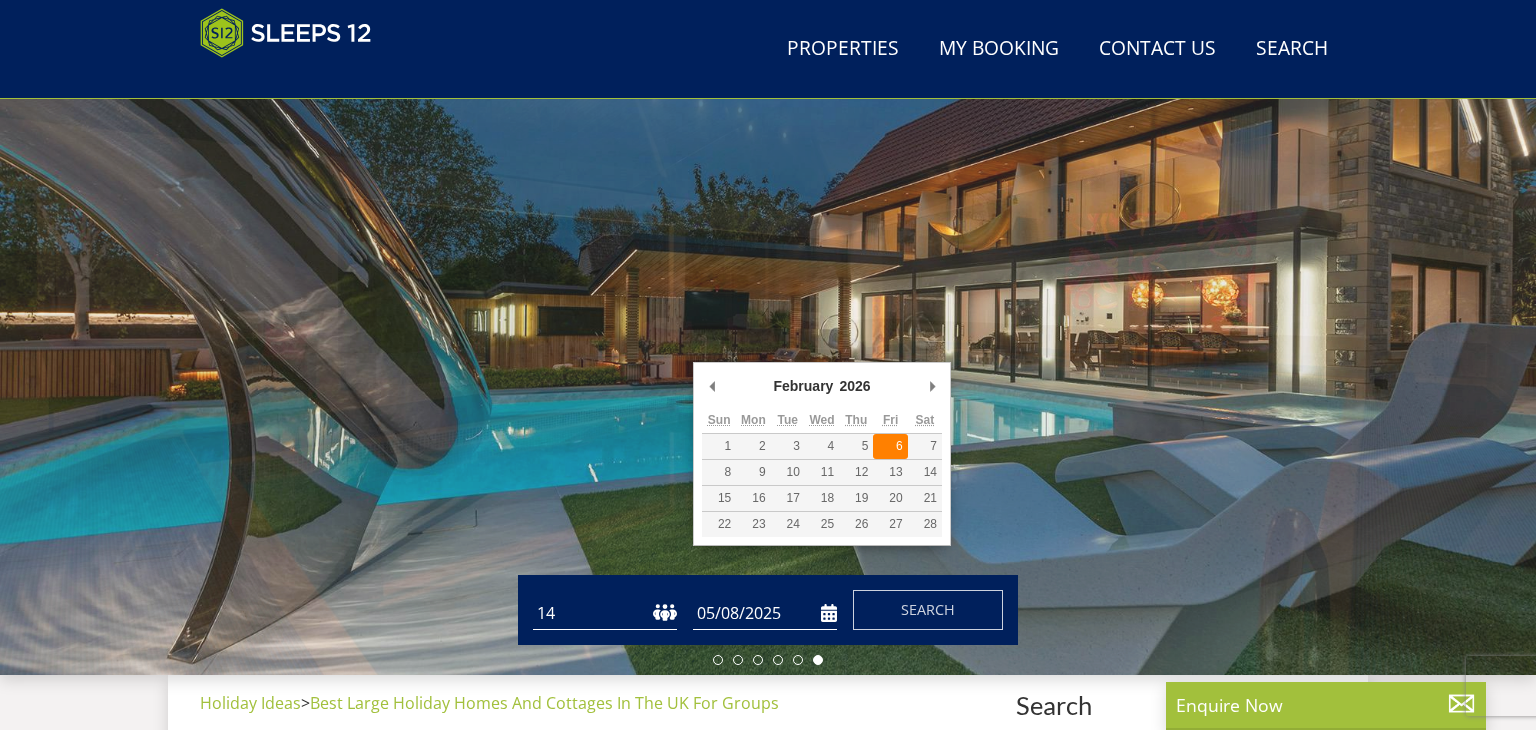 type on "06/02/2026" 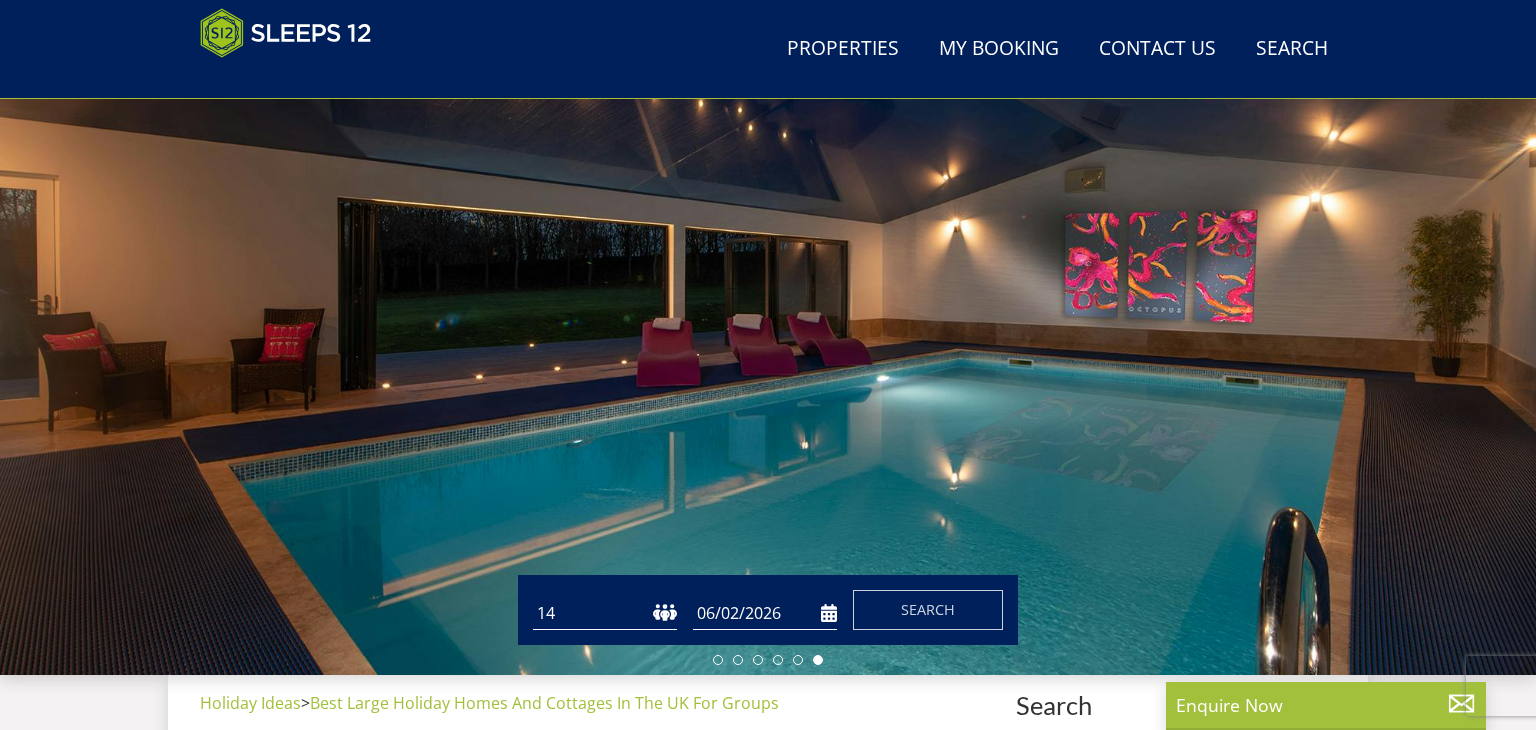 click at bounding box center [768, 325] 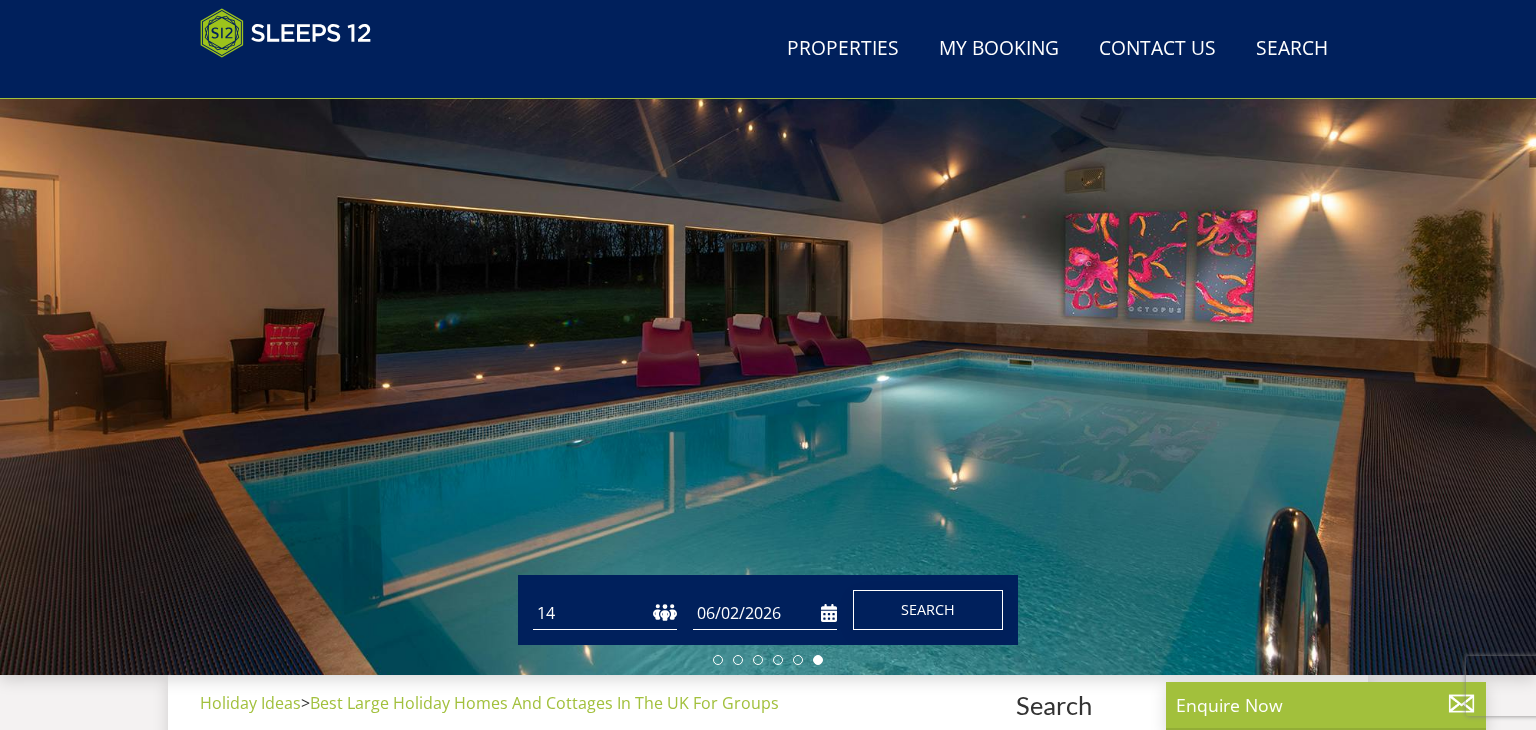 click on "Search" at bounding box center [928, 610] 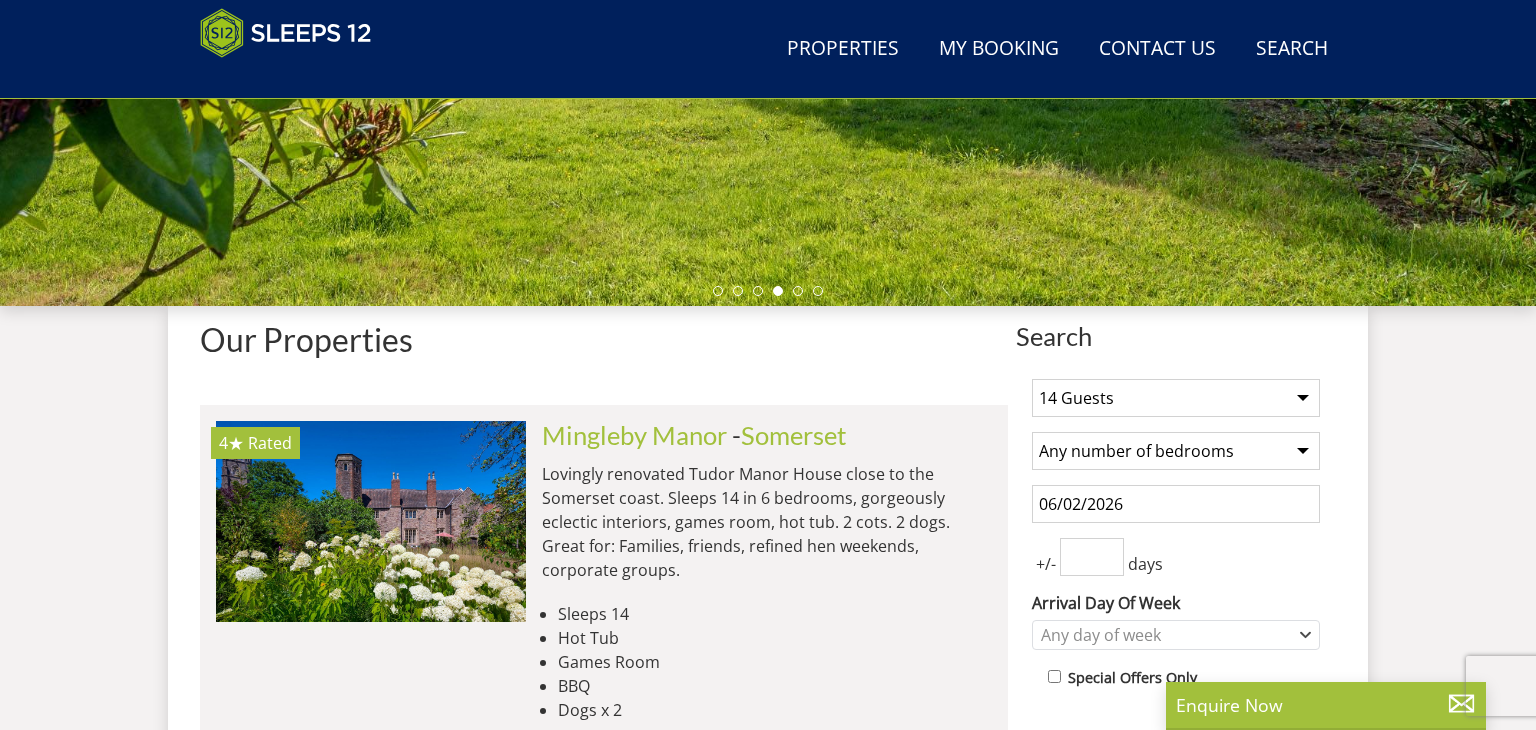 scroll, scrollTop: 541, scrollLeft: 0, axis: vertical 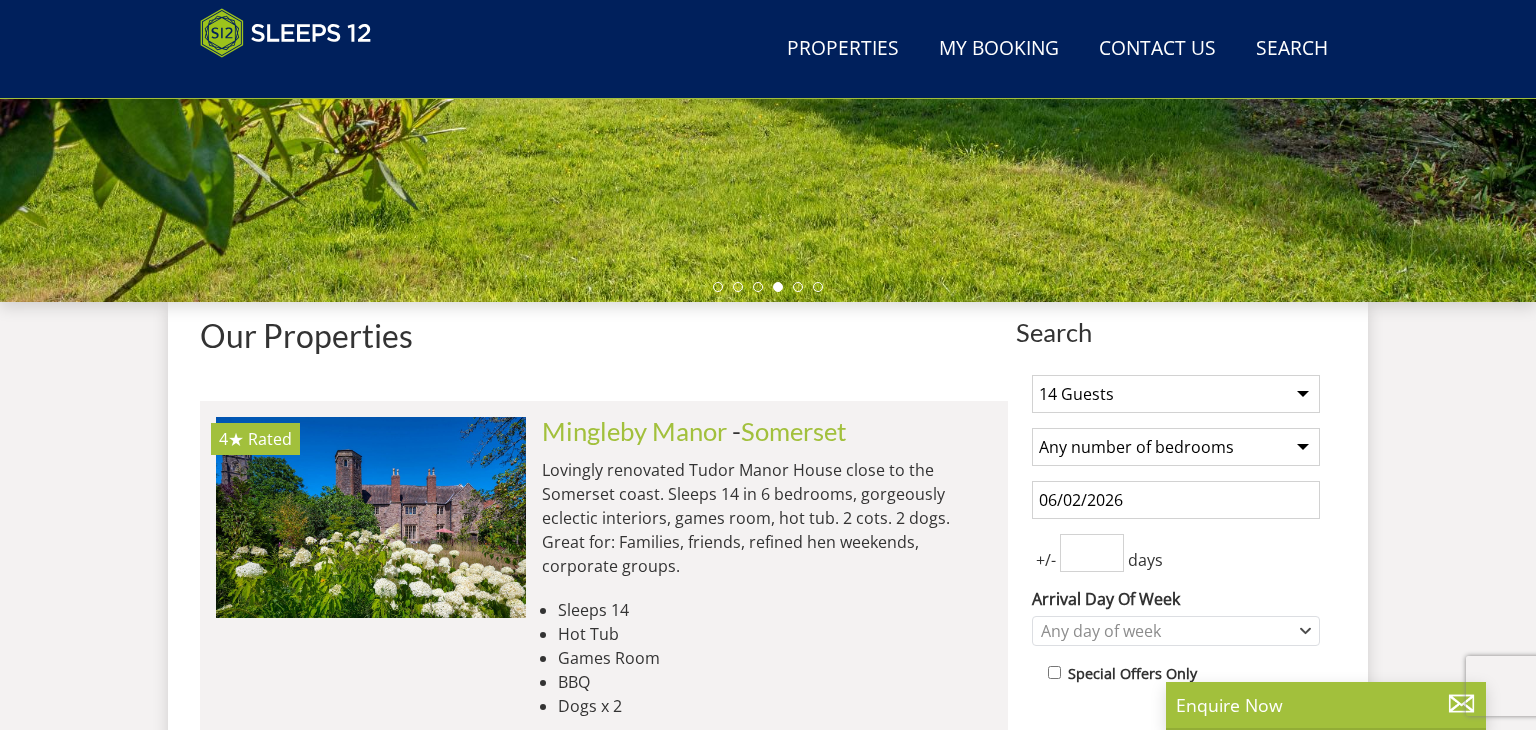 click on "1 Guest
2 Guests
3 Guests
4 Guests
5 Guests
6 Guests
7 Guests
8 Guests
9 Guests
10 Guests
11 Guests
12 Guests
13 Guests
14 Guests
15 Guests
16 Guests
17 Guests
18 Guests
19 Guests
20 Guests
21 Guests
22 Guests
23 Guests
24 Guests
25 Guests
26 Guests
27 Guests
28 Guests
29 Guests
30 Guests
31 Guests
32 Guests" at bounding box center (1176, 394) 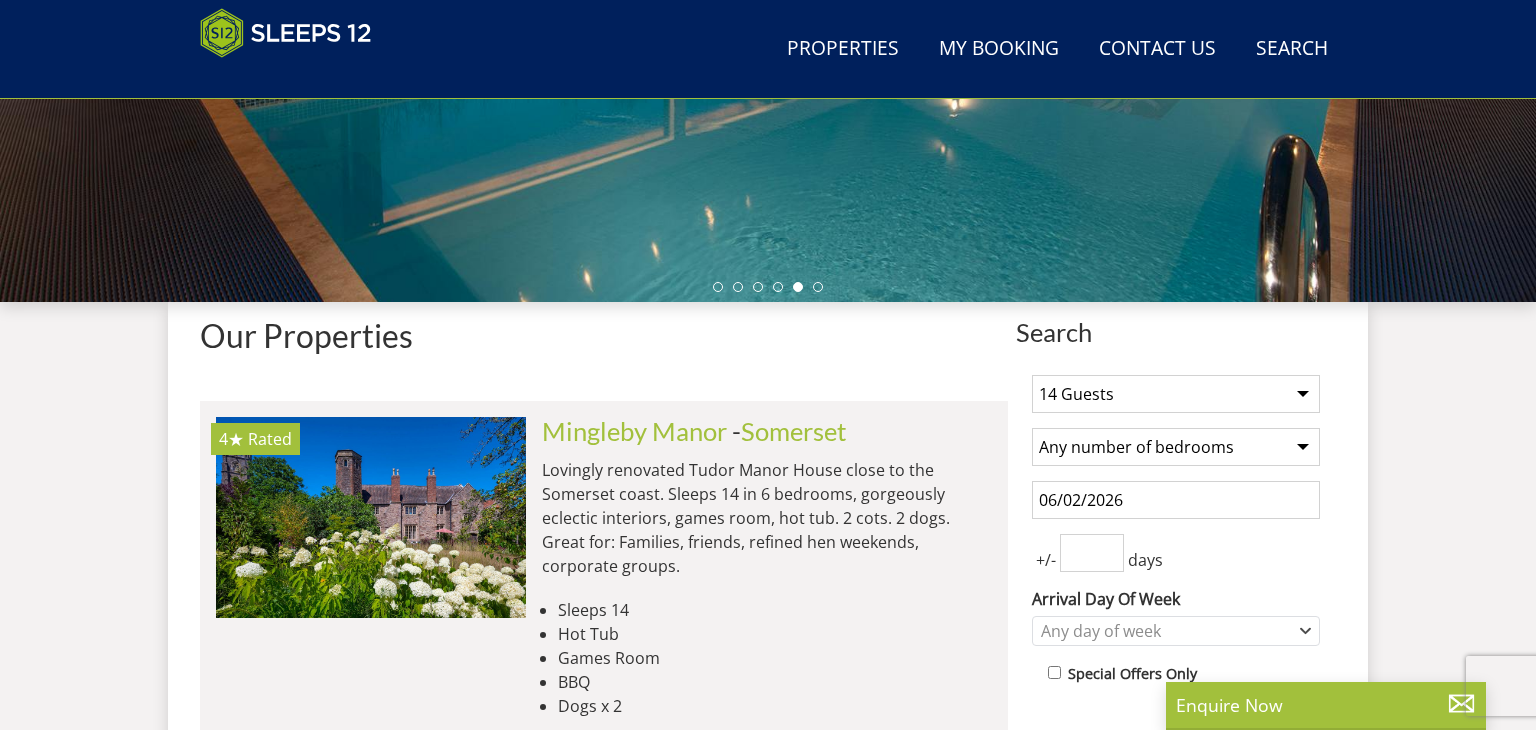 select on "16" 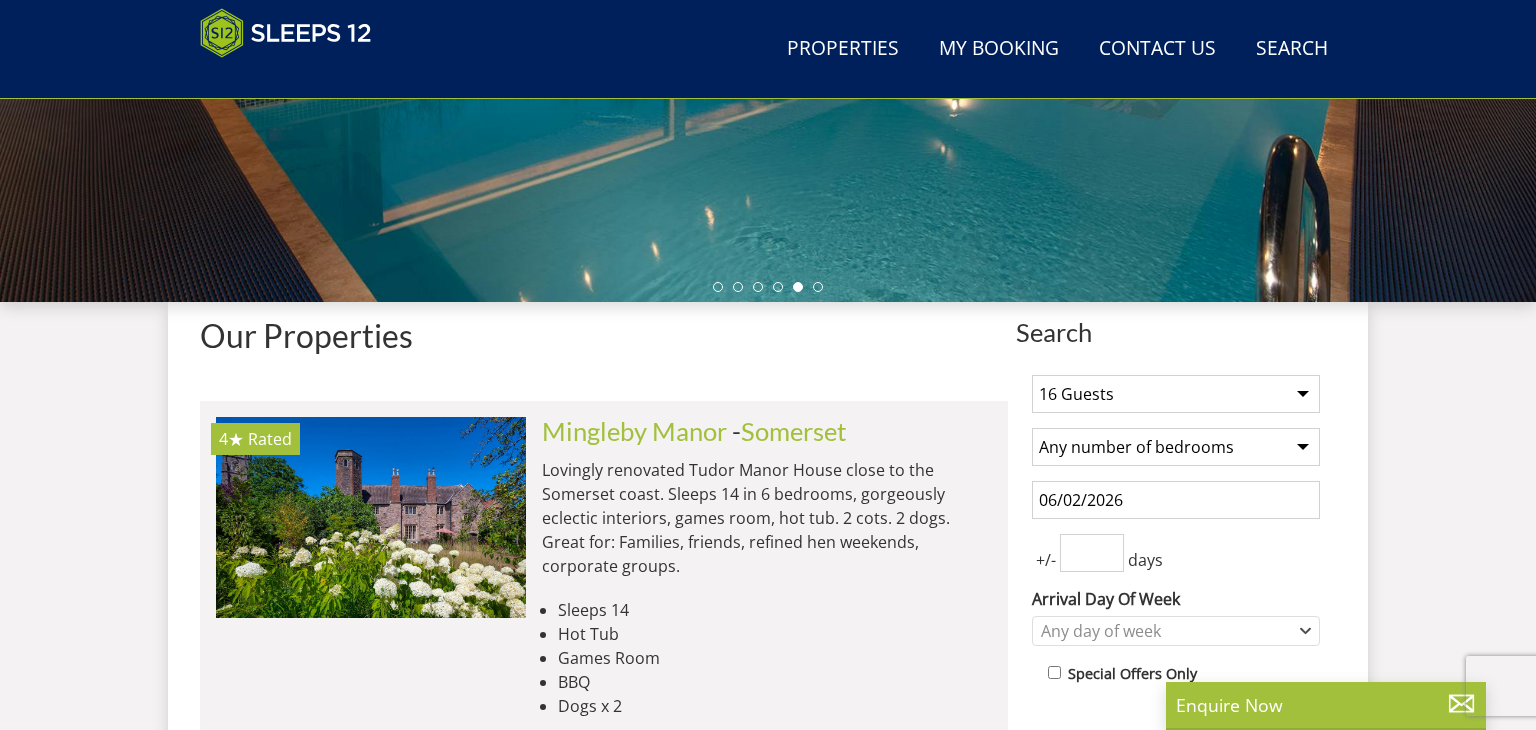 click on "1 Guest
2 Guests
3 Guests
4 Guests
5 Guests
6 Guests
7 Guests
8 Guests
9 Guests
10 Guests
11 Guests
12 Guests
13 Guests
14 Guests
15 Guests
16 Guests
17 Guests
18 Guests
19 Guests
20 Guests
21 Guests
22 Guests
23 Guests
24 Guests
25 Guests
26 Guests
27 Guests
28 Guests
29 Guests
30 Guests
31 Guests
32 Guests" at bounding box center [1176, 394] 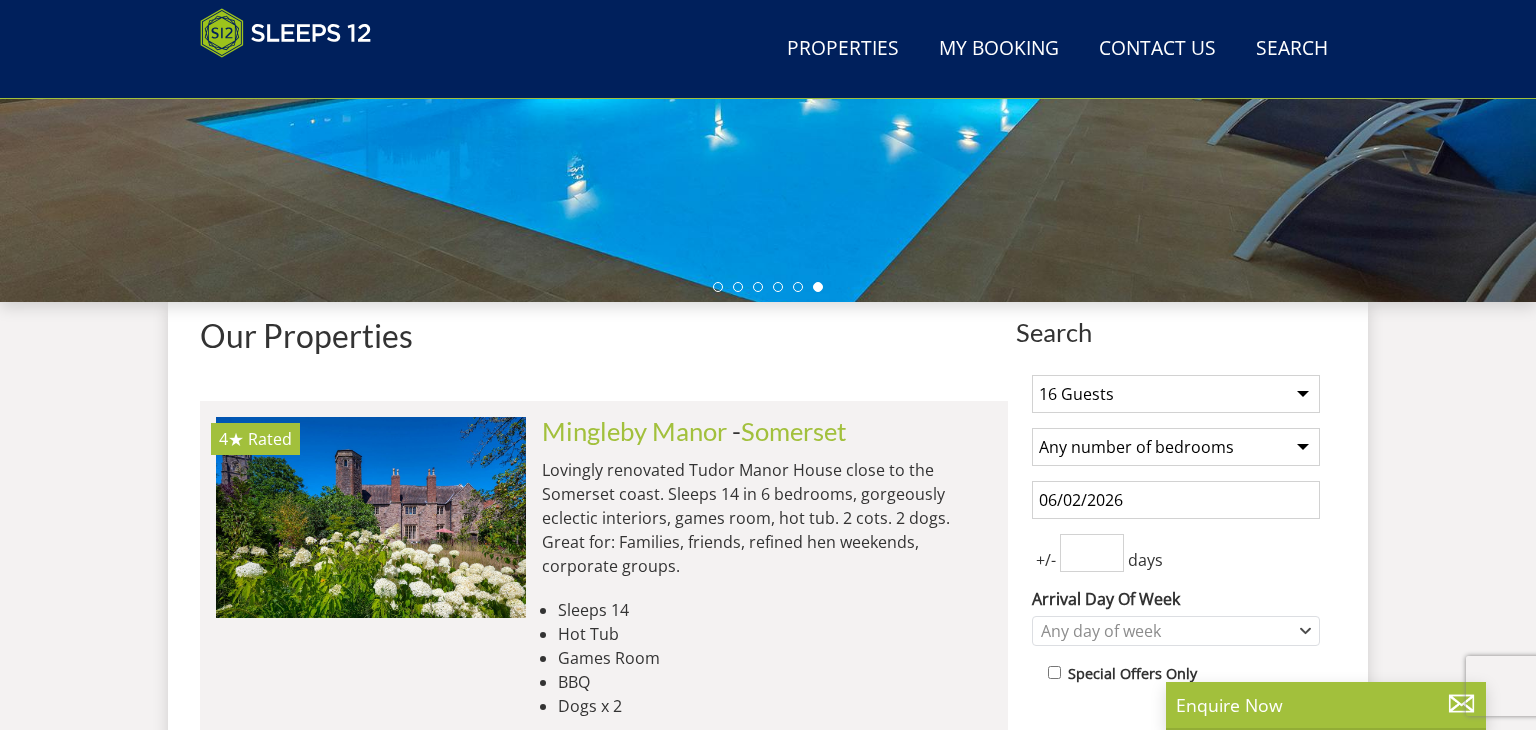 select on "8" 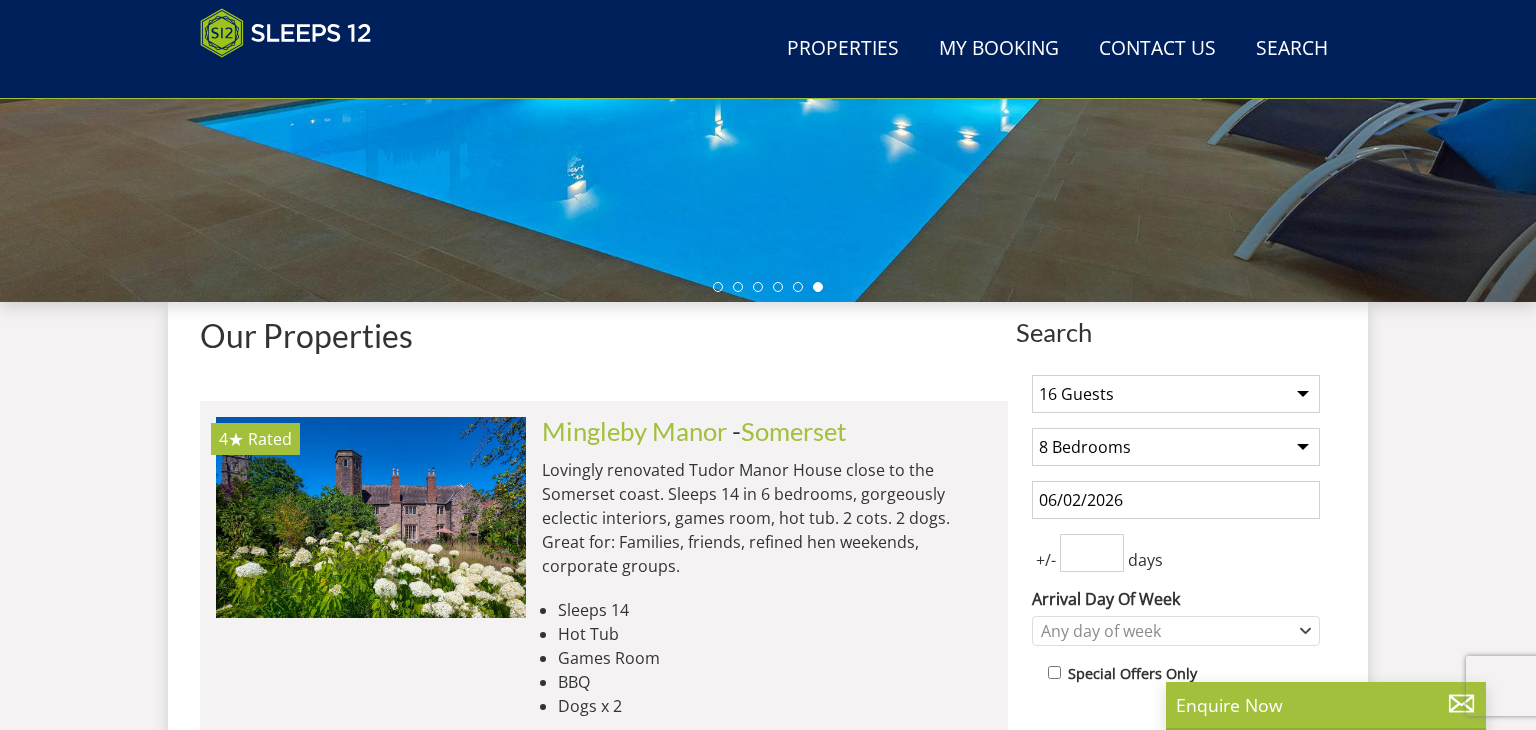 click on "Any number of bedrooms
4 Bedrooms
5 Bedrooms
6 Bedrooms
7 Bedrooms
8 Bedrooms
9 Bedrooms
10 Bedrooms
11 Bedrooms
12 Bedrooms
13 Bedrooms
14 Bedrooms
15 Bedrooms
16 Bedrooms" at bounding box center [1176, 447] 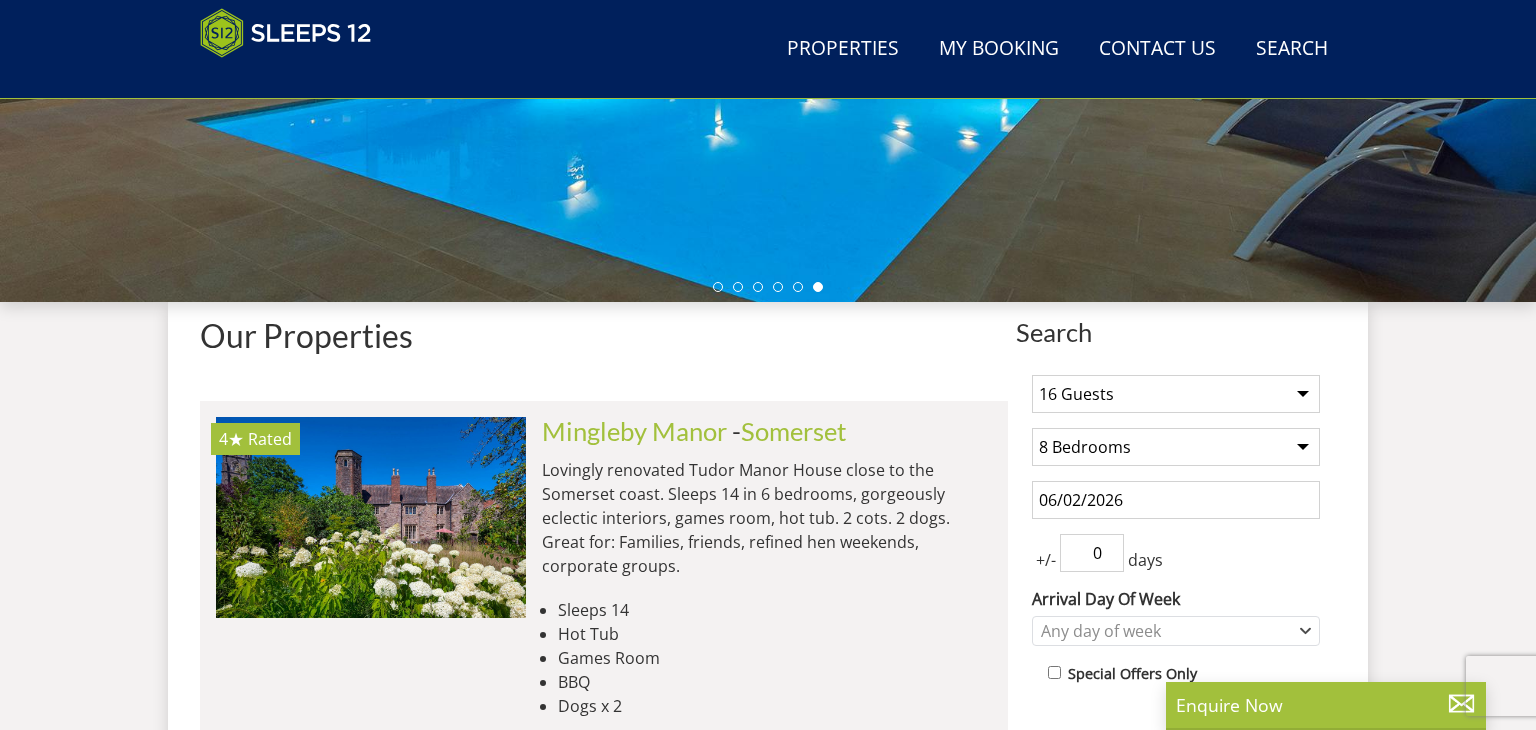 click on "0" at bounding box center [1092, 553] 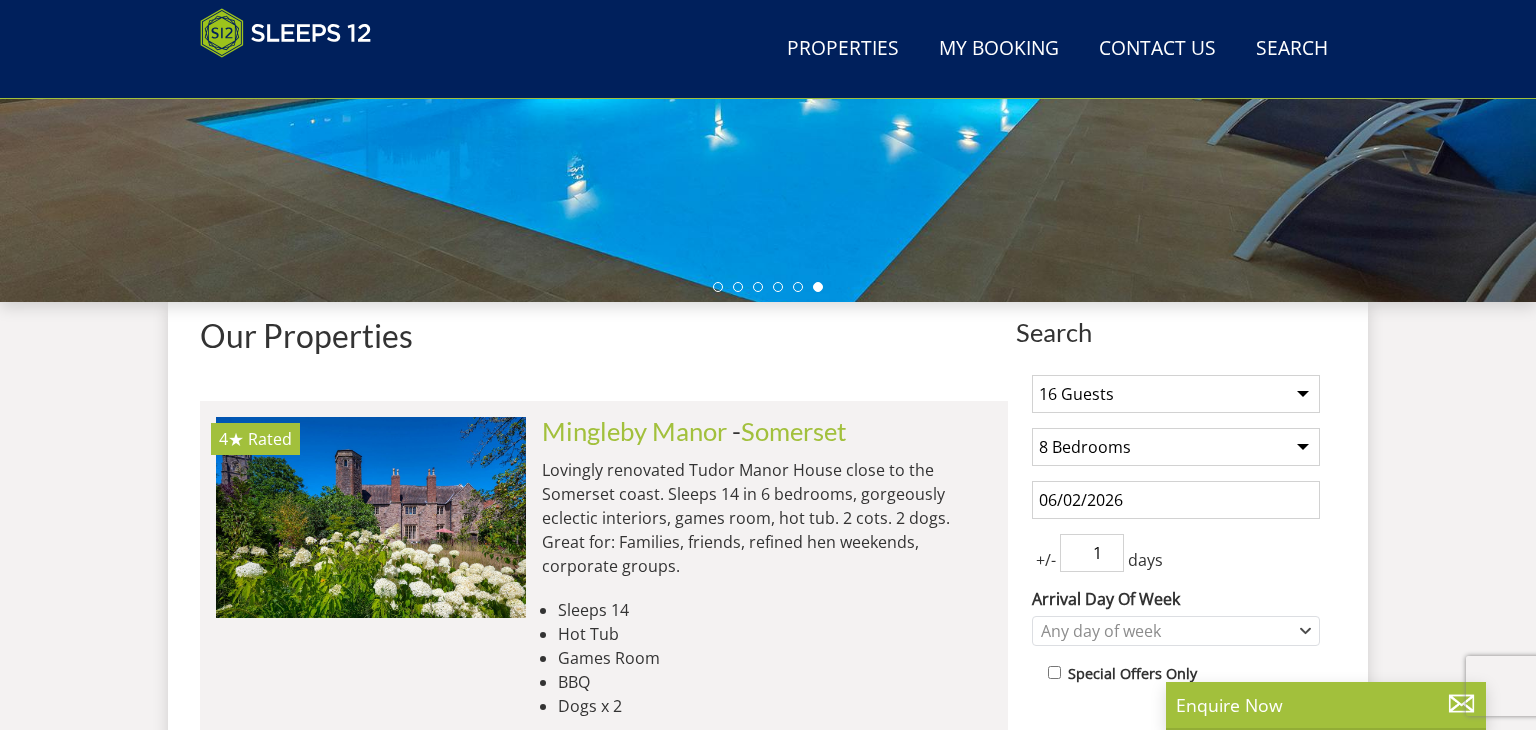 click on "1" at bounding box center (1092, 553) 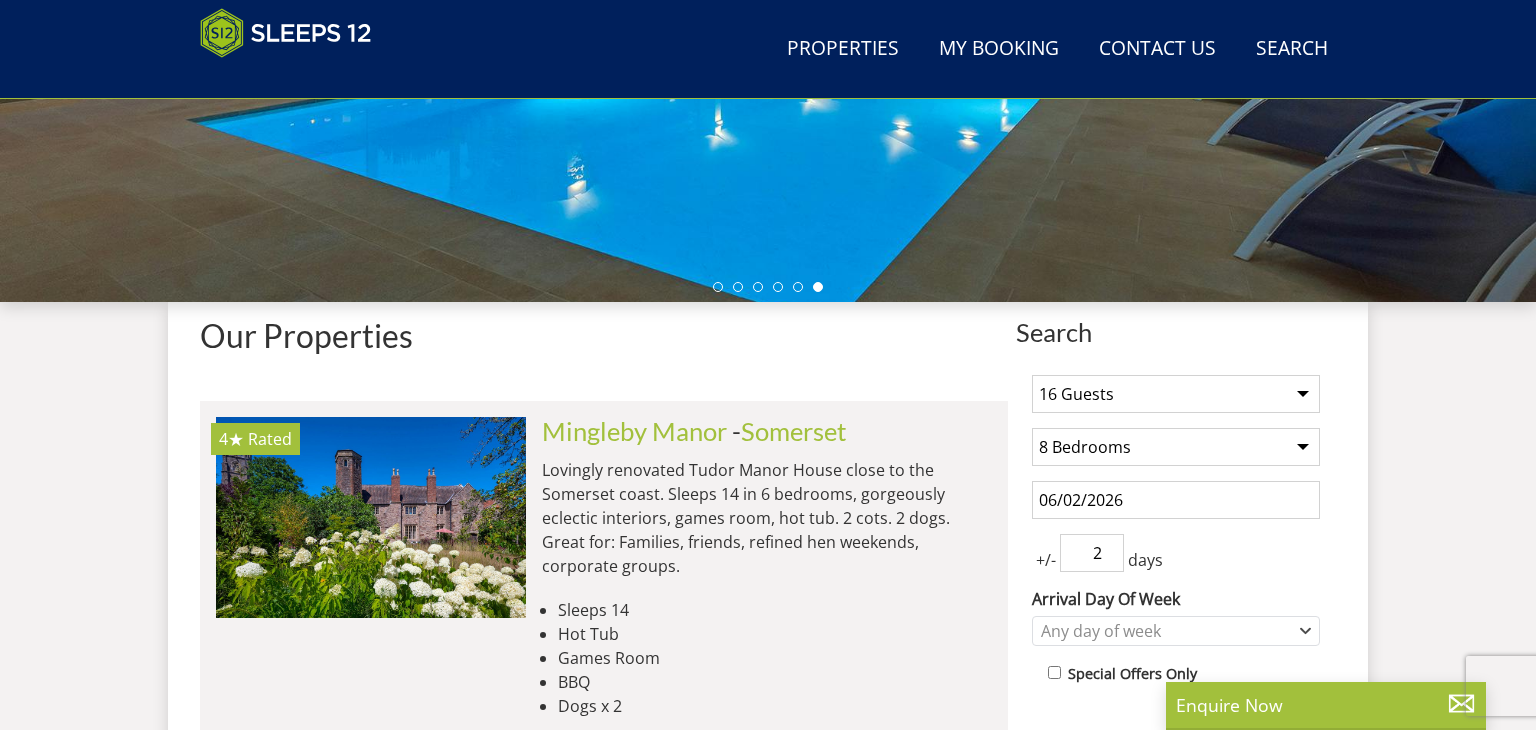 click on "2" at bounding box center (1092, 553) 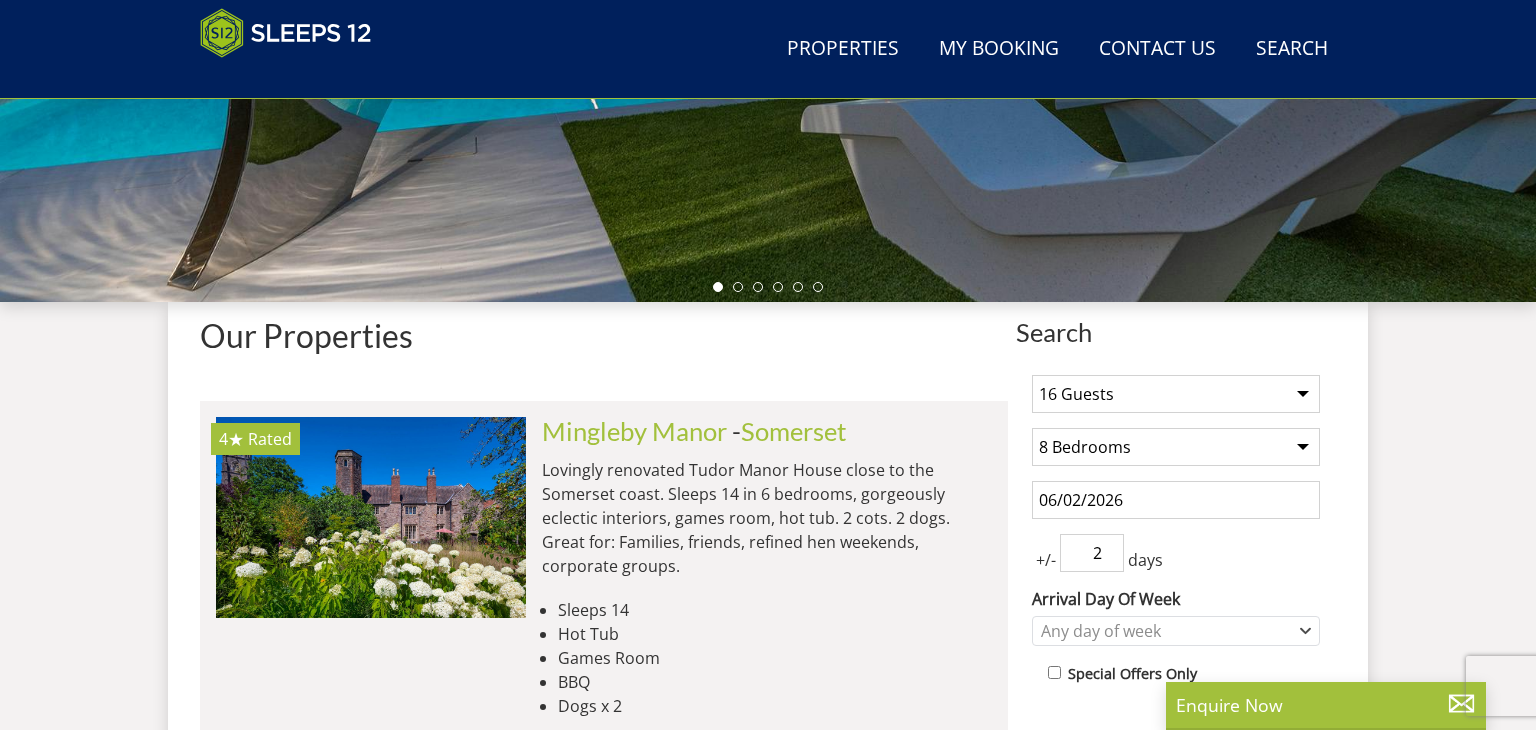 click on "Search
Menu
Properties
My Booking
Contact Us  01823 665500
Search  Check Availability
Guests
1
2
3
4
5
6
7
8
9
10
11
12
13
14
15
16
17
18
19
20
21
22
23
24
25
26
27
28
29
30
31
32
Date
06/02/2026
Search
Search
Search" at bounding box center (768, 5941) 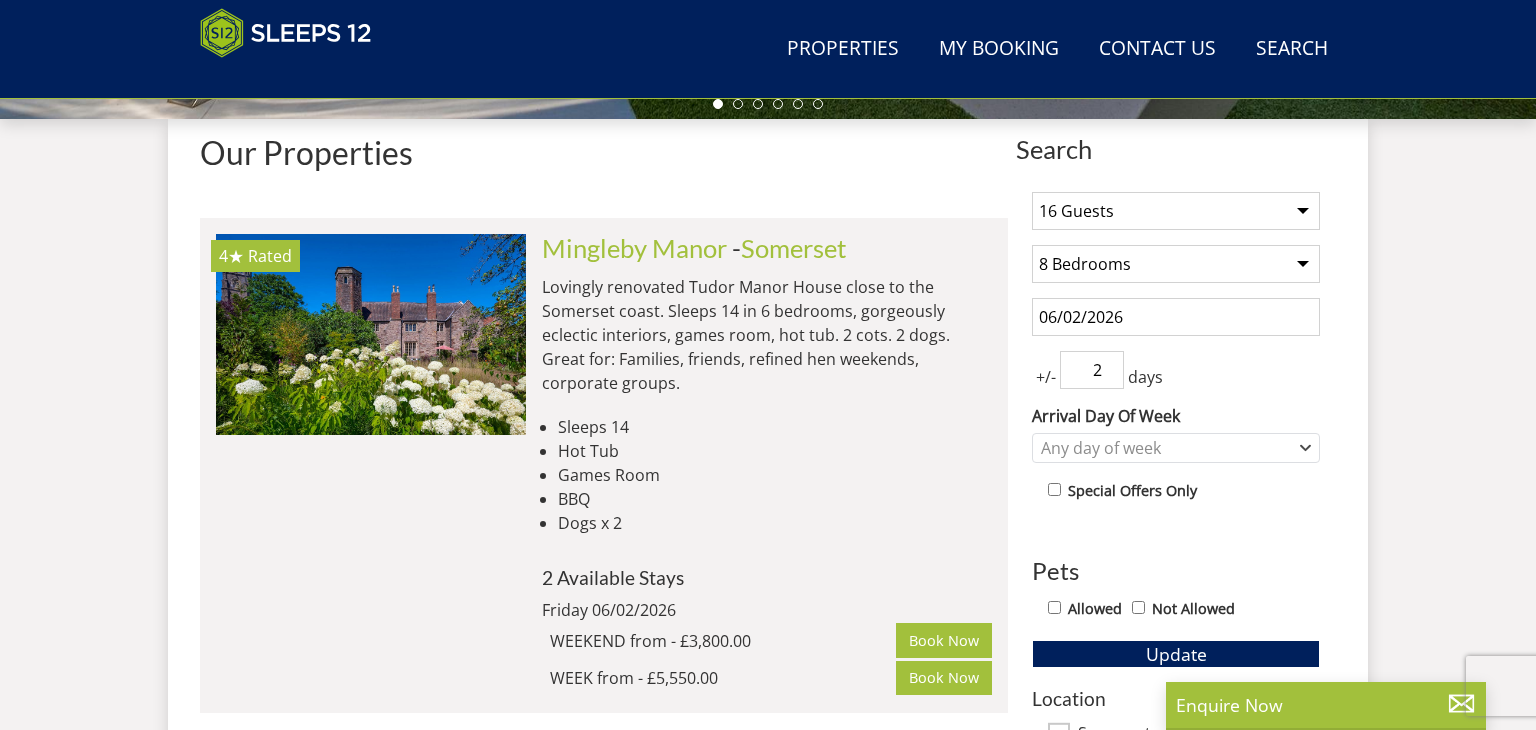 scroll, scrollTop: 821, scrollLeft: 0, axis: vertical 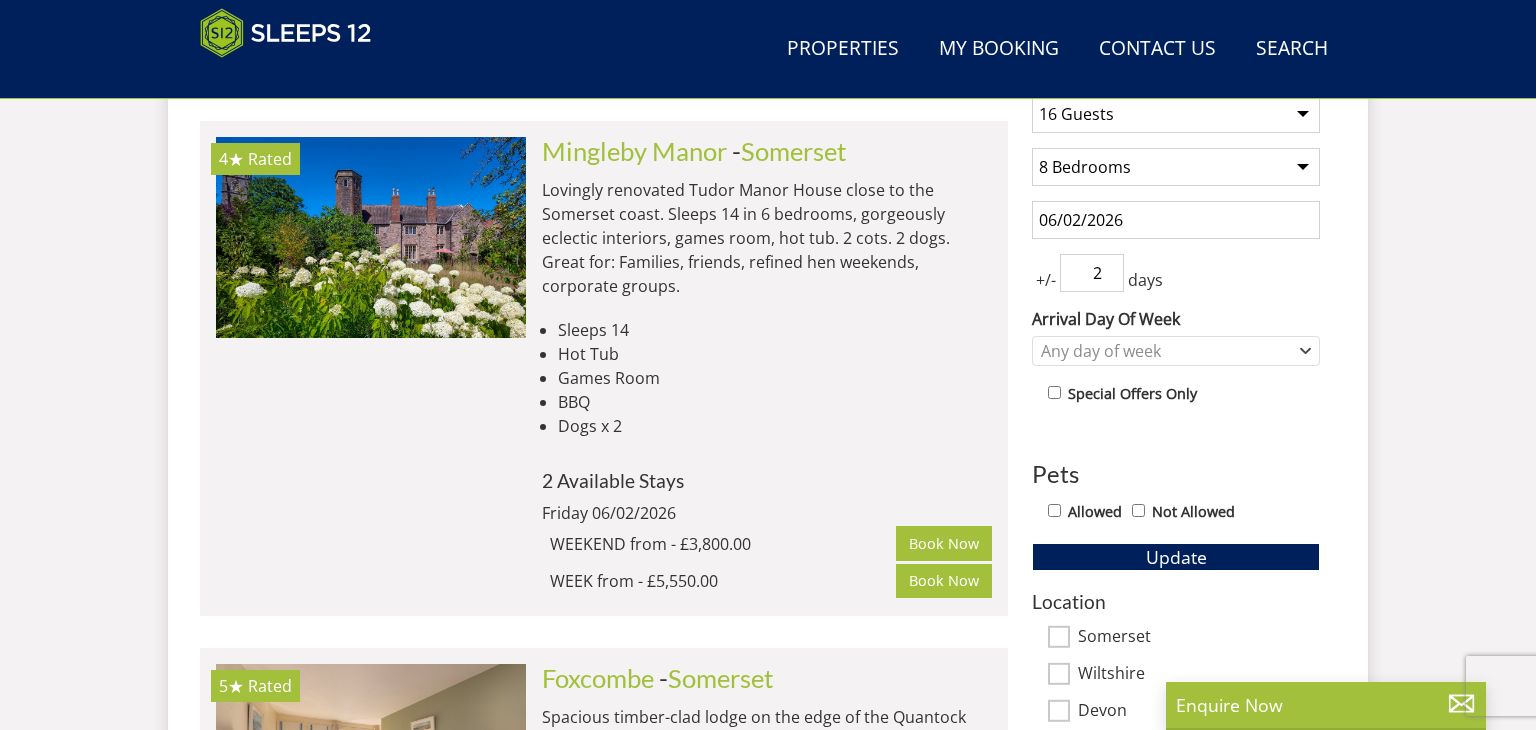 click on "Somerset" at bounding box center [1059, 637] 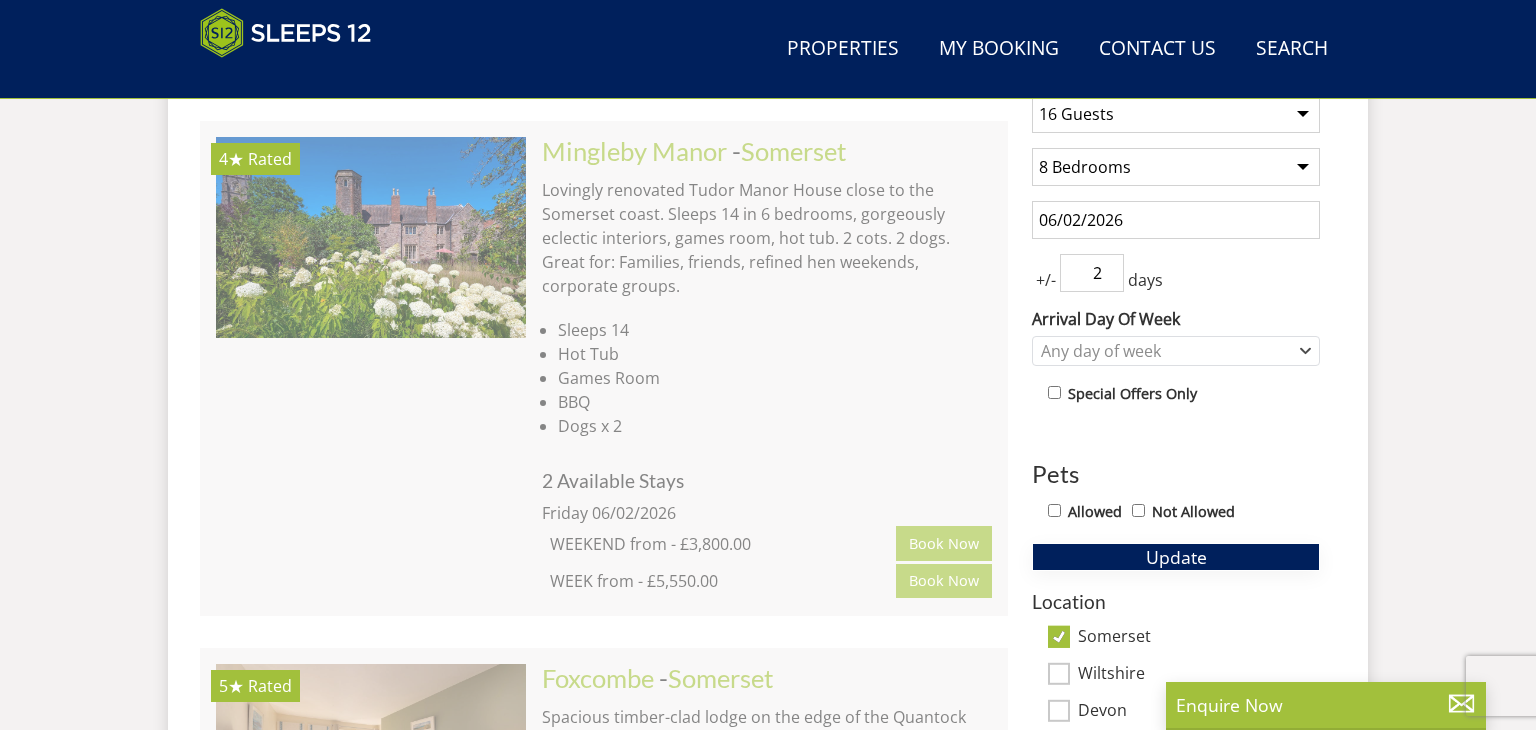 click on "Update" at bounding box center (1176, 557) 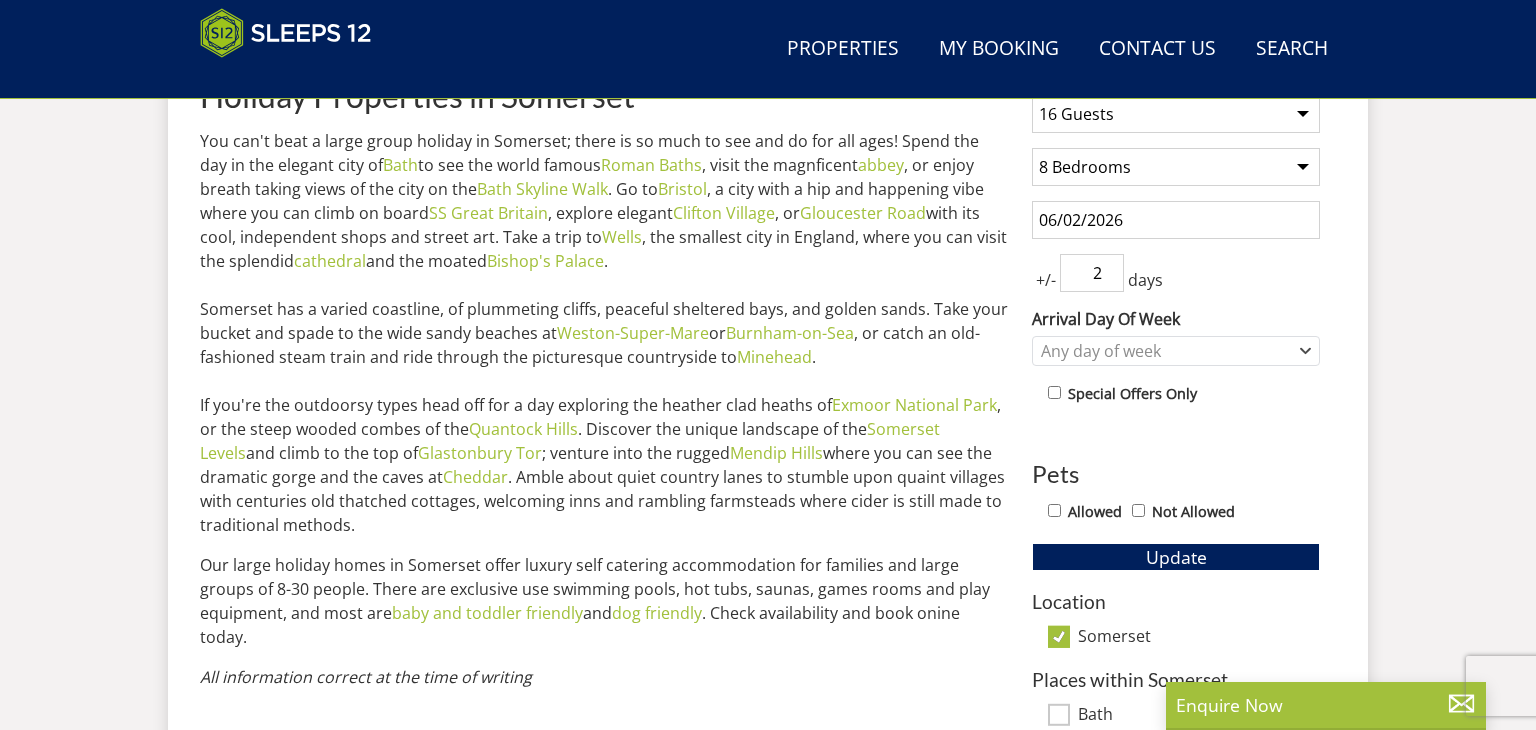 click on "Allowed" at bounding box center (1054, 510) 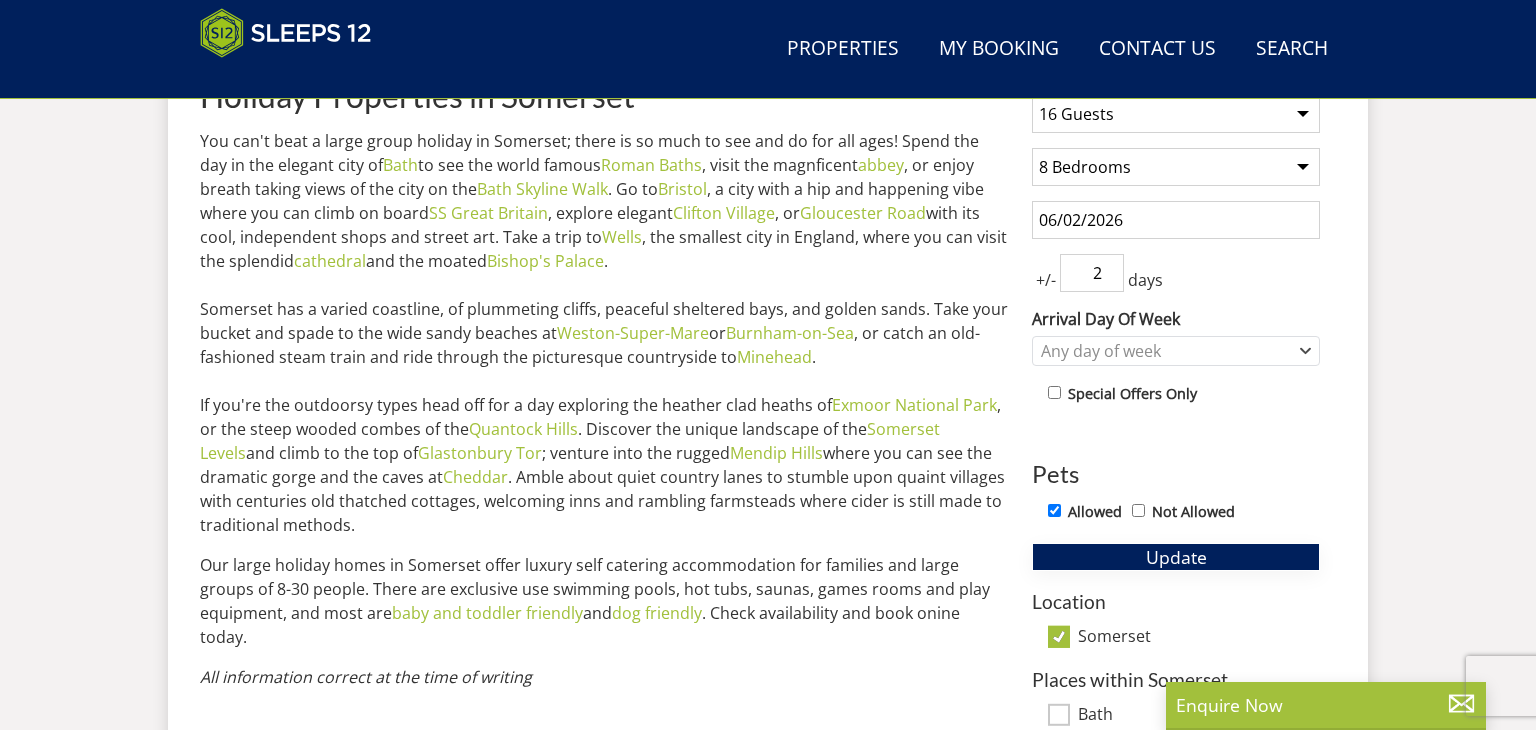 click on "Update" at bounding box center (1176, 557) 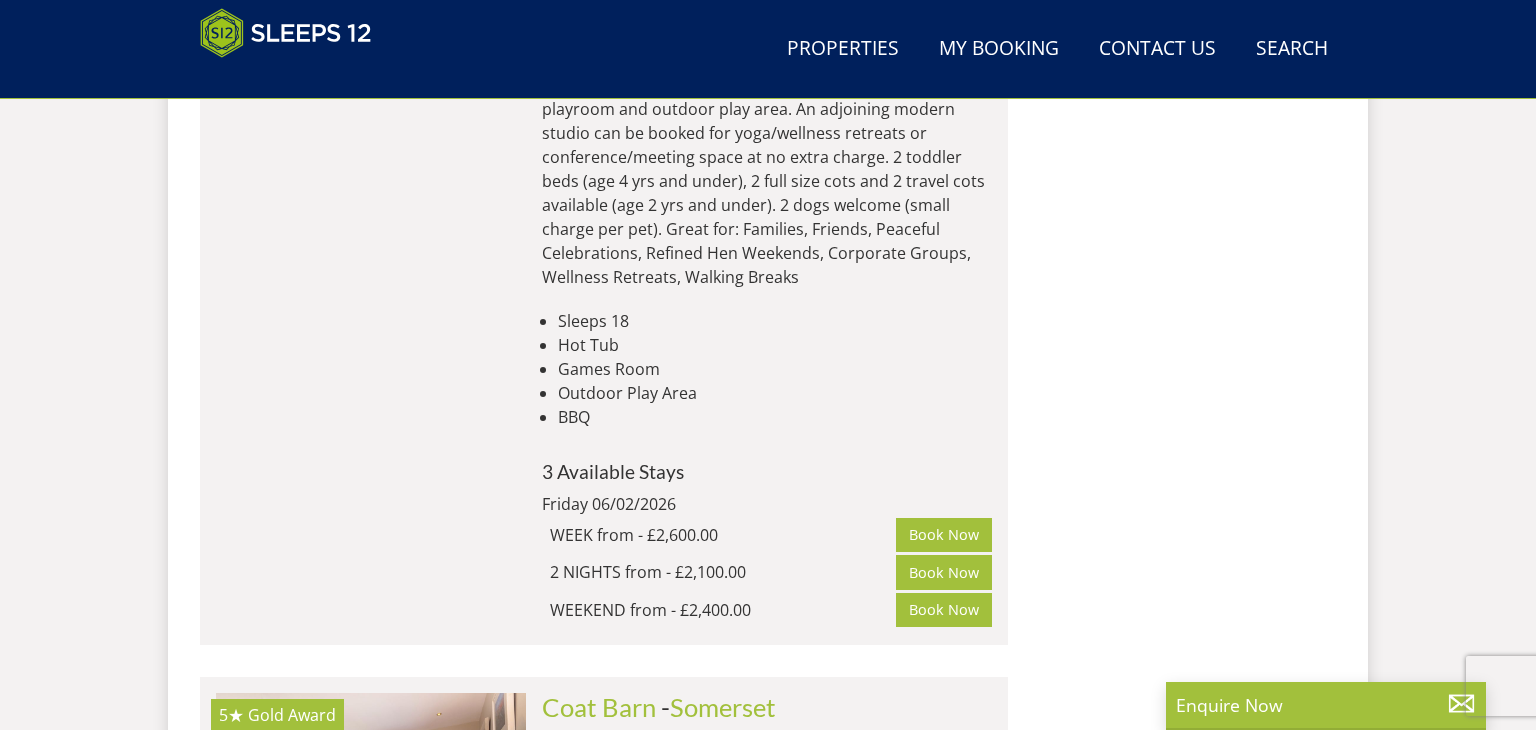 scroll, scrollTop: 2781, scrollLeft: 0, axis: vertical 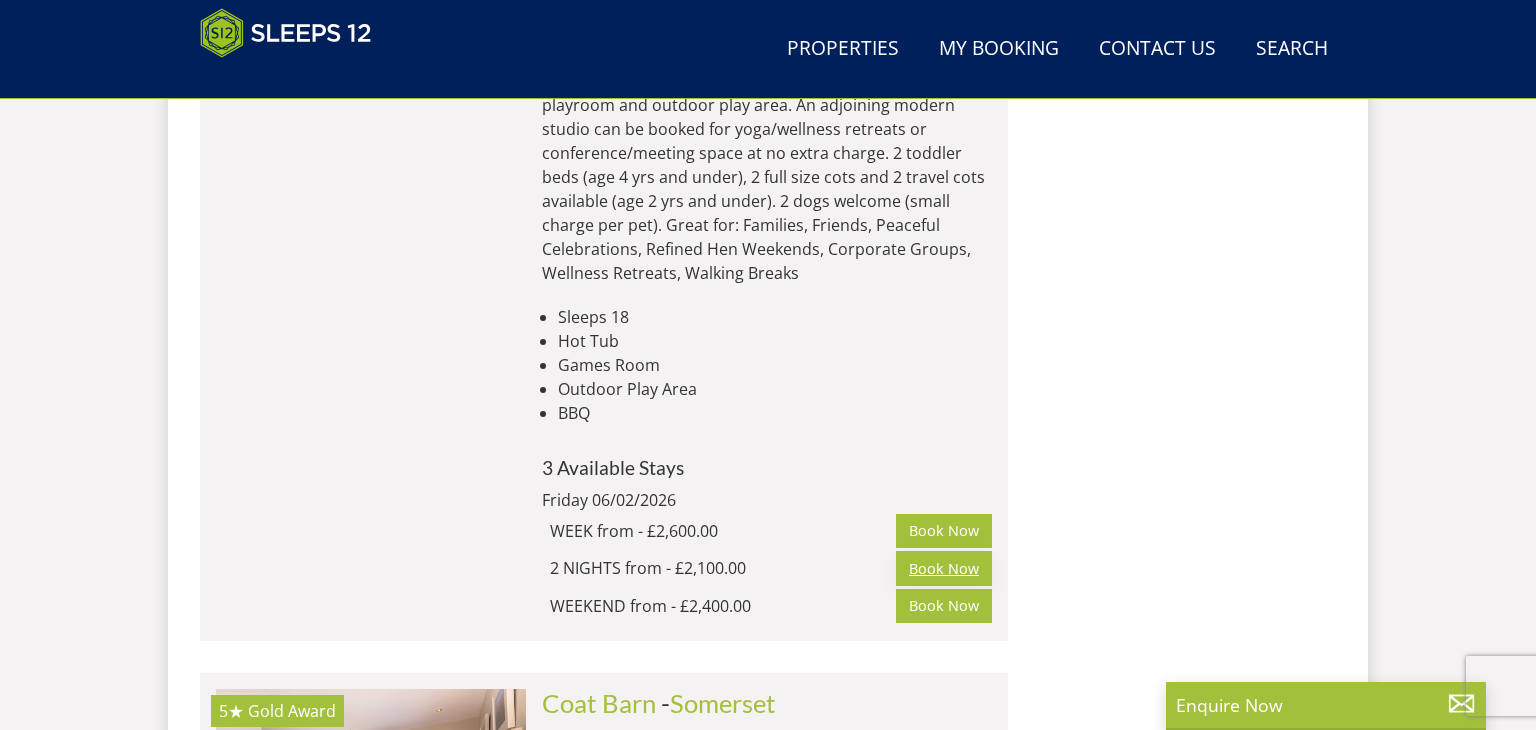 click on "Book Now" at bounding box center [944, 568] 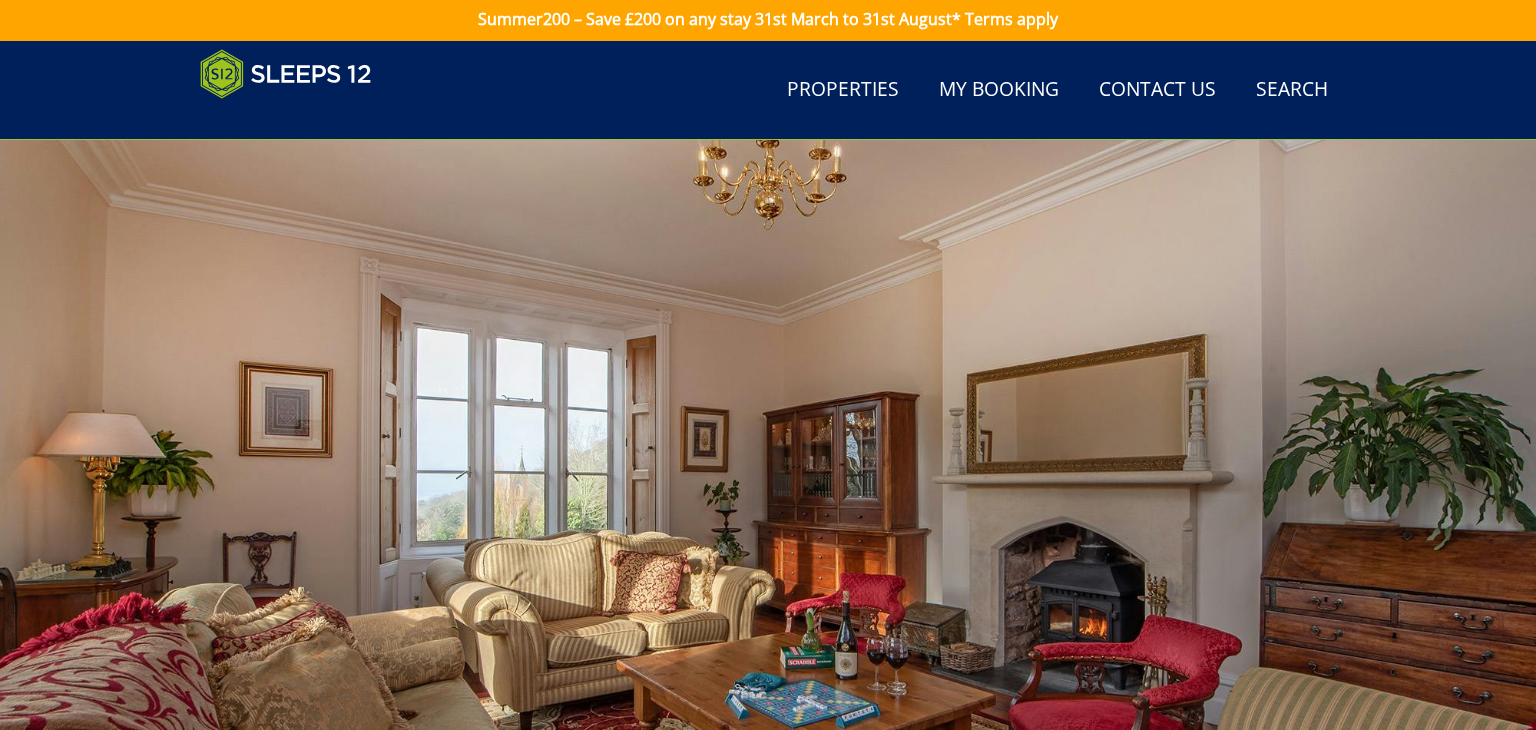 scroll, scrollTop: 0, scrollLeft: 0, axis: both 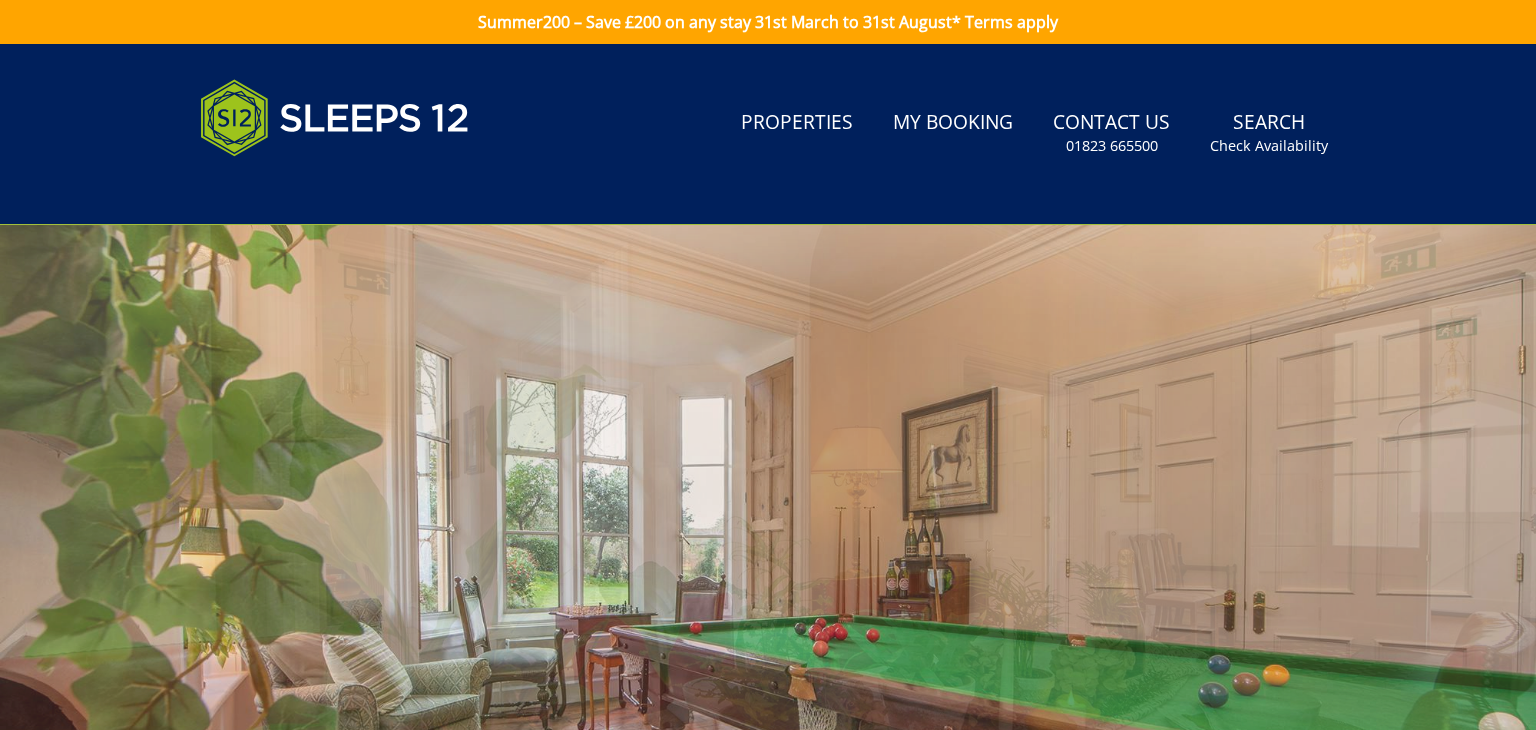 select on "16" 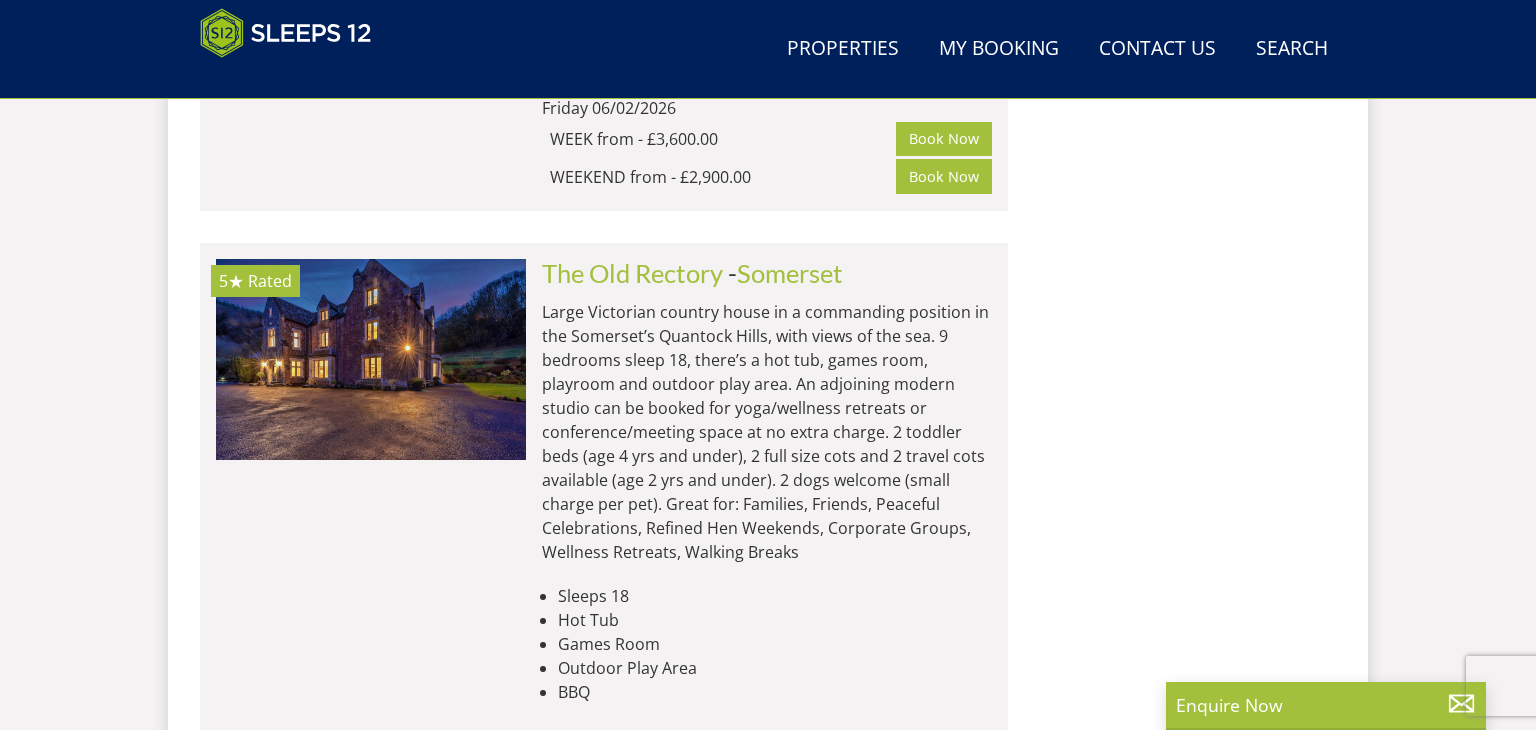 scroll, scrollTop: 2541, scrollLeft: 0, axis: vertical 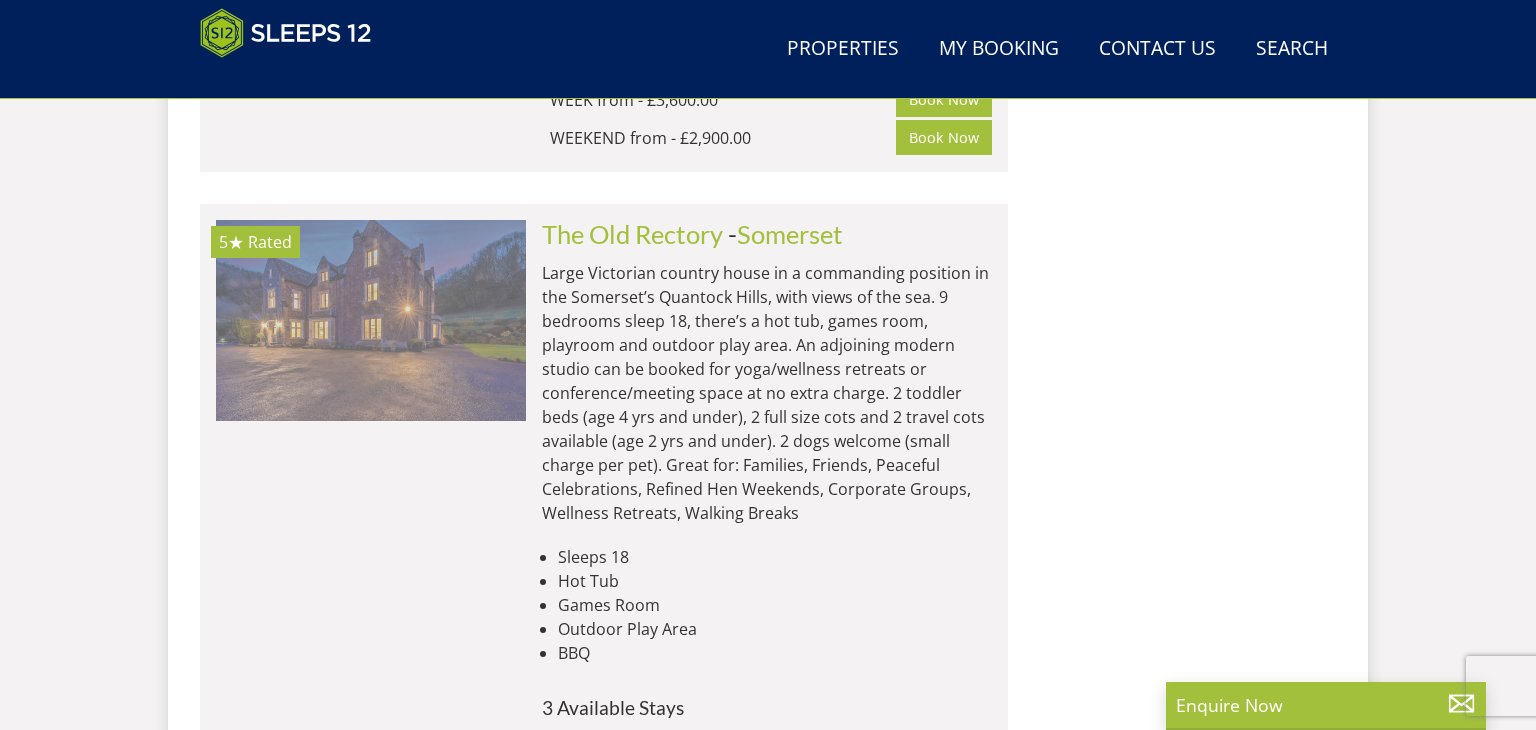 click at bounding box center (371, 320) 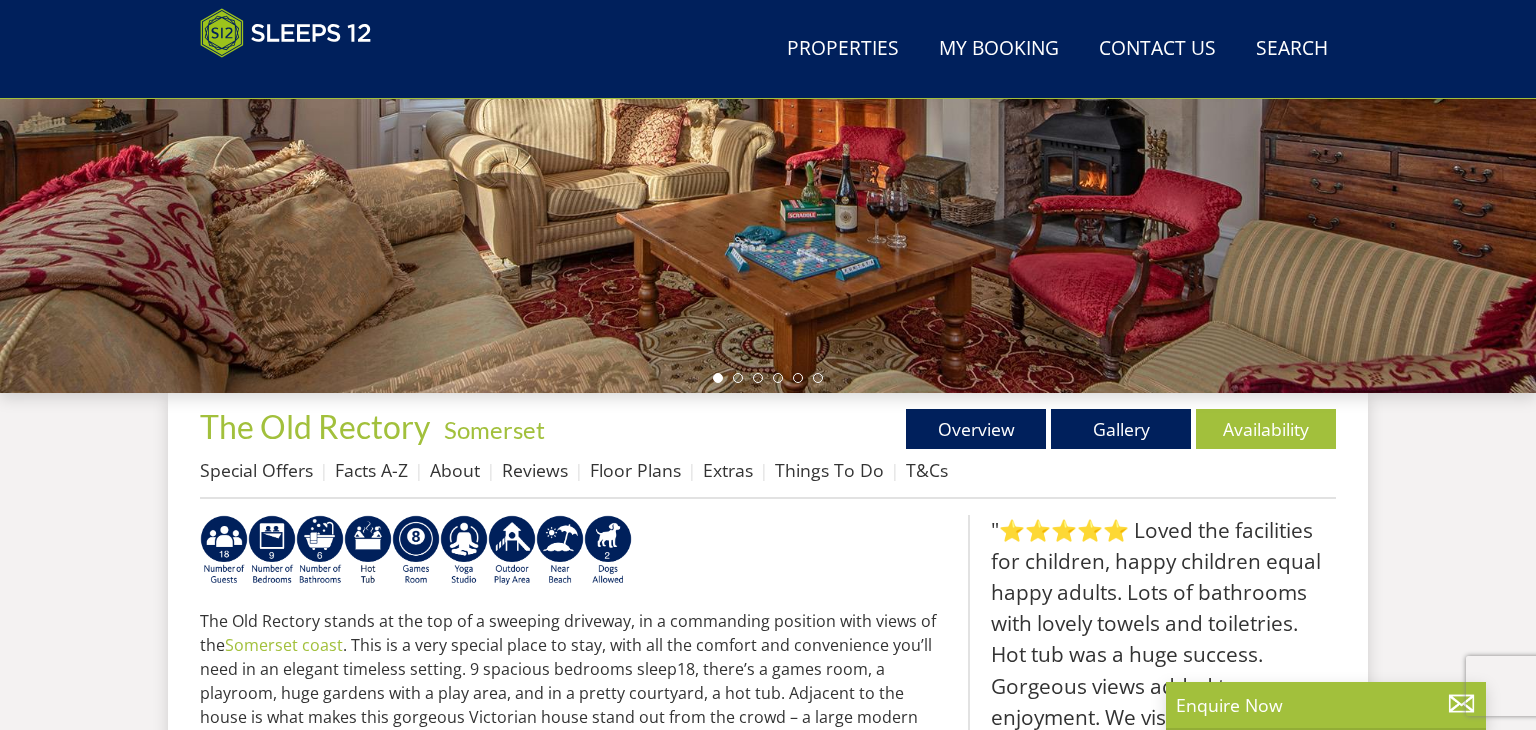 scroll, scrollTop: 520, scrollLeft: 0, axis: vertical 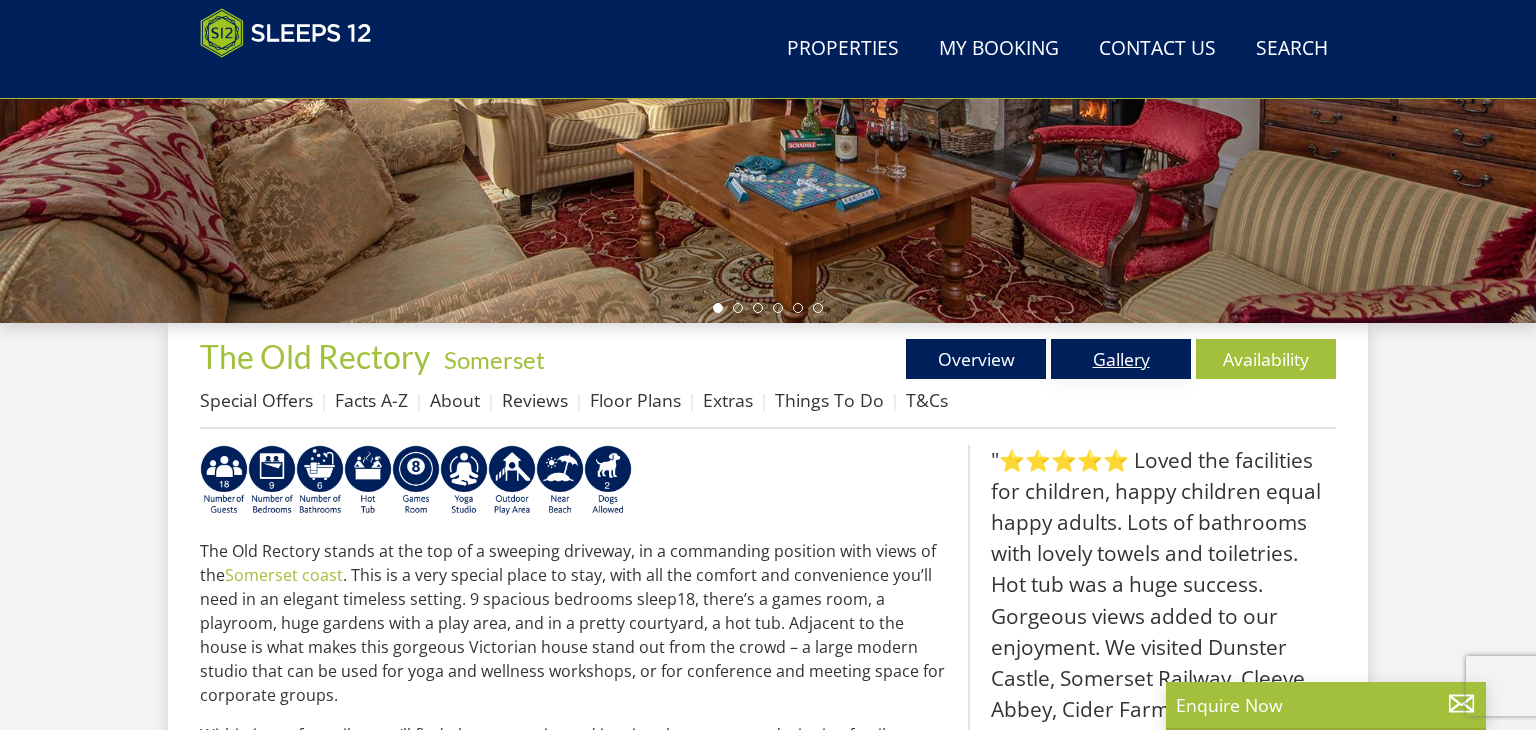 click on "Gallery" at bounding box center [1121, 359] 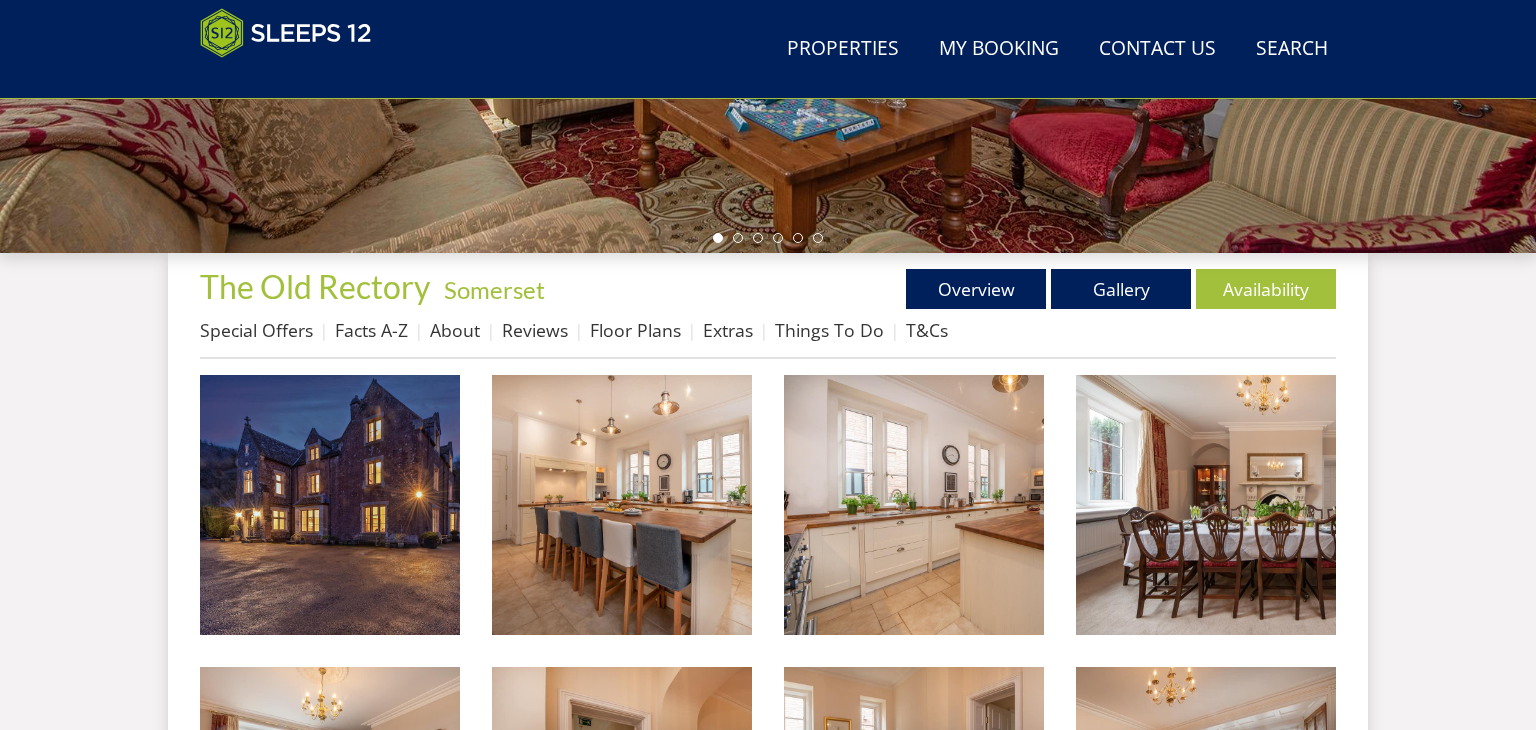 scroll, scrollTop: 592, scrollLeft: 0, axis: vertical 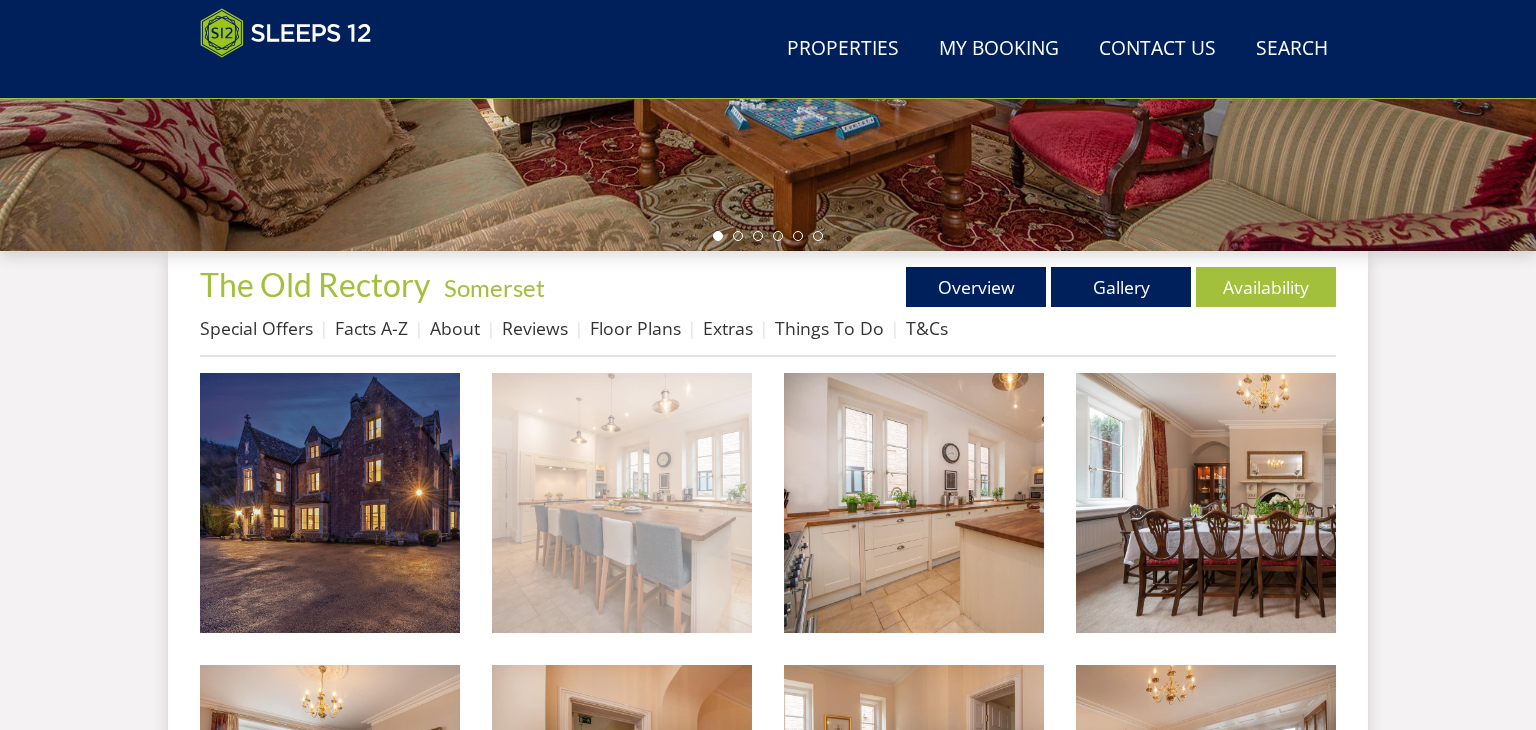click at bounding box center (622, 503) 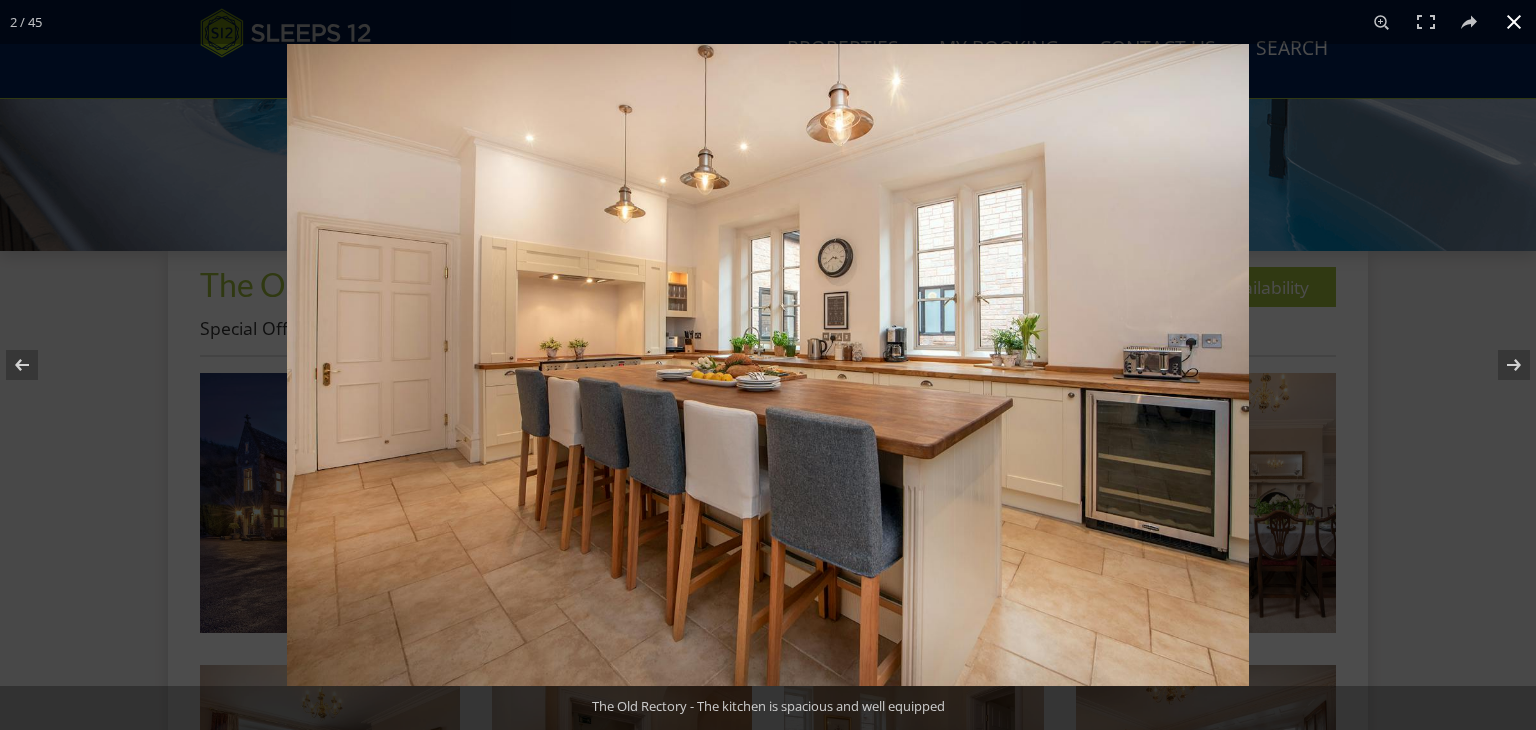 click at bounding box center [1055, 409] 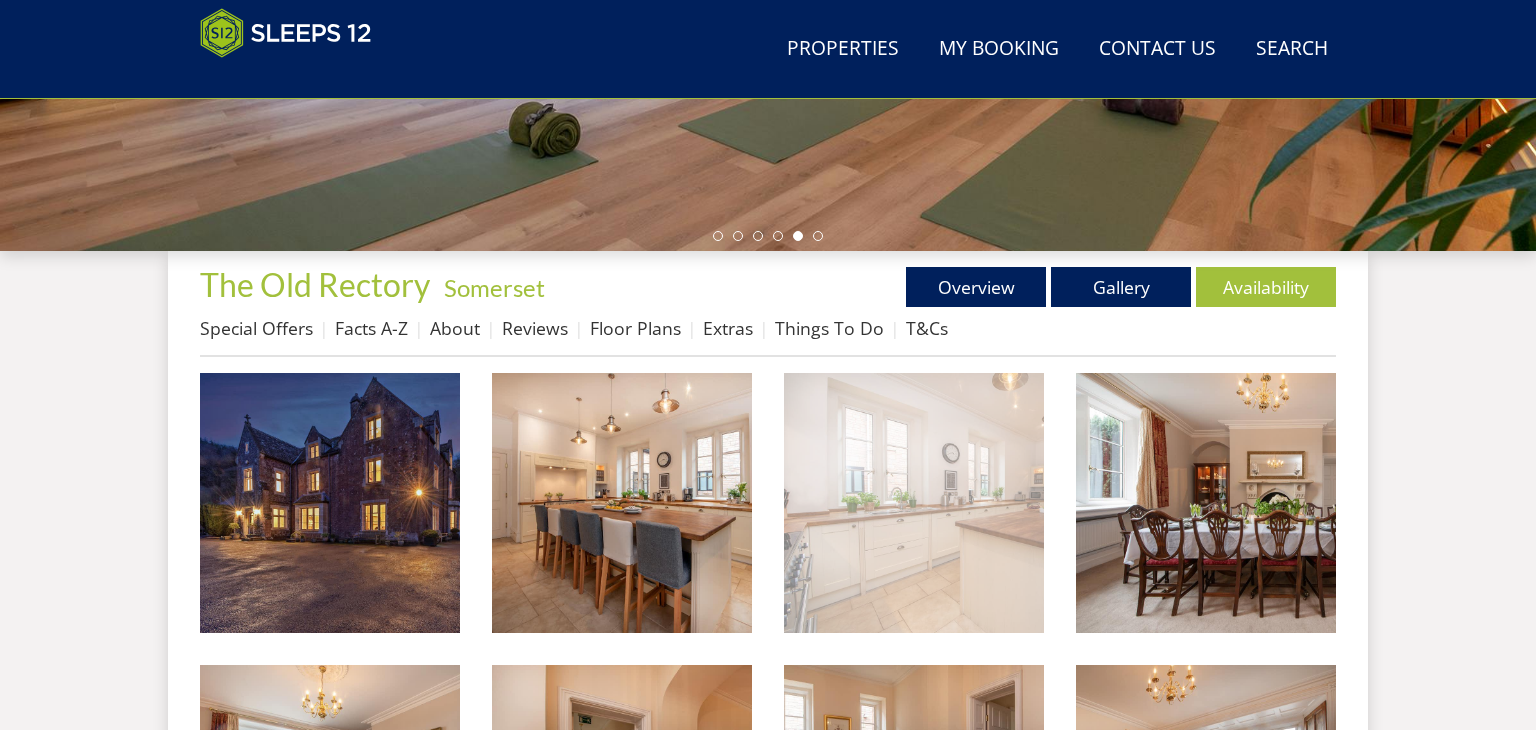 click at bounding box center [914, 503] 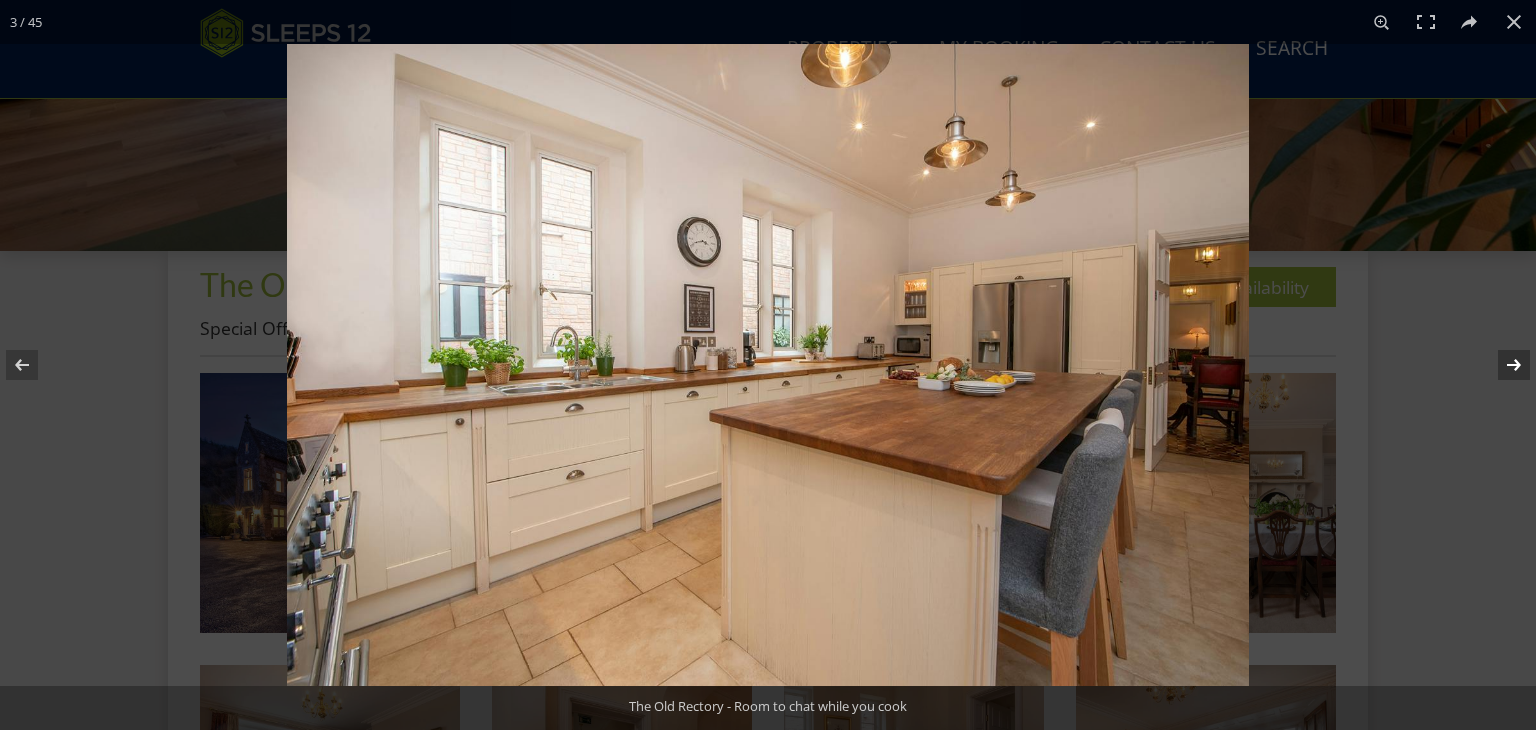 click at bounding box center [1501, 365] 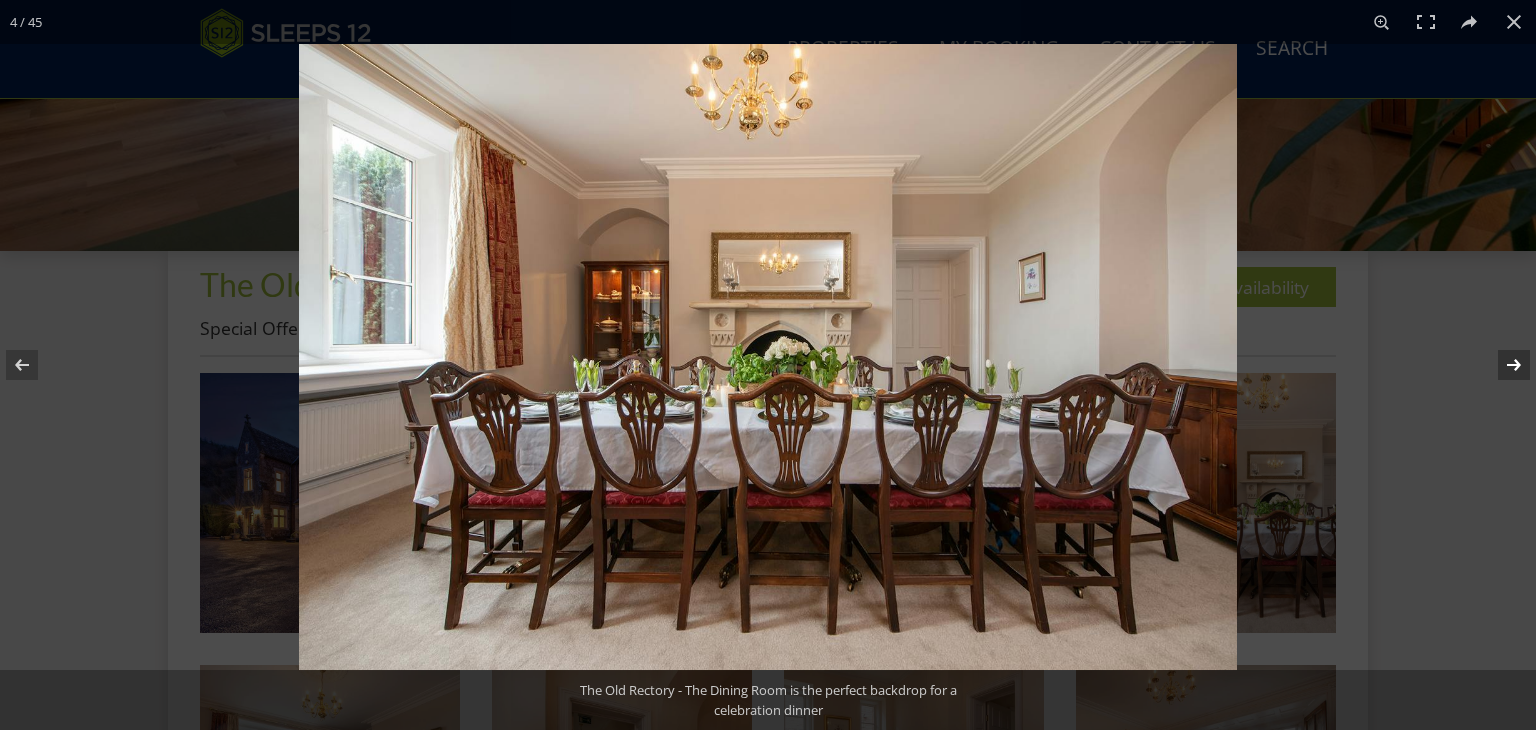 click at bounding box center (1501, 365) 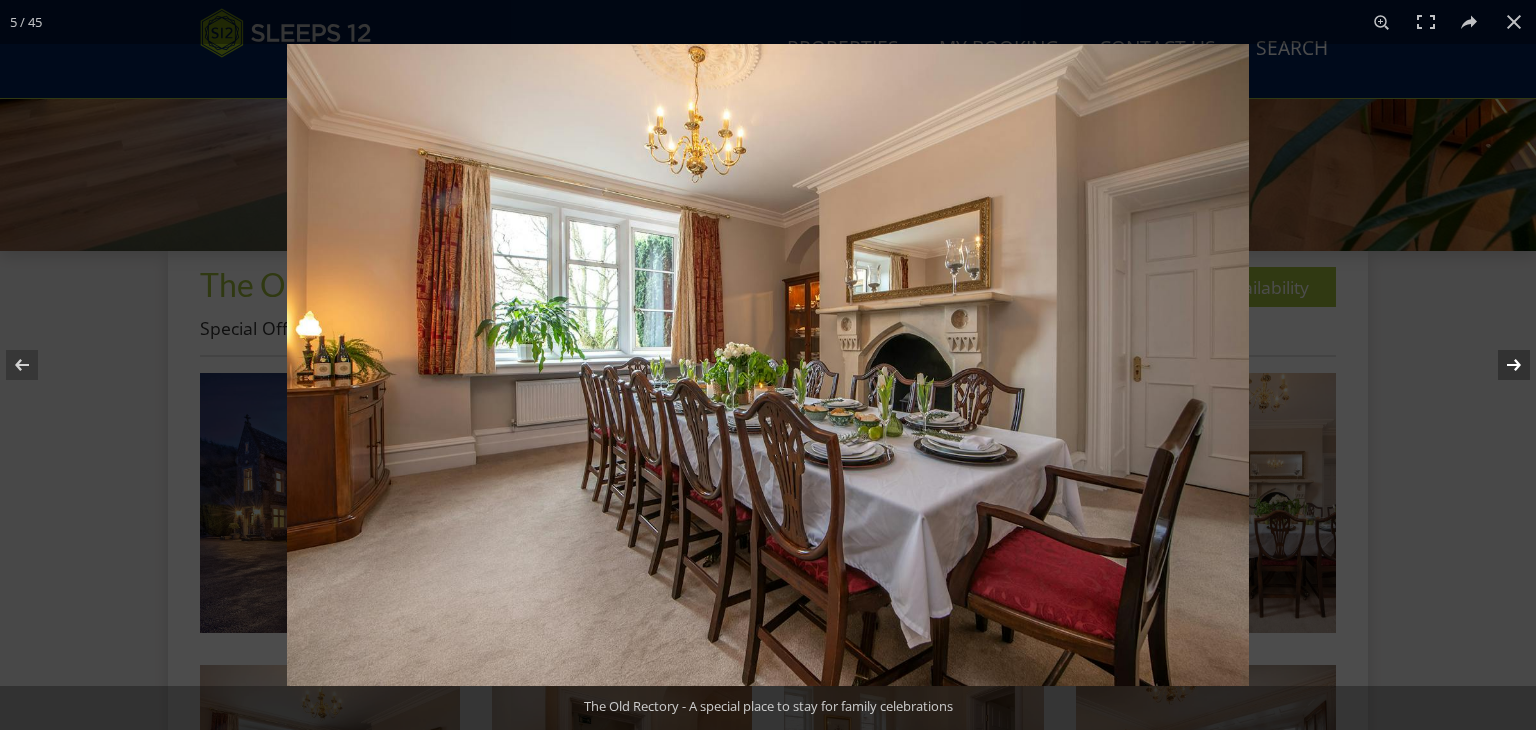 click at bounding box center (1501, 365) 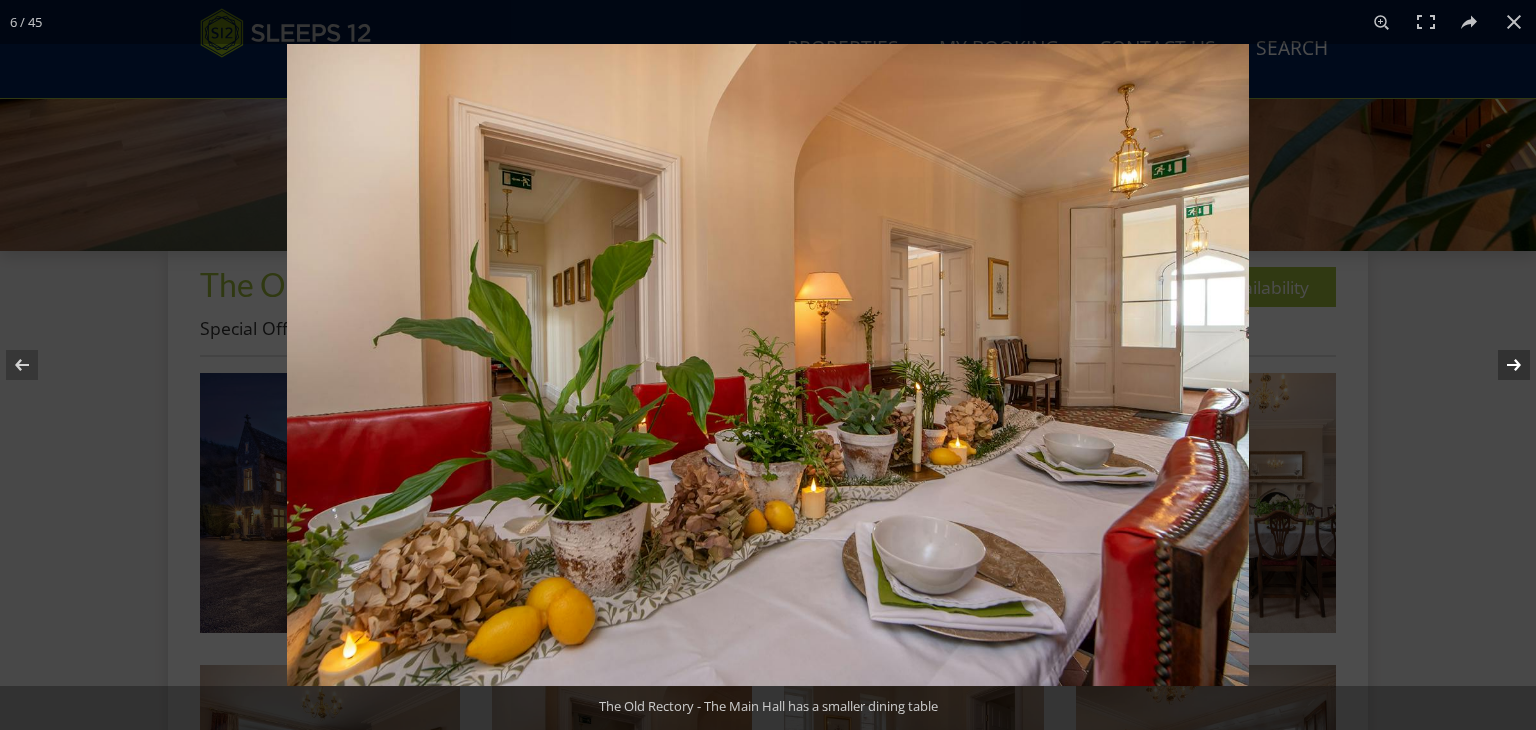 click at bounding box center (1501, 365) 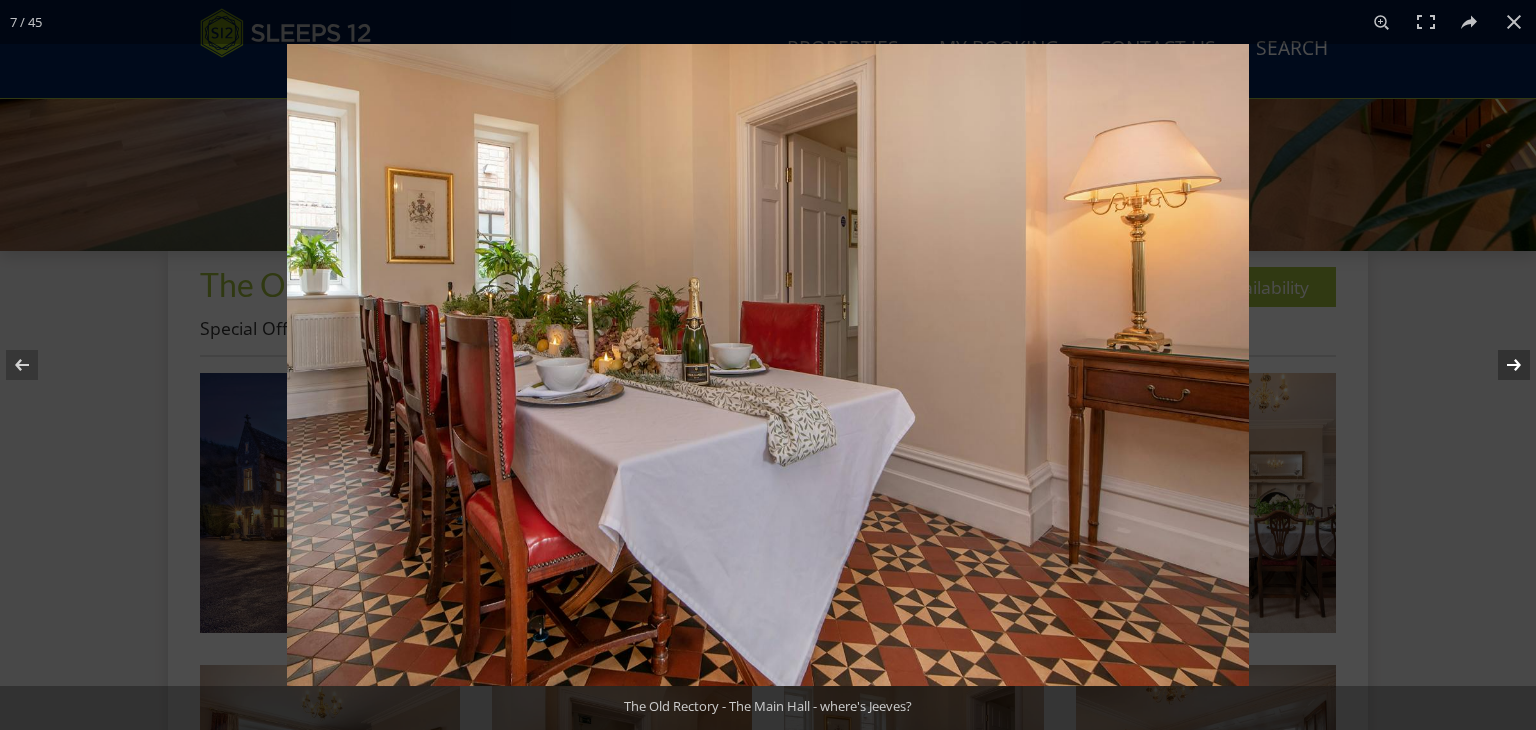 click at bounding box center (1501, 365) 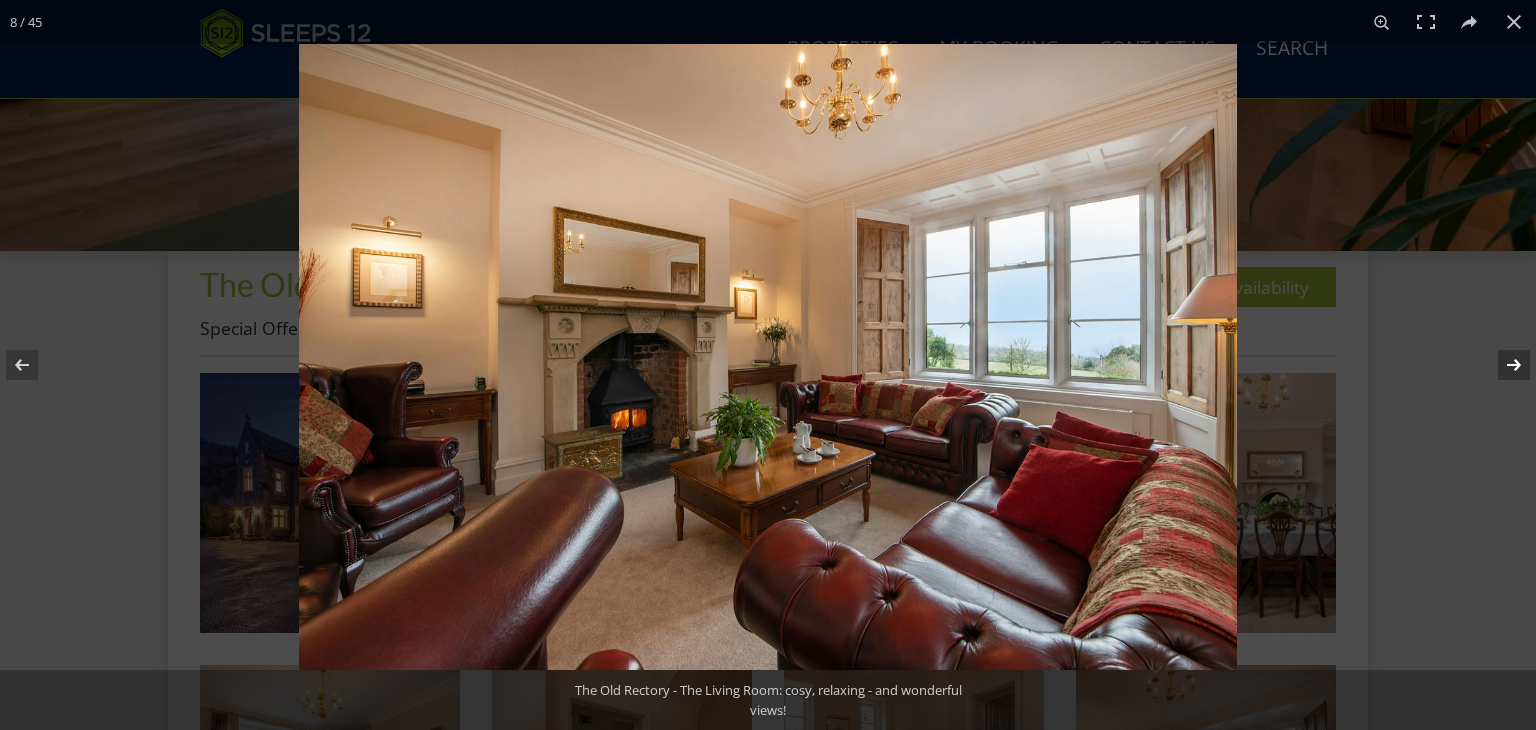click at bounding box center (1501, 365) 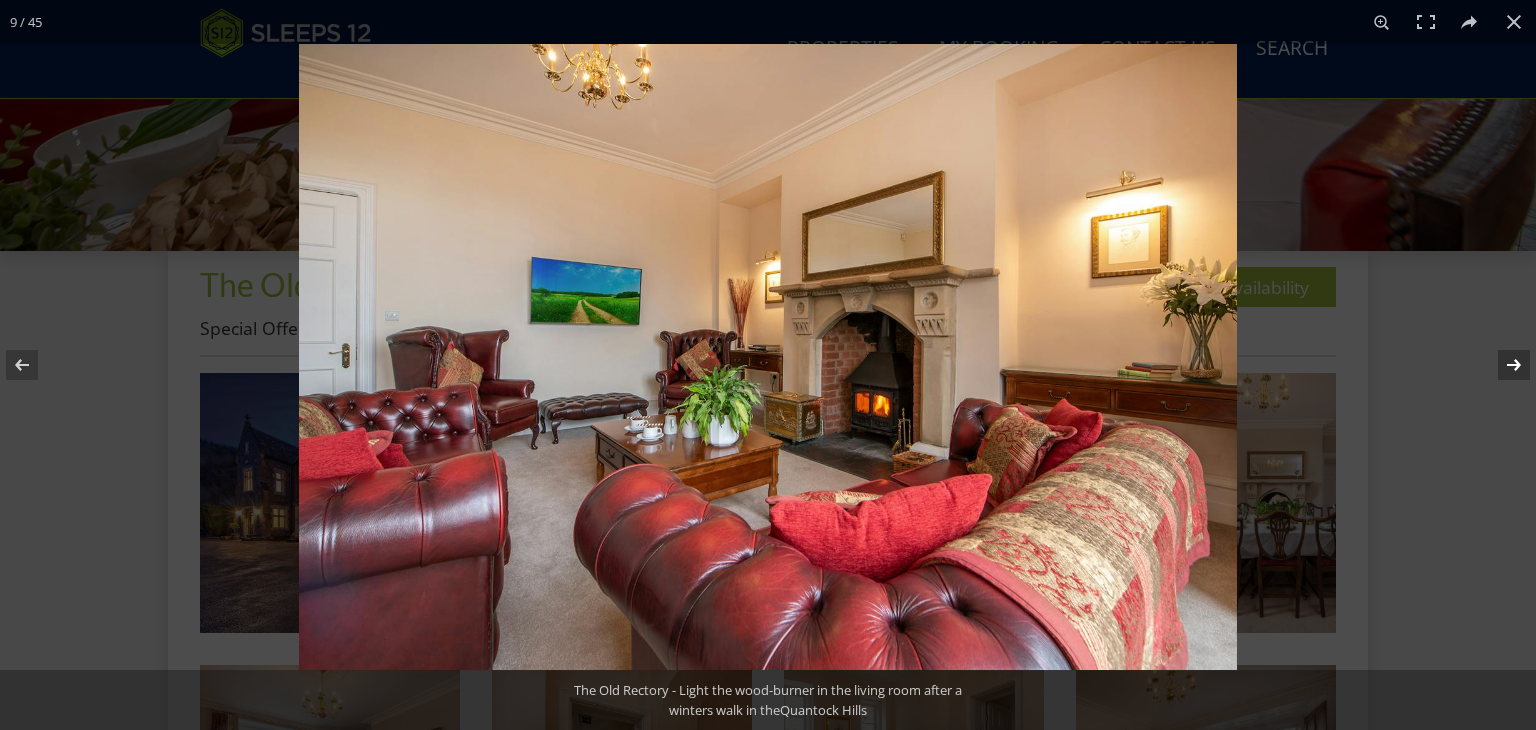 click at bounding box center (1501, 365) 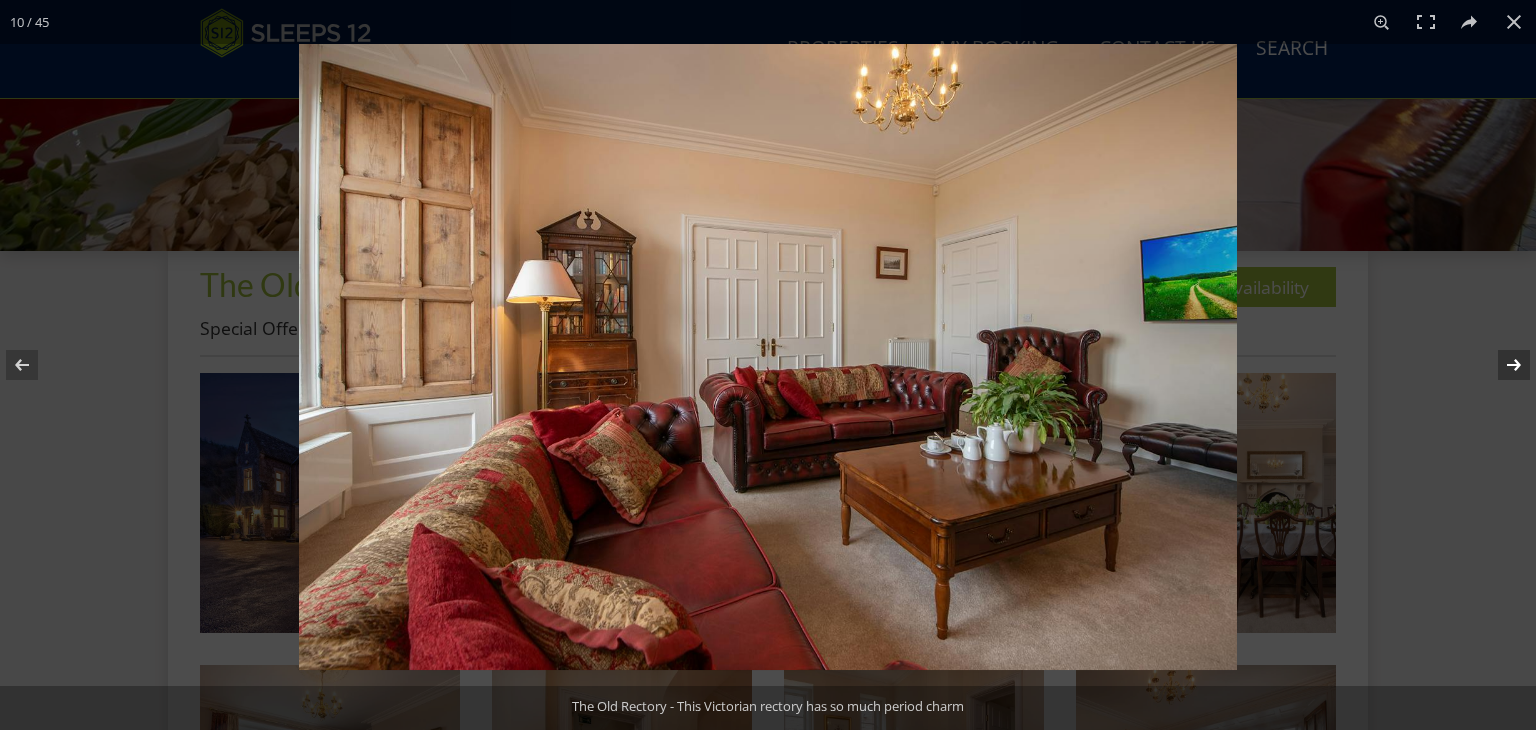 click at bounding box center [1501, 365] 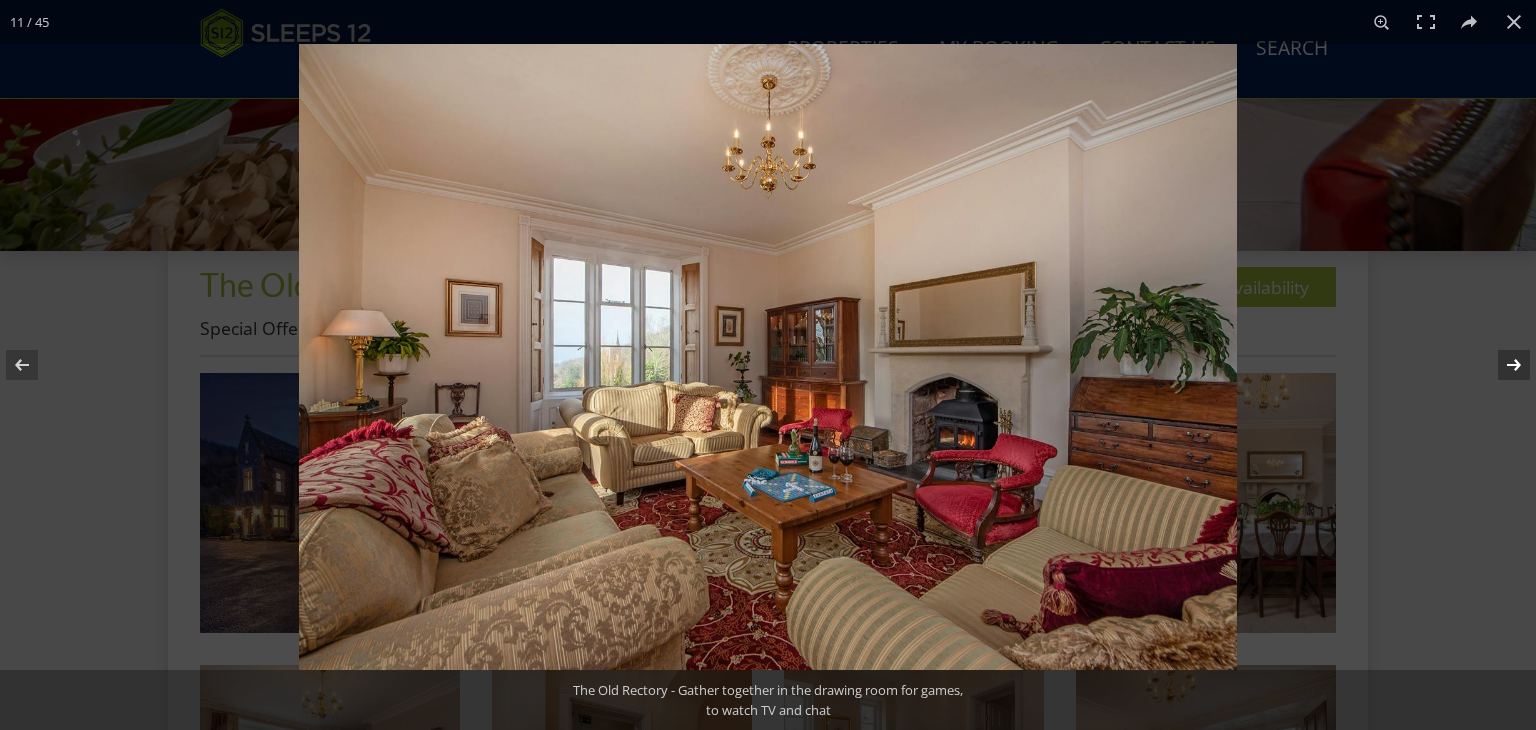 click at bounding box center (1501, 365) 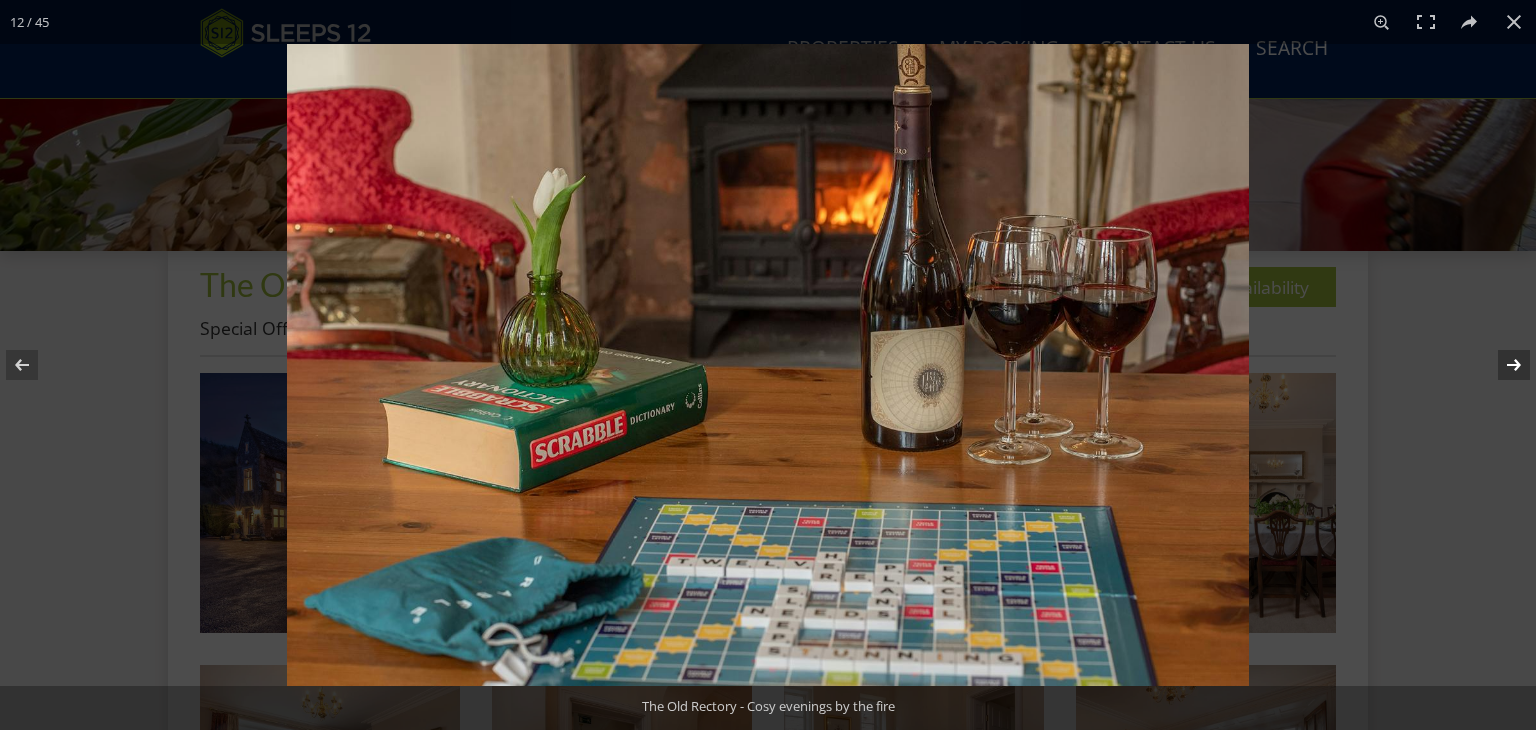 click at bounding box center (1501, 365) 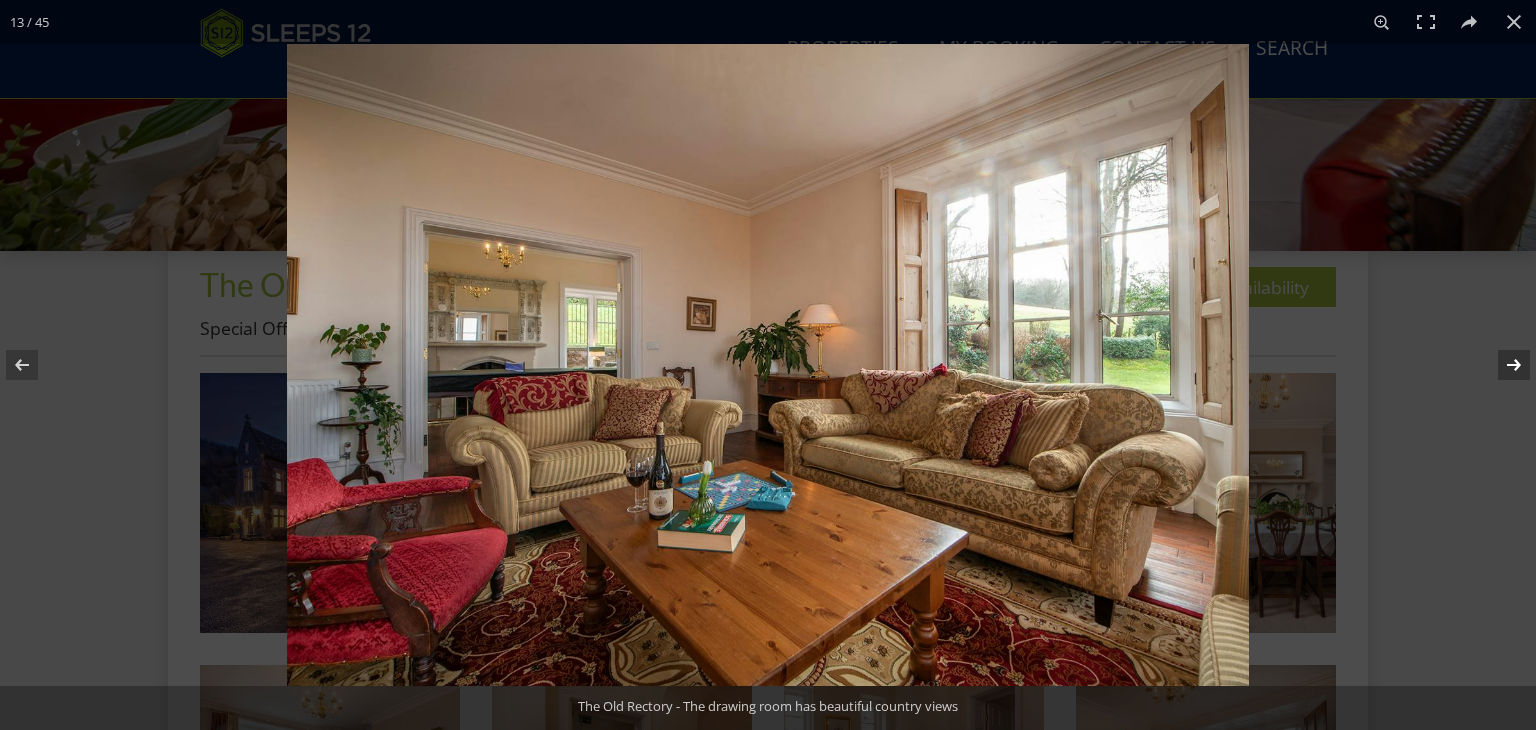 click at bounding box center [1501, 365] 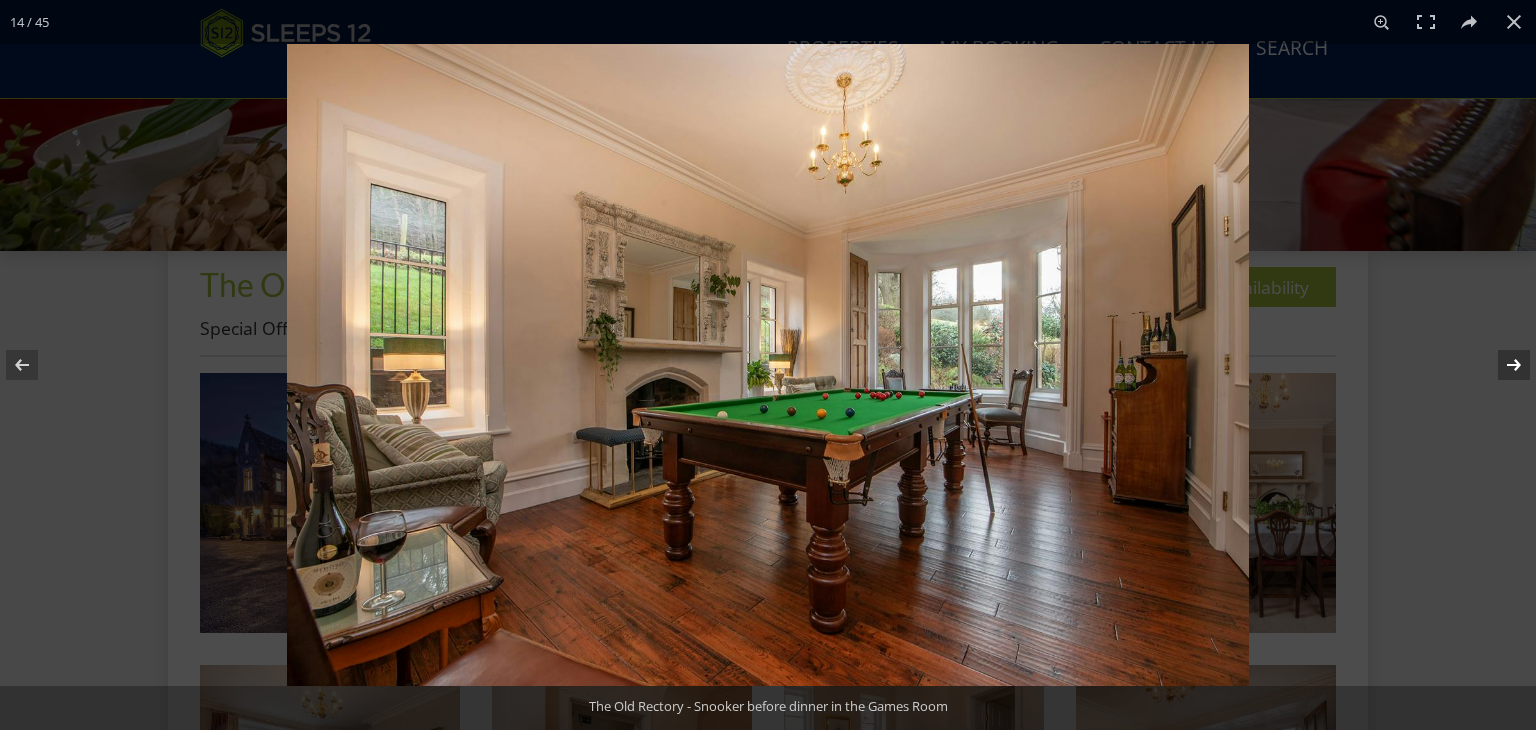 click at bounding box center [1501, 365] 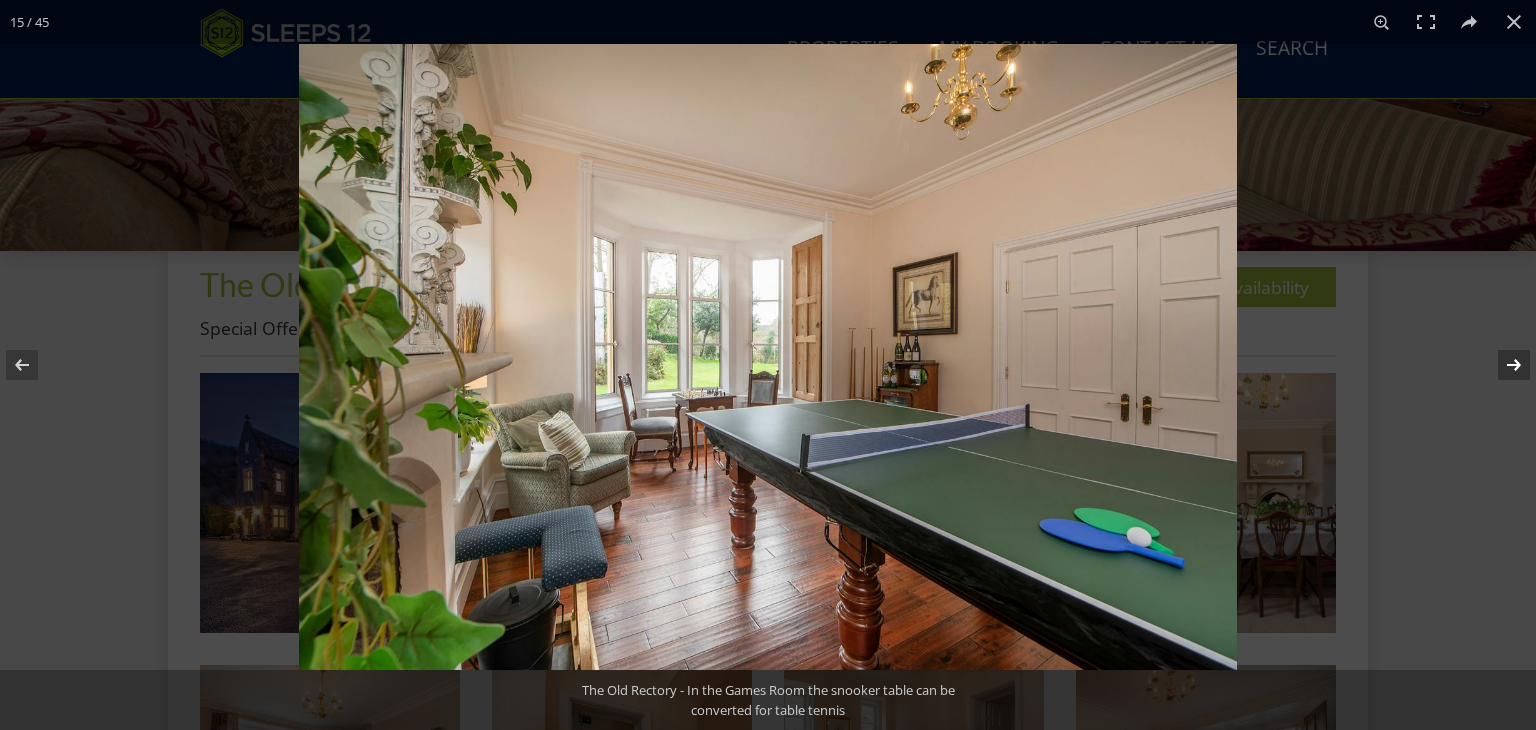 click at bounding box center (1501, 365) 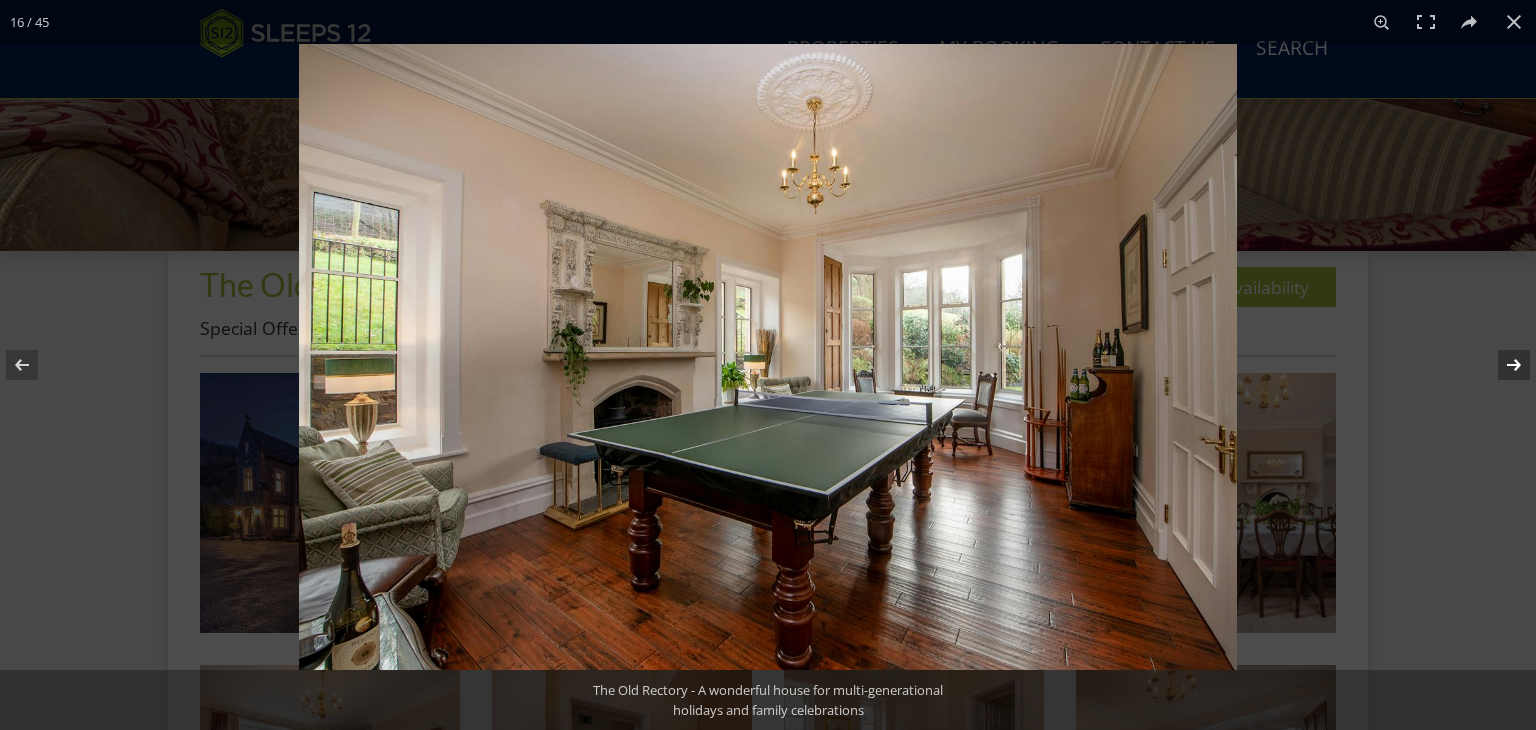 click at bounding box center (1501, 365) 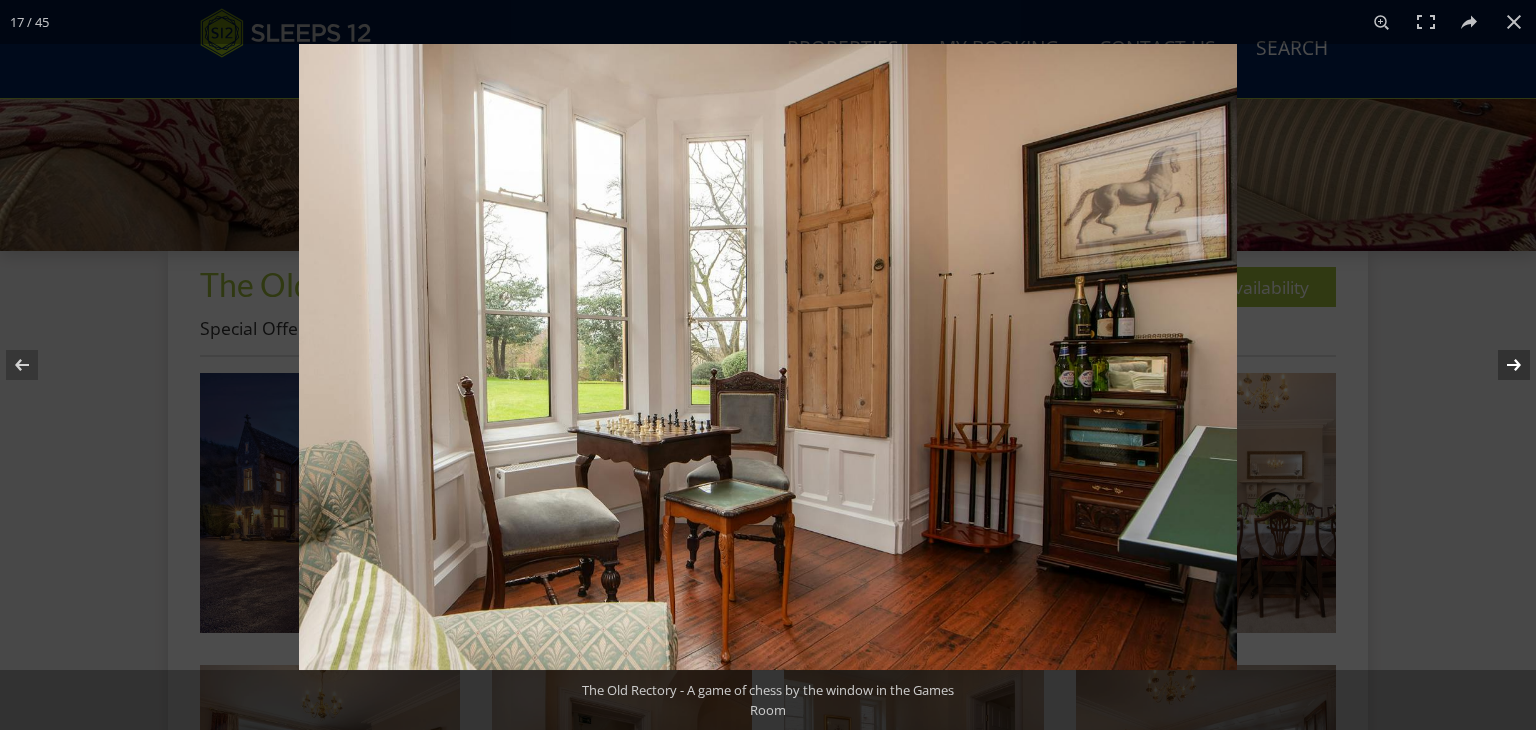 click at bounding box center [1501, 365] 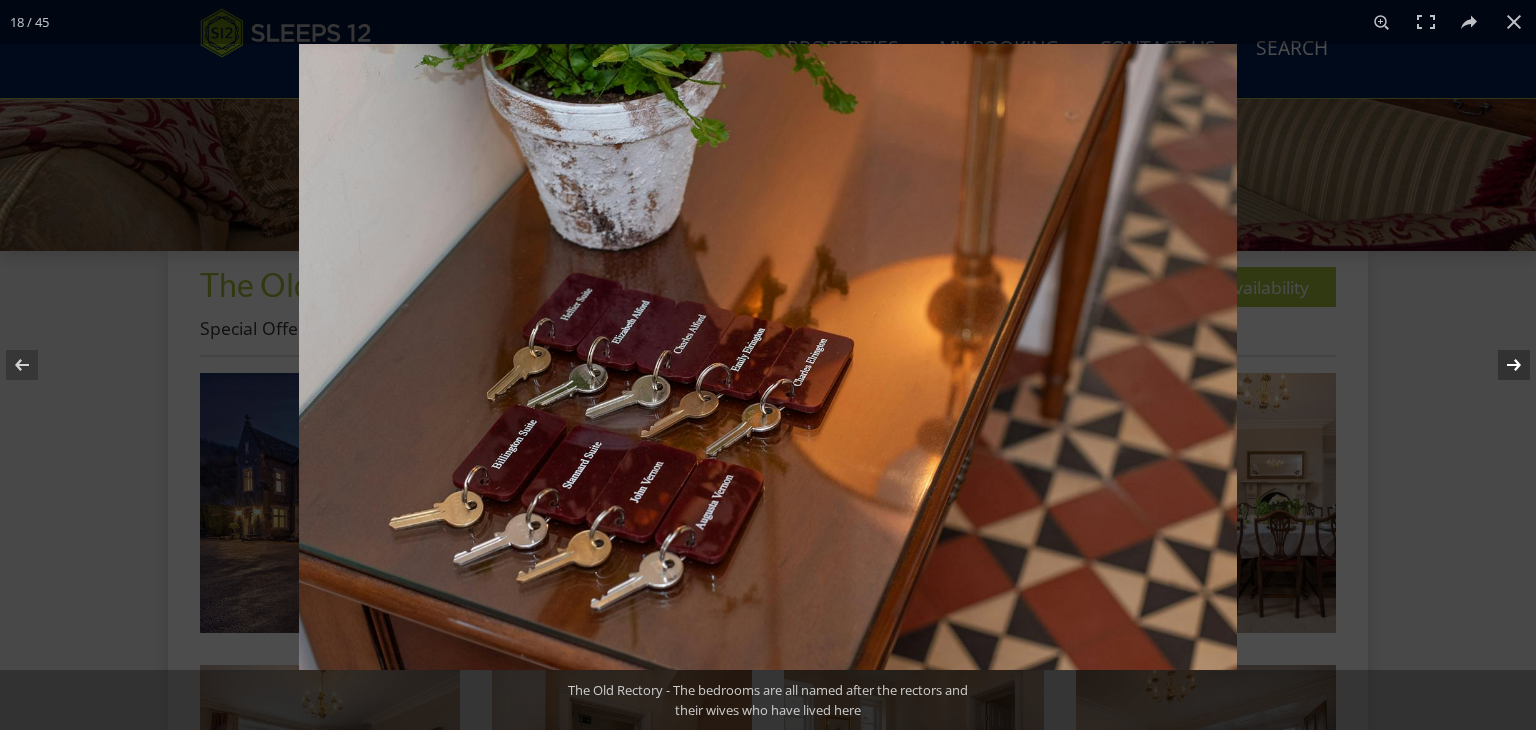 click at bounding box center (1501, 365) 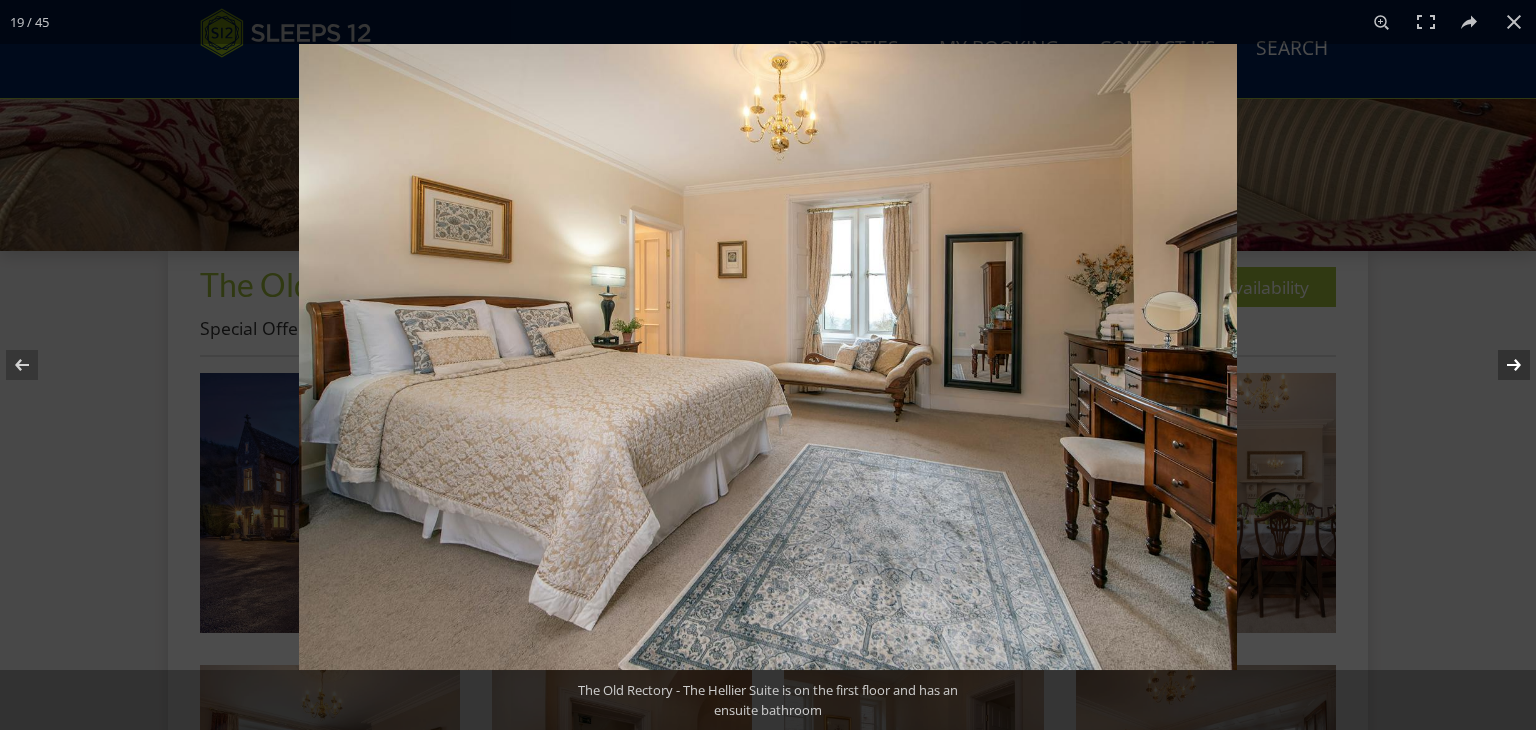 click at bounding box center (1501, 365) 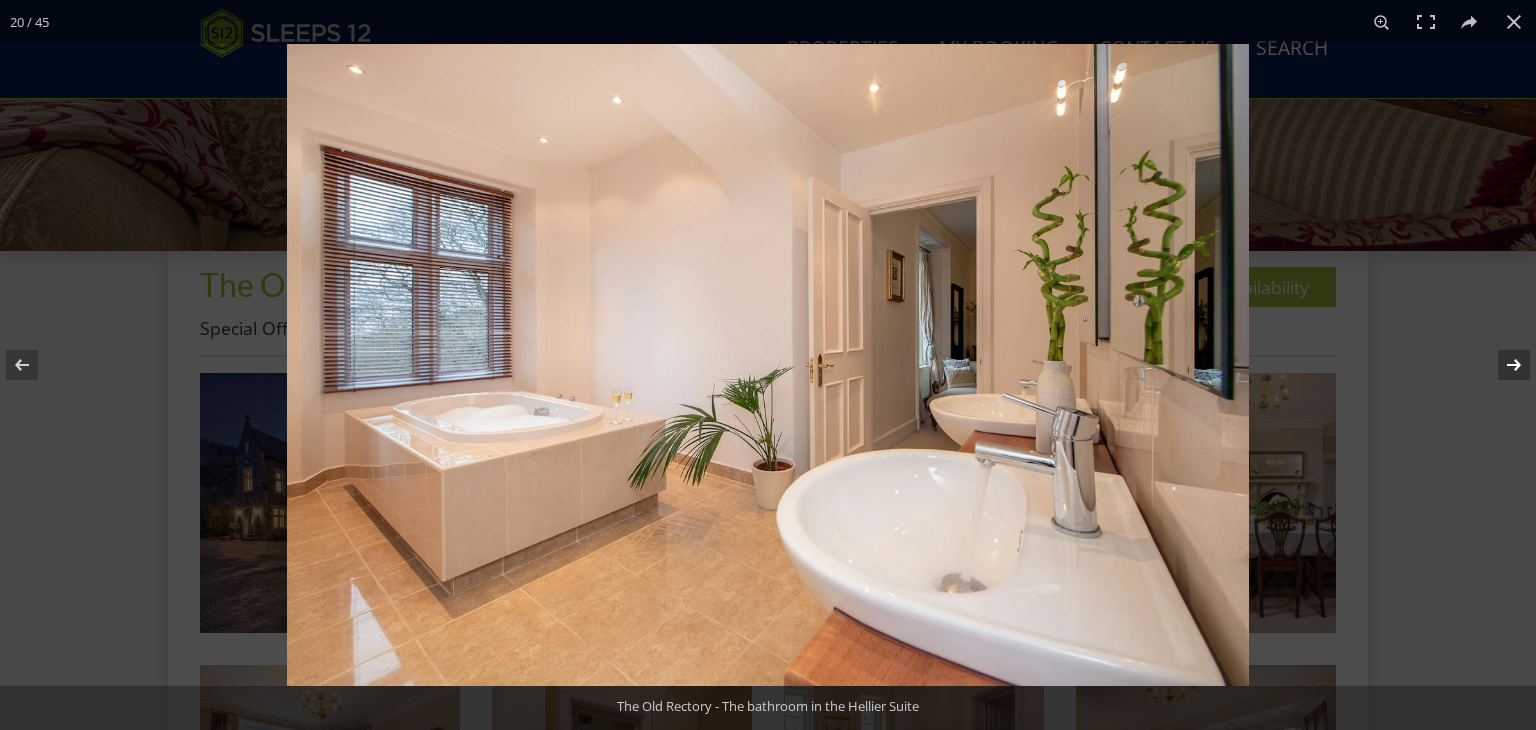 click at bounding box center (1501, 365) 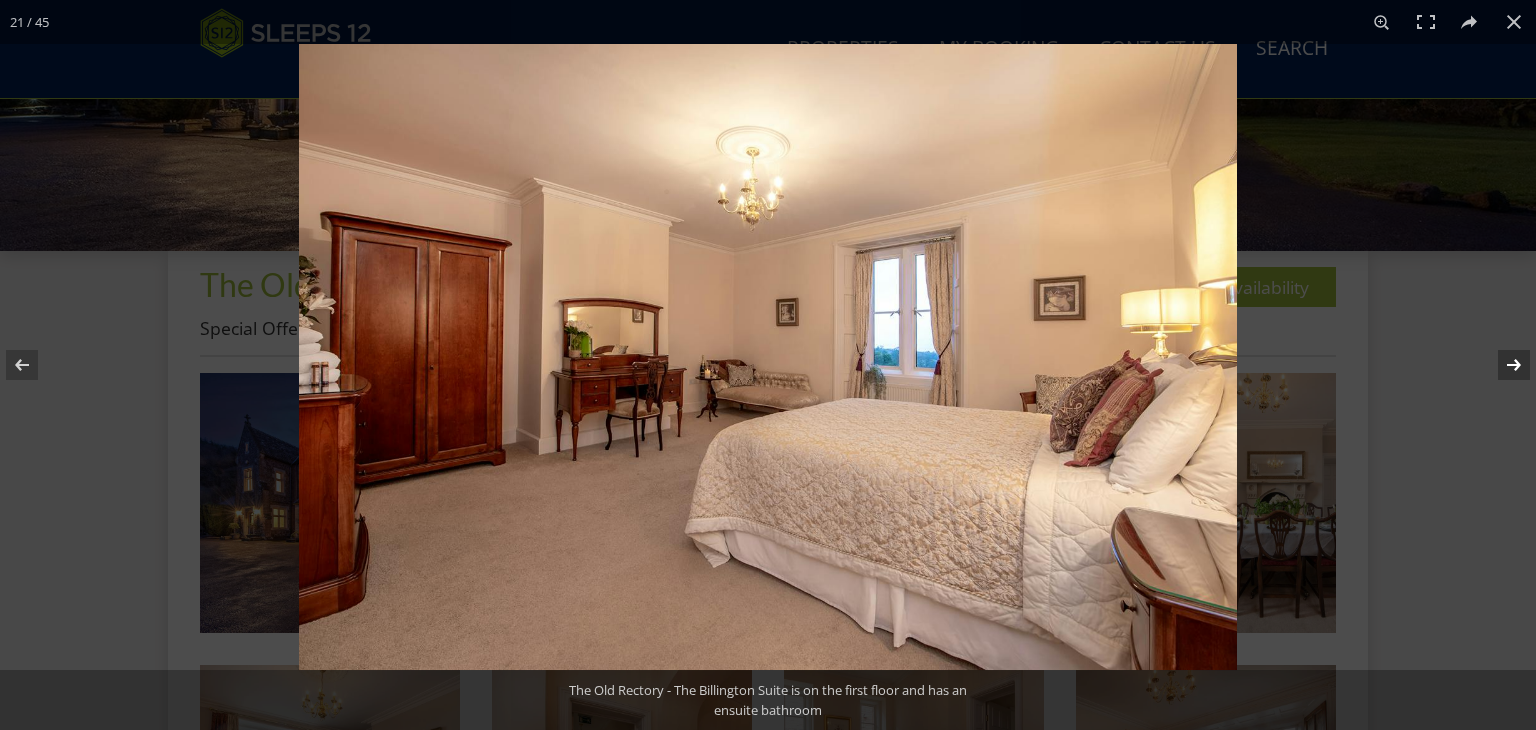 click at bounding box center [1501, 365] 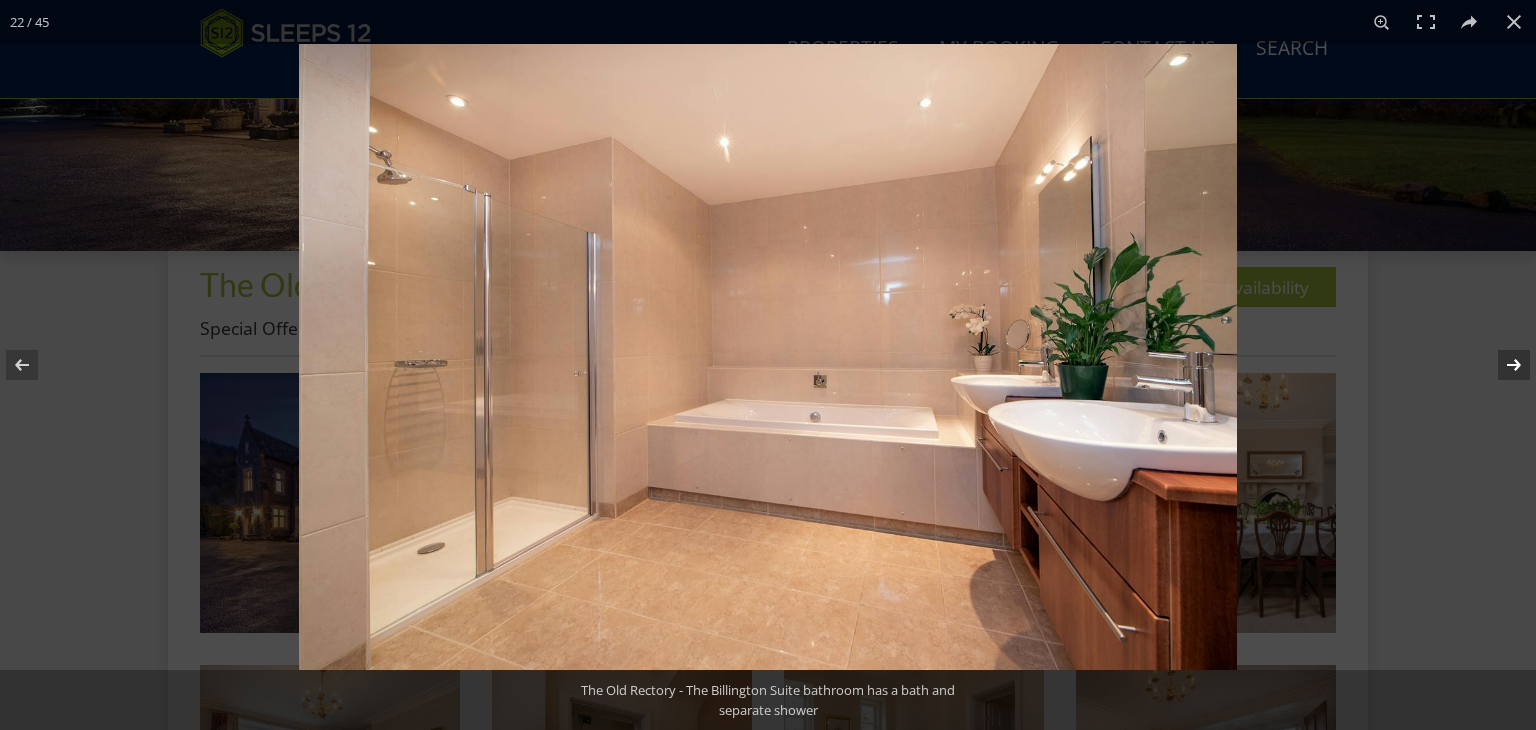 click at bounding box center (1501, 365) 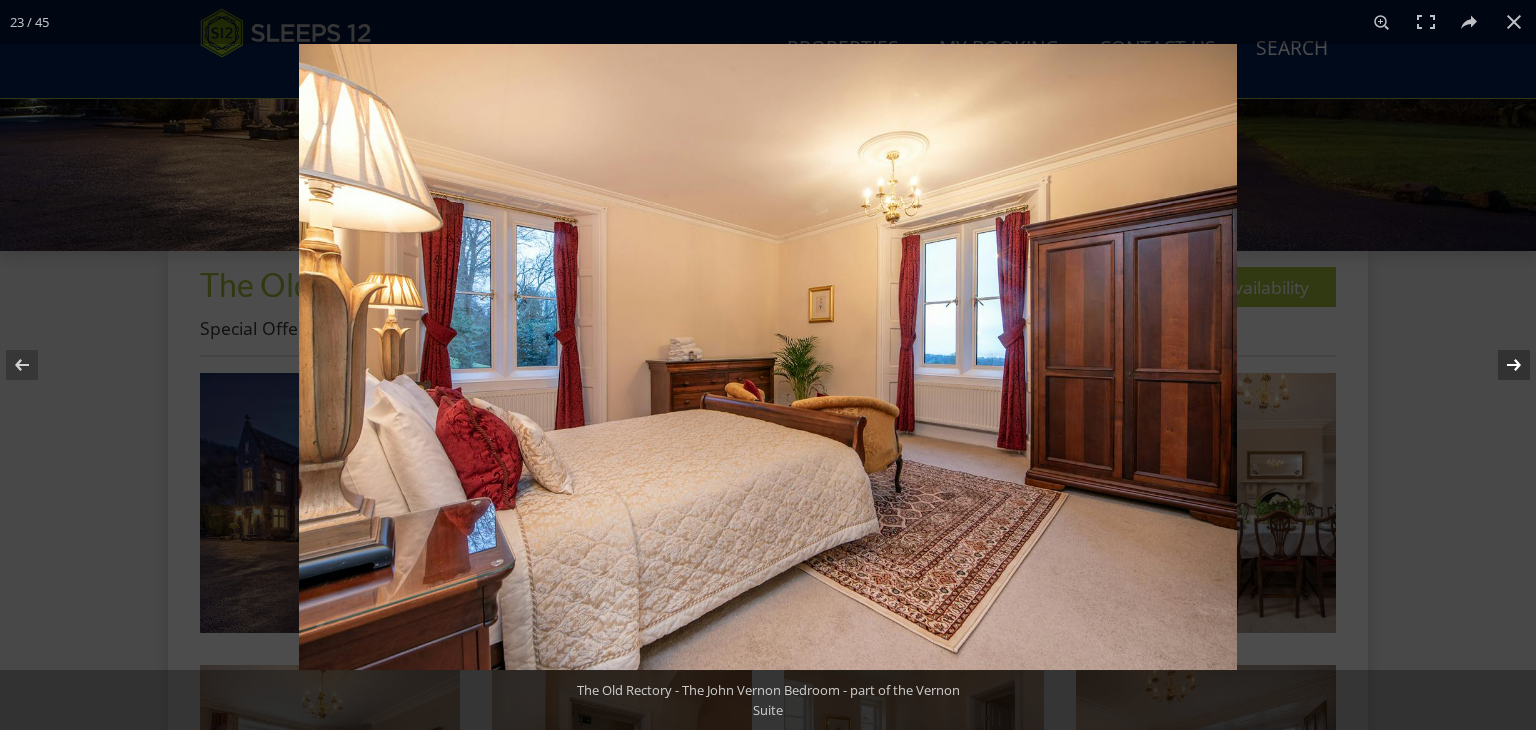 click at bounding box center [1501, 365] 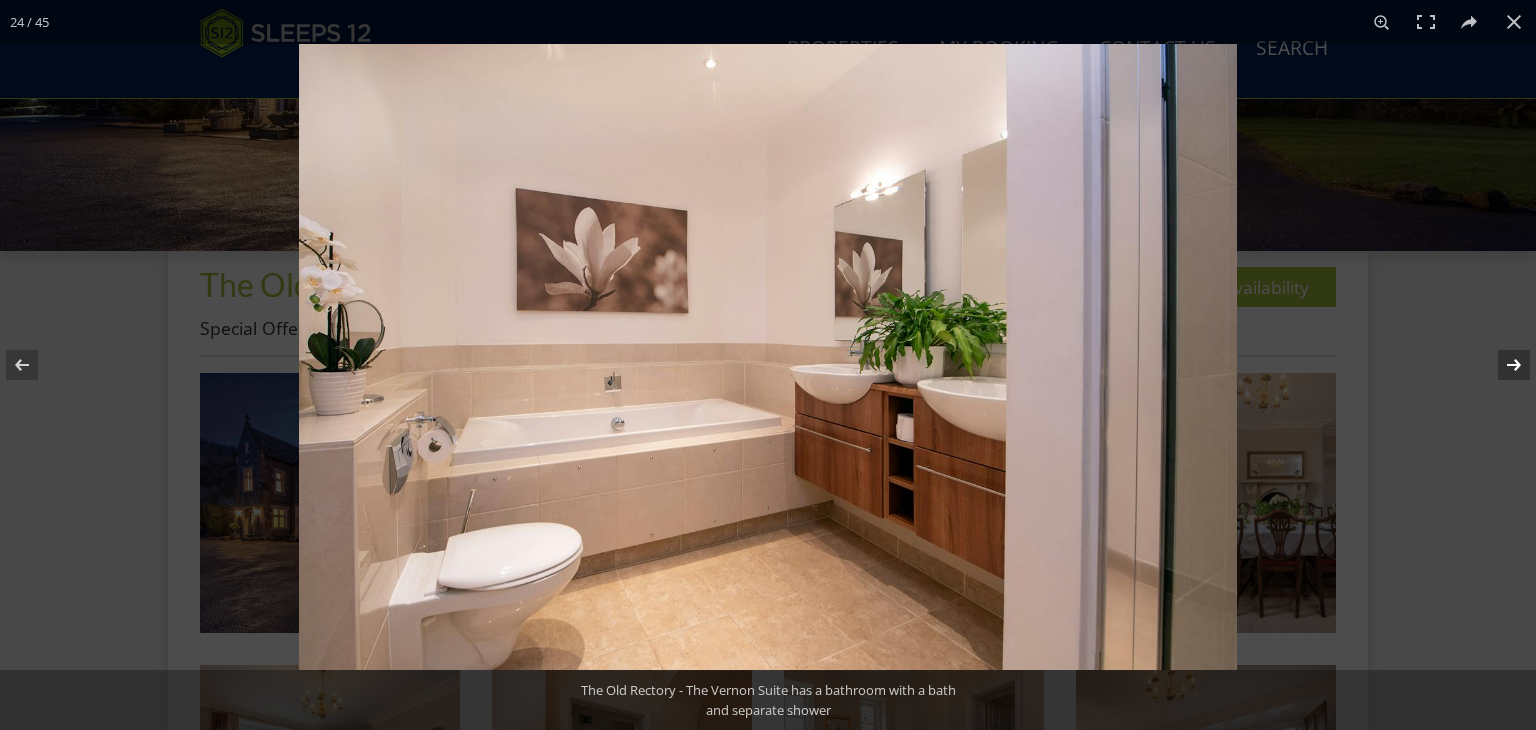 click at bounding box center [1501, 365] 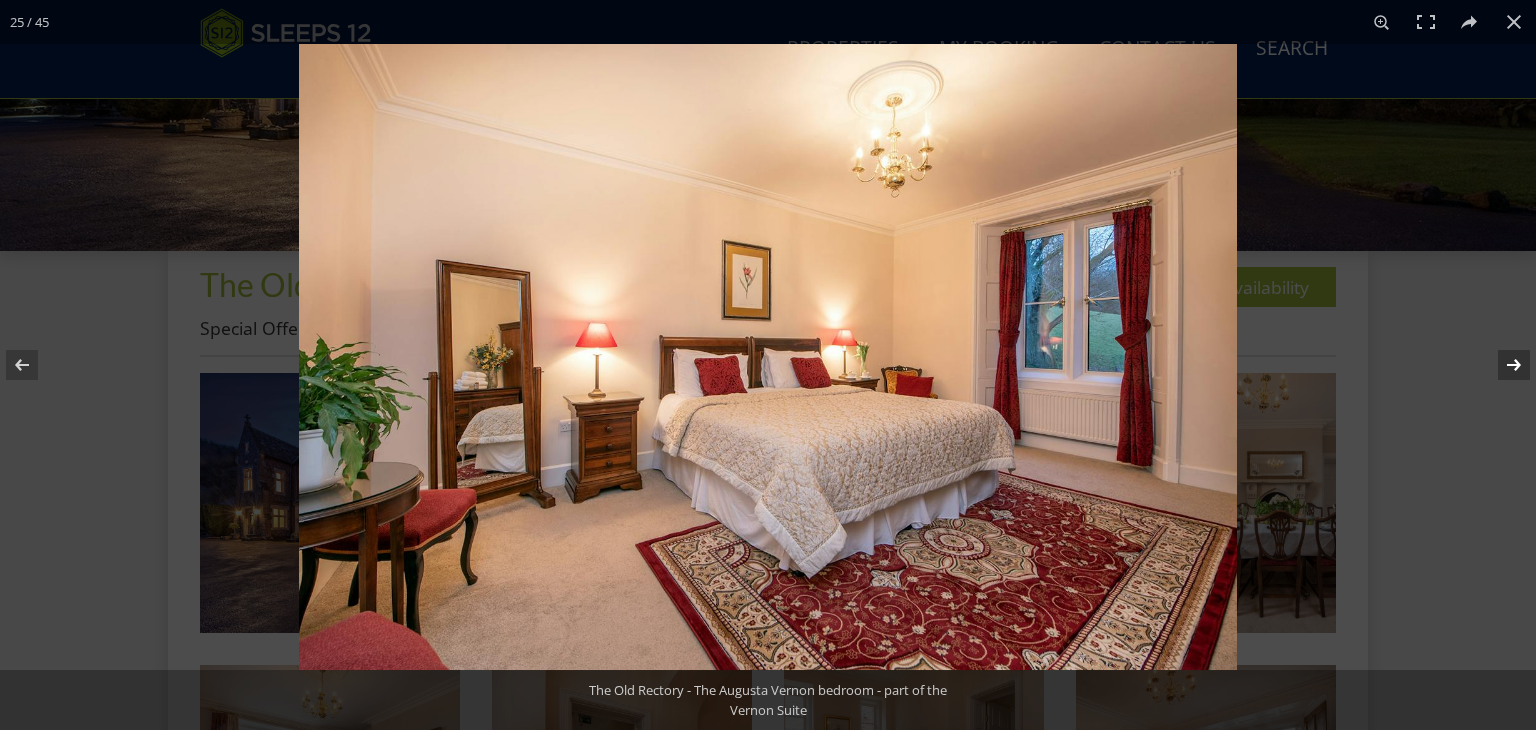 click at bounding box center (1501, 365) 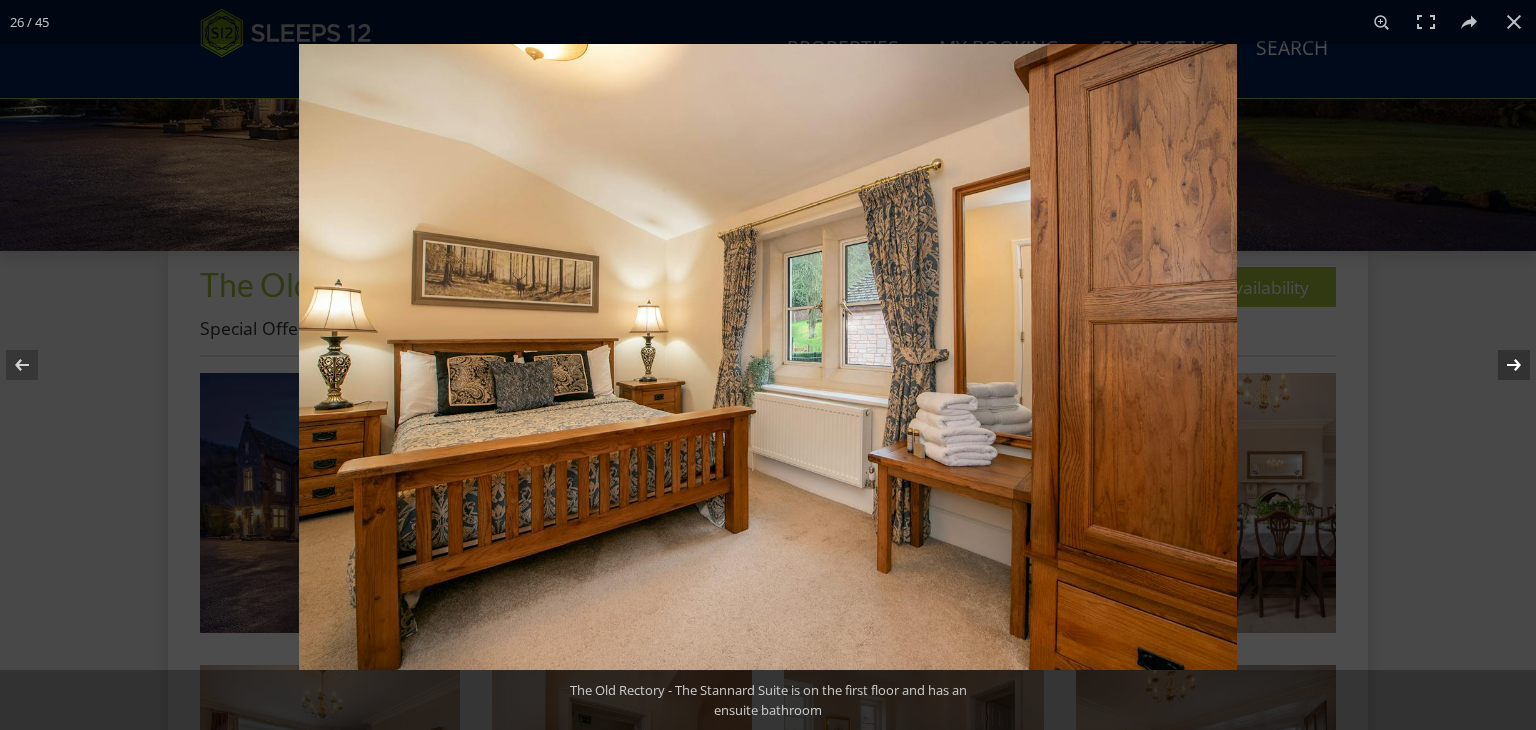 click at bounding box center (1501, 365) 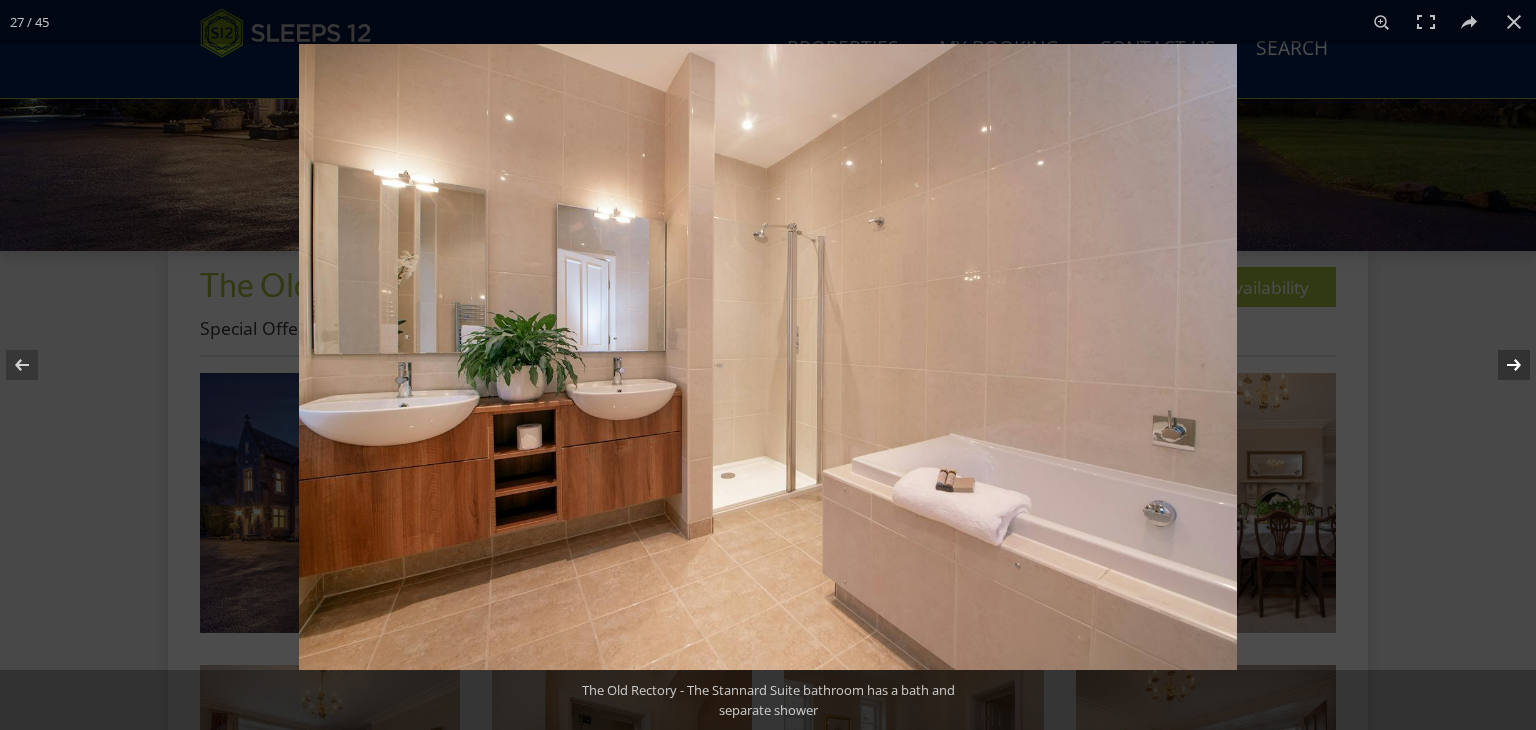 click at bounding box center (1501, 365) 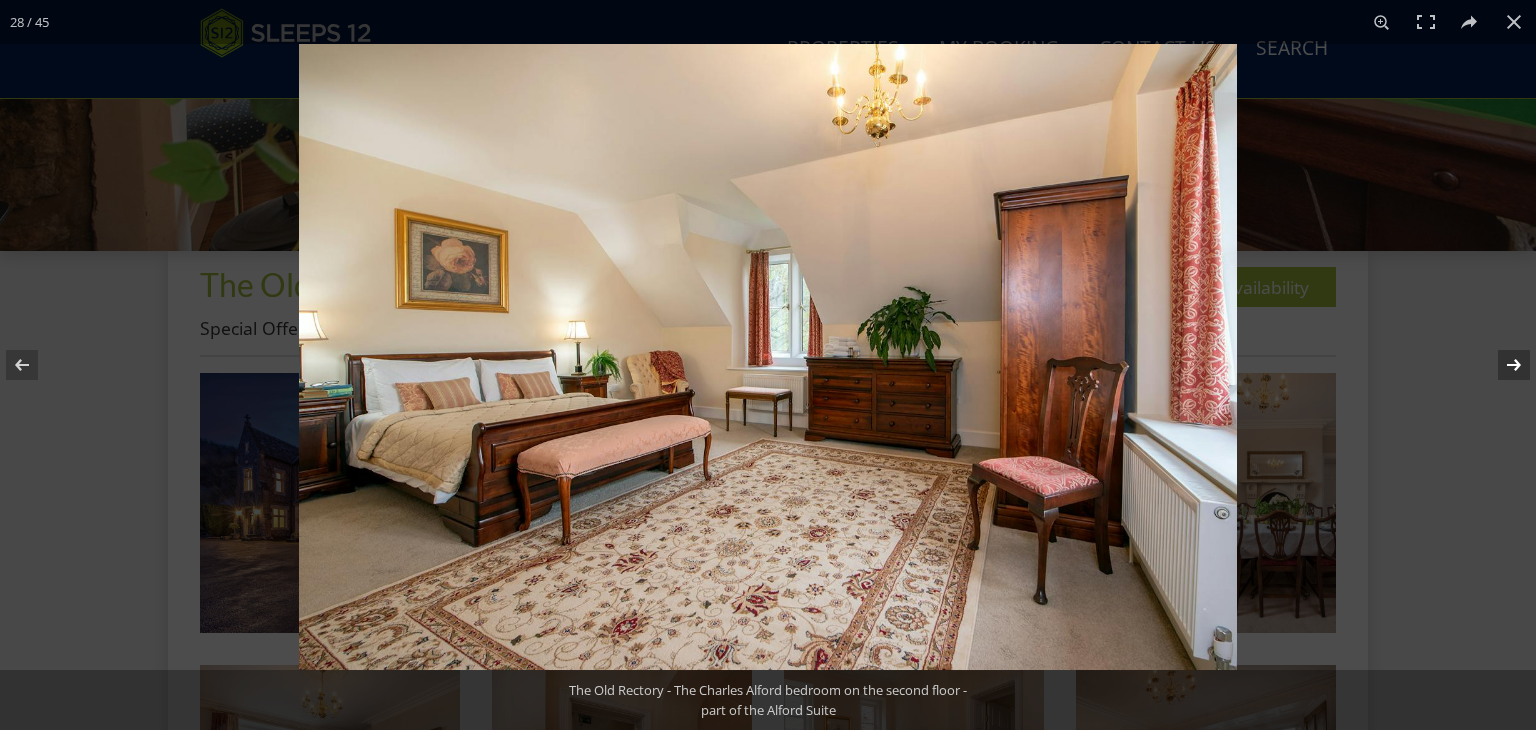 click at bounding box center [1501, 365] 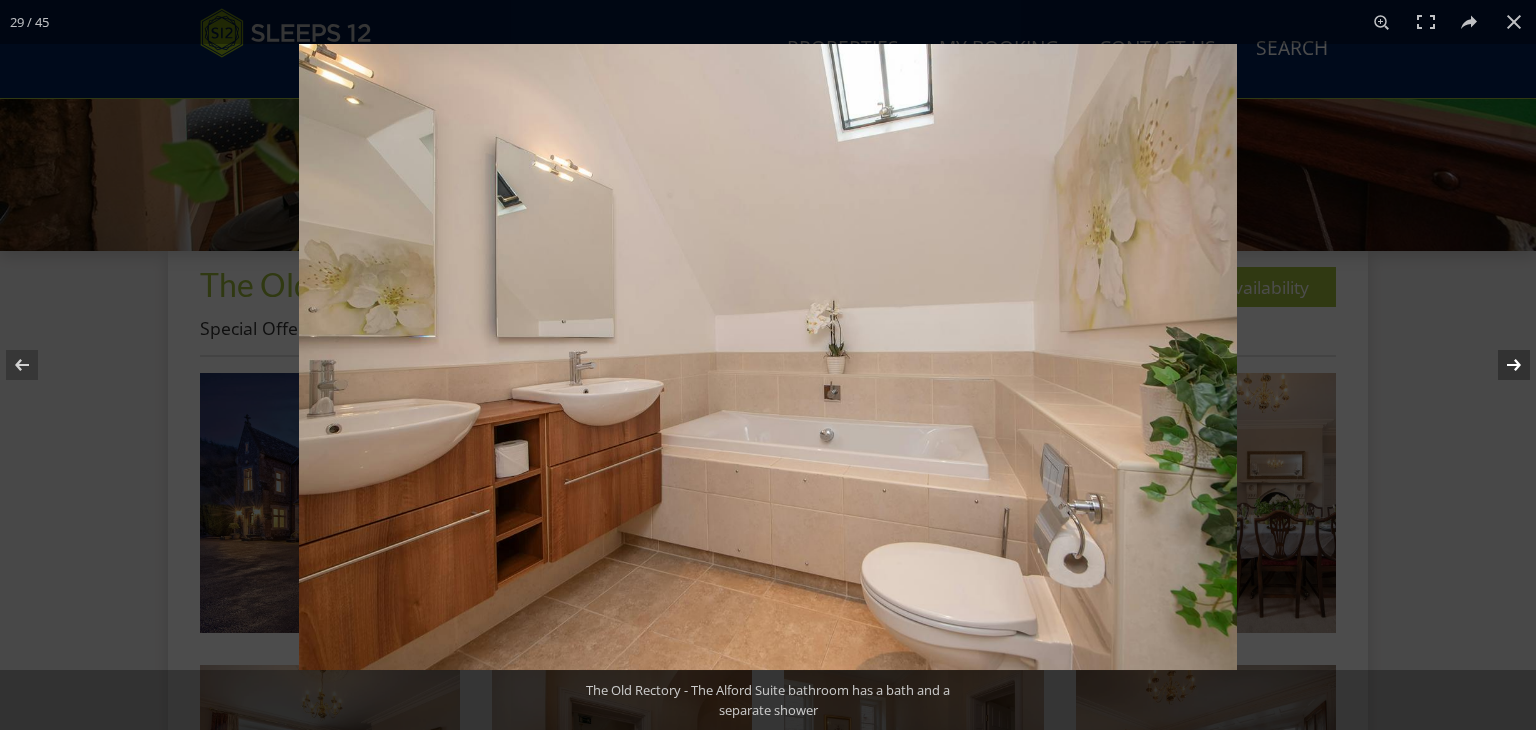 click at bounding box center [1501, 365] 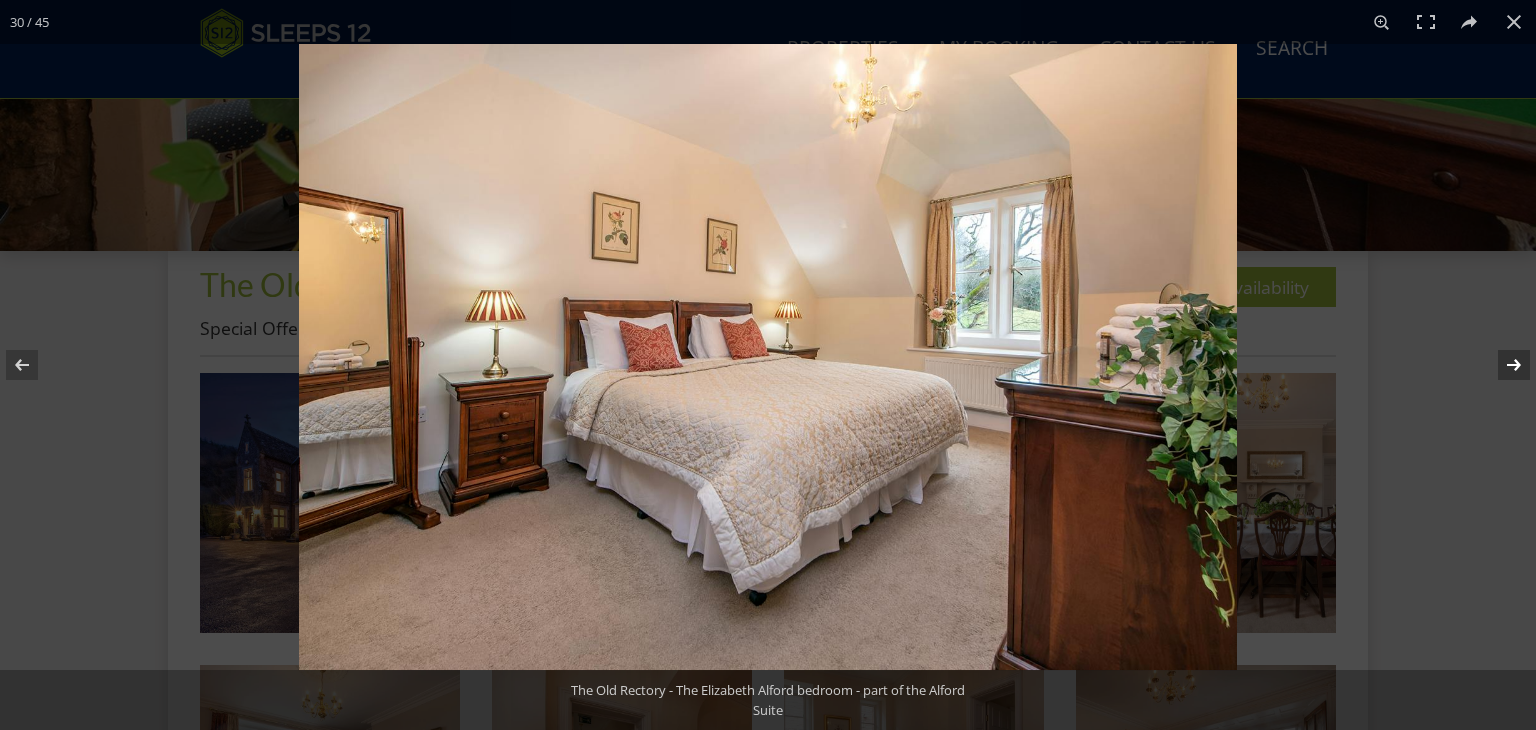 click at bounding box center [1501, 365] 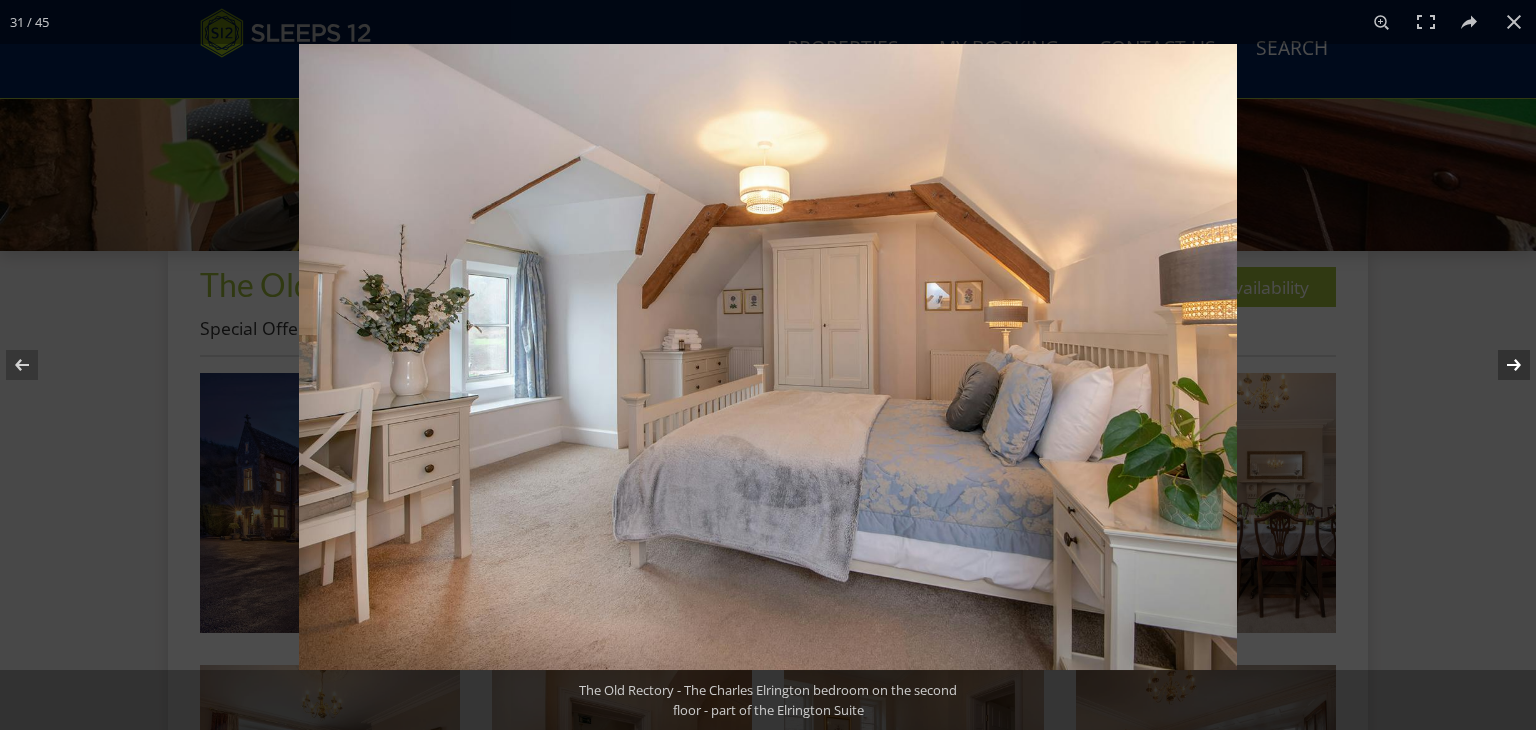 click at bounding box center (1501, 365) 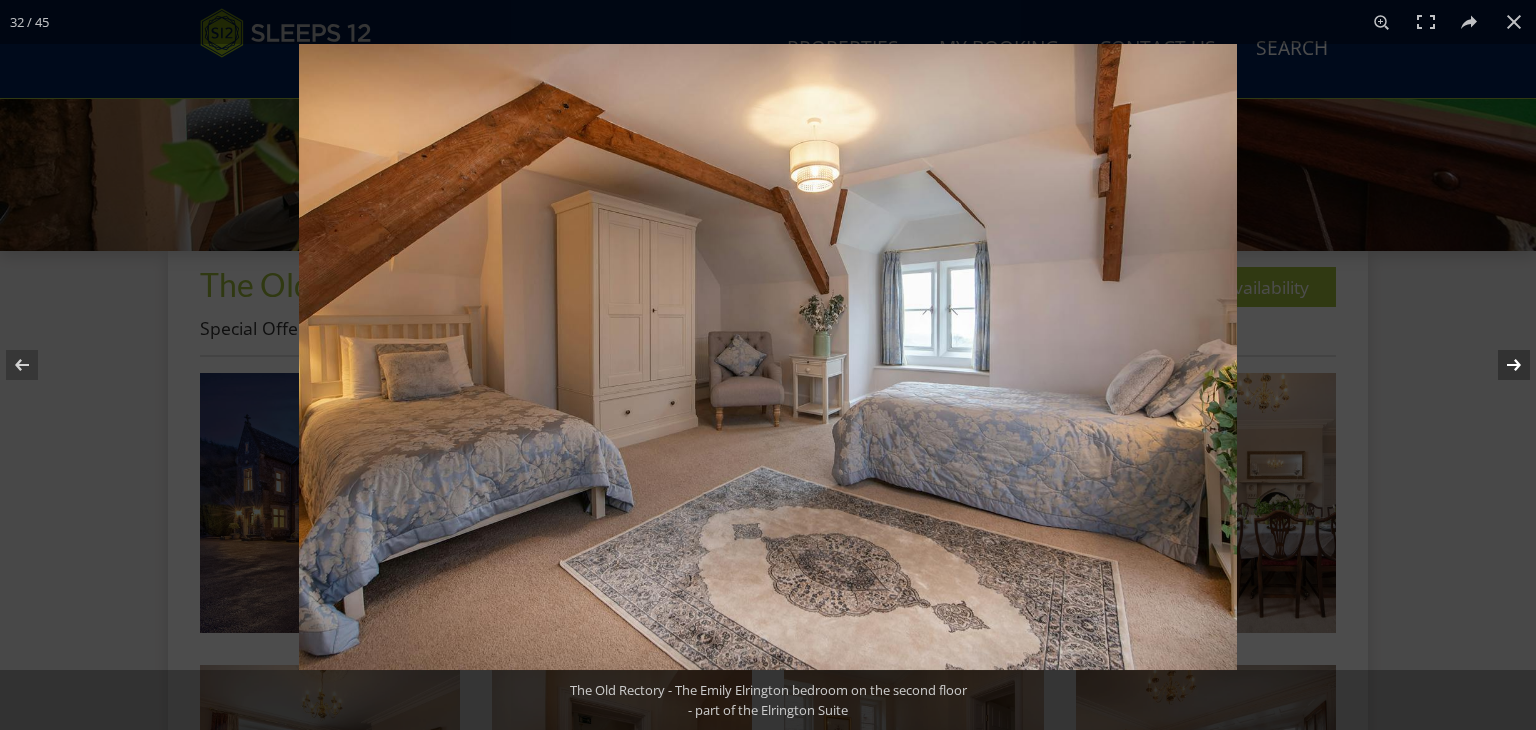 click at bounding box center (1501, 365) 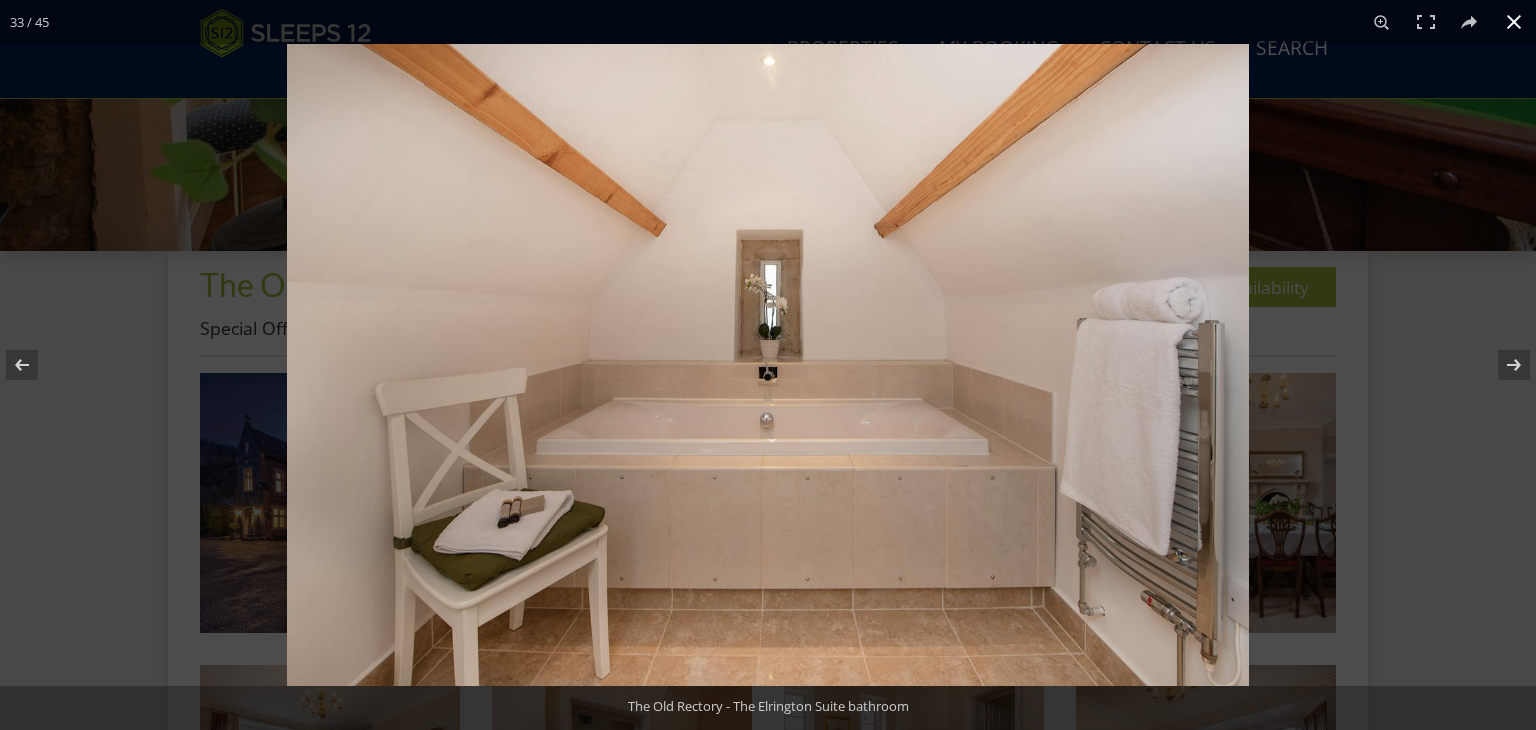 click at bounding box center (768, 365) 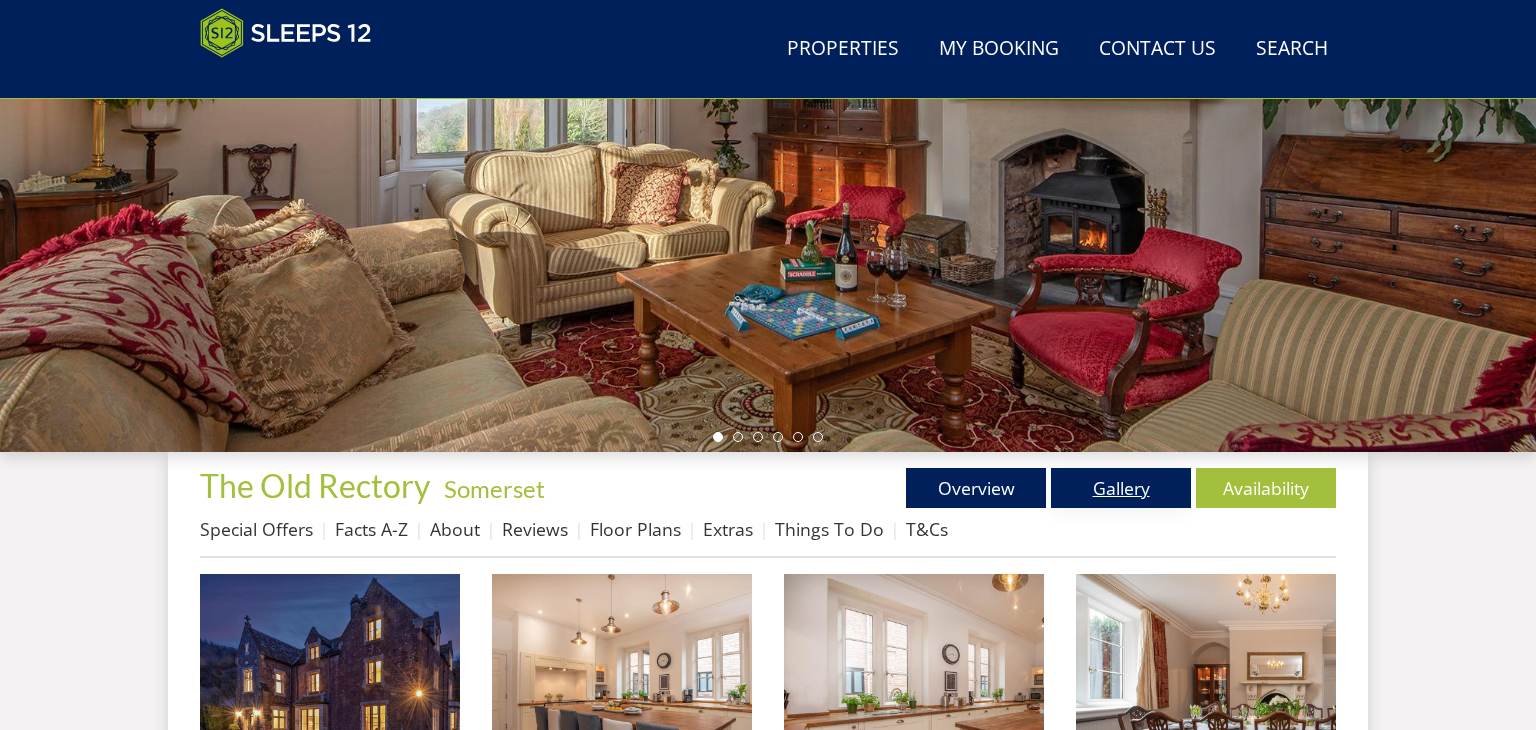 scroll, scrollTop: 392, scrollLeft: 0, axis: vertical 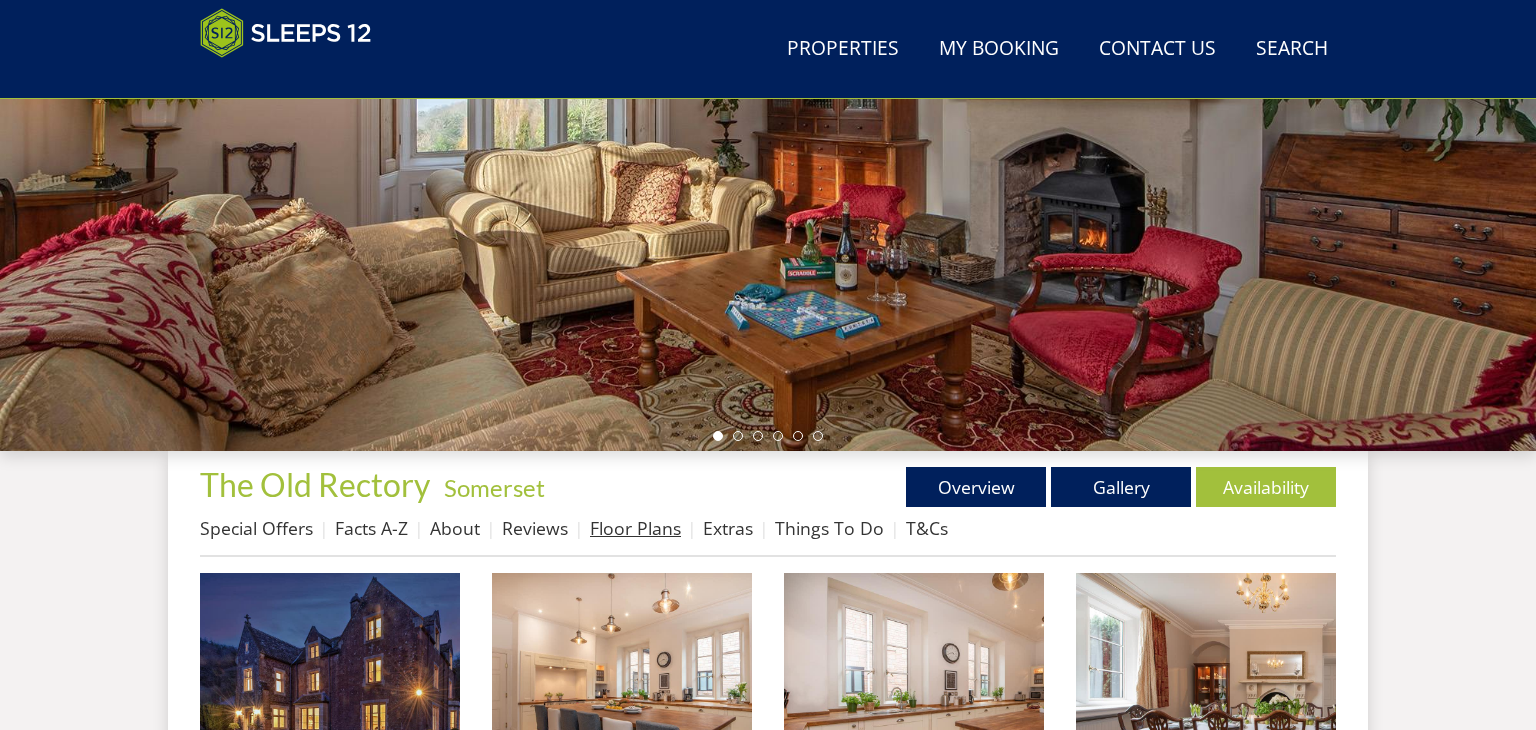 click on "Floor Plans" at bounding box center [635, 528] 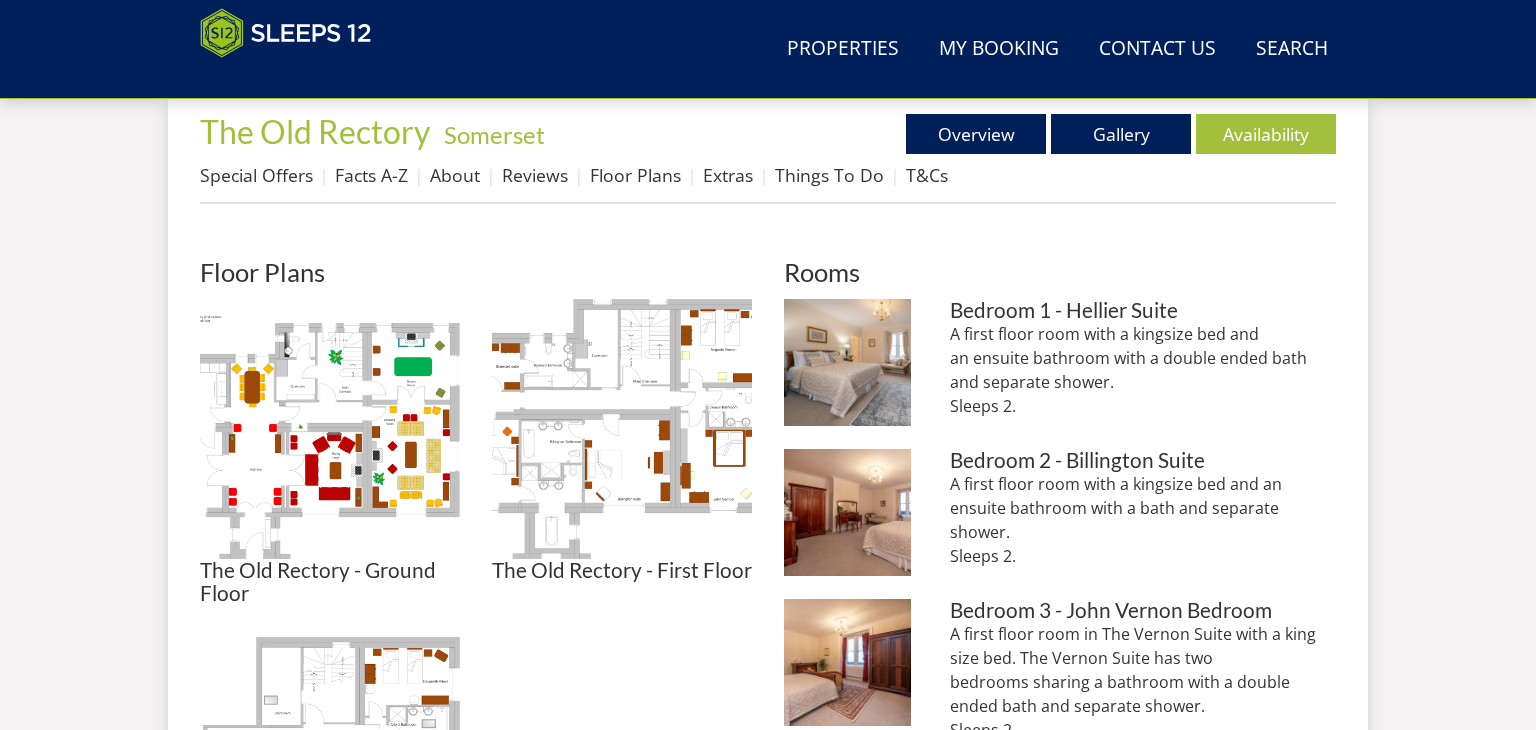 scroll, scrollTop: 787, scrollLeft: 0, axis: vertical 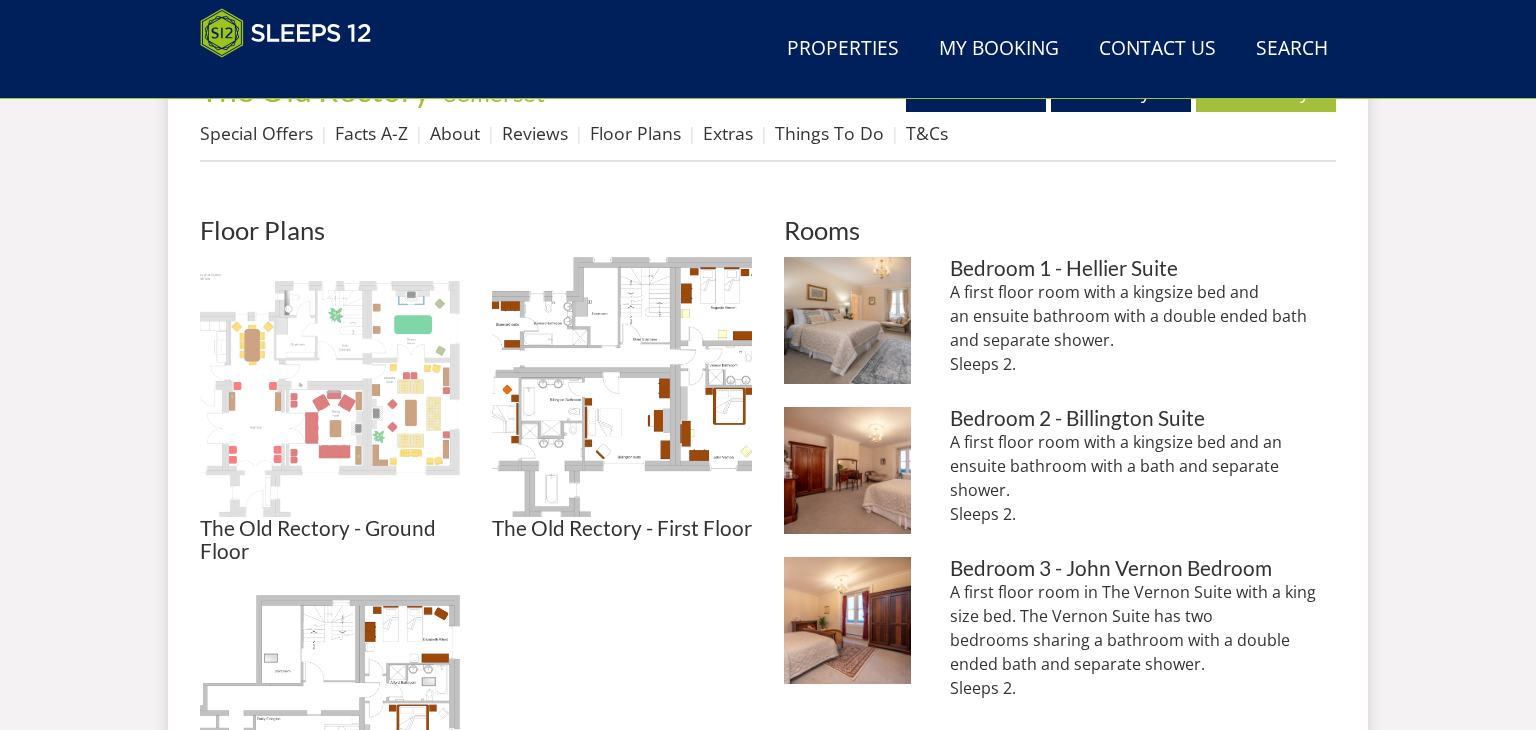 click at bounding box center (330, 387) 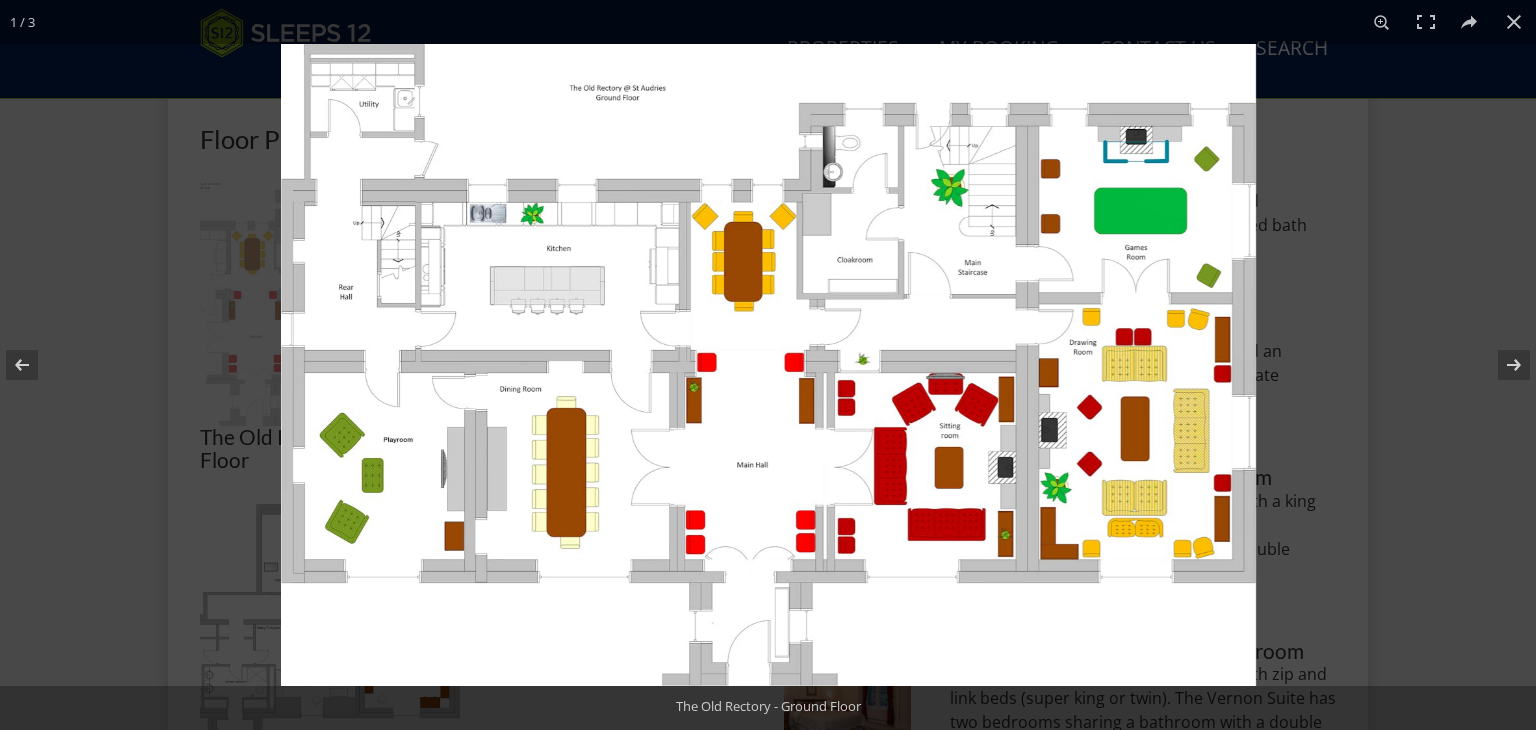 scroll, scrollTop: 907, scrollLeft: 0, axis: vertical 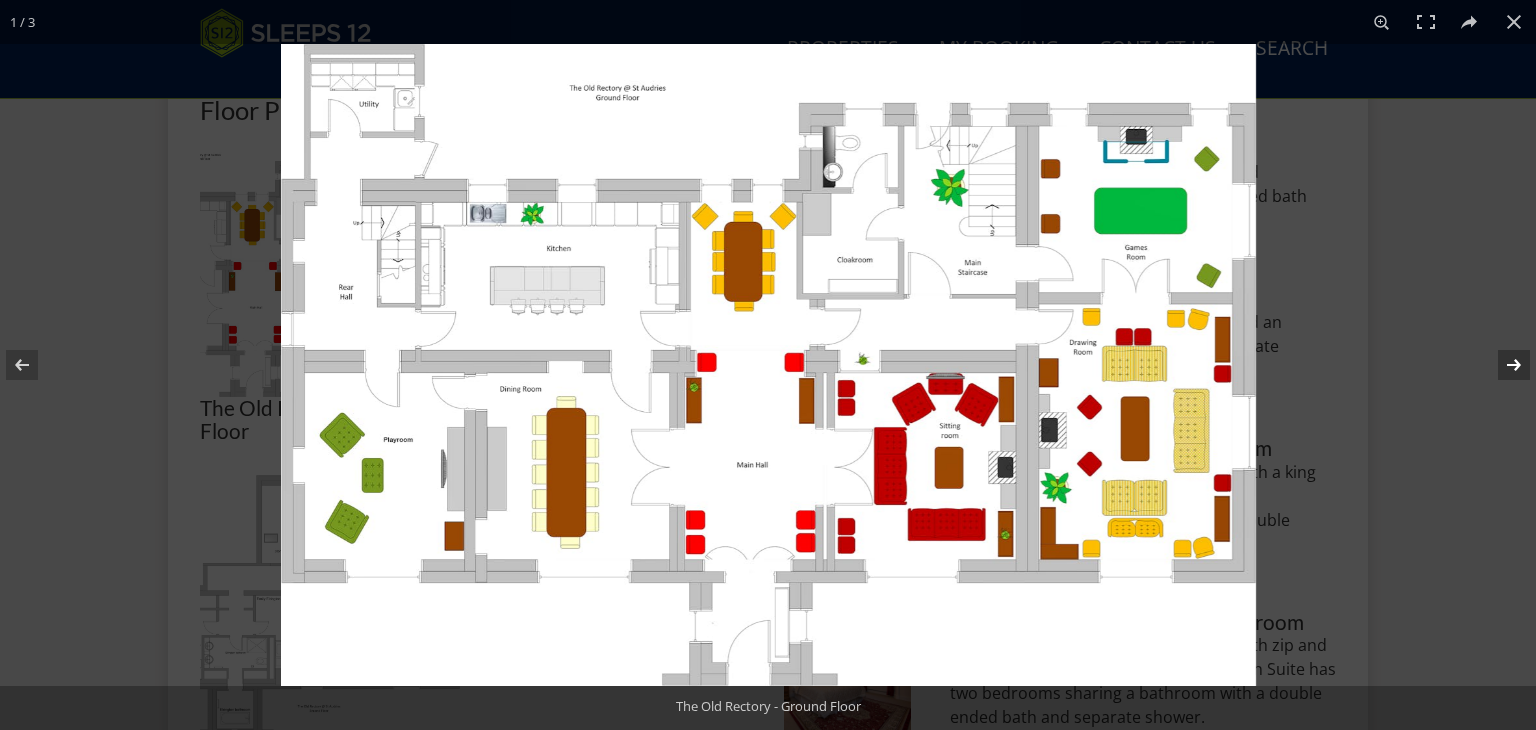 click at bounding box center [1501, 365] 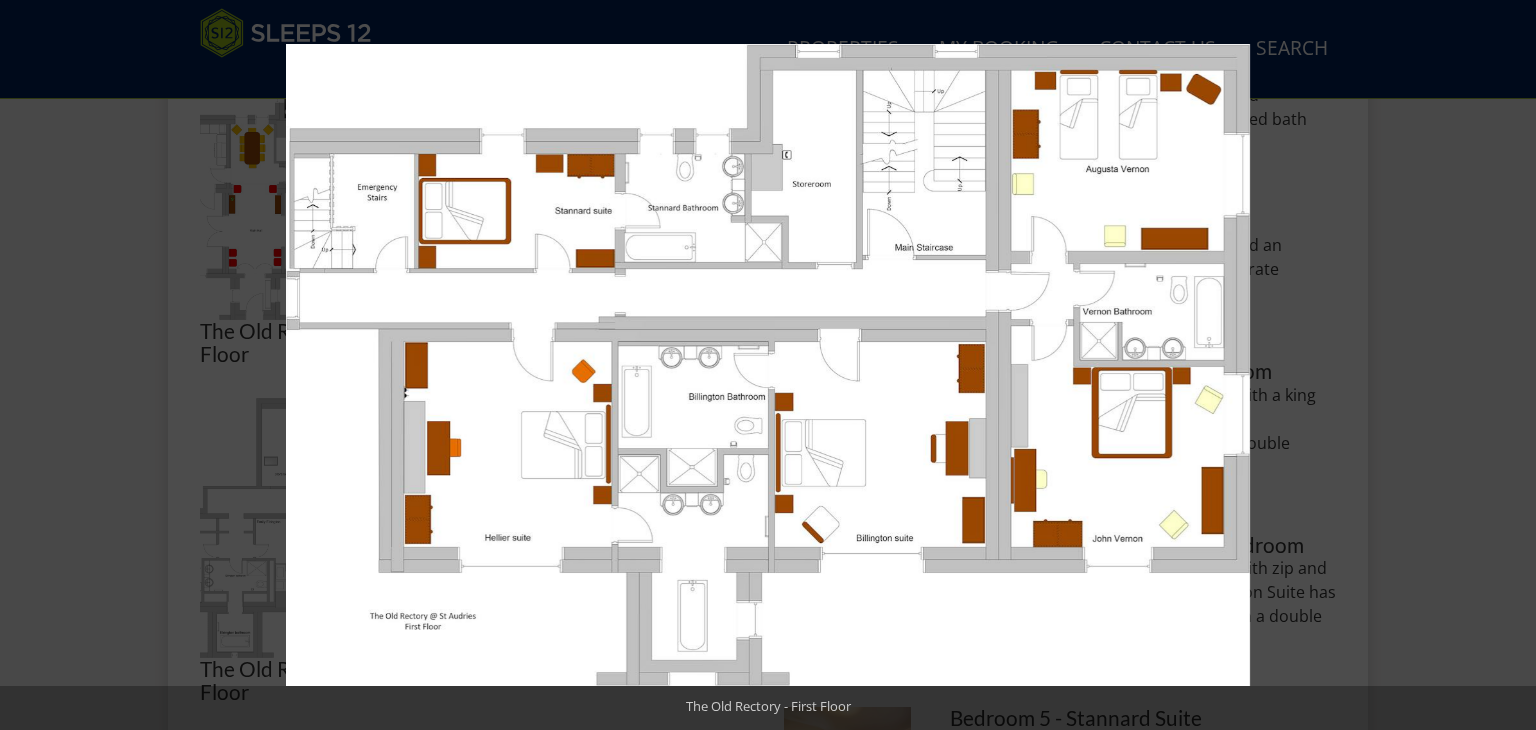 scroll, scrollTop: 987, scrollLeft: 0, axis: vertical 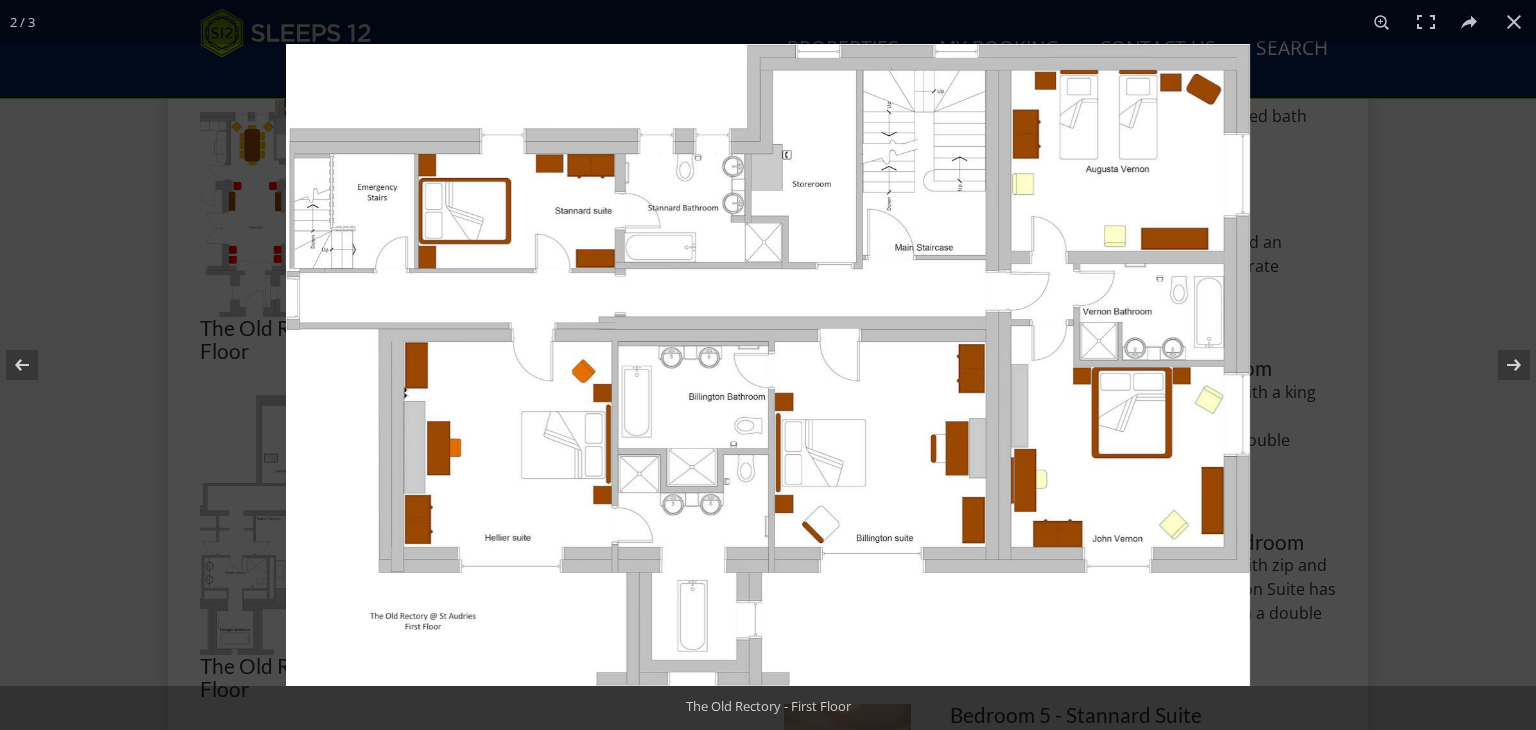 click at bounding box center (768, 365) 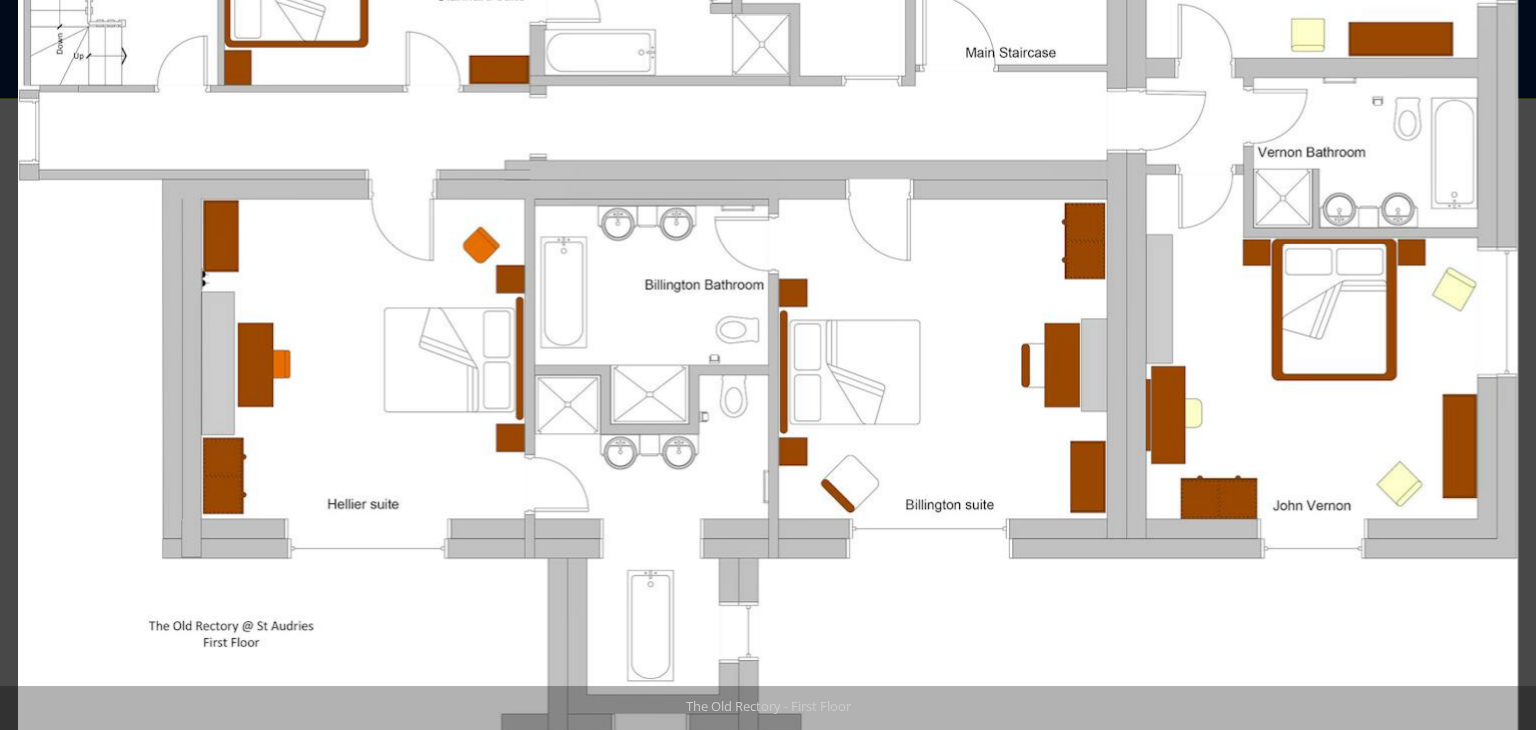 scroll, scrollTop: 867, scrollLeft: 0, axis: vertical 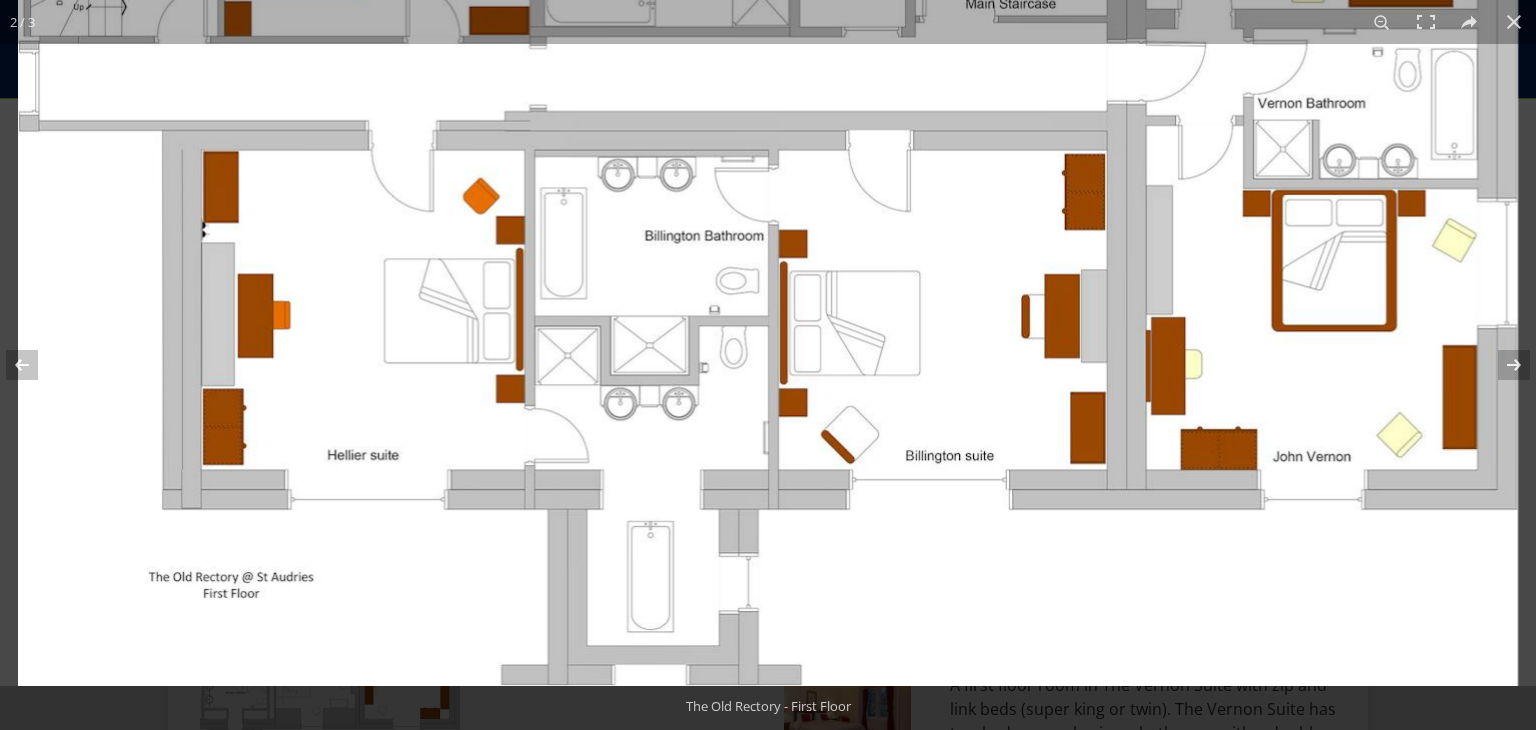 click at bounding box center [768, 186] 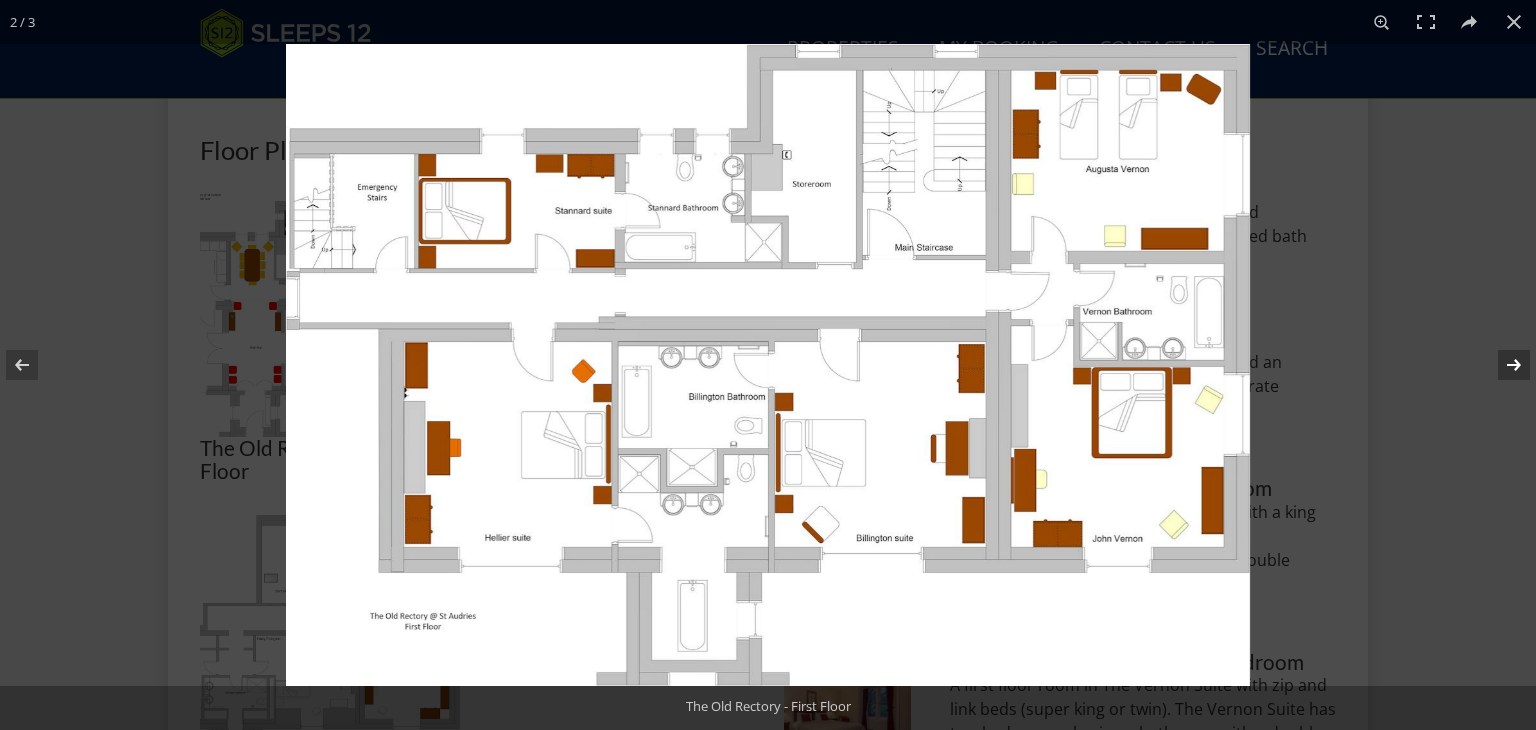 click at bounding box center (1501, 365) 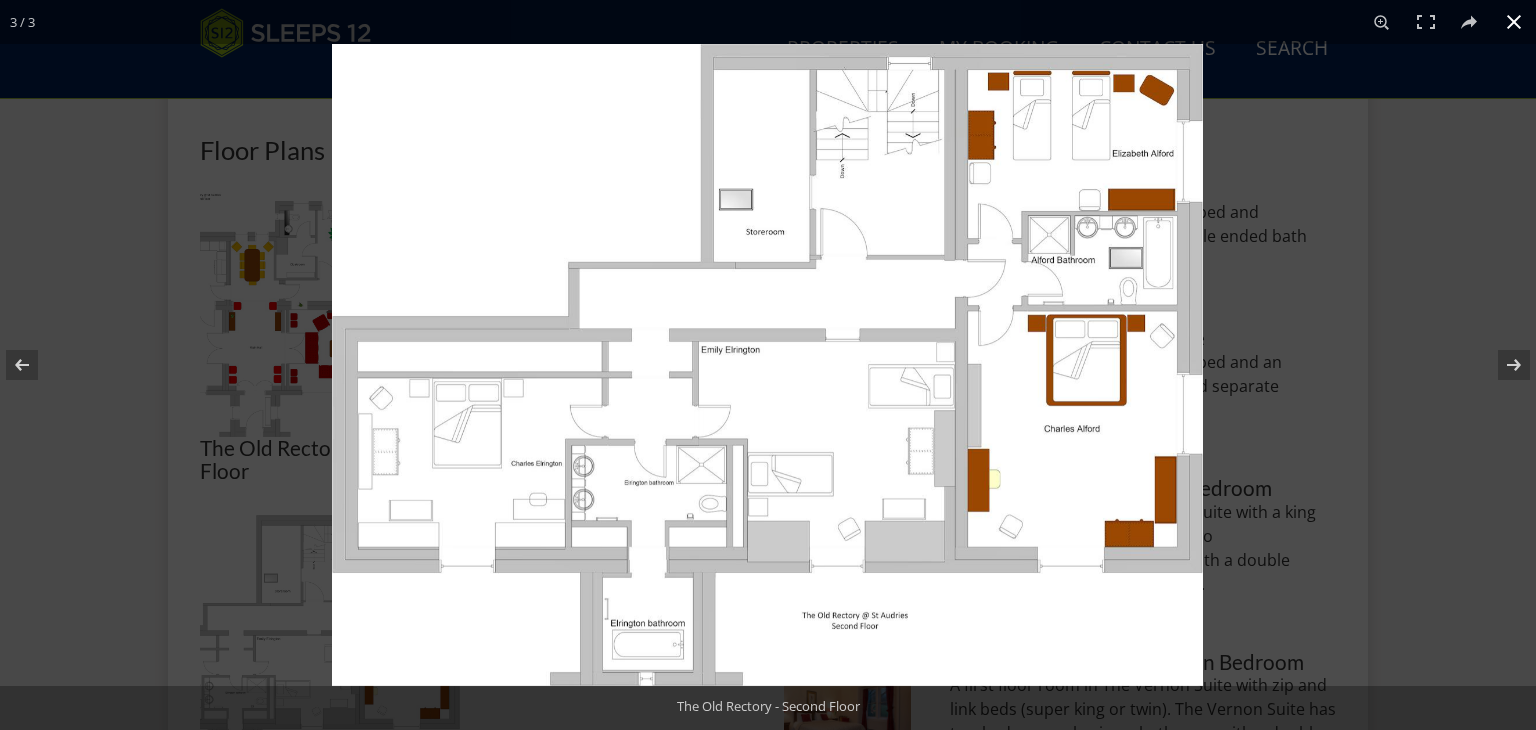 click at bounding box center [1514, 22] 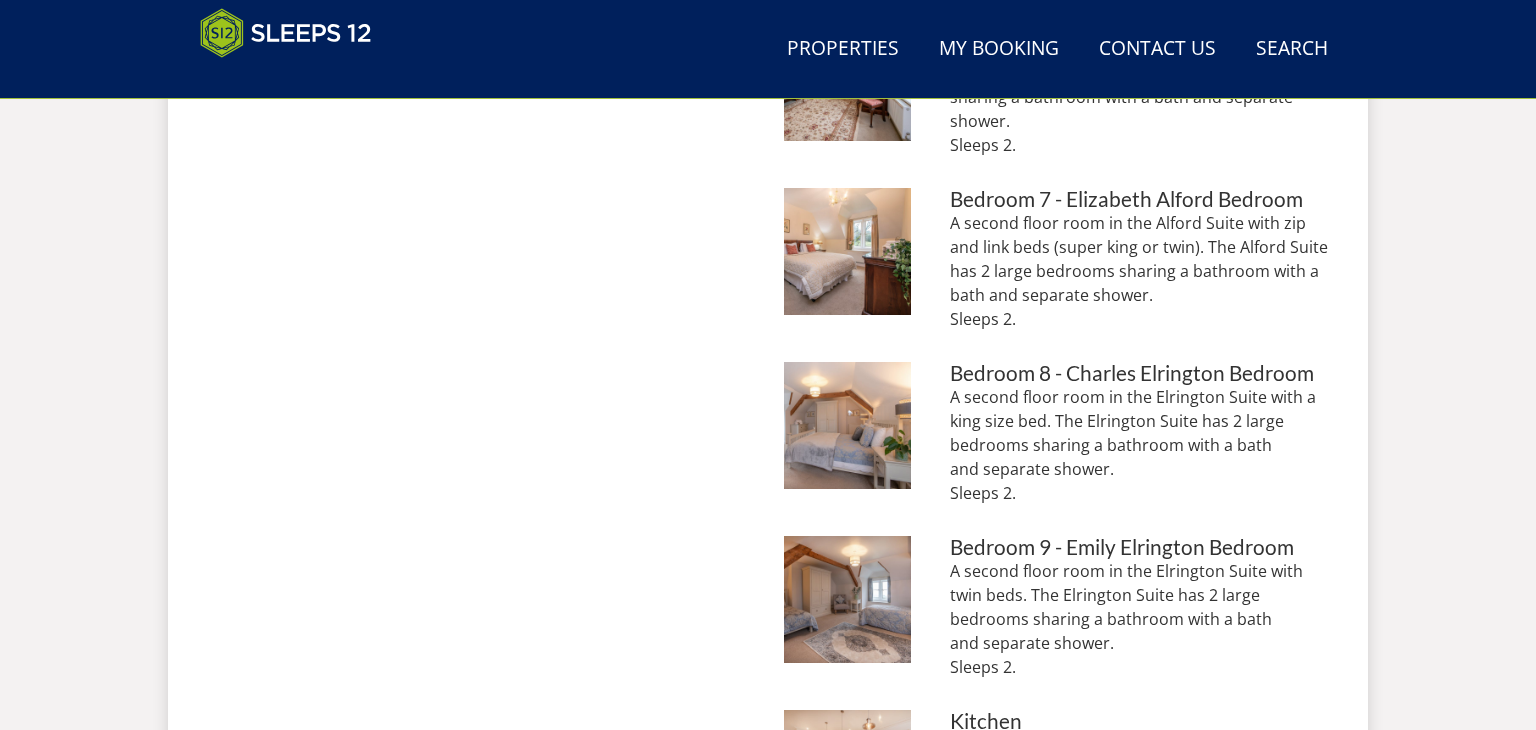 scroll, scrollTop: 1867, scrollLeft: 0, axis: vertical 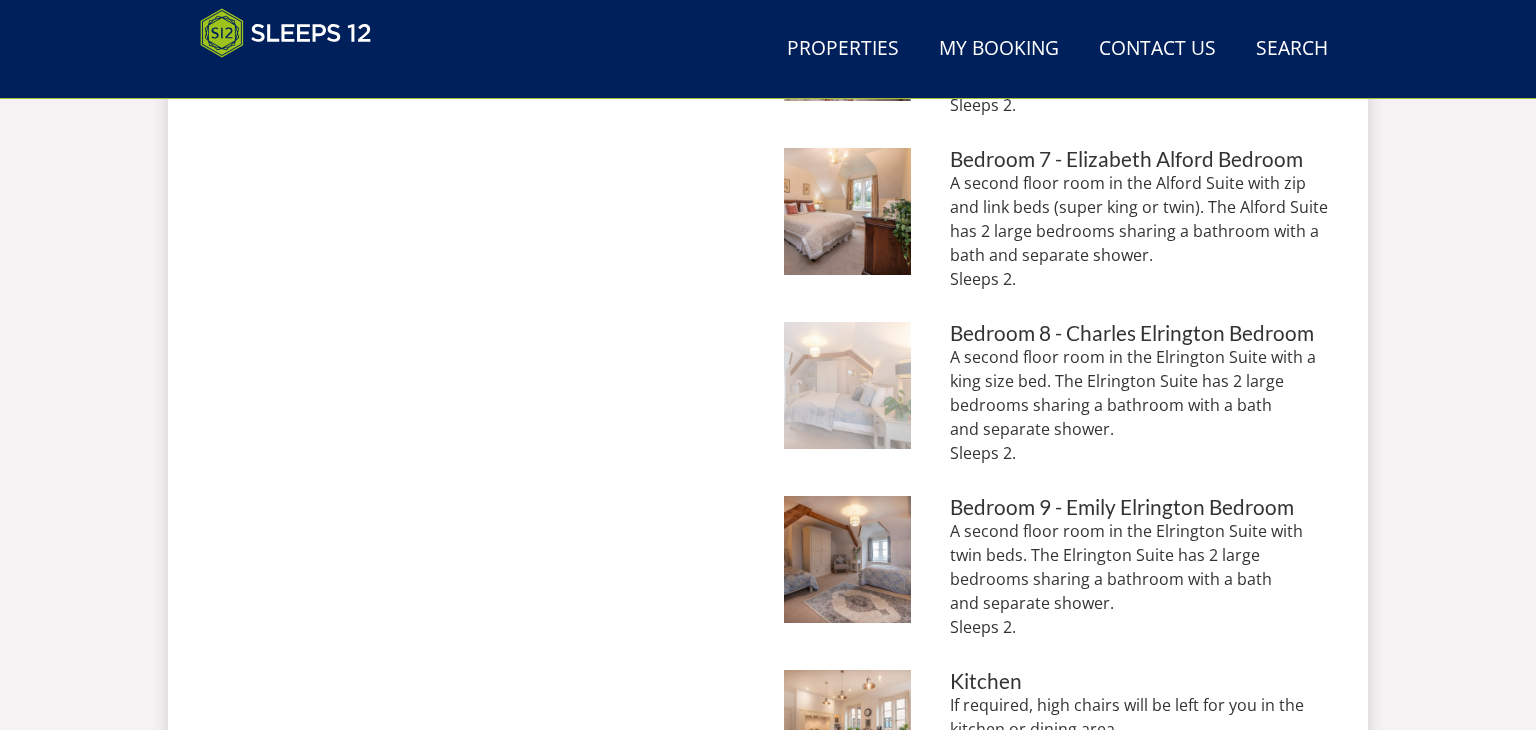 click at bounding box center (847, 385) 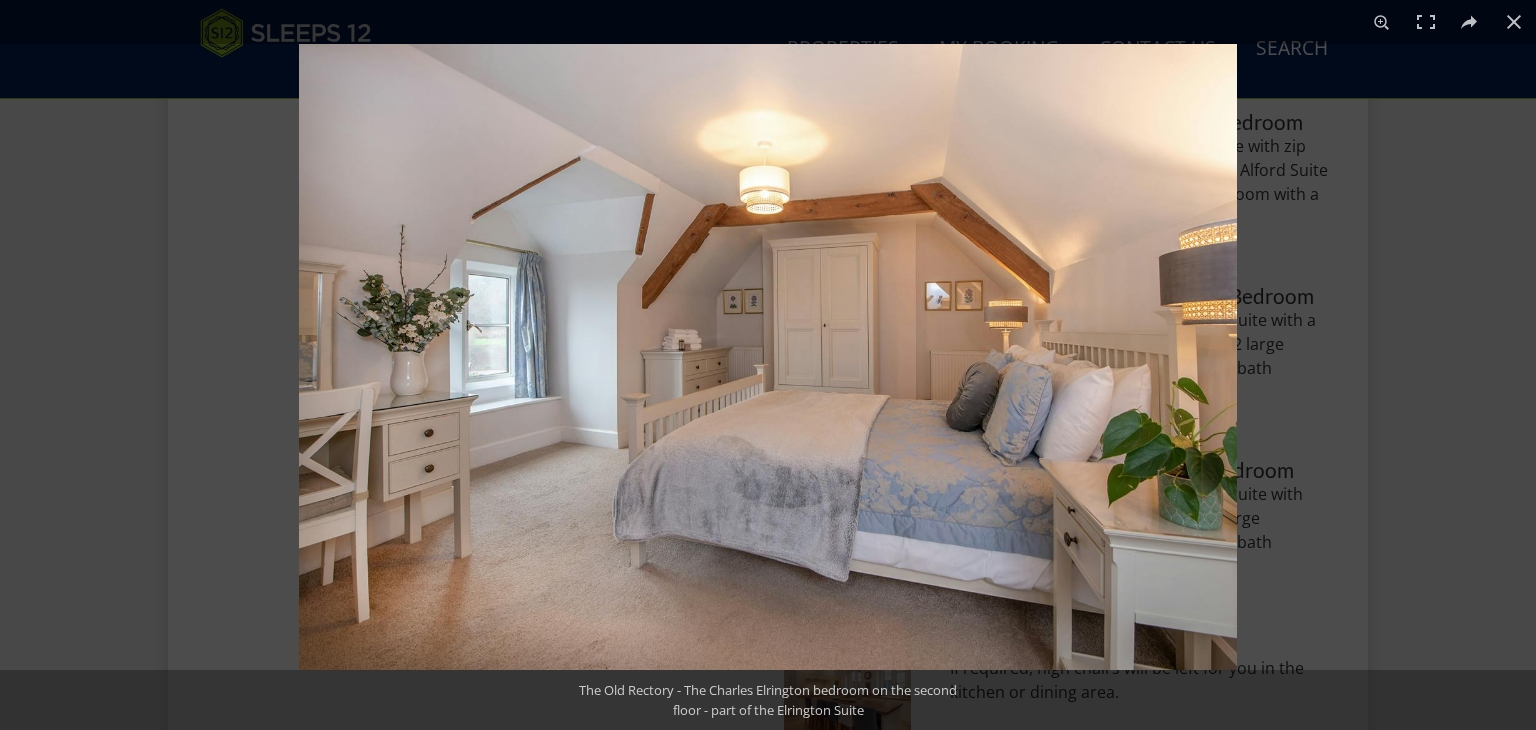 scroll, scrollTop: 1907, scrollLeft: 0, axis: vertical 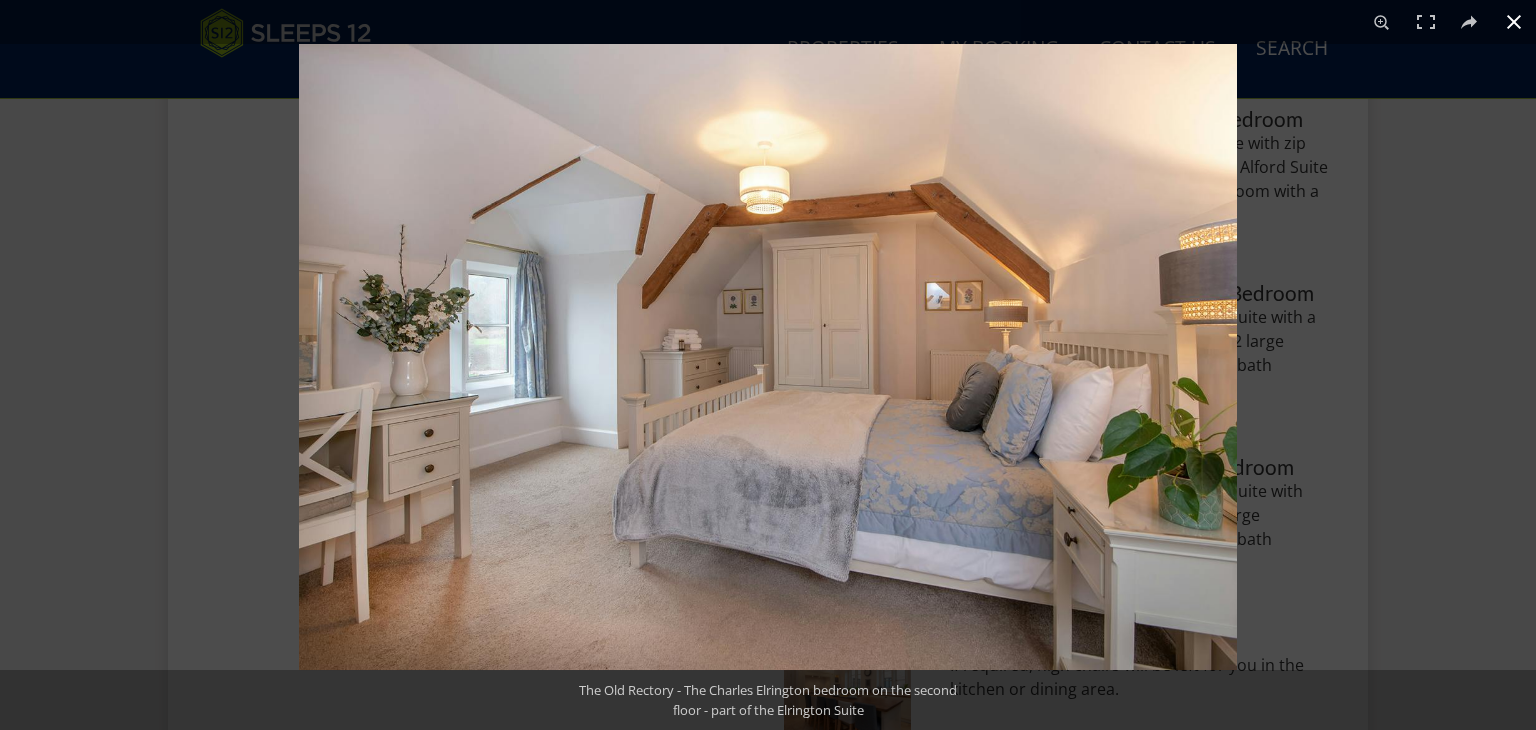 click at bounding box center (1067, 409) 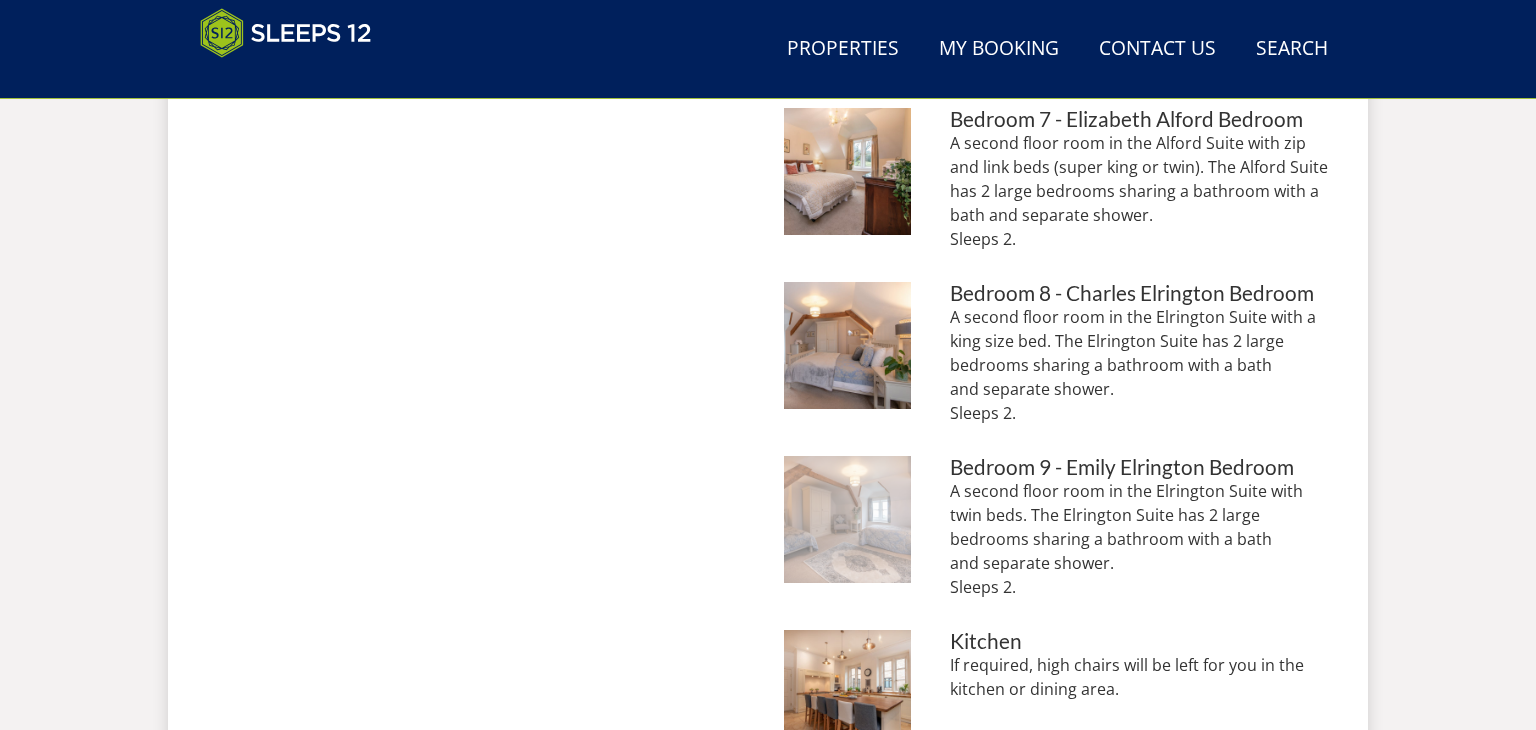 click at bounding box center (847, 519) 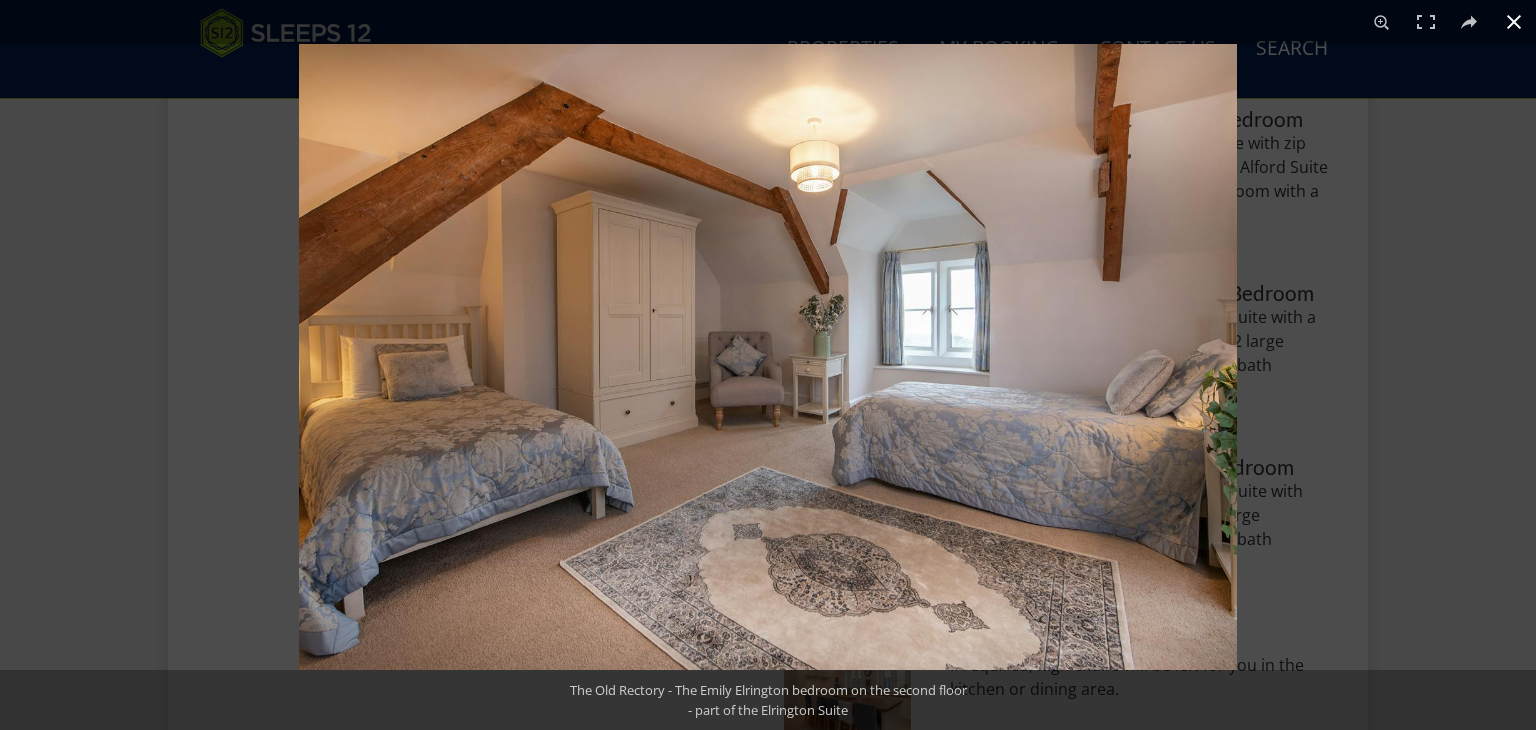 click at bounding box center (1067, 409) 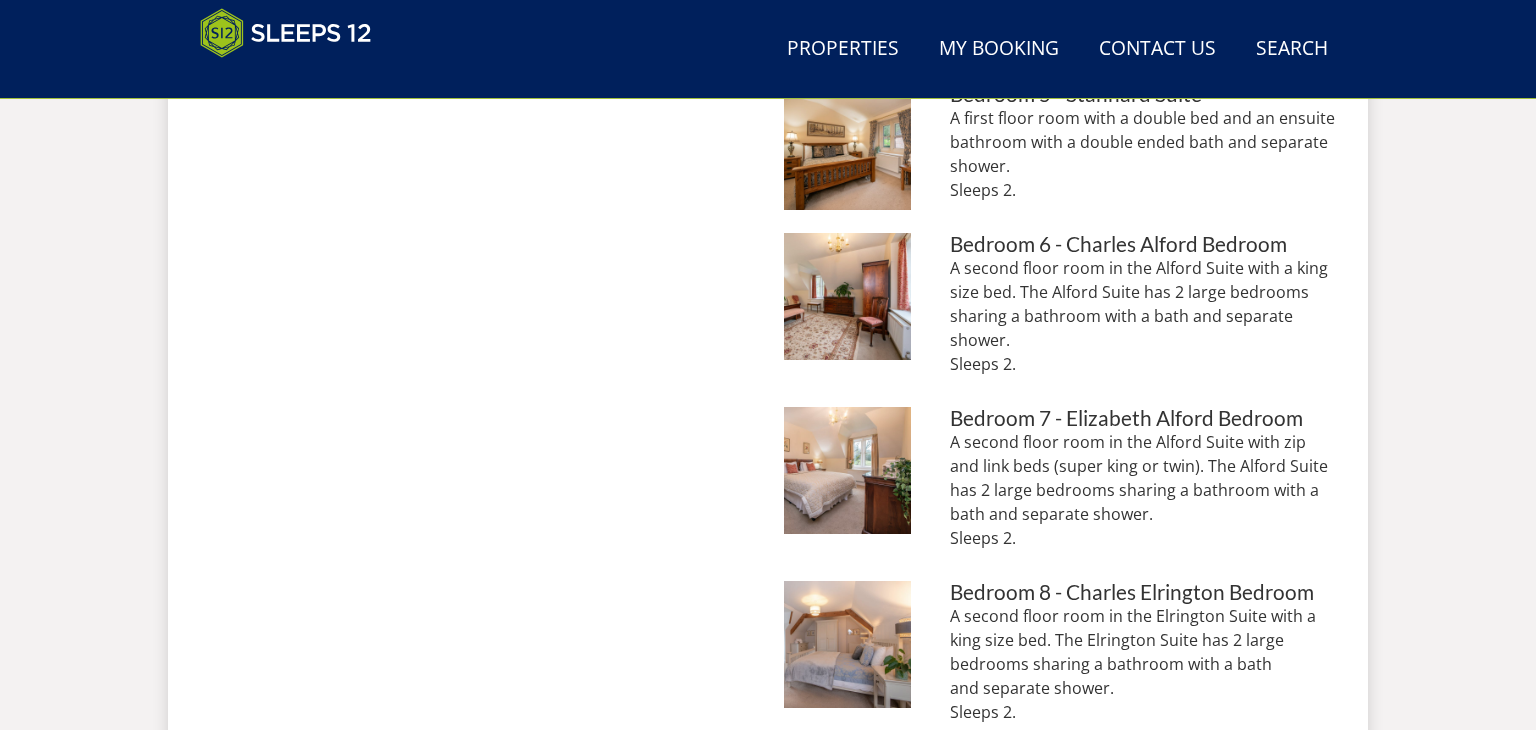 scroll, scrollTop: 1587, scrollLeft: 0, axis: vertical 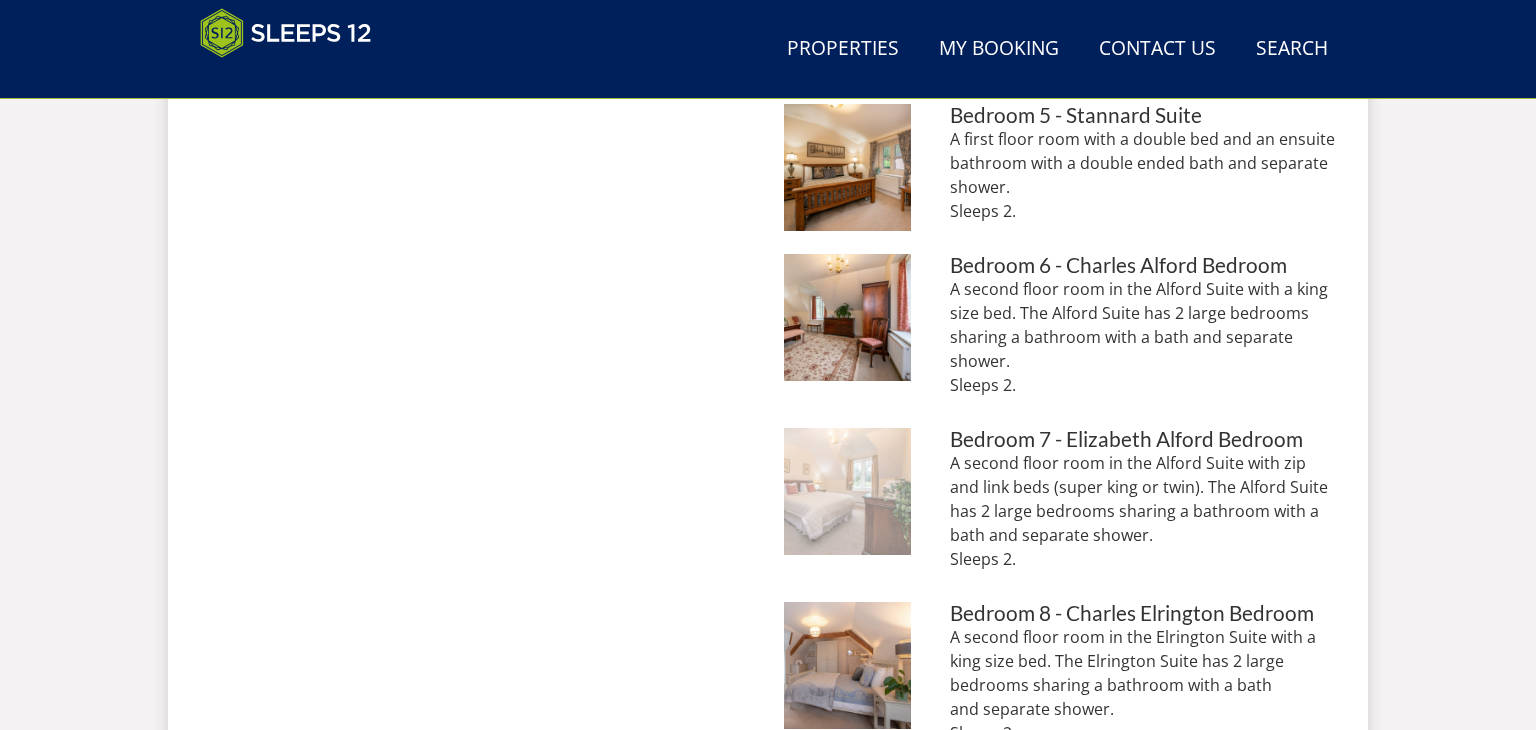 click at bounding box center [847, 491] 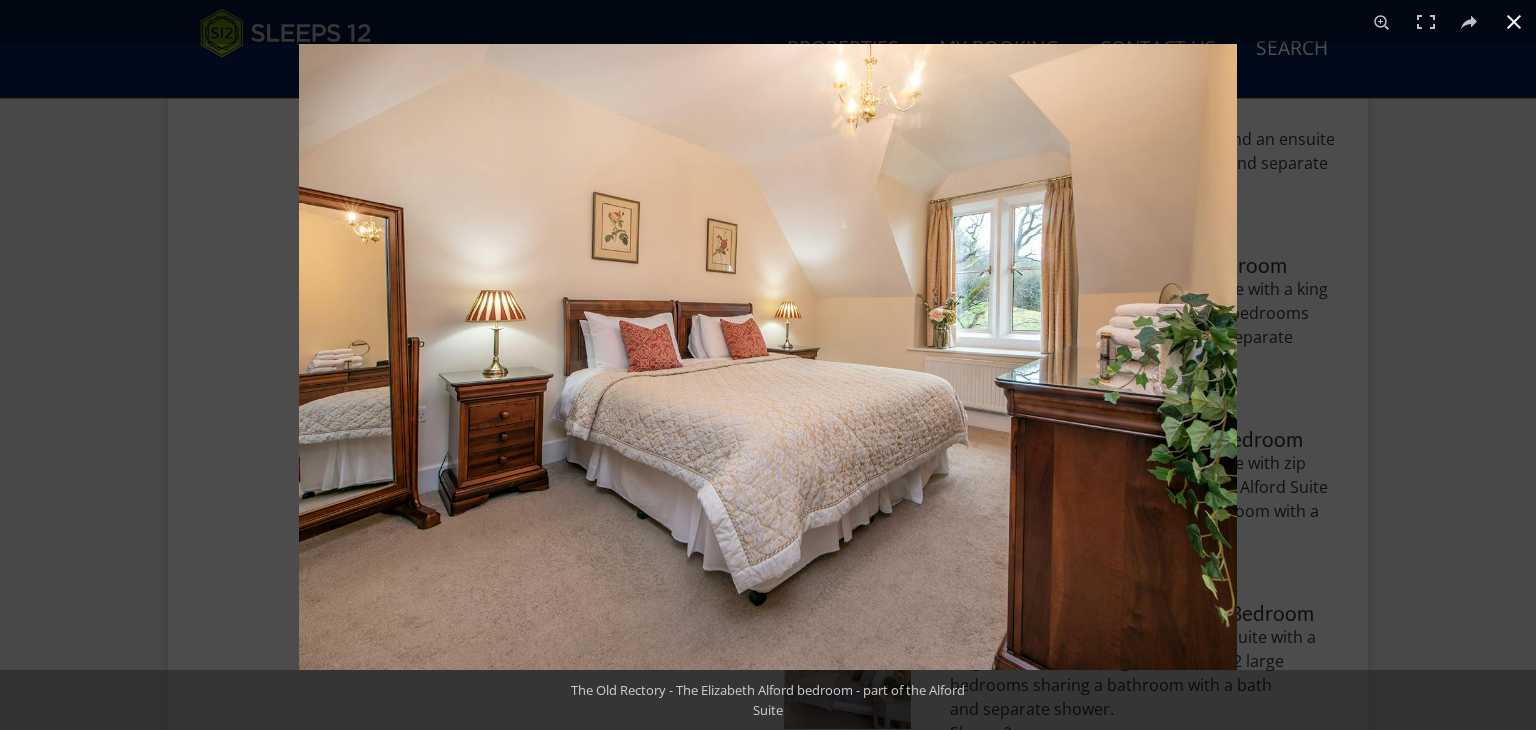 click at bounding box center (1067, 409) 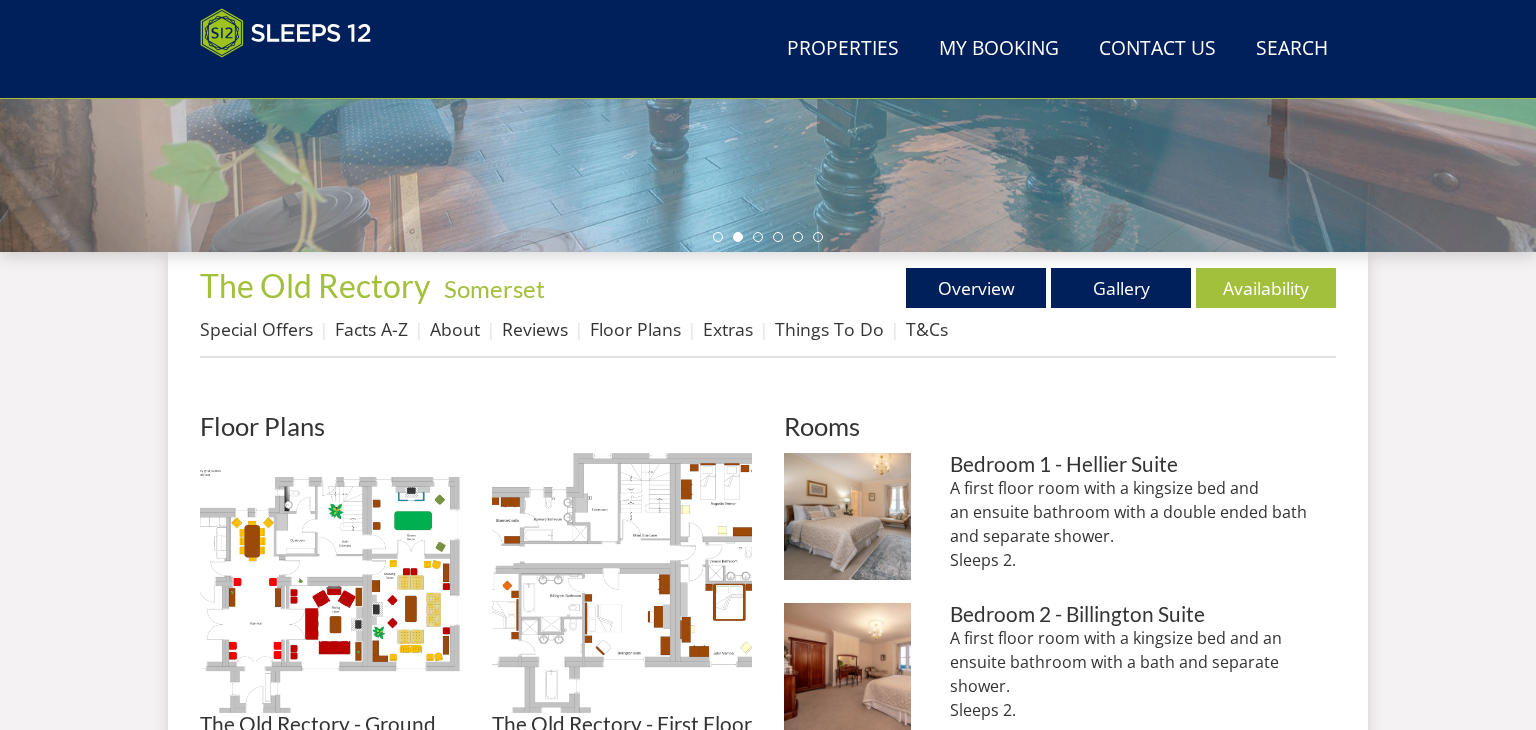 scroll, scrollTop: 547, scrollLeft: 0, axis: vertical 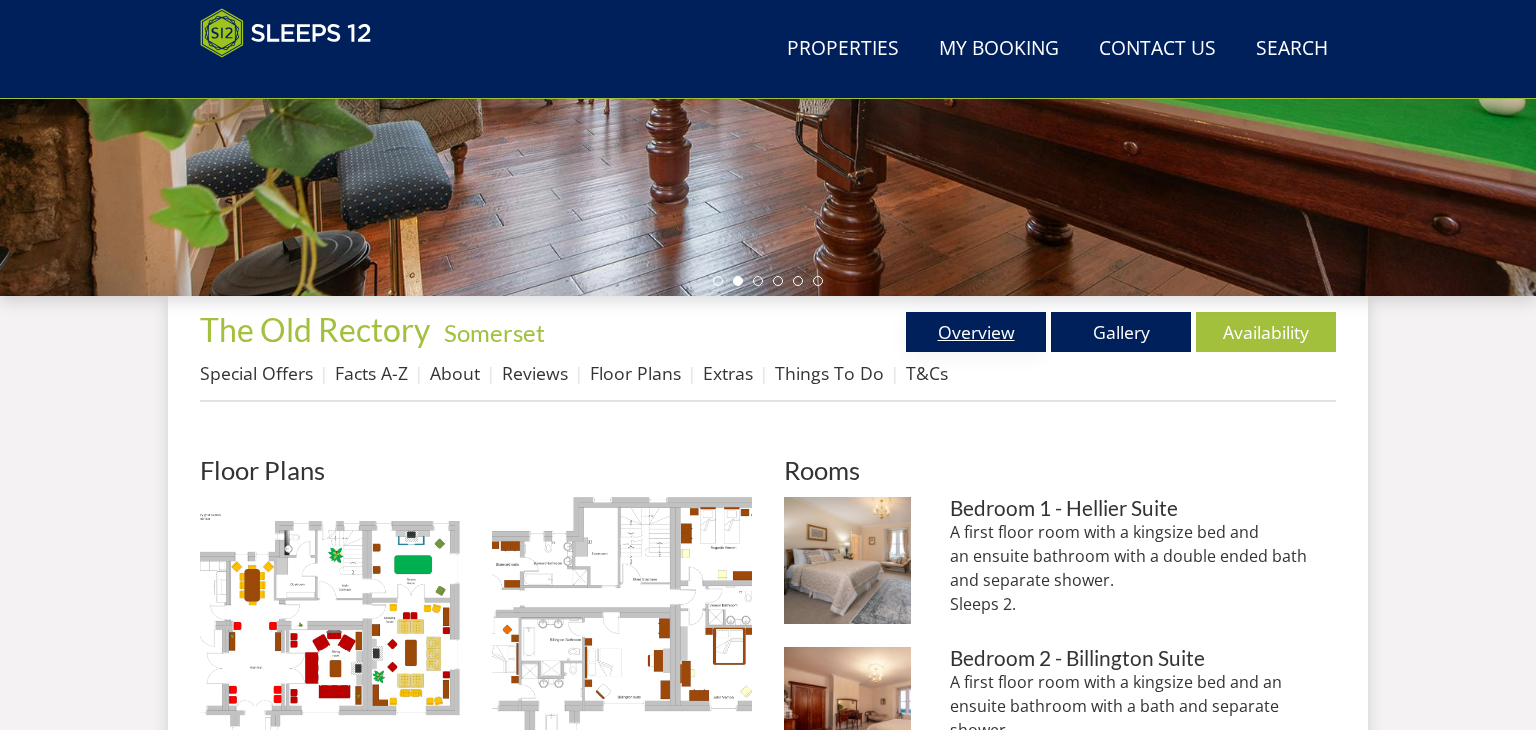 click on "Overview" at bounding box center (976, 332) 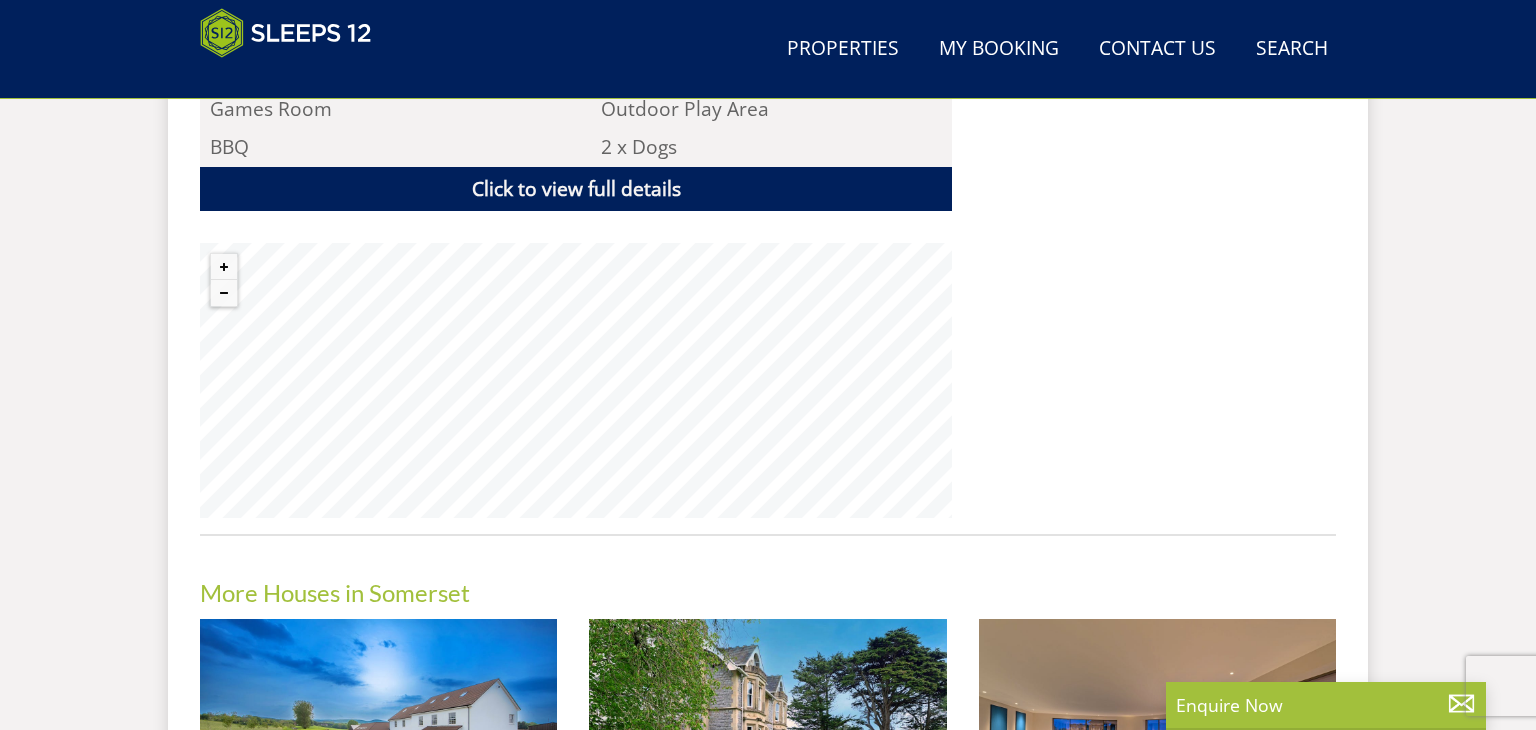 scroll, scrollTop: 1560, scrollLeft: 0, axis: vertical 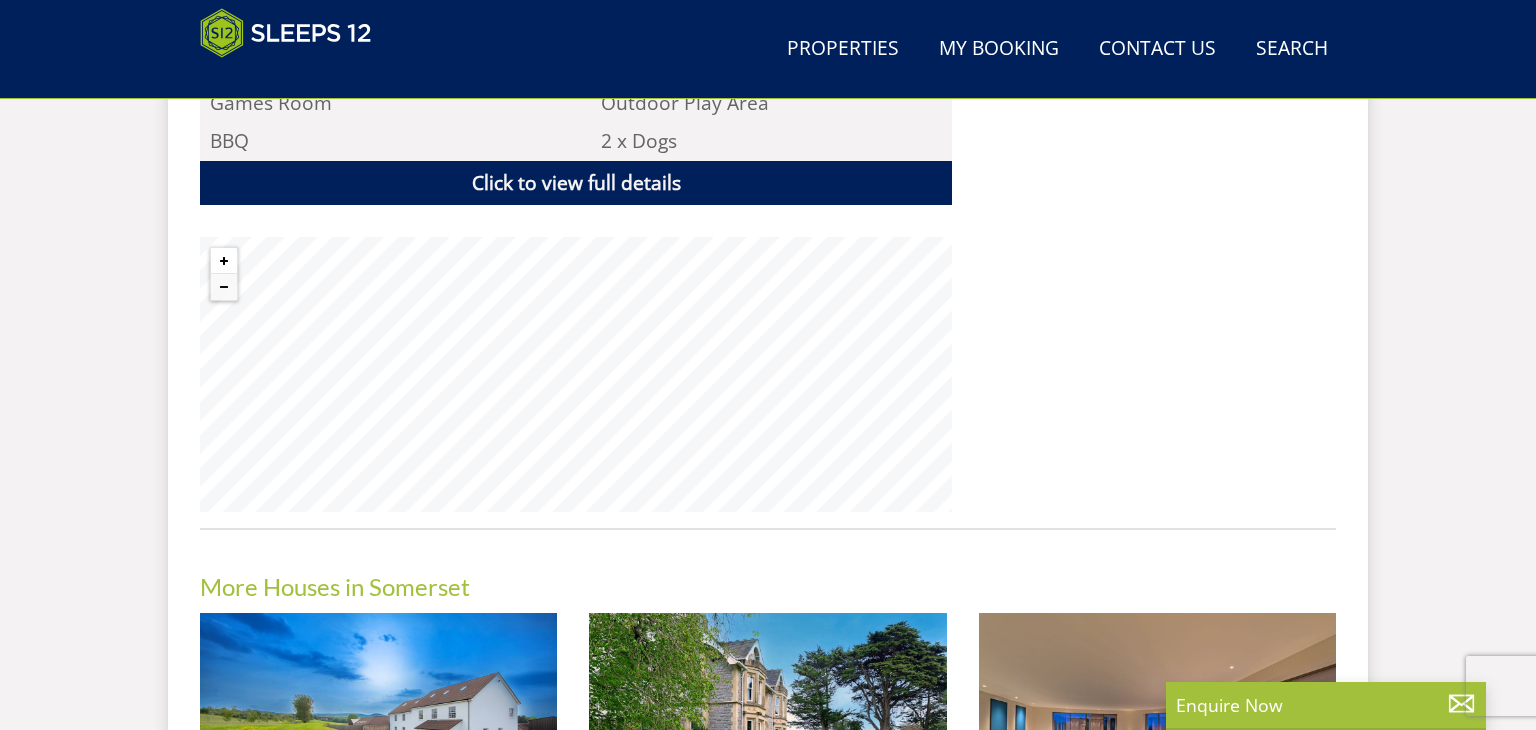 click at bounding box center [224, 261] 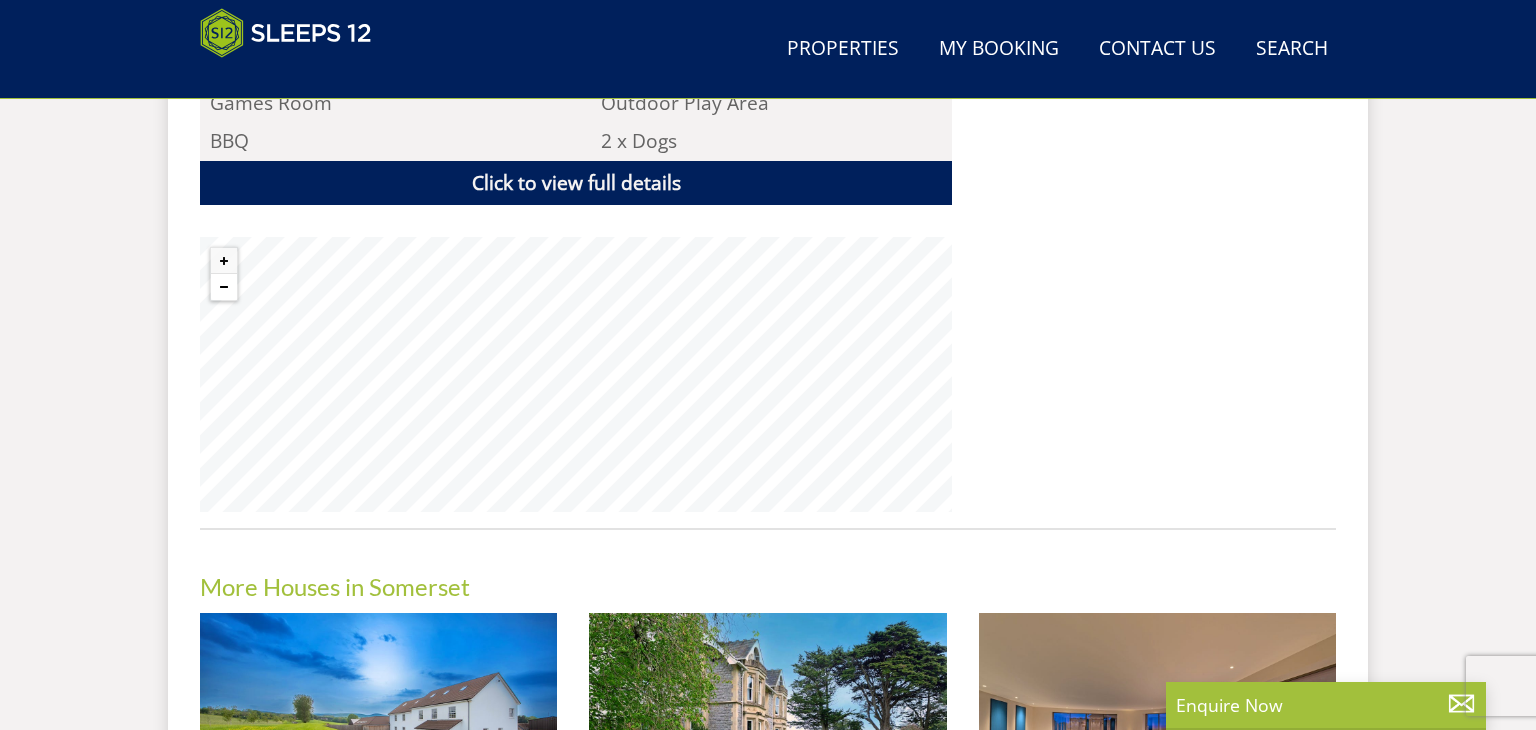 click at bounding box center (224, 287) 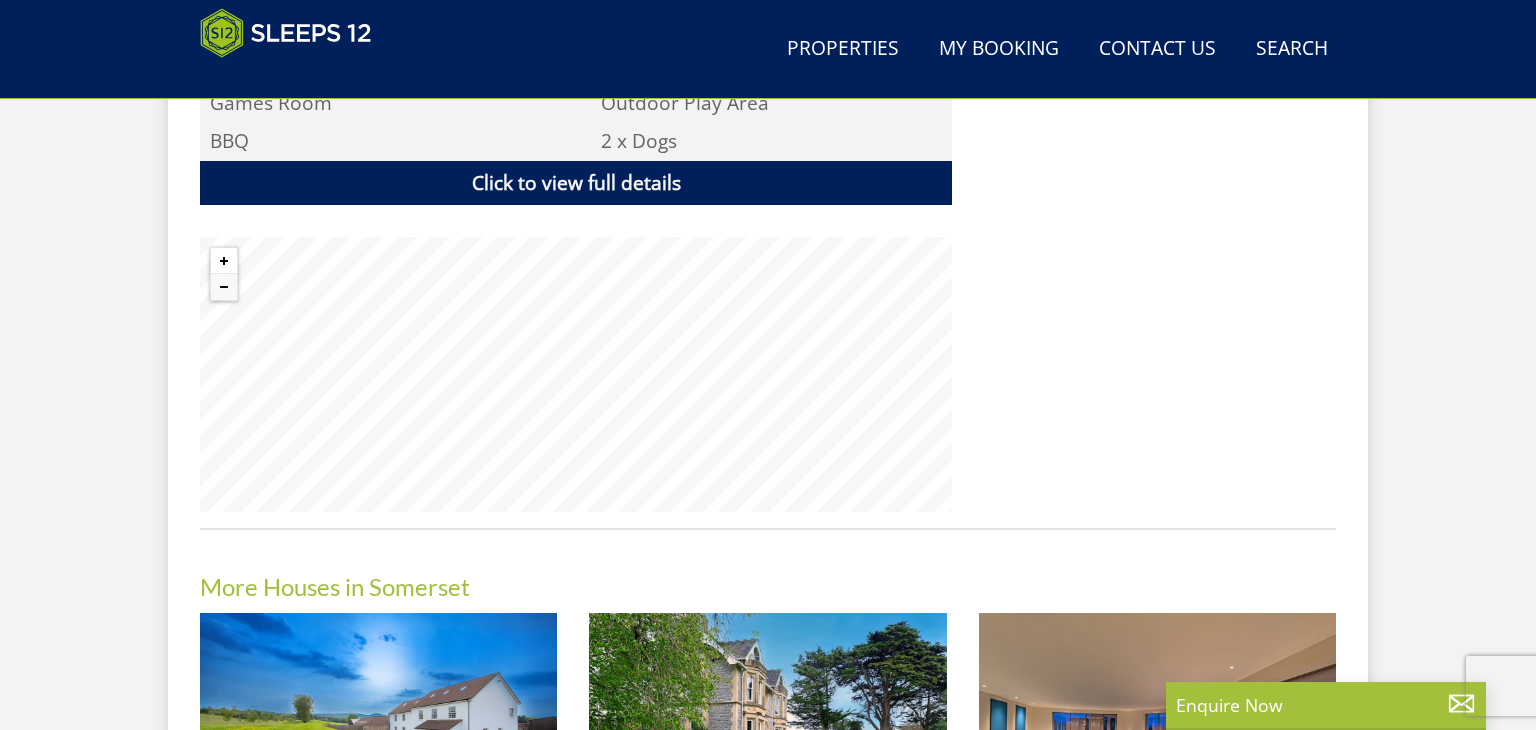 click at bounding box center [224, 261] 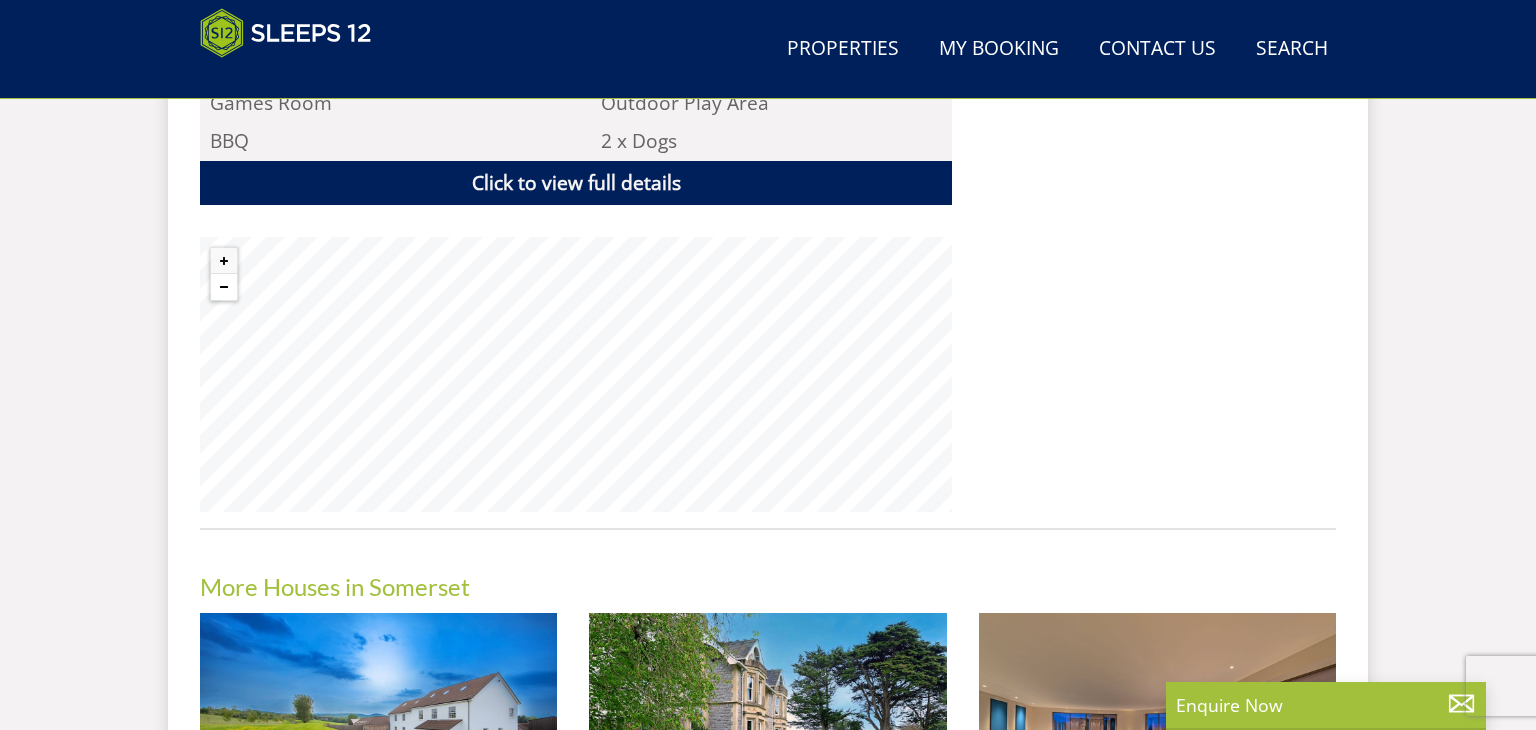 click at bounding box center (224, 287) 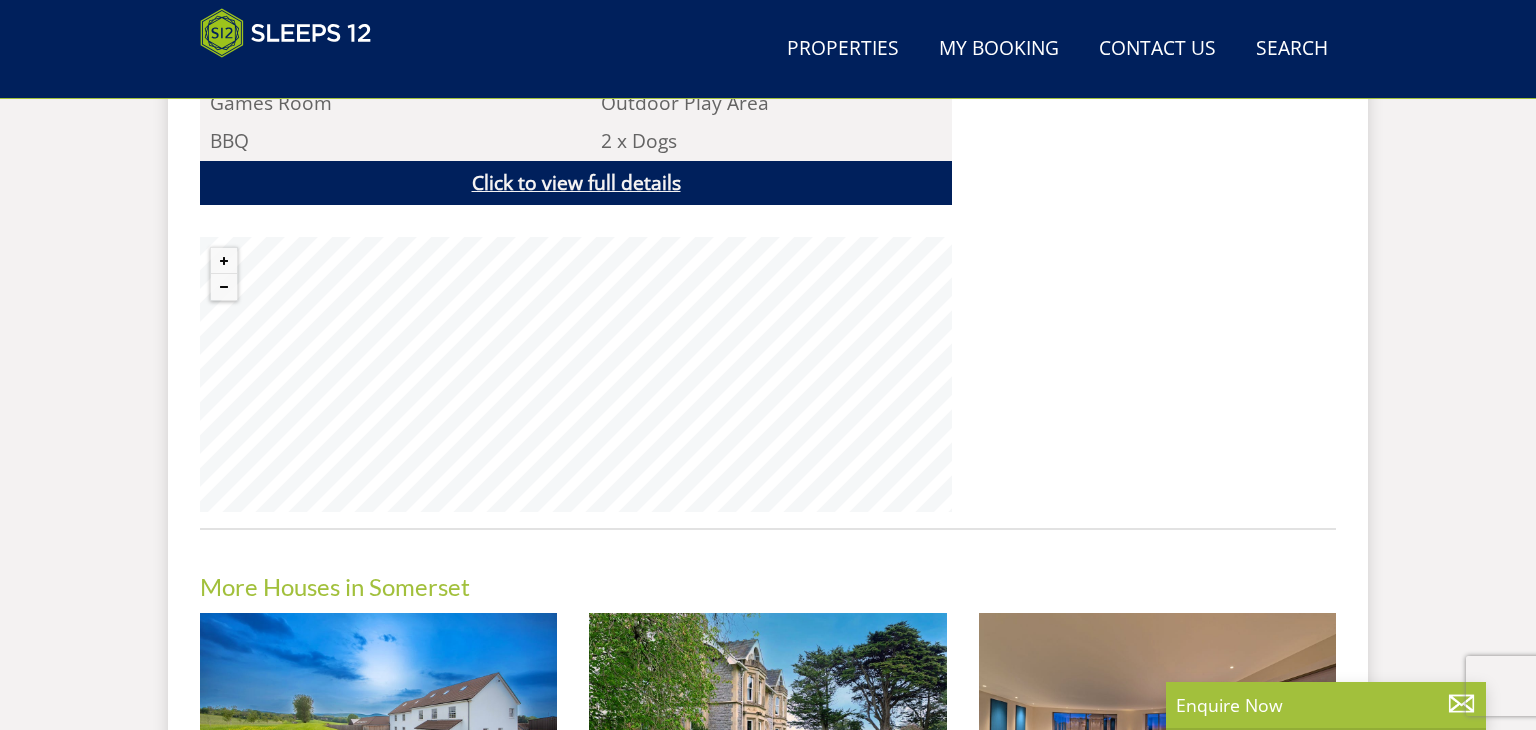 click on "Click to view full details" at bounding box center [576, 183] 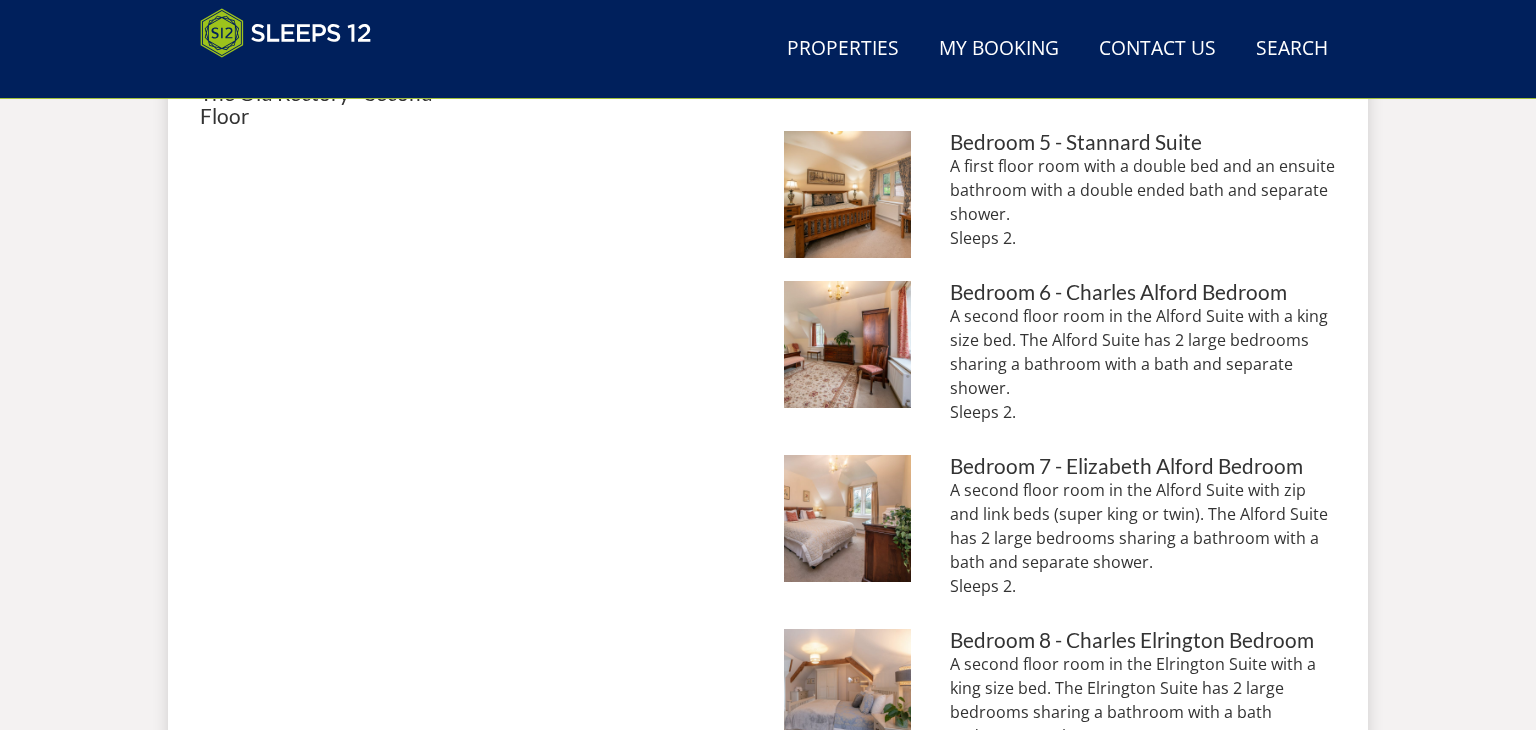 scroll, scrollTop: 547, scrollLeft: 0, axis: vertical 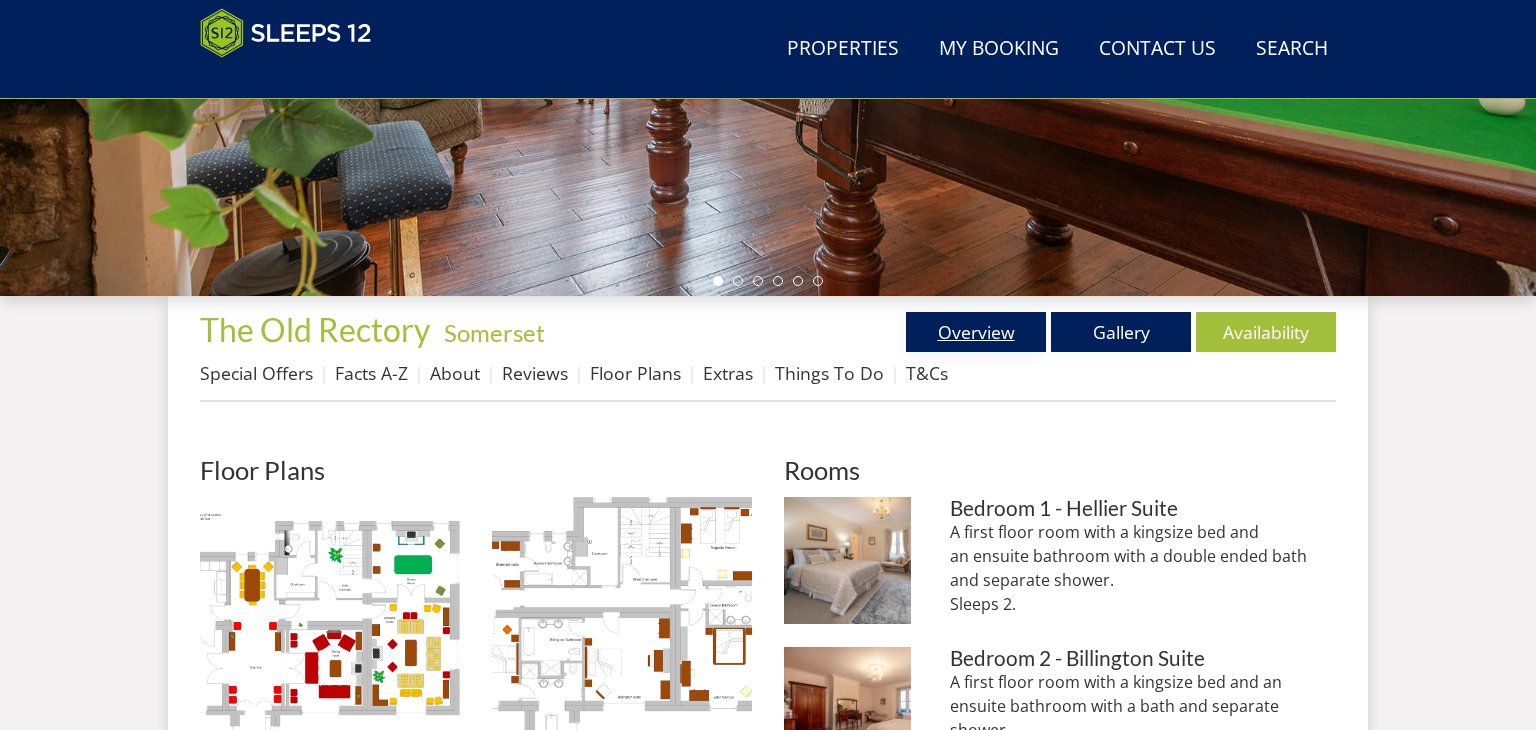 click on "Overview" at bounding box center [976, 332] 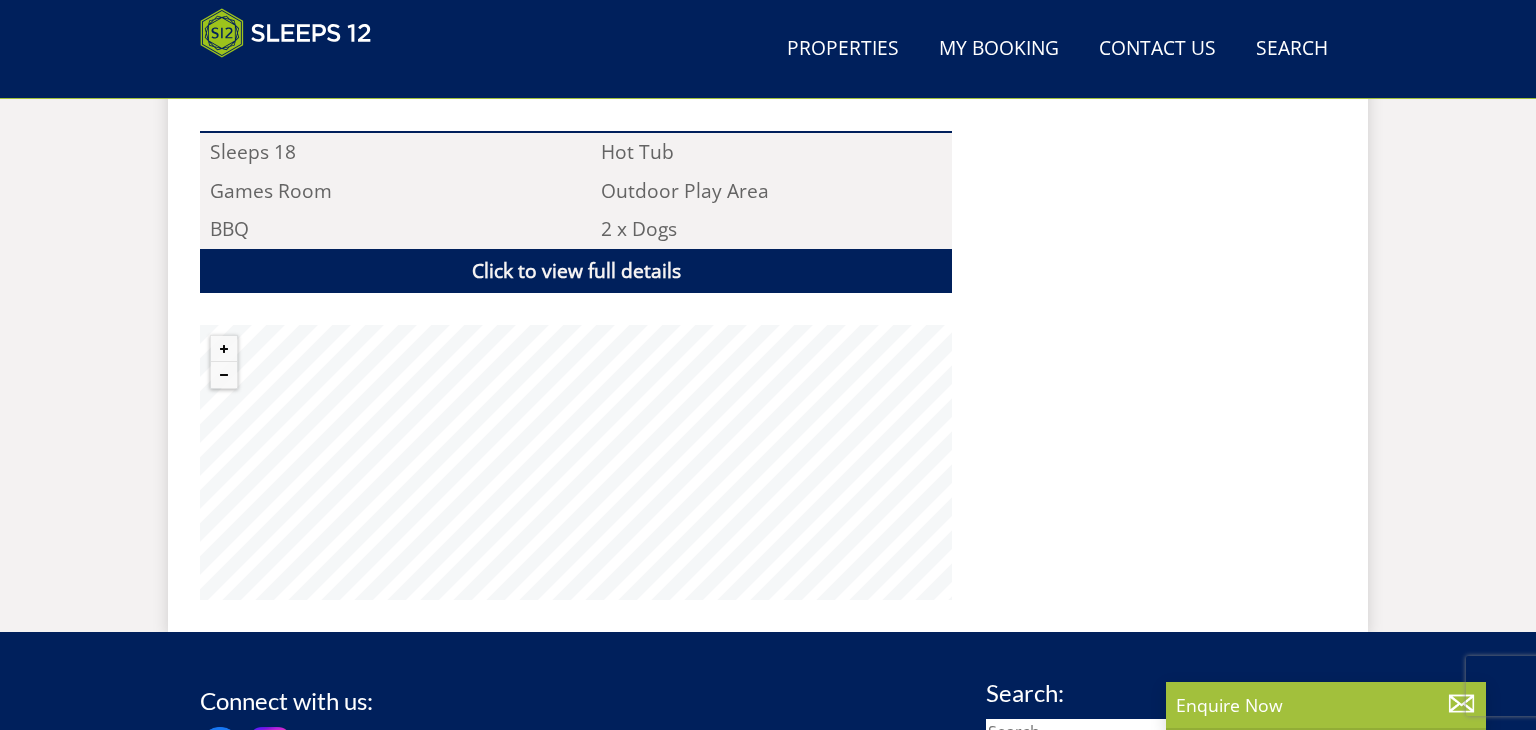 scroll, scrollTop: 1500, scrollLeft: 0, axis: vertical 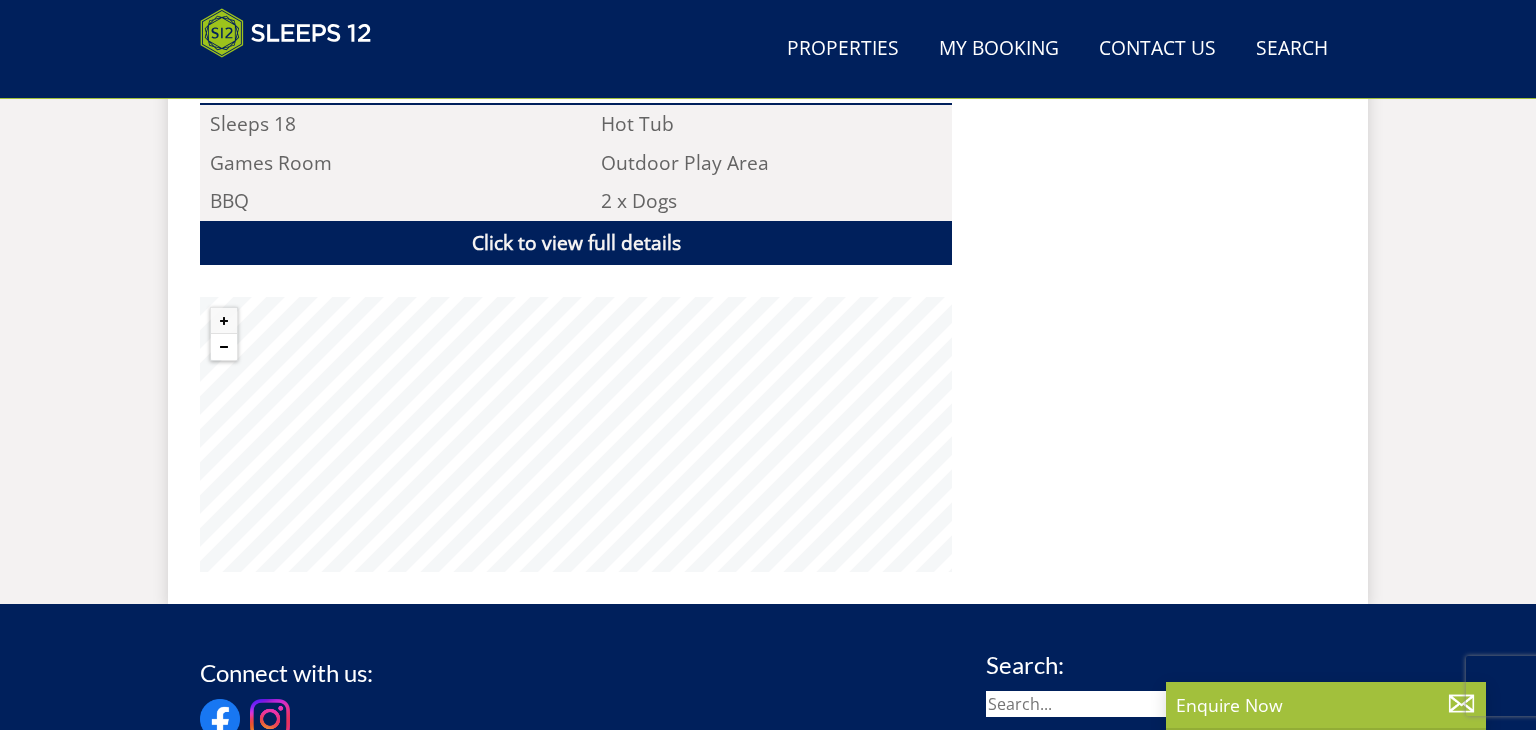 click at bounding box center (224, 347) 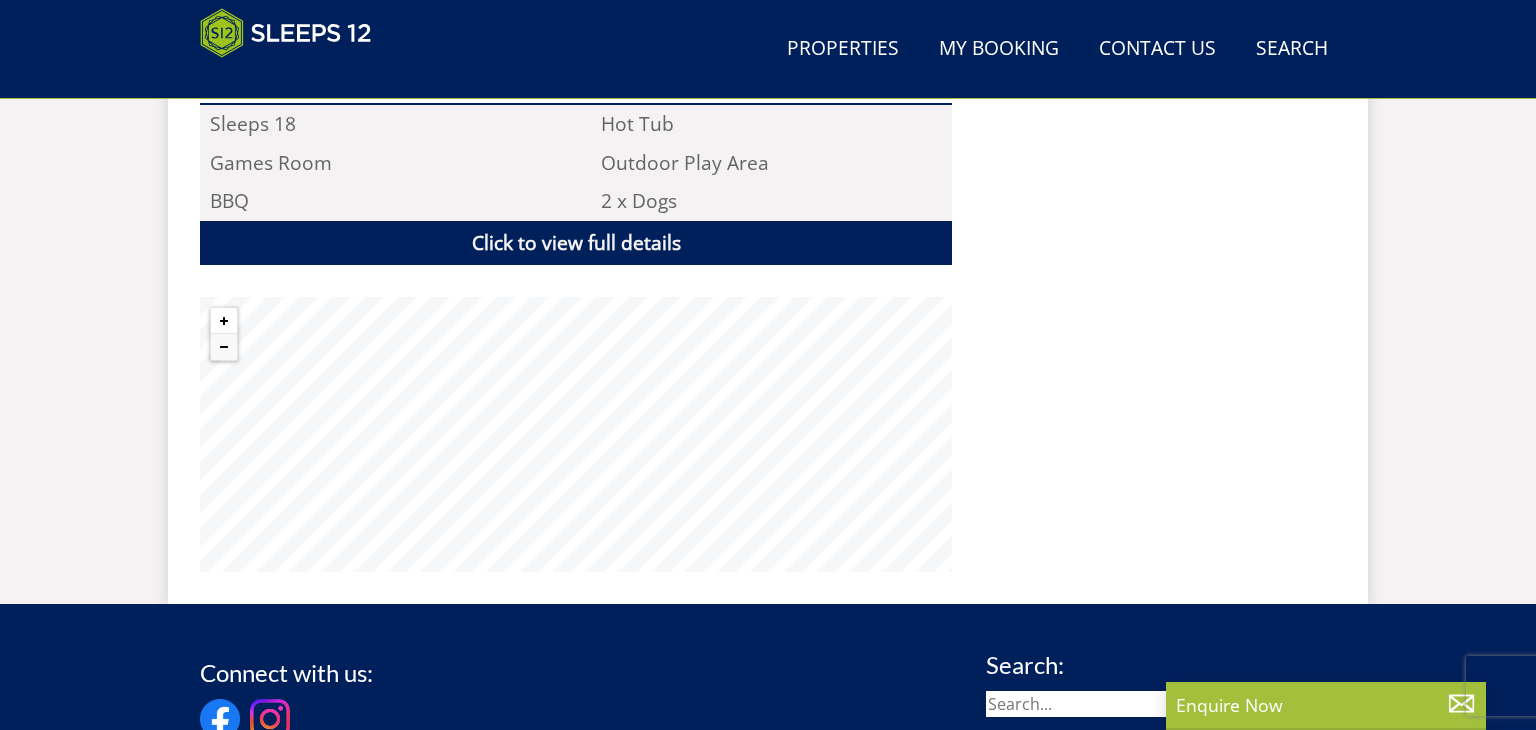 click at bounding box center [224, 321] 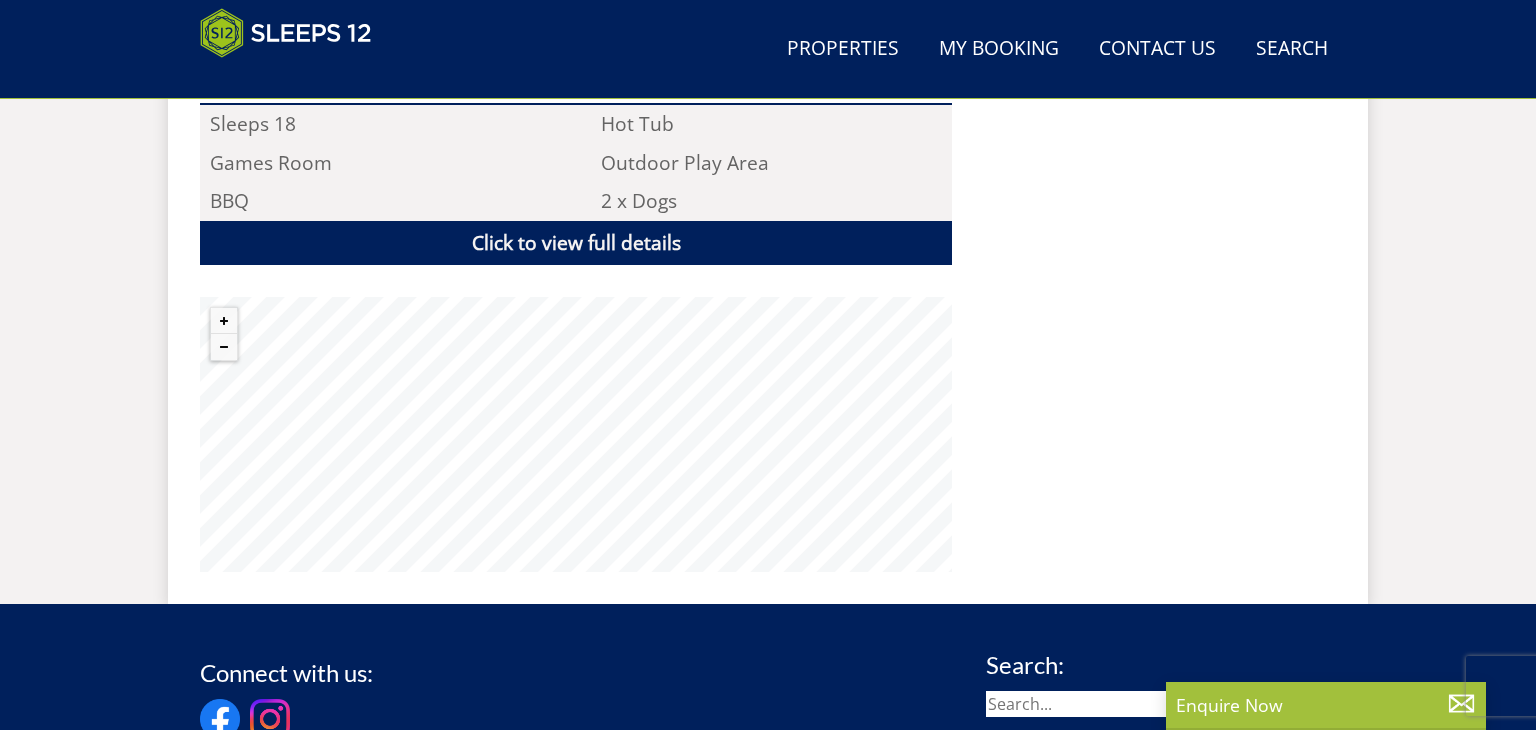 click on "Search
Menu
Properties
My Booking
Contact Us  01823 665500
Search  Check Availability
Guests
1
2
3
4
5
6
7
8
9
10
11
12
13
14
15
16
17
18
19
20
21
22
23
24
25
26
27
28
29
30
31
32
Date
05/08/2025
Search
Properties" at bounding box center (768, -426) 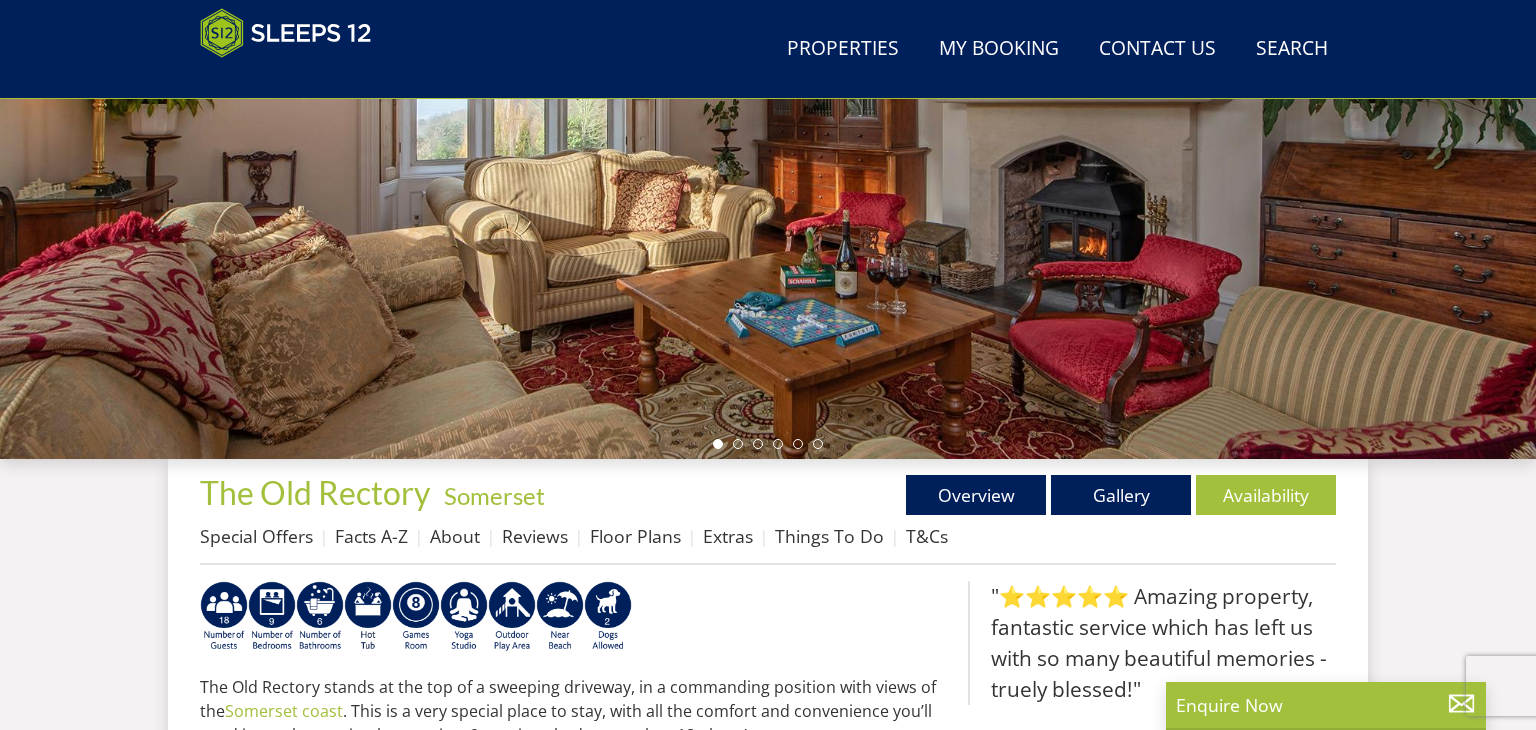scroll, scrollTop: 380, scrollLeft: 0, axis: vertical 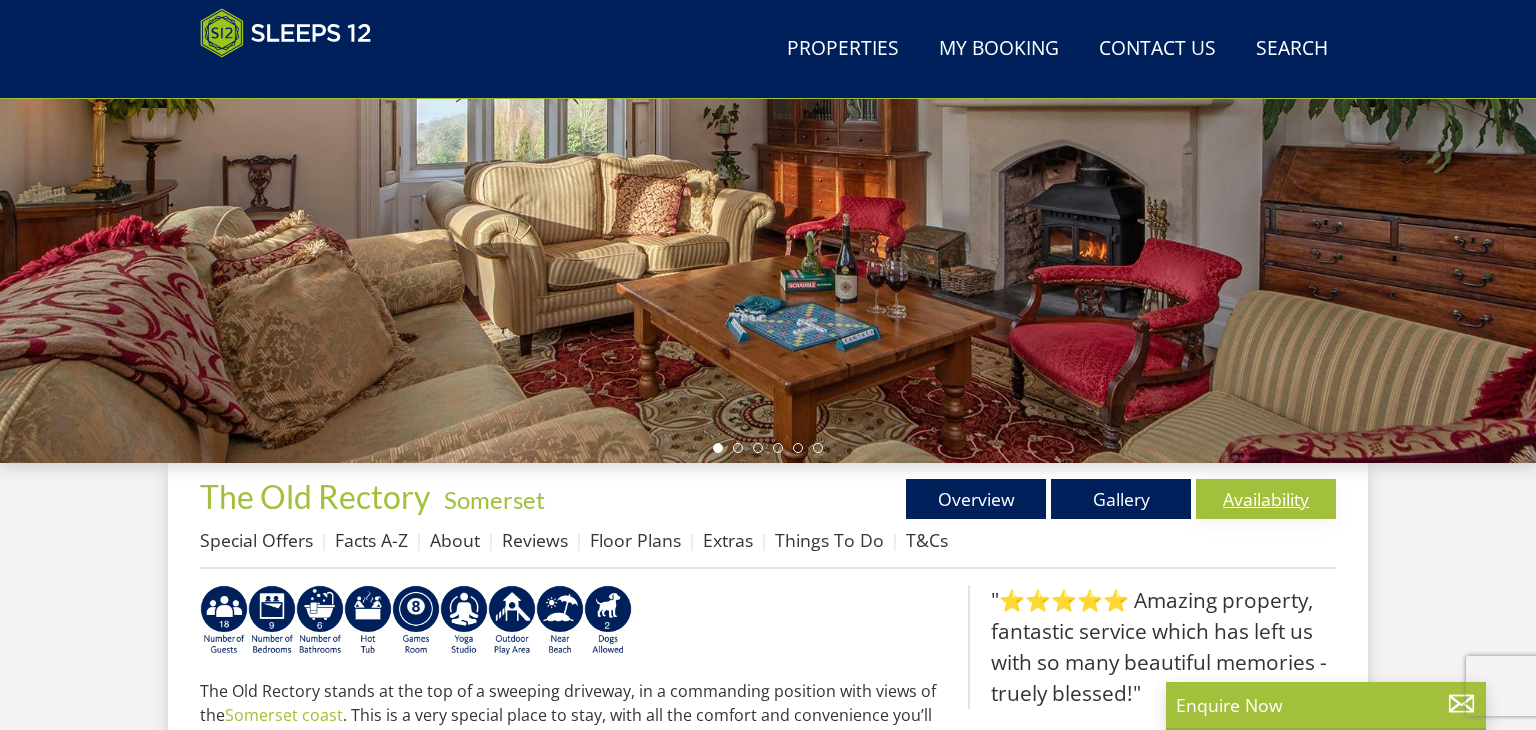 click on "Availability" at bounding box center (1266, 499) 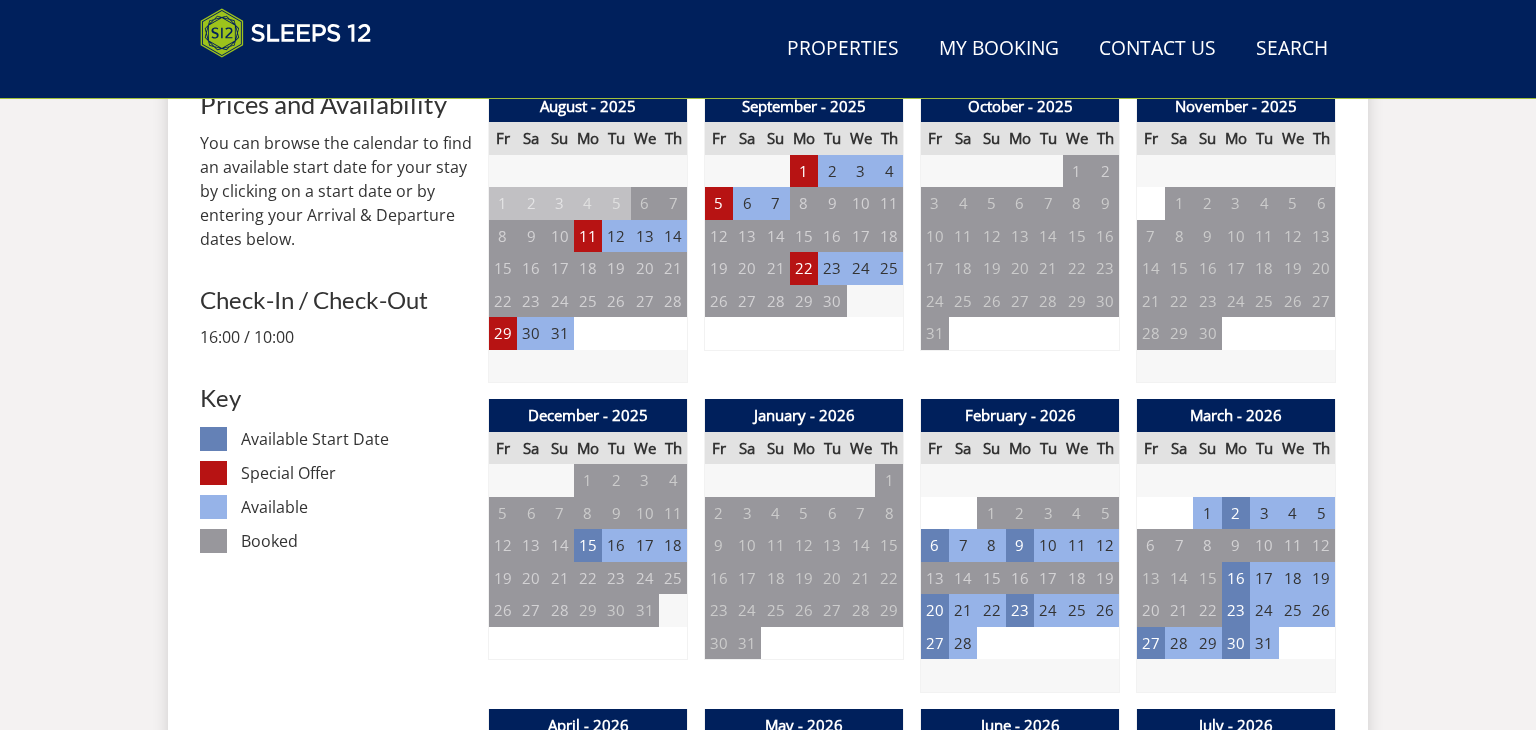 scroll, scrollTop: 880, scrollLeft: 0, axis: vertical 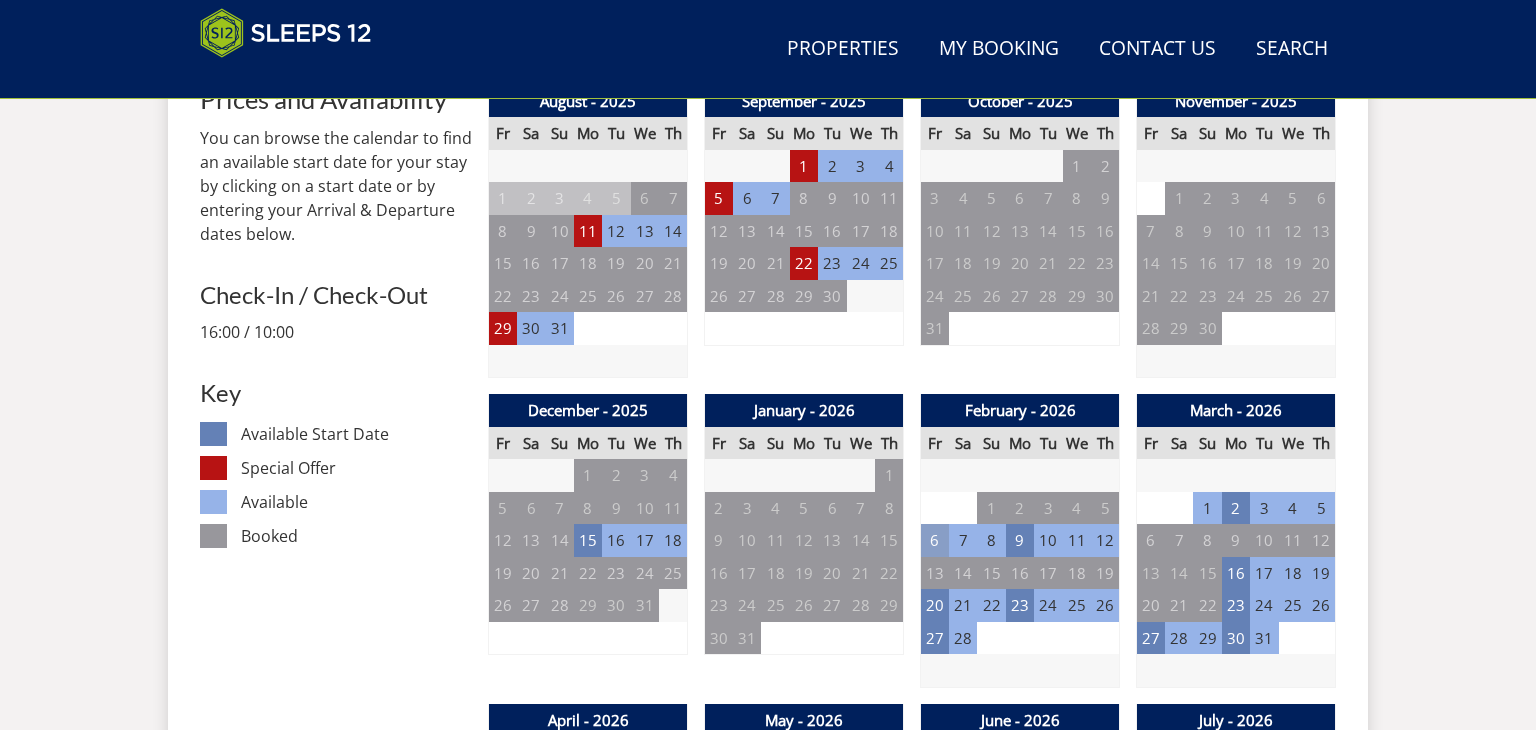 click on "6" at bounding box center (935, 540) 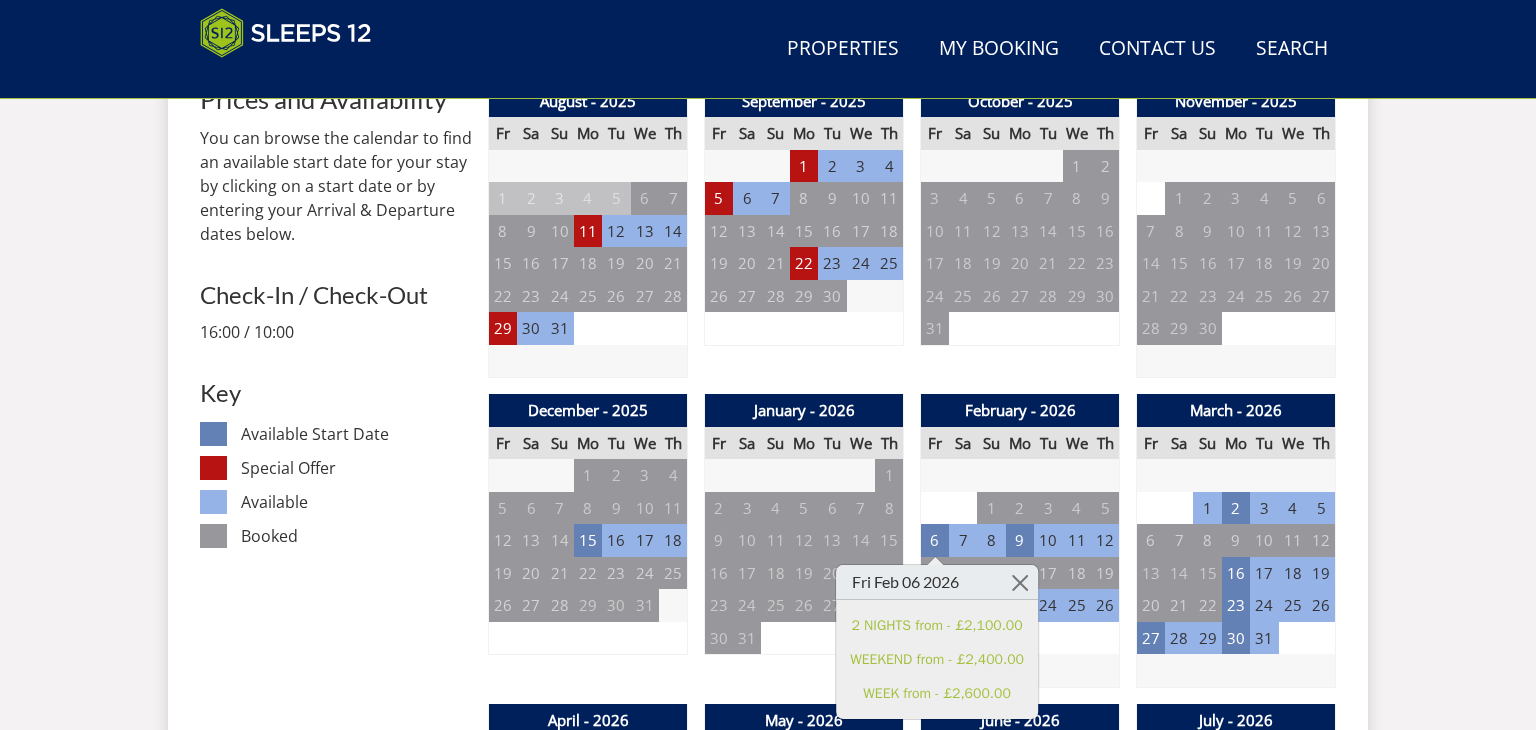 click on "8" at bounding box center (991, 540) 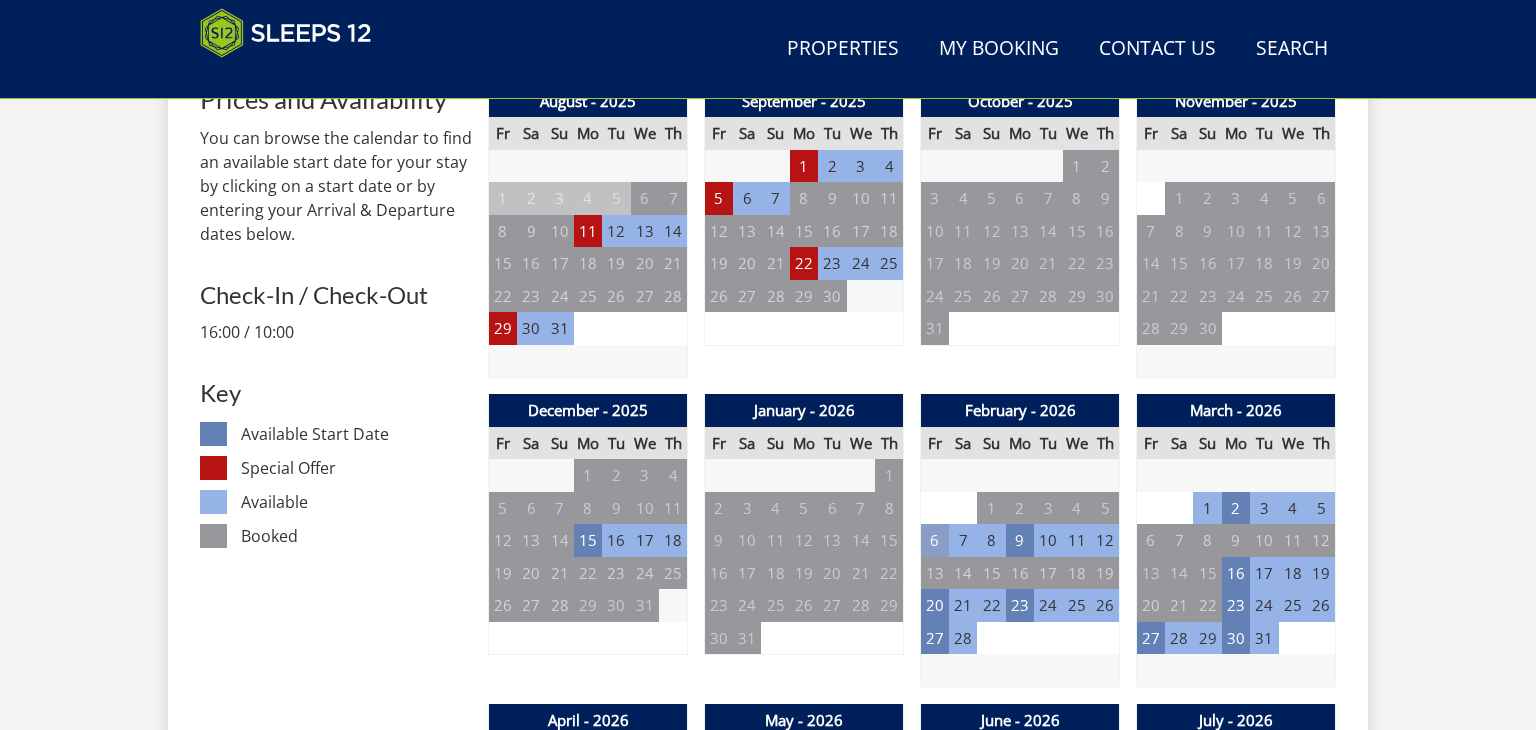 click on "6" at bounding box center [935, 540] 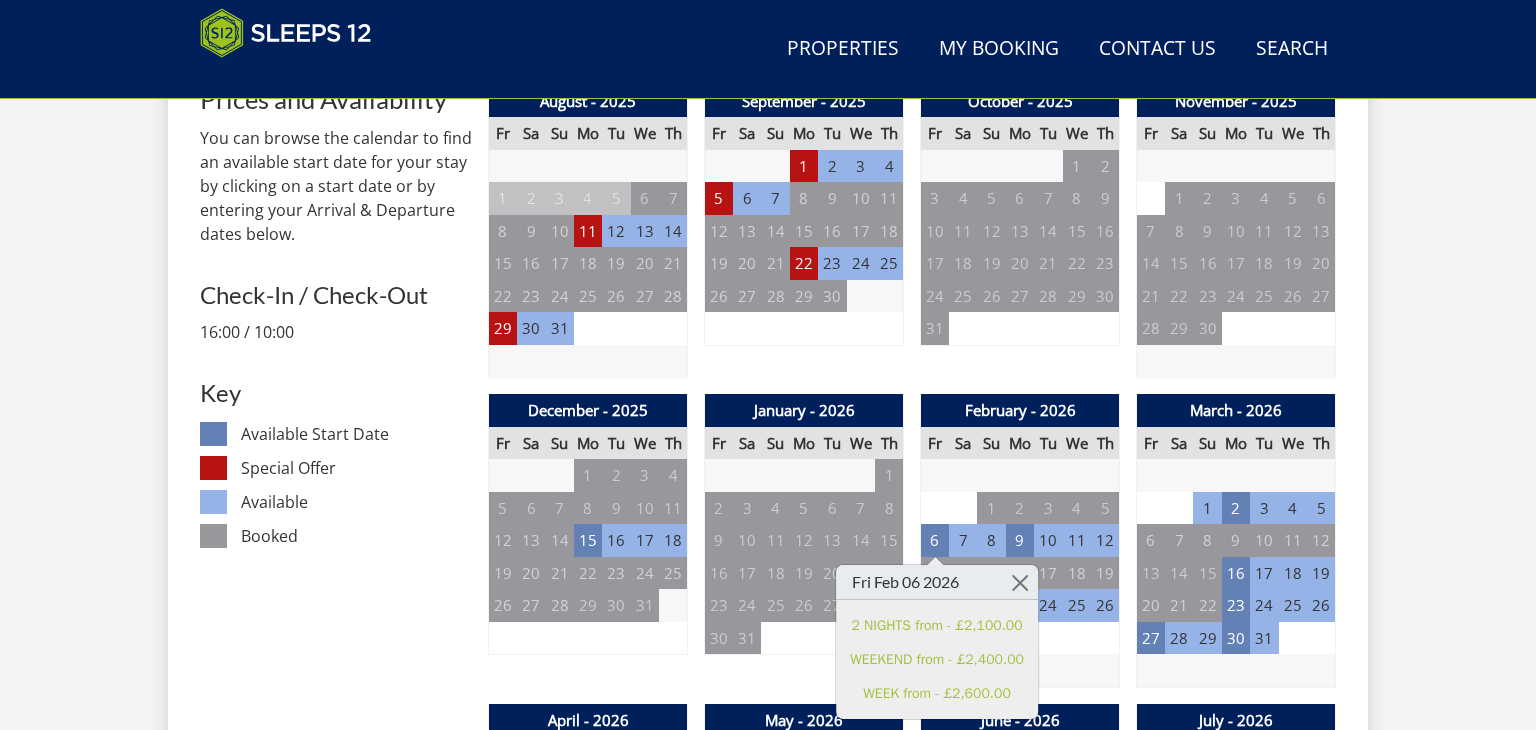 click on "8" at bounding box center (991, 540) 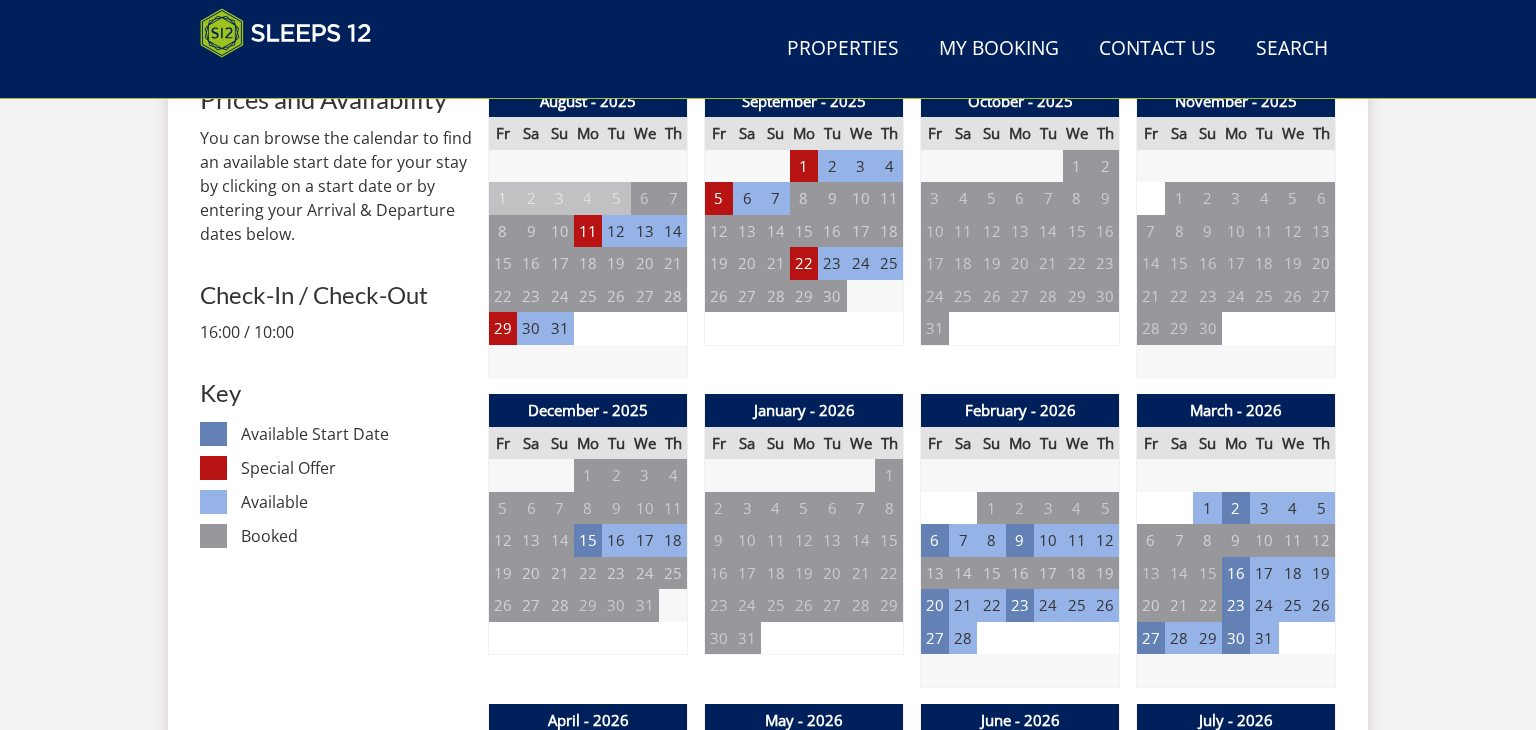 click on "8" at bounding box center [991, 540] 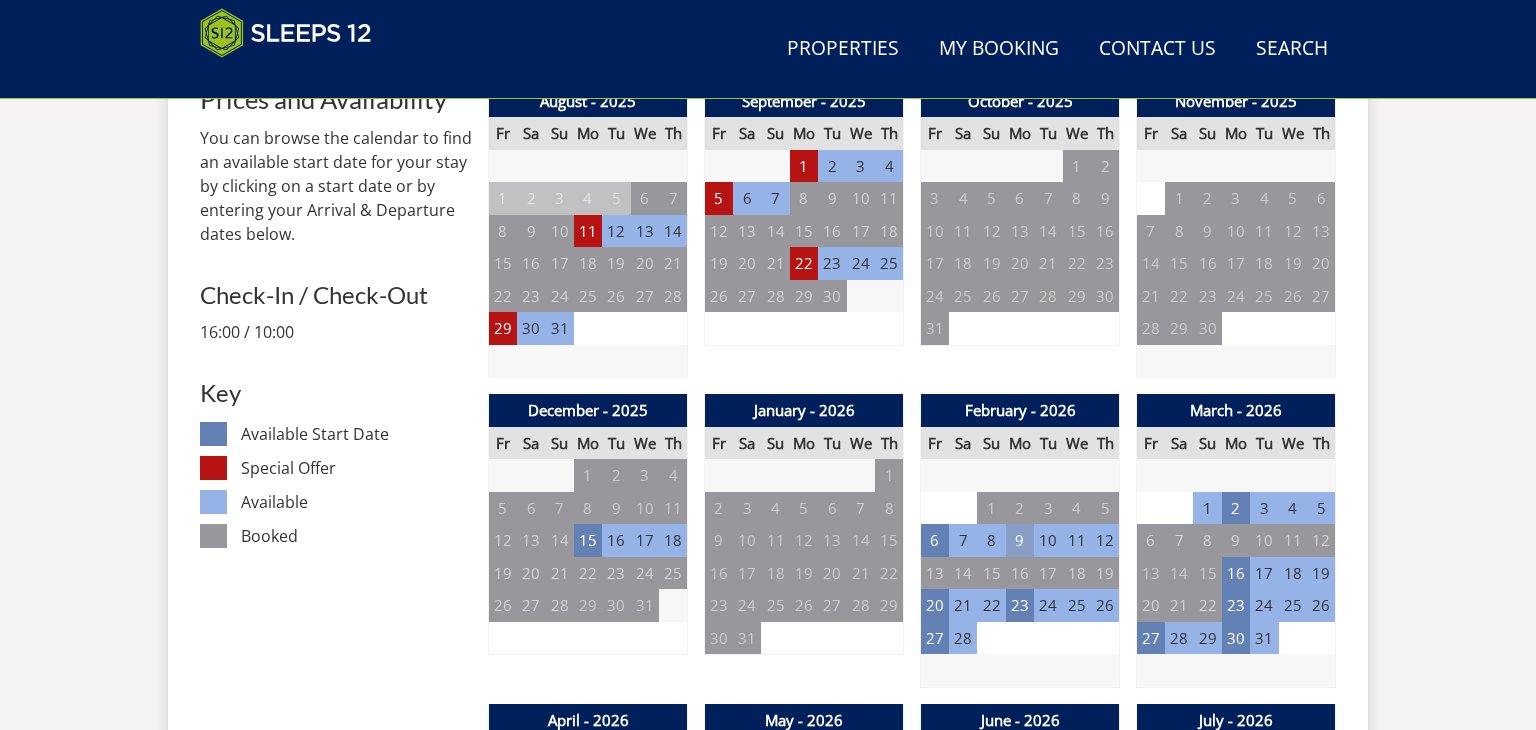 click on "9" at bounding box center (1020, 540) 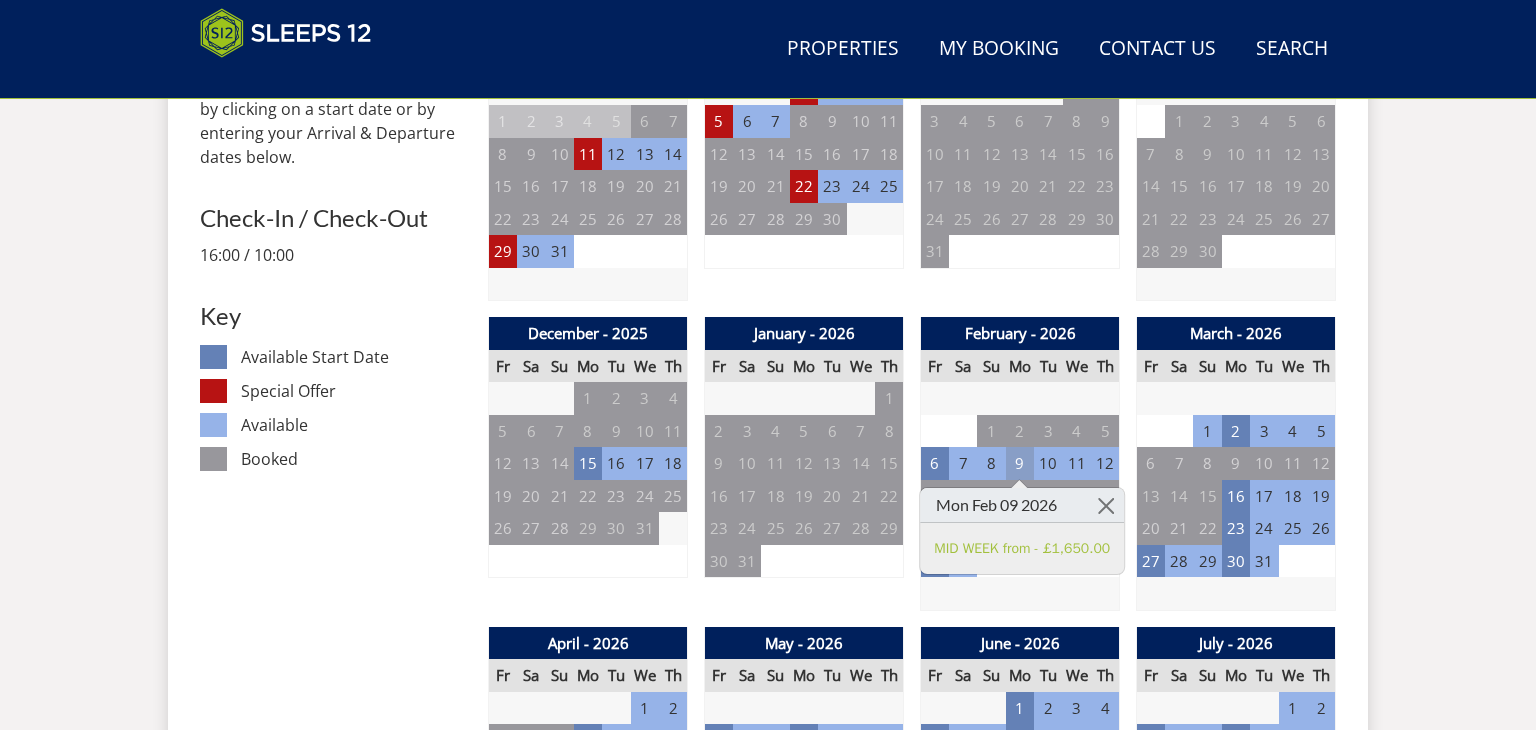 scroll, scrollTop: 960, scrollLeft: 0, axis: vertical 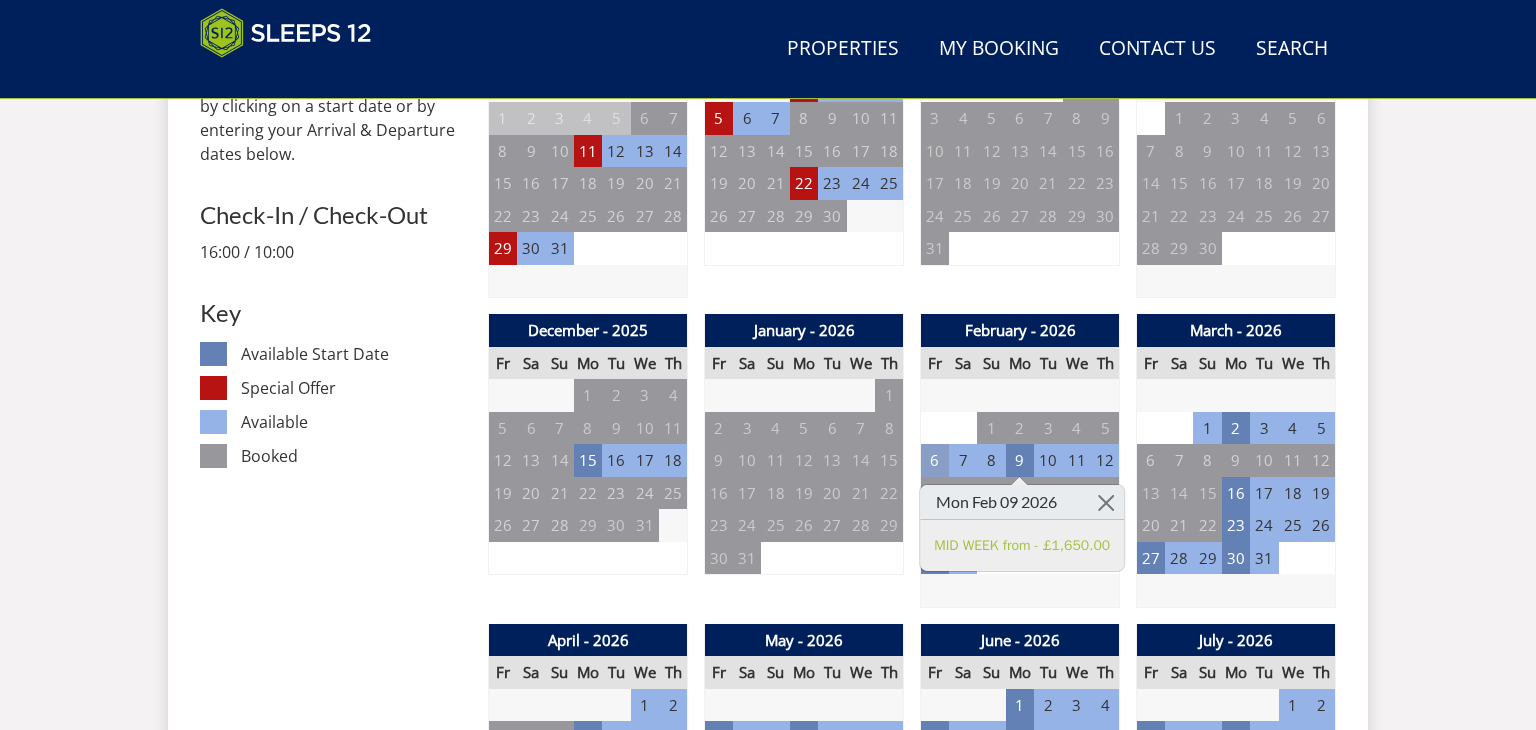 click on "6" at bounding box center [935, 460] 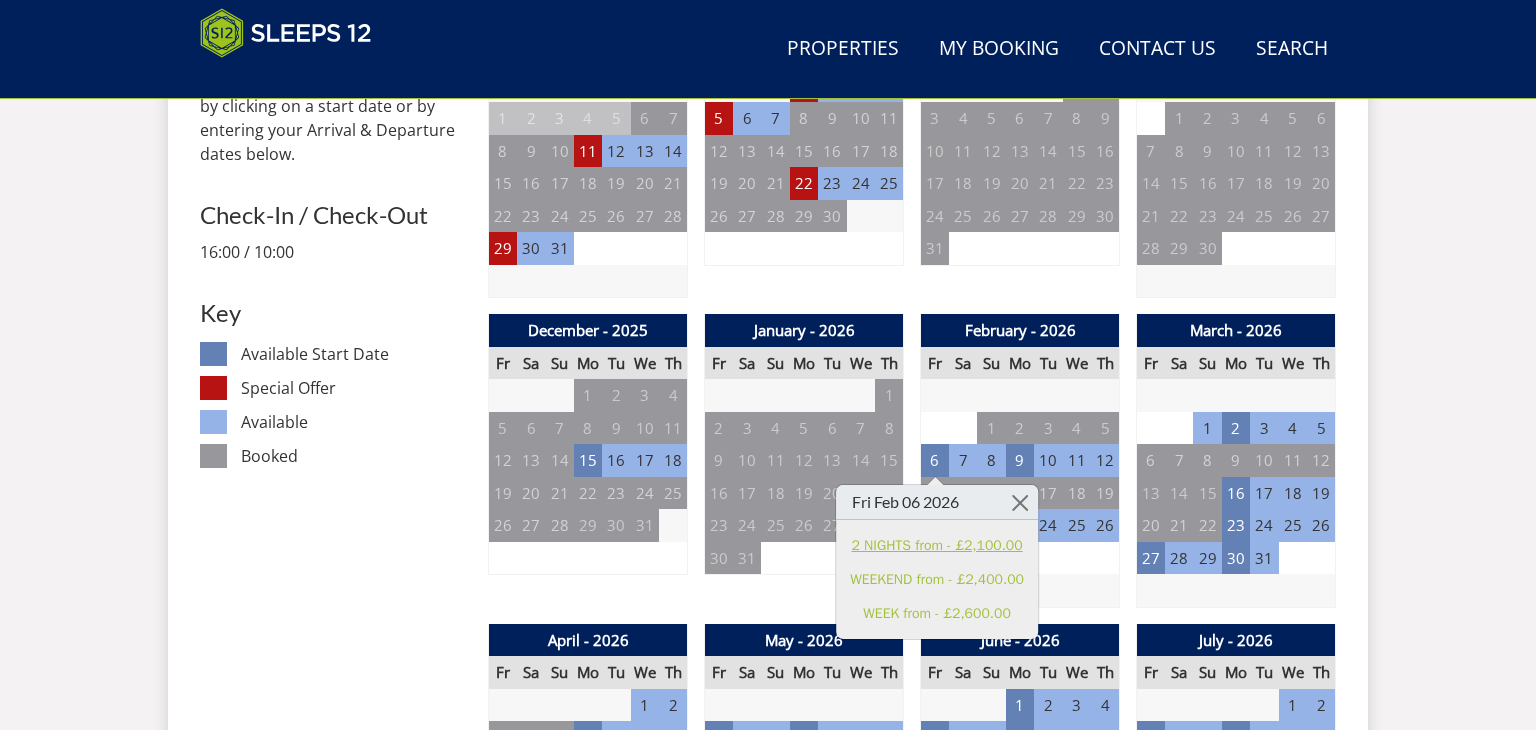 click on "2 NIGHTS from  - £2,100.00" at bounding box center (937, 545) 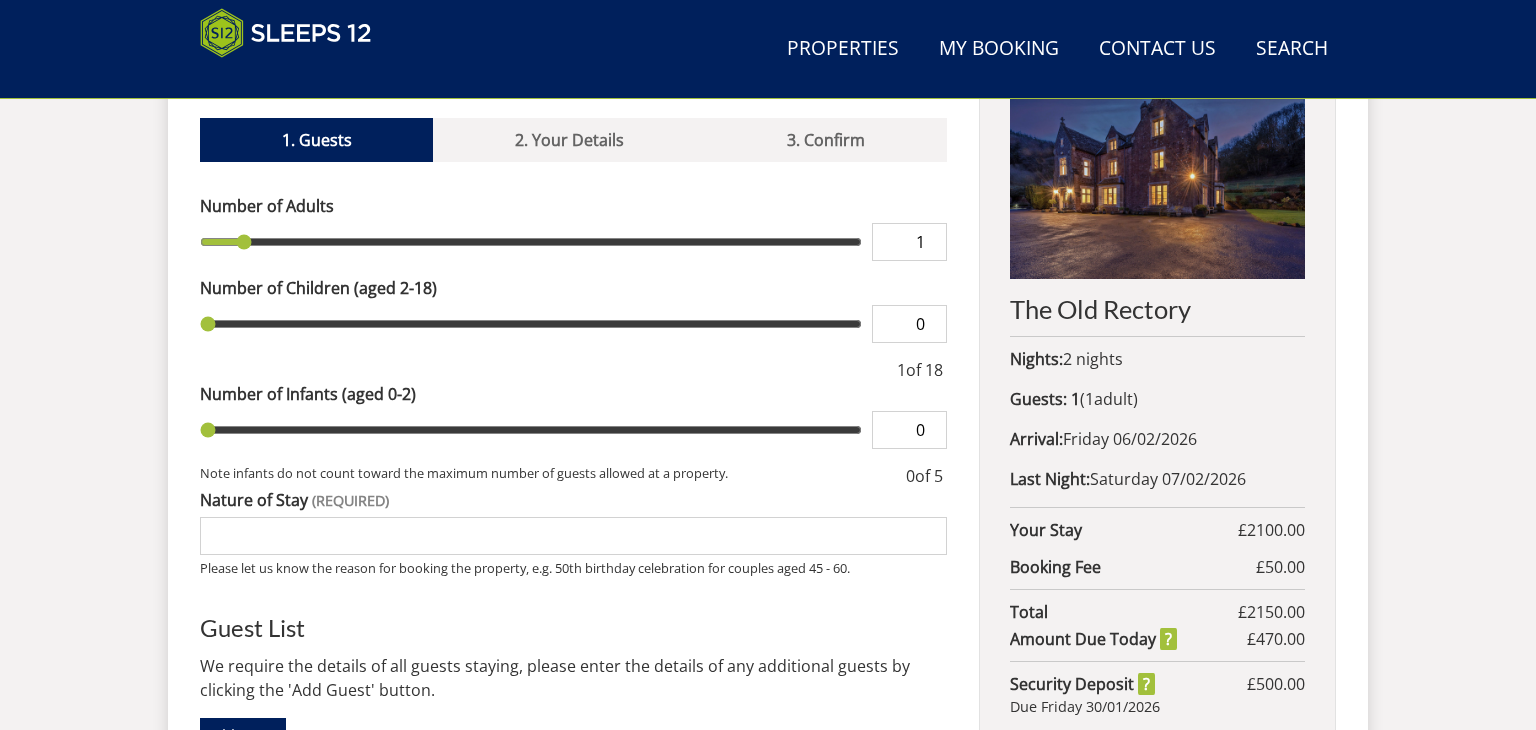 scroll, scrollTop: 699, scrollLeft: 0, axis: vertical 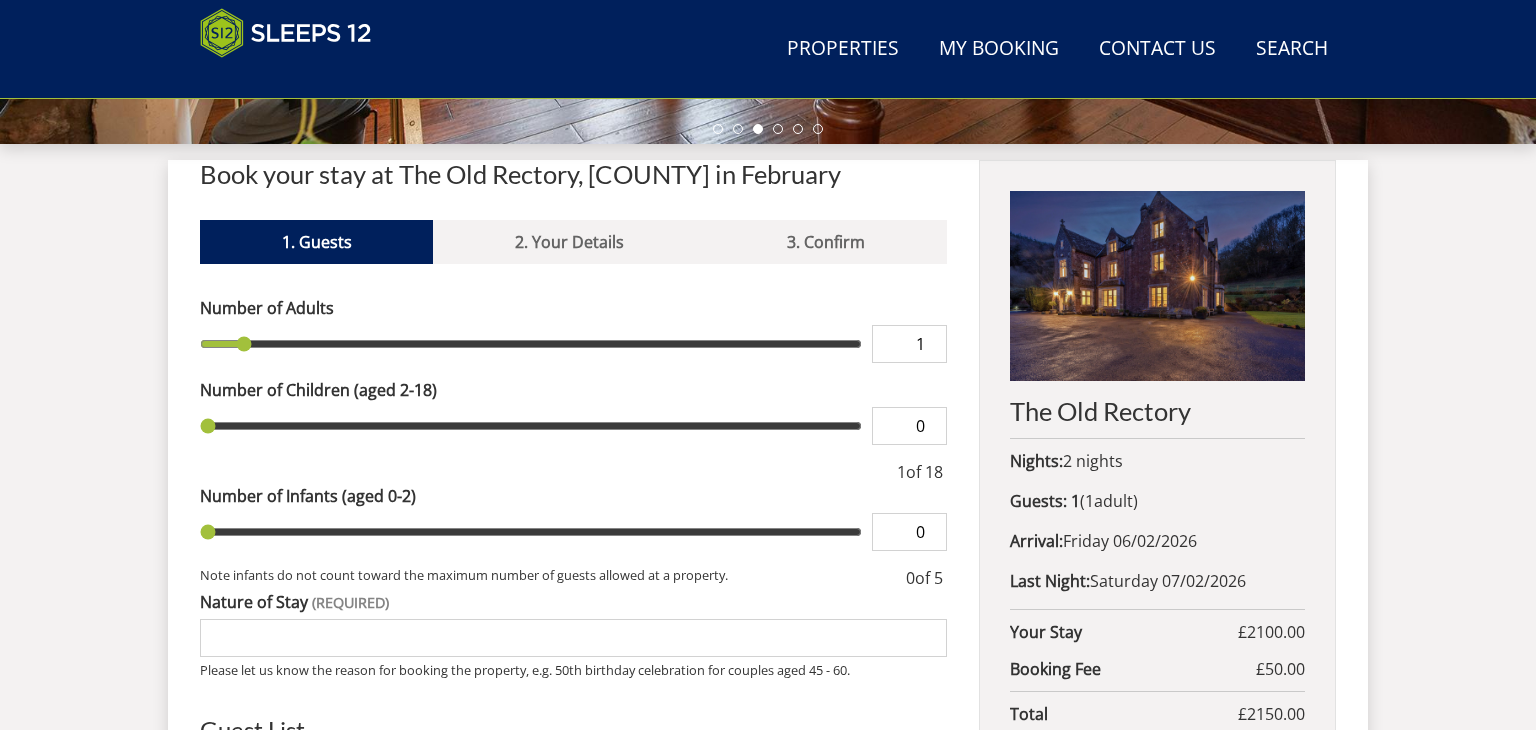 click on "1" at bounding box center (909, 344) 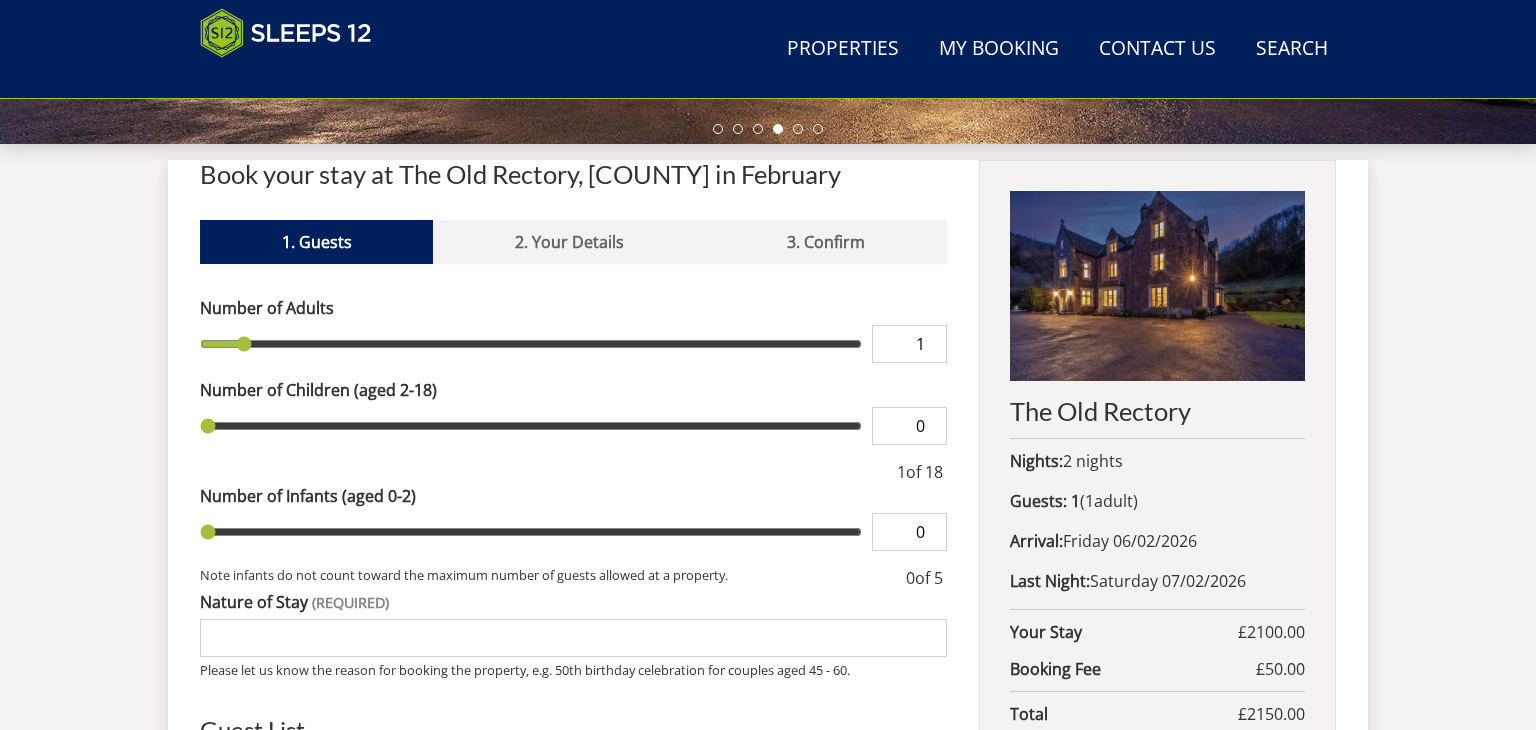 click on "1" at bounding box center (909, 344) 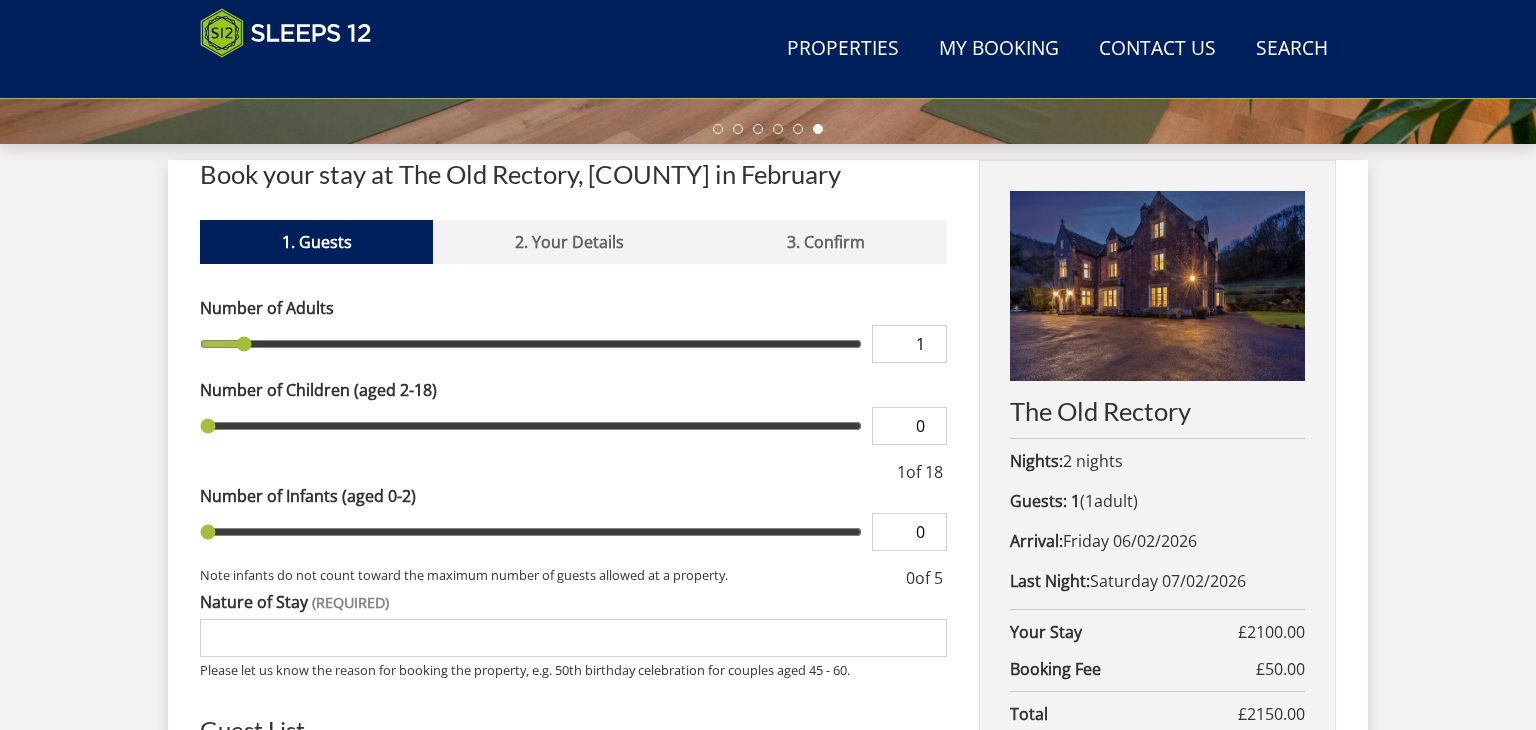 click on "1" at bounding box center (909, 344) 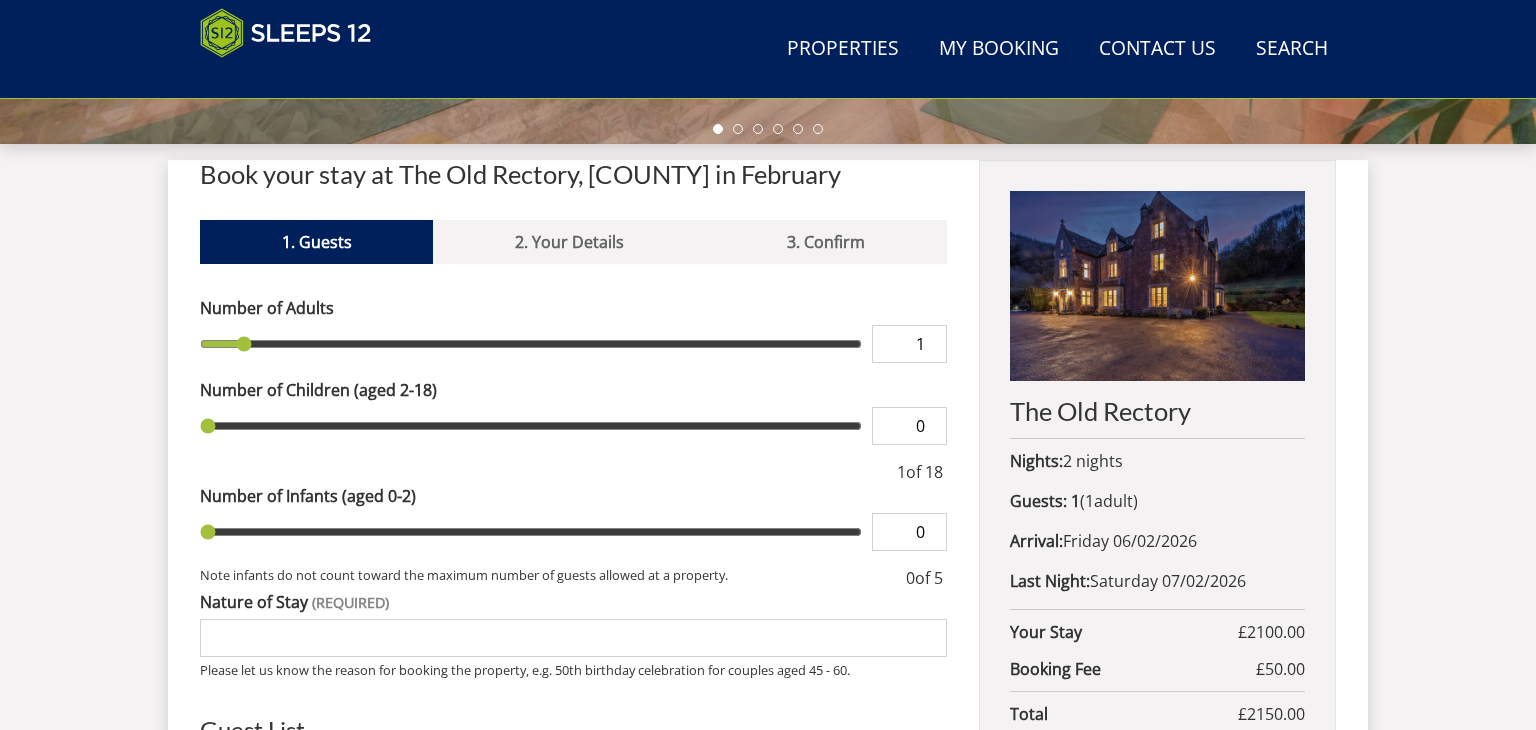 click on "1" at bounding box center [909, 344] 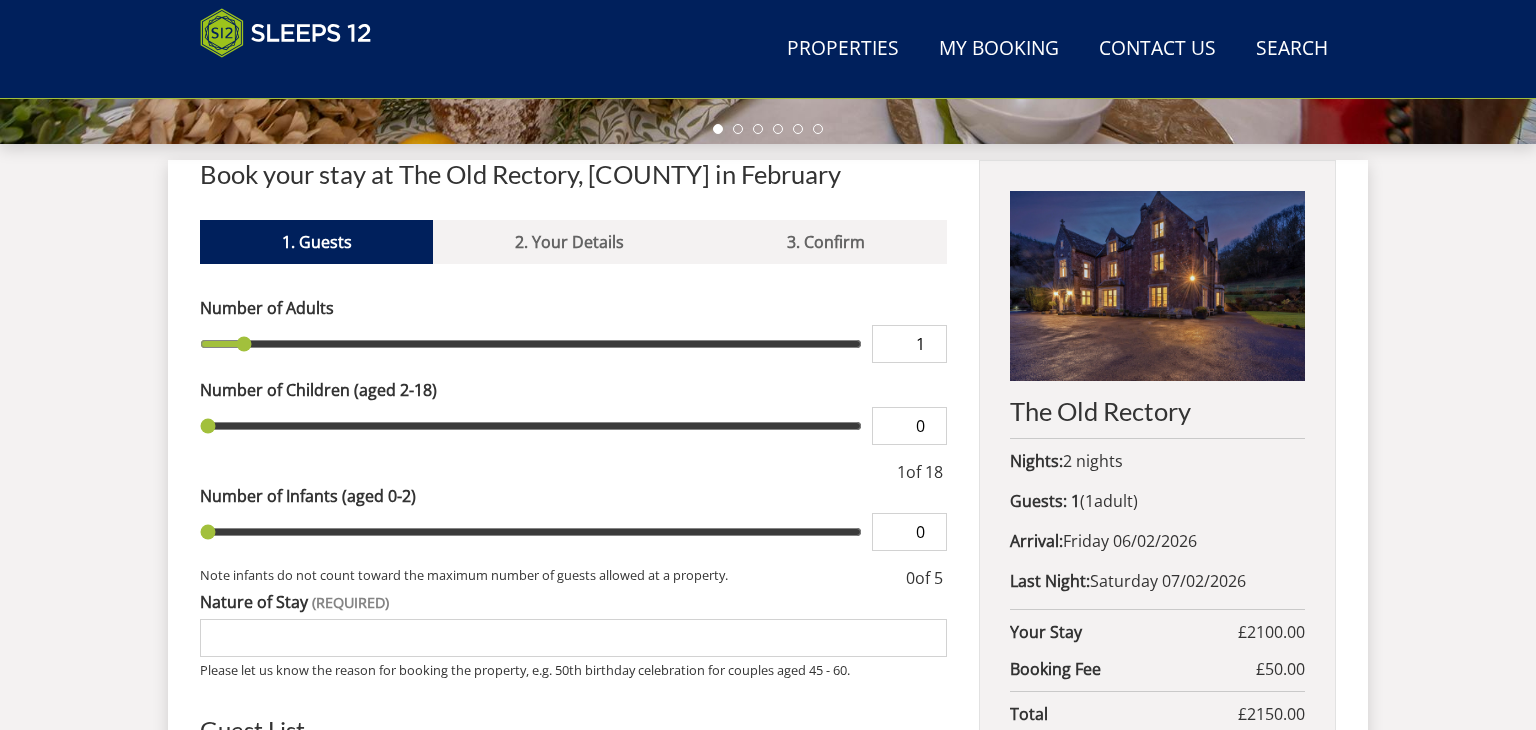 type on "2" 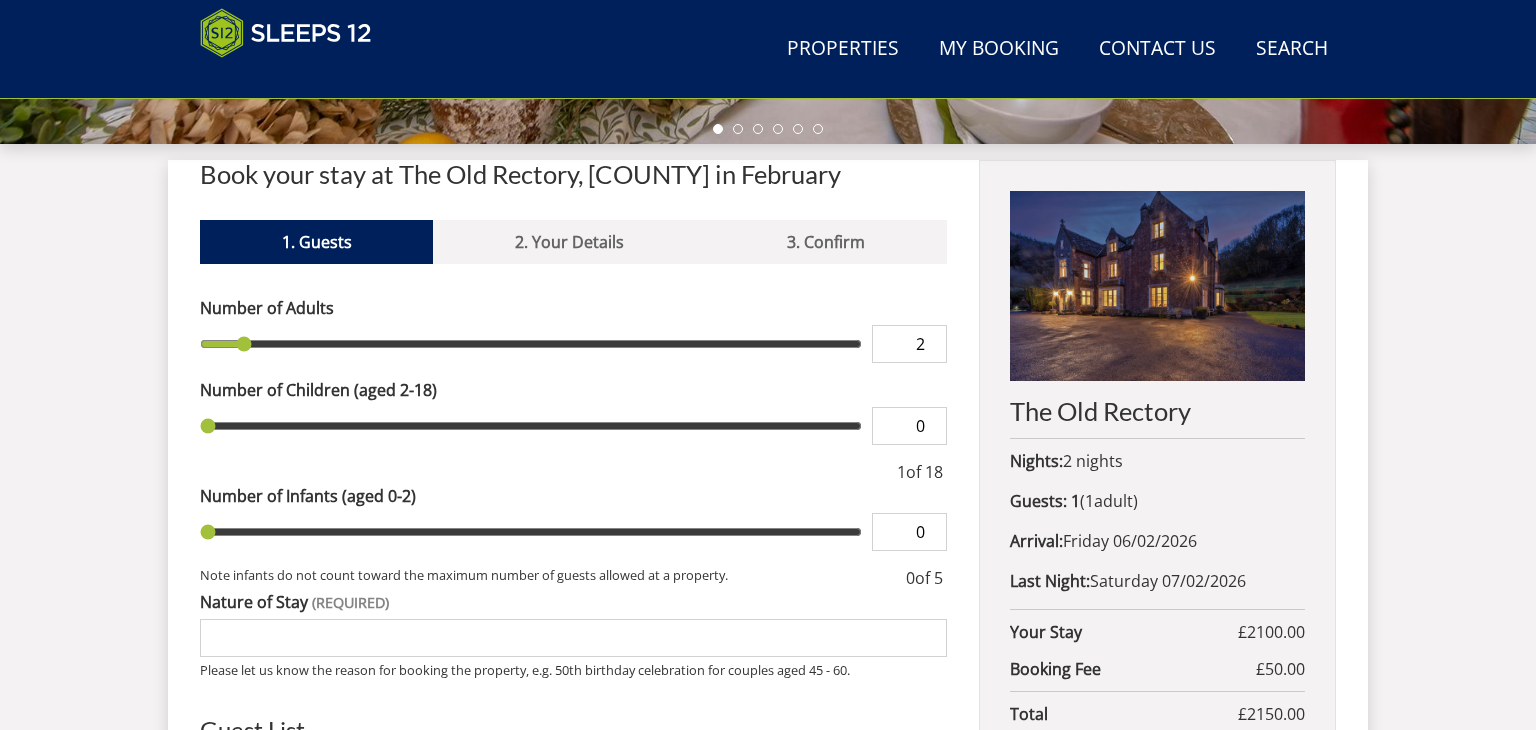 click on "2" at bounding box center [909, 344] 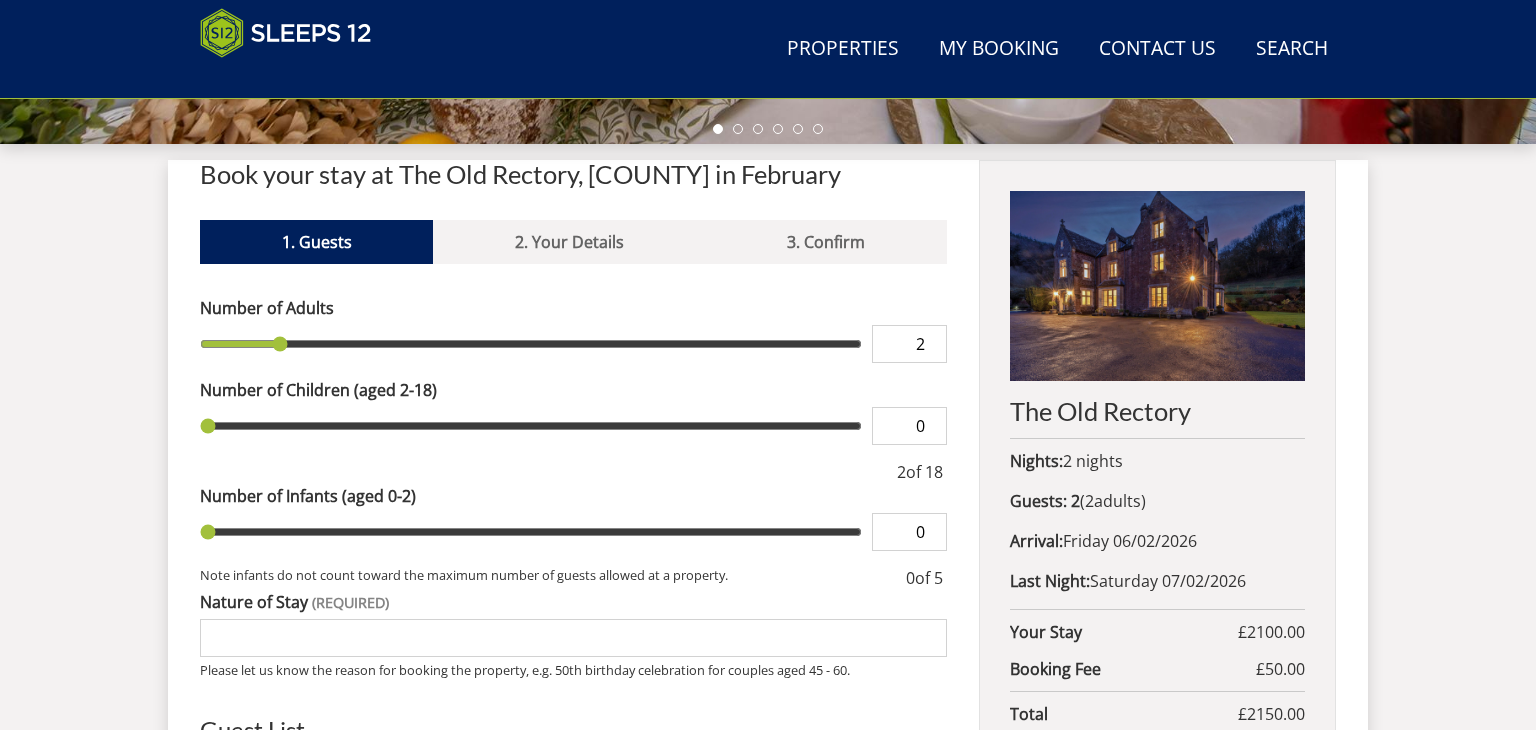 type on "3" 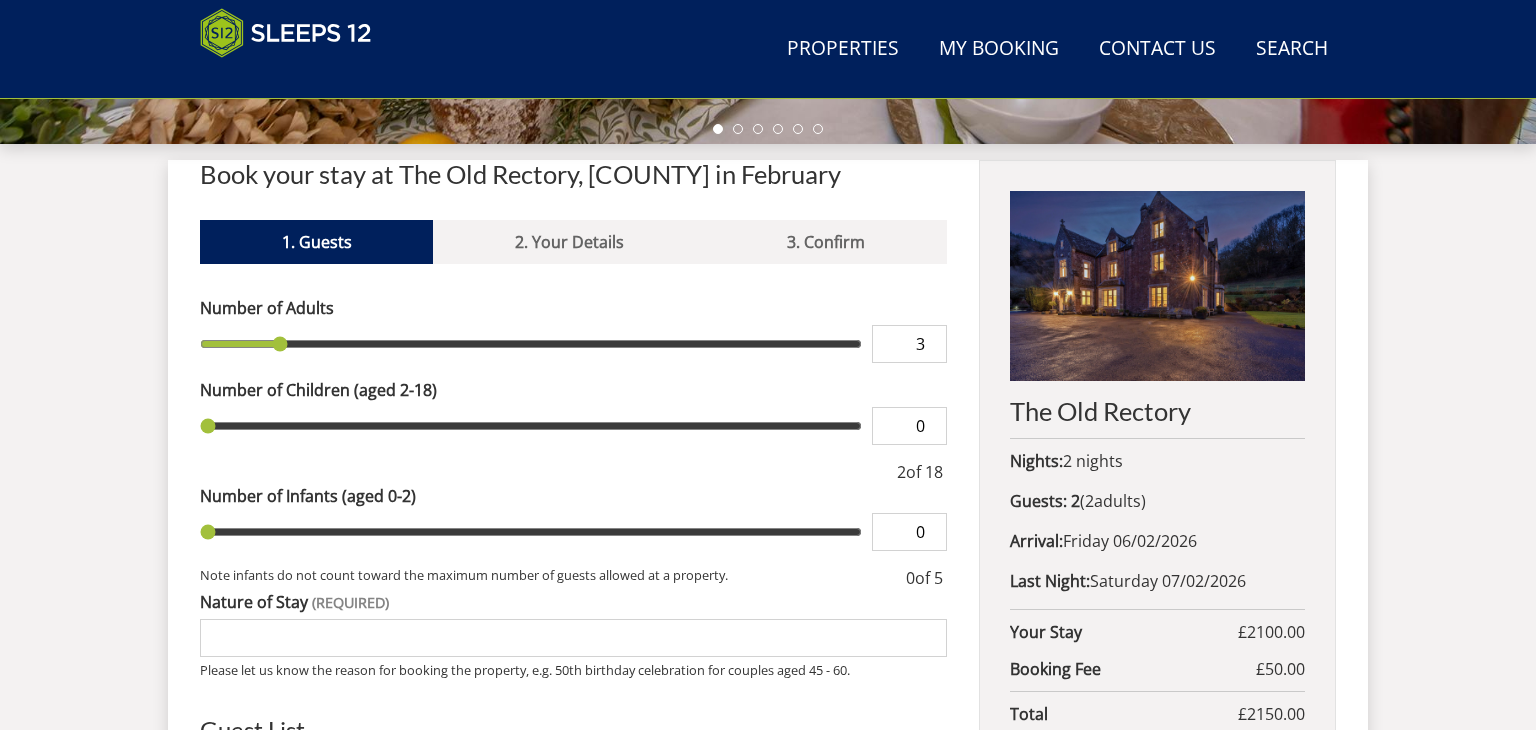 click on "3" at bounding box center [909, 344] 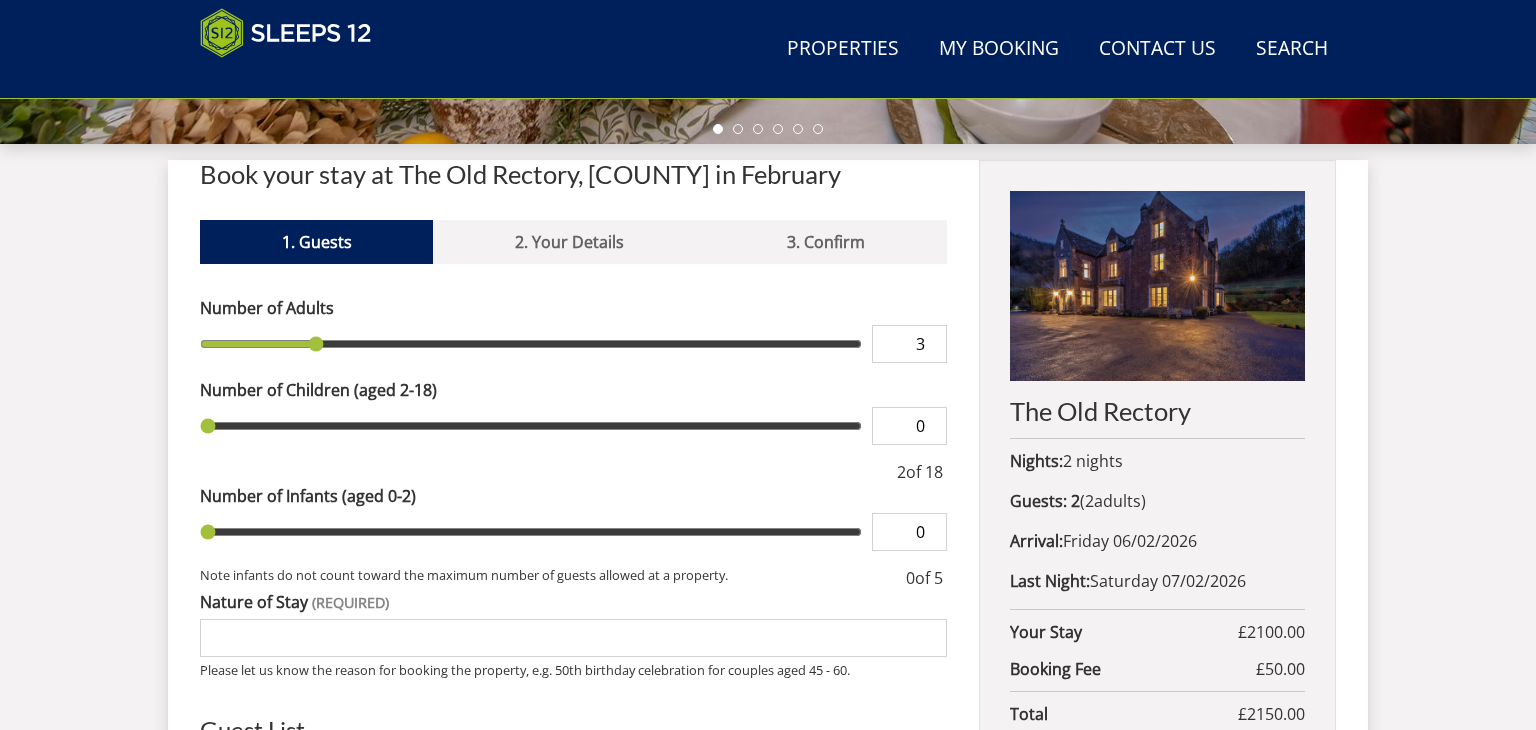 type on "4" 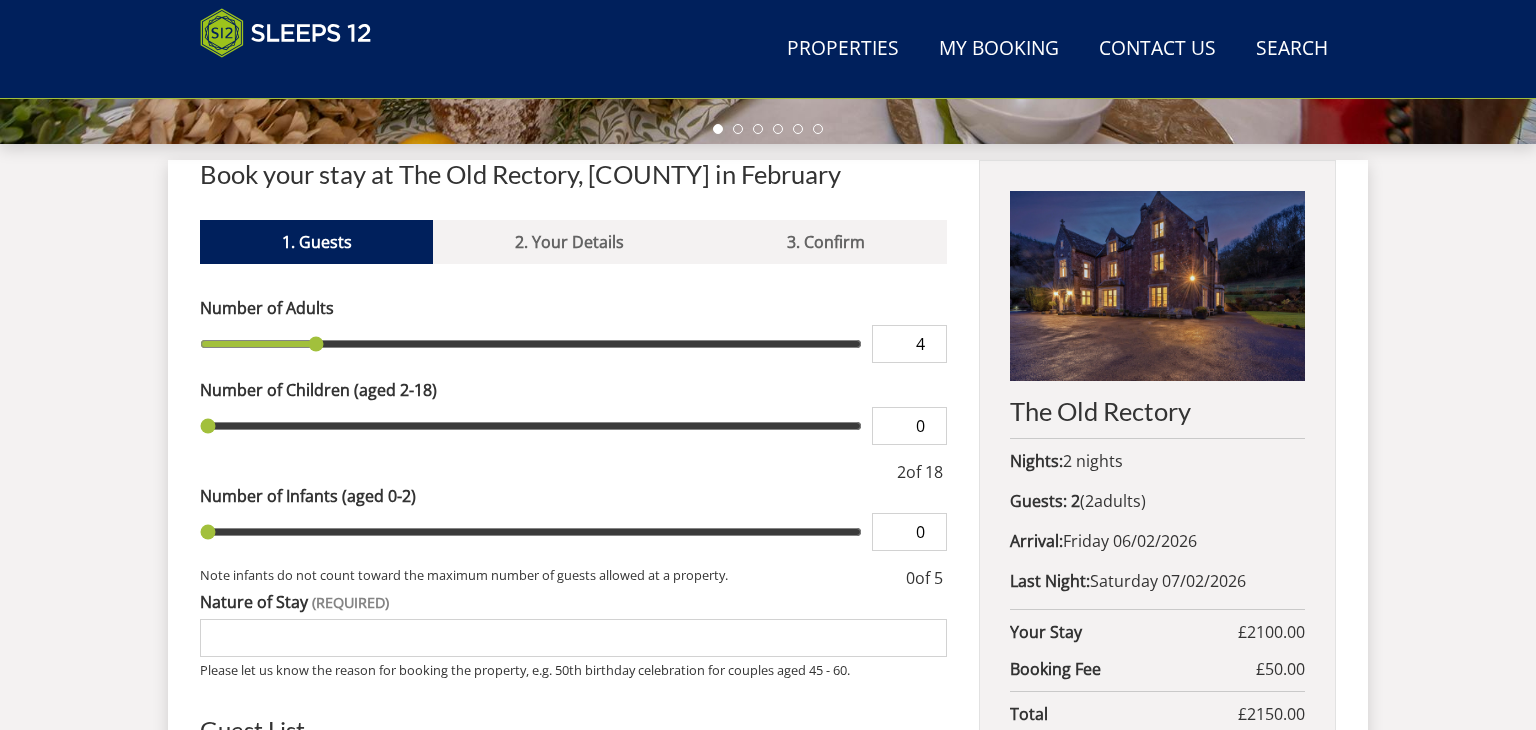 click on "4" at bounding box center (909, 344) 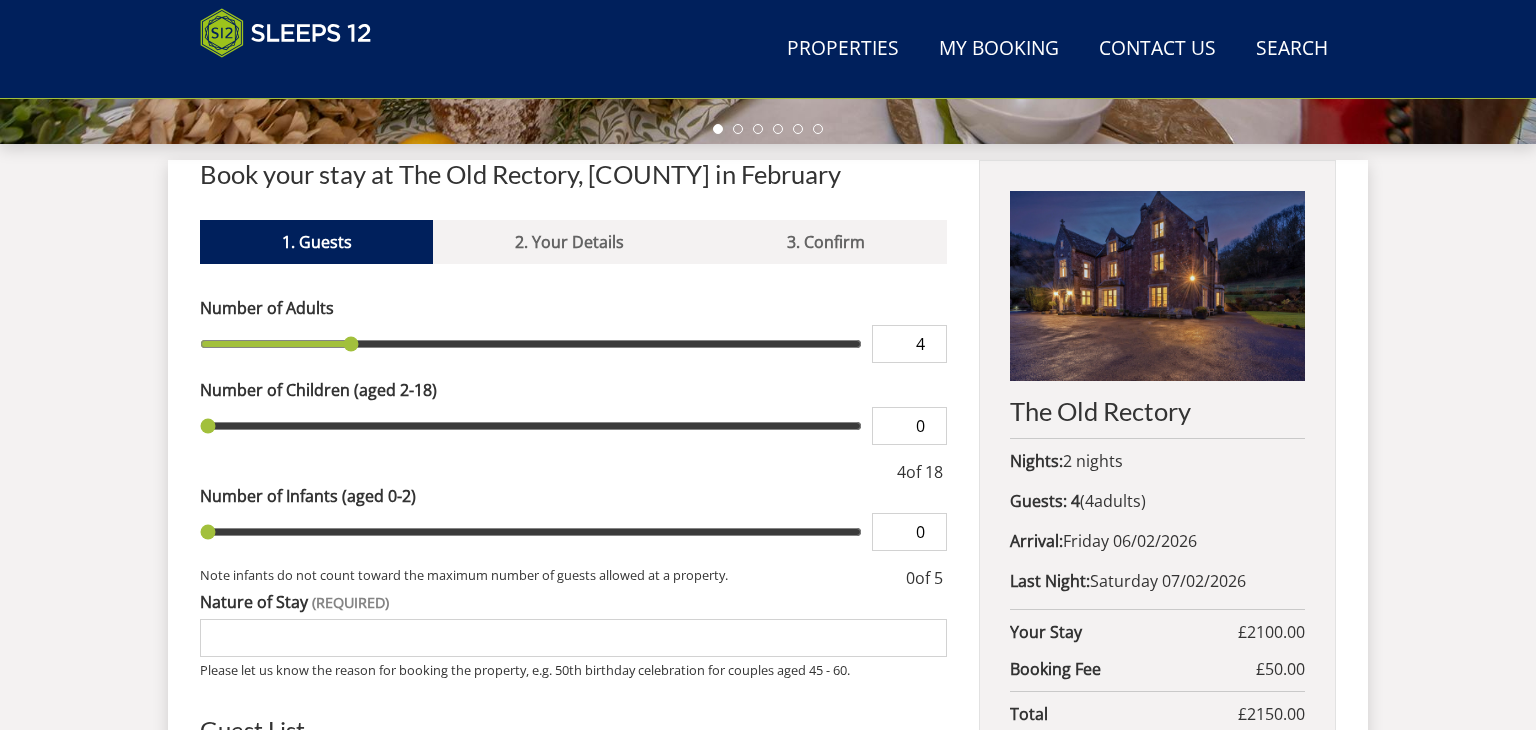 type on "5" 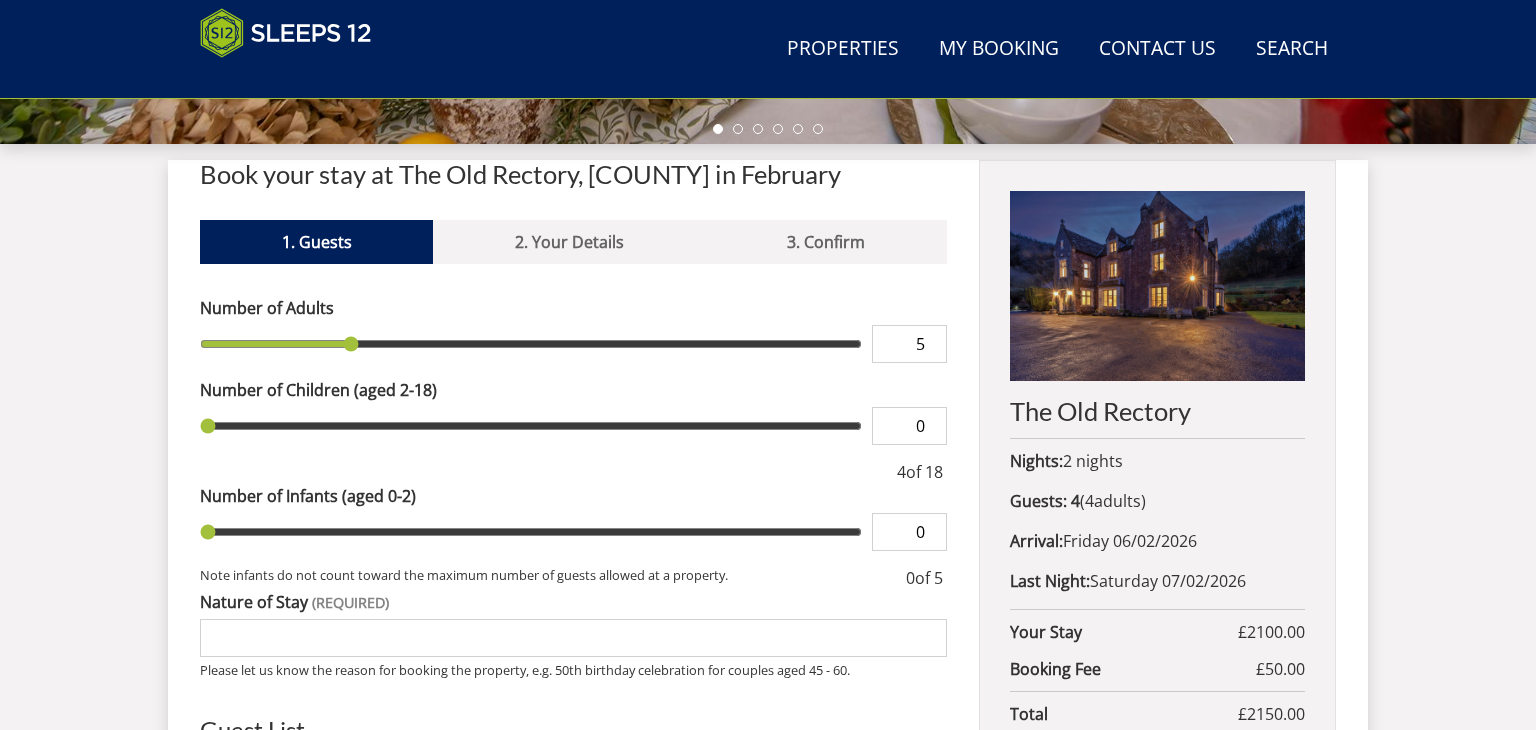click on "5" at bounding box center [909, 344] 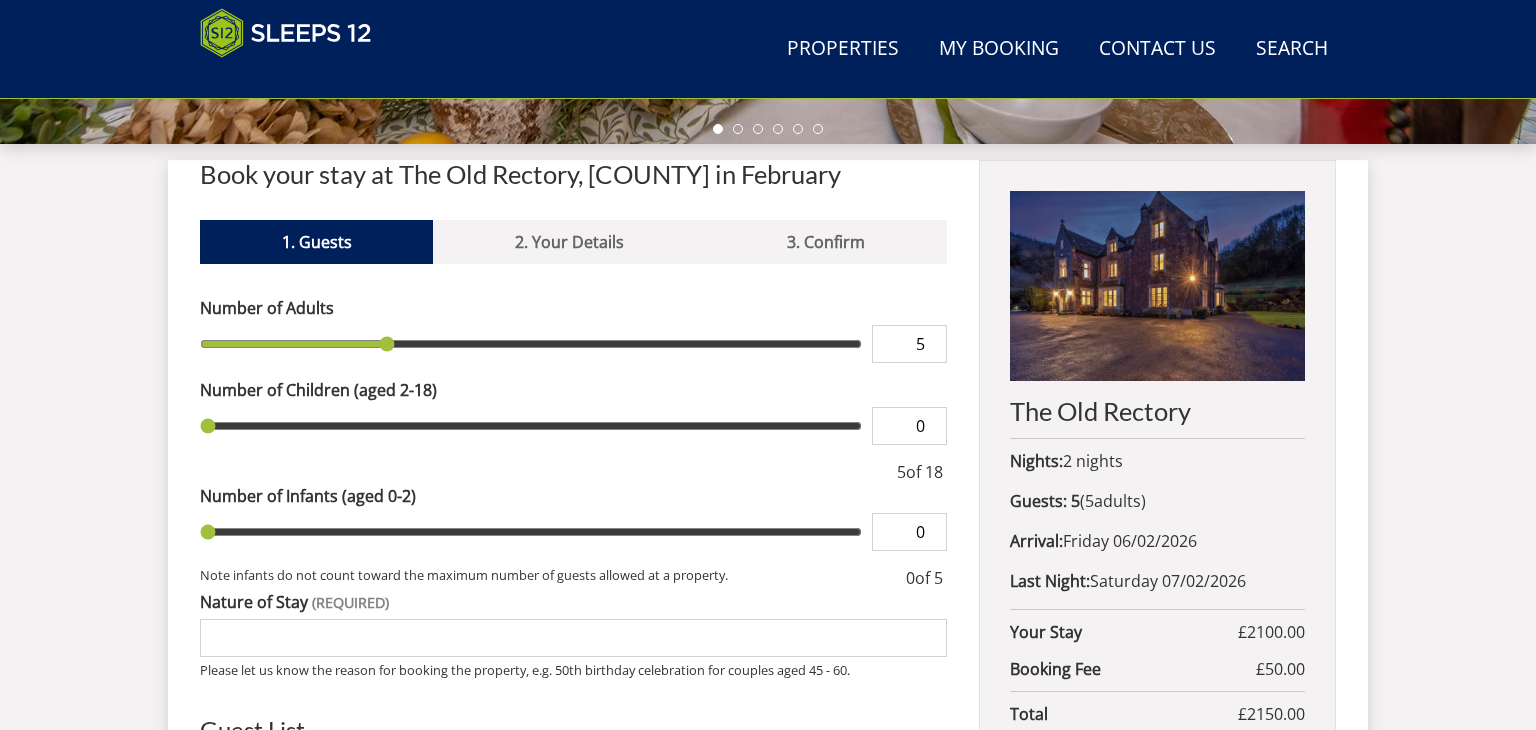 type on "6" 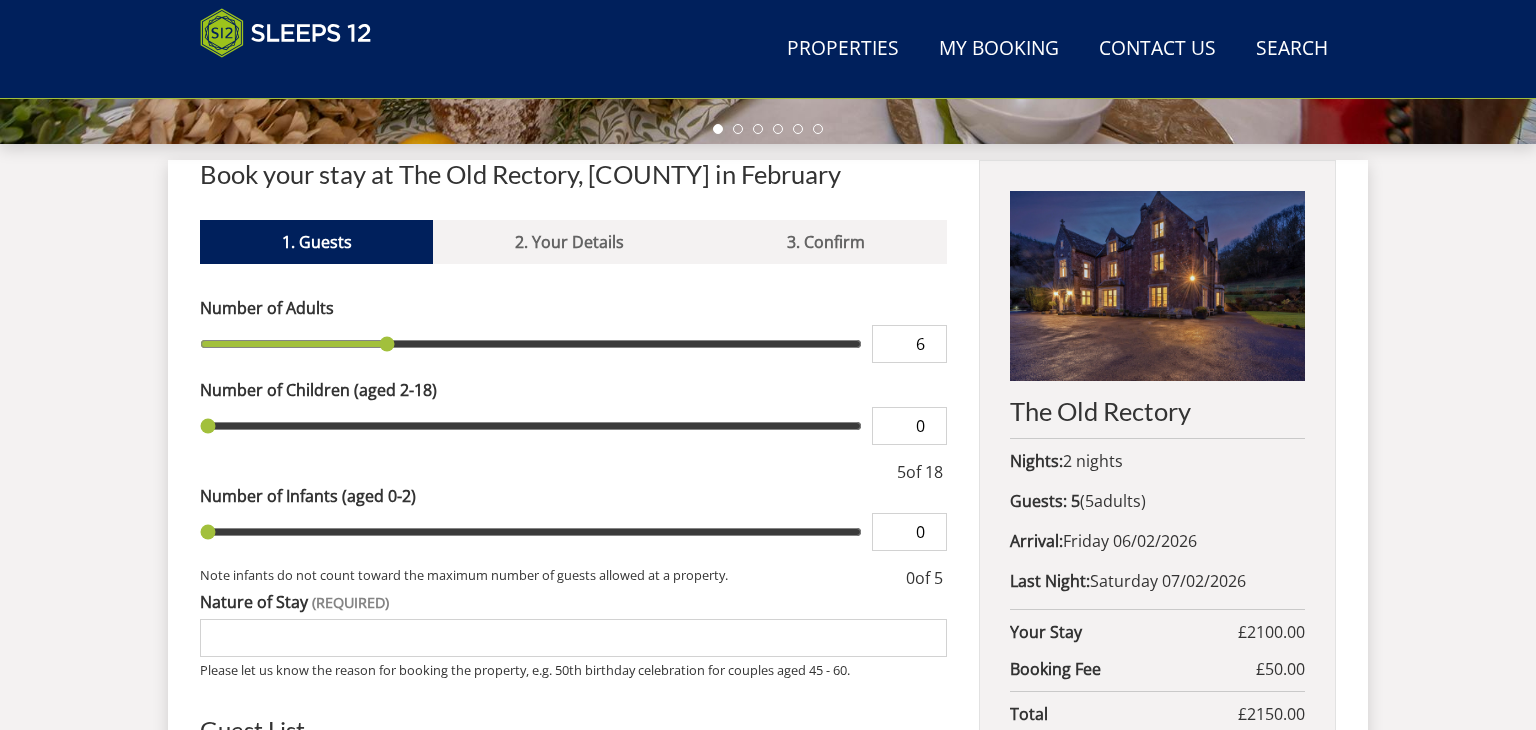 click on "6" at bounding box center [909, 344] 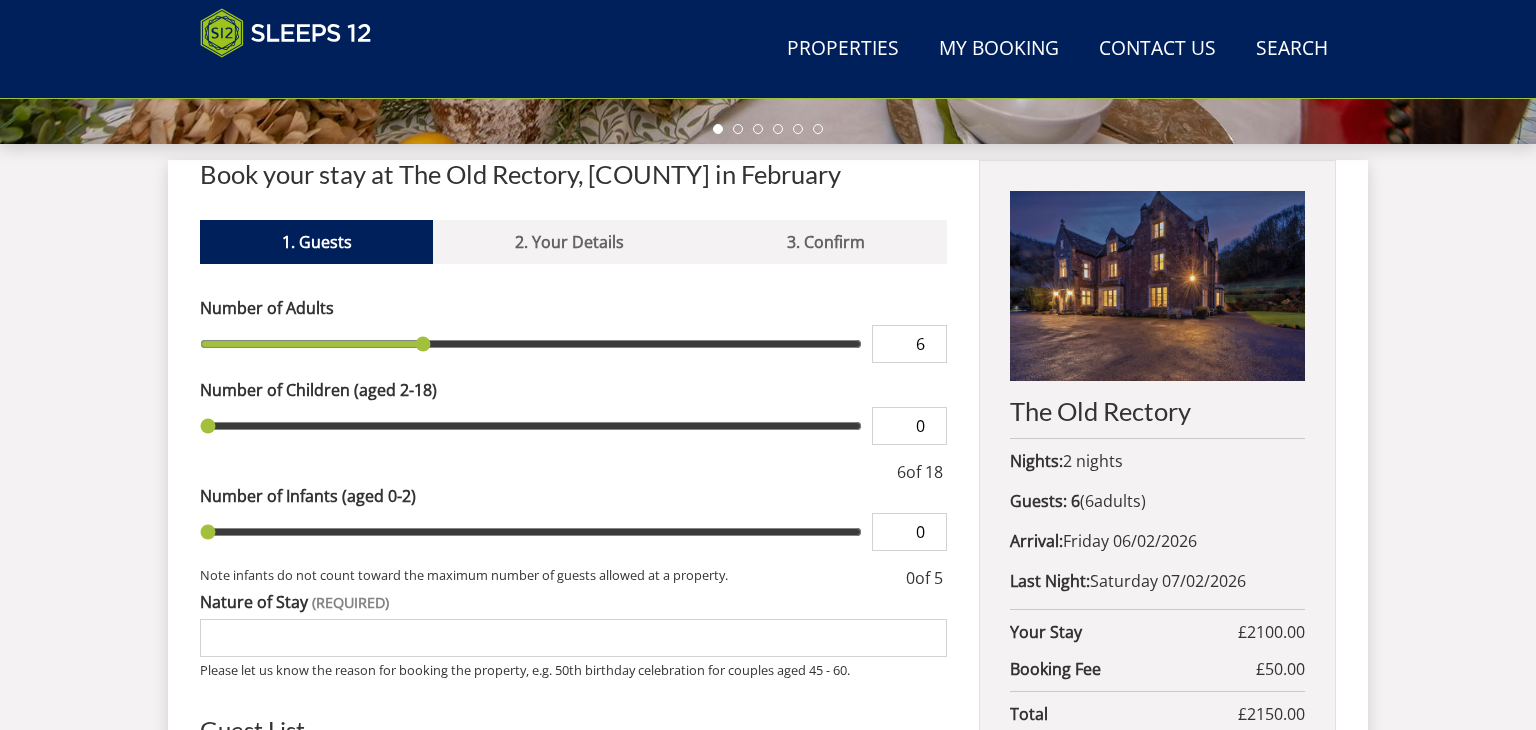 type on "7" 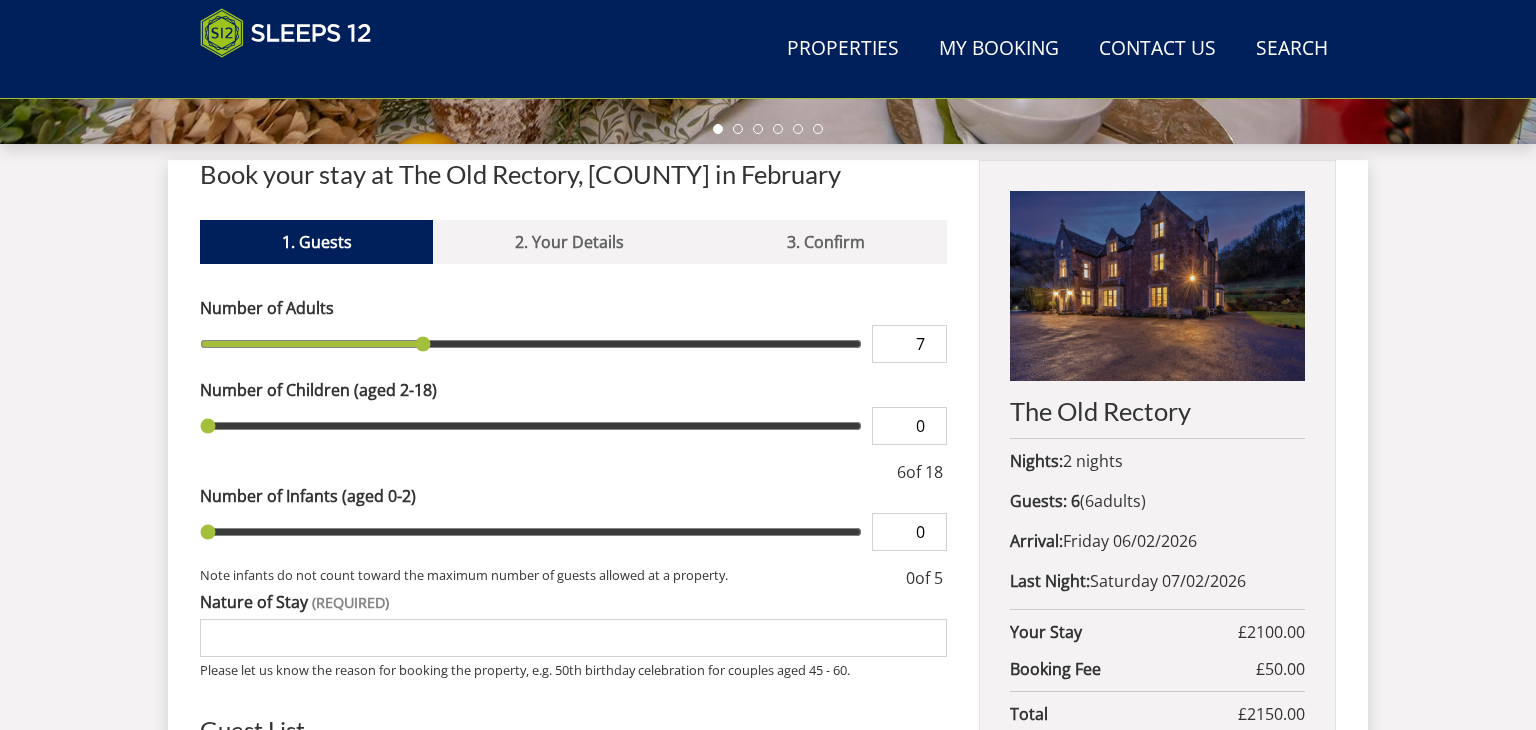 click on "7" at bounding box center [909, 344] 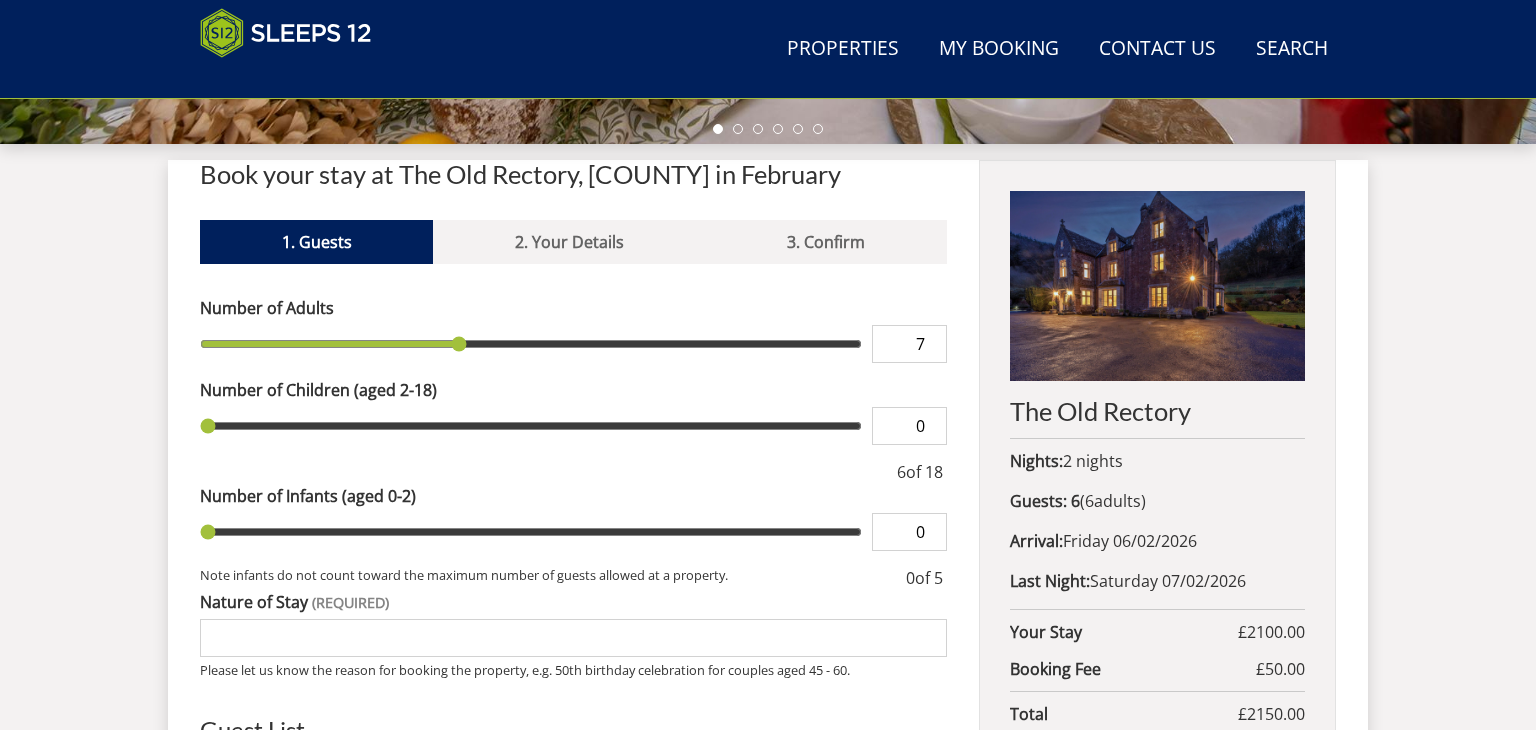type on "8" 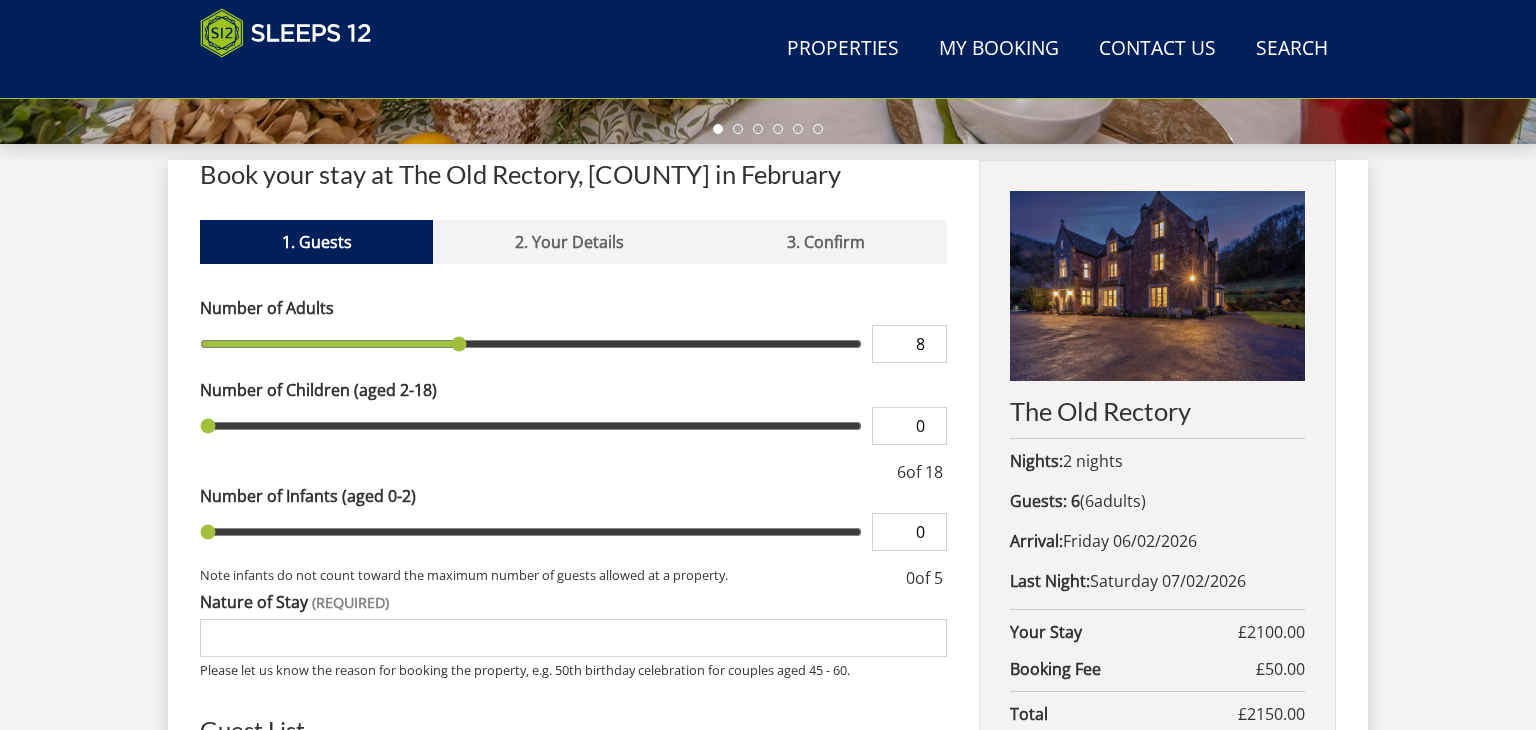 click on "8" at bounding box center (909, 344) 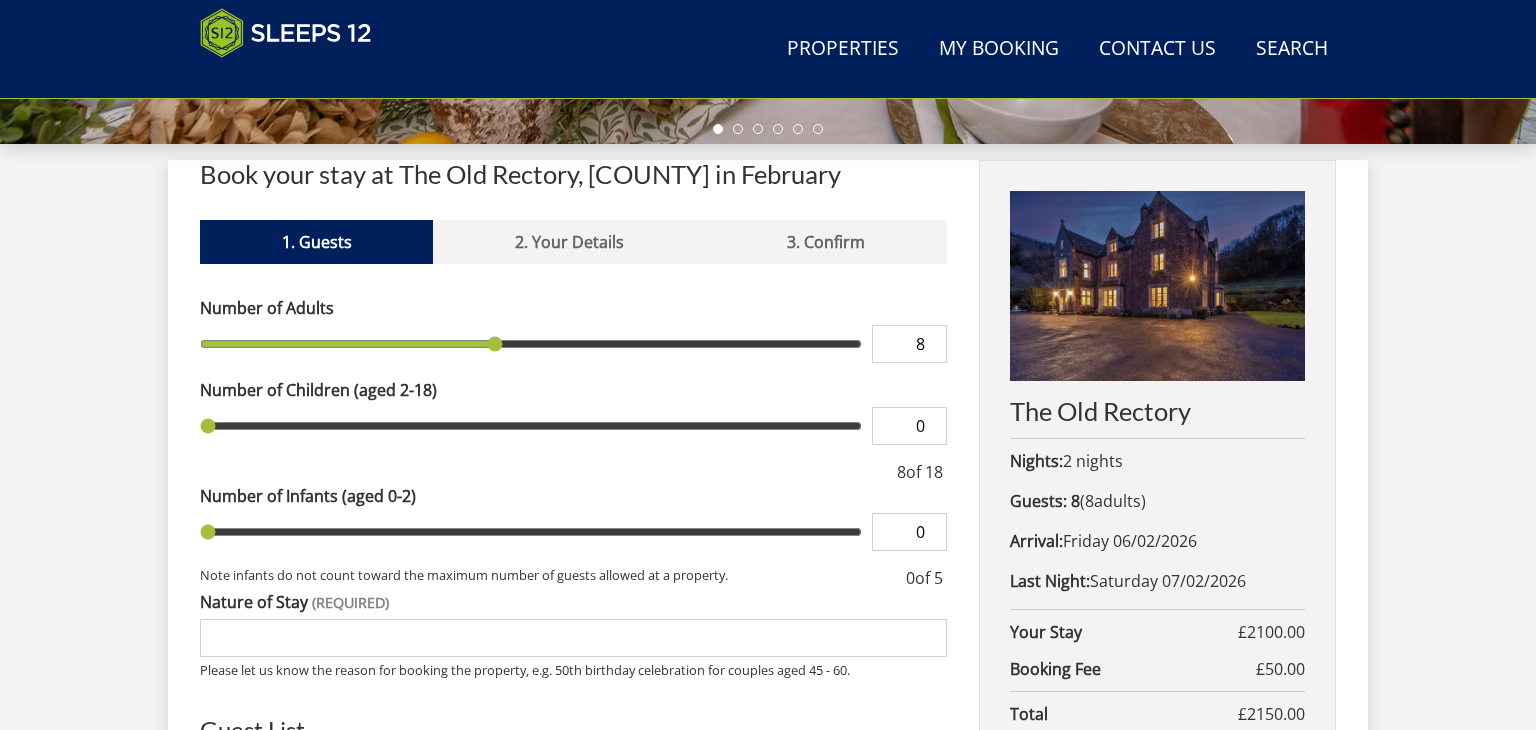 type on "9" 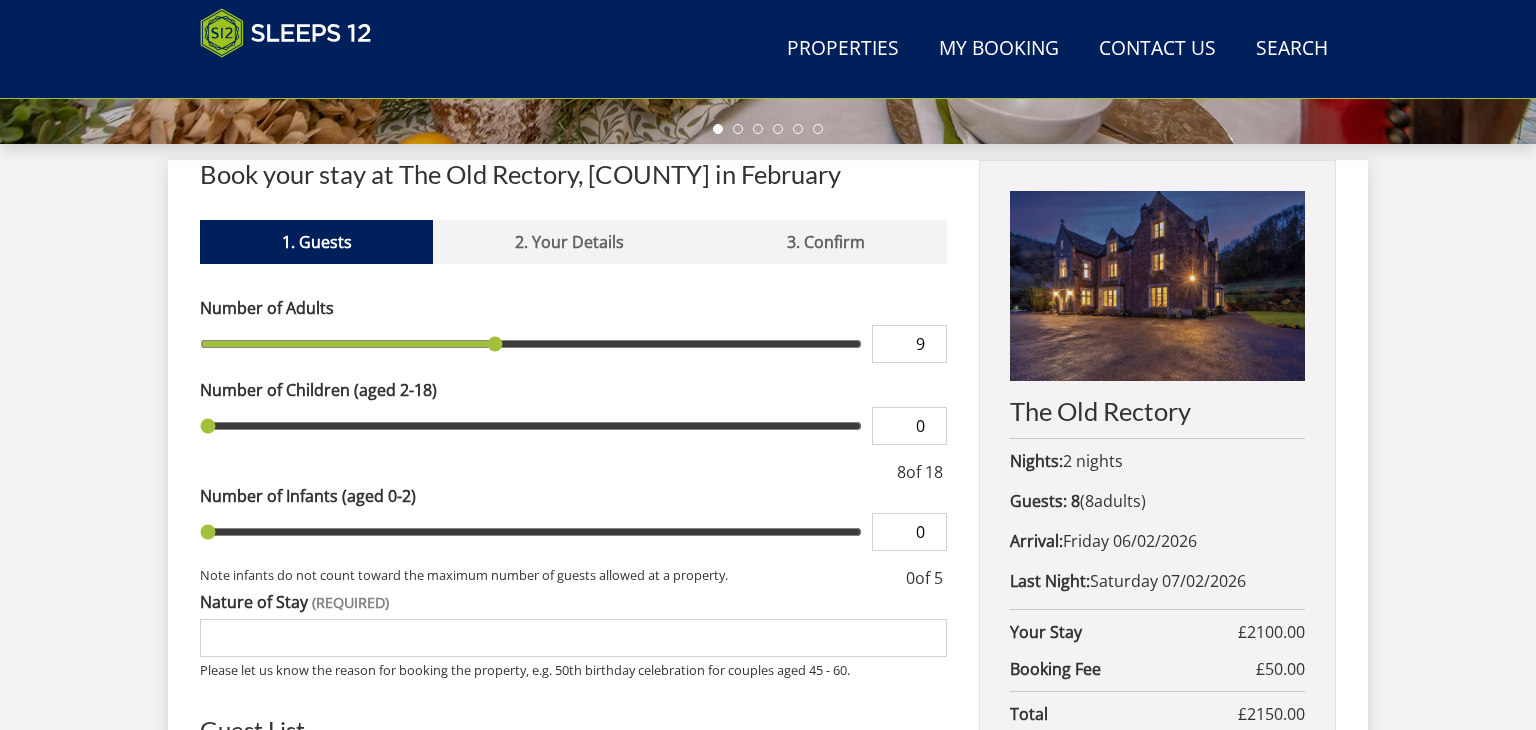 click on "9" at bounding box center (909, 344) 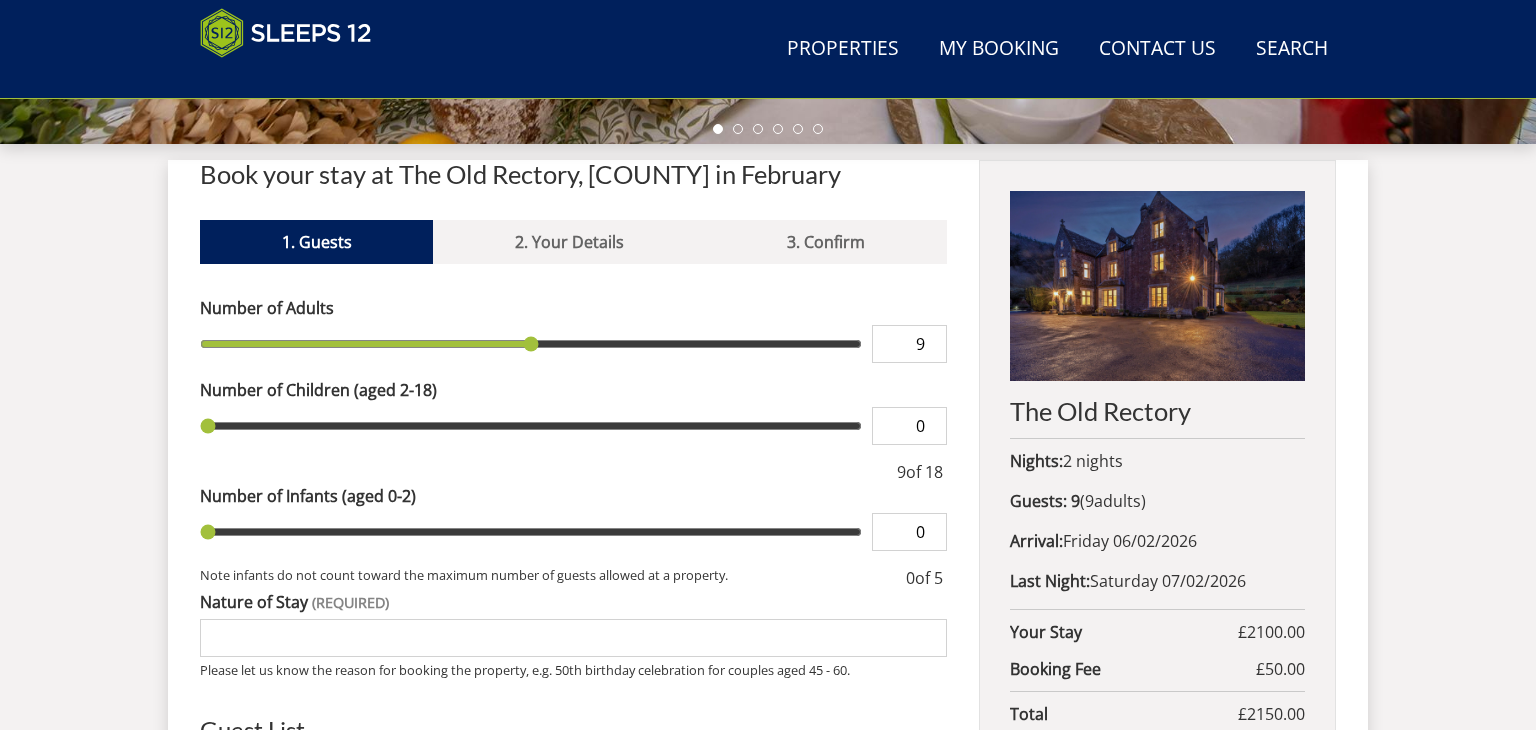 type on "10" 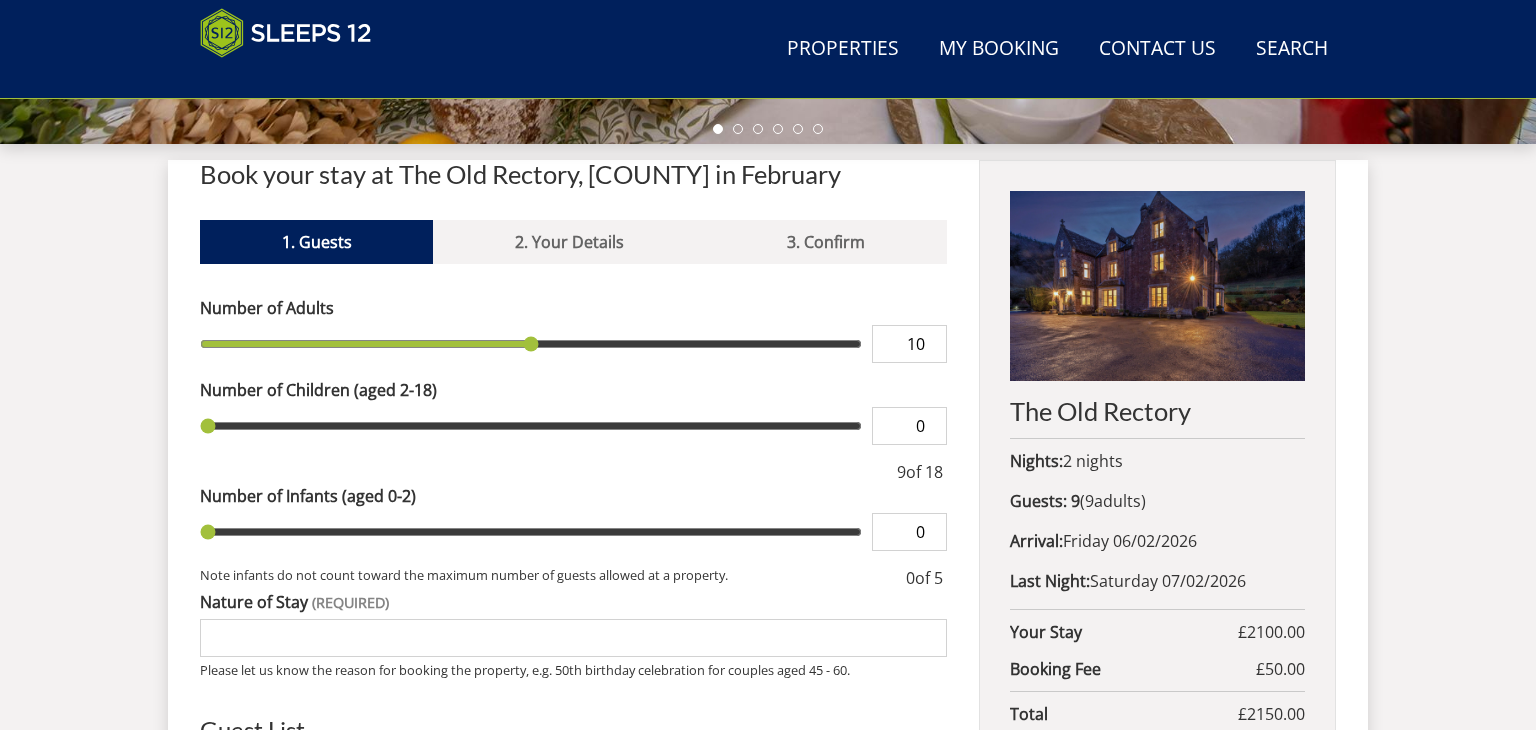 click on "10" at bounding box center [909, 344] 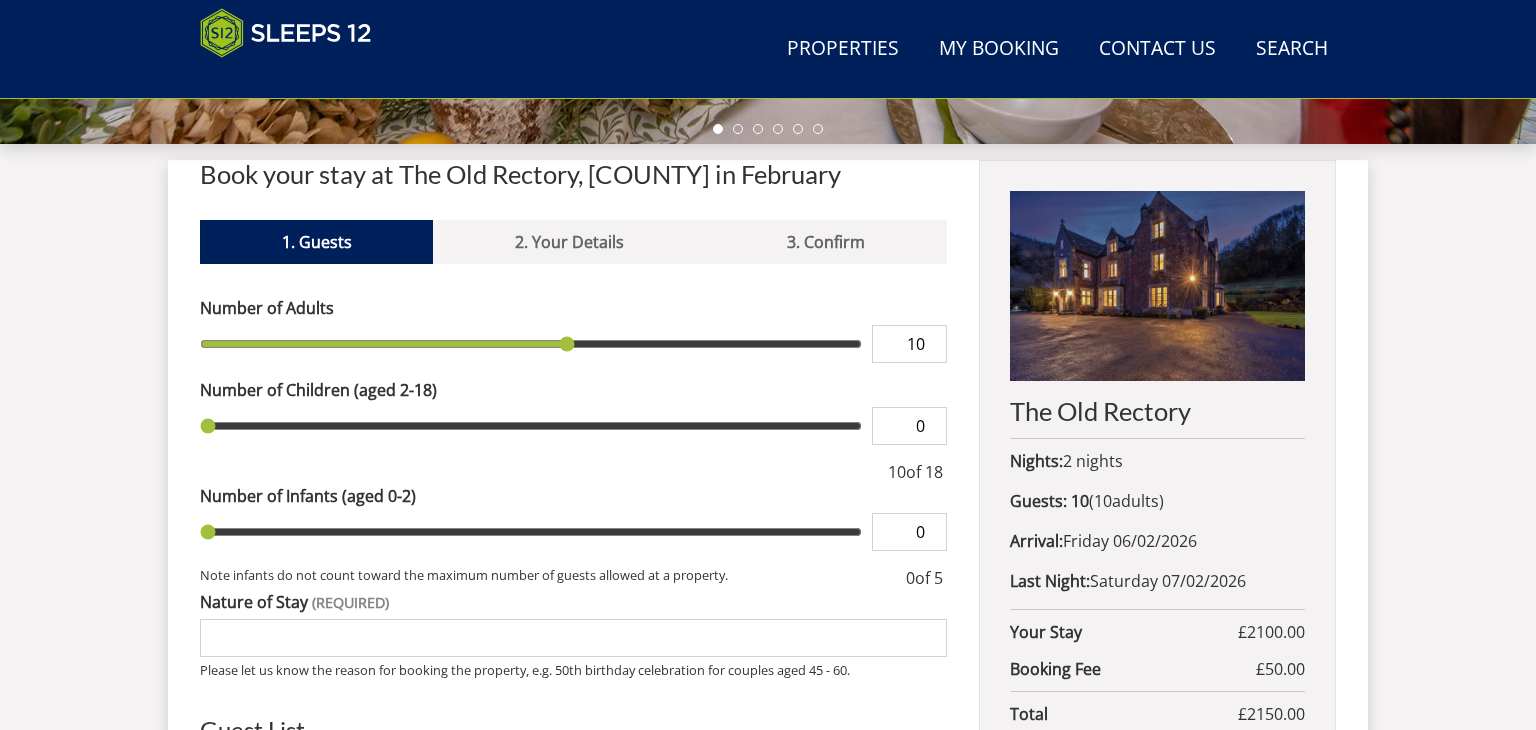 type on "11" 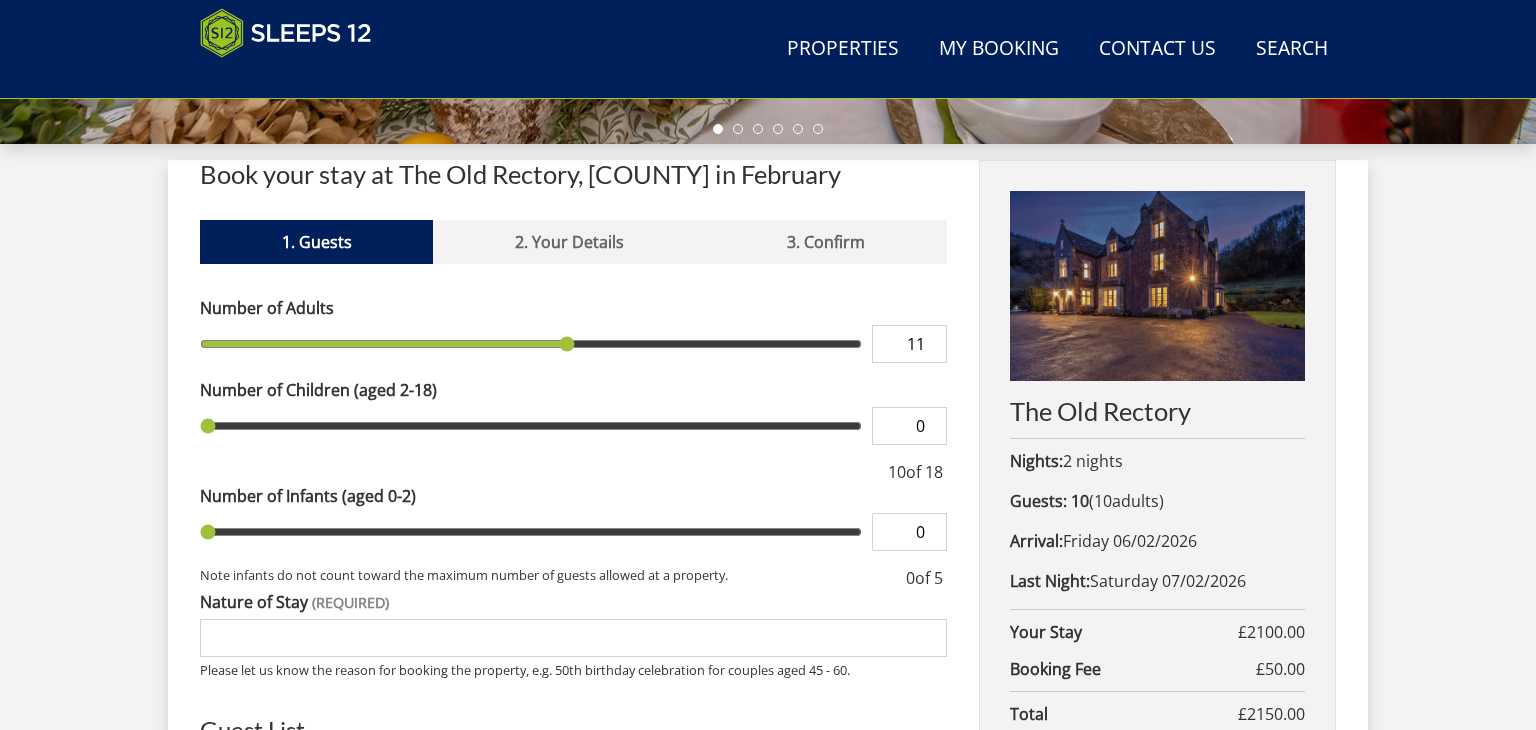 click on "11" at bounding box center [909, 344] 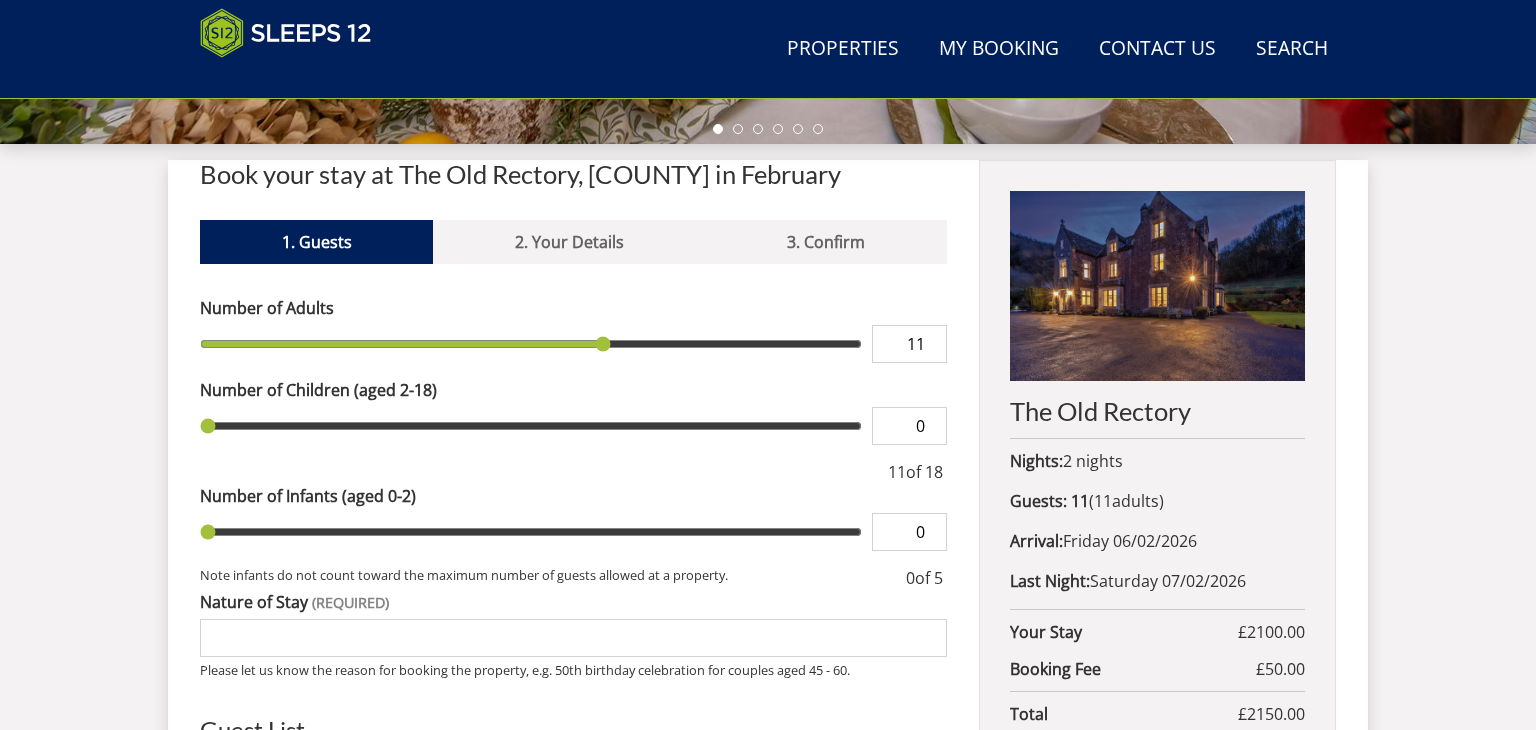type on "12" 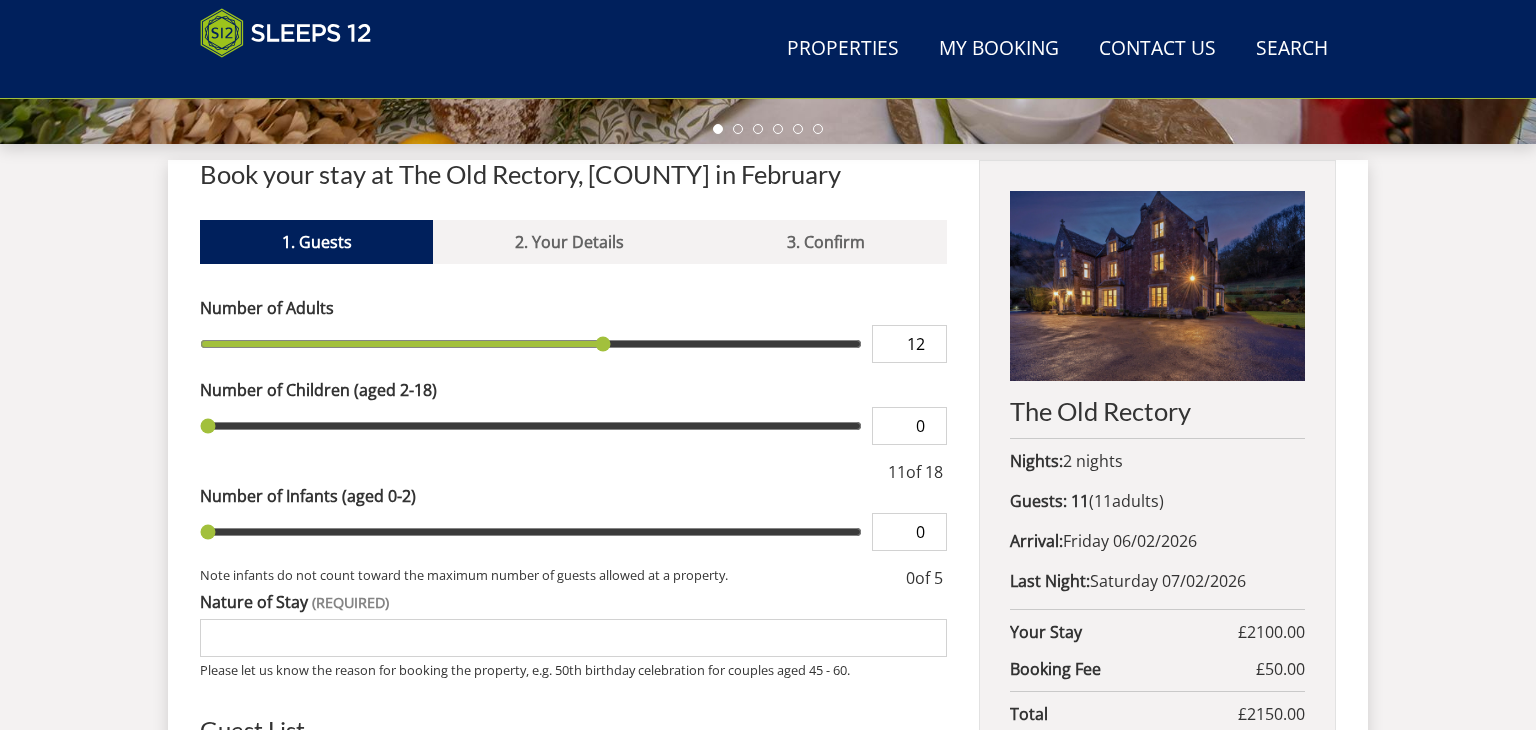click on "12" at bounding box center (909, 344) 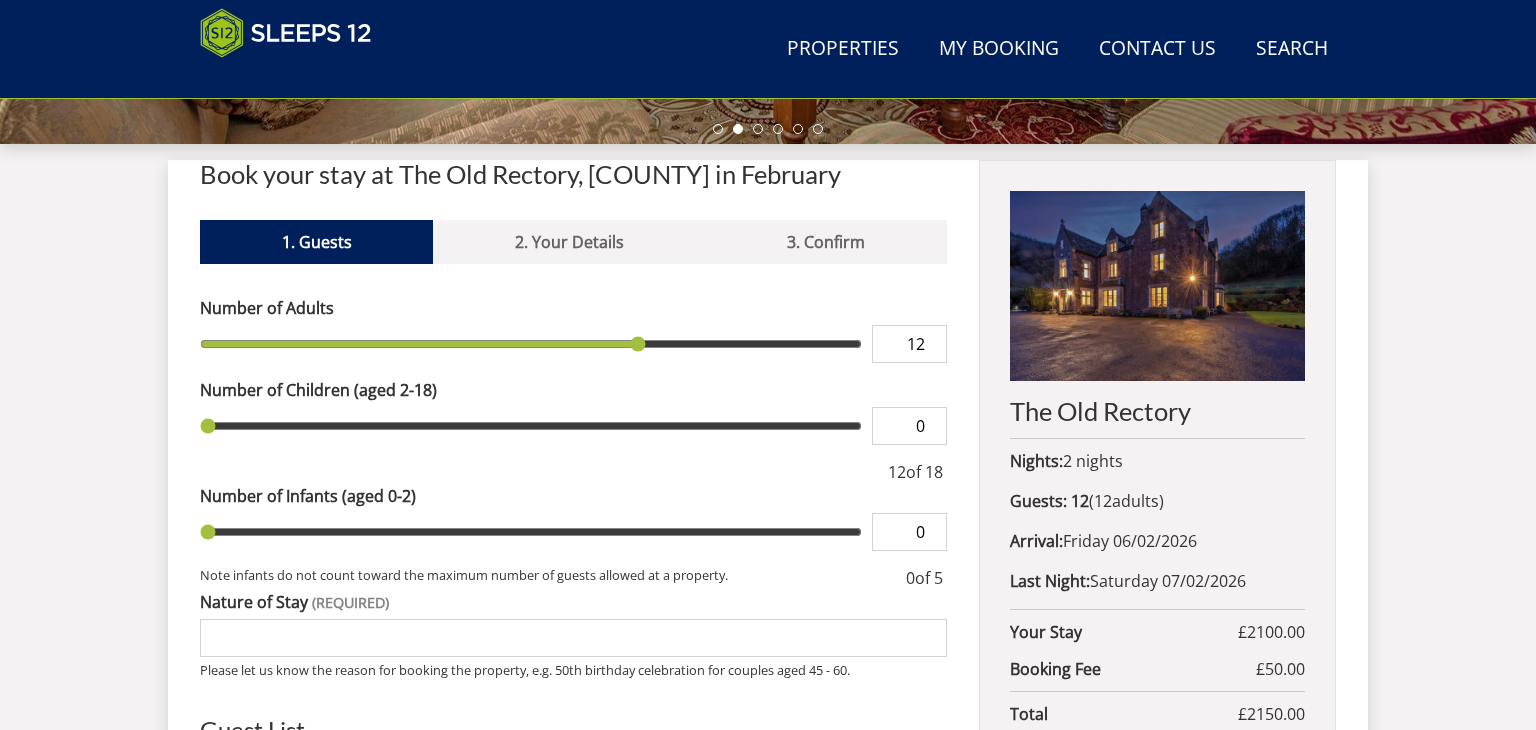 click on "0" at bounding box center [909, 426] 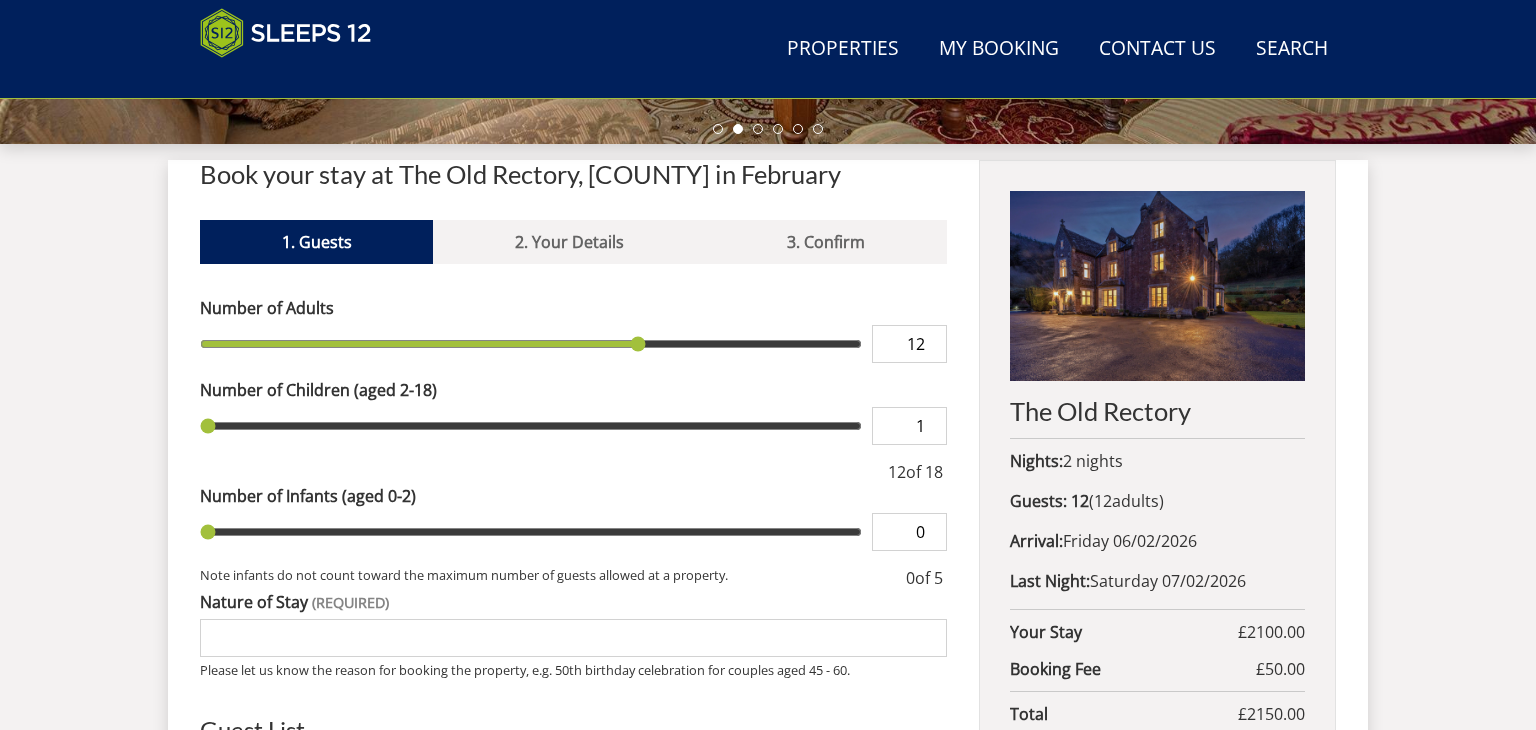 click on "1" at bounding box center [909, 426] 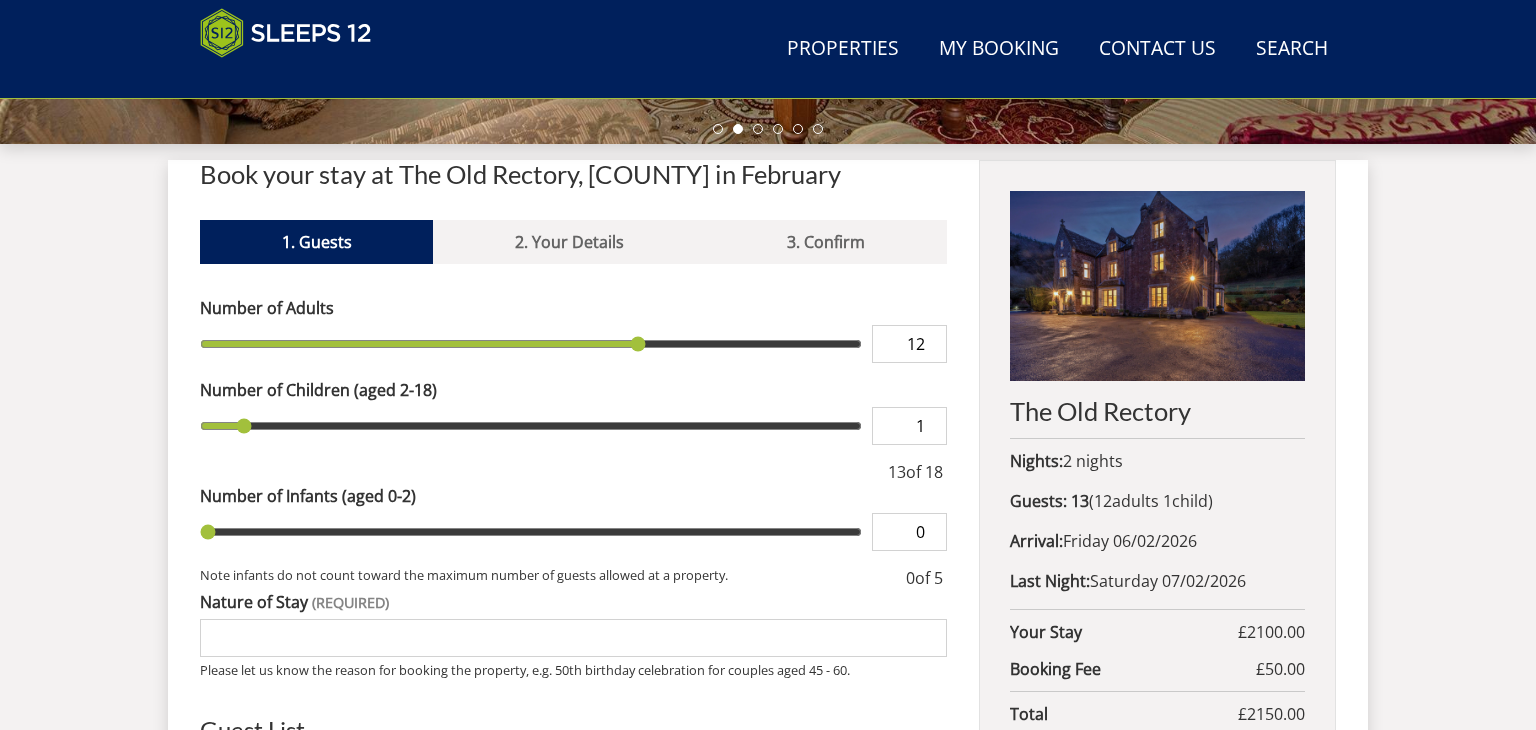 type on "2" 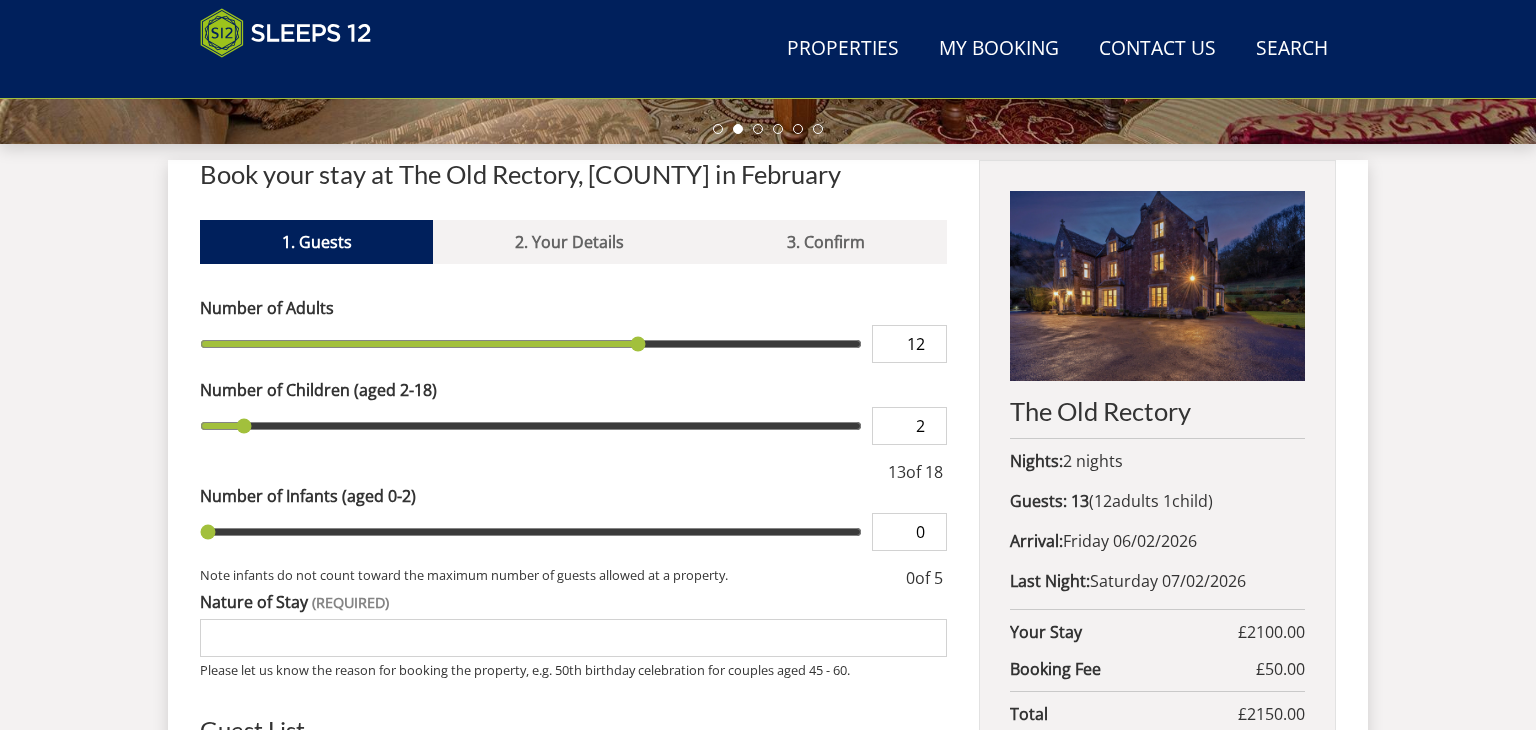click on "2" at bounding box center [909, 426] 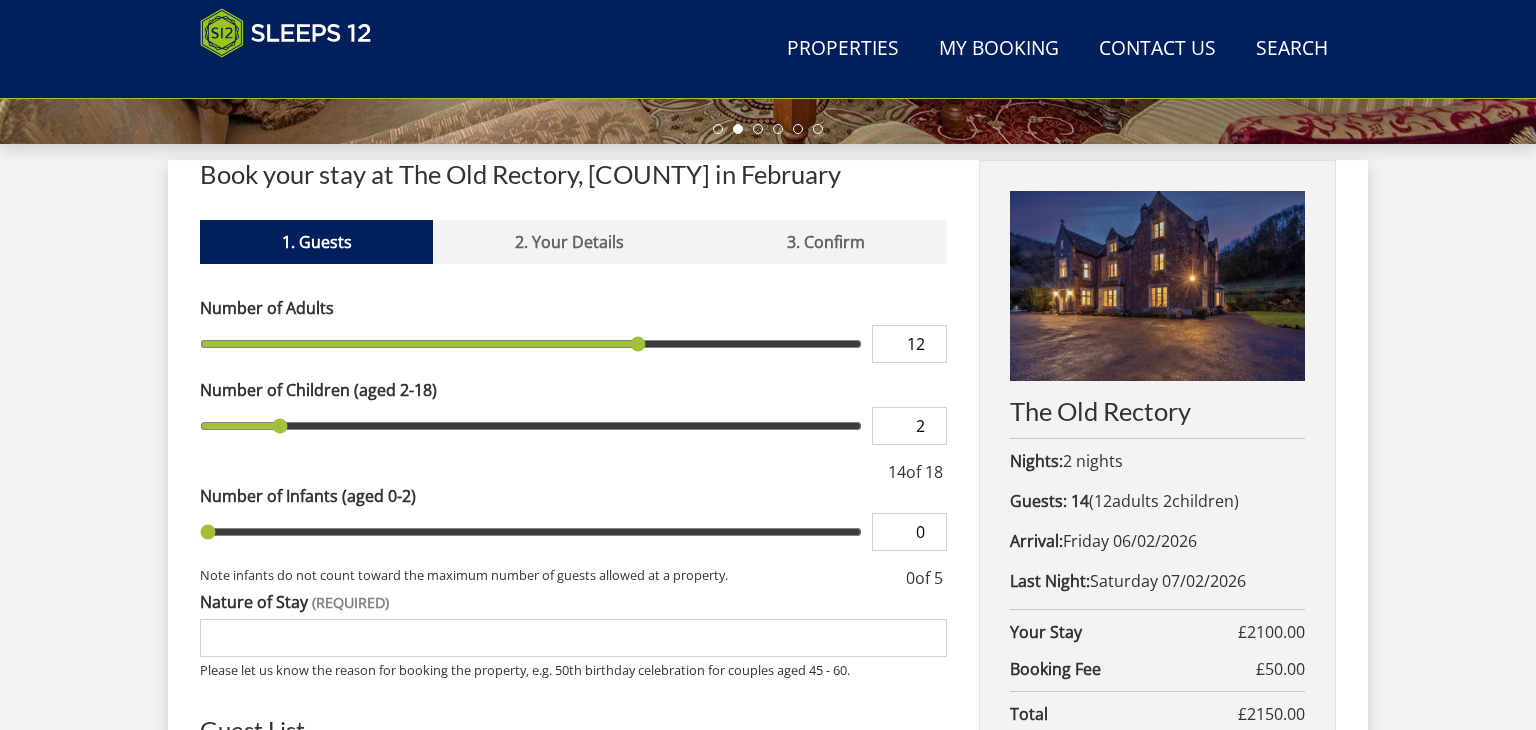 type on "3" 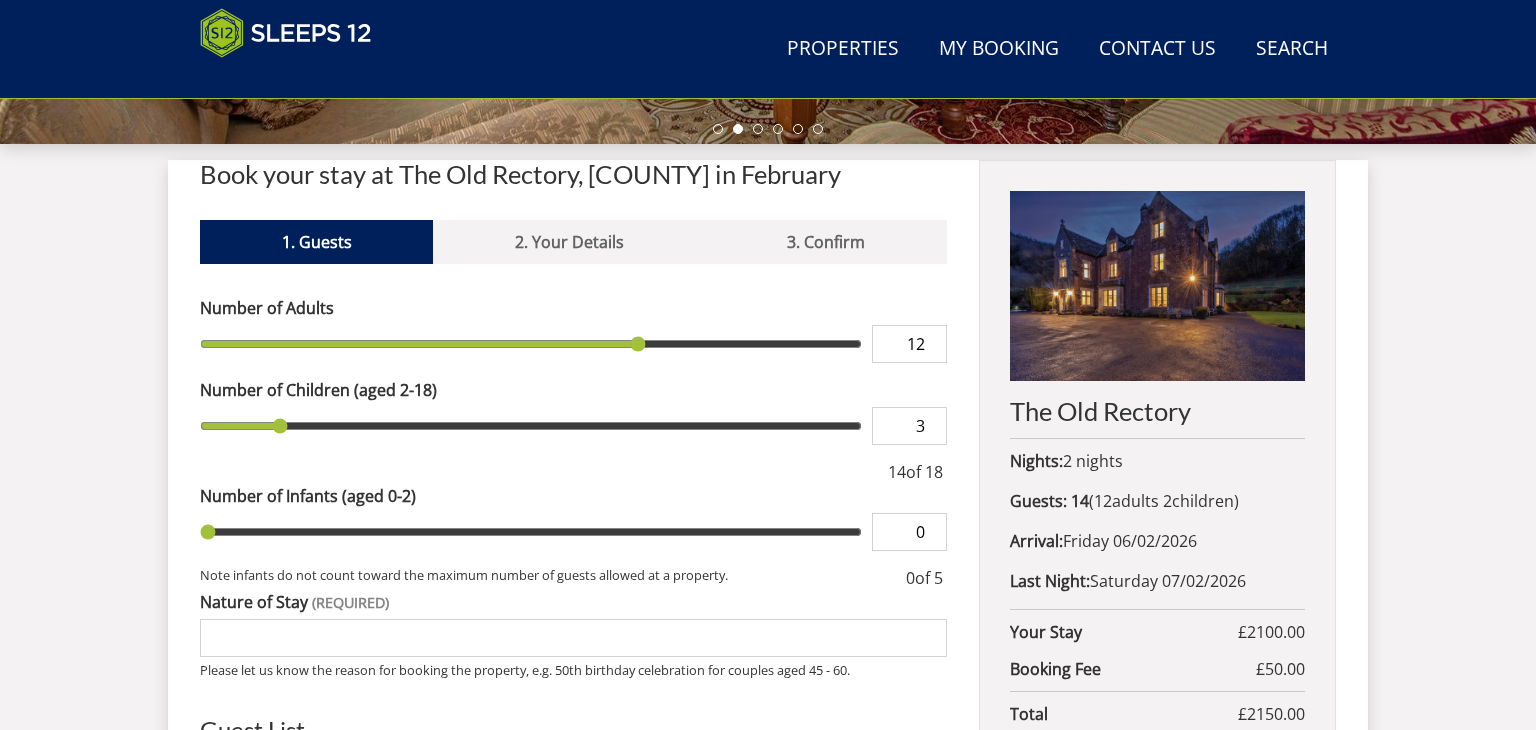 click on "3" at bounding box center [909, 426] 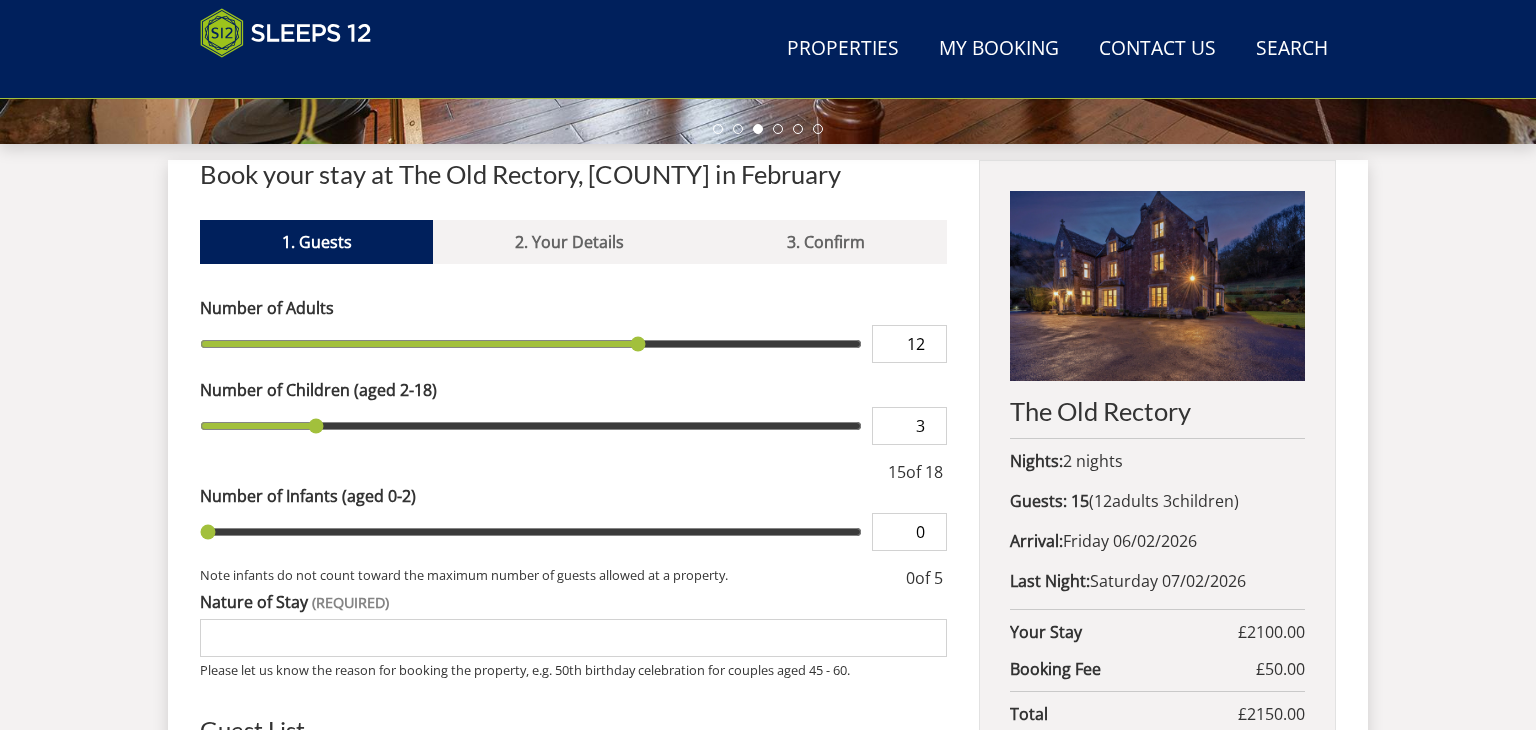 type on "1" 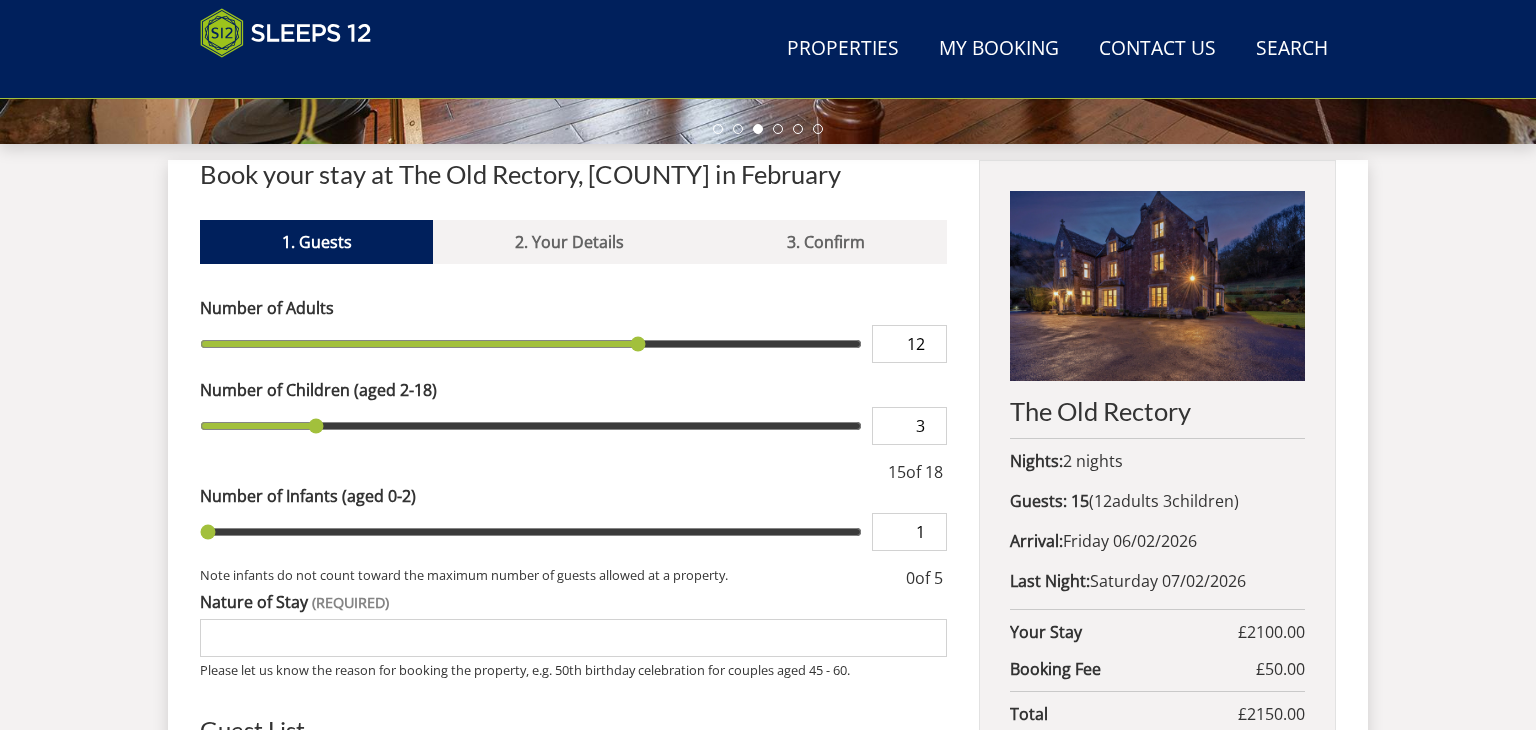 click on "1" at bounding box center (909, 532) 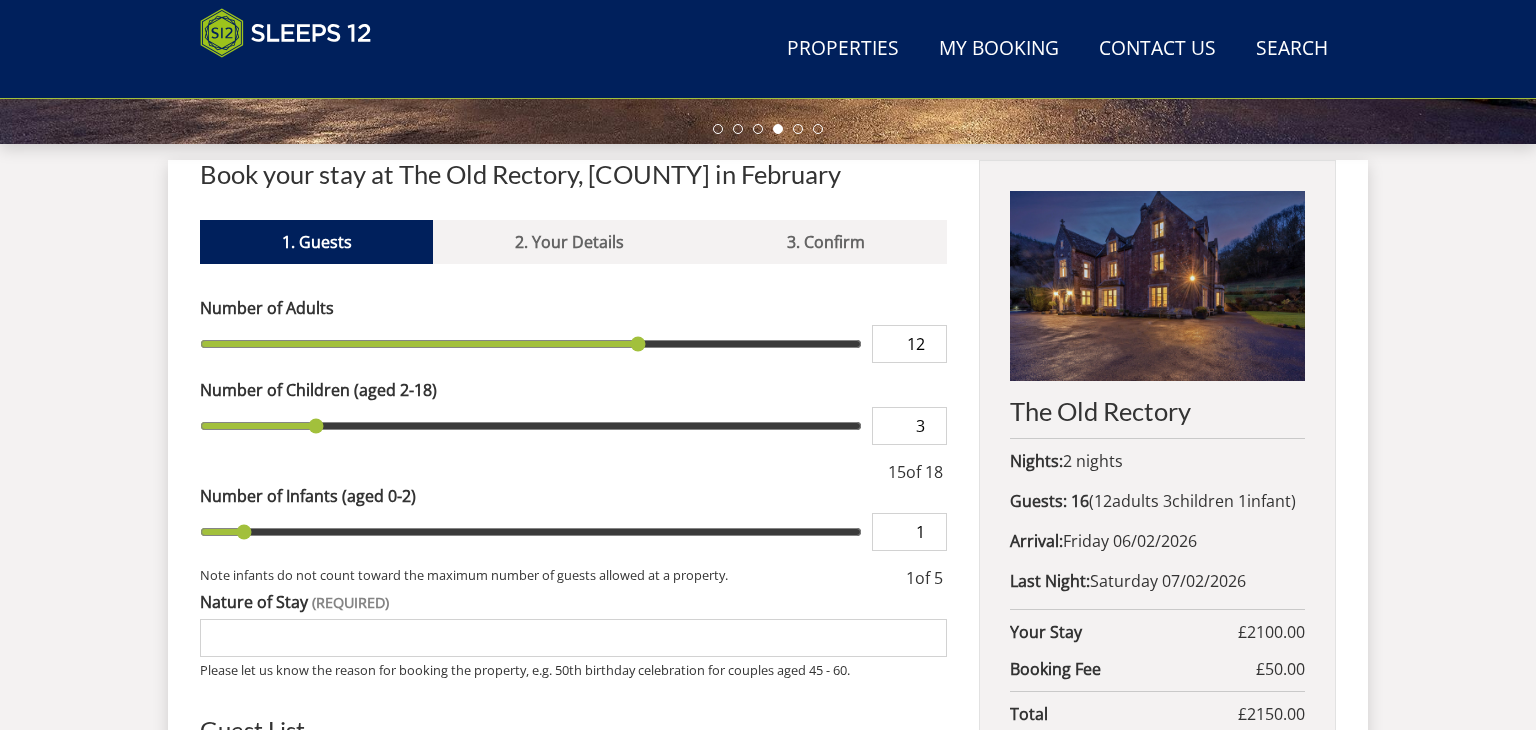 type on "2" 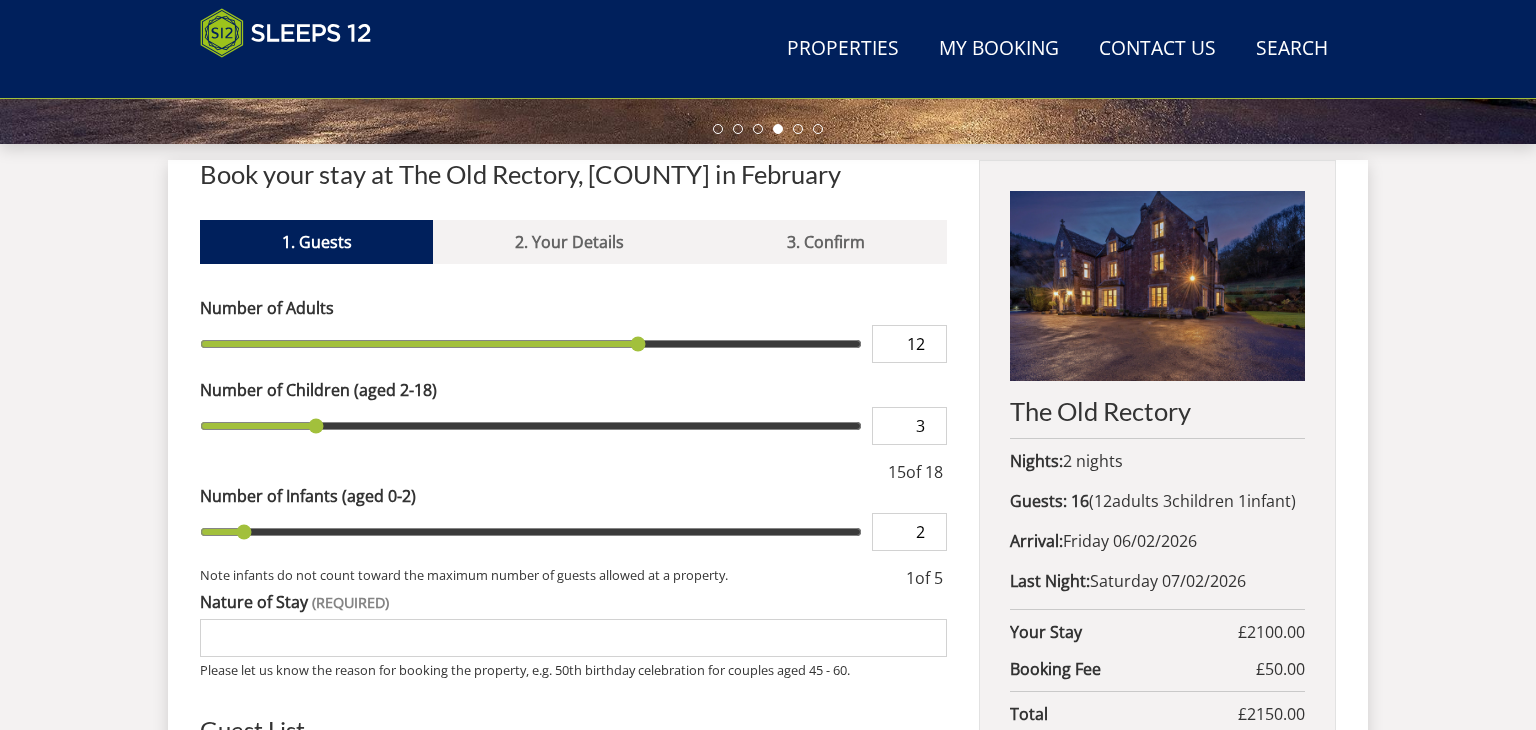 click on "2" at bounding box center [909, 532] 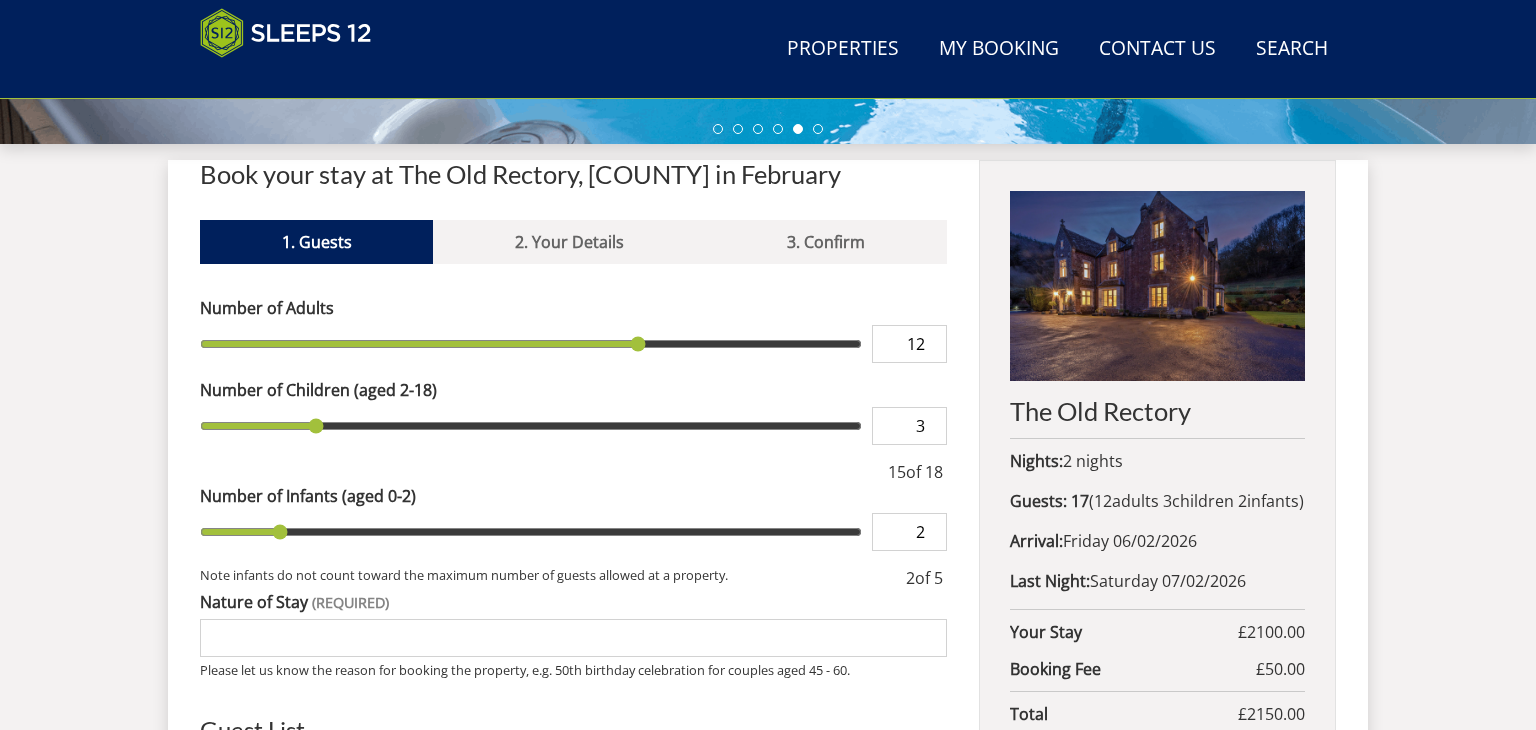type on "1" 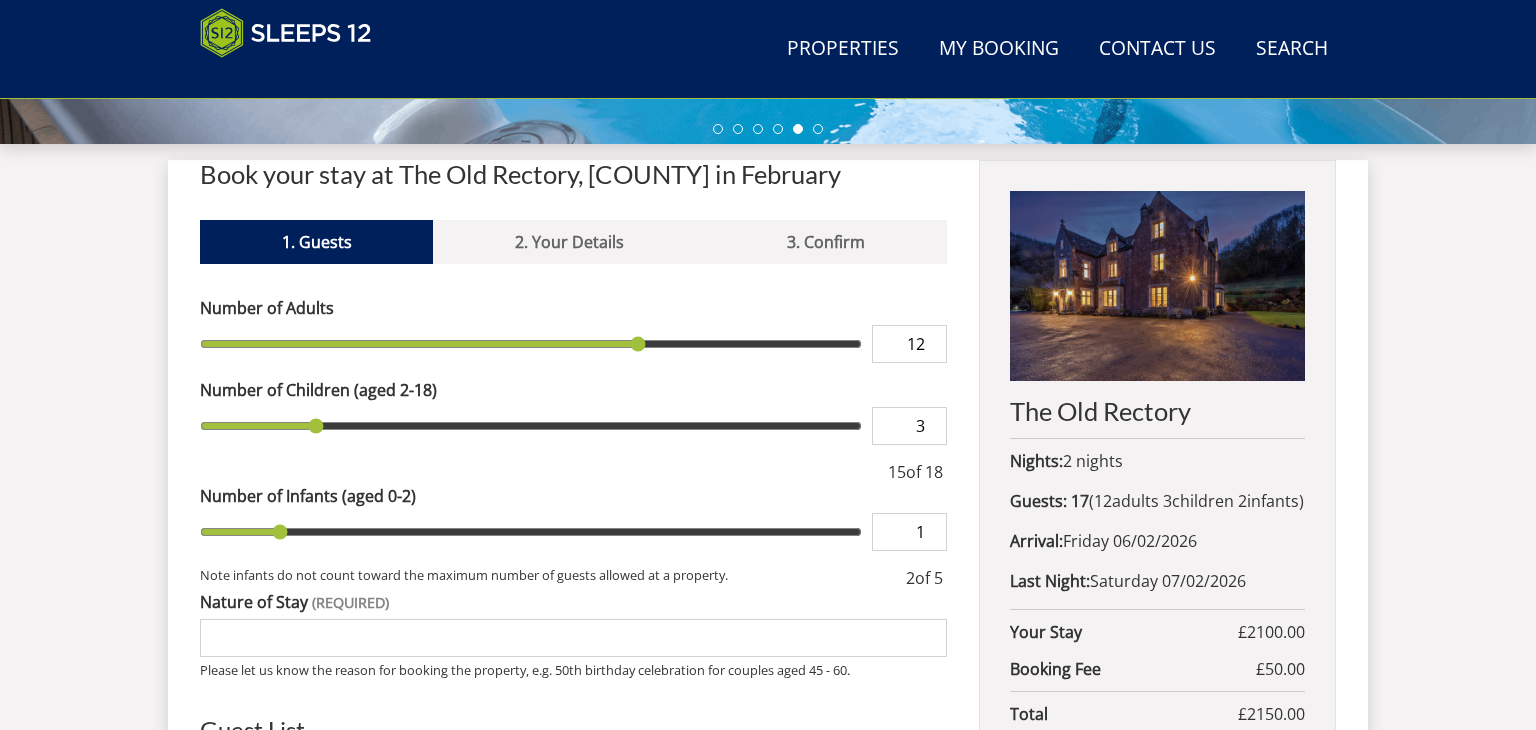 click on "1" at bounding box center [909, 532] 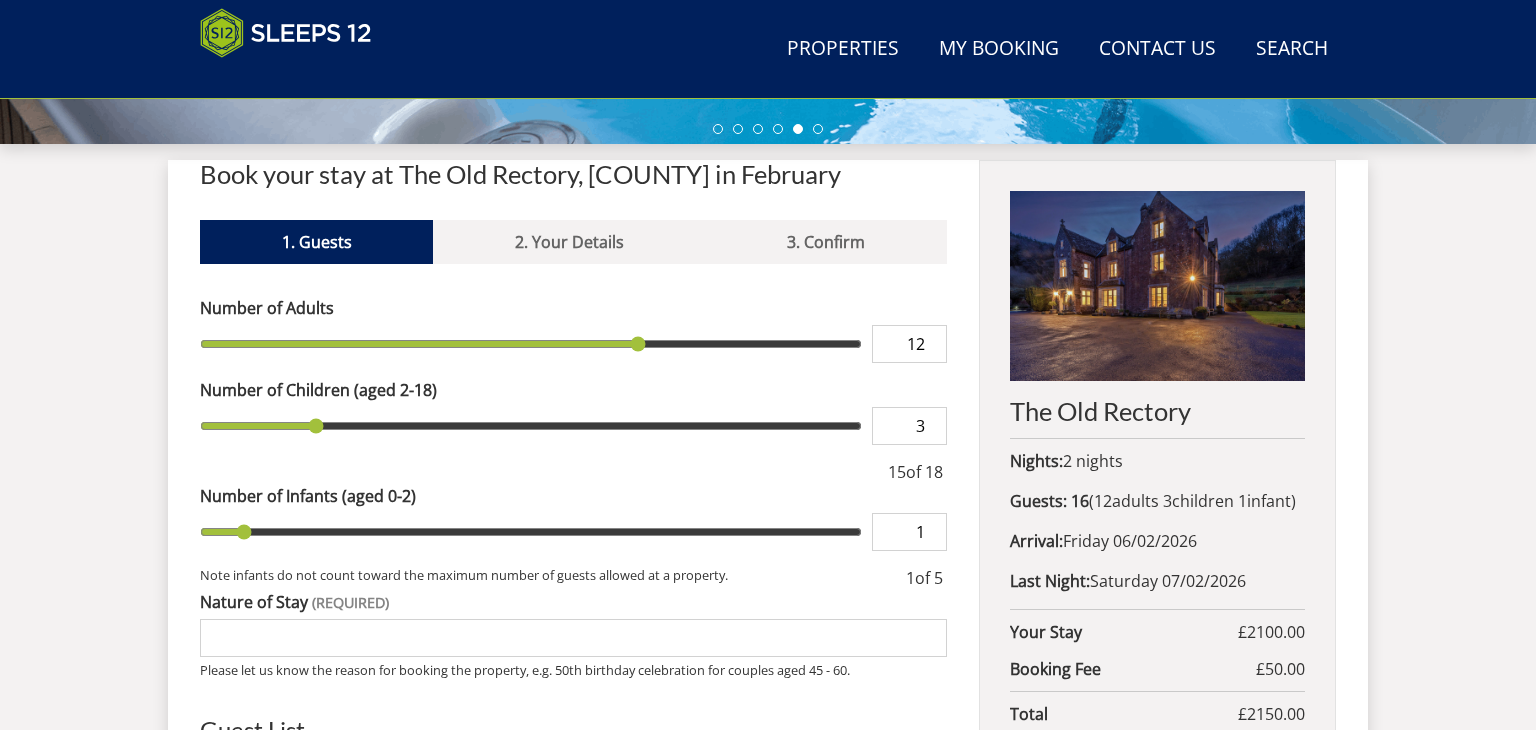 click on "Book your stay at The Old Rectory, Somerset in February
Please Wait...
If this message persists you have have Internet Connectivity problems or we may be experiencing issues
1. Guests
2. Your Details
3. Confirm
Please Note:
You have added
0  guest s
above the base occupancy which incurs a fee of
£ 0.00
Number of Adults
12
Number of Children (aged 2-18)
3
15  of 18
Number of Infants (aged 0-2)
1
1  of 5
Guest List" at bounding box center [768, 648] 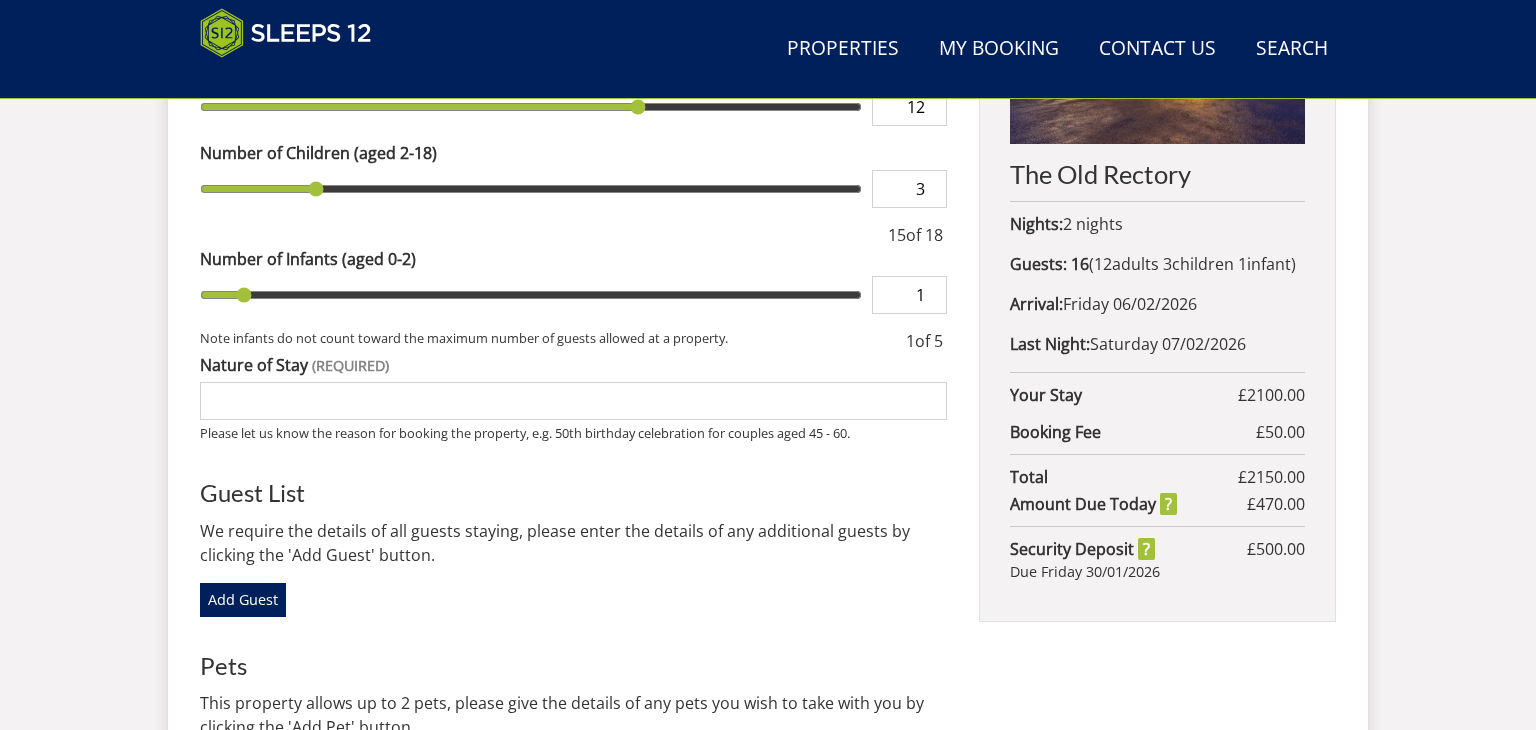 scroll, scrollTop: 939, scrollLeft: 0, axis: vertical 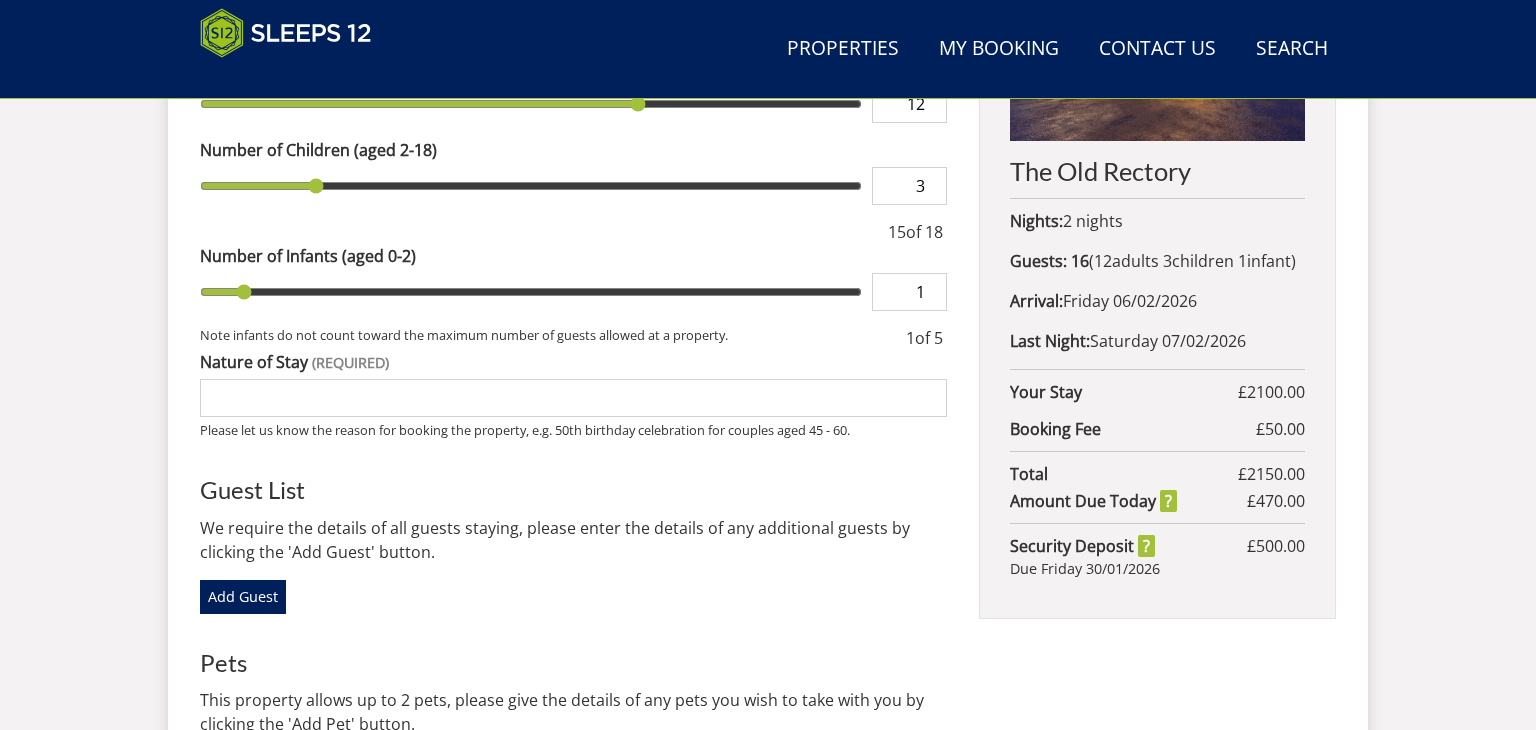 click on "Nature of Stay" at bounding box center (573, 398) 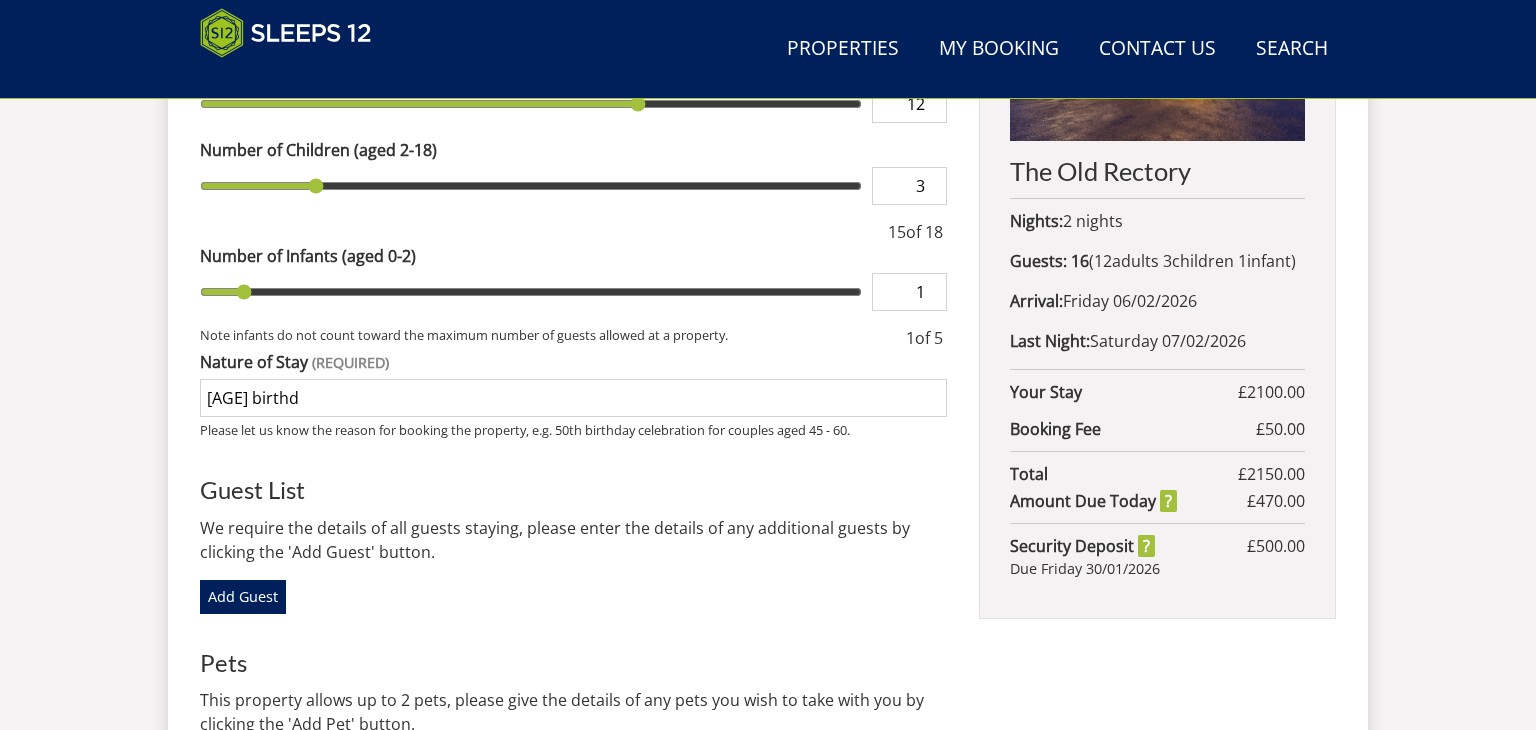 click on "Number of Children (aged 2-18)
3" at bounding box center [573, 171] 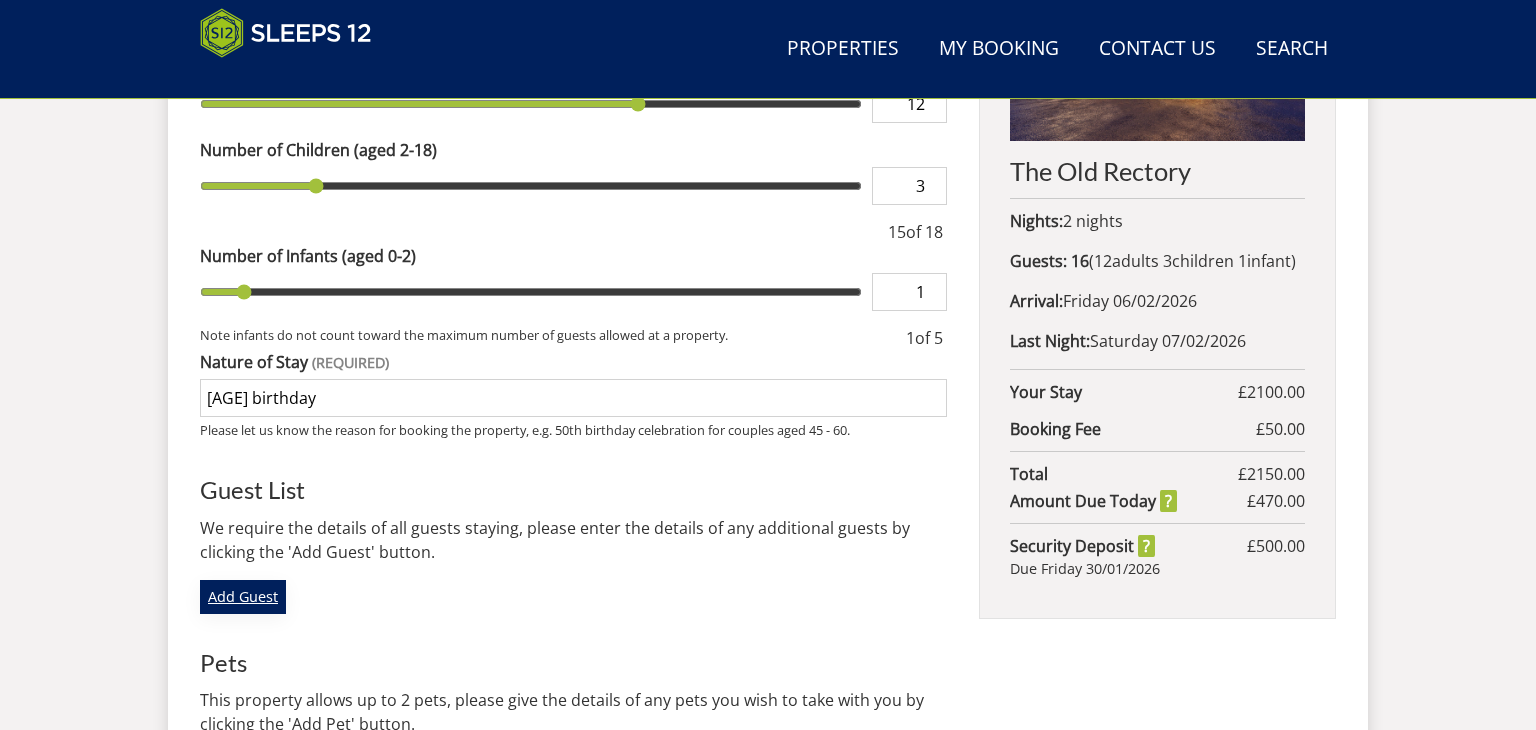 type on "60th birthday" 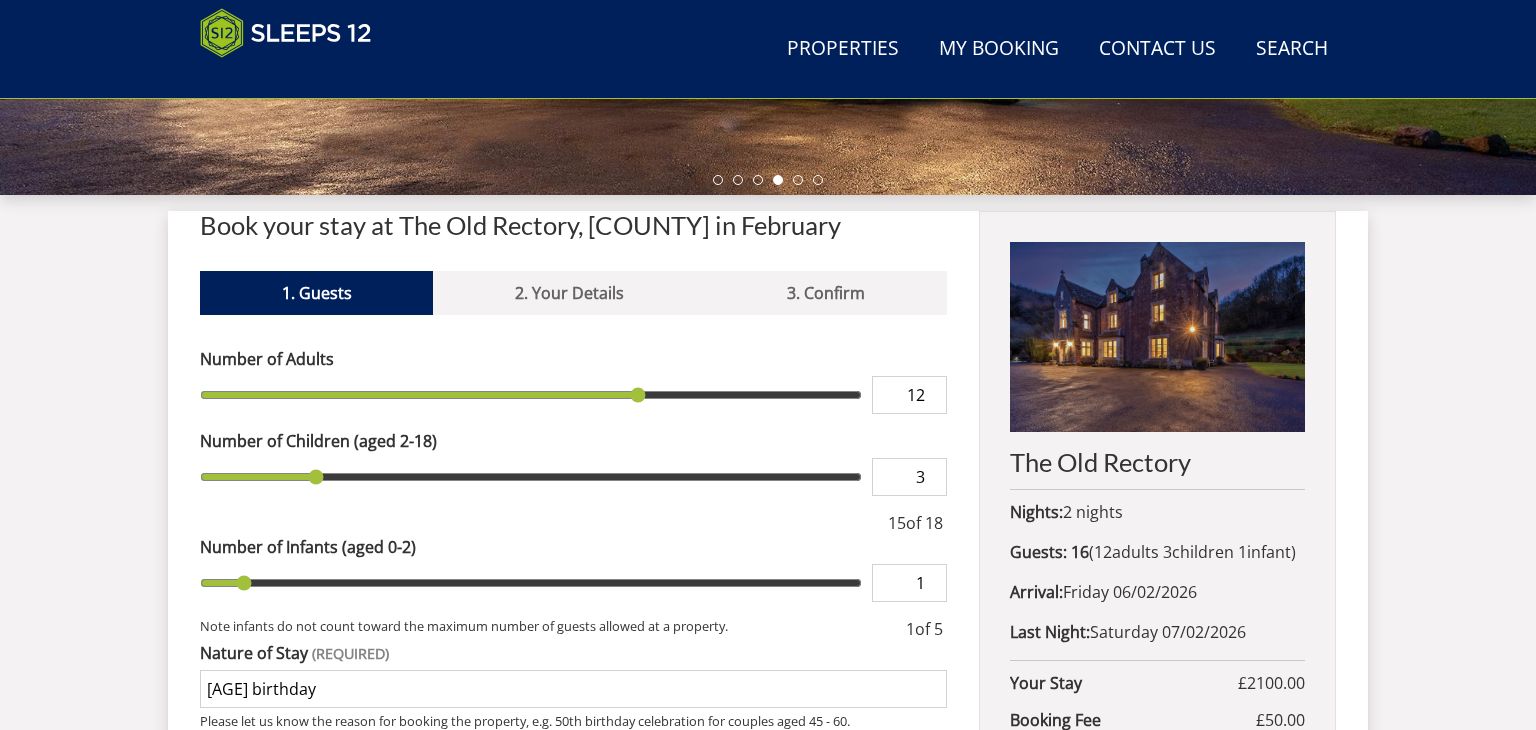 scroll, scrollTop: 499, scrollLeft: 0, axis: vertical 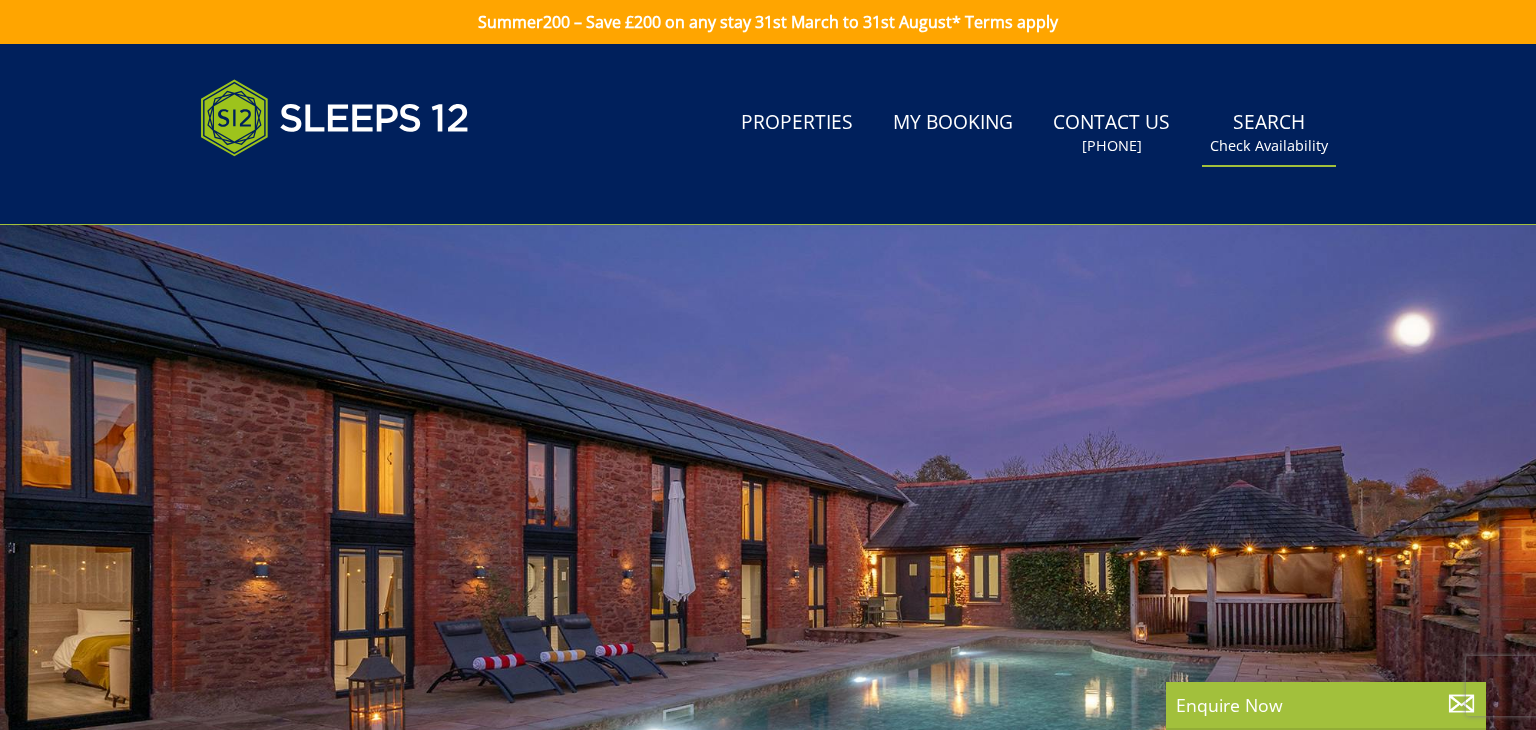 click on "Search  Check Availability" at bounding box center (1269, 133) 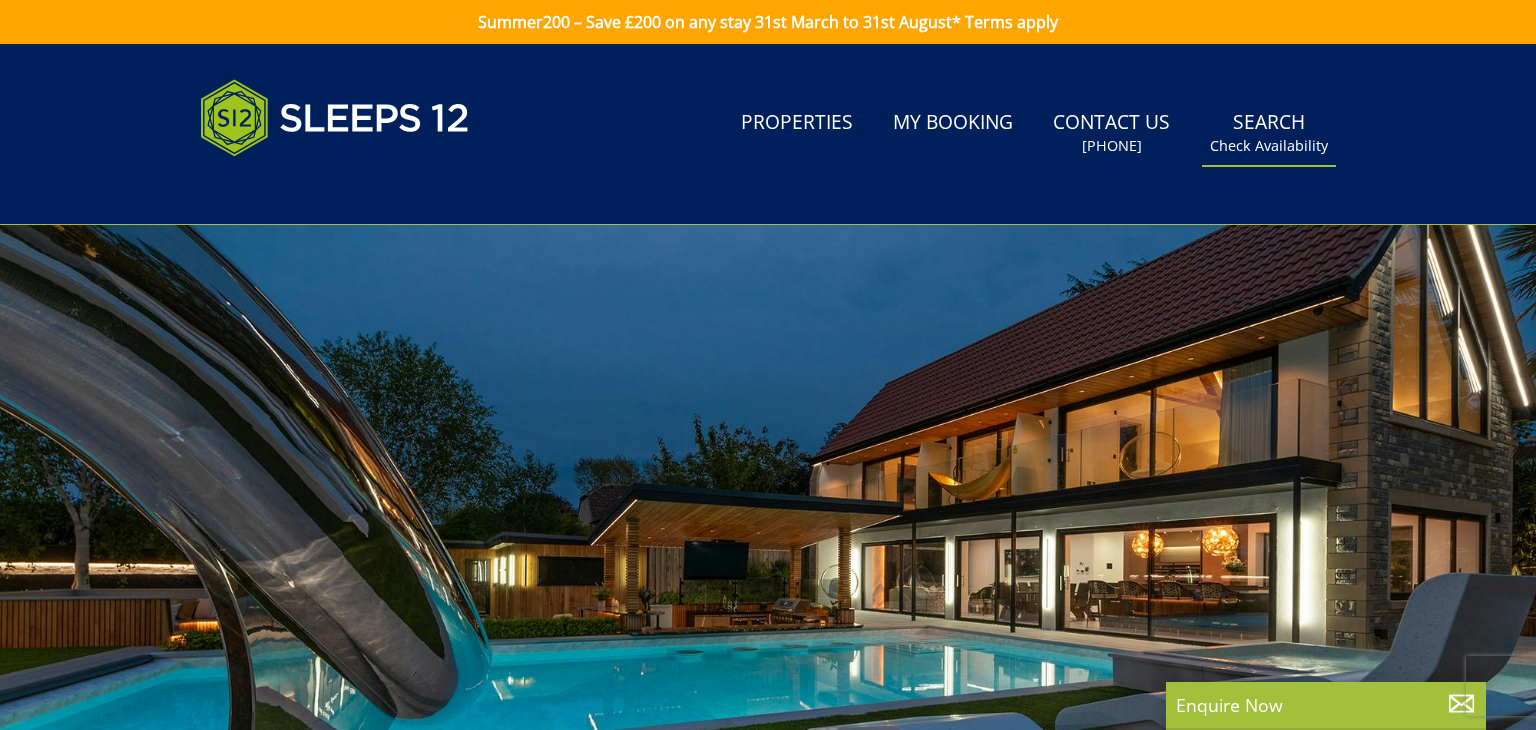 click on "Search  Check Availability" at bounding box center [1269, 133] 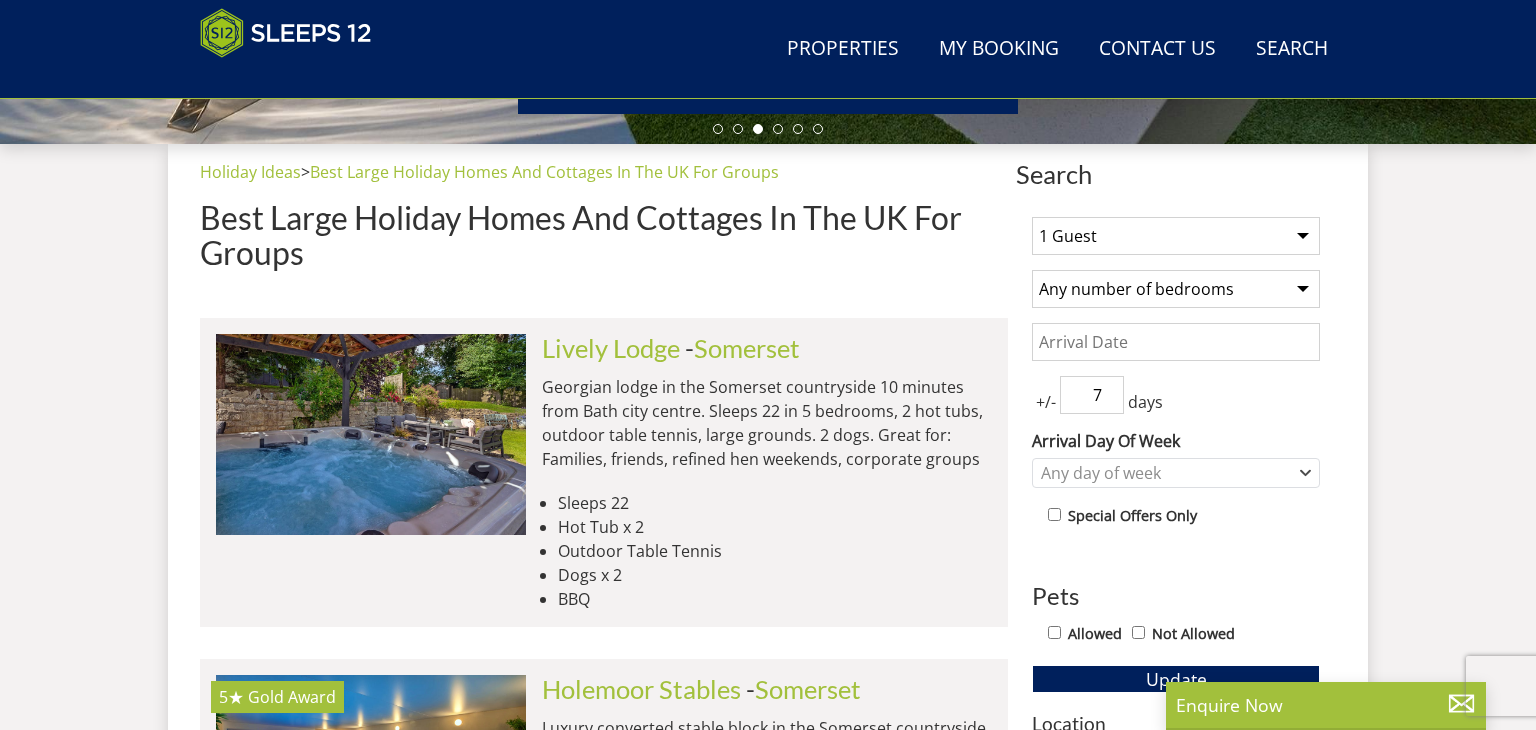 scroll, scrollTop: 728, scrollLeft: 0, axis: vertical 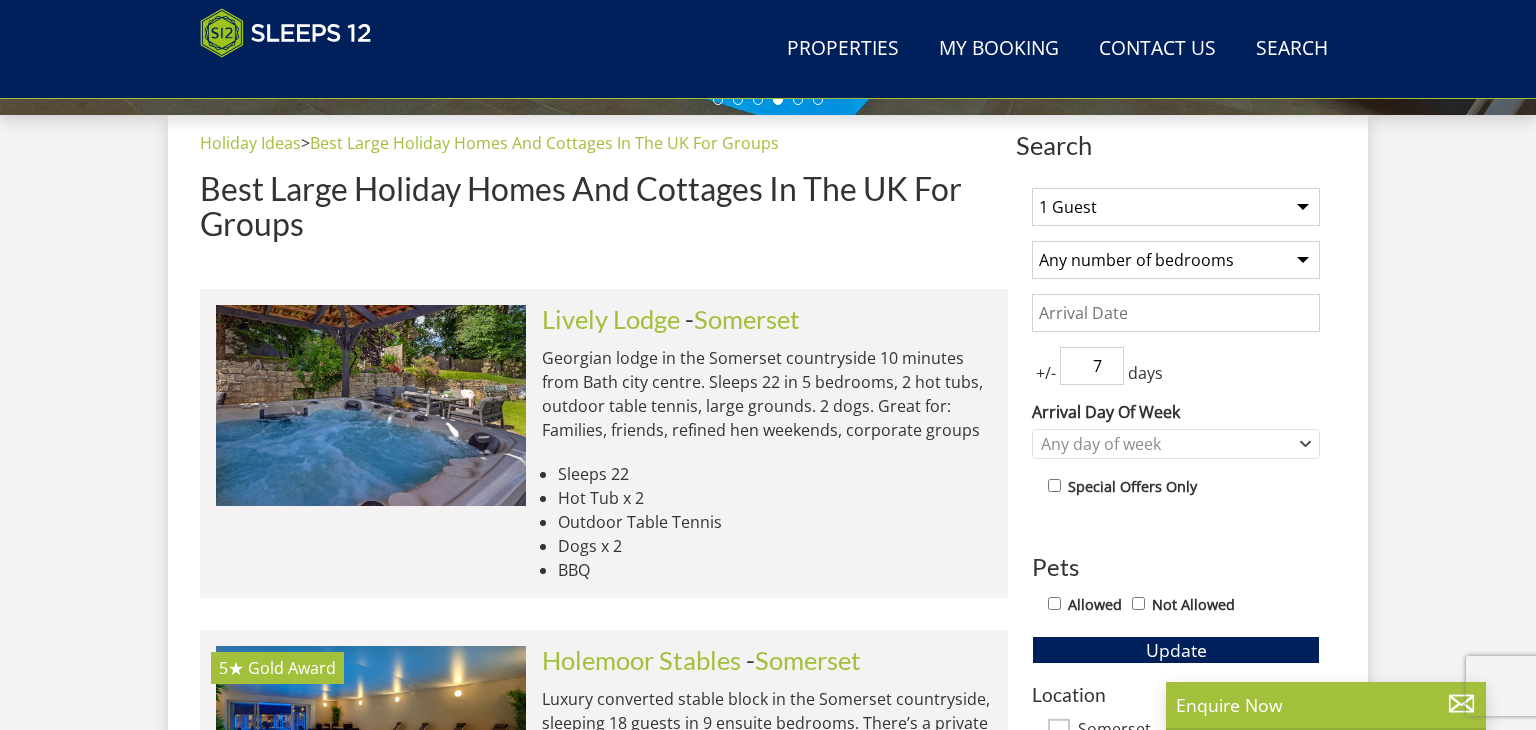 click on "1 Guest
2 Guests
3 Guests
4 Guests
5 Guests
6 Guests
7 Guests
8 Guests
9 Guests
10 Guests
11 Guests
12 Guests
13 Guests
14 Guests
15 Guests
16 Guests
17 Guests
18 Guests
19 Guests
20 Guests
21 Guests
22 Guests
23 Guests
24 Guests
25 Guests
26 Guests
27 Guests
28 Guests
29 Guests
30 Guests
31 Guests
32 Guests" at bounding box center [1176, 207] 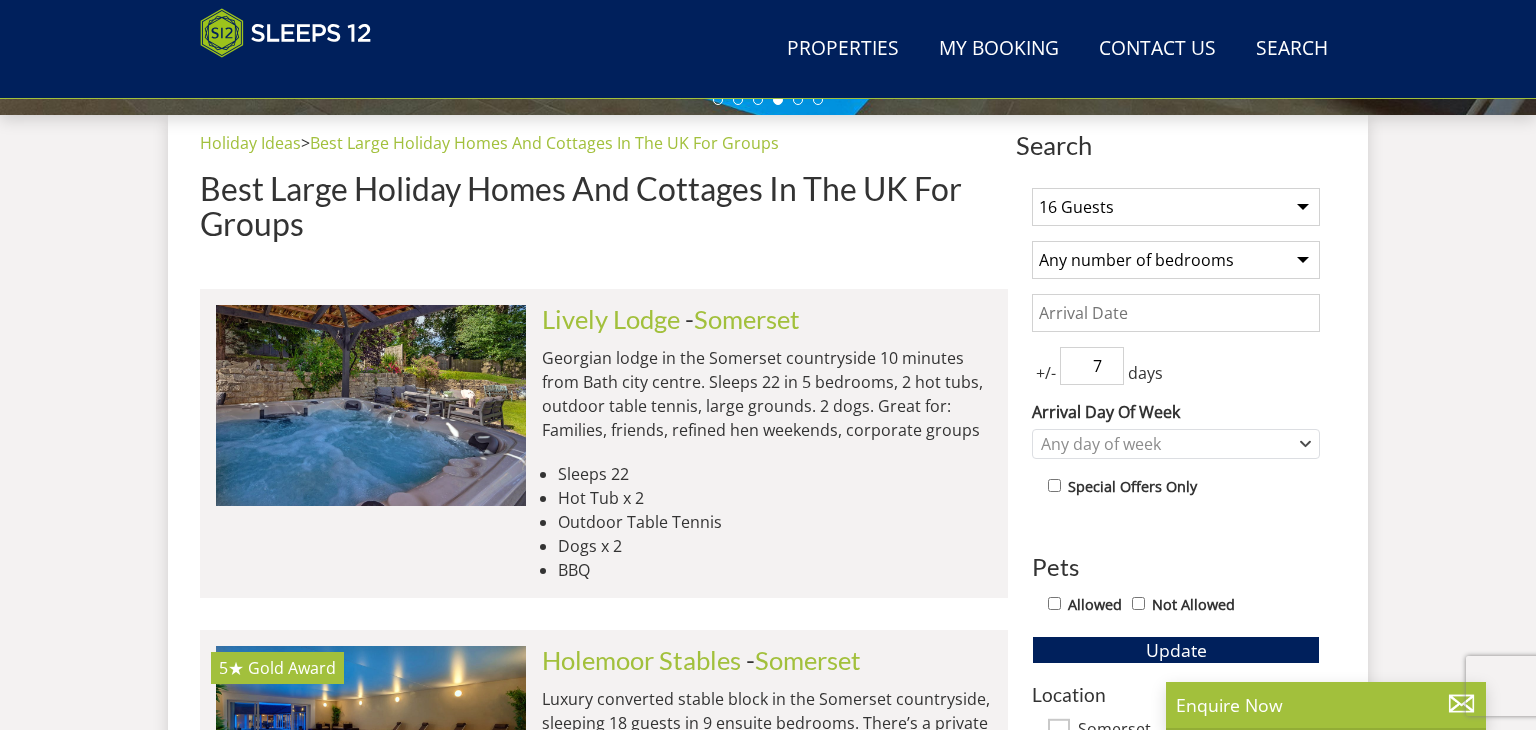 click on "1 Guest
2 Guests
3 Guests
4 Guests
5 Guests
6 Guests
7 Guests
8 Guests
9 Guests
10 Guests
11 Guests
12 Guests
13 Guests
14 Guests
15 Guests
16 Guests
17 Guests
18 Guests
19 Guests
20 Guests
21 Guests
22 Guests
23 Guests
24 Guests
25 Guests
26 Guests
27 Guests
28 Guests
29 Guests
30 Guests
31 Guests
32 Guests" at bounding box center (1176, 207) 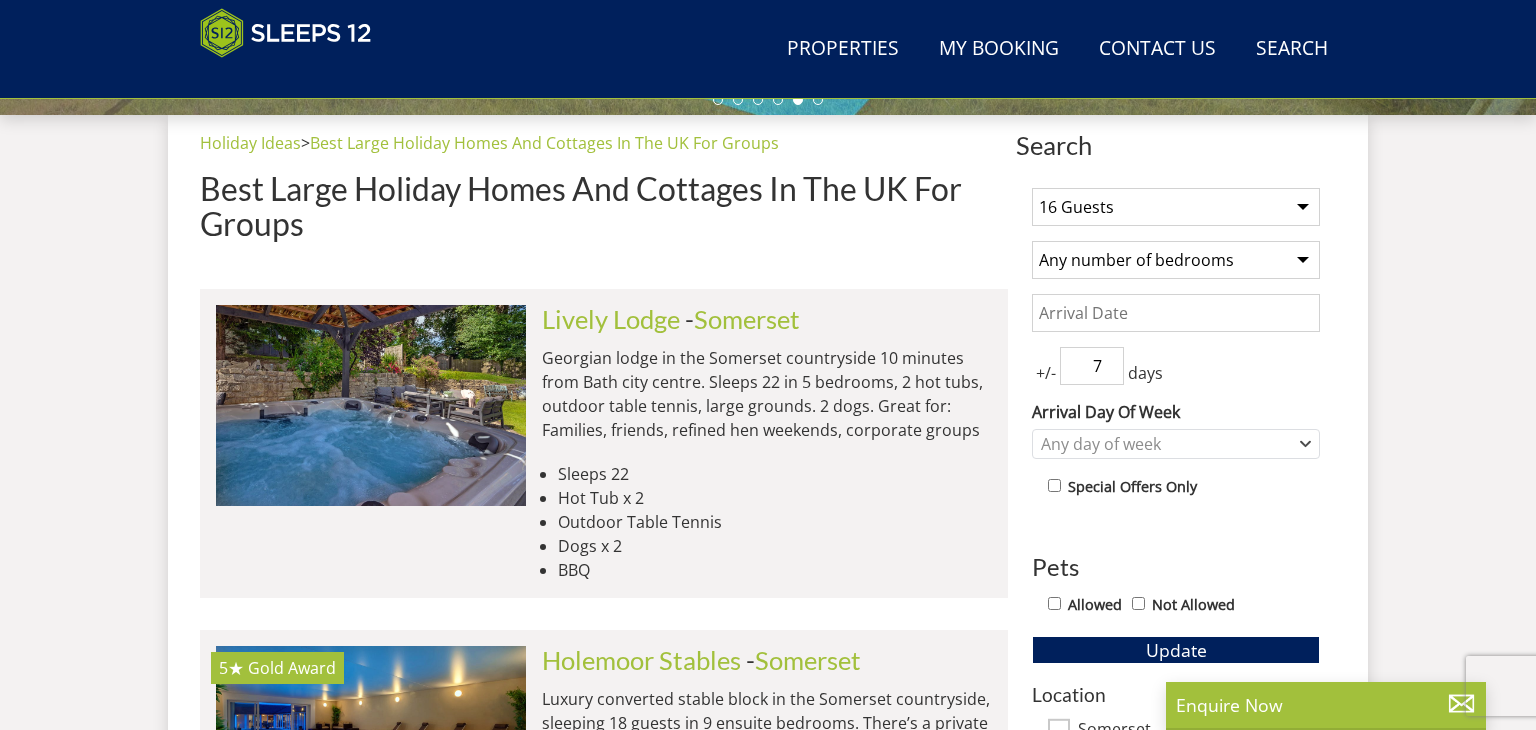 click on "Any number of bedrooms
4 Bedrooms
5 Bedrooms
6 Bedrooms
7 Bedrooms
8 Bedrooms
9 Bedrooms
10 Bedrooms
11 Bedrooms
12 Bedrooms
13 Bedrooms
14 Bedrooms
15 Bedrooms
16 Bedrooms" at bounding box center (1176, 260) 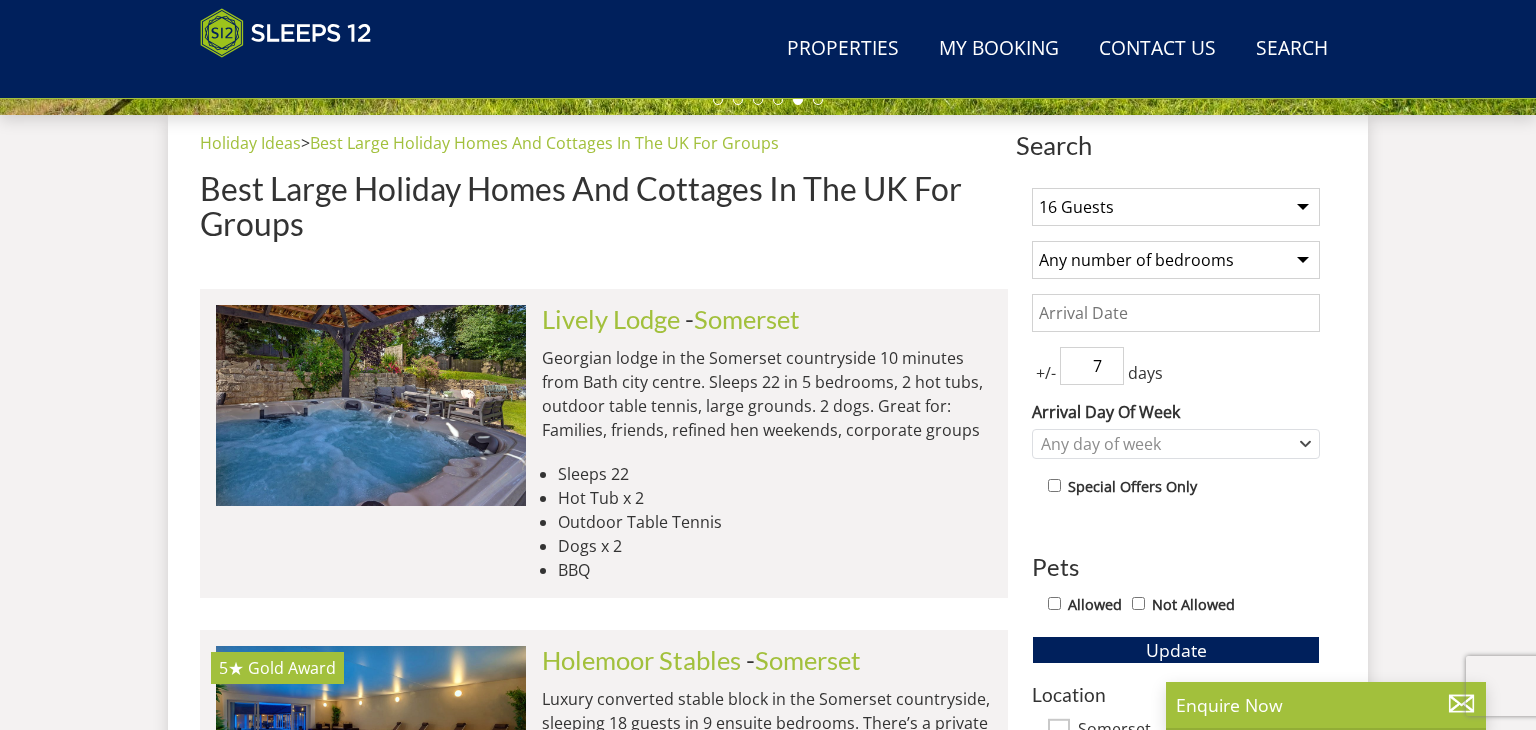 select on "8" 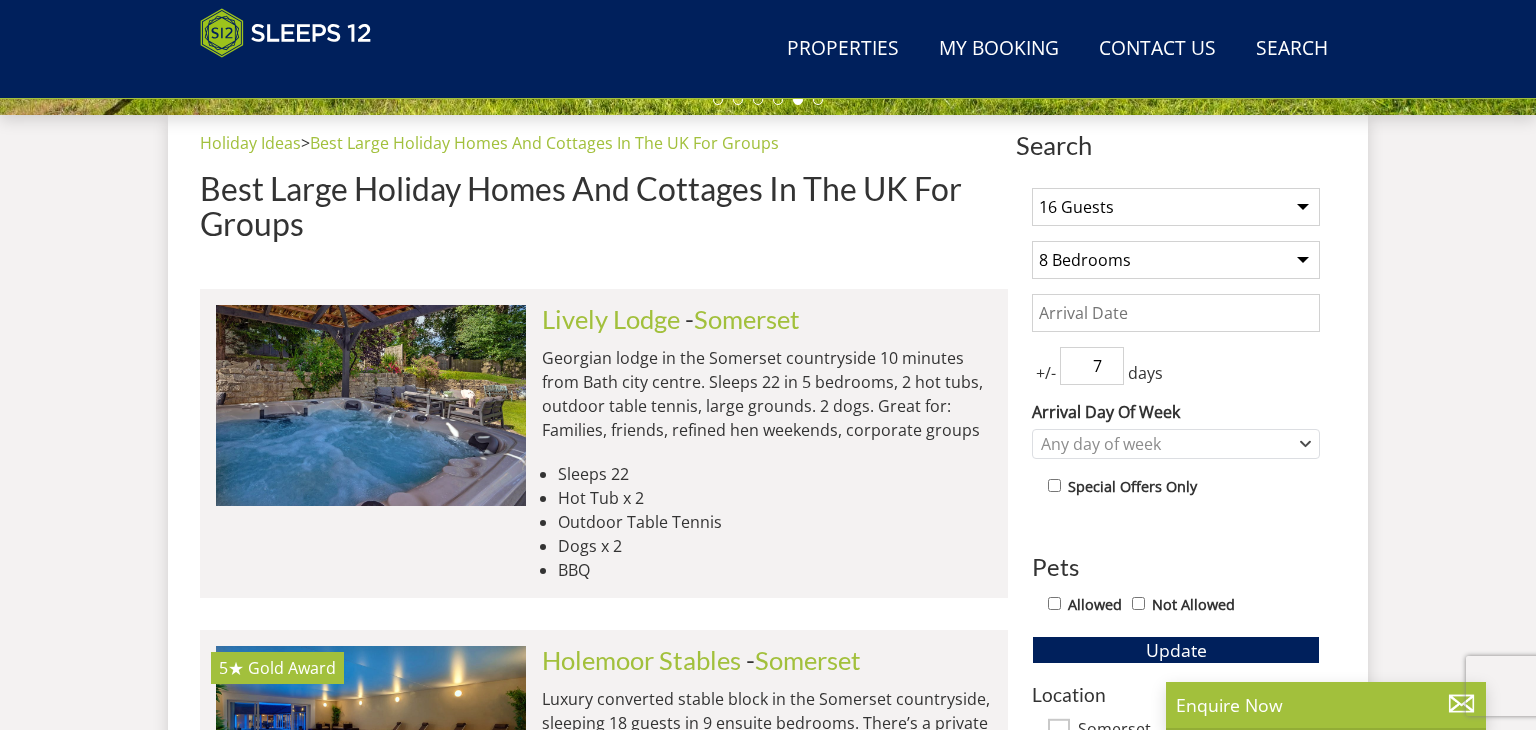click on "Any number of bedrooms
4 Bedrooms
5 Bedrooms
6 Bedrooms
7 Bedrooms
8 Bedrooms
9 Bedrooms
10 Bedrooms
11 Bedrooms
12 Bedrooms
13 Bedrooms
14 Bedrooms
15 Bedrooms
16 Bedrooms" at bounding box center (1176, 260) 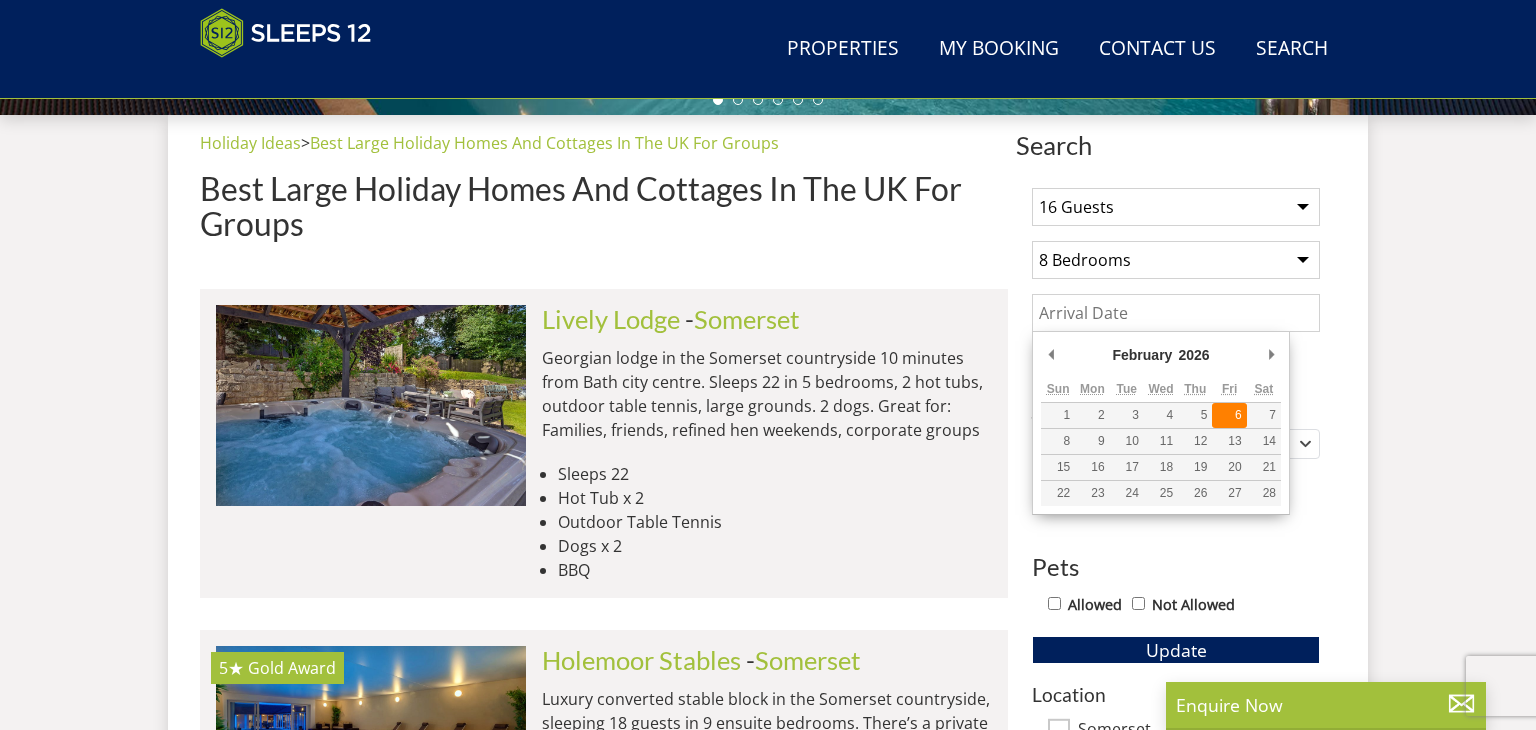 type on "06/02/2026" 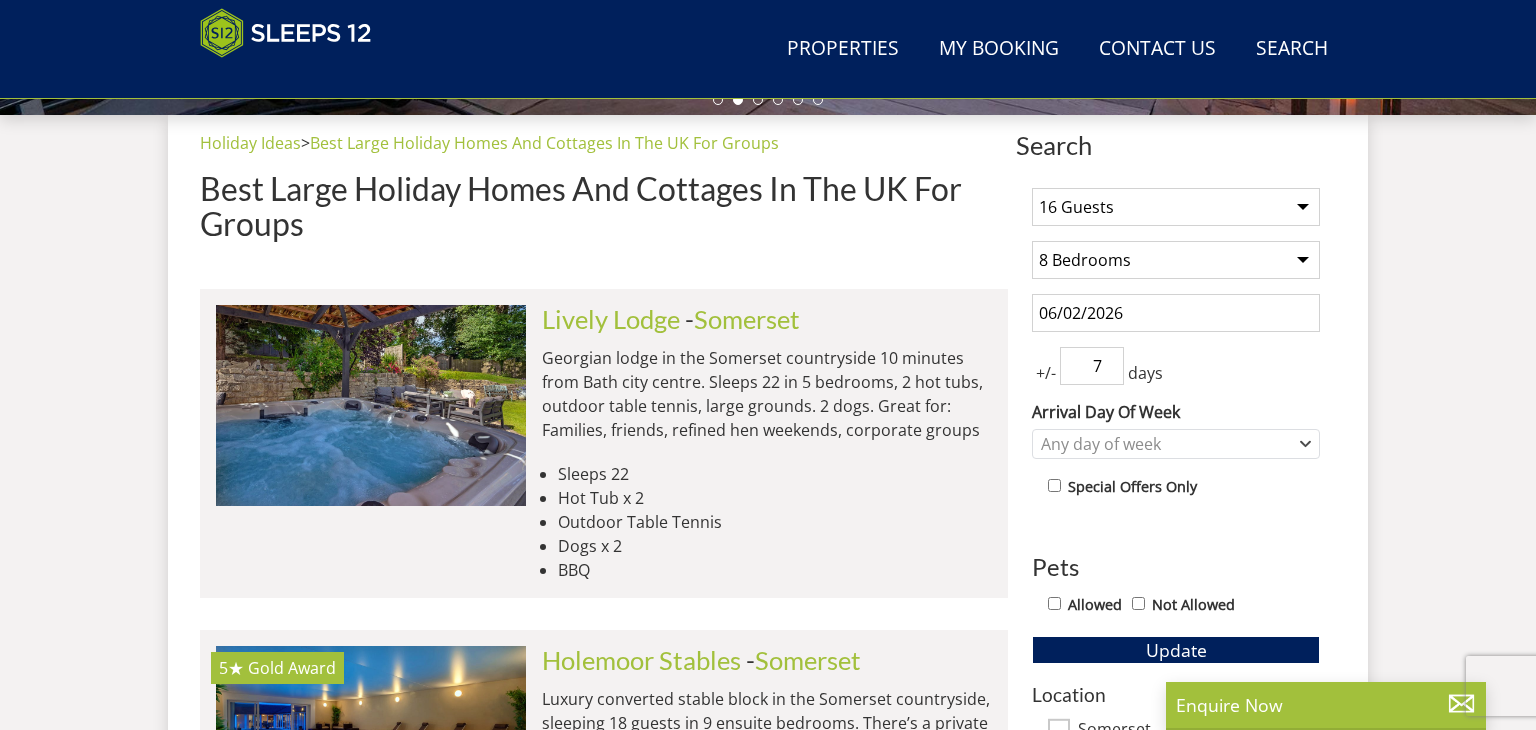 click on "6" at bounding box center (1092, 366) 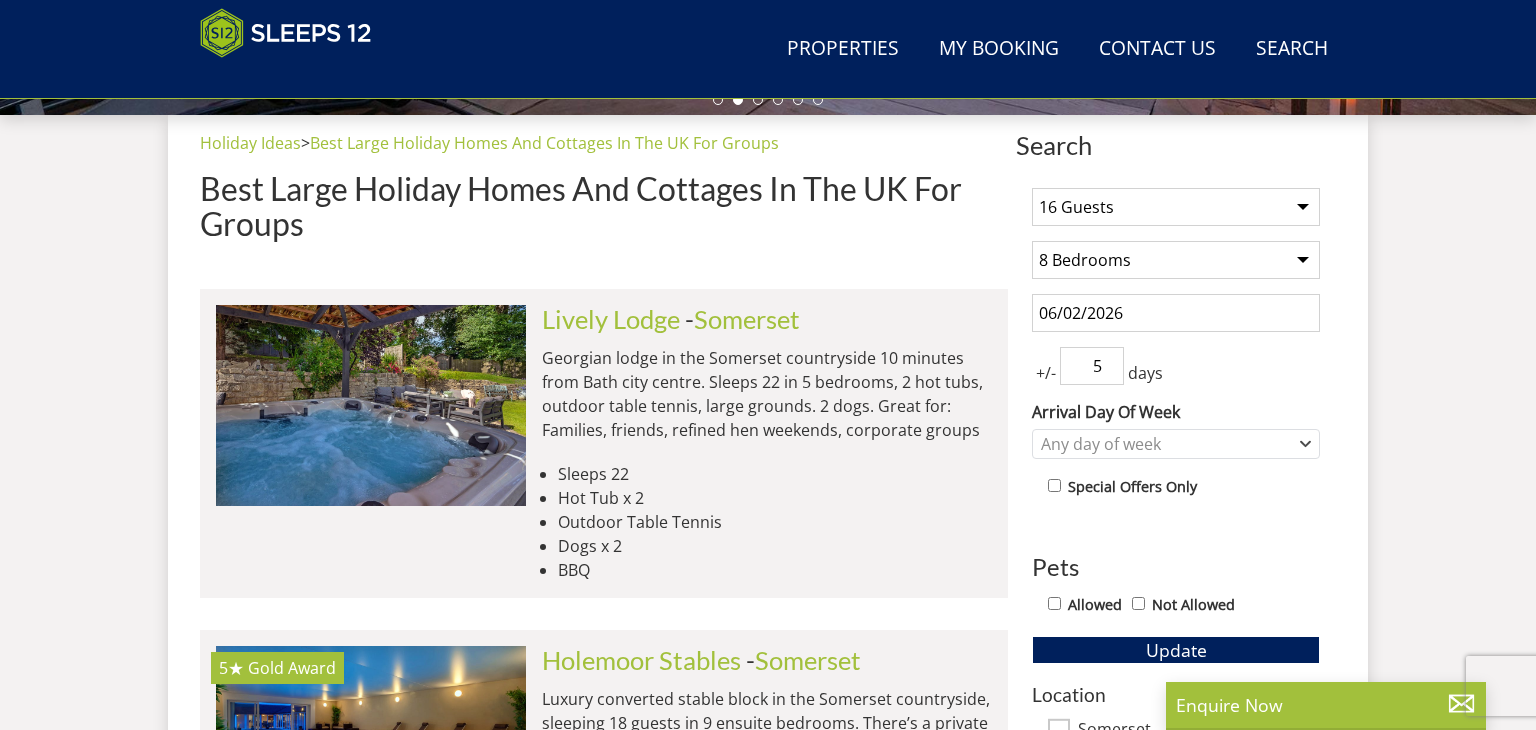 click on "5" at bounding box center (1092, 366) 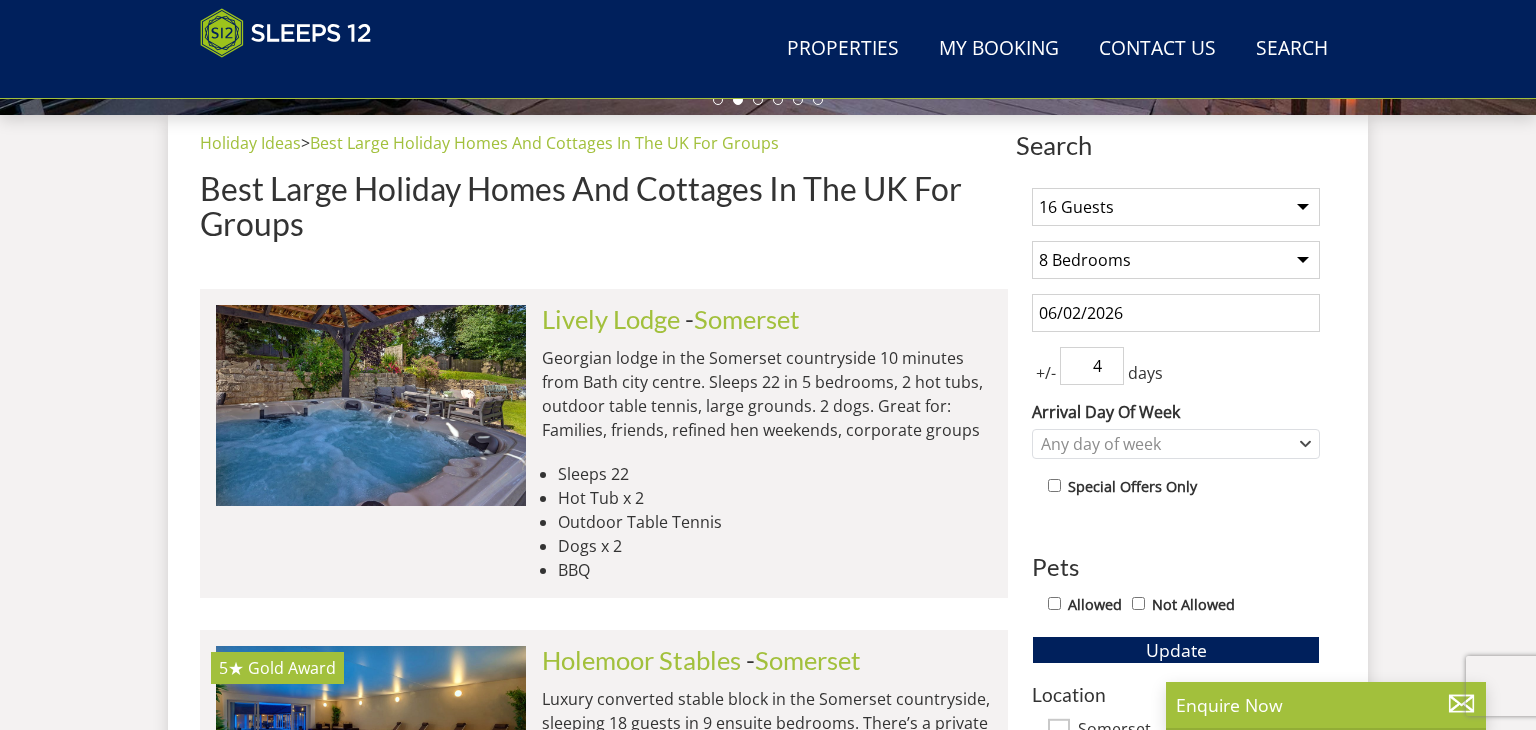 click on "4" at bounding box center (1092, 366) 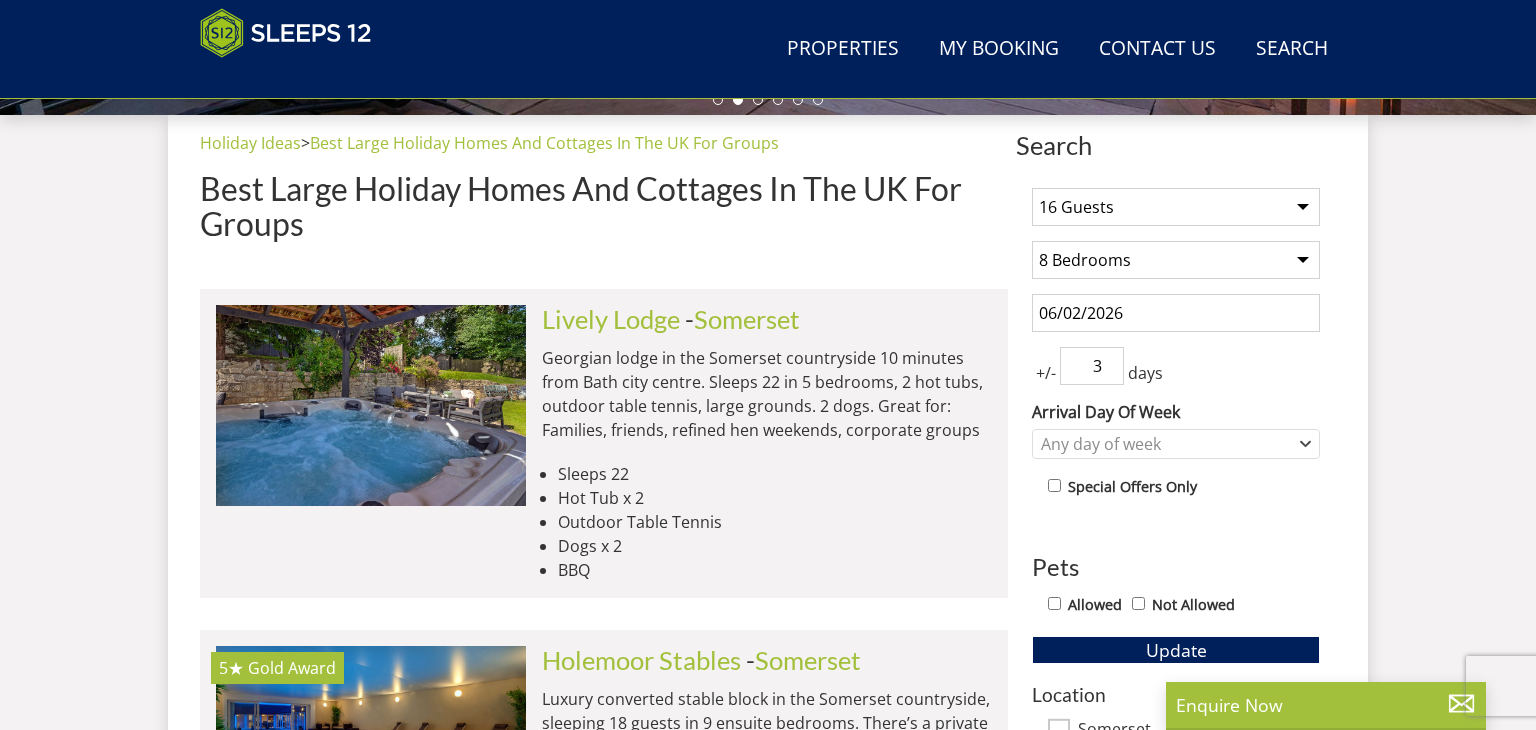 click on "3" at bounding box center [1092, 366] 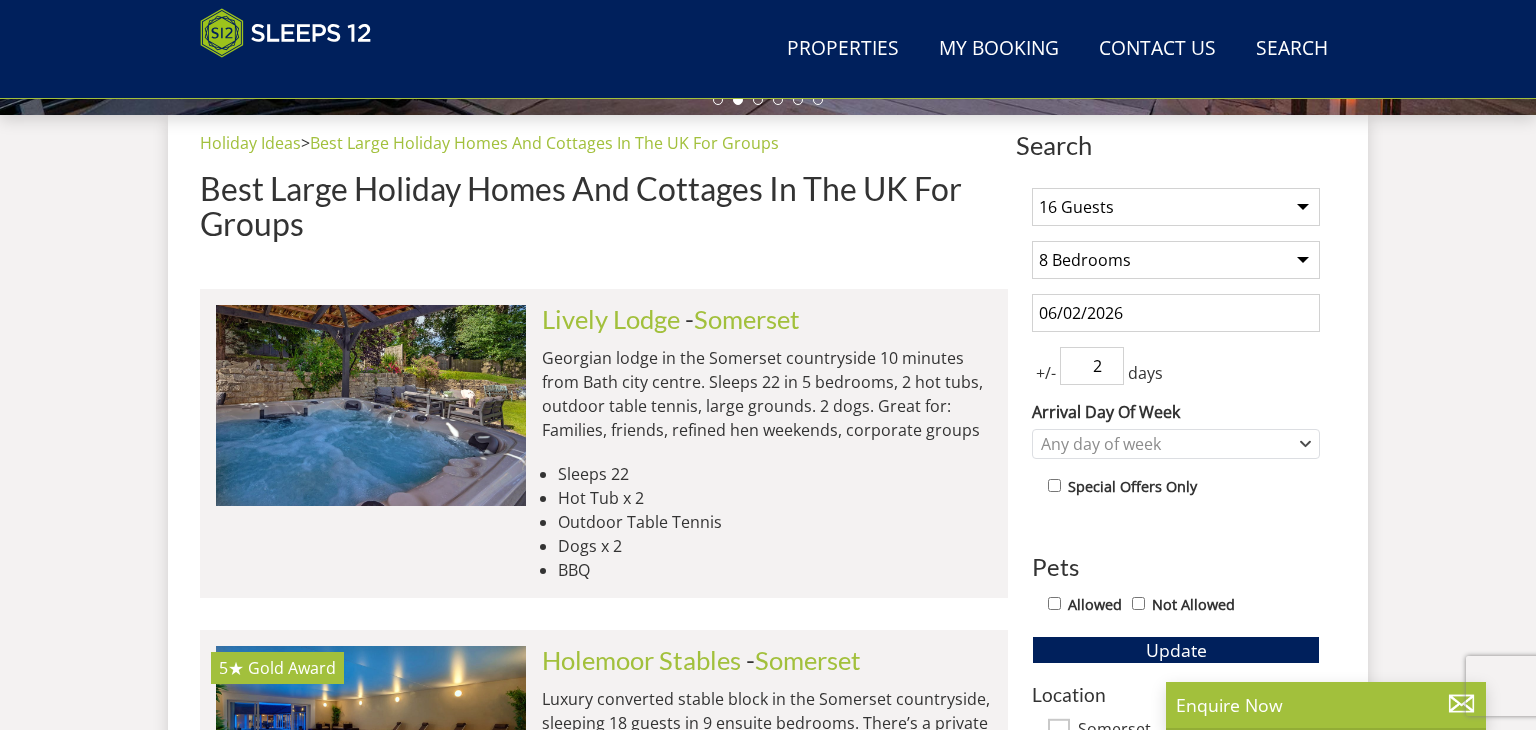click on "2" at bounding box center [1092, 366] 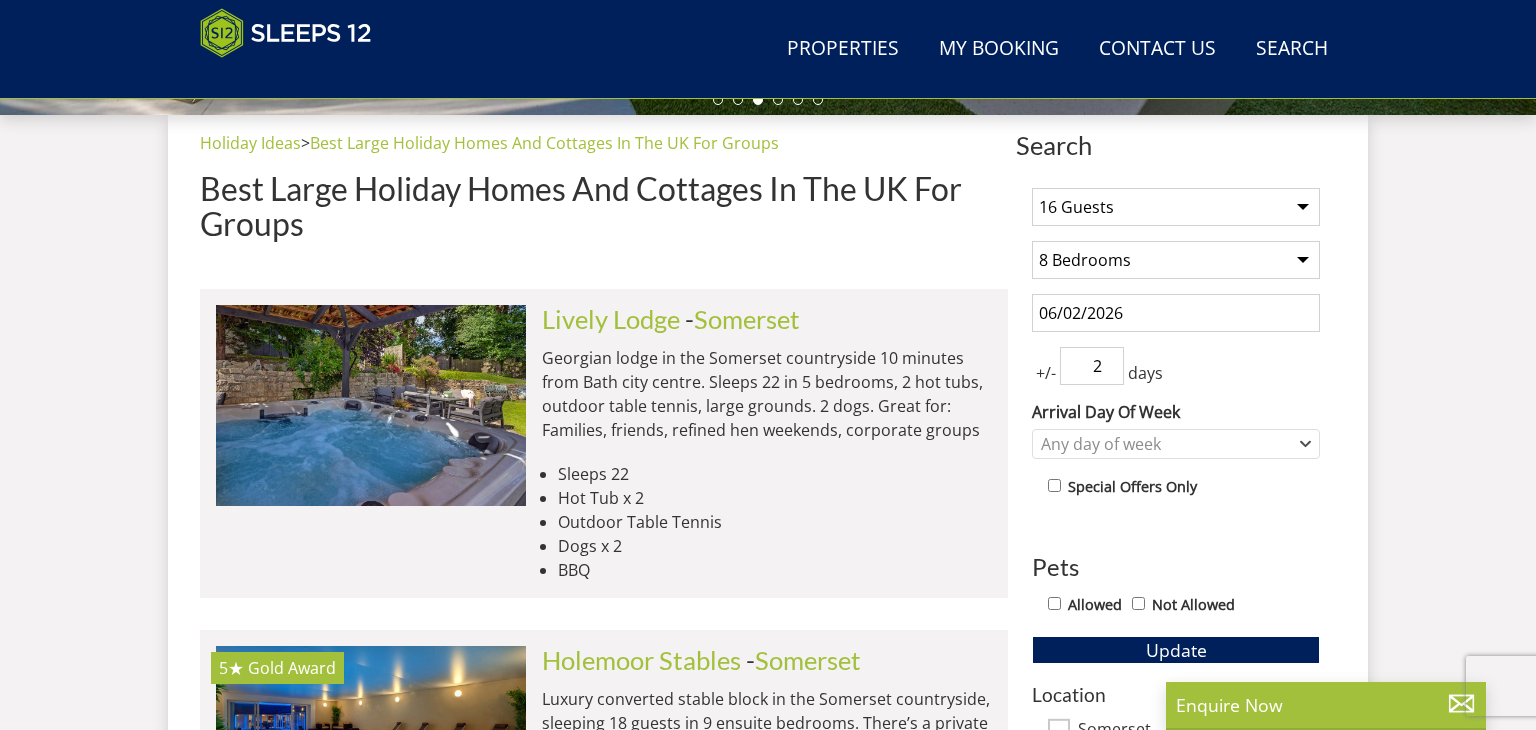 click on "Allowed" at bounding box center [1054, 603] 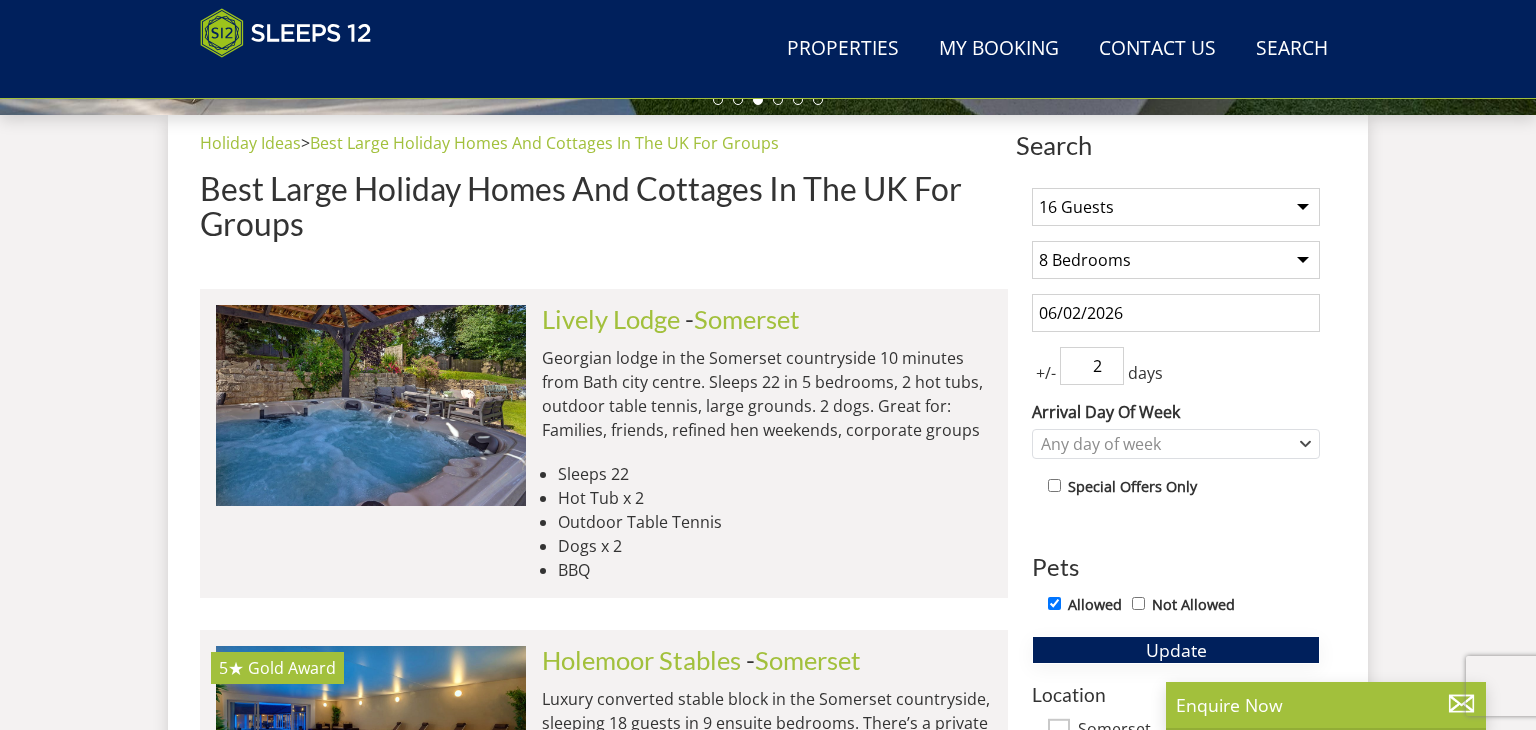 click on "Update" at bounding box center [1176, 650] 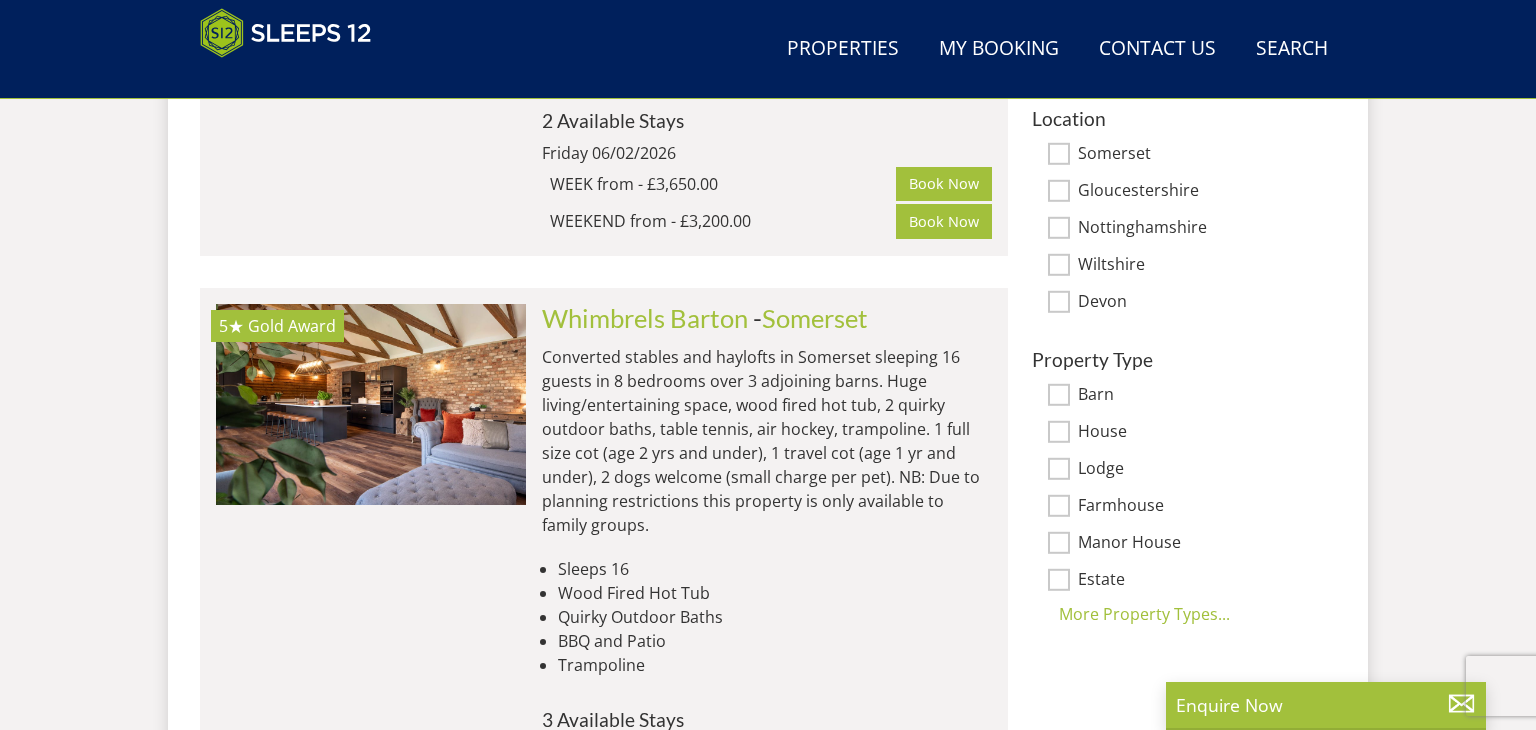 scroll, scrollTop: 1248, scrollLeft: 0, axis: vertical 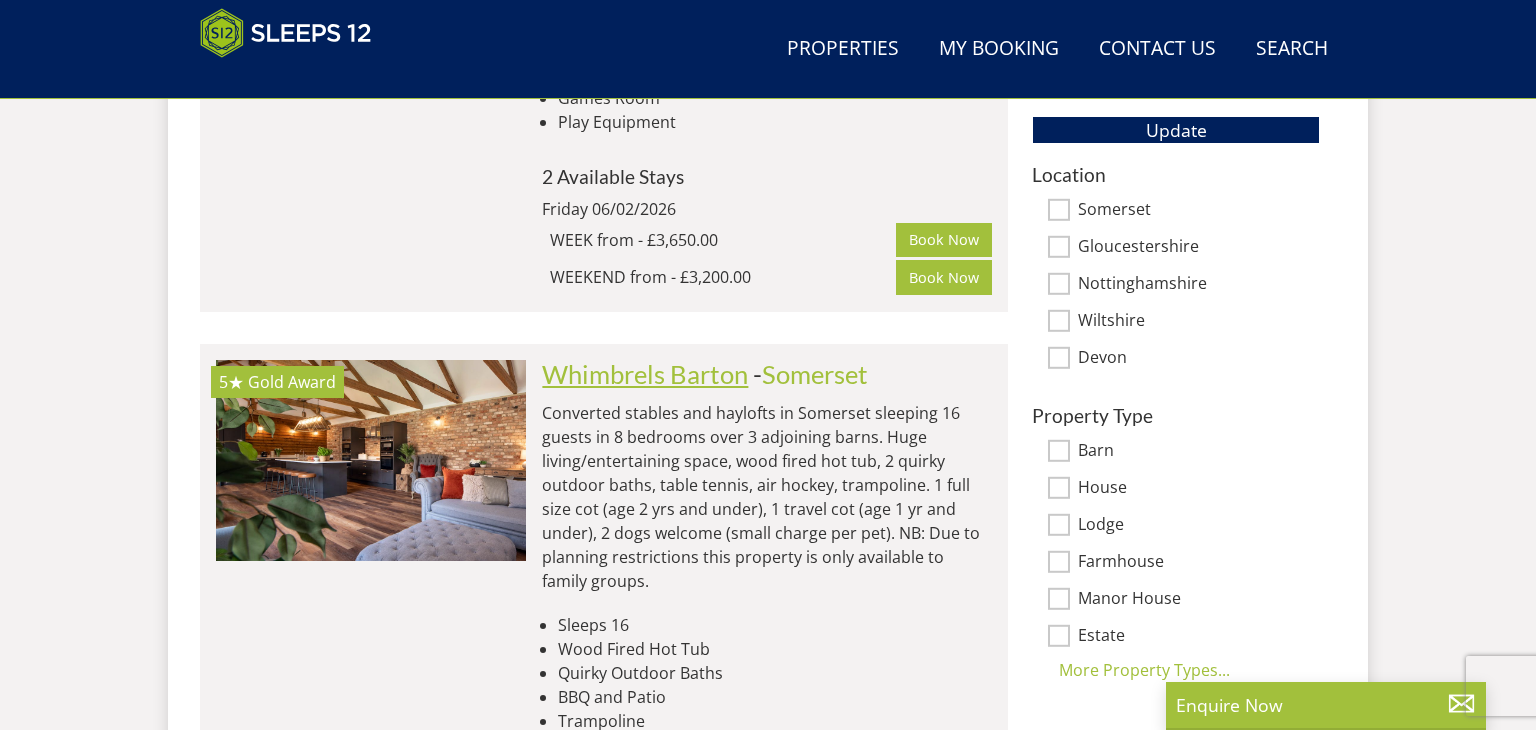 click on "Whimbrels Barton" at bounding box center (645, 374) 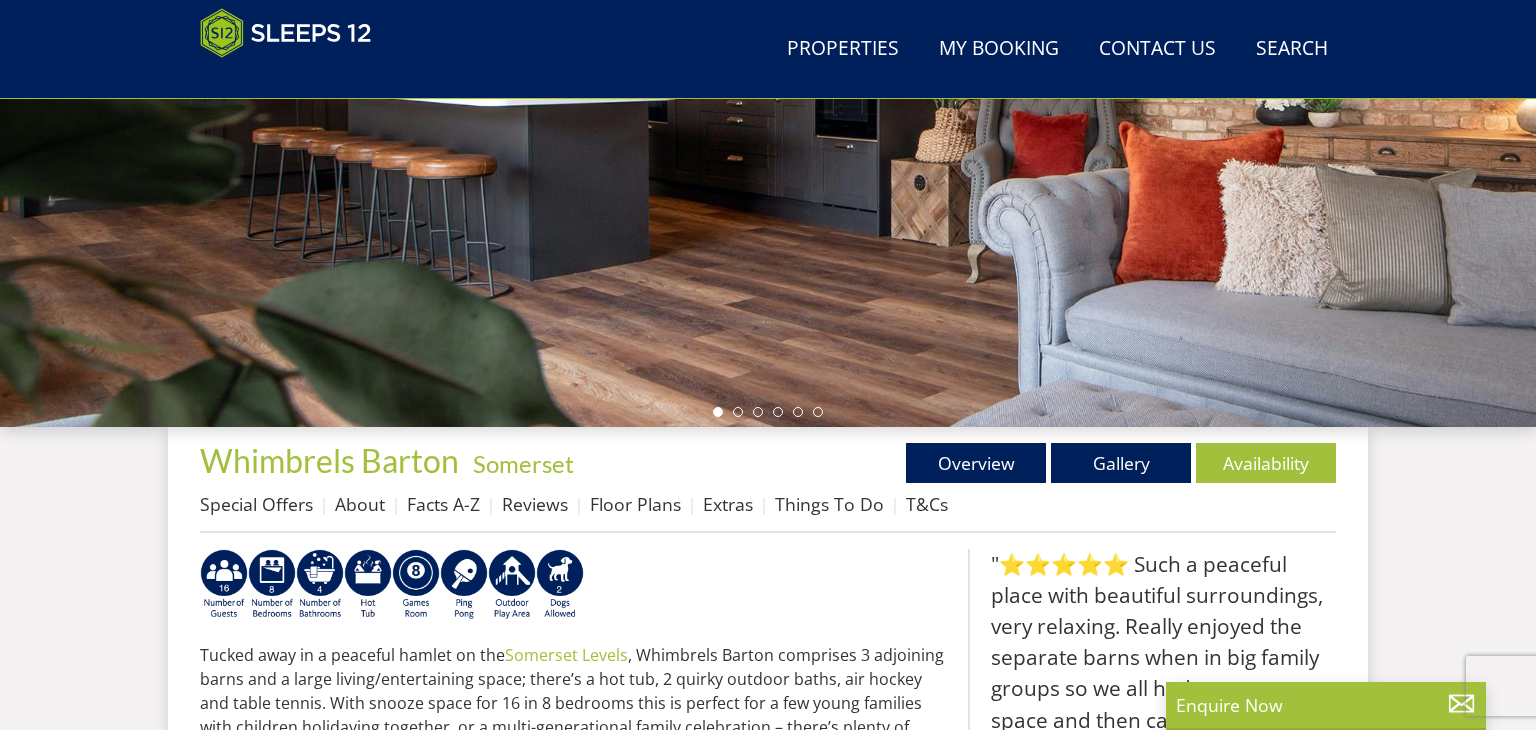 scroll, scrollTop: 568, scrollLeft: 0, axis: vertical 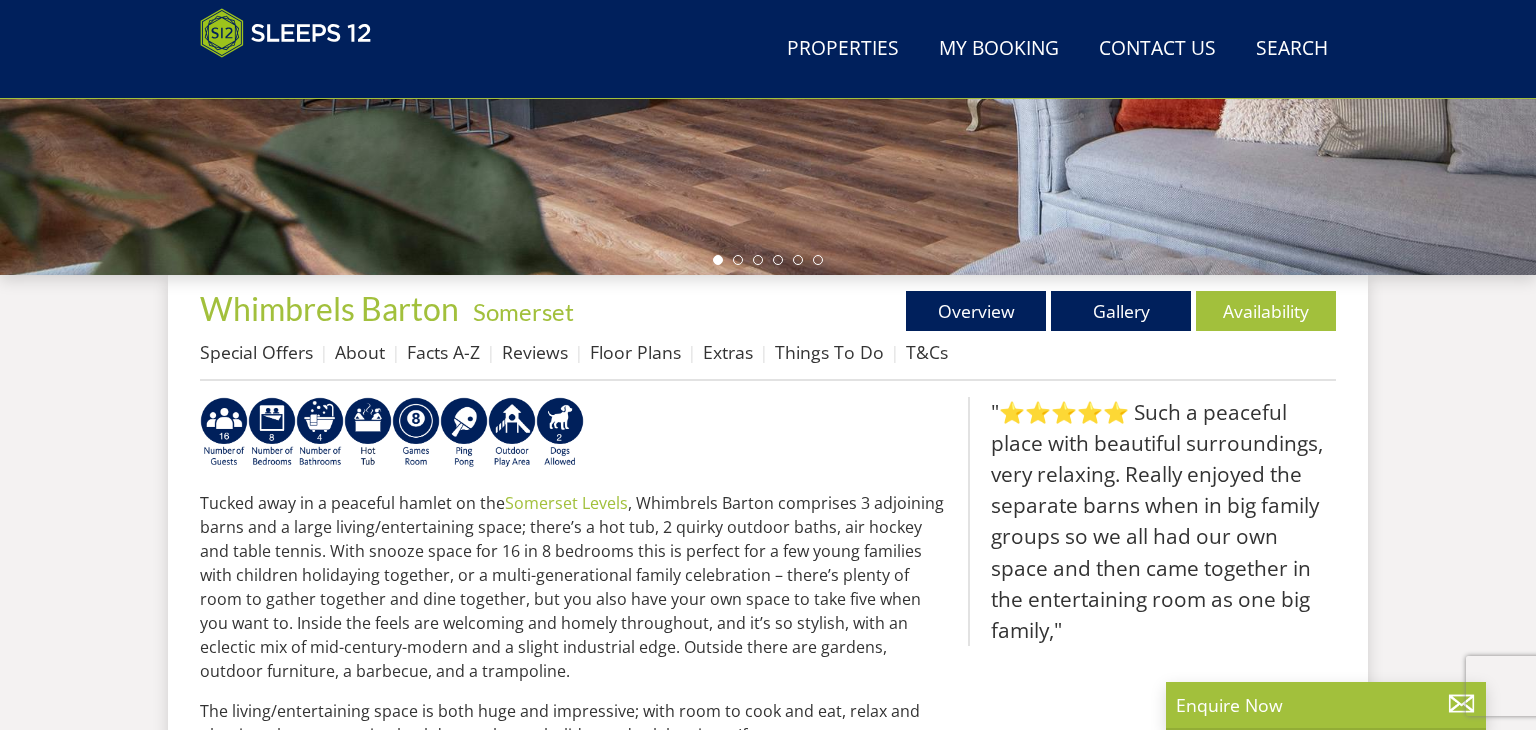 select on "16" 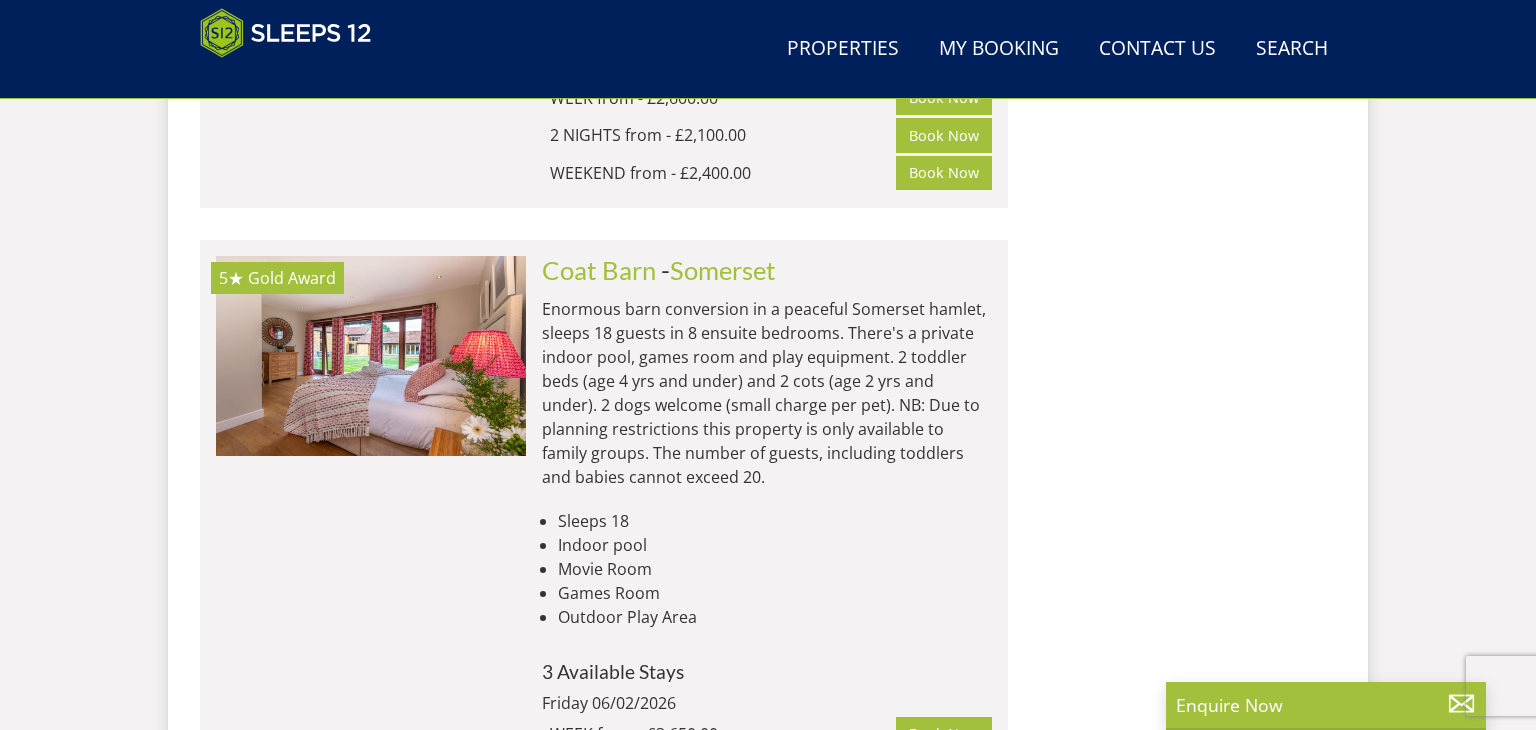 scroll, scrollTop: 3208, scrollLeft: 0, axis: vertical 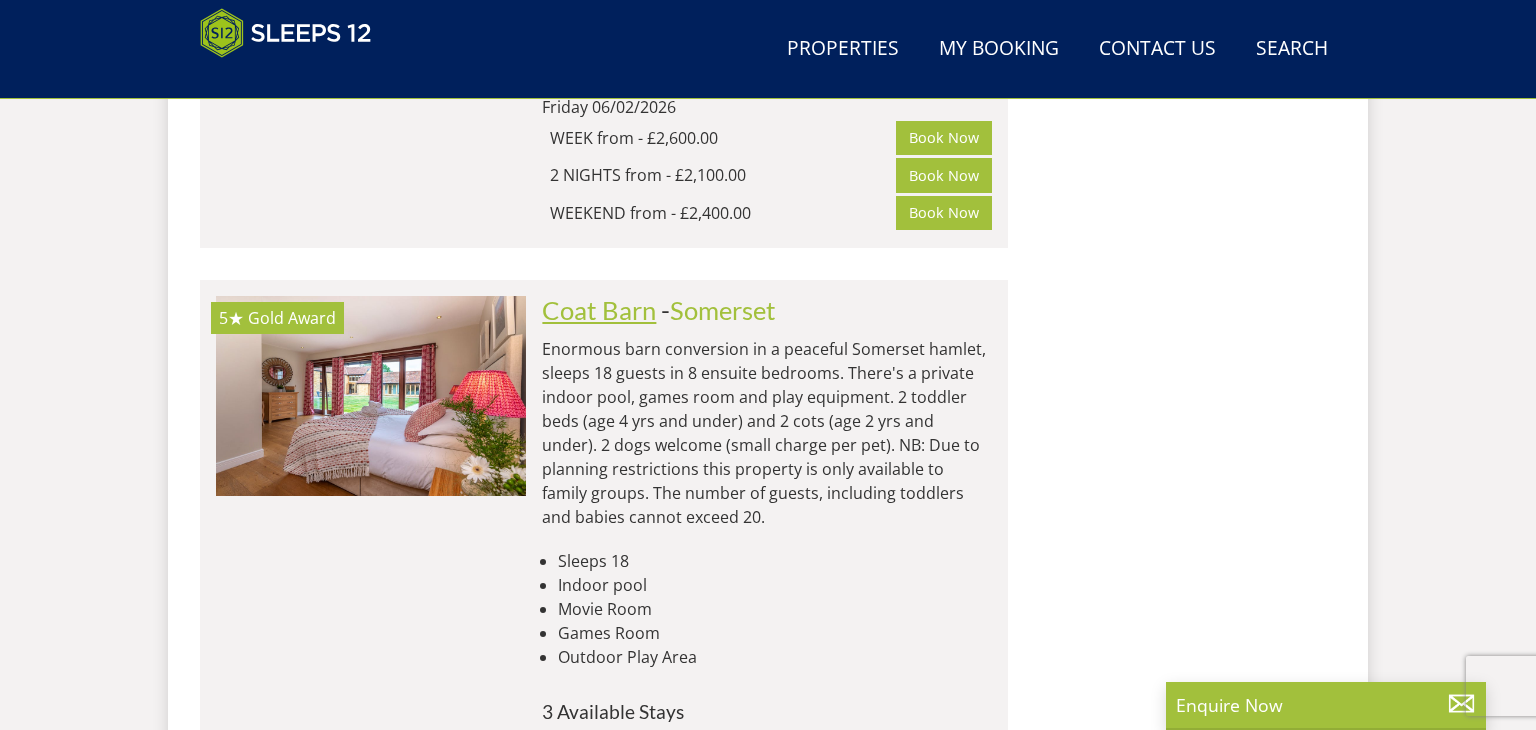 click on "Coat Barn" at bounding box center (599, 310) 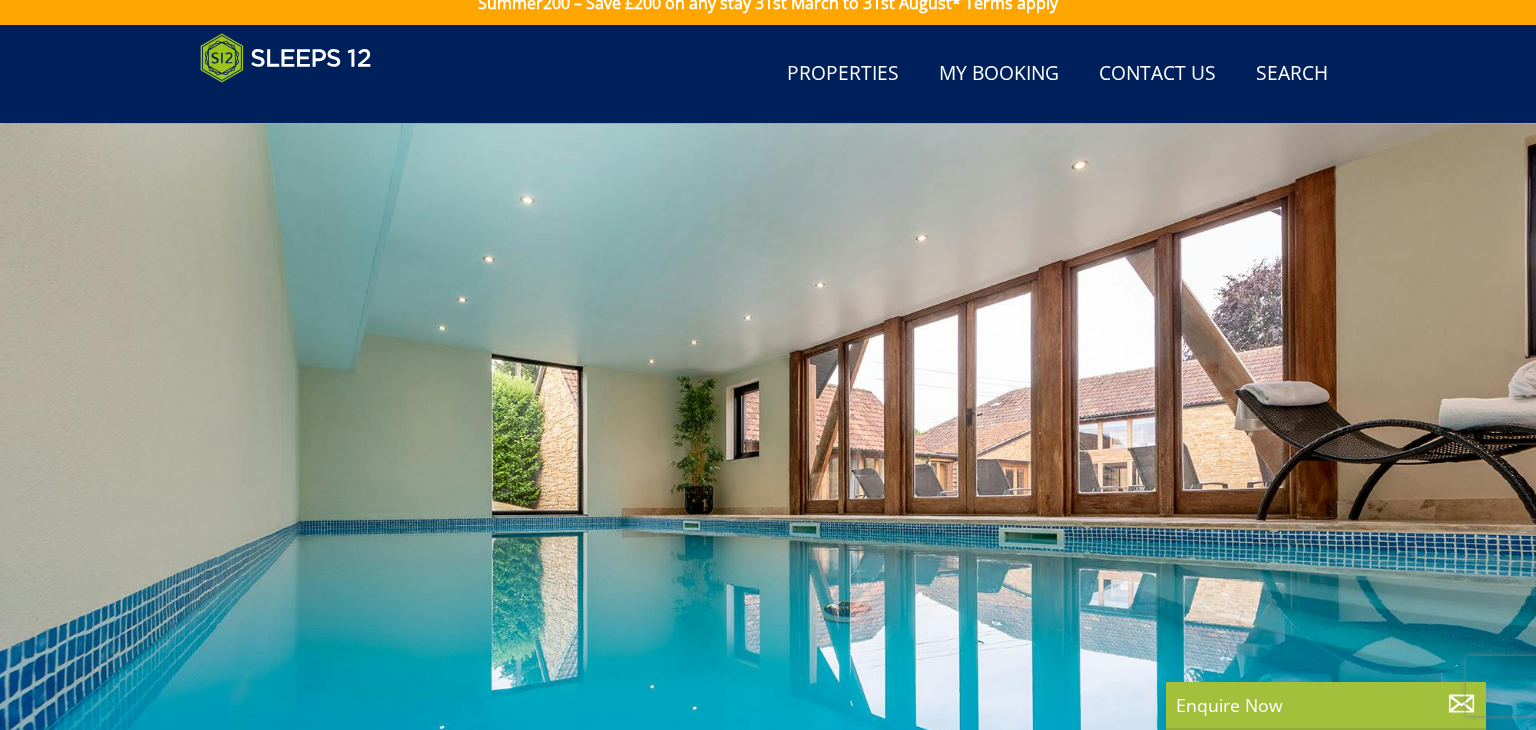 scroll, scrollTop: 0, scrollLeft: 0, axis: both 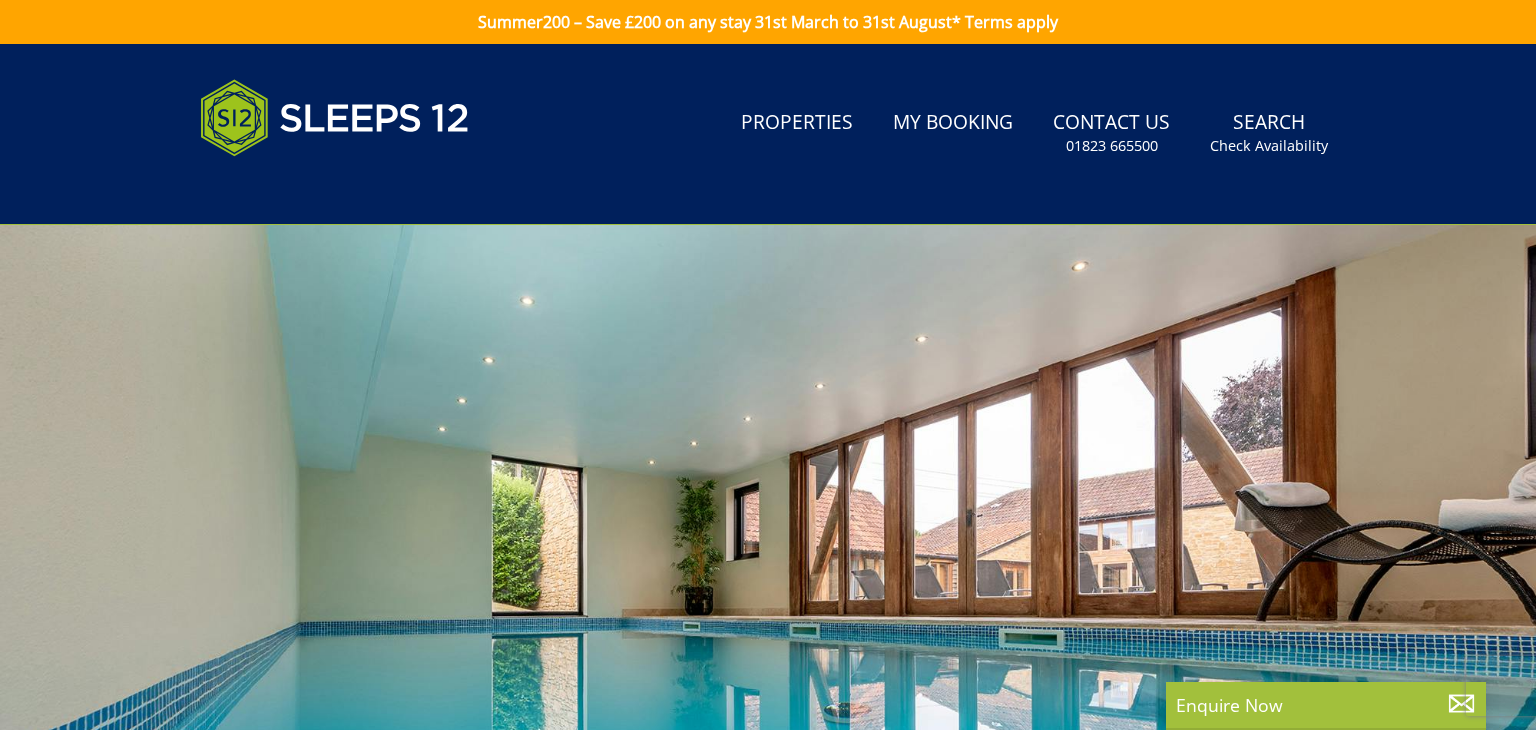 click at bounding box center [768, 575] 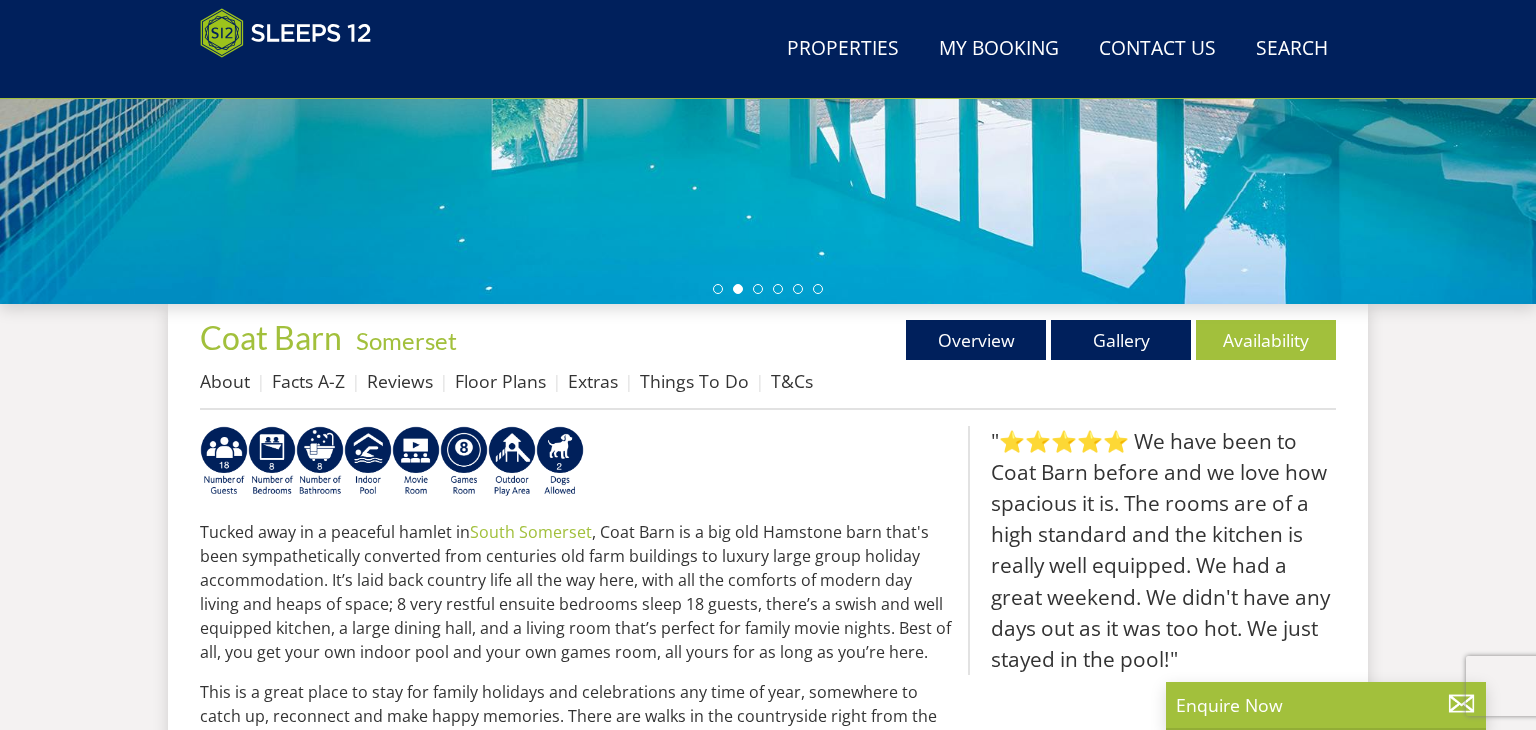 scroll, scrollTop: 630, scrollLeft: 0, axis: vertical 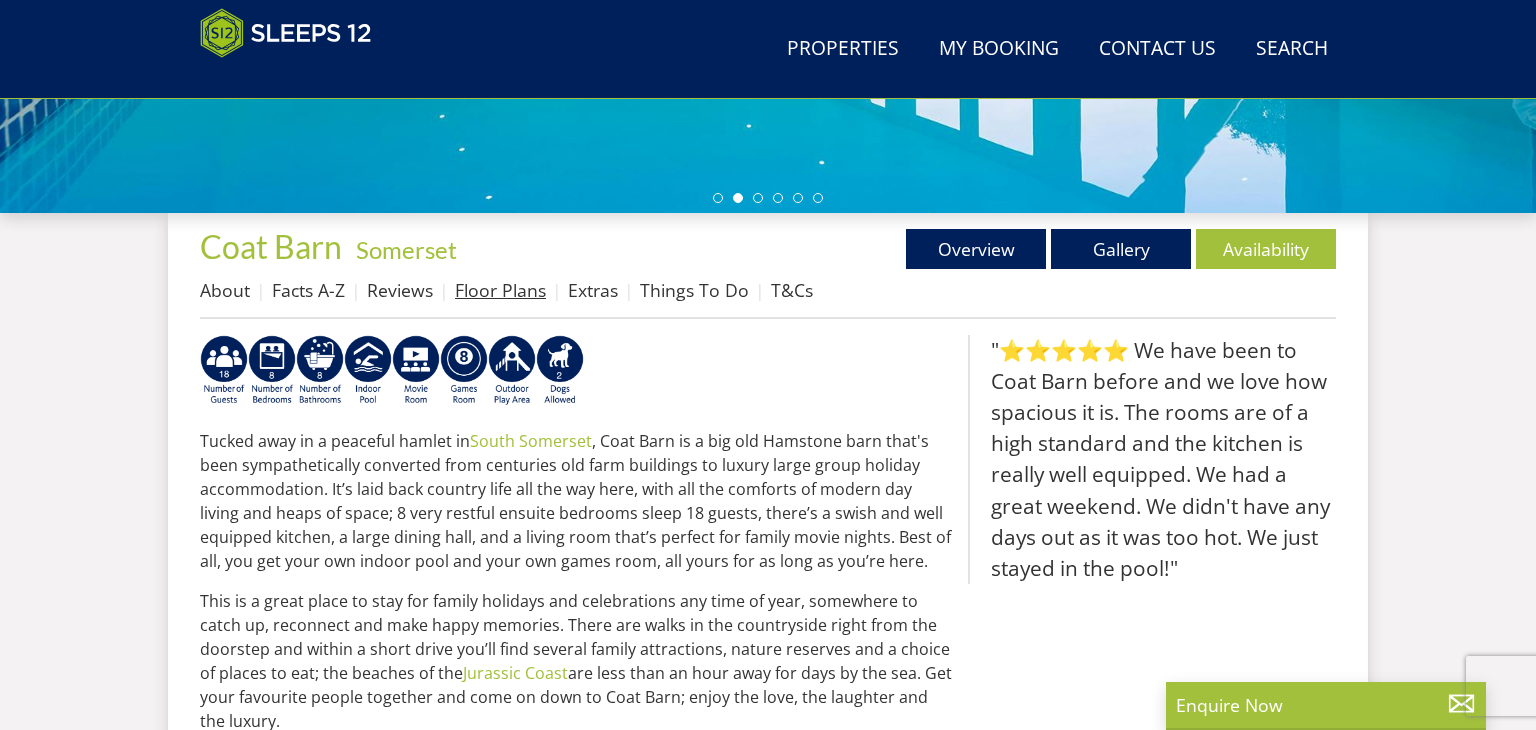 click on "Floor Plans" at bounding box center (500, 290) 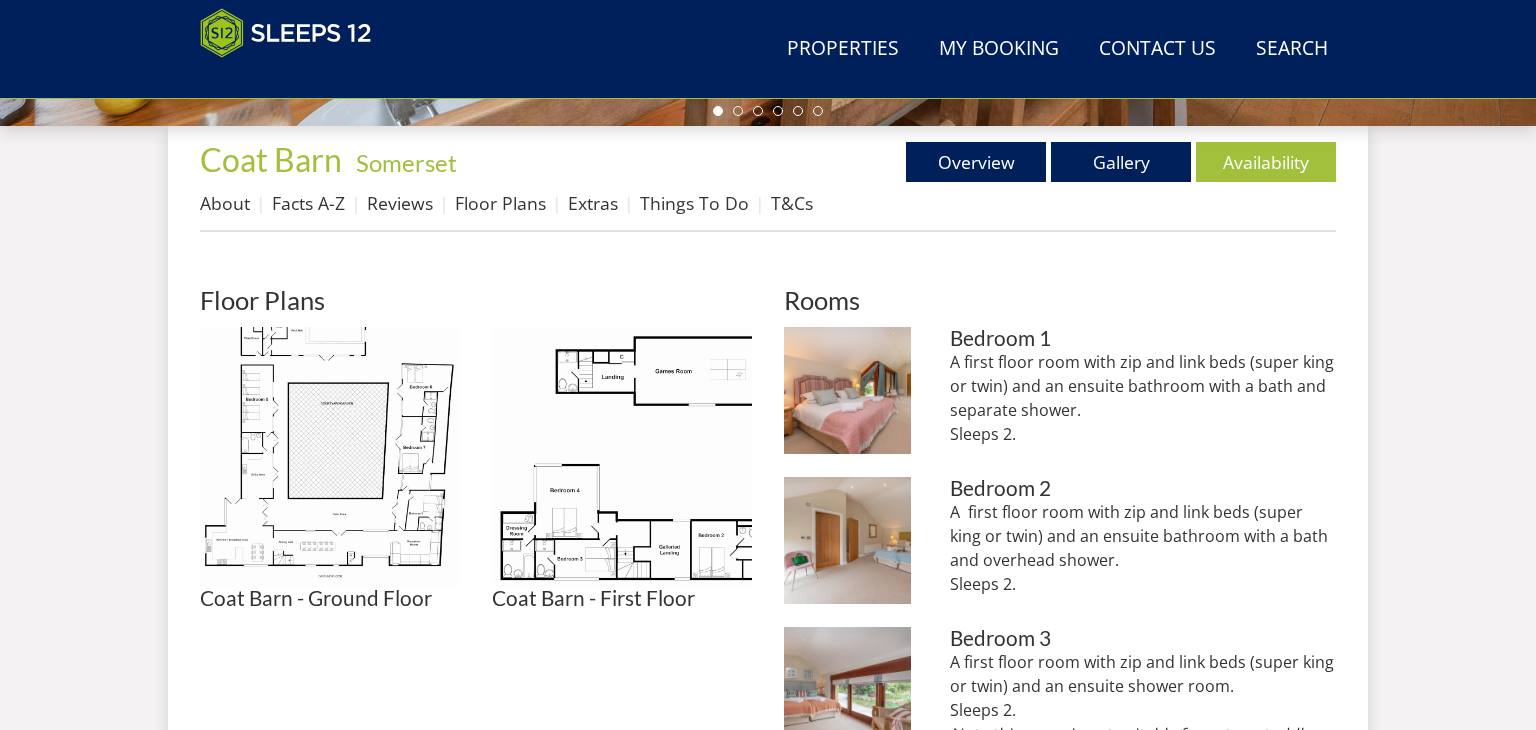 scroll, scrollTop: 720, scrollLeft: 0, axis: vertical 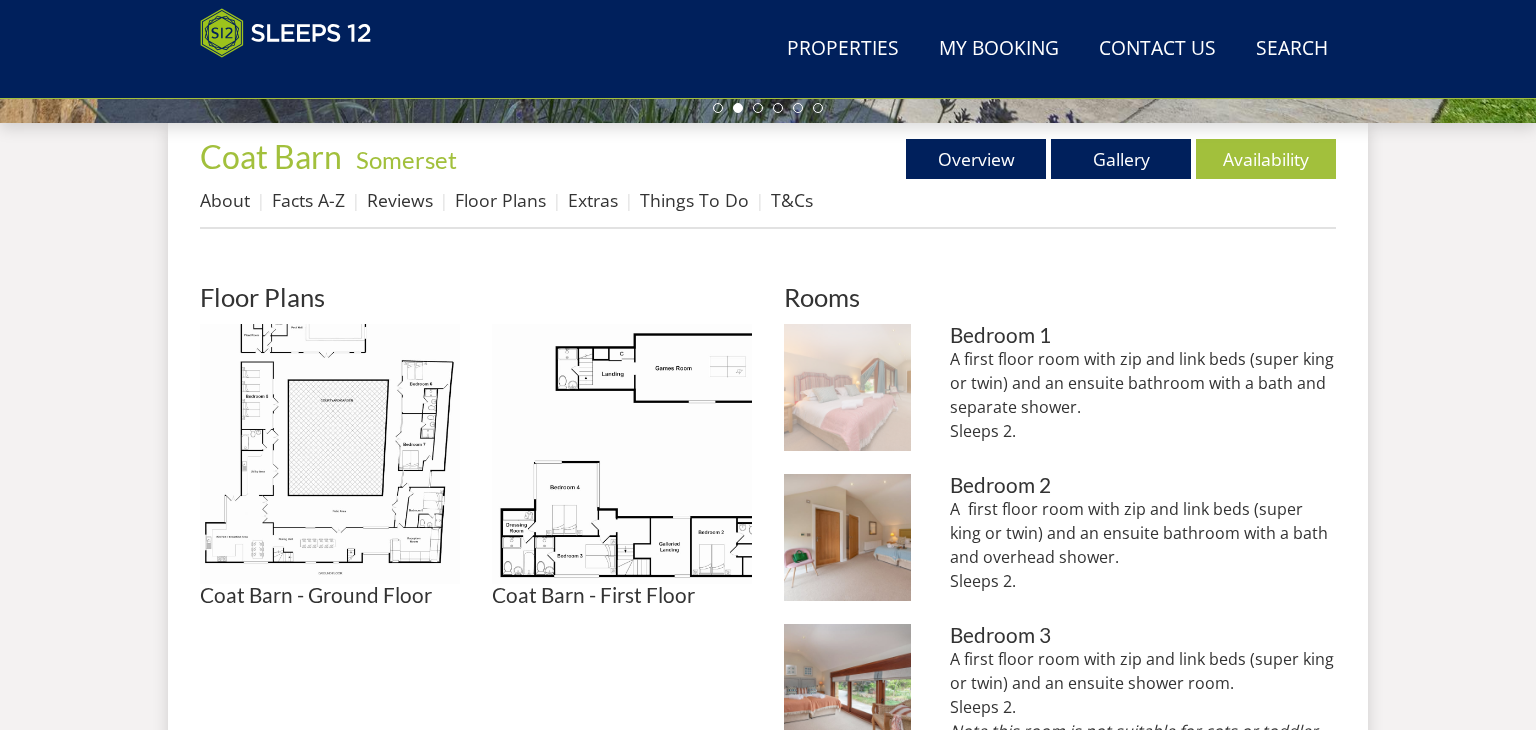 click at bounding box center [847, 387] 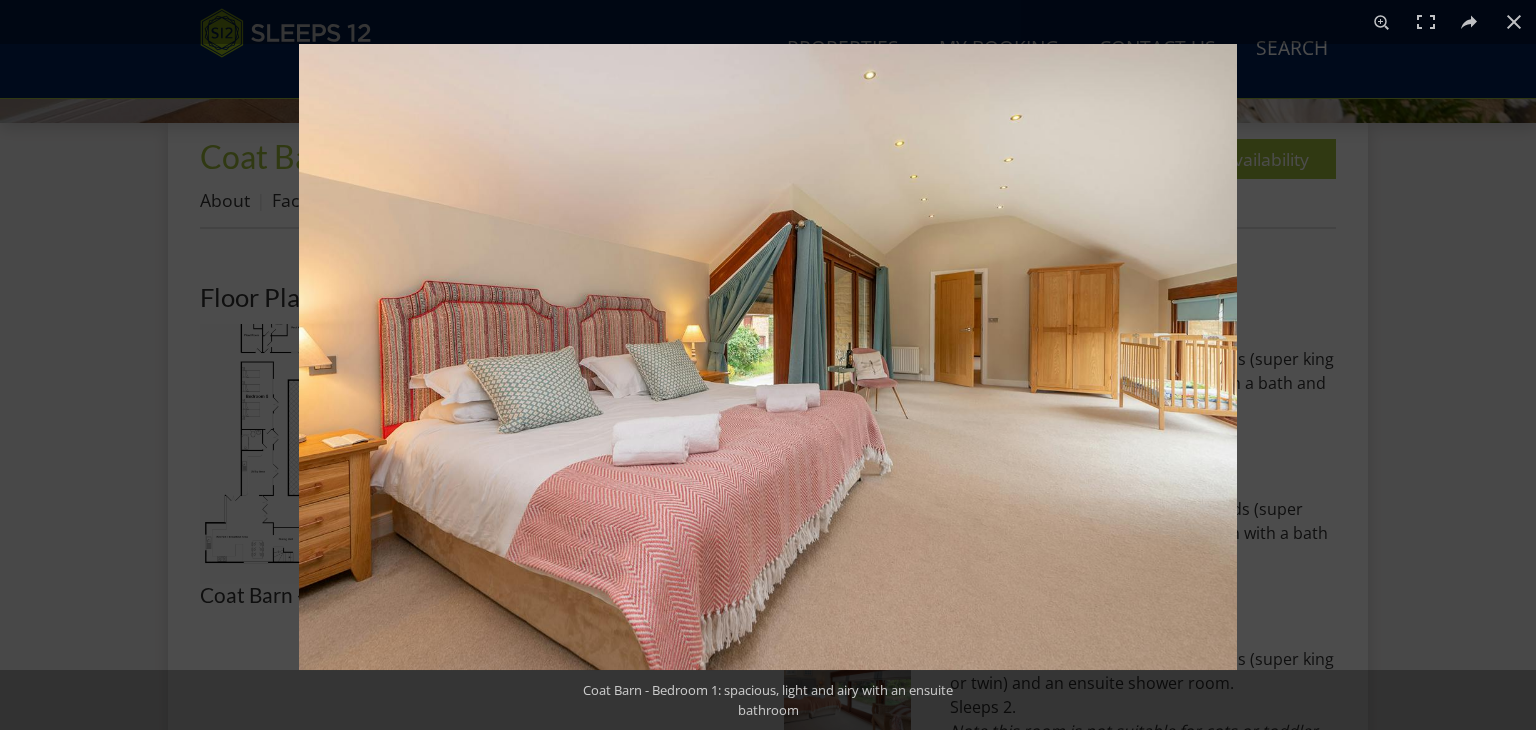 click at bounding box center (768, 357) 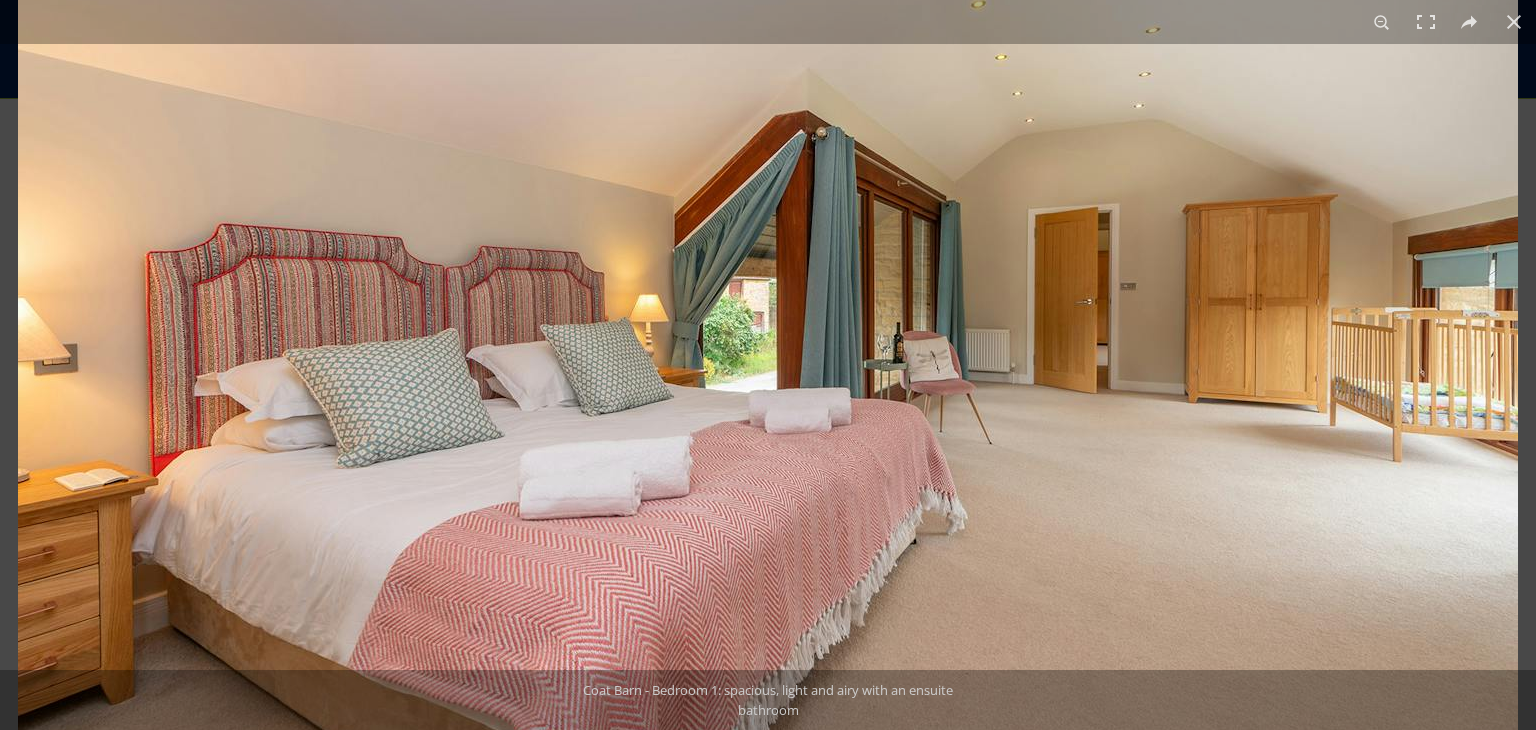scroll, scrollTop: 760, scrollLeft: 0, axis: vertical 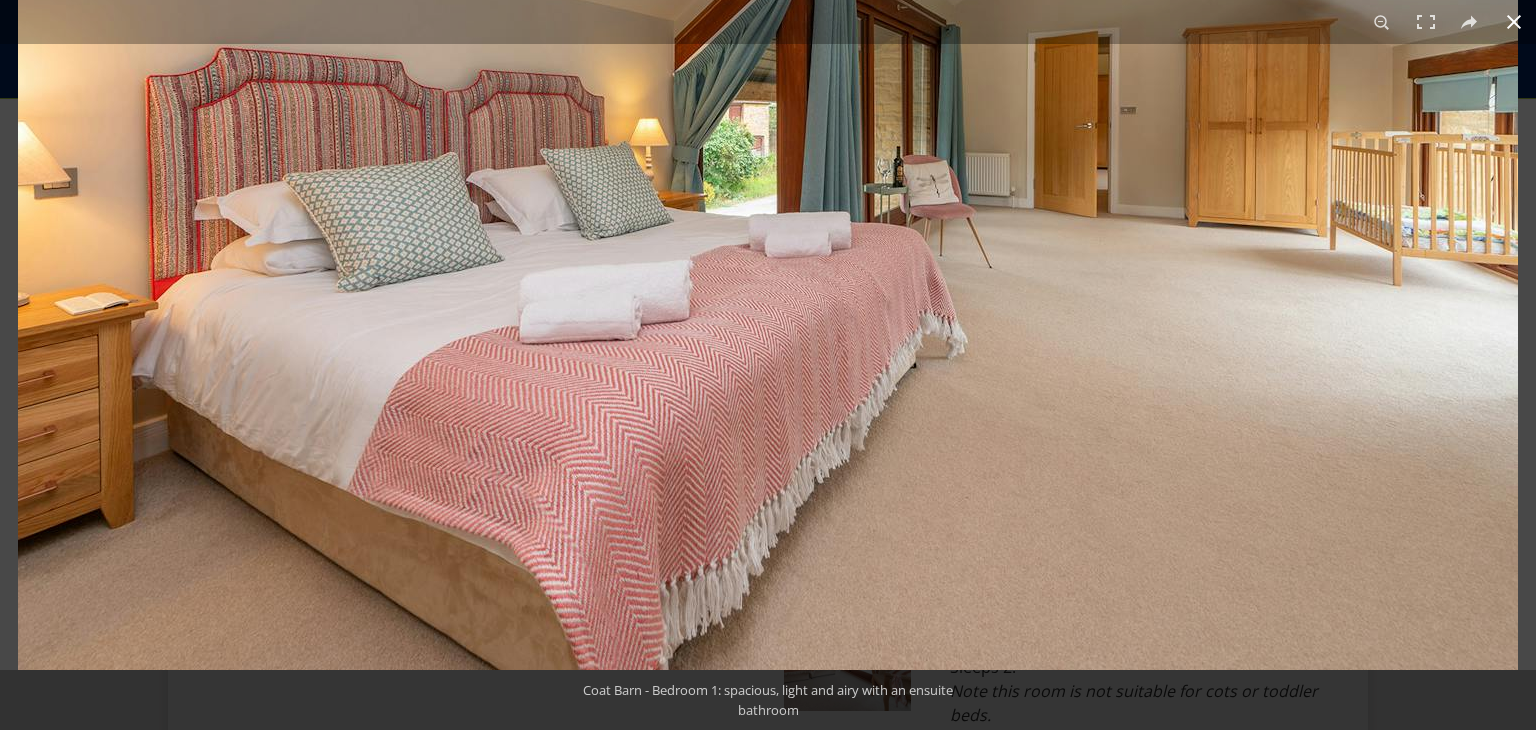 click at bounding box center [1514, 22] 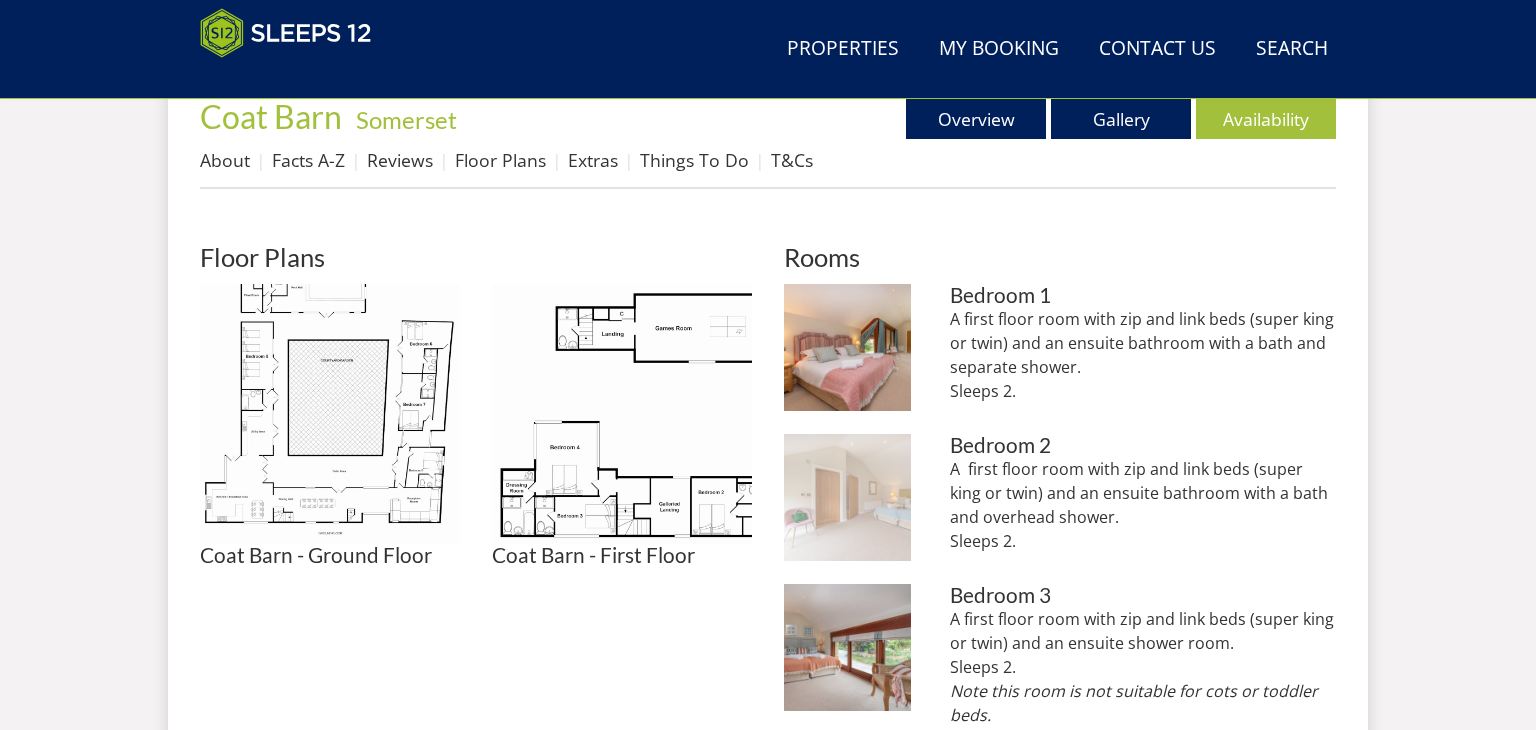 click at bounding box center (847, 497) 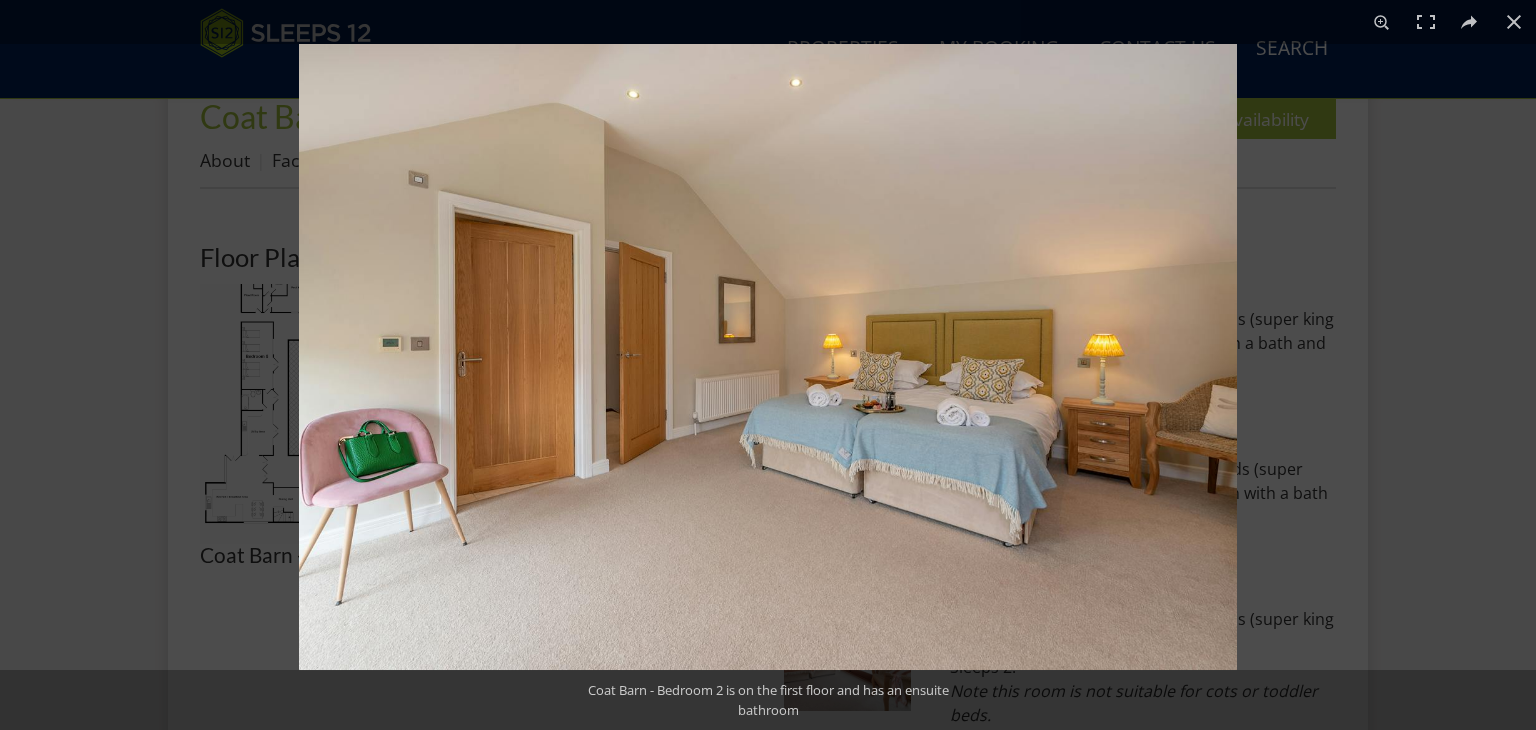 click at bounding box center [768, 357] 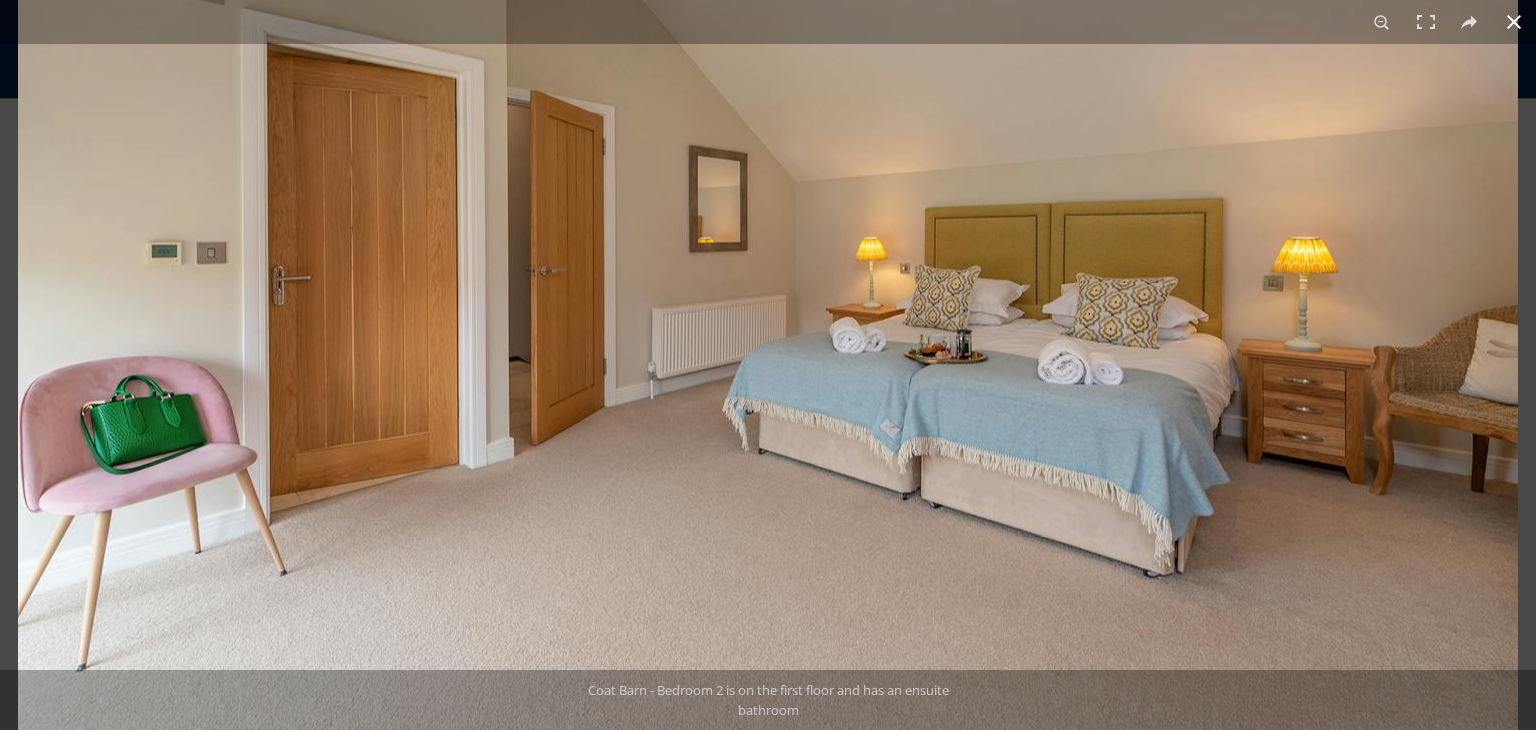 click at bounding box center [1514, 22] 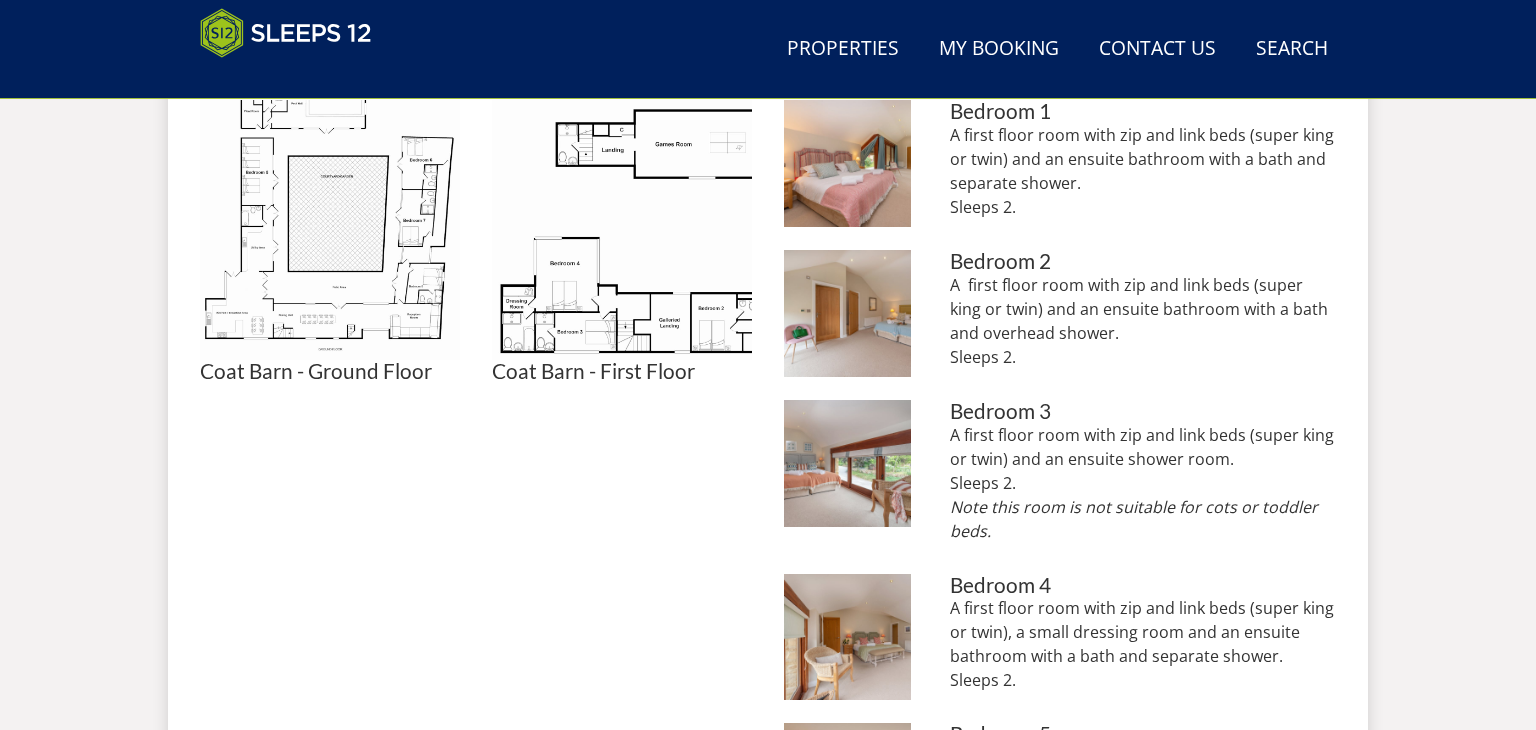 scroll, scrollTop: 1080, scrollLeft: 0, axis: vertical 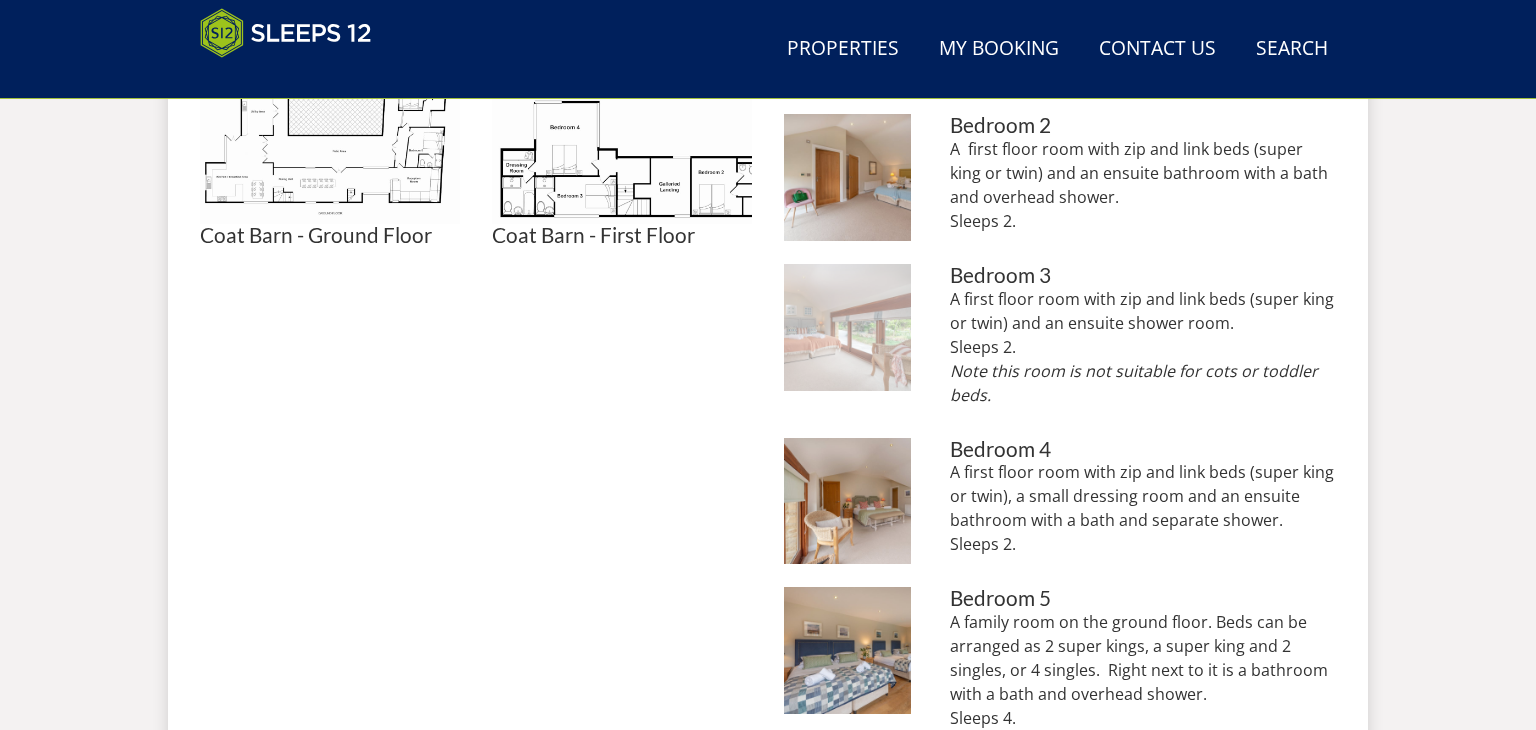 click at bounding box center (847, 327) 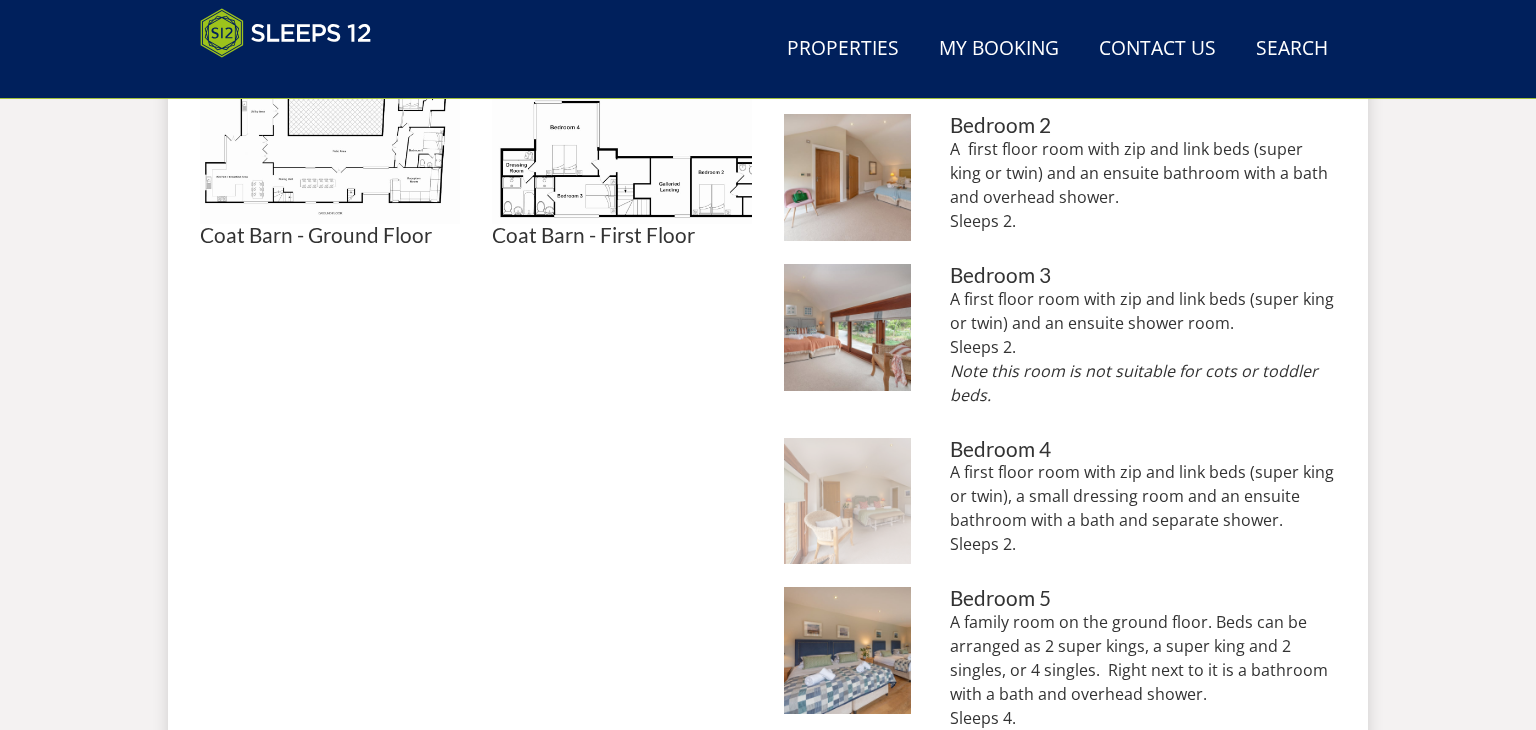 click at bounding box center (847, 501) 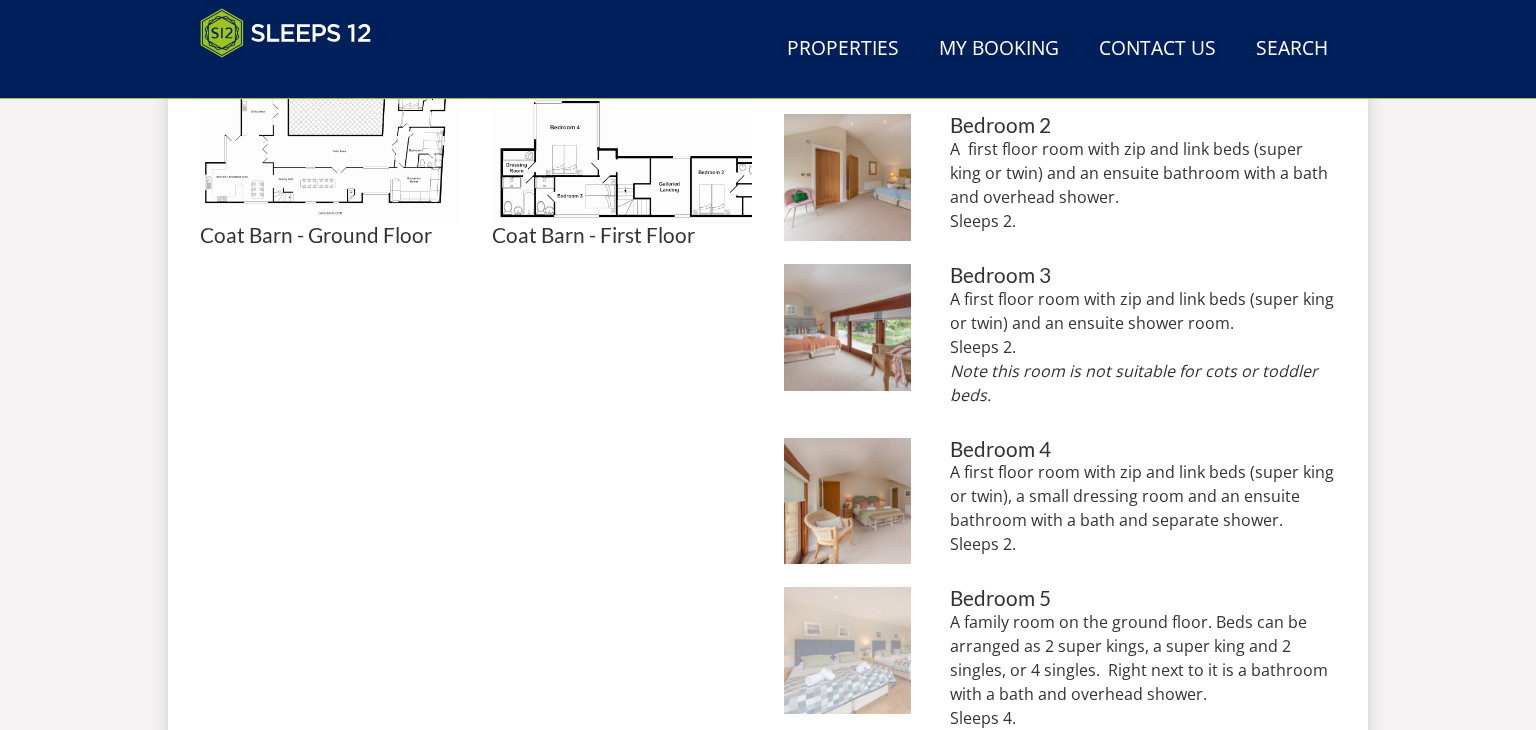 click at bounding box center [847, 650] 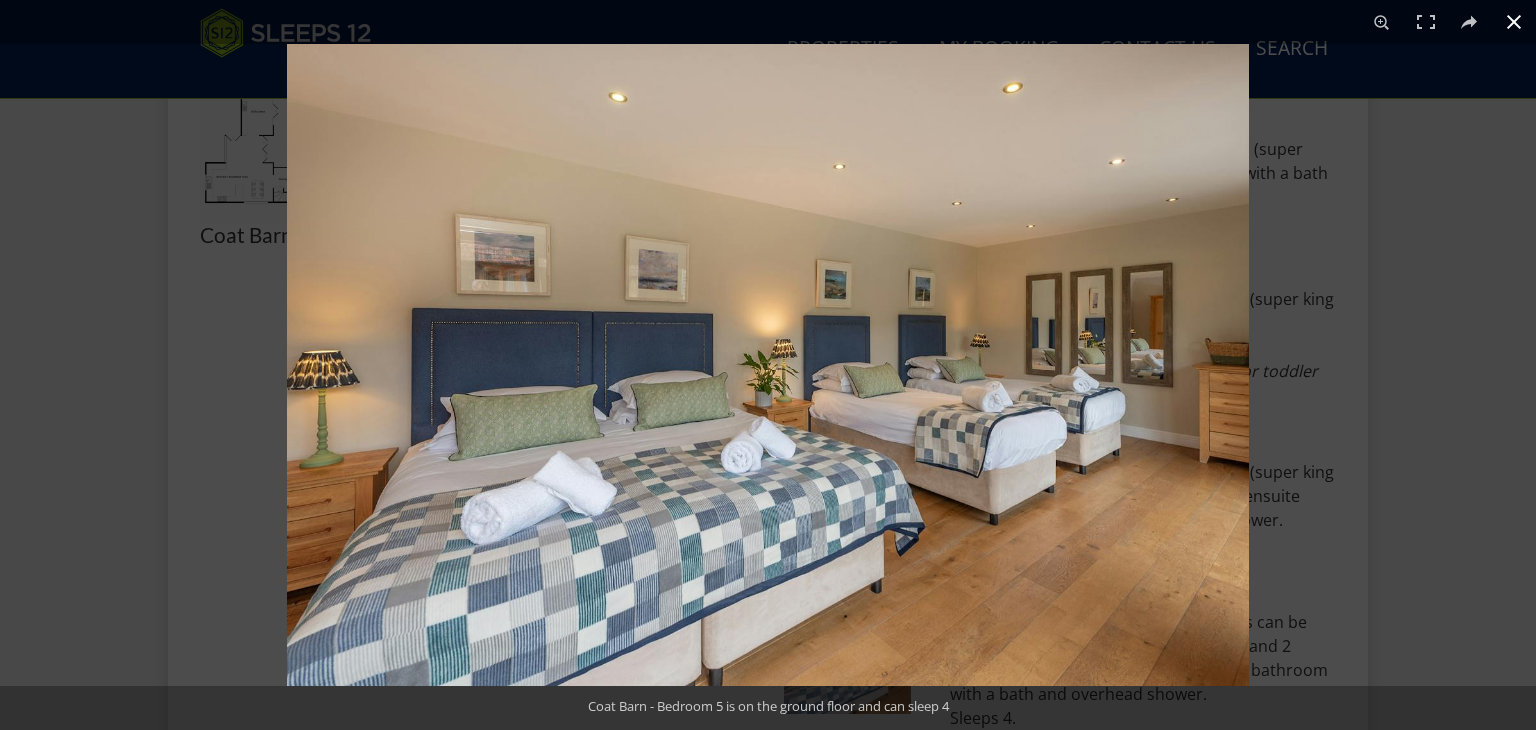 click at bounding box center [1055, 409] 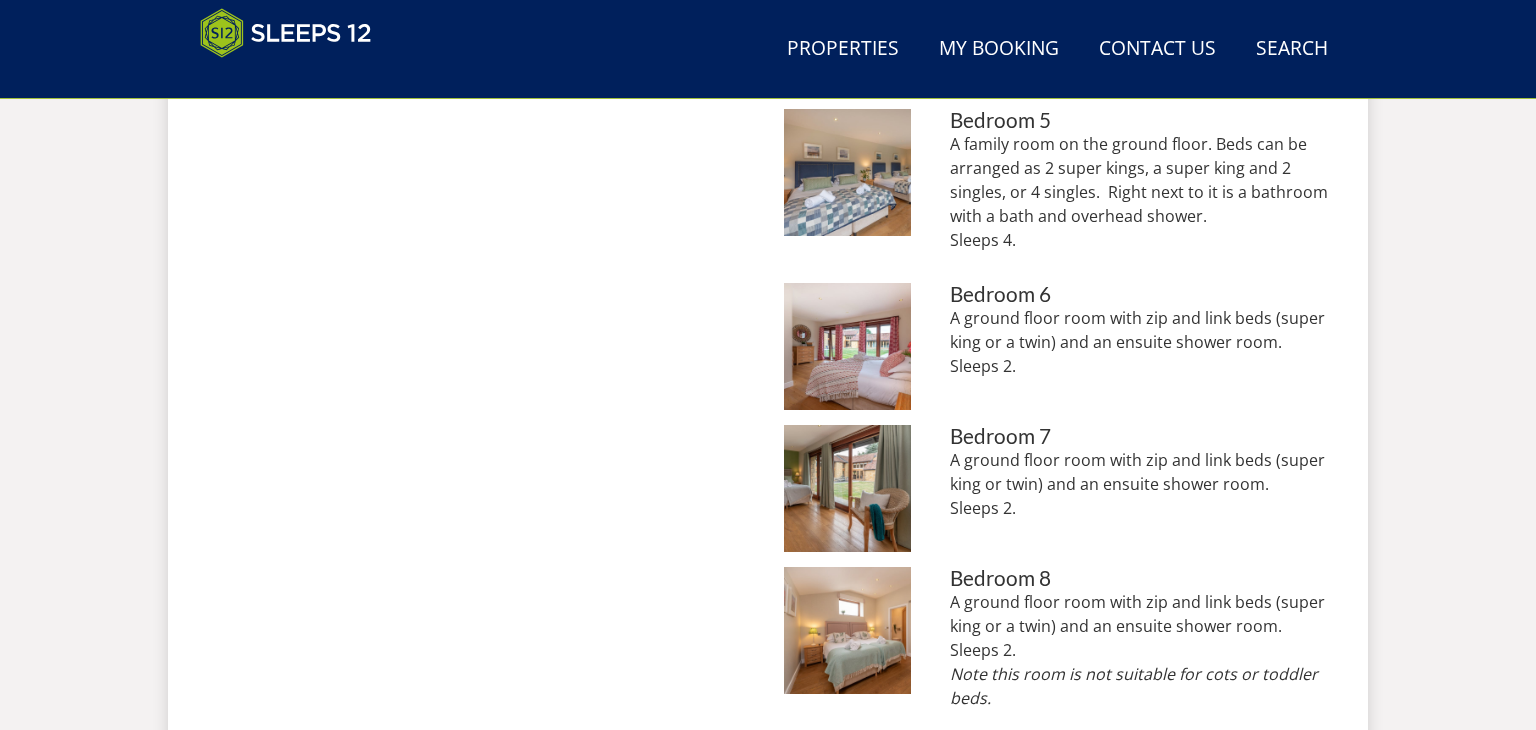 scroll, scrollTop: 1560, scrollLeft: 0, axis: vertical 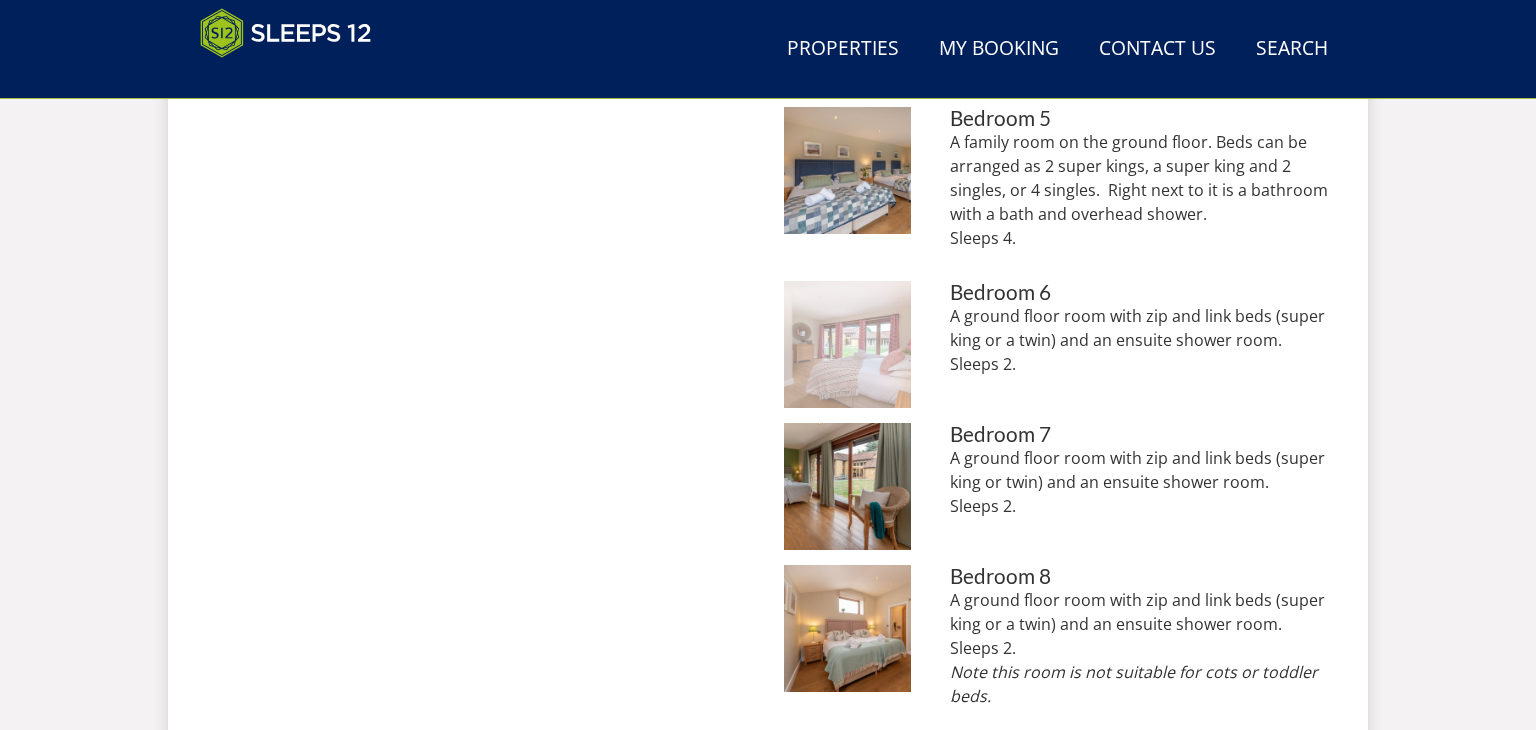 click at bounding box center (847, 344) 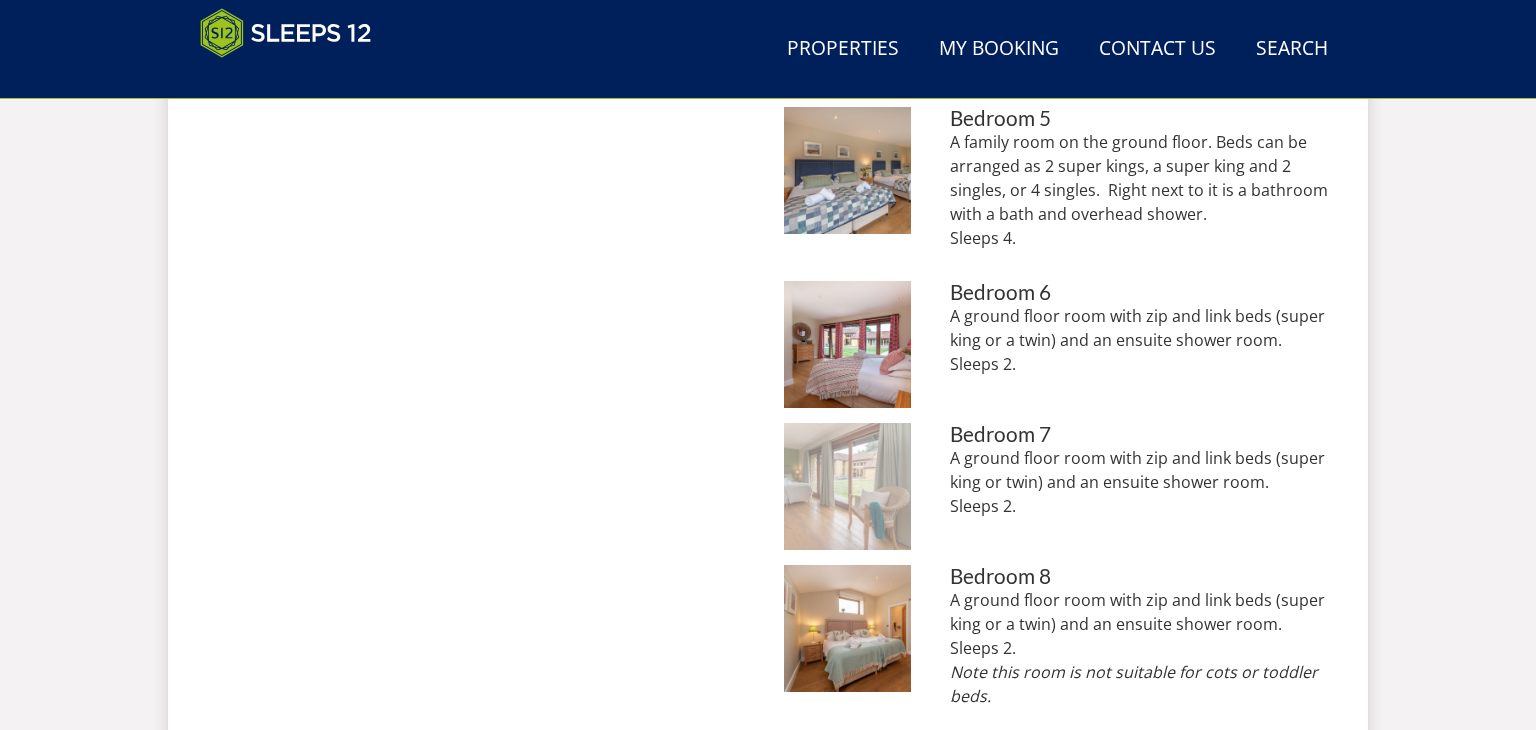 click at bounding box center (847, 486) 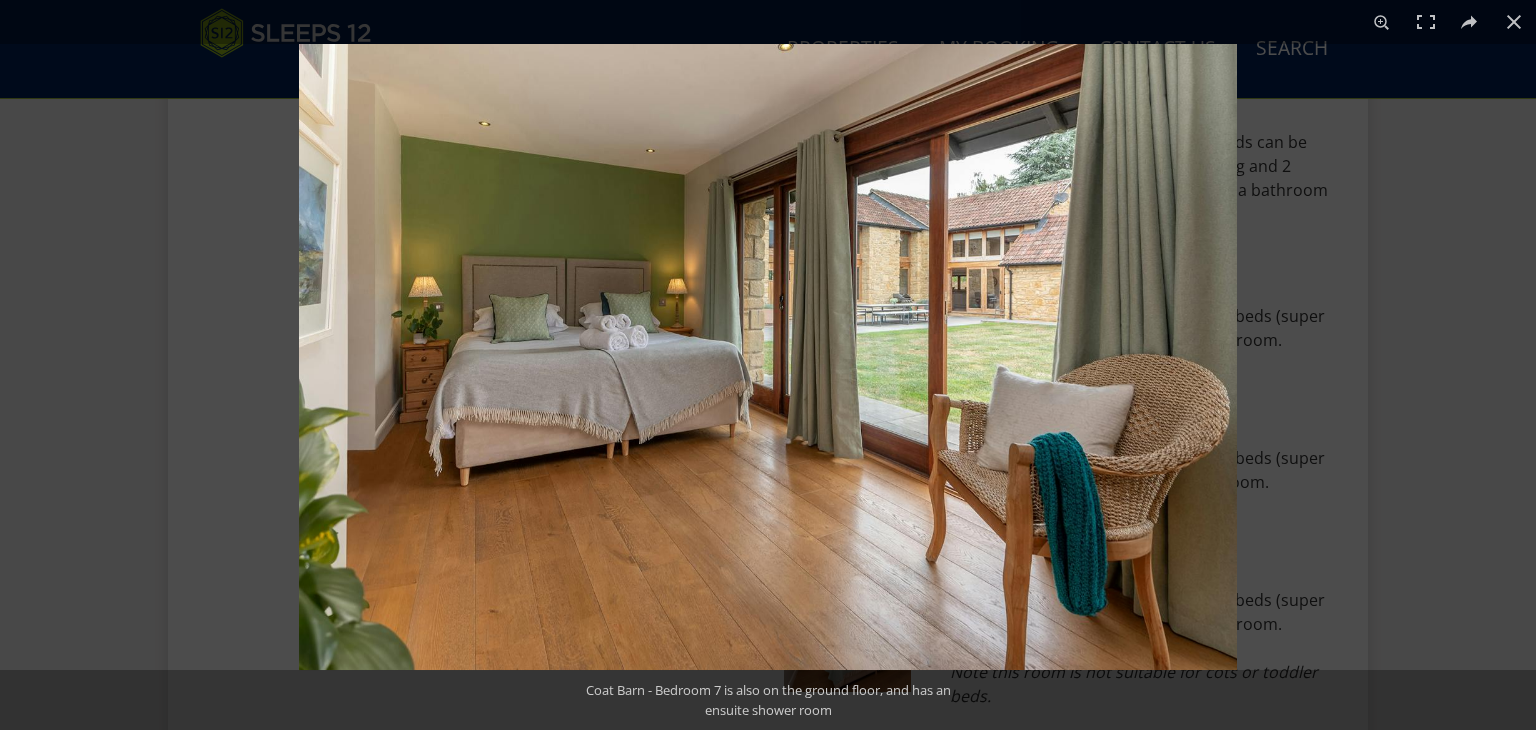 click at bounding box center [768, 357] 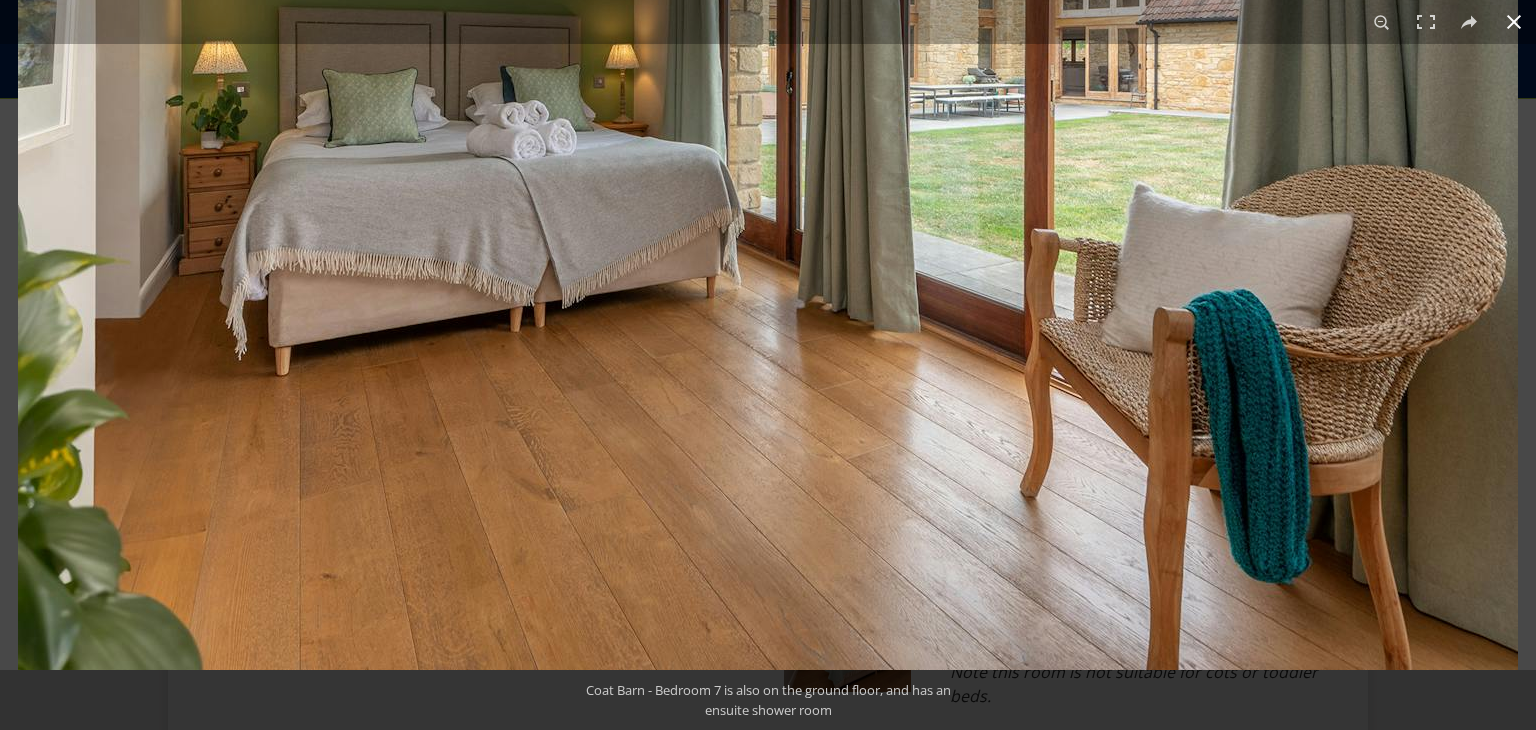 click at bounding box center [1514, 22] 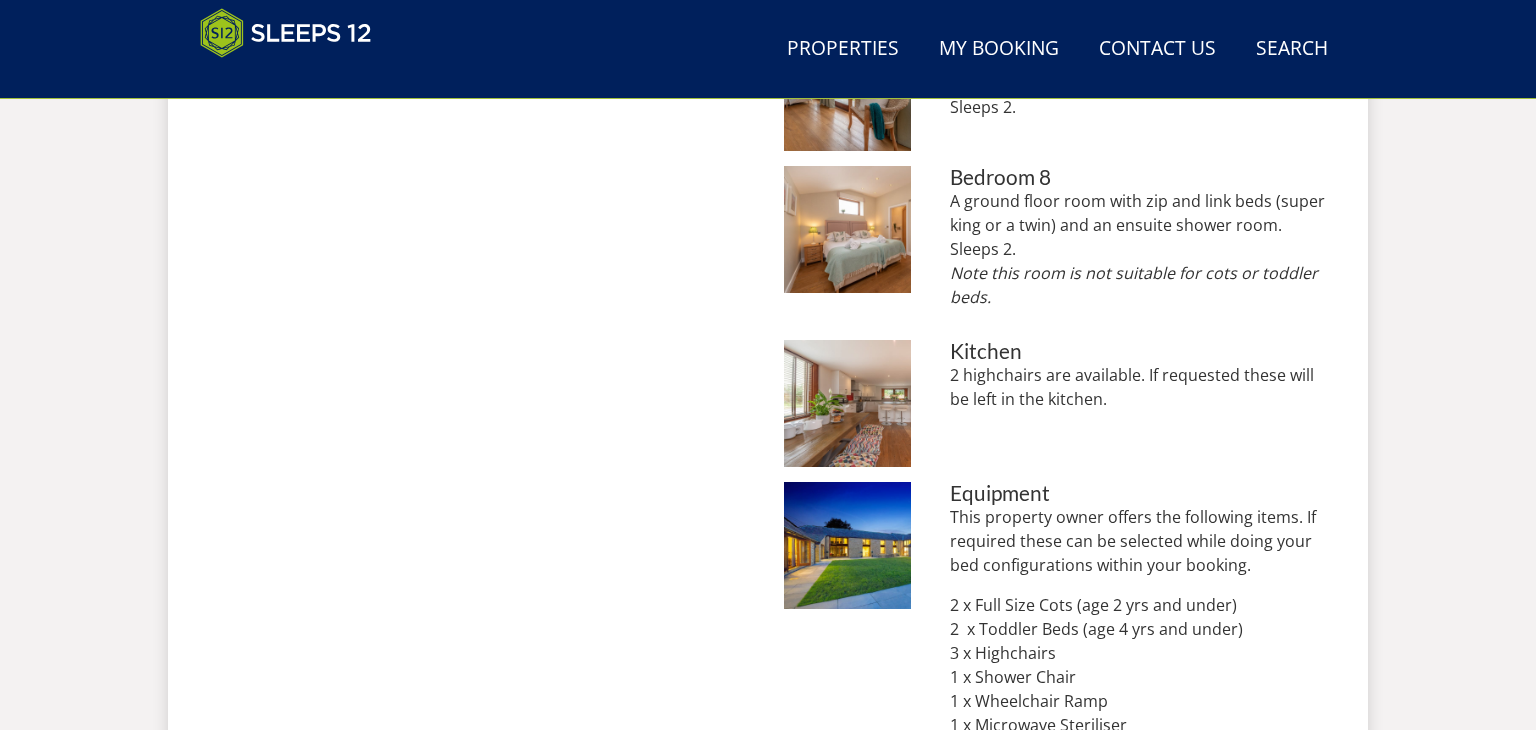 scroll, scrollTop: 1960, scrollLeft: 0, axis: vertical 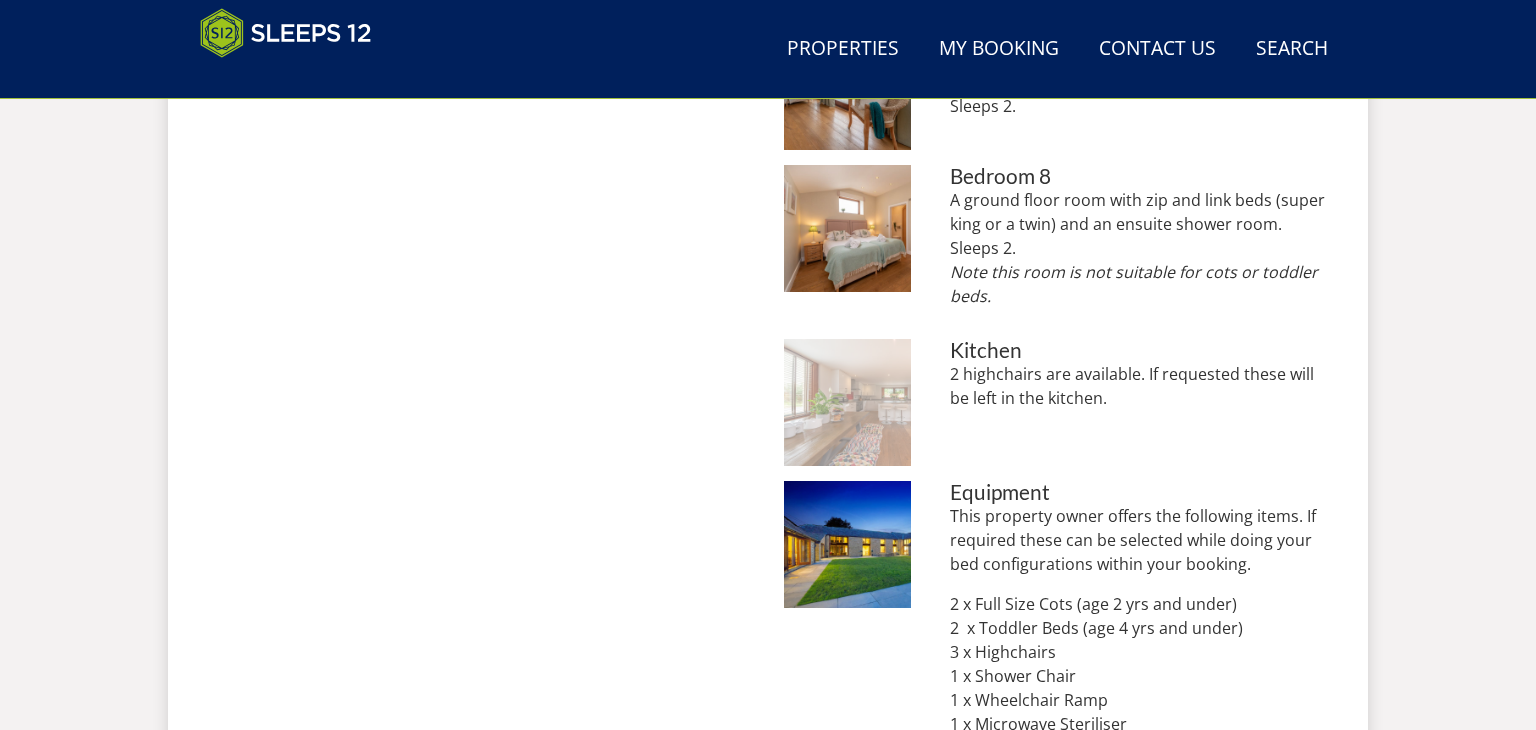 click at bounding box center [847, 402] 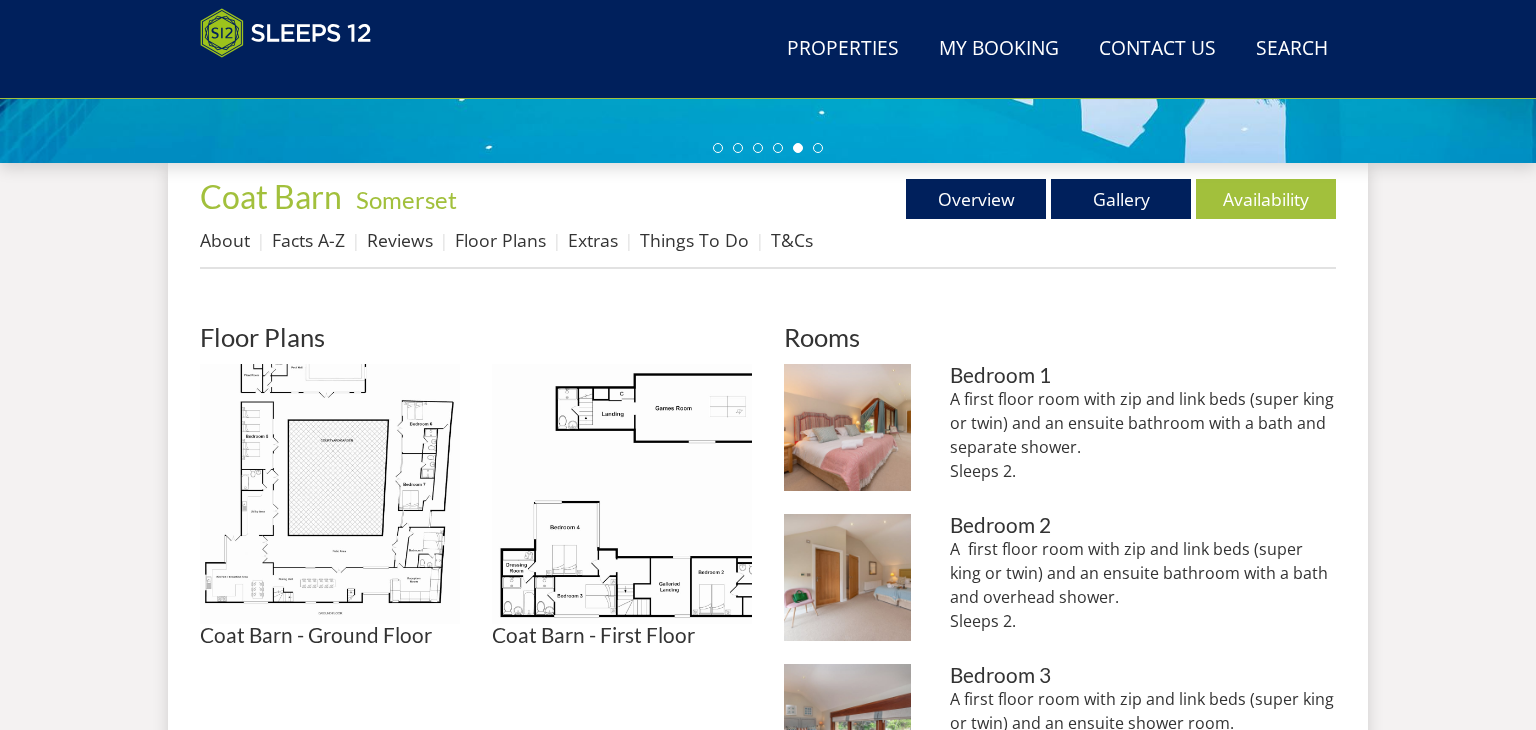 scroll, scrollTop: 680, scrollLeft: 0, axis: vertical 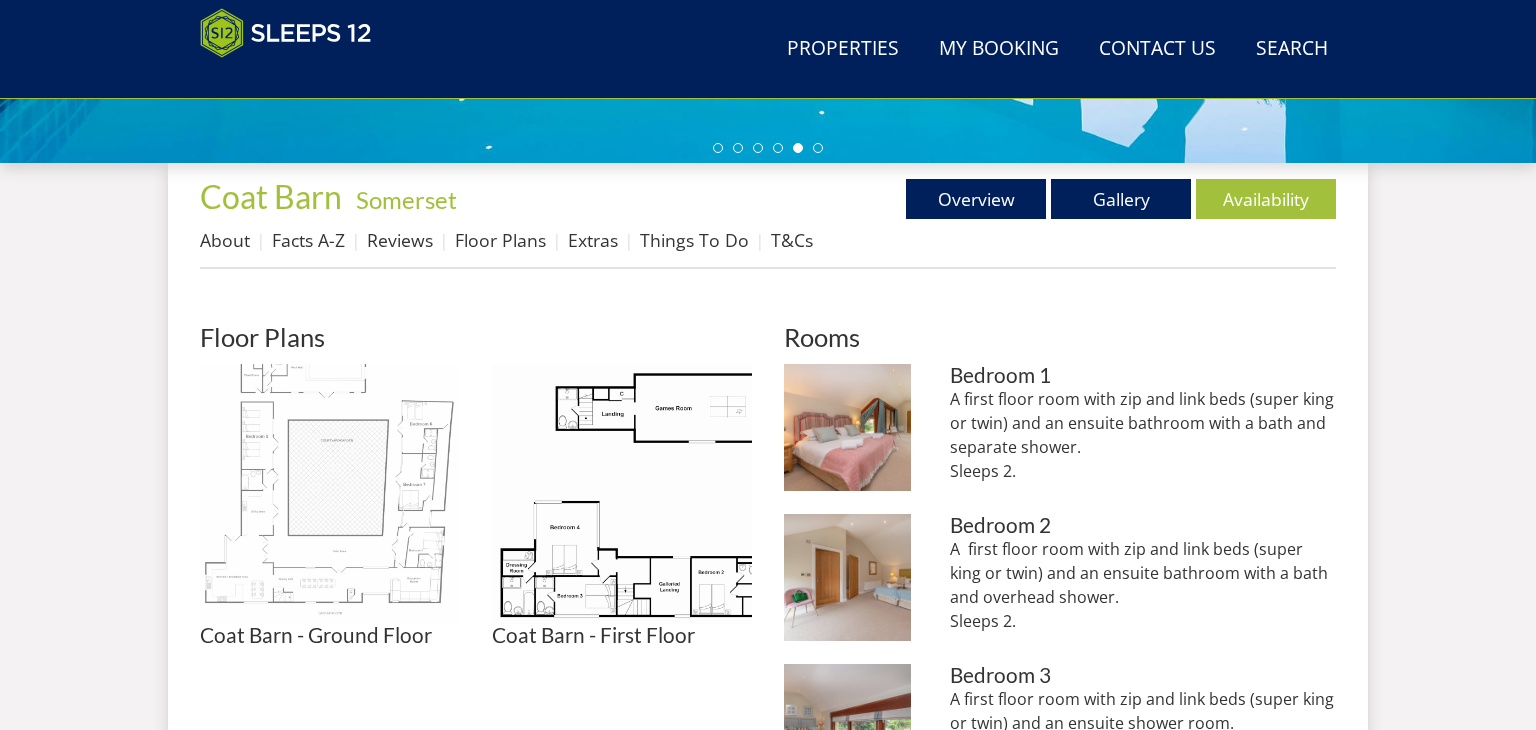 click at bounding box center (330, 494) 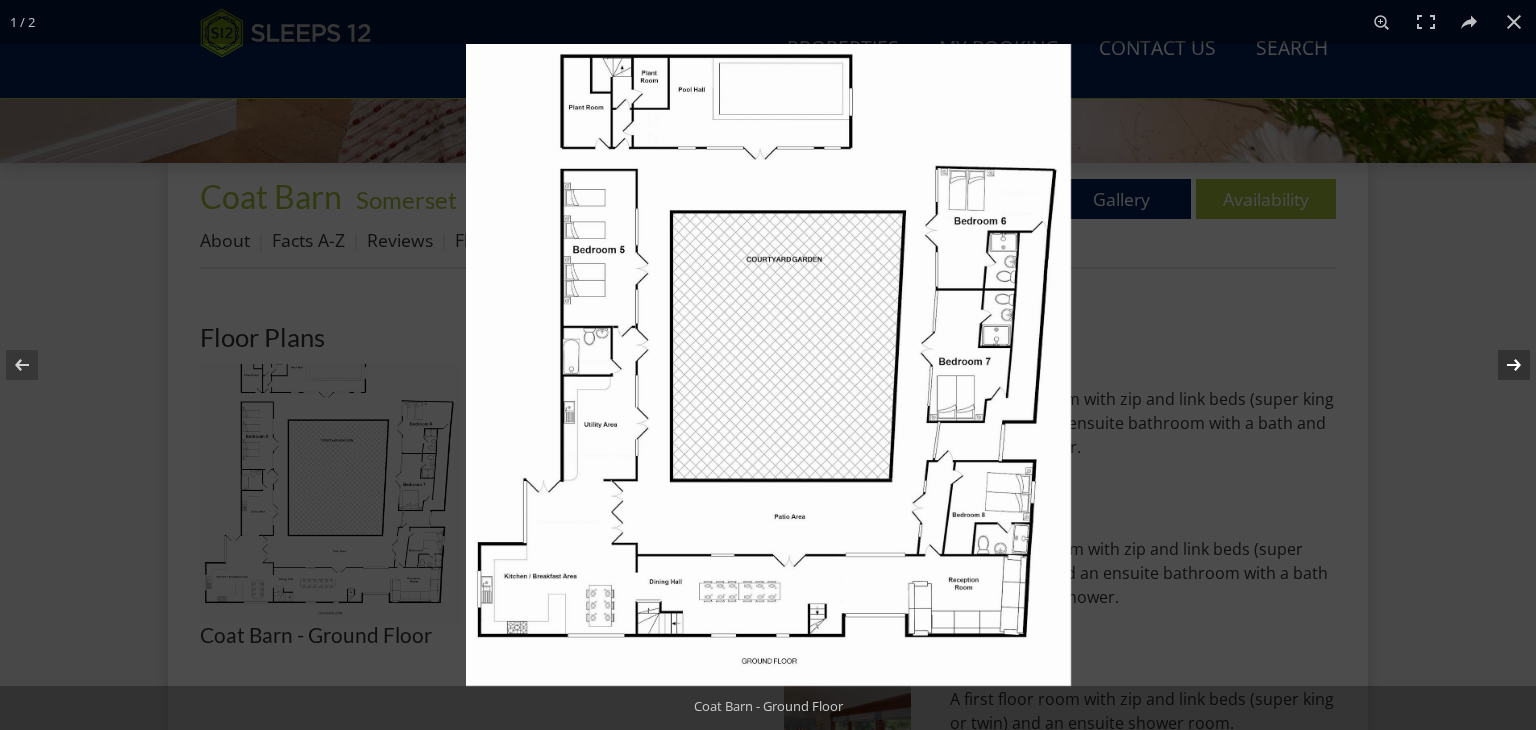 click at bounding box center (1501, 365) 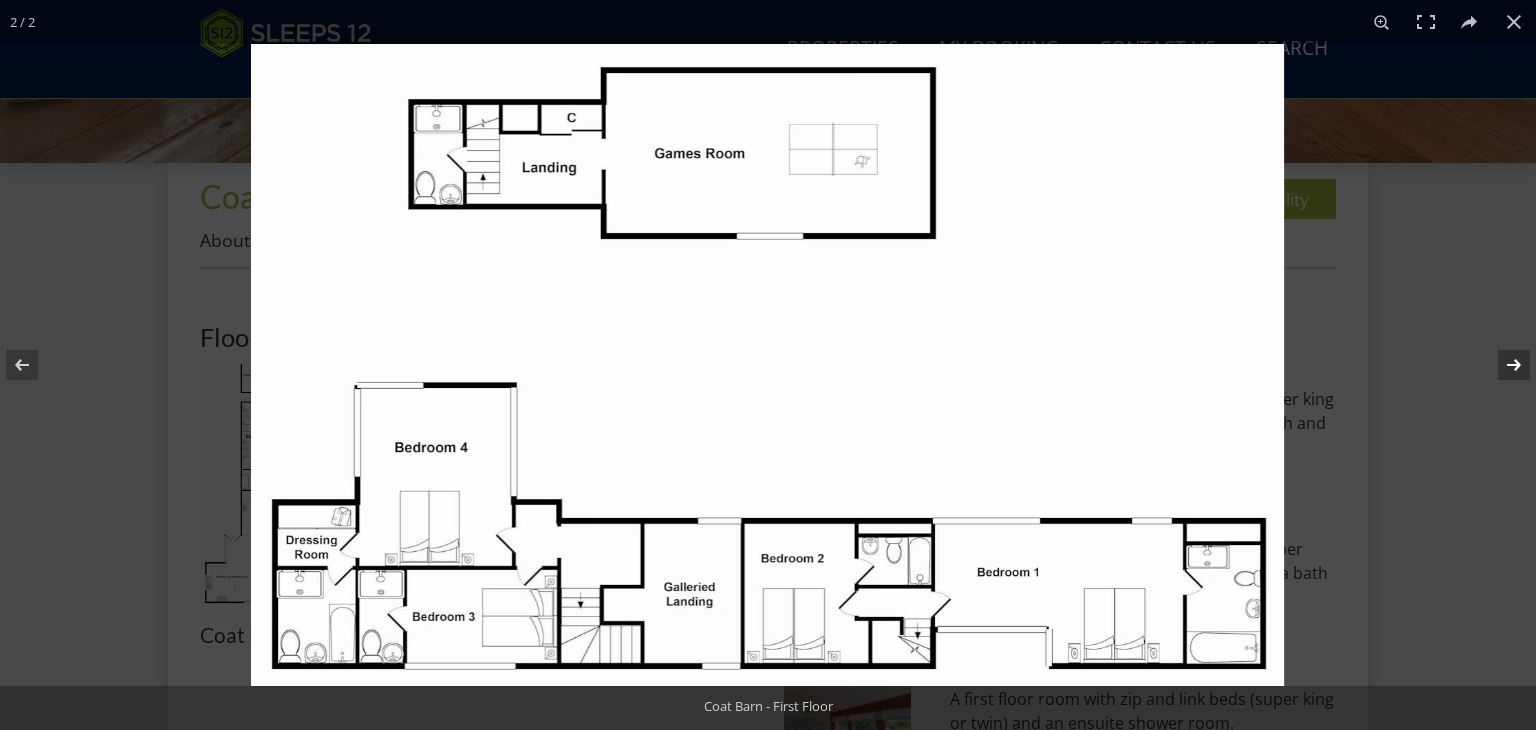 click at bounding box center [1501, 365] 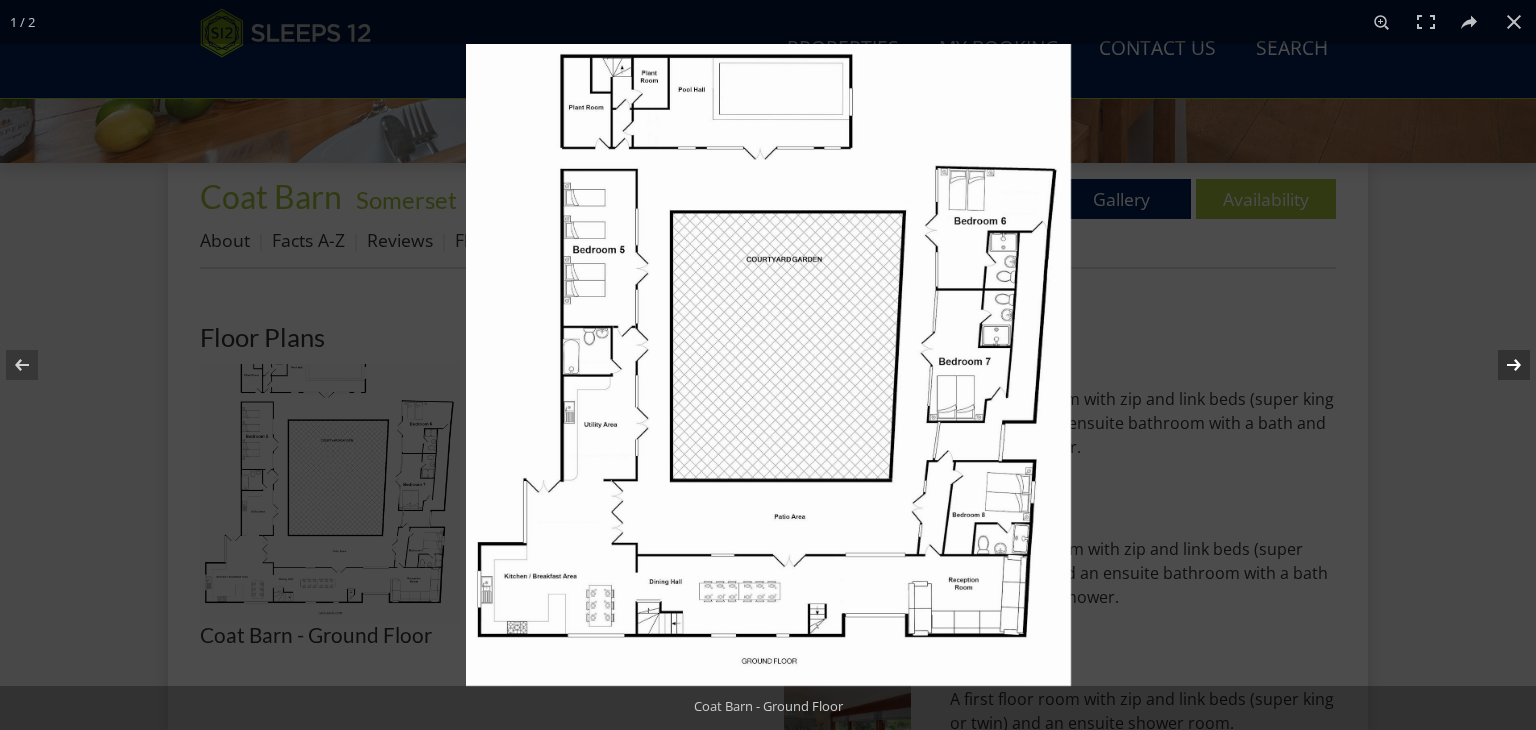 click at bounding box center [1501, 365] 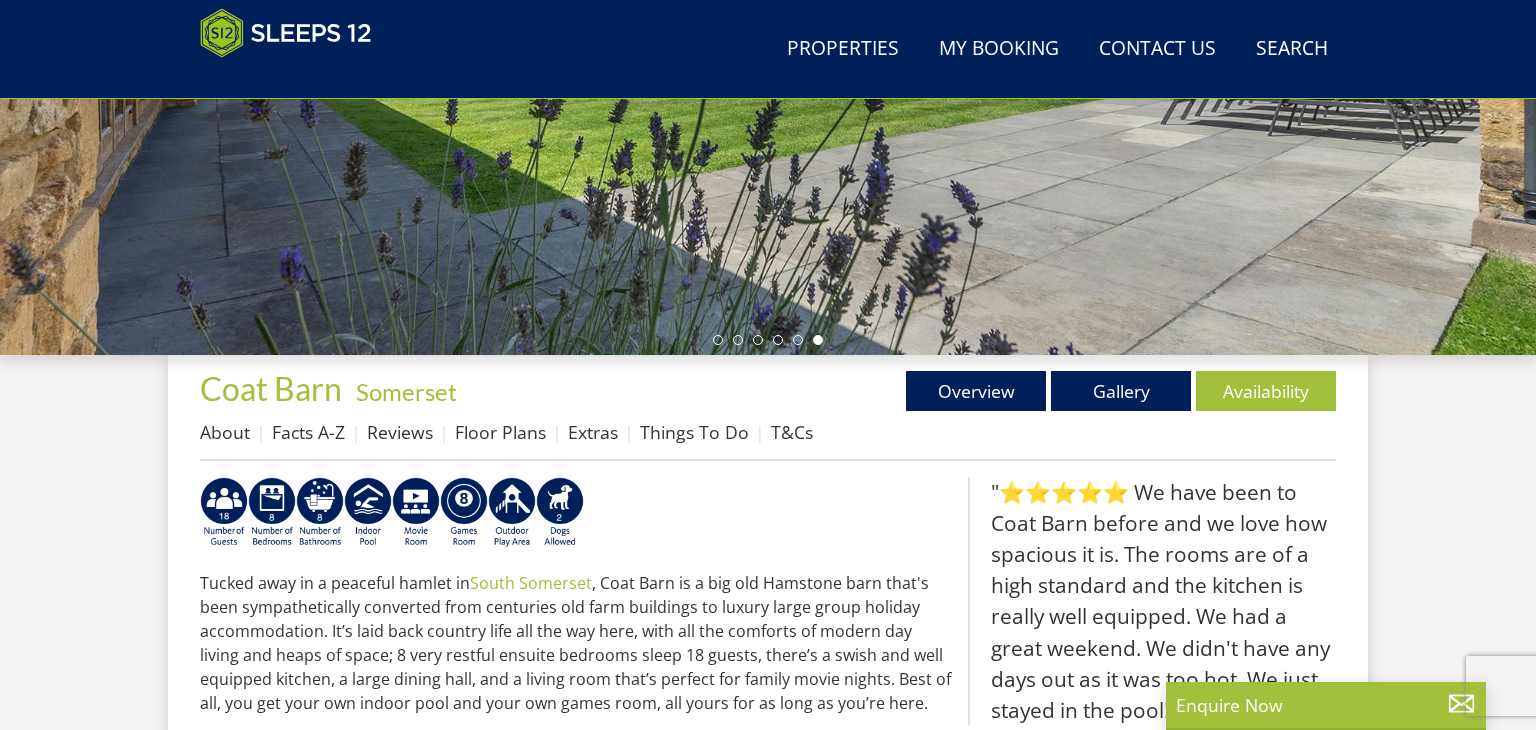 scroll, scrollTop: 430, scrollLeft: 0, axis: vertical 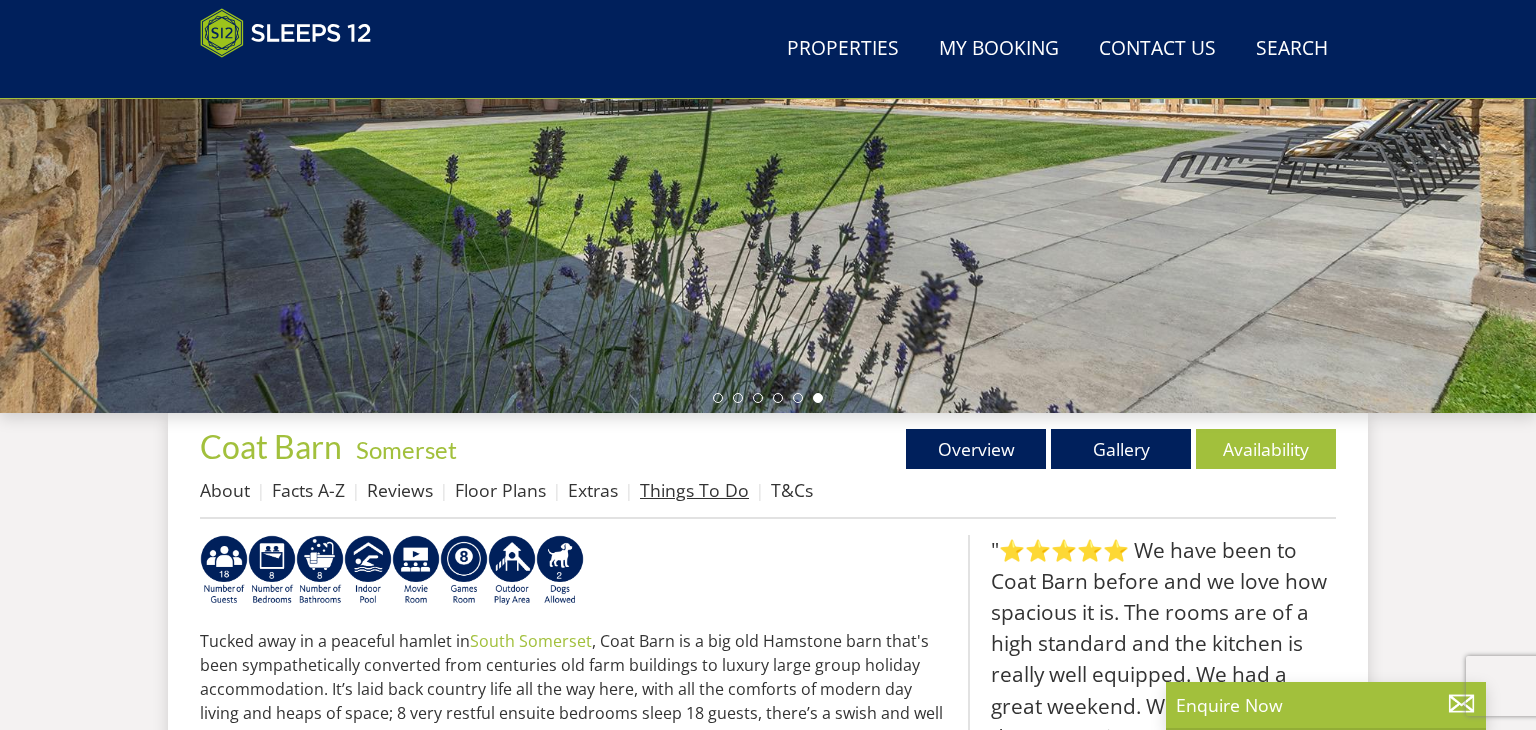 click on "Things To Do" at bounding box center [694, 490] 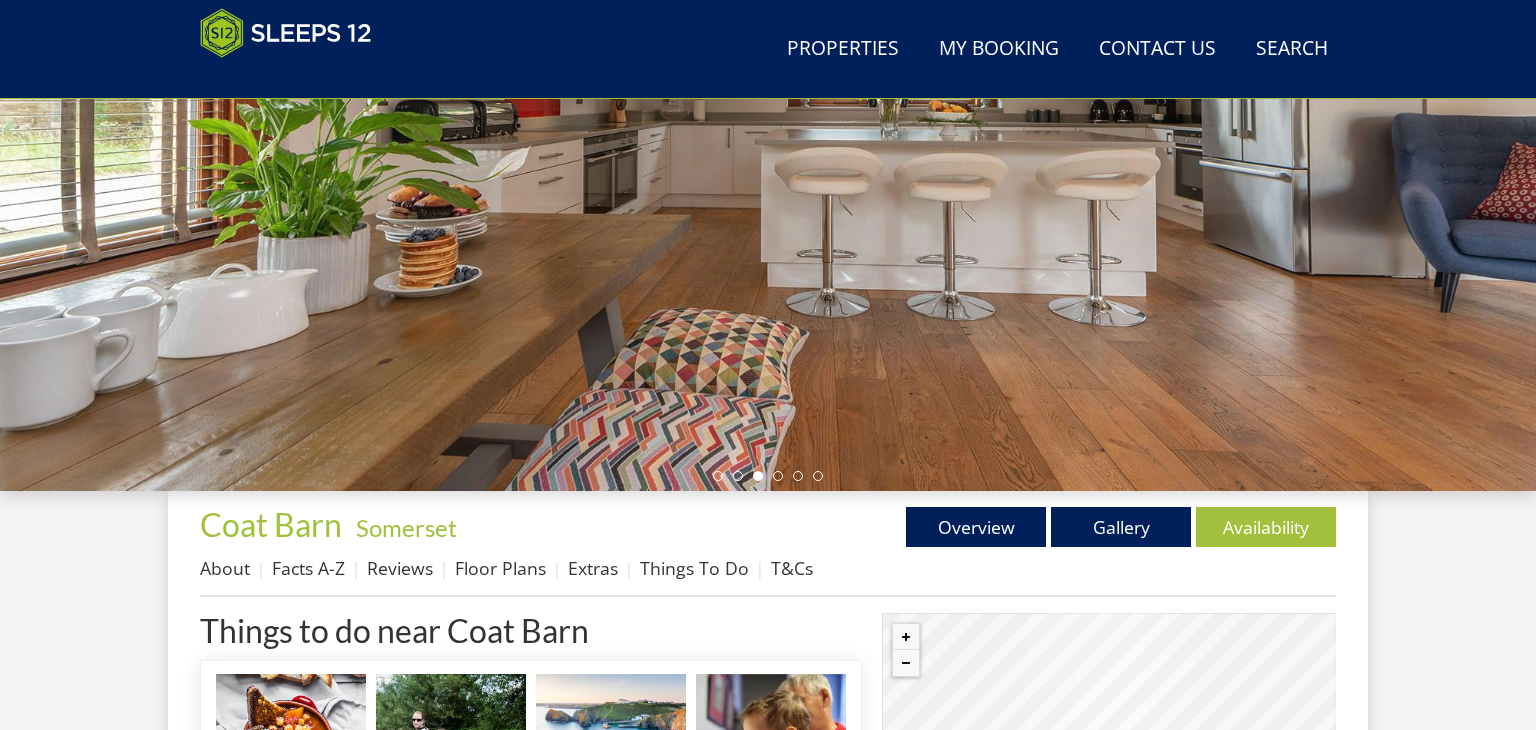scroll, scrollTop: 239, scrollLeft: 0, axis: vertical 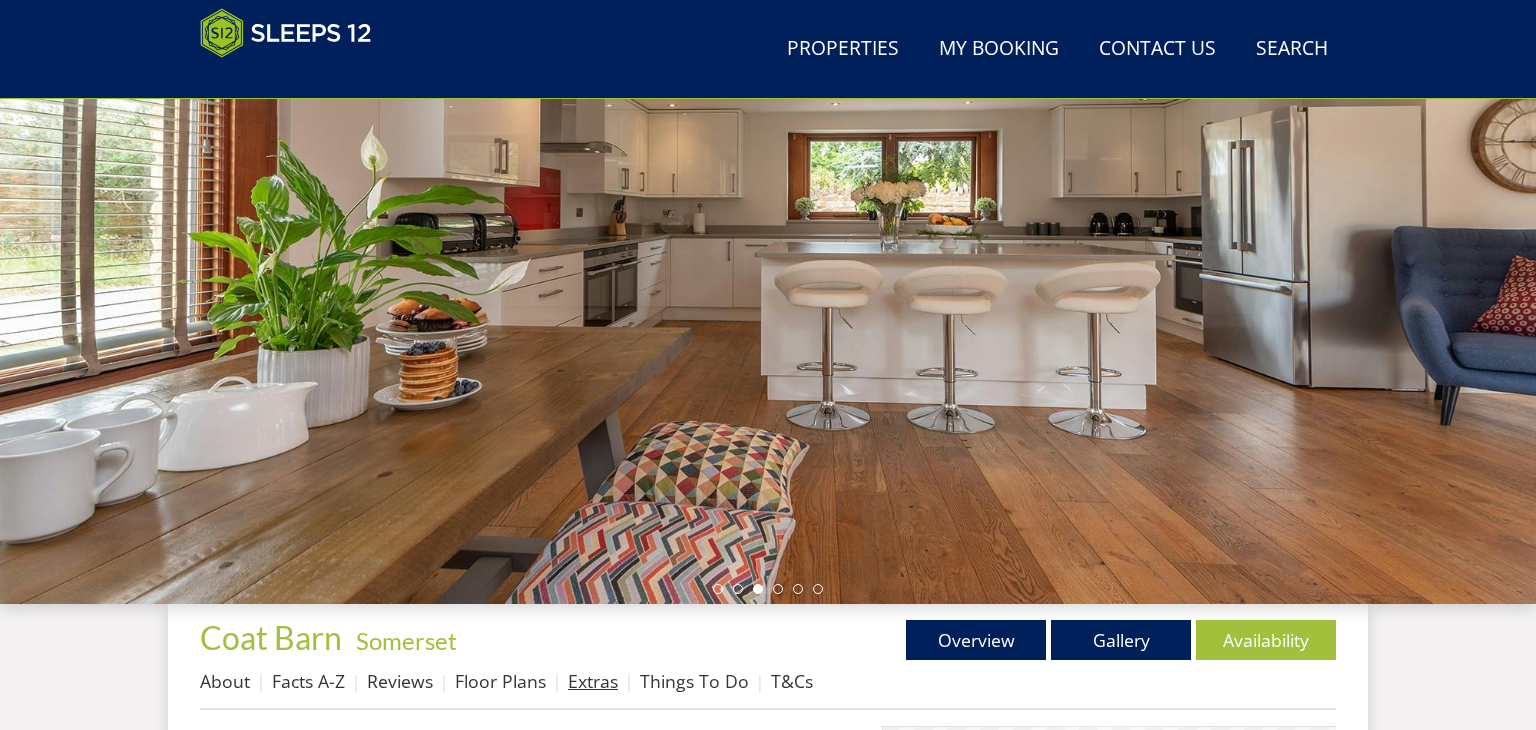 click on "Extras" at bounding box center [593, 681] 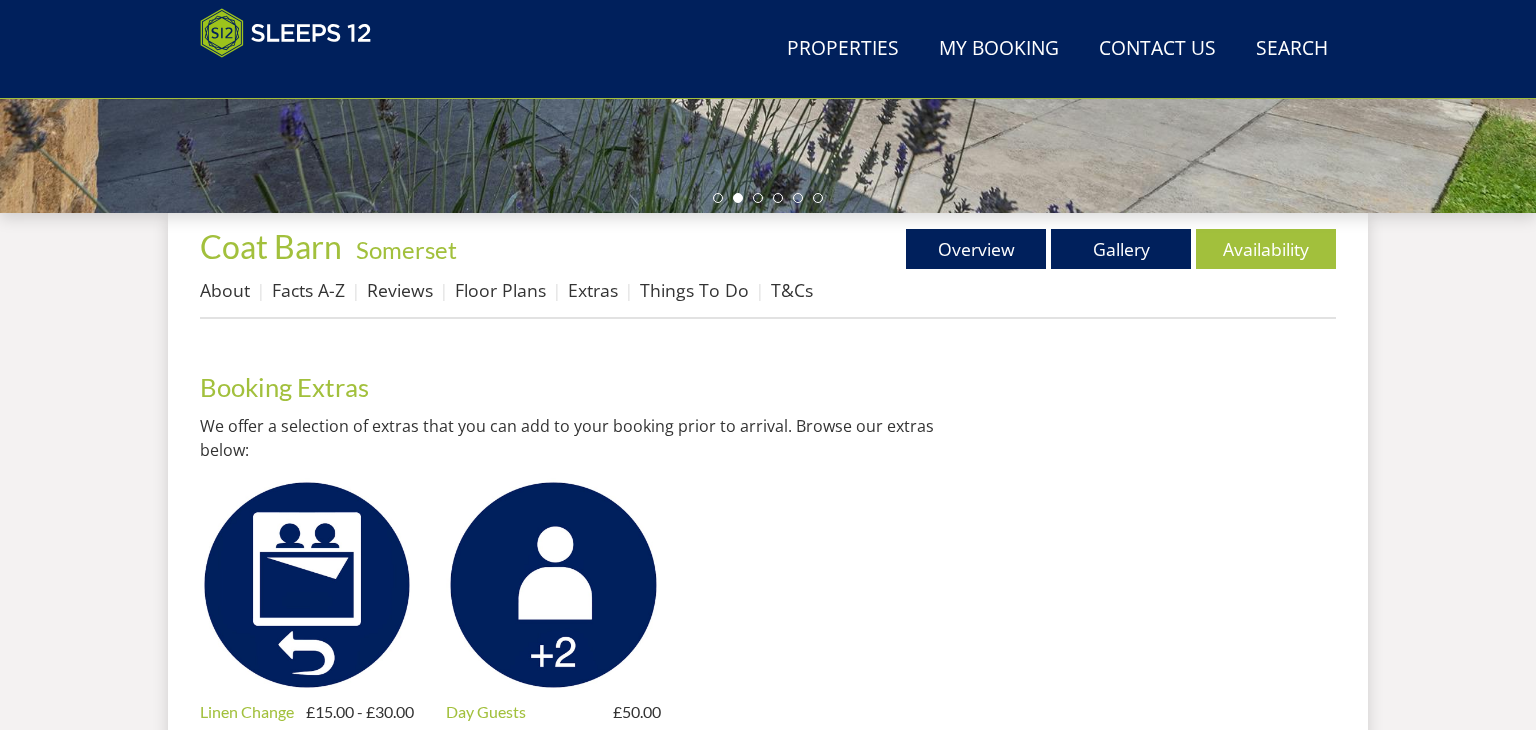 scroll, scrollTop: 668, scrollLeft: 0, axis: vertical 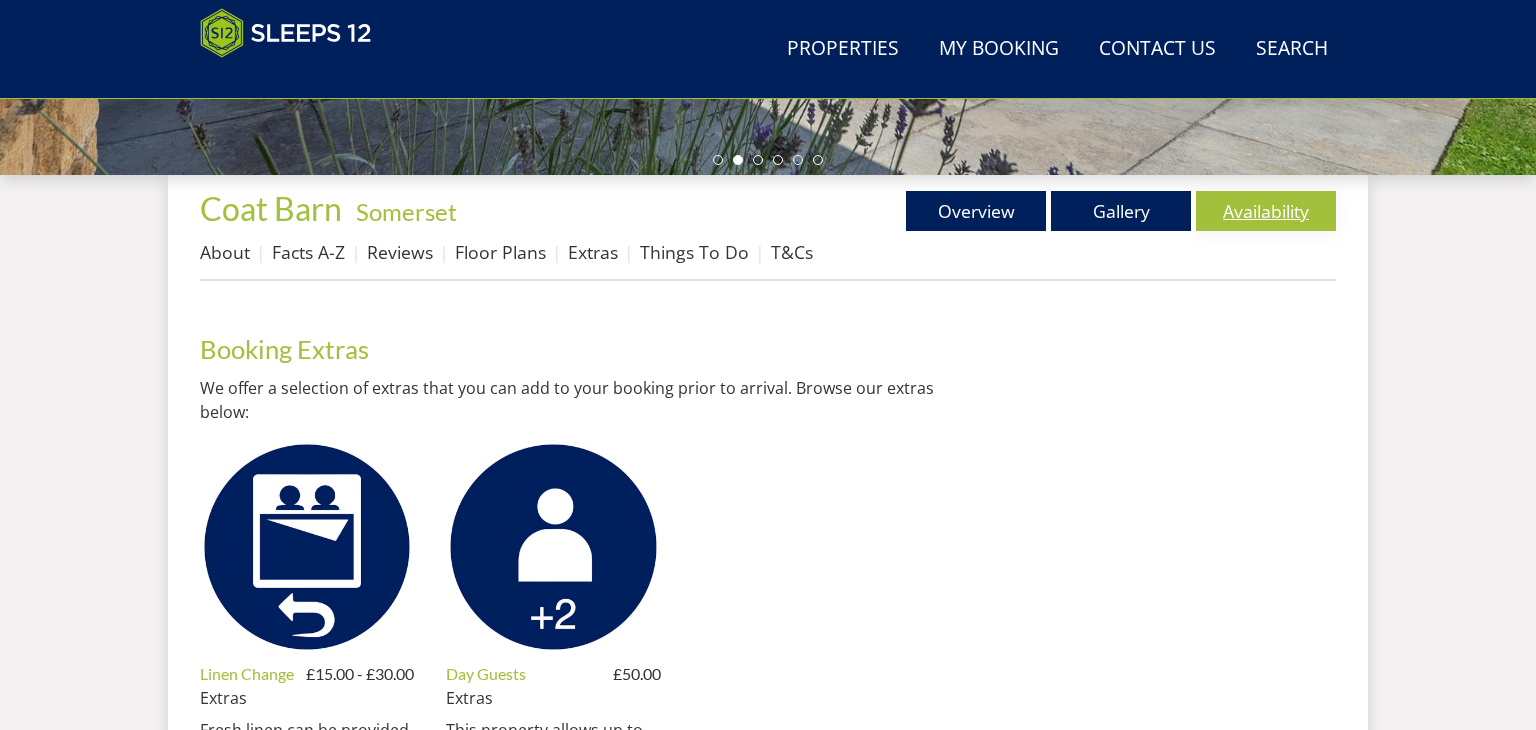 click on "Availability" at bounding box center (1266, 211) 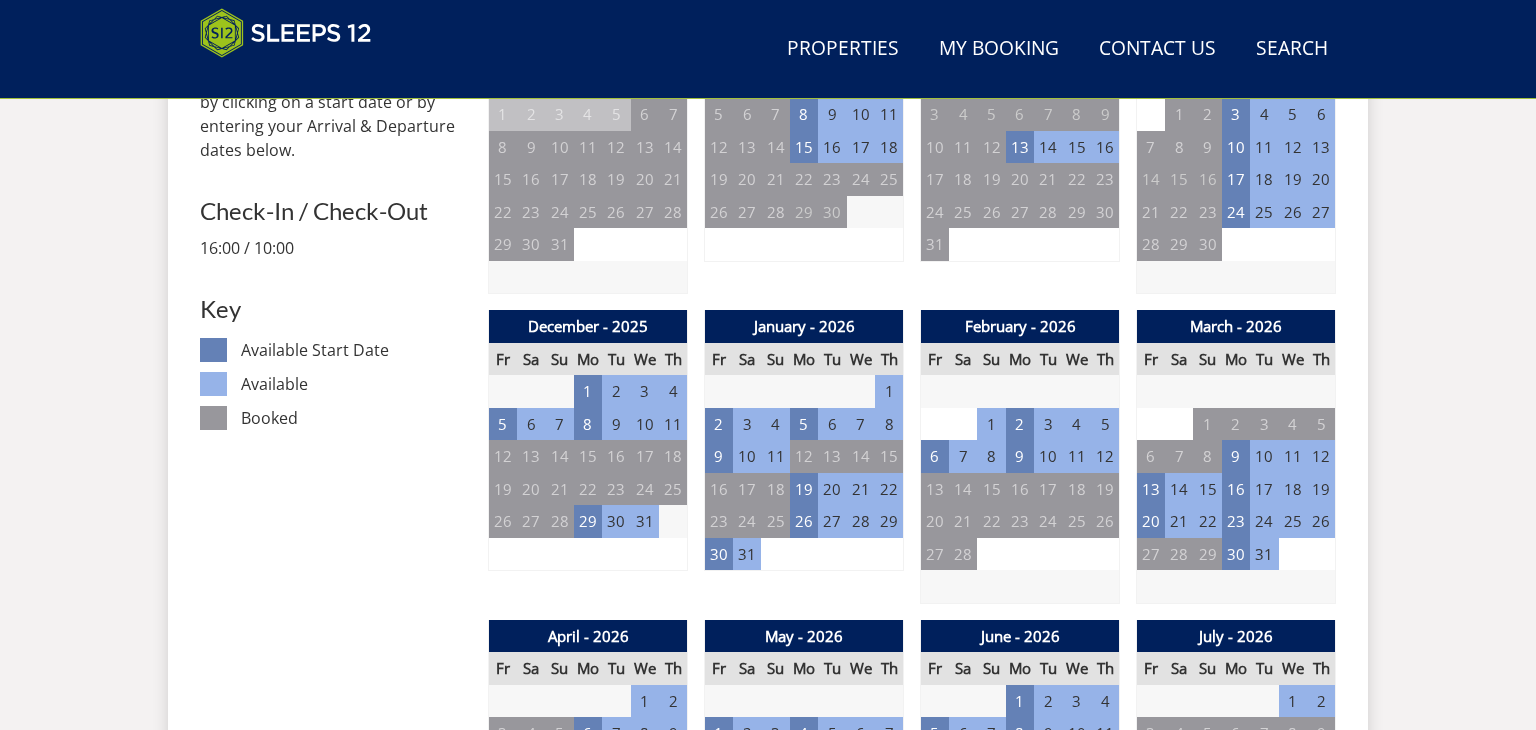 scroll, scrollTop: 992, scrollLeft: 0, axis: vertical 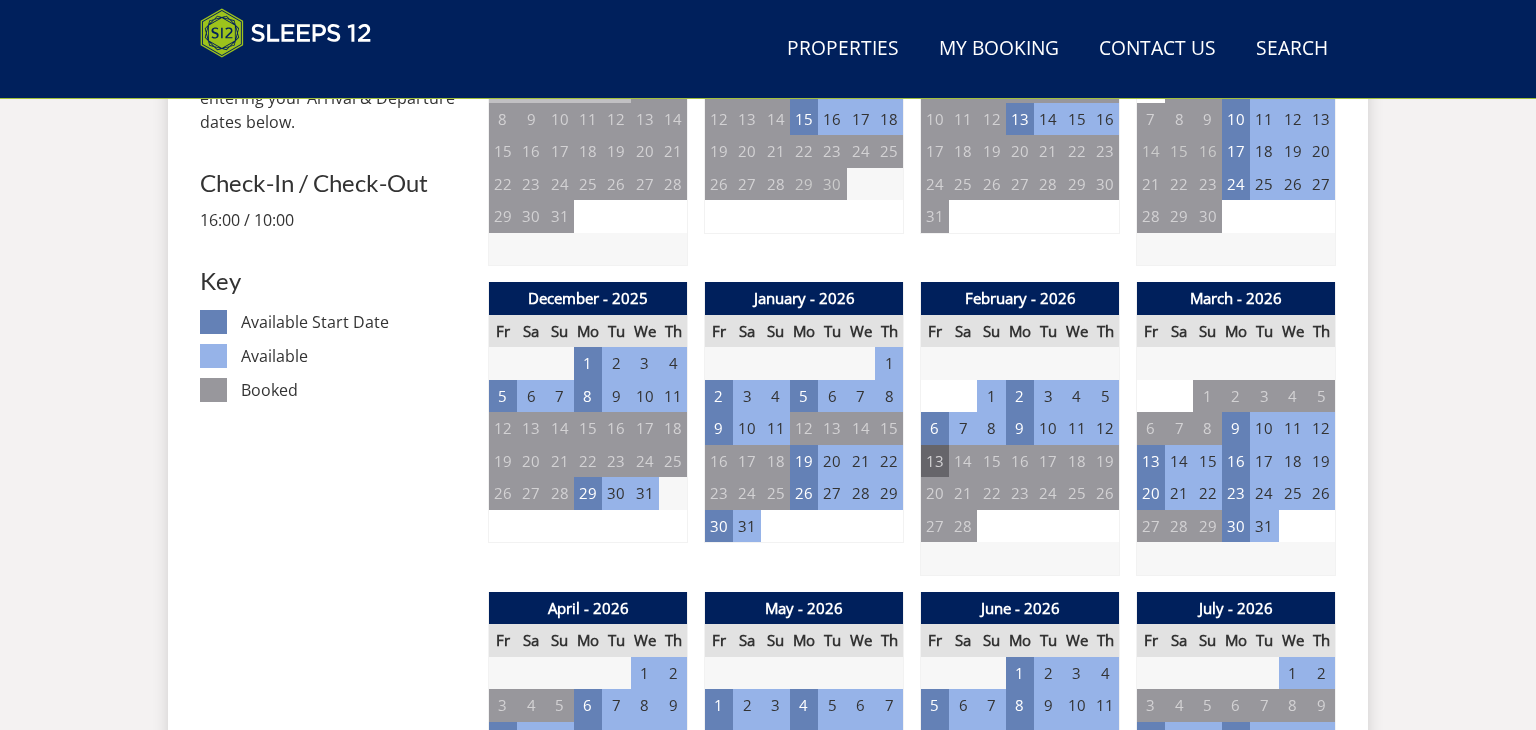 click on "13" at bounding box center [935, 461] 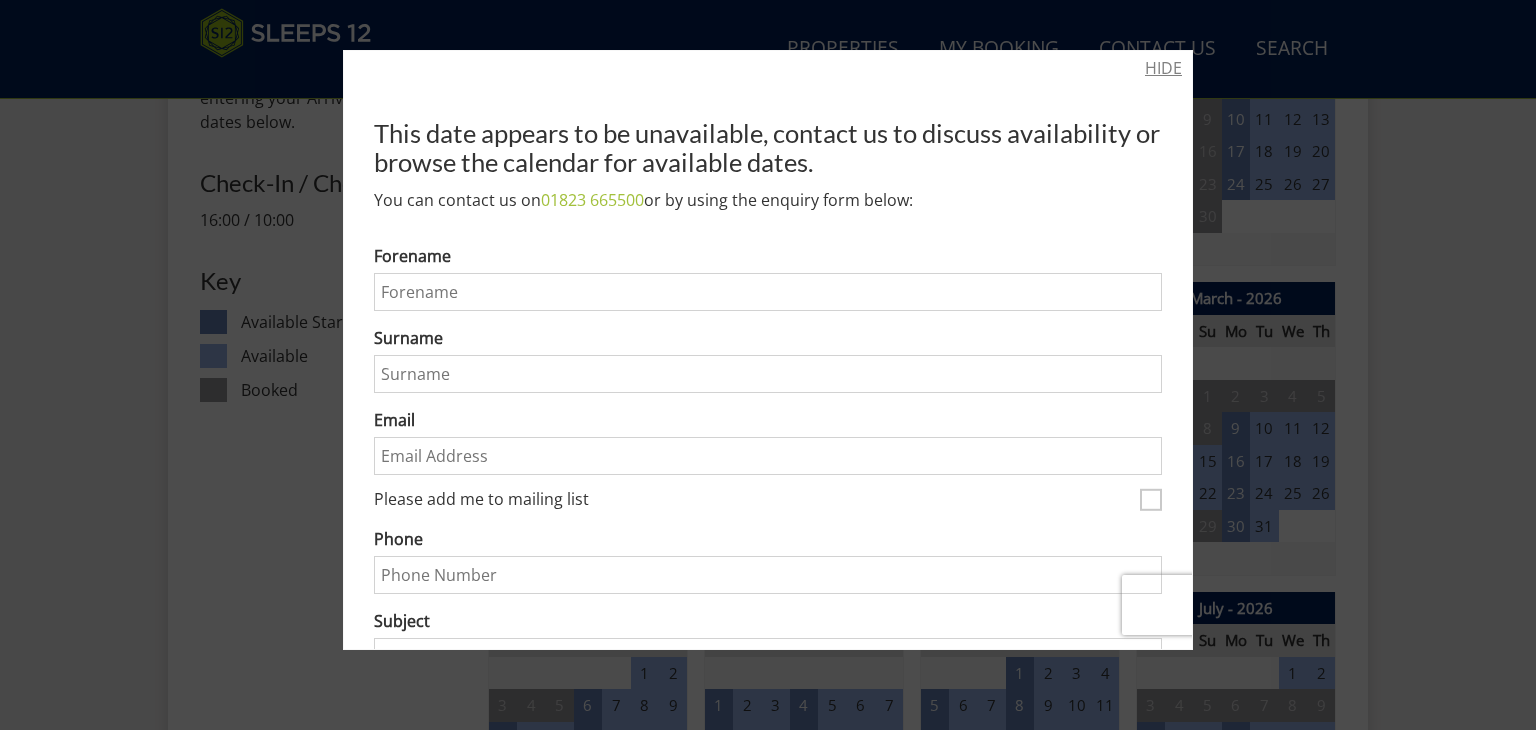 click on "HIDE" at bounding box center (1163, 68) 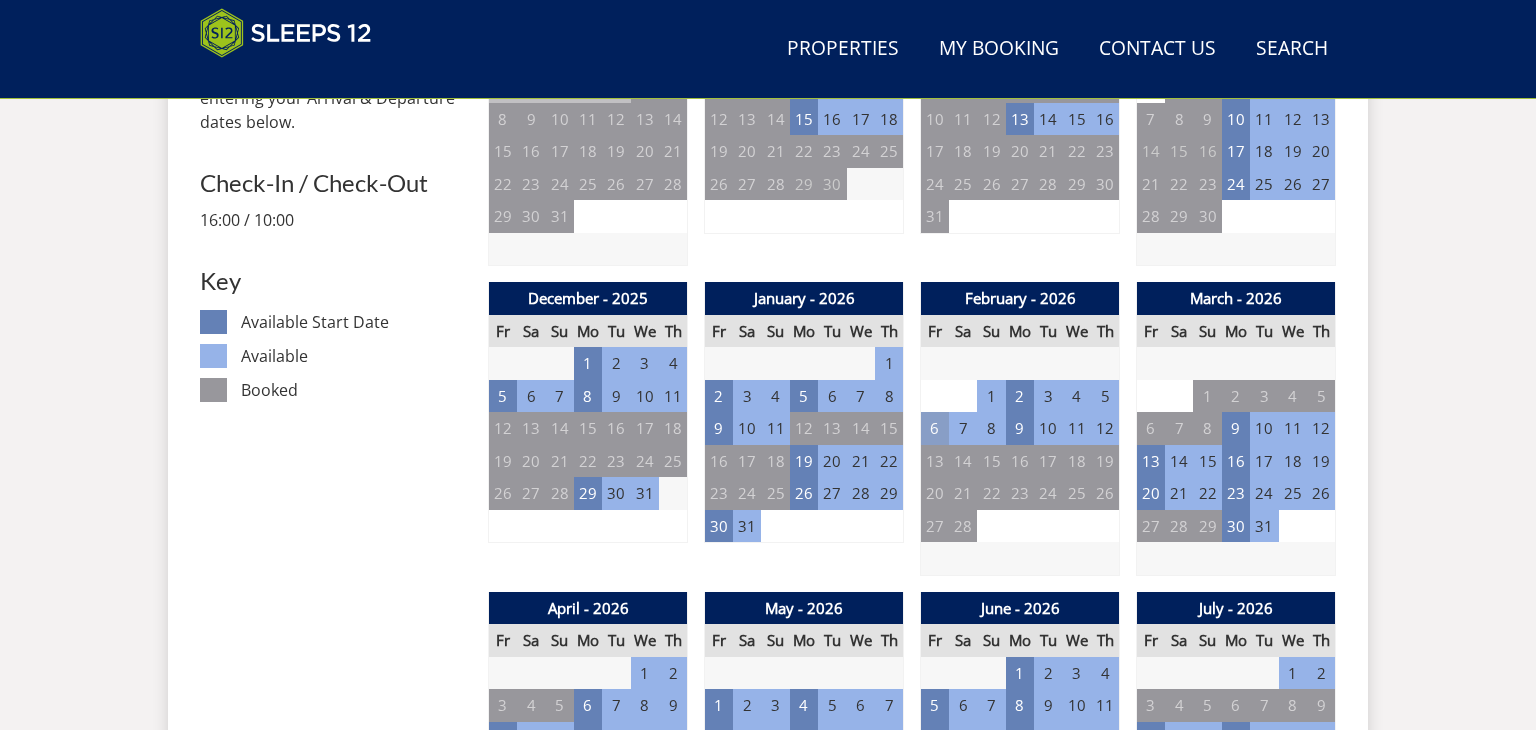 click on "6" at bounding box center [935, 428] 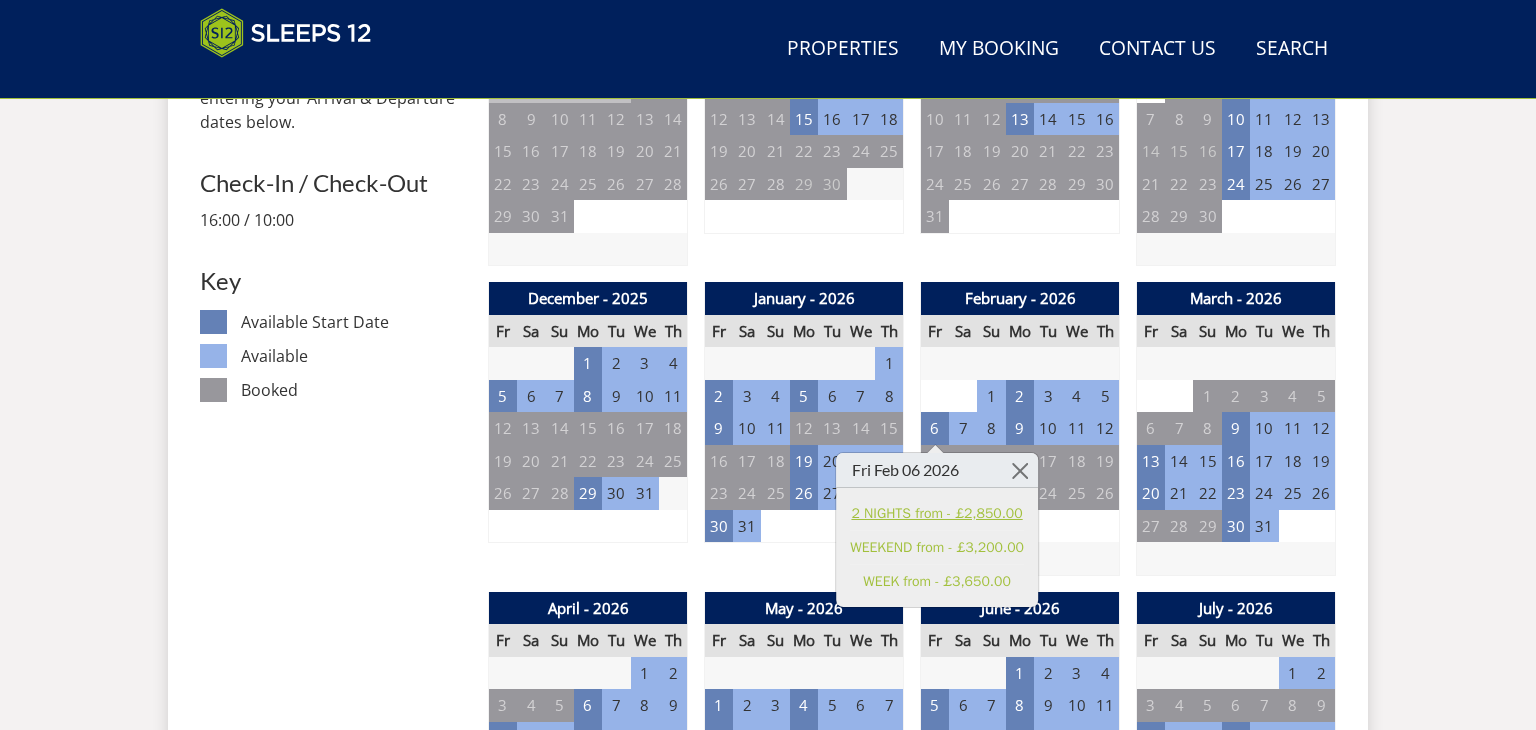click on "2 NIGHTS from  - £2,850.00" at bounding box center (937, 513) 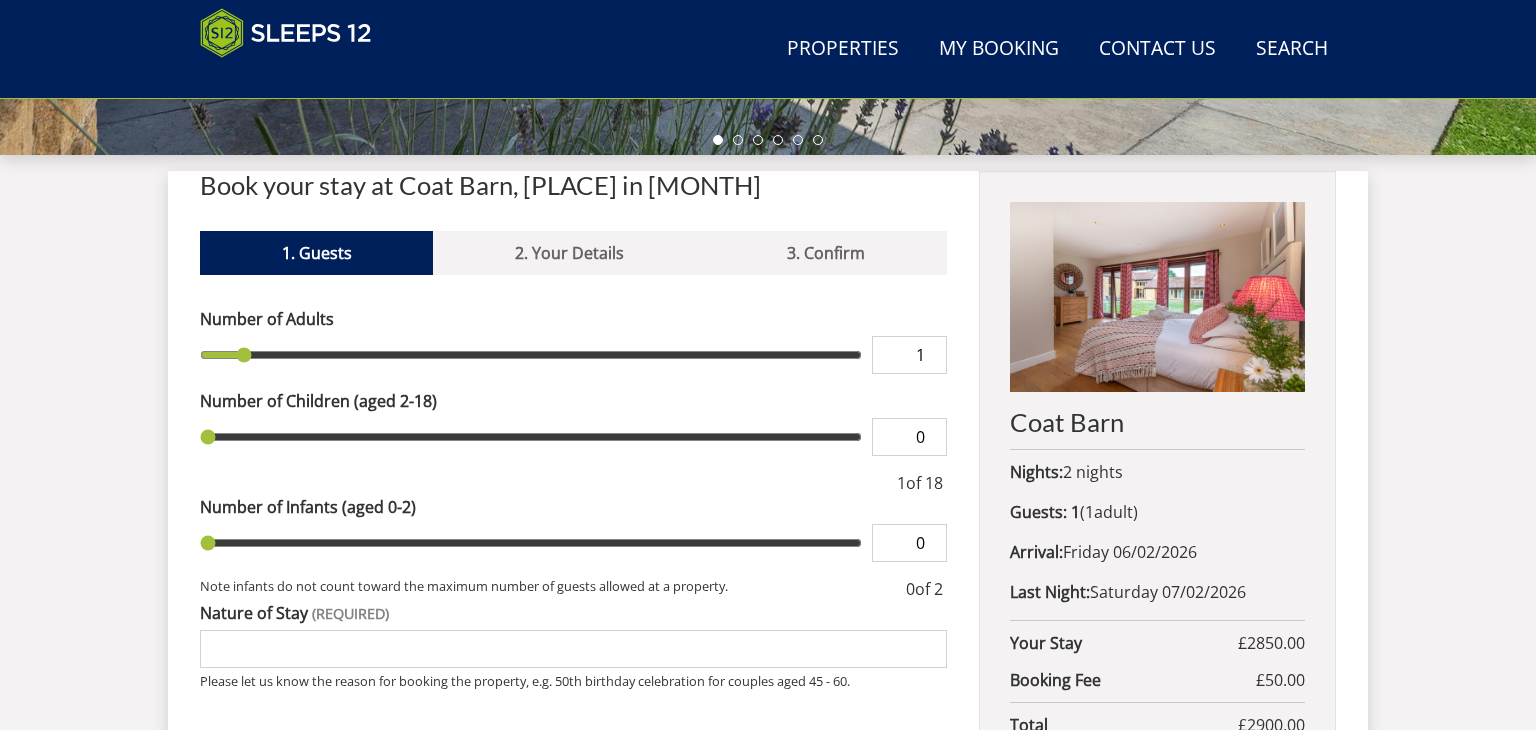 scroll, scrollTop: 744, scrollLeft: 0, axis: vertical 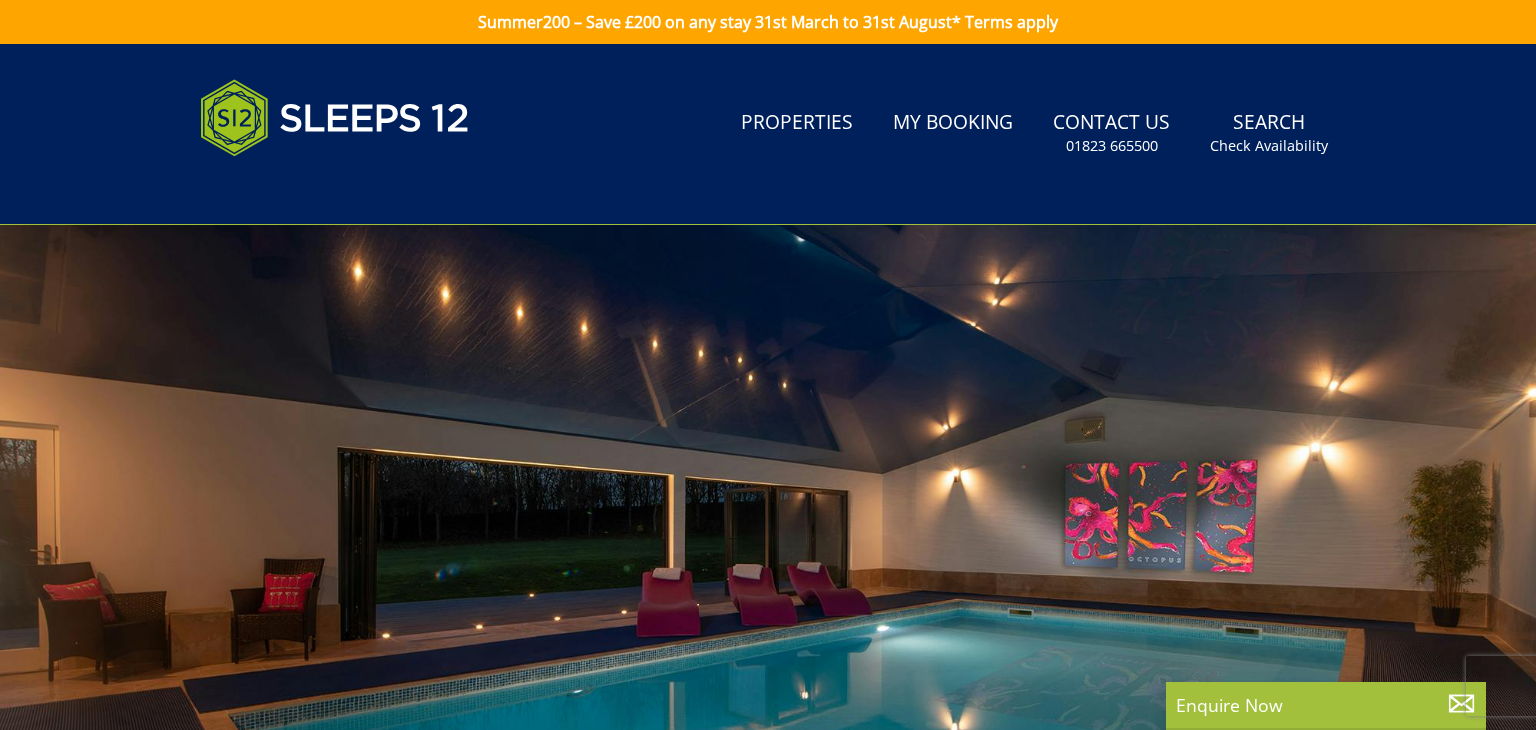 click on "Search  Check Availability" at bounding box center (1269, 133) 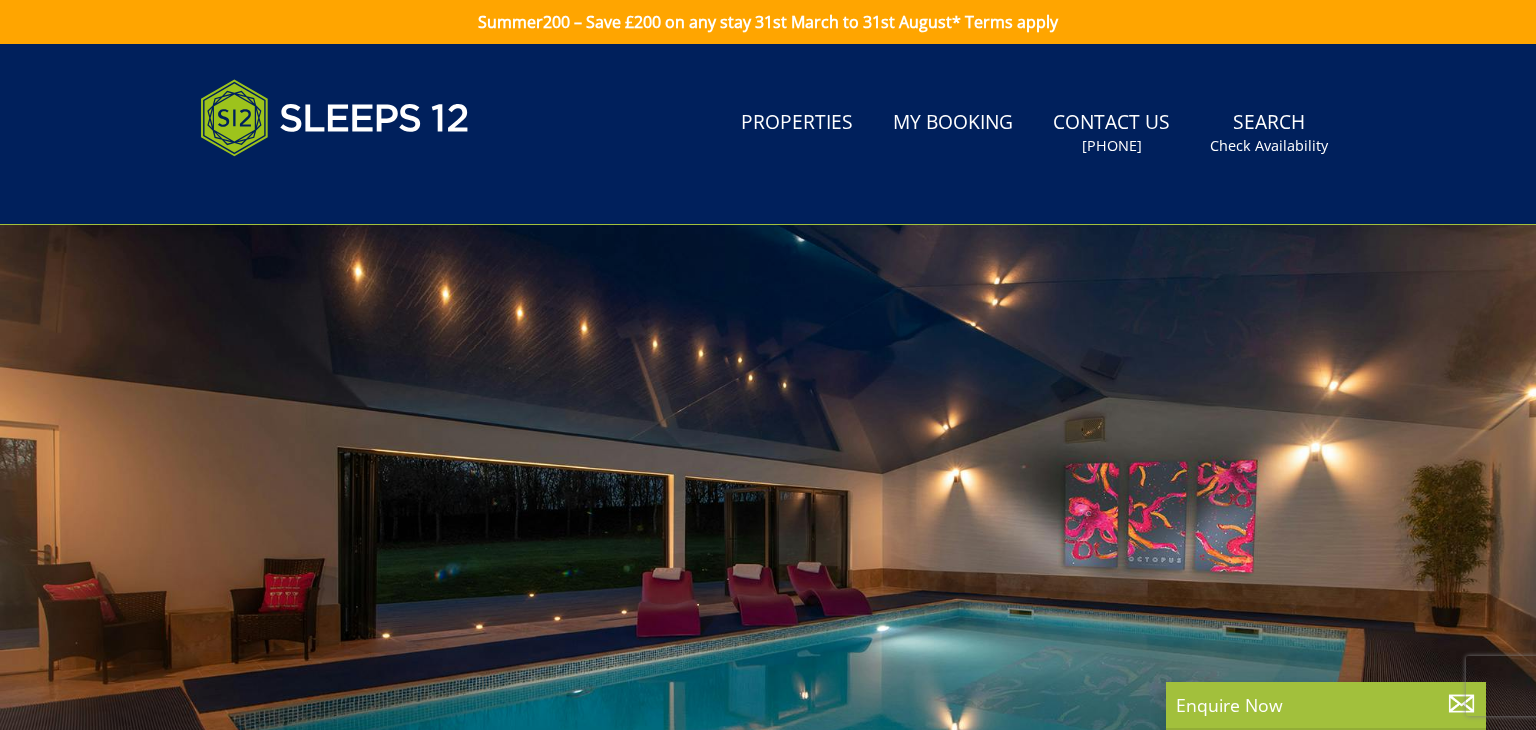 scroll, scrollTop: 0, scrollLeft: 0, axis: both 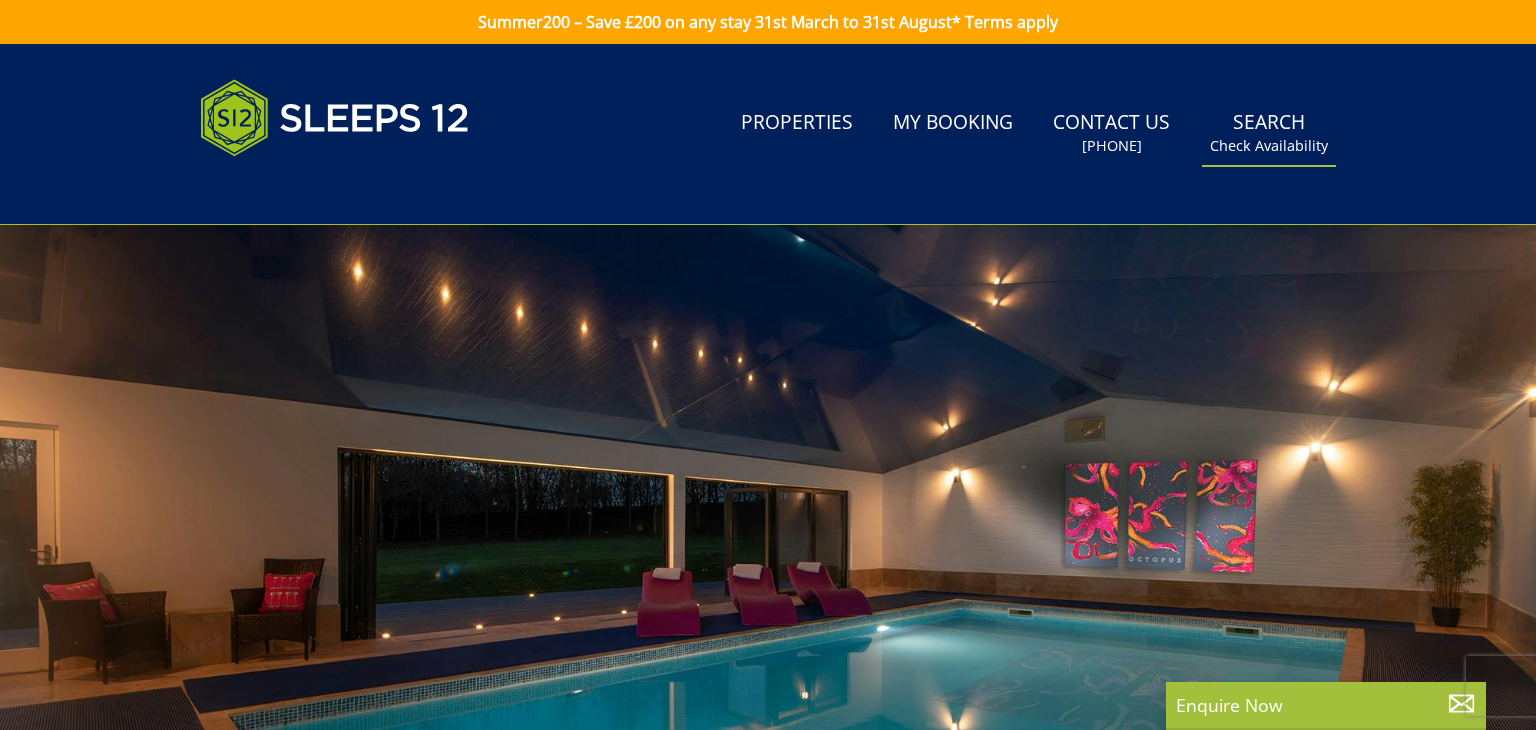 click on "Check Availability" at bounding box center (1269, 146) 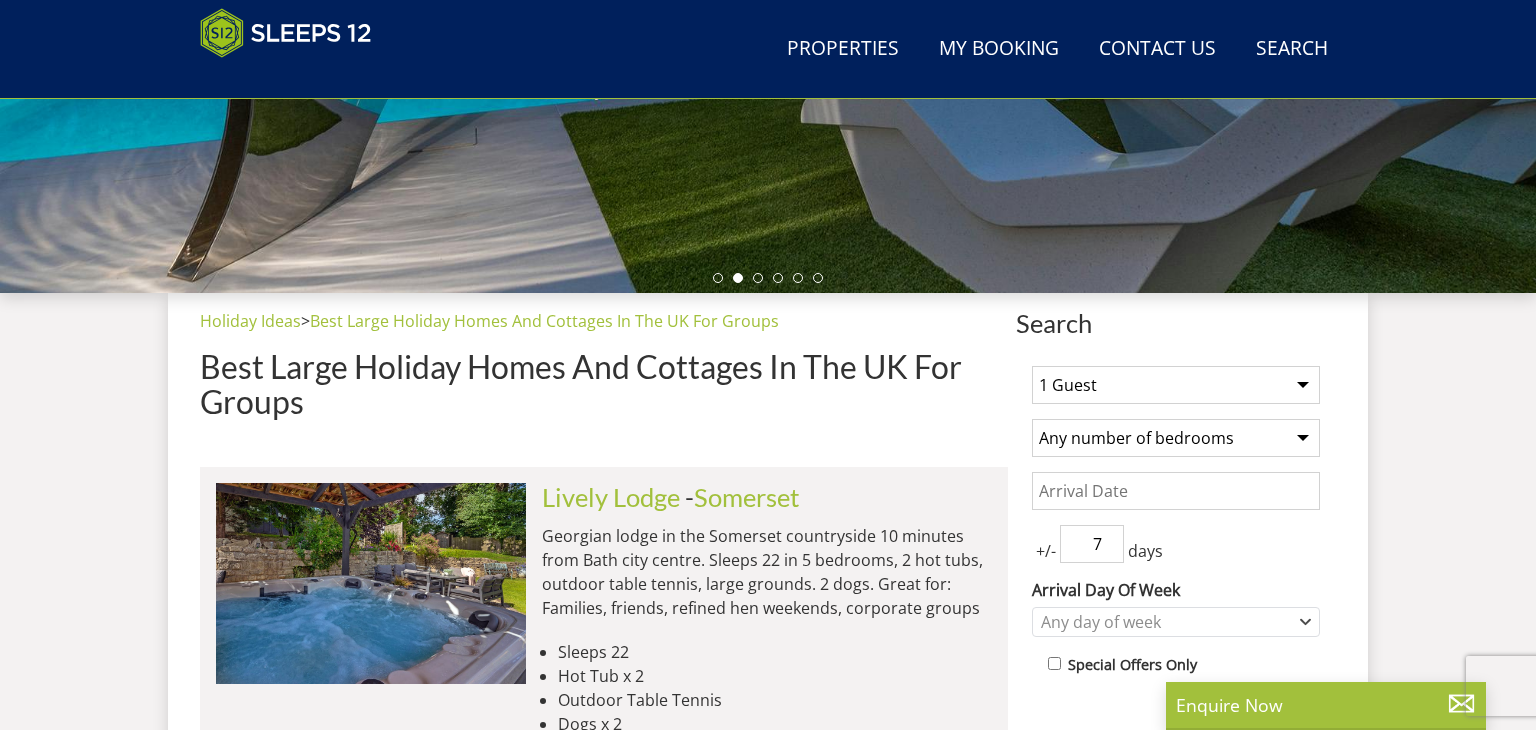 scroll, scrollTop: 510, scrollLeft: 0, axis: vertical 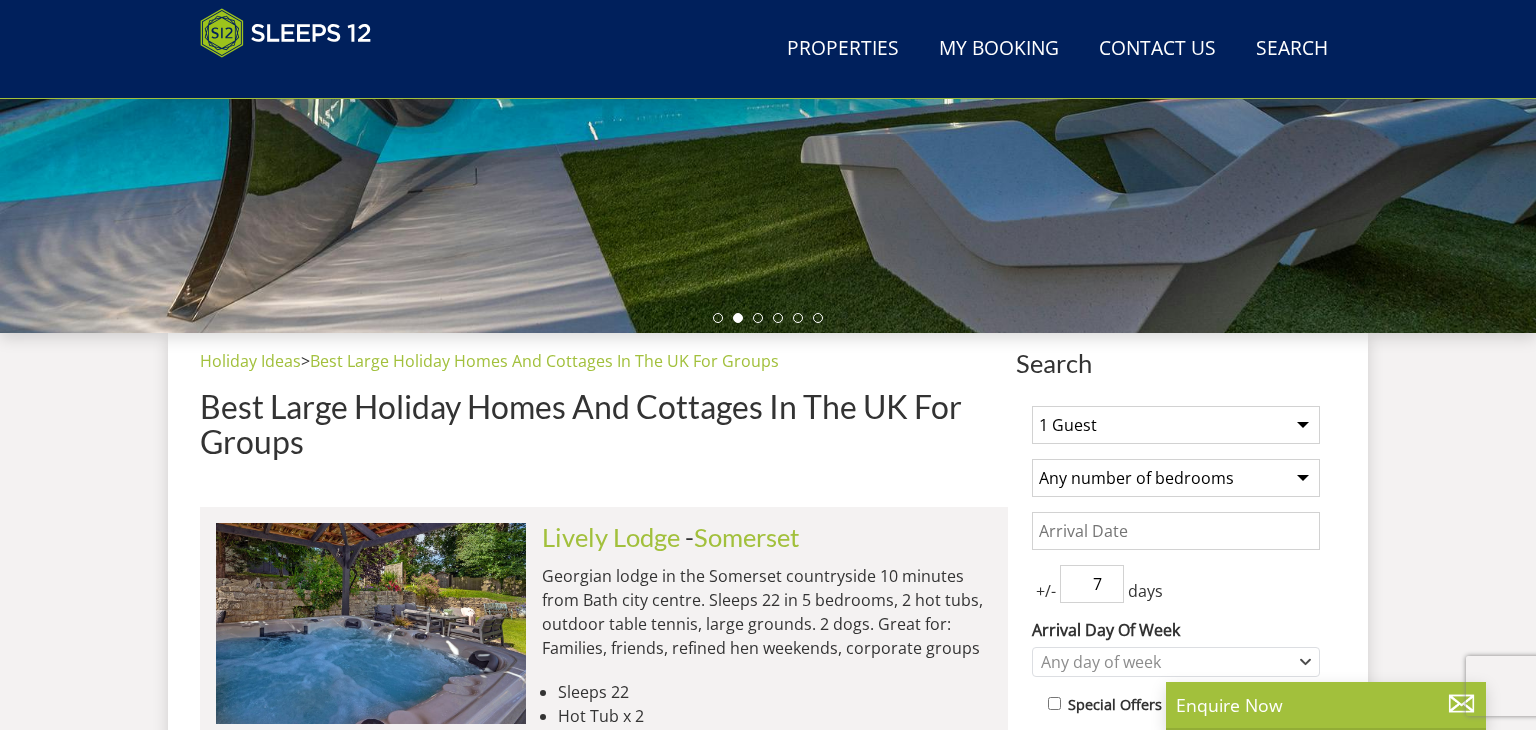 click on "1 Guest
2 Guests
3 Guests
4 Guests
5 Guests
6 Guests
7 Guests
8 Guests
9 Guests
10 Guests
11 Guests
12 Guests
13 Guests
14 Guests
15 Guests
16 Guests
17 Guests
18 Guests
19 Guests
20 Guests
21 Guests
22 Guests
23 Guests
24 Guests
25 Guests
26 Guests
27 Guests
28 Guests
29 Guests
30 Guests
31 Guests
32 Guests" at bounding box center (1176, 425) 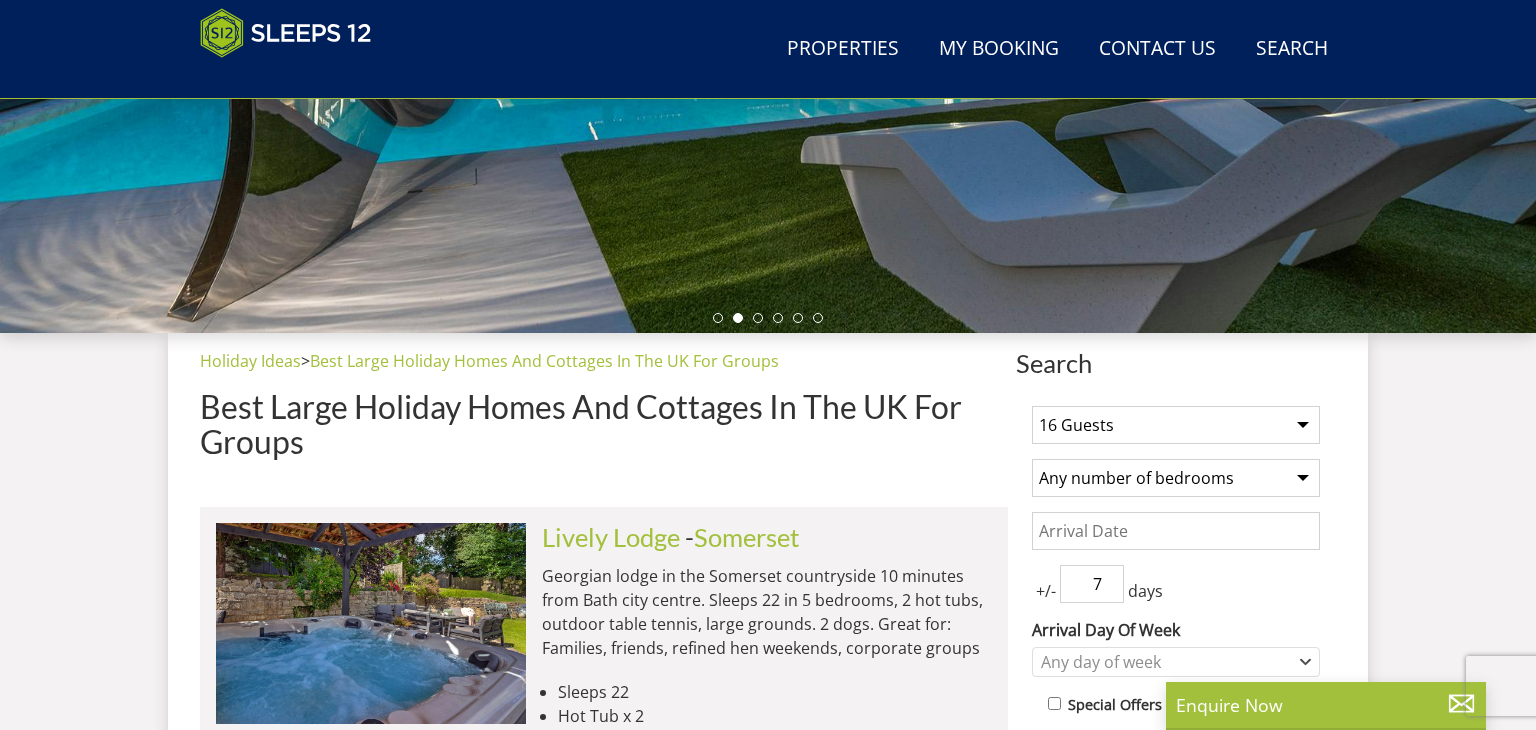 click on "1 Guest
2 Guests
3 Guests
4 Guests
5 Guests
6 Guests
7 Guests
8 Guests
9 Guests
10 Guests
11 Guests
12 Guests
13 Guests
14 Guests
15 Guests
16 Guests
17 Guests
18 Guests
19 Guests
20 Guests
21 Guests
22 Guests
23 Guests
24 Guests
25 Guests
26 Guests
27 Guests
28 Guests
29 Guests
30 Guests
31 Guests
32 Guests" at bounding box center [1176, 425] 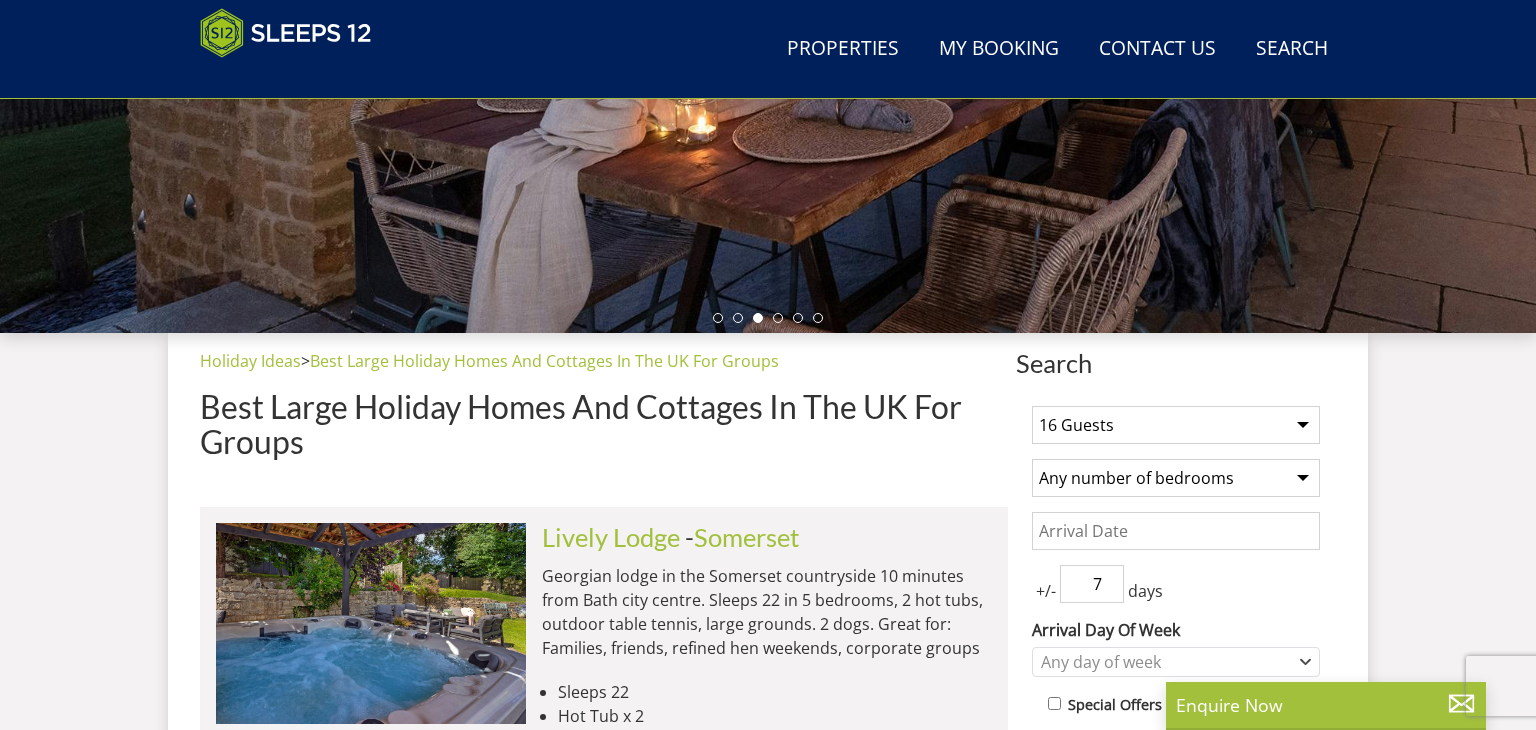 select on "8" 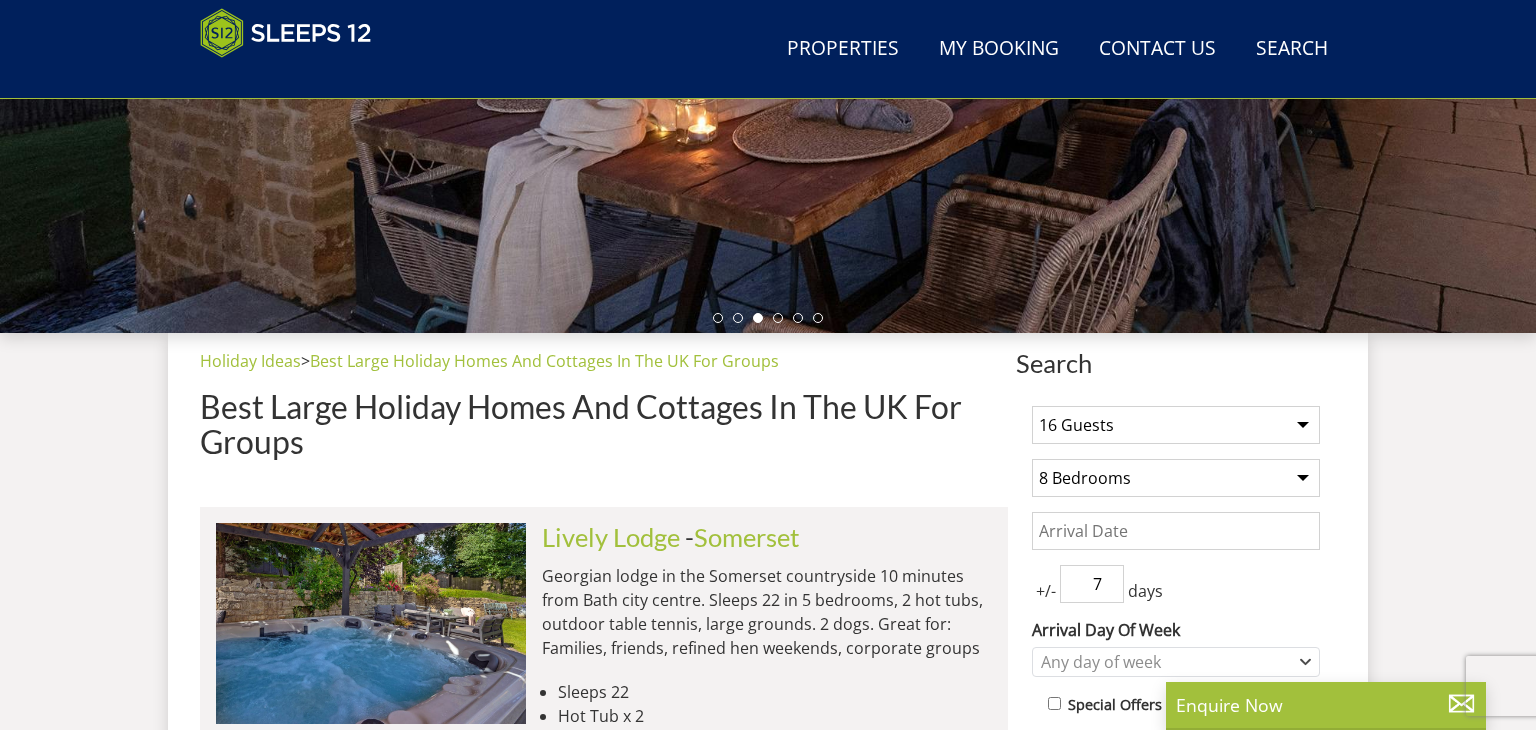 click on "Any number of bedrooms
4 Bedrooms
5 Bedrooms
6 Bedrooms
7 Bedrooms
8 Bedrooms
9 Bedrooms
10 Bedrooms
11 Bedrooms
12 Bedrooms
13 Bedrooms
14 Bedrooms
15 Bedrooms
16 Bedrooms" at bounding box center (1176, 478) 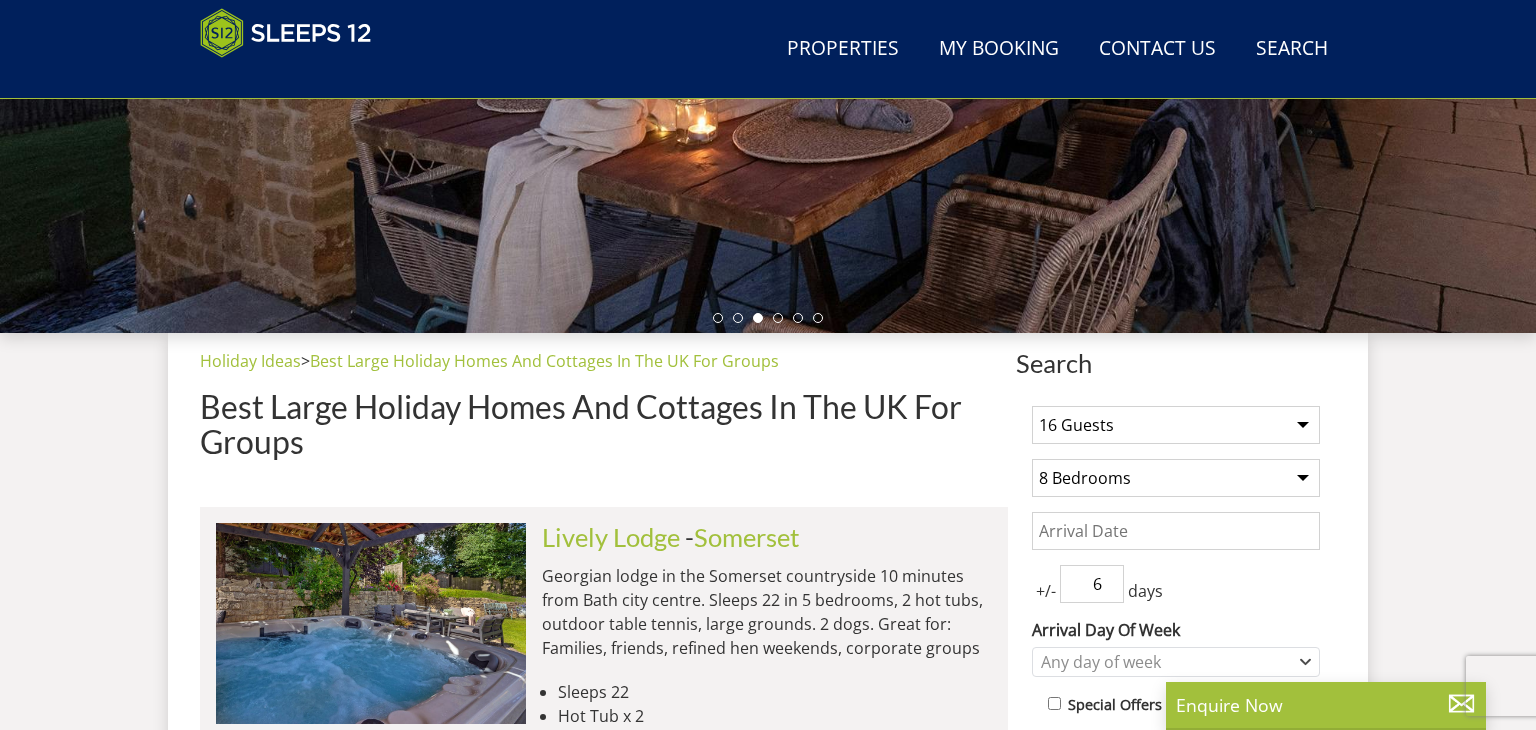 click on "6" at bounding box center [1092, 584] 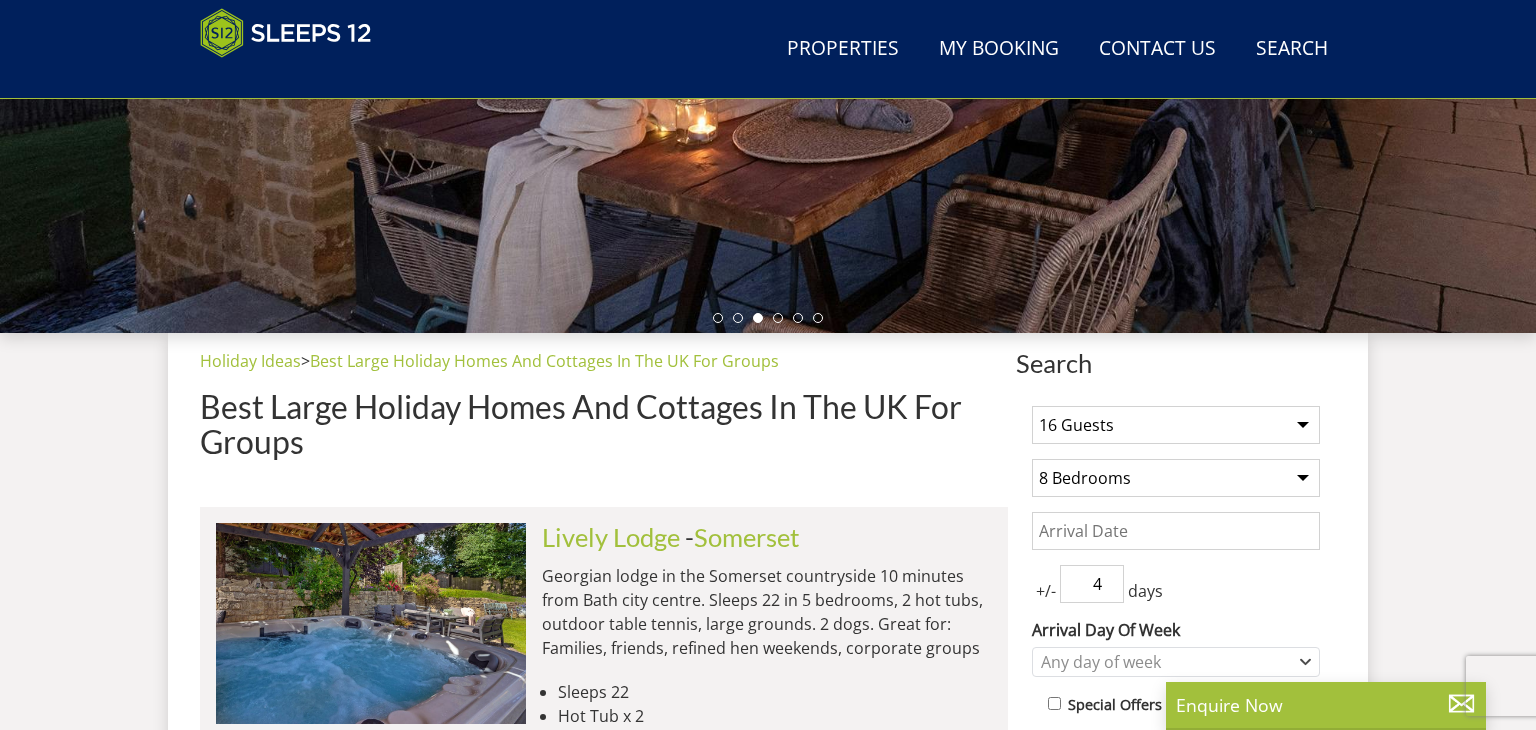 click on "4" at bounding box center [1092, 584] 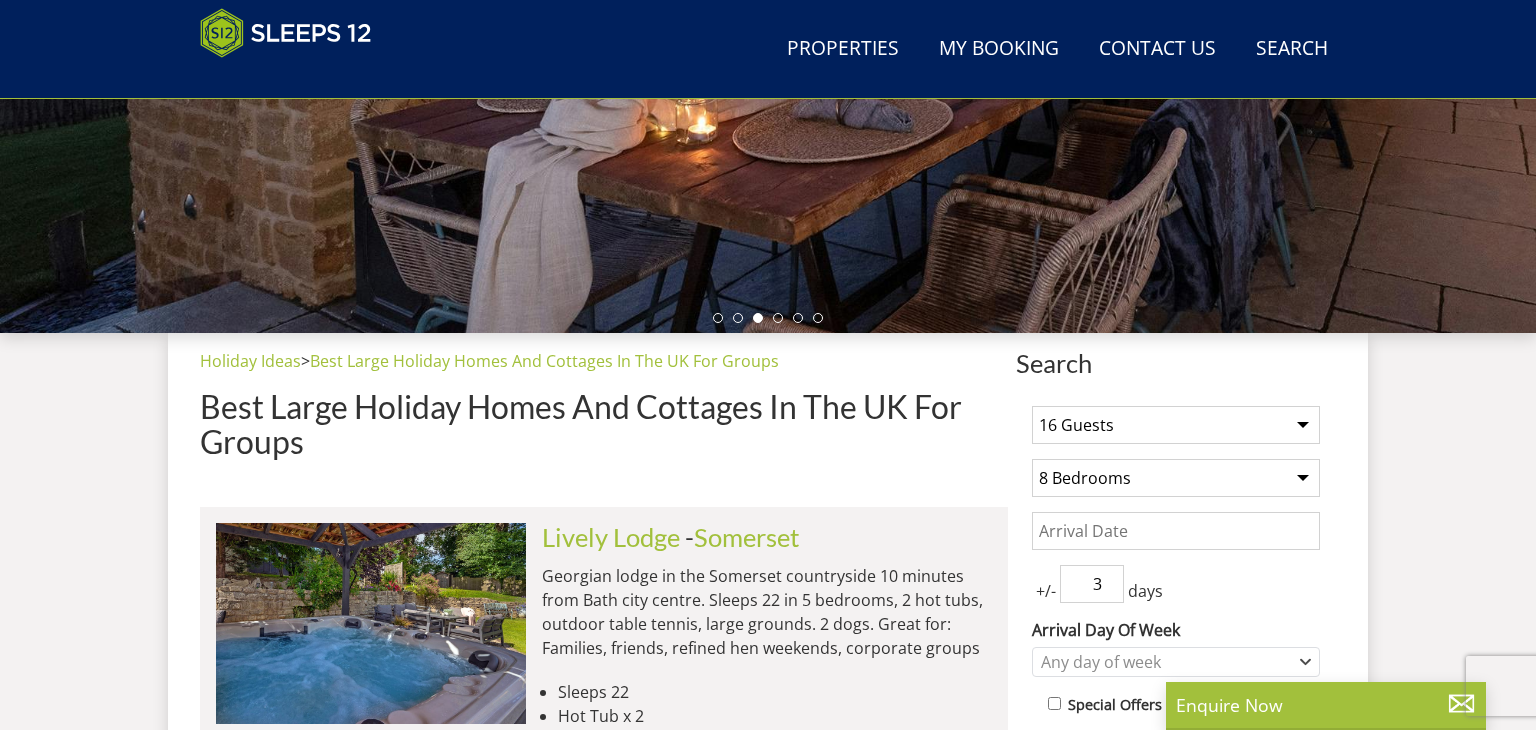 click on "3" at bounding box center (1092, 584) 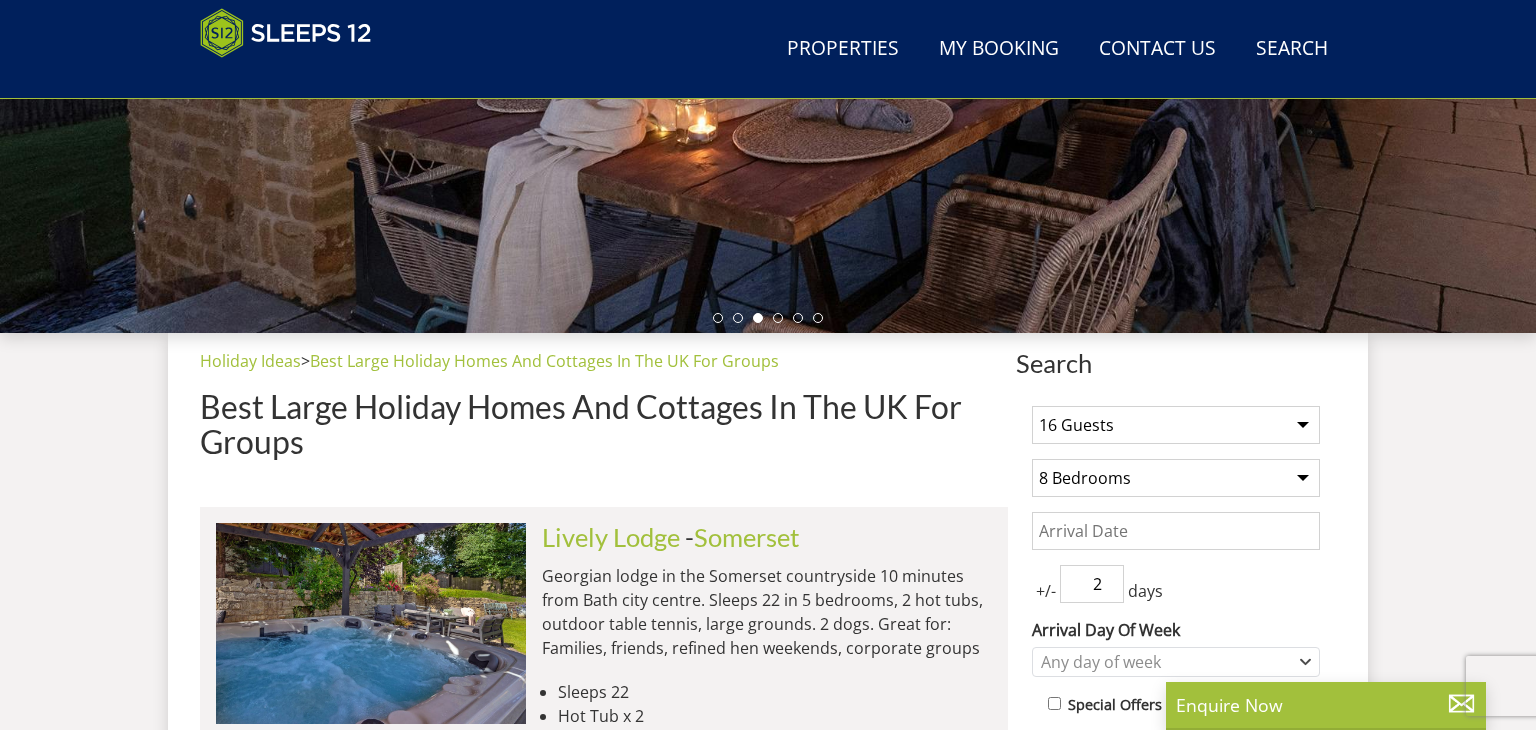 click on "2" at bounding box center (1092, 584) 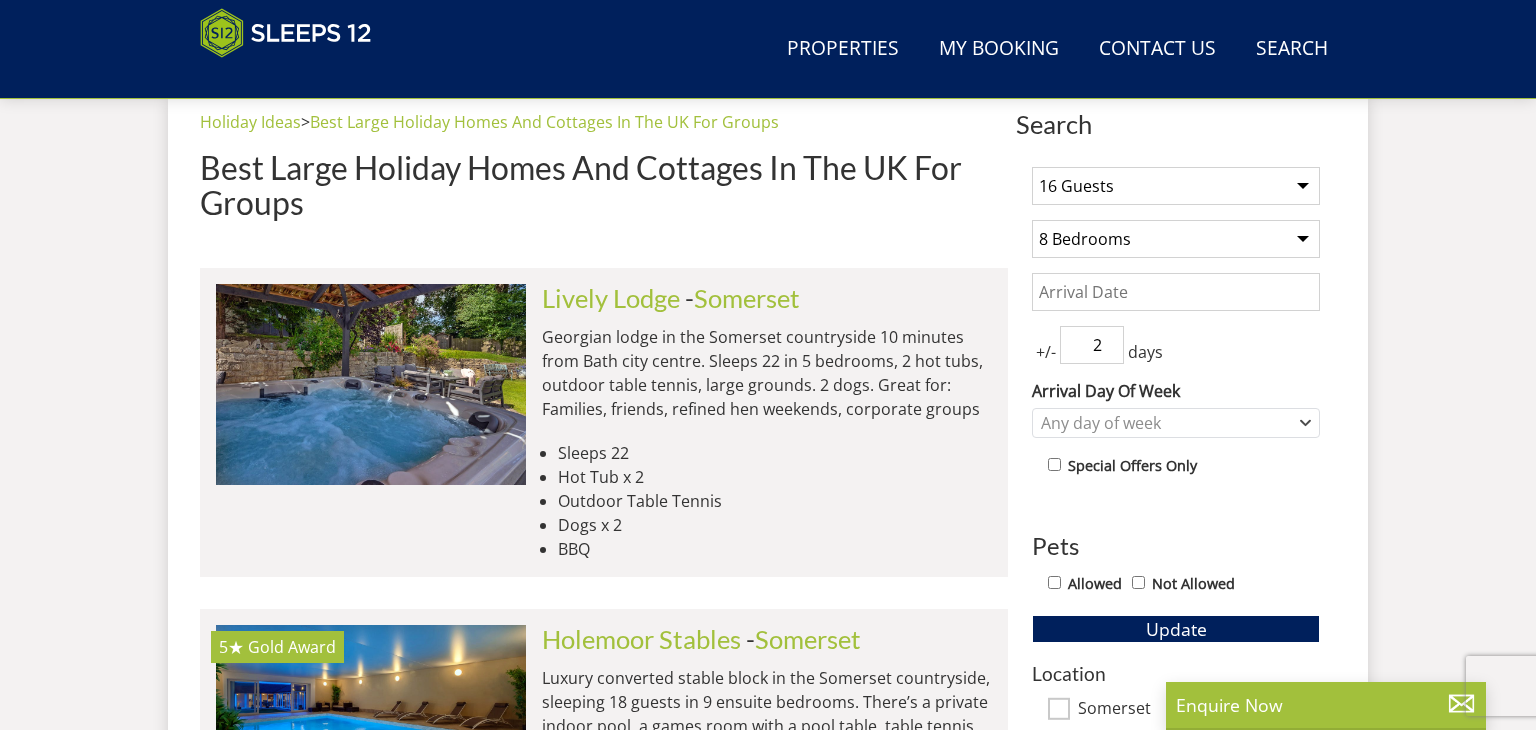 scroll, scrollTop: 790, scrollLeft: 0, axis: vertical 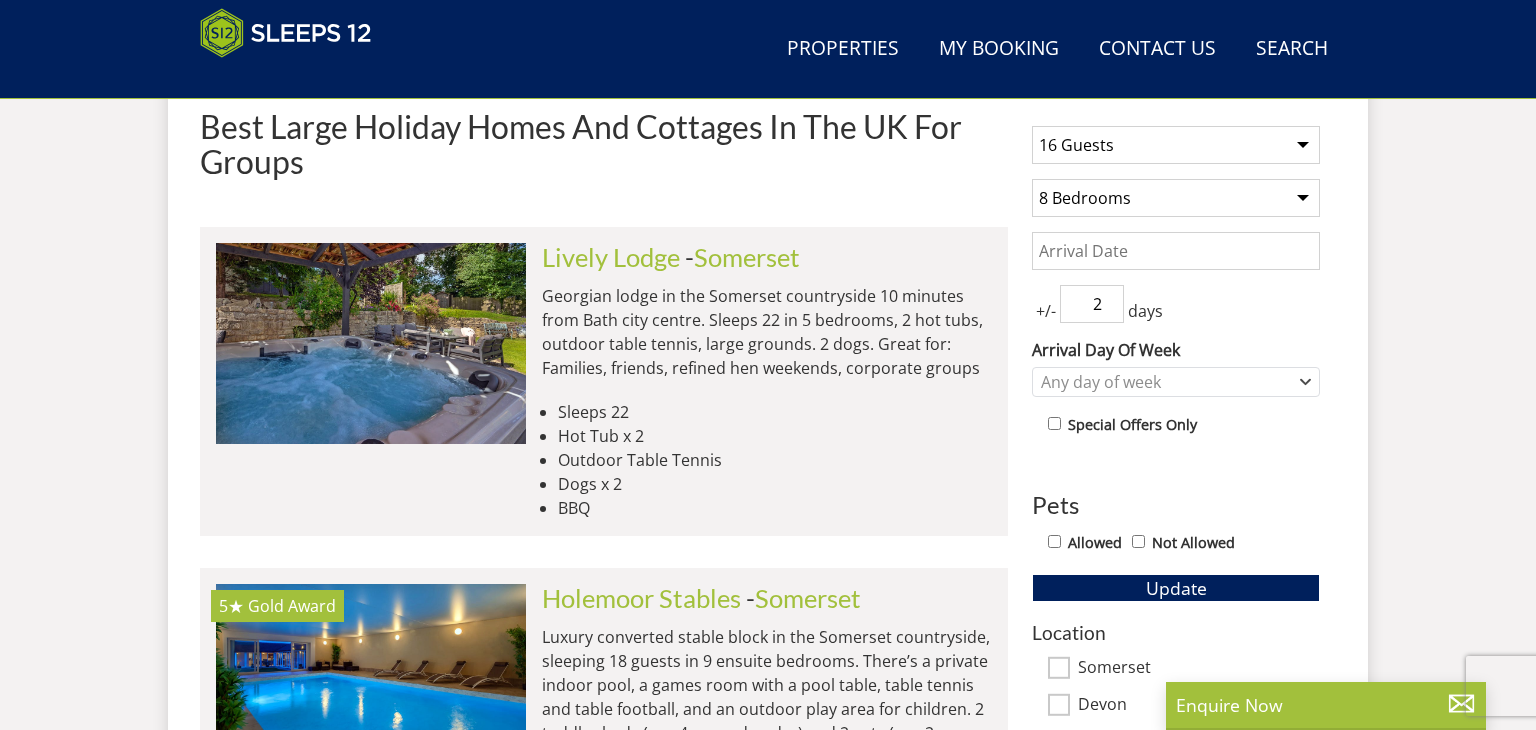 click on "Allowed" at bounding box center [1054, 541] 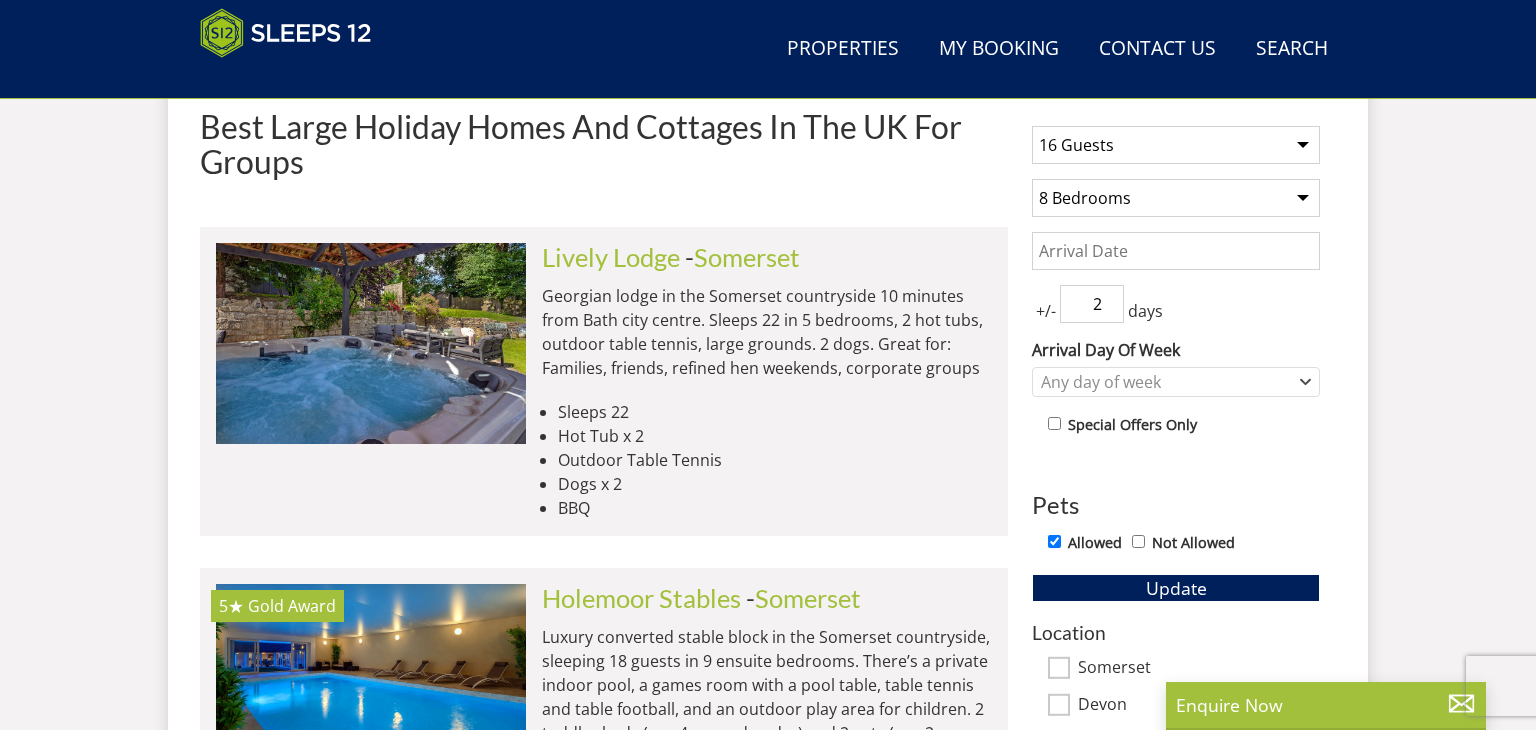 click on "Somerset" at bounding box center [1059, 668] 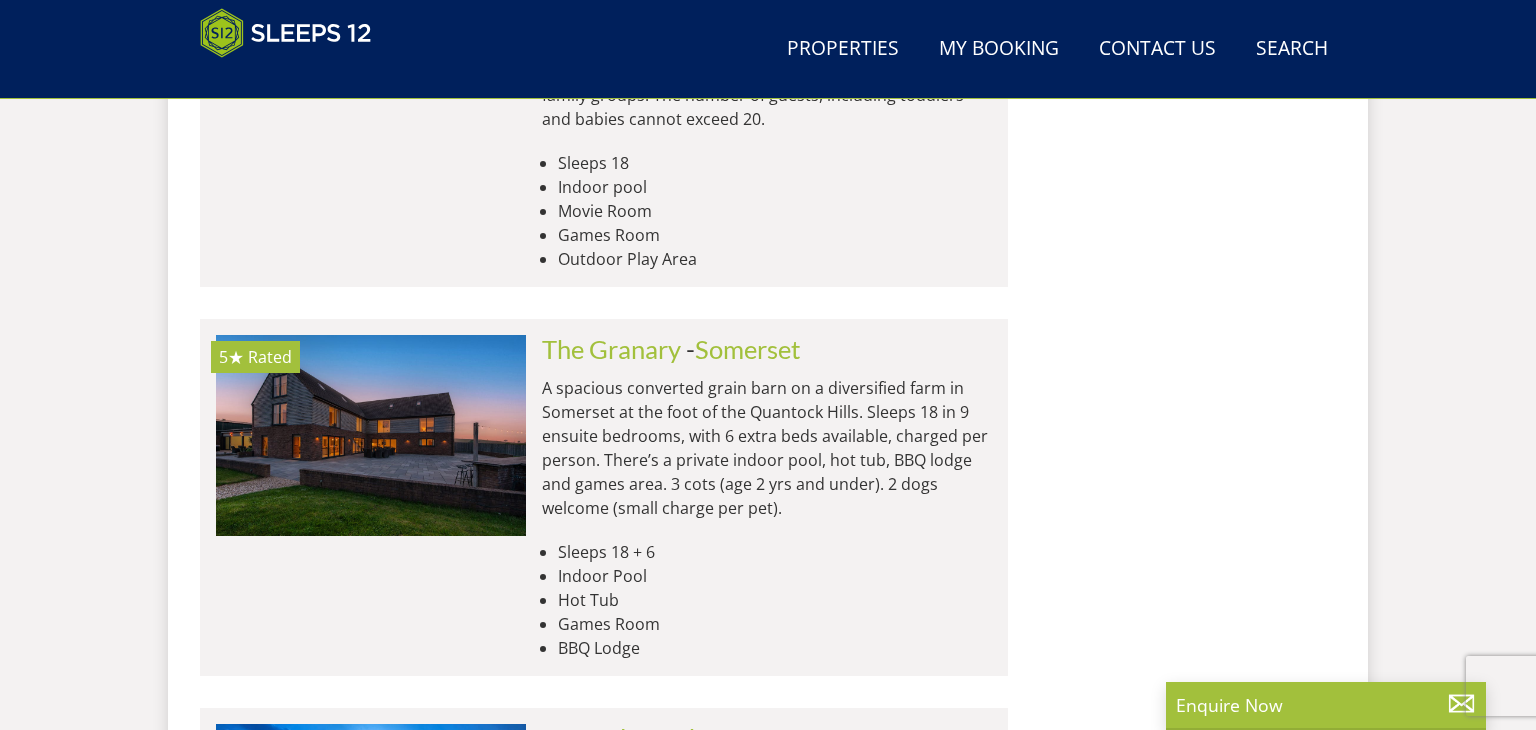 scroll, scrollTop: 2510, scrollLeft: 0, axis: vertical 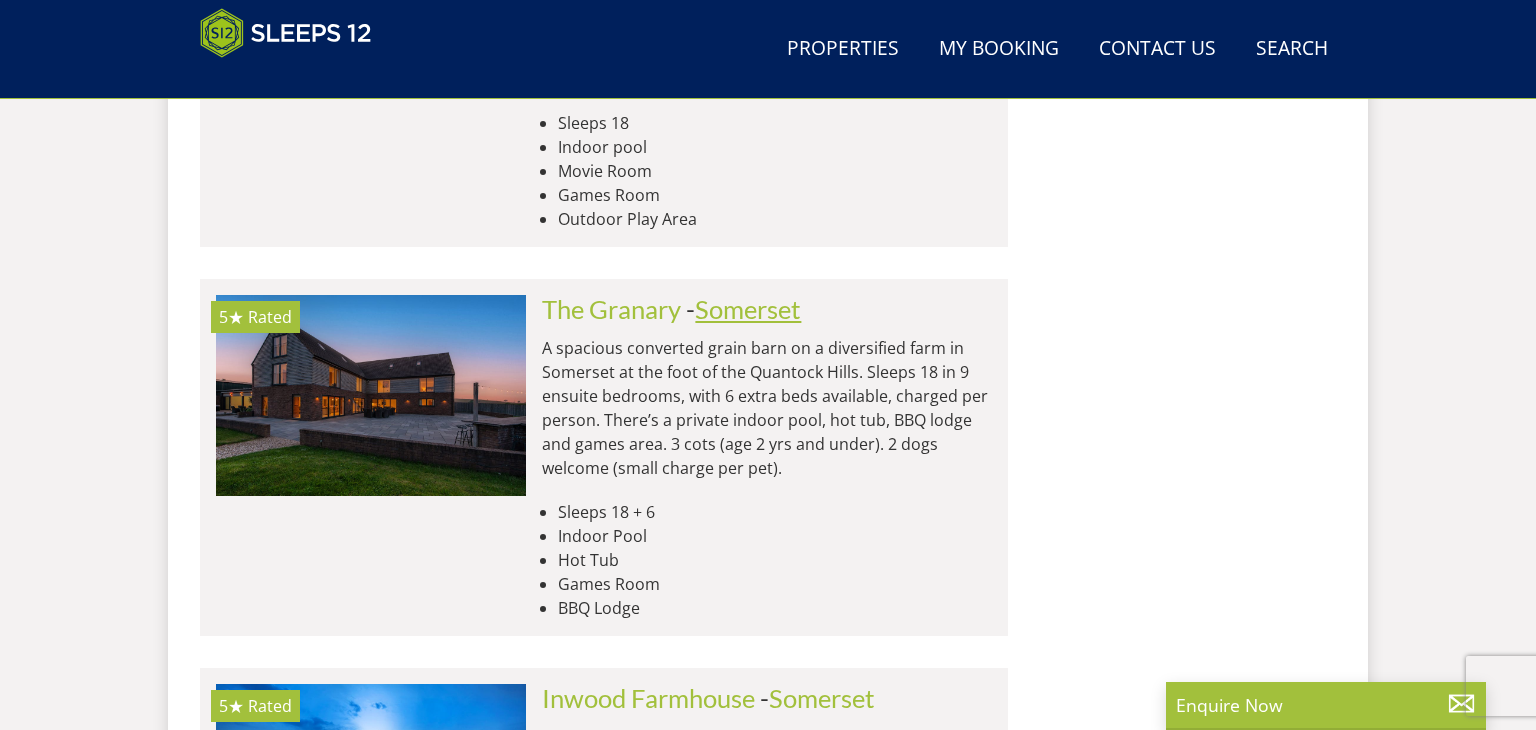 click on "Somerset" at bounding box center [748, 309] 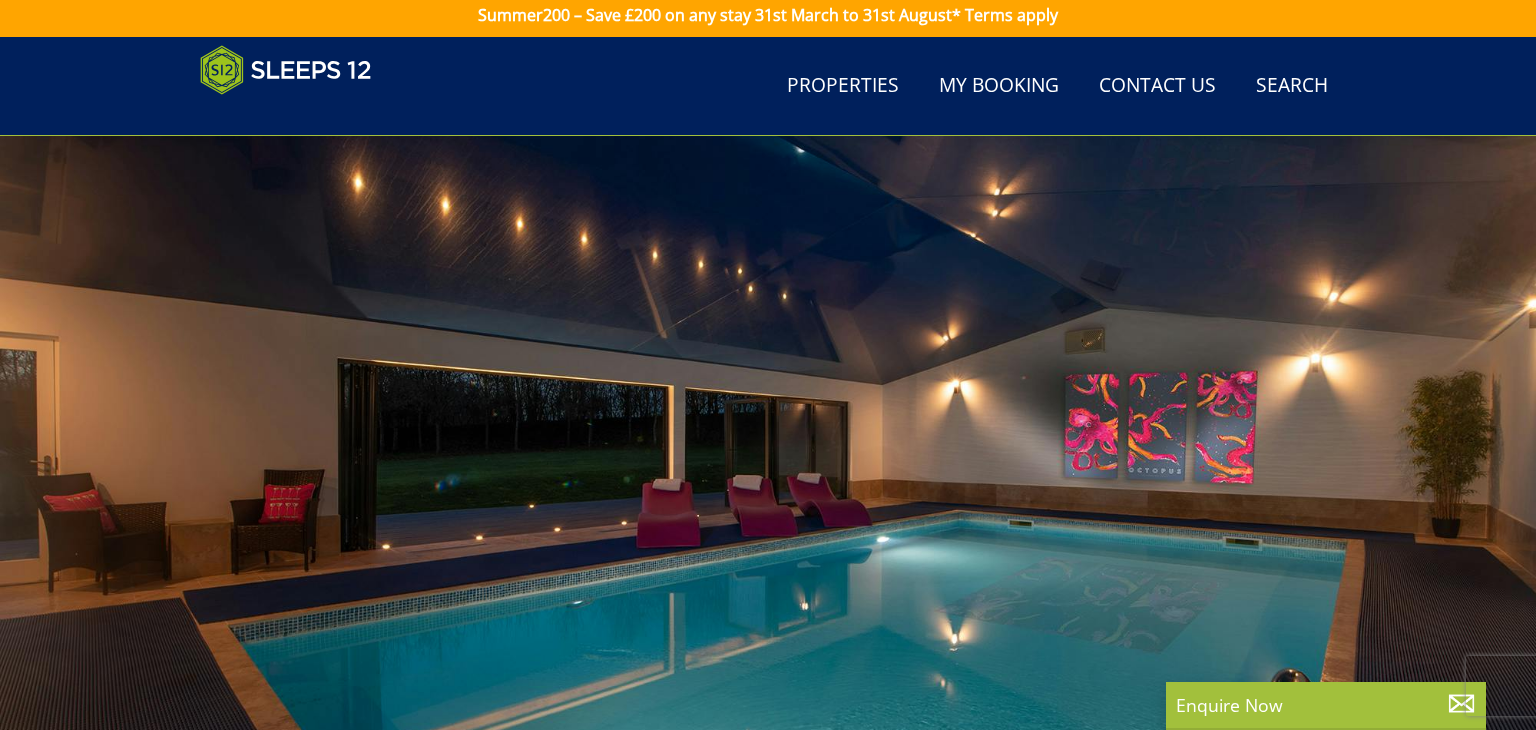 scroll, scrollTop: 0, scrollLeft: 0, axis: both 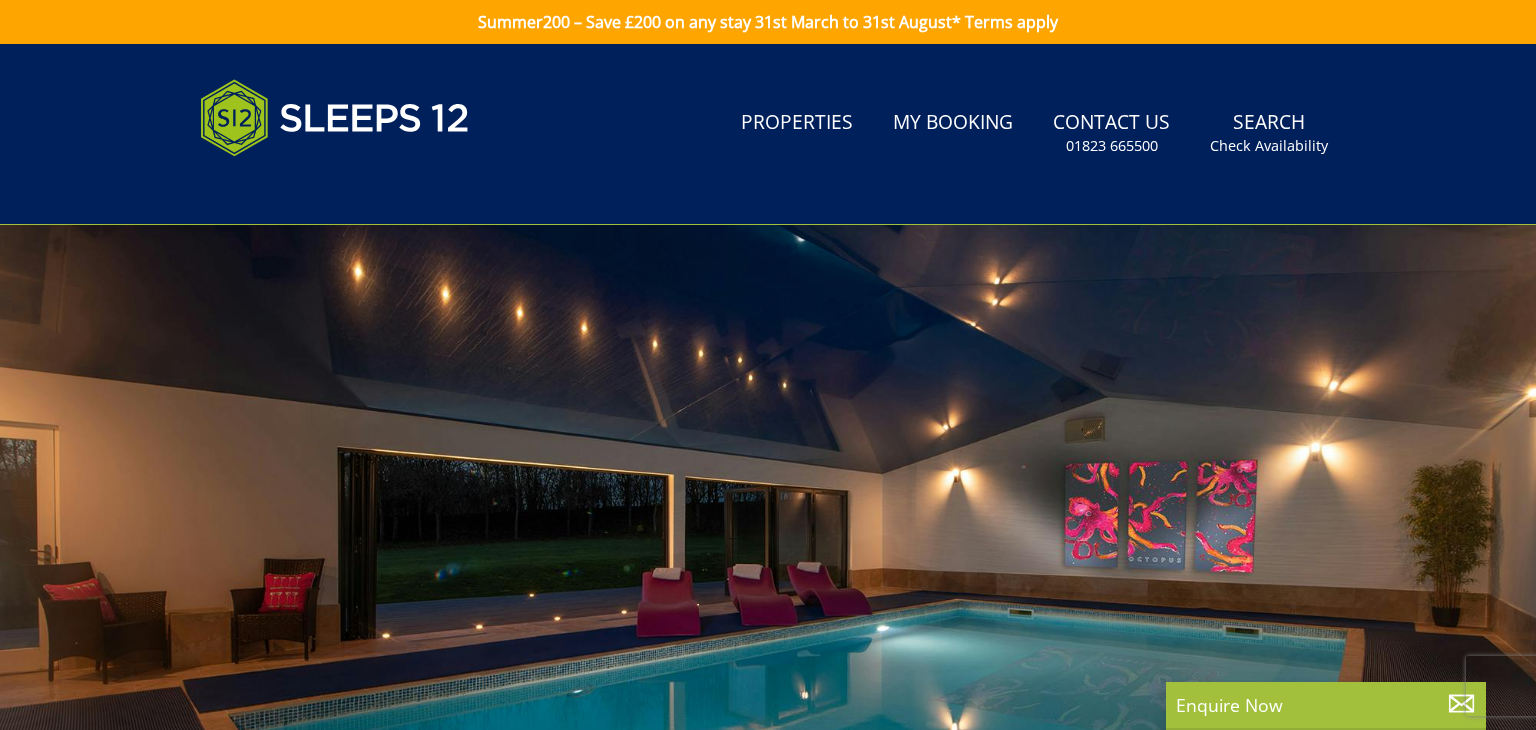 select on "16" 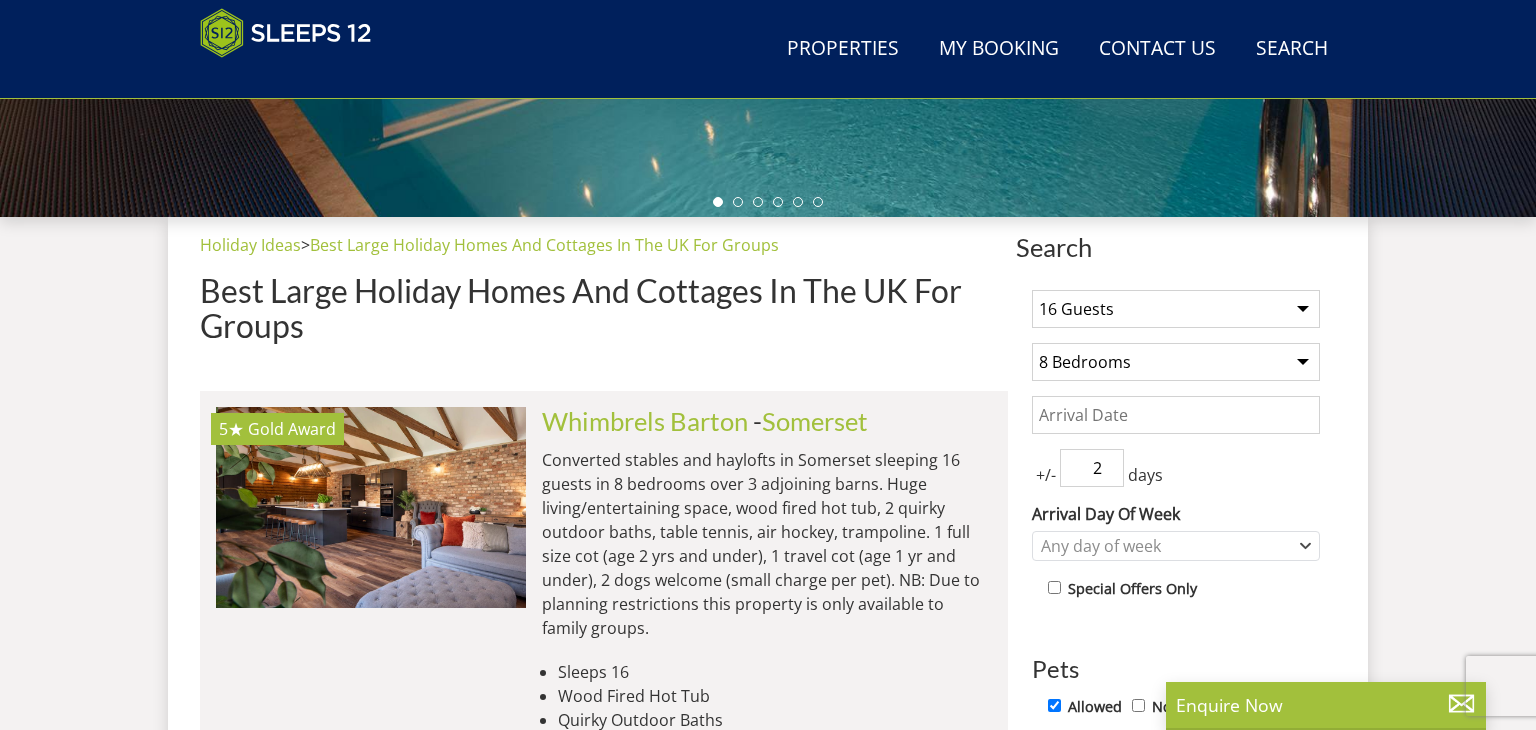 scroll, scrollTop: 710, scrollLeft: 0, axis: vertical 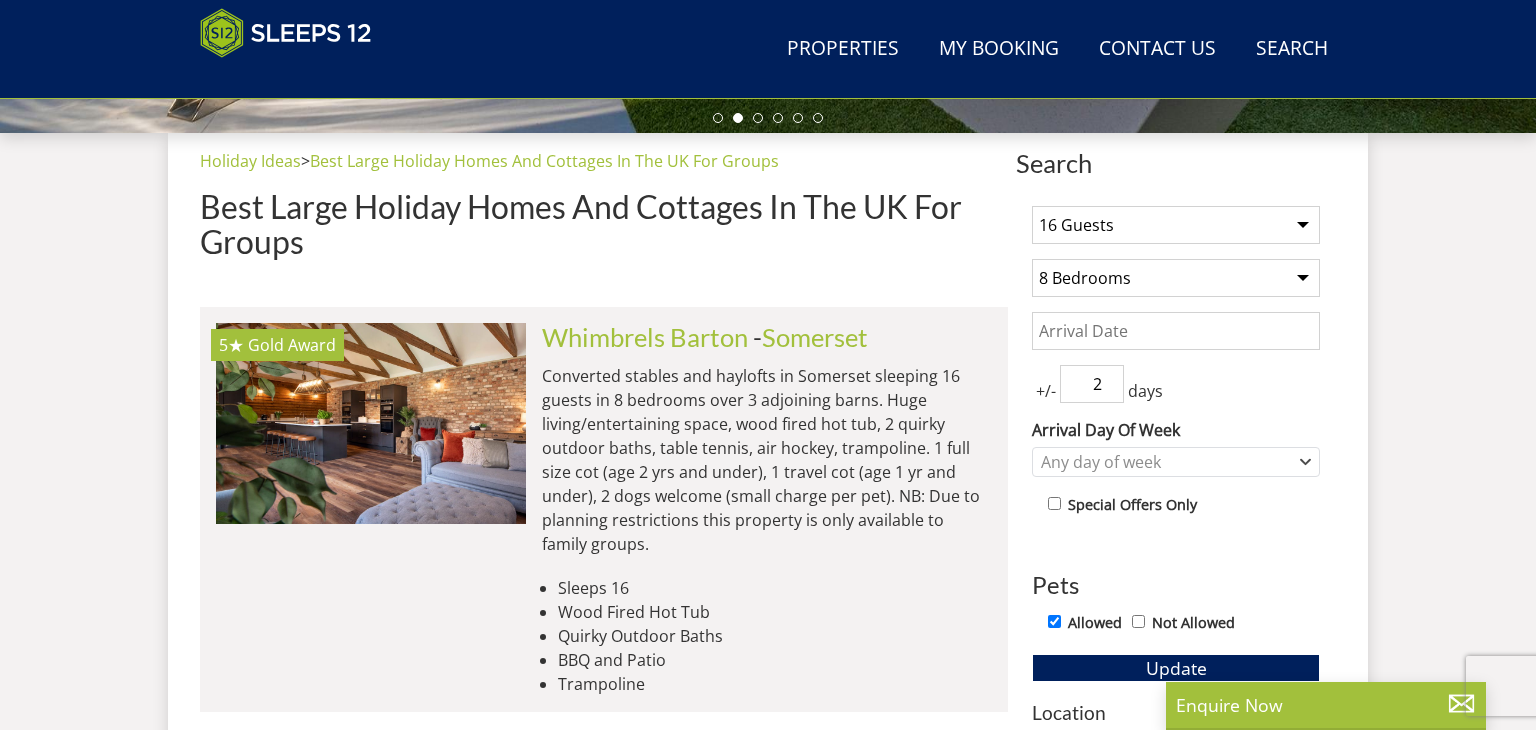 click on "Date" at bounding box center (1176, 331) 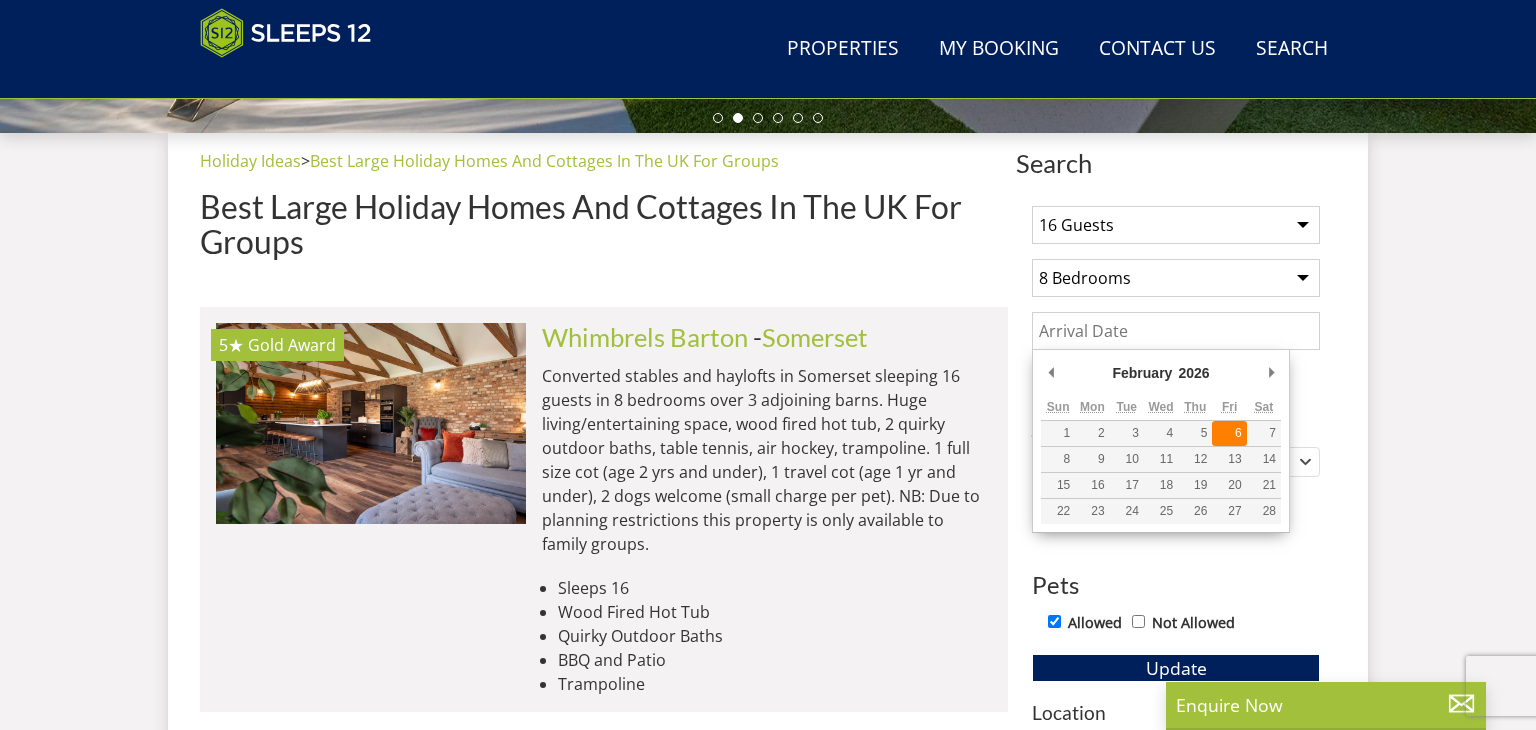type on "06/02/2026" 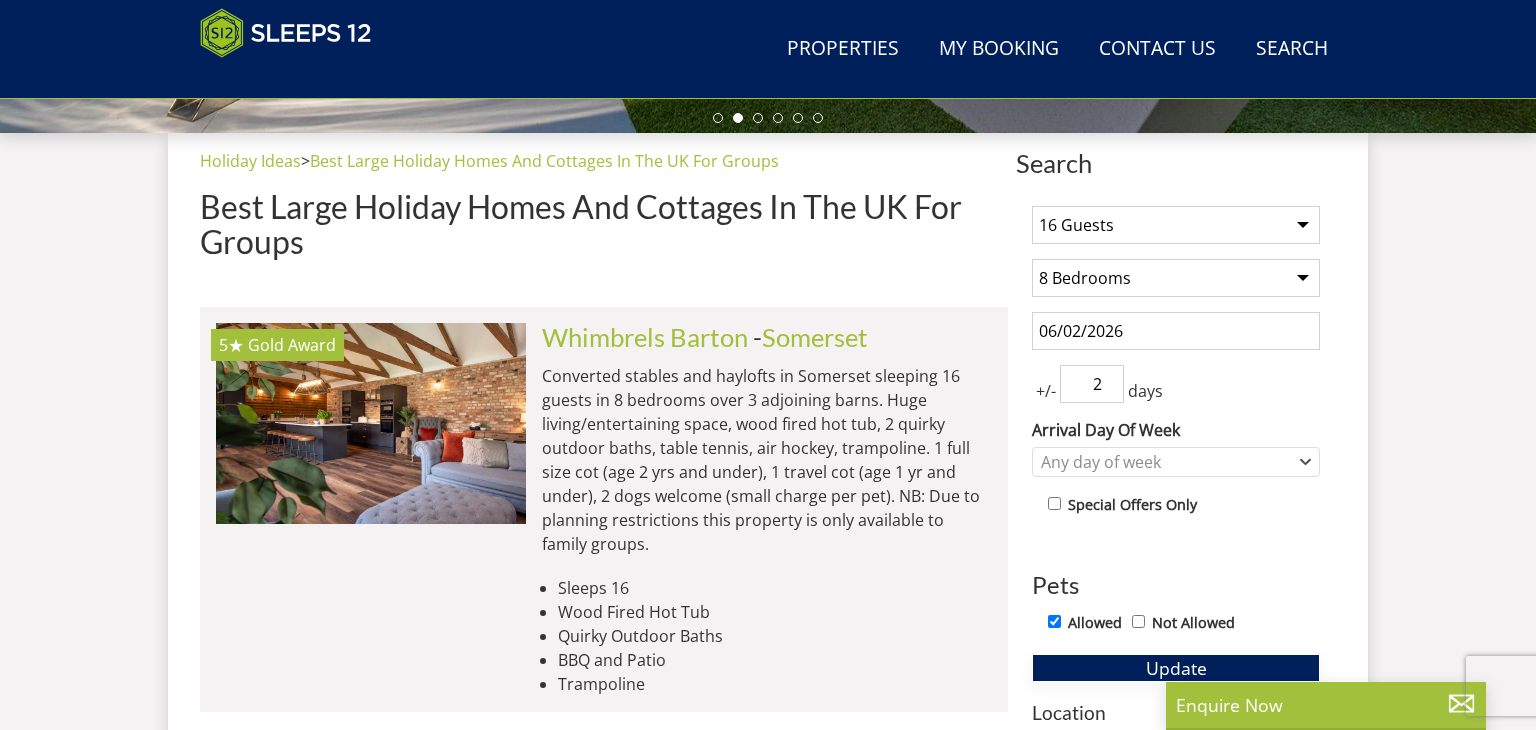 click on "Update" at bounding box center [1176, 668] 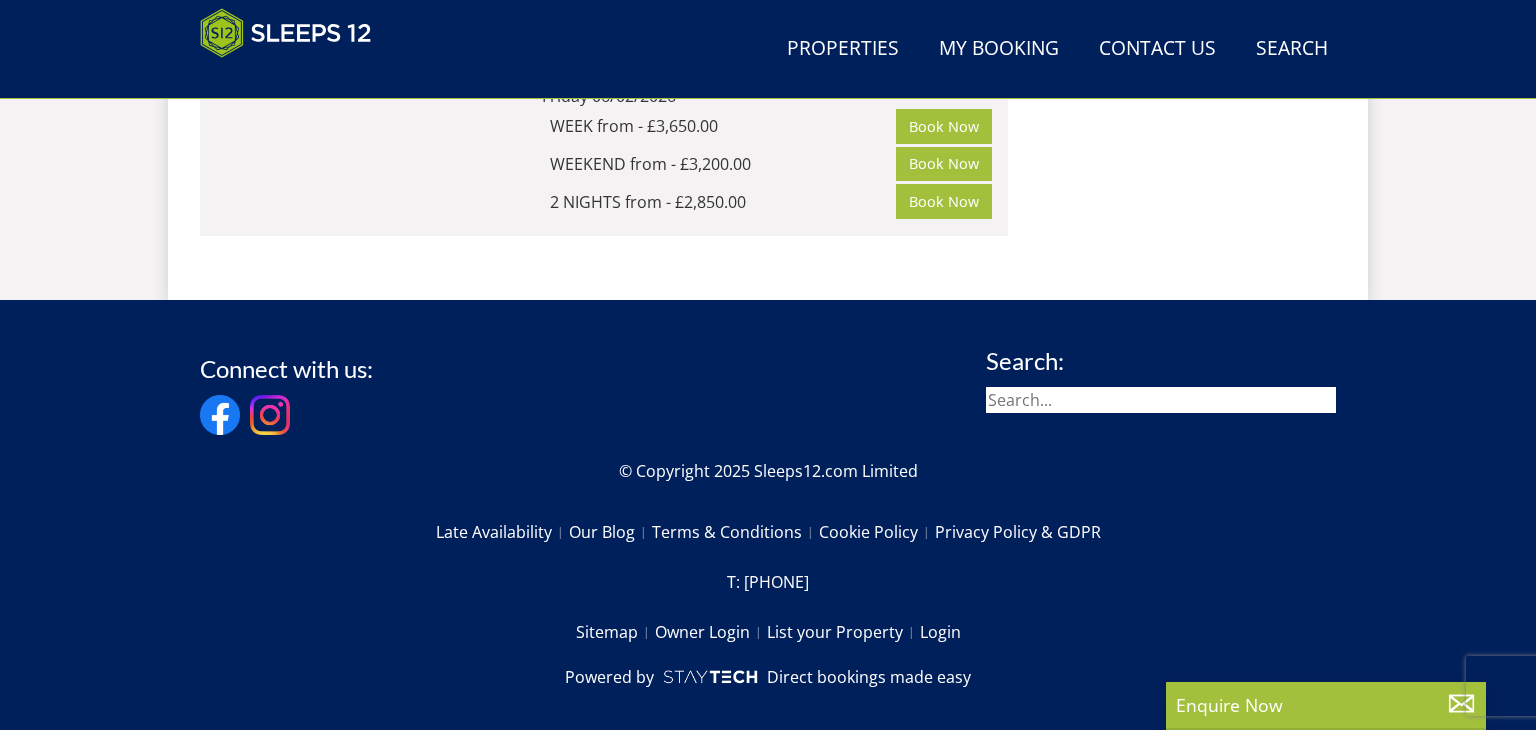 scroll, scrollTop: 6133, scrollLeft: 0, axis: vertical 